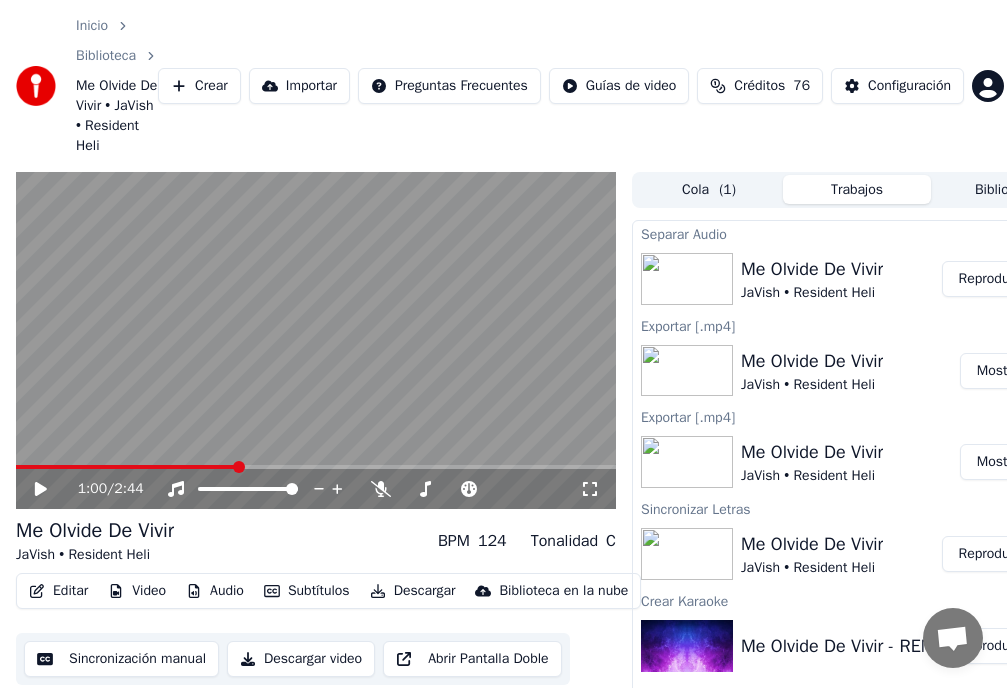scroll, scrollTop: 0, scrollLeft: 0, axis: both 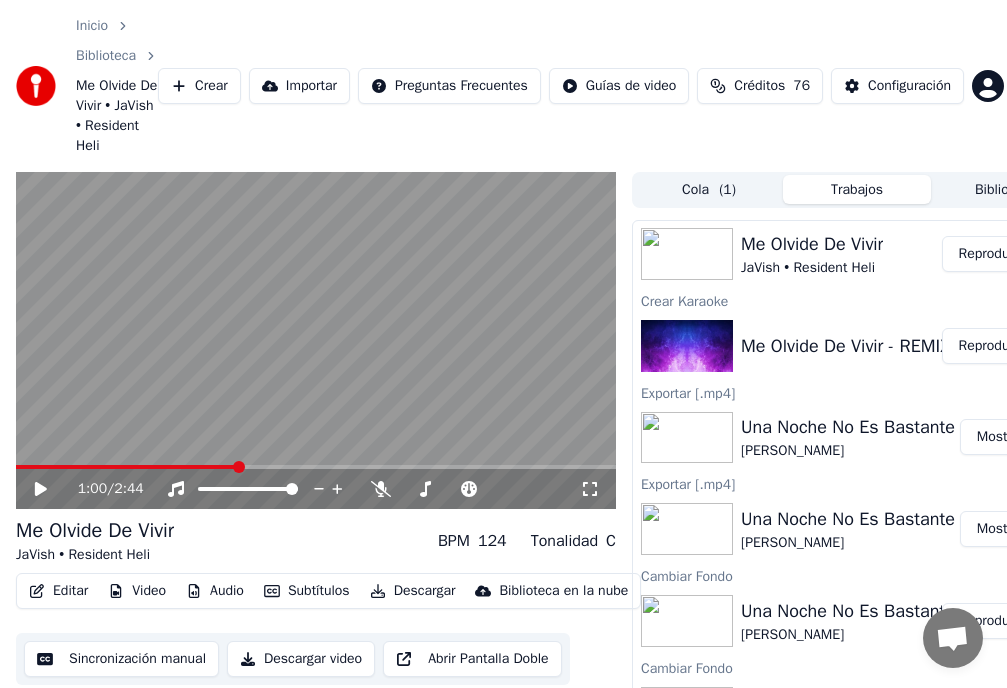 click on "Una Noche No Es Bastante" at bounding box center (848, 427) 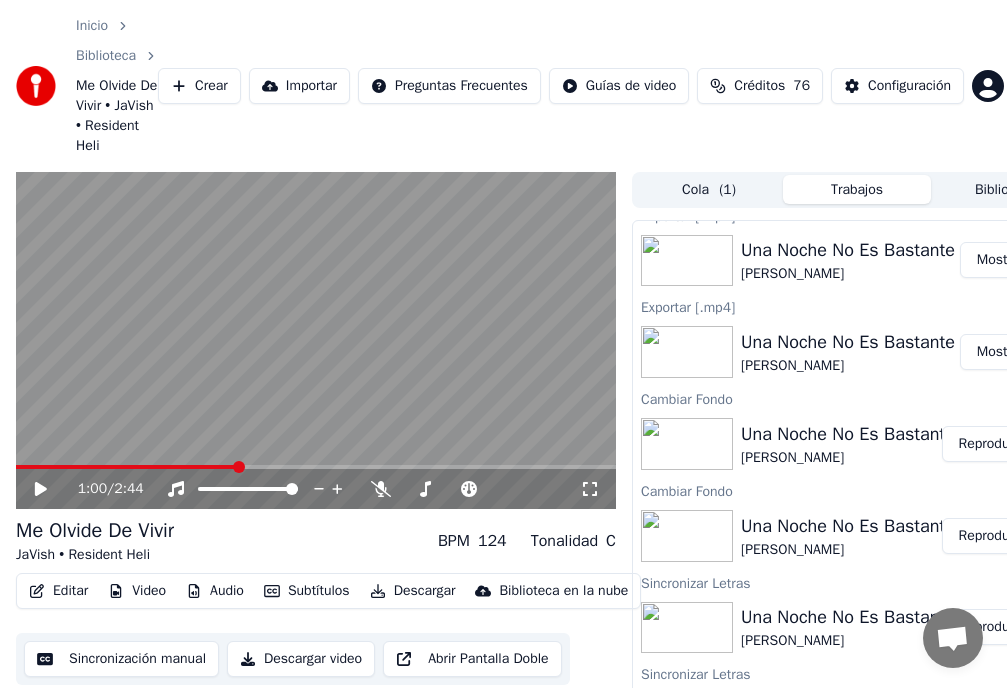 scroll, scrollTop: 500, scrollLeft: 0, axis: vertical 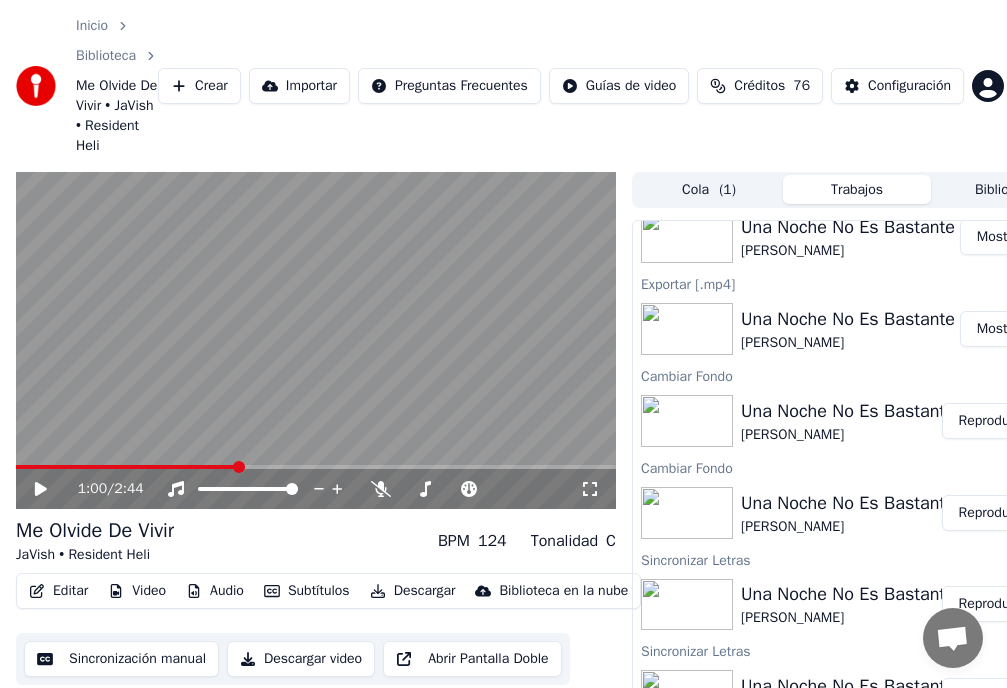 click on "Reproducir" at bounding box center (991, 421) 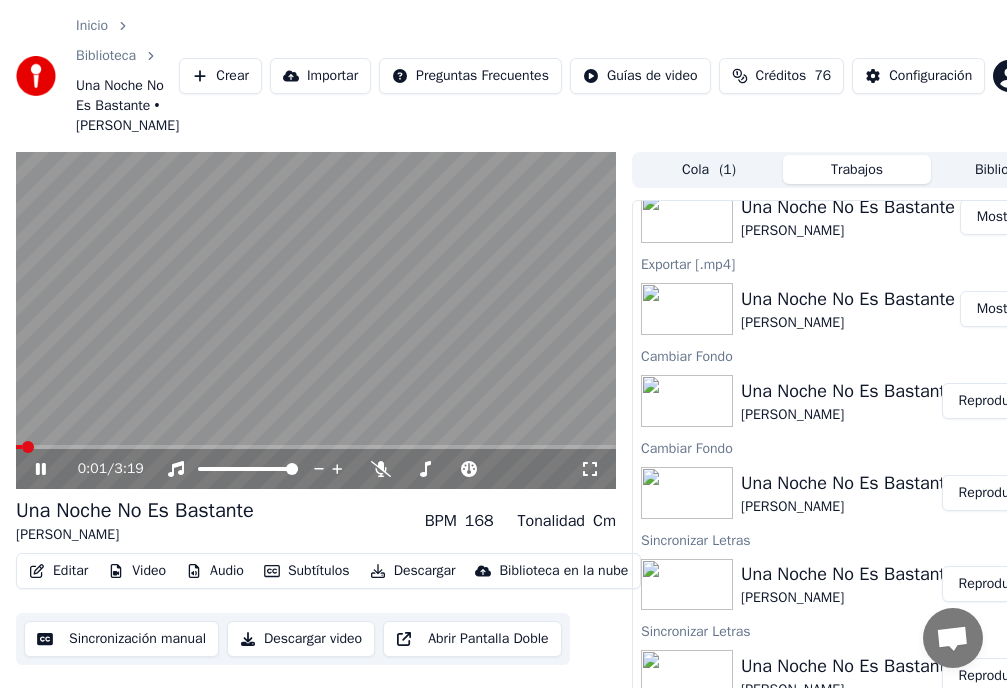 click on "Video" at bounding box center [137, 571] 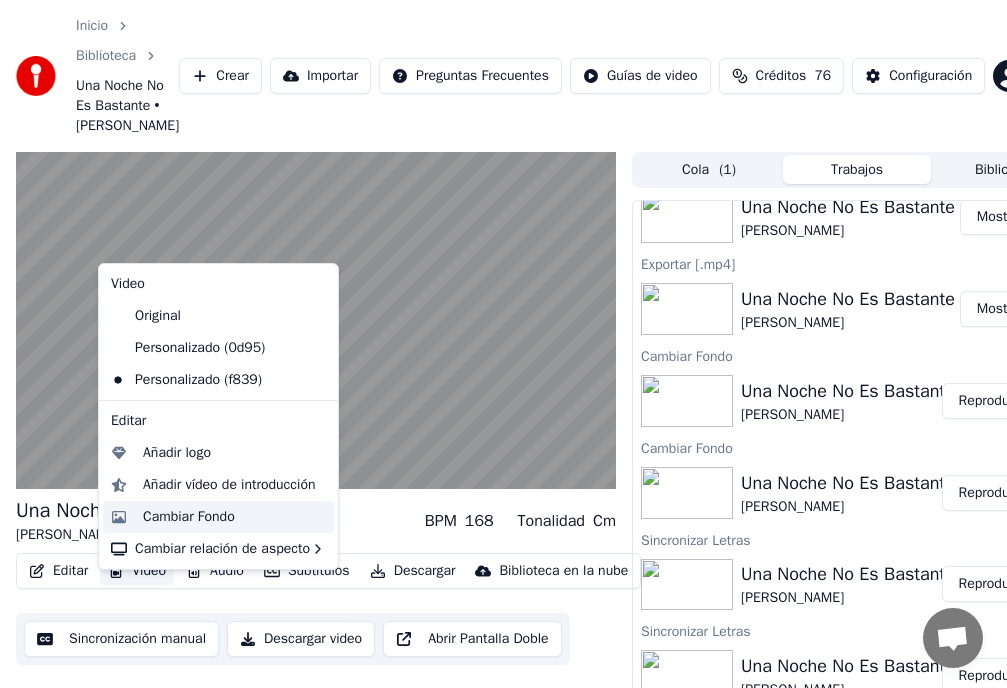click on "Cambiar Fondo" at bounding box center [189, 517] 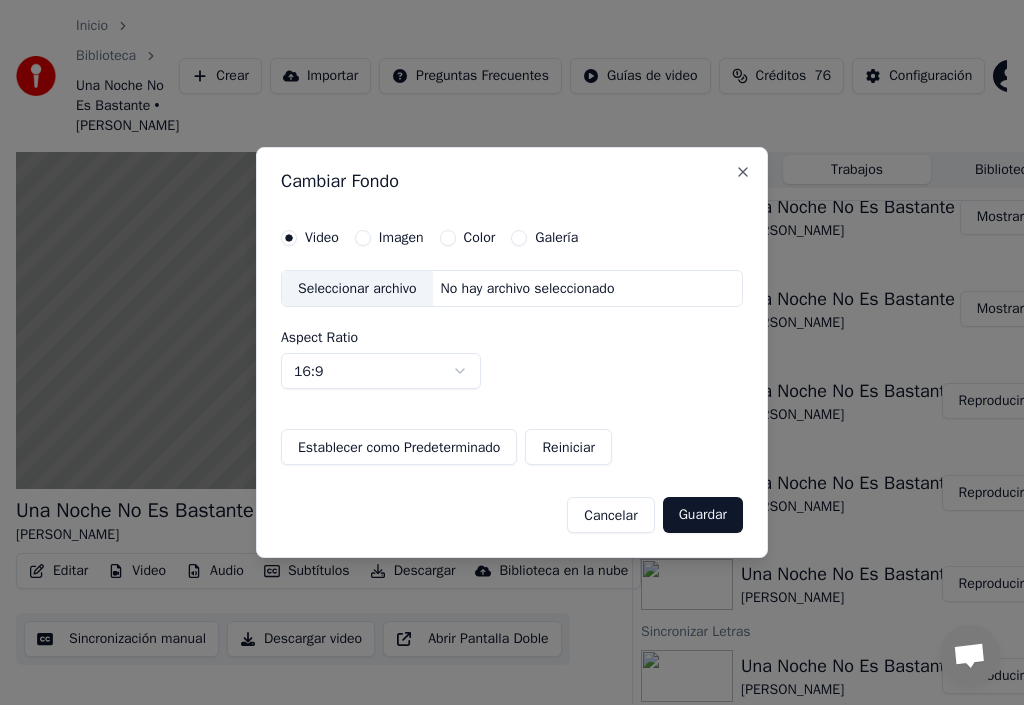 click on "Imagen" at bounding box center (363, 238) 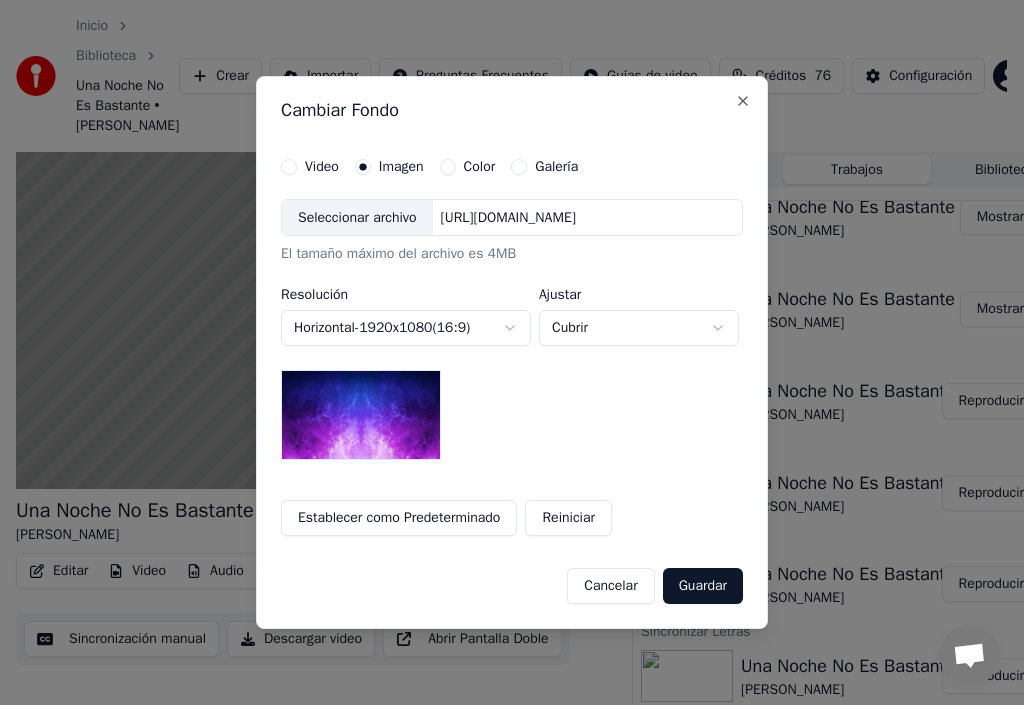 click on "Seleccionar archivo" at bounding box center [357, 218] 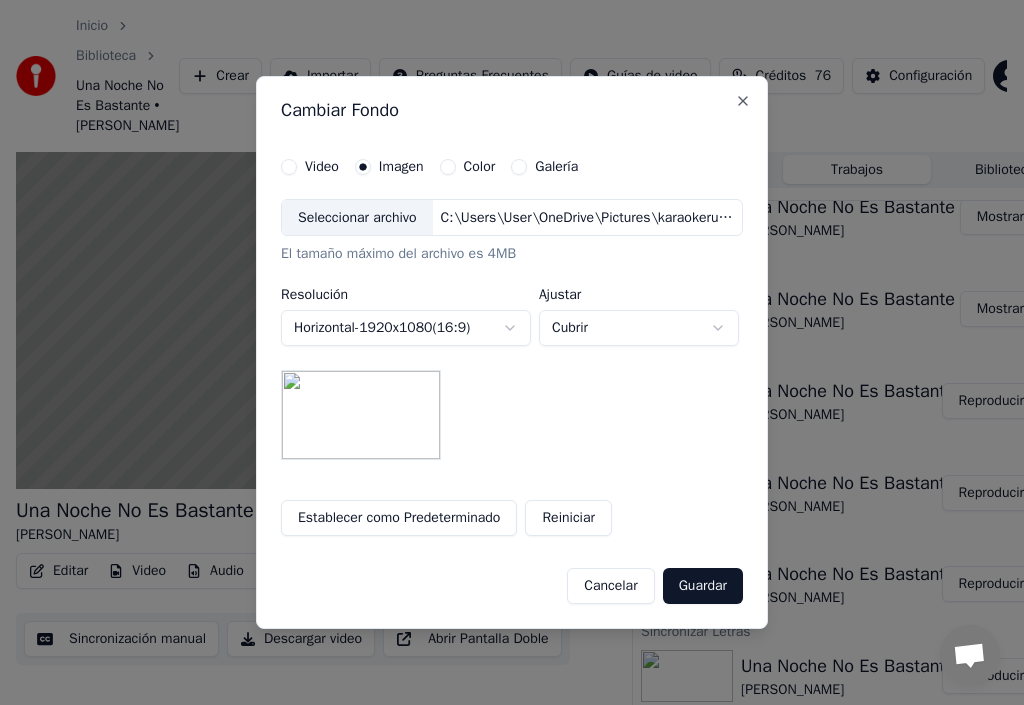 click on "Guardar" at bounding box center [703, 586] 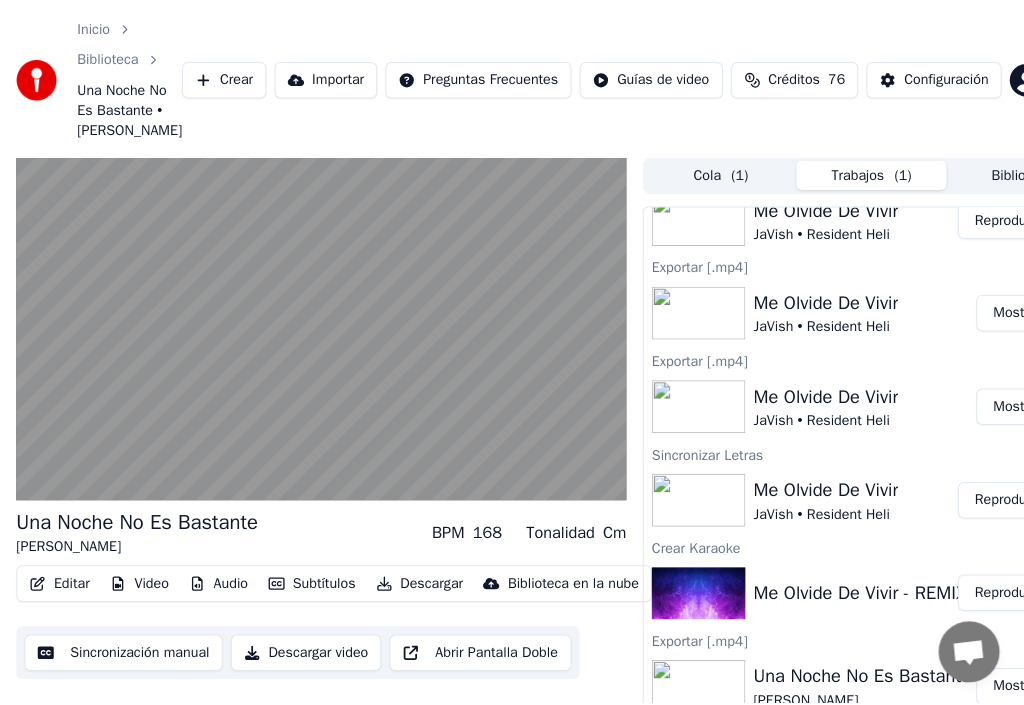 scroll, scrollTop: 0, scrollLeft: 0, axis: both 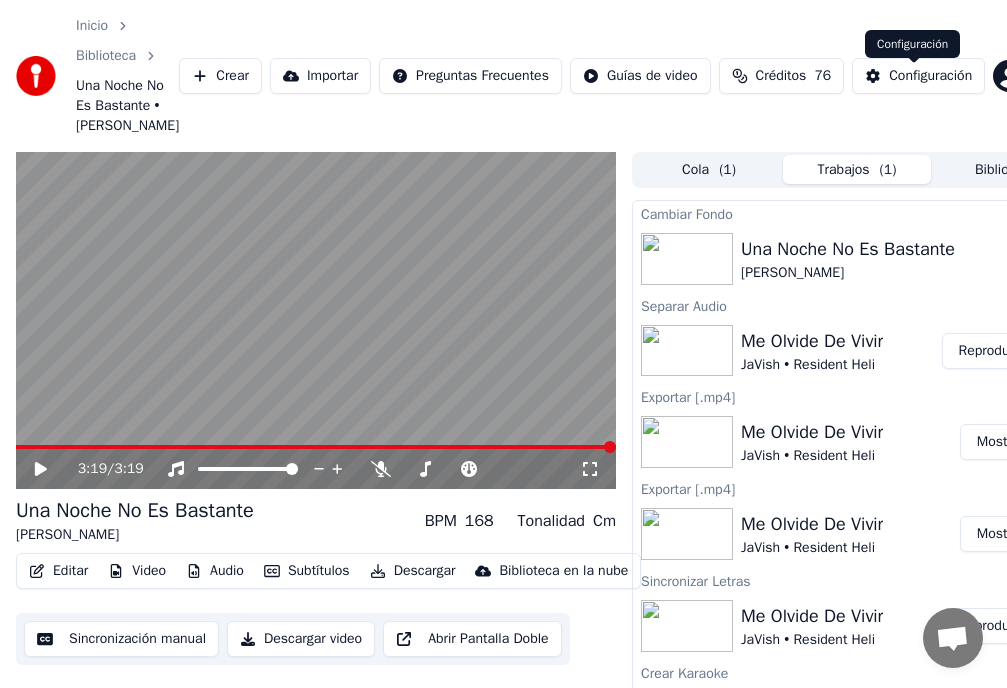 click on "Configuración" at bounding box center (930, 76) 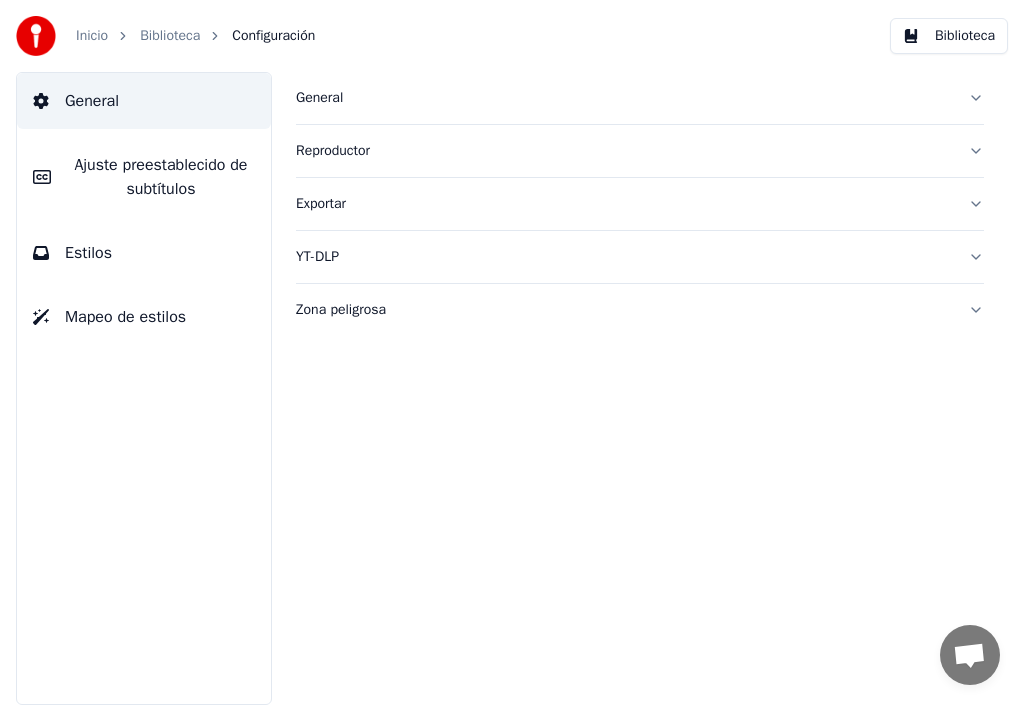 click on "Ajuste preestablecido de subtítulos" at bounding box center [161, 177] 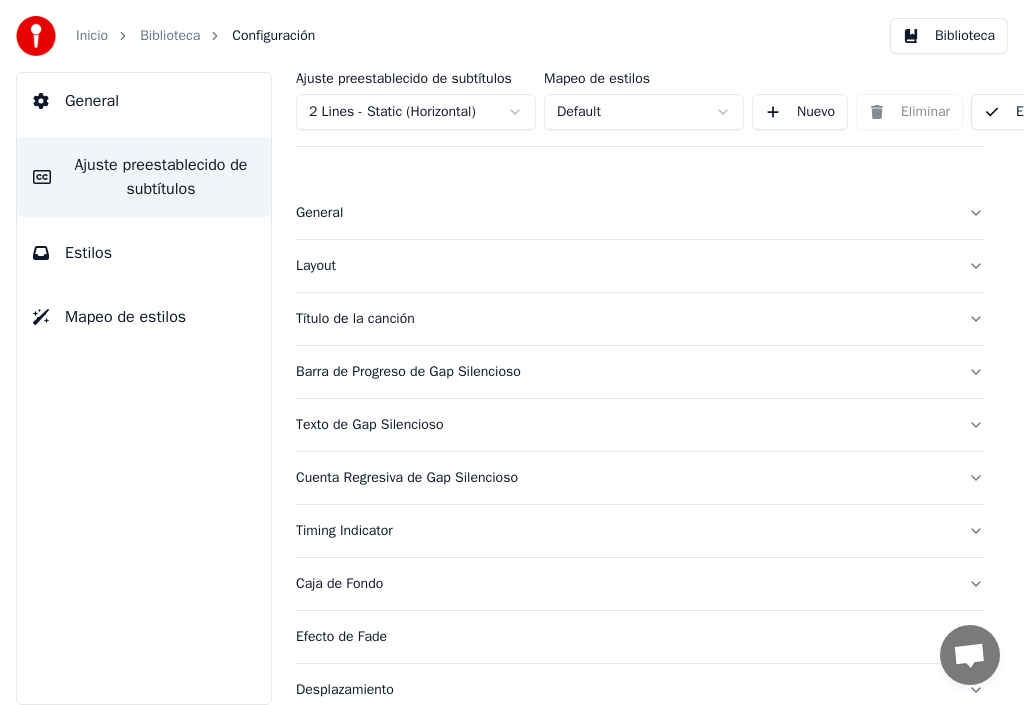 click on "Título de la canción" at bounding box center (624, 319) 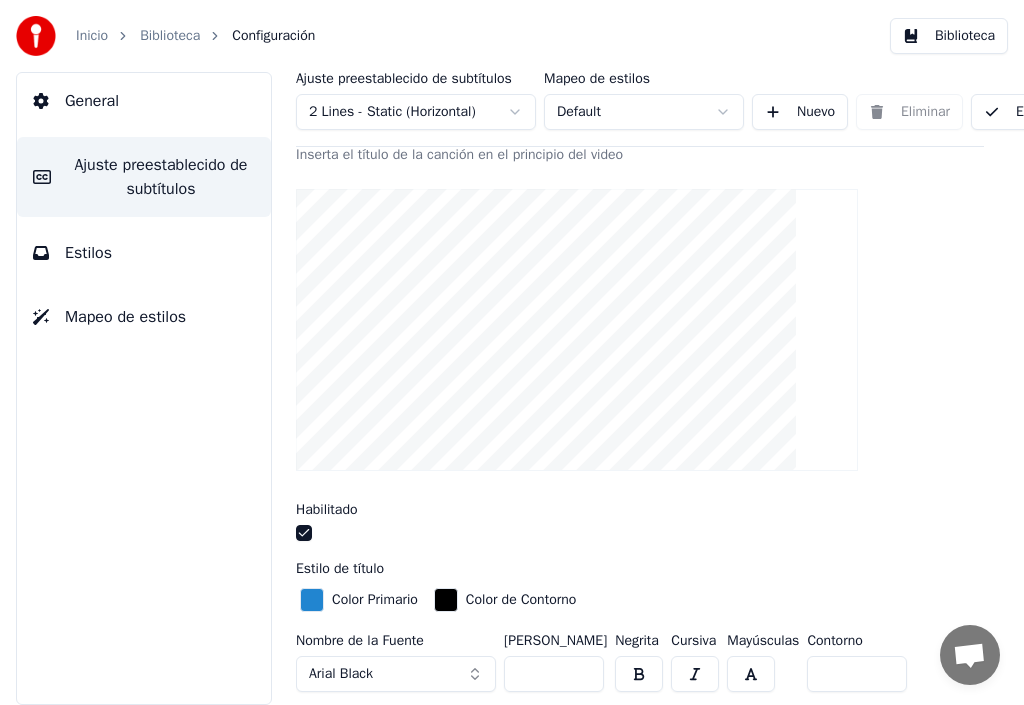 scroll, scrollTop: 300, scrollLeft: 0, axis: vertical 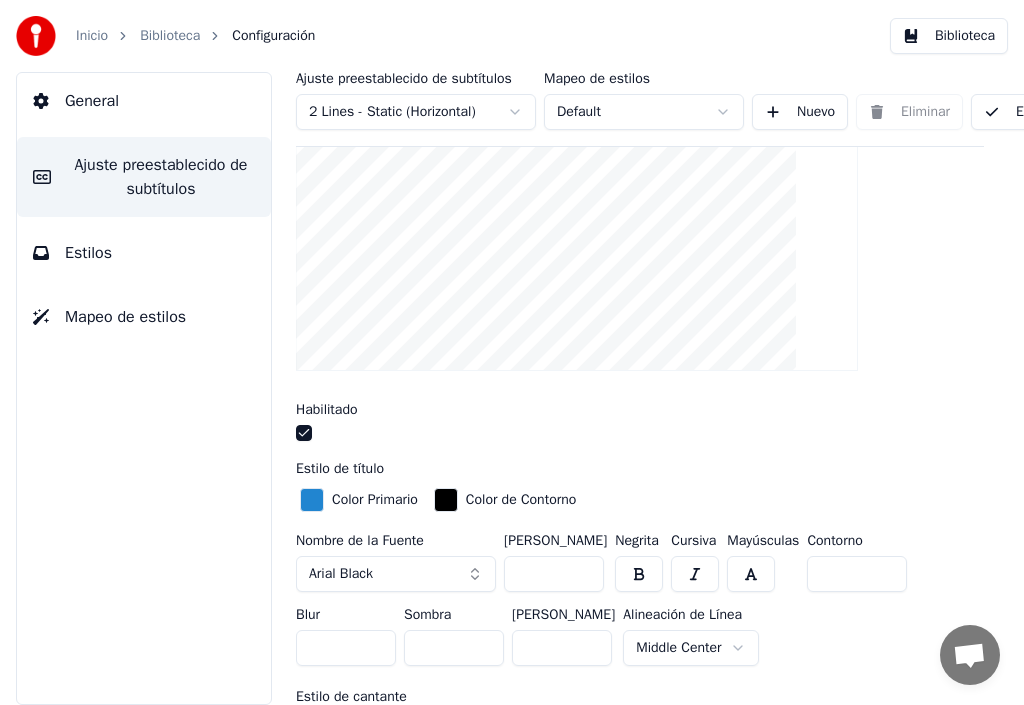 click at bounding box center (312, 500) 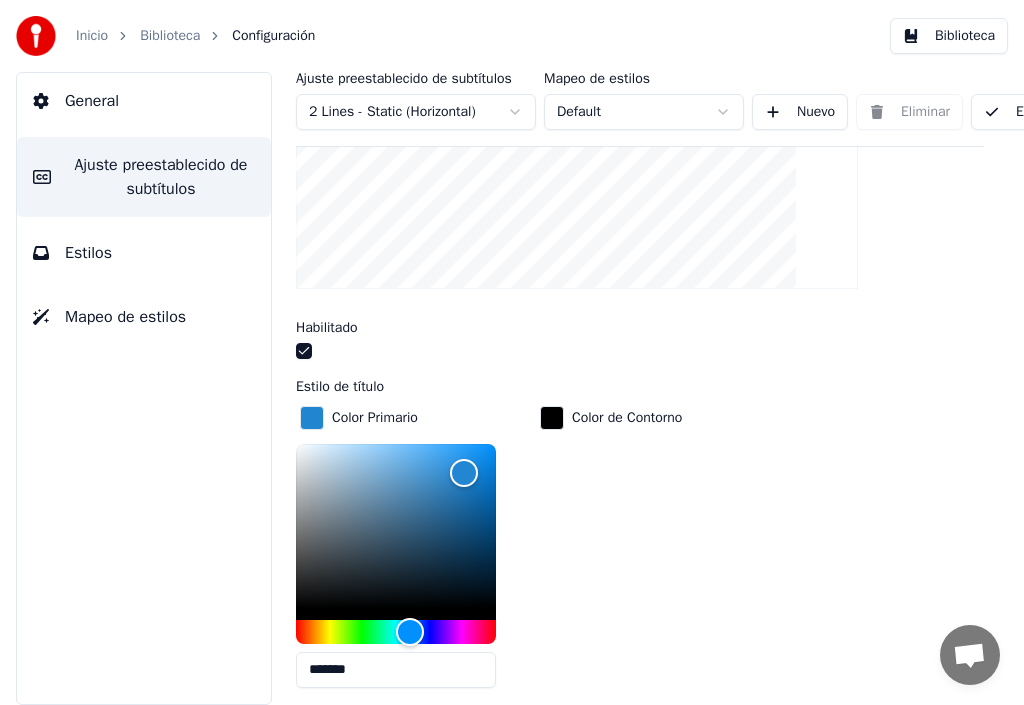 scroll, scrollTop: 400, scrollLeft: 0, axis: vertical 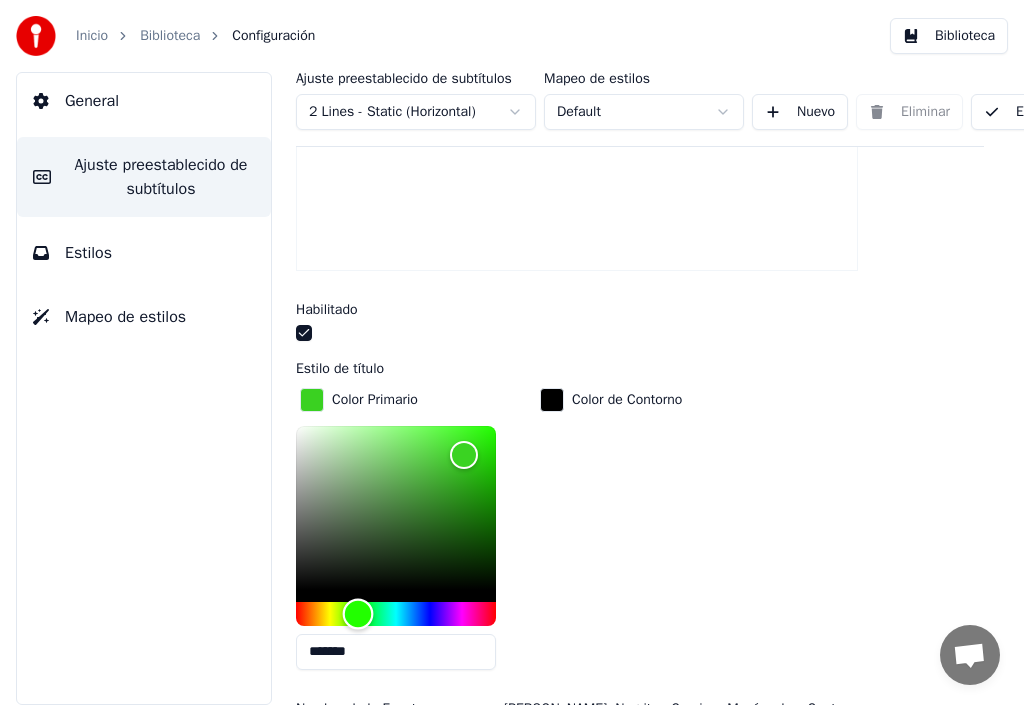 click at bounding box center (396, 614) 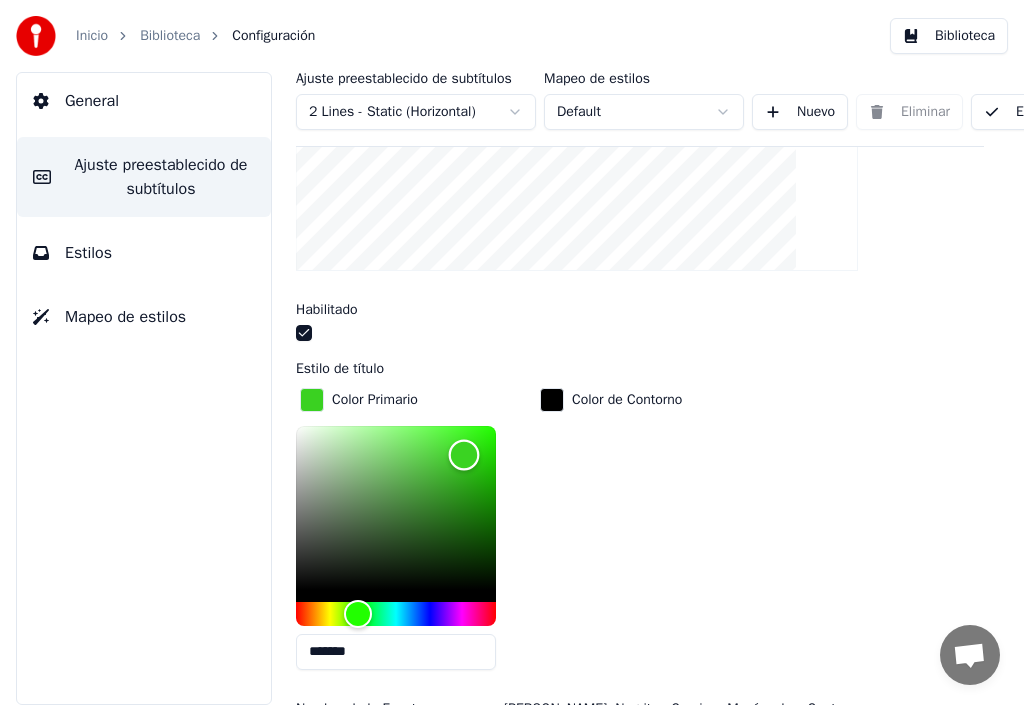 click at bounding box center [396, 508] 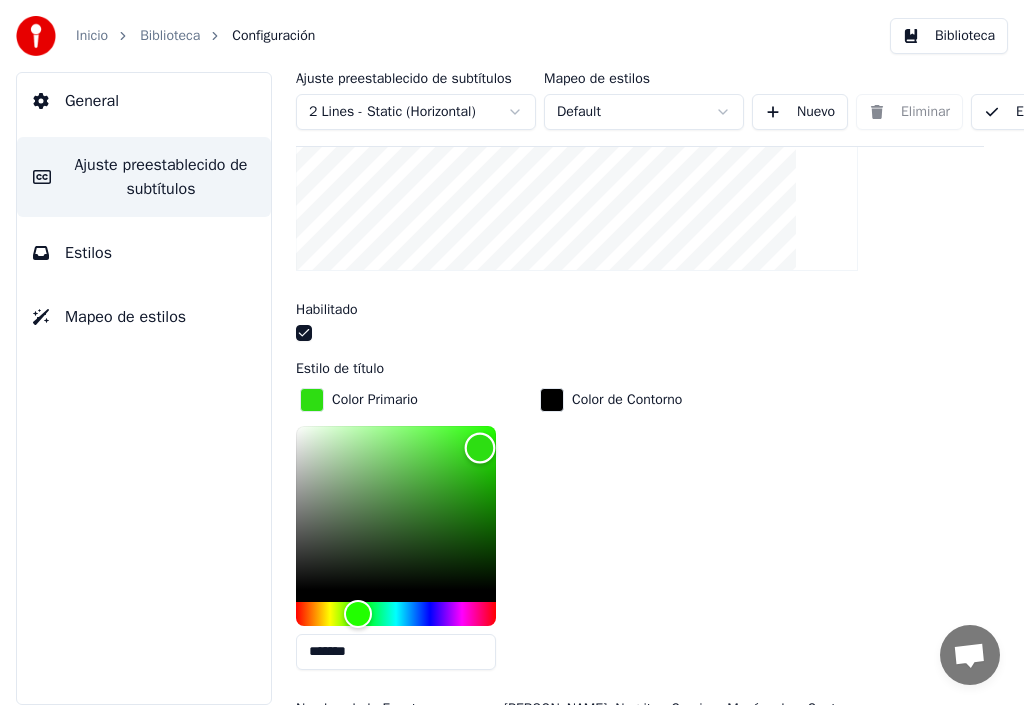 type on "*******" 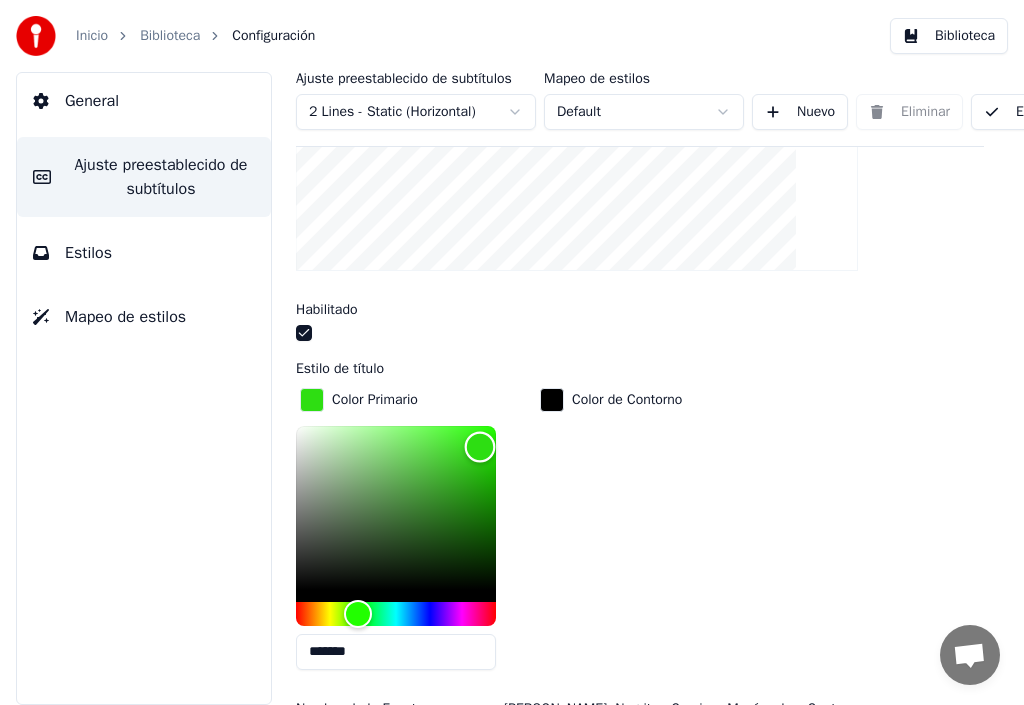 drag, startPoint x: 442, startPoint y: 517, endPoint x: 480, endPoint y: 445, distance: 81.41253 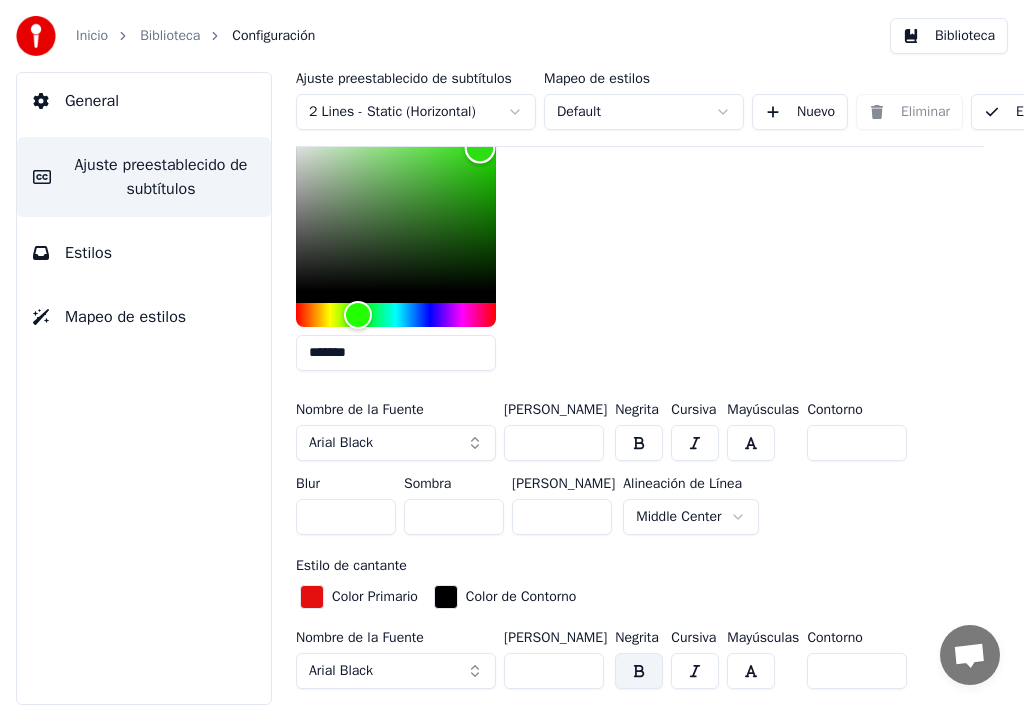 scroll, scrollTop: 700, scrollLeft: 0, axis: vertical 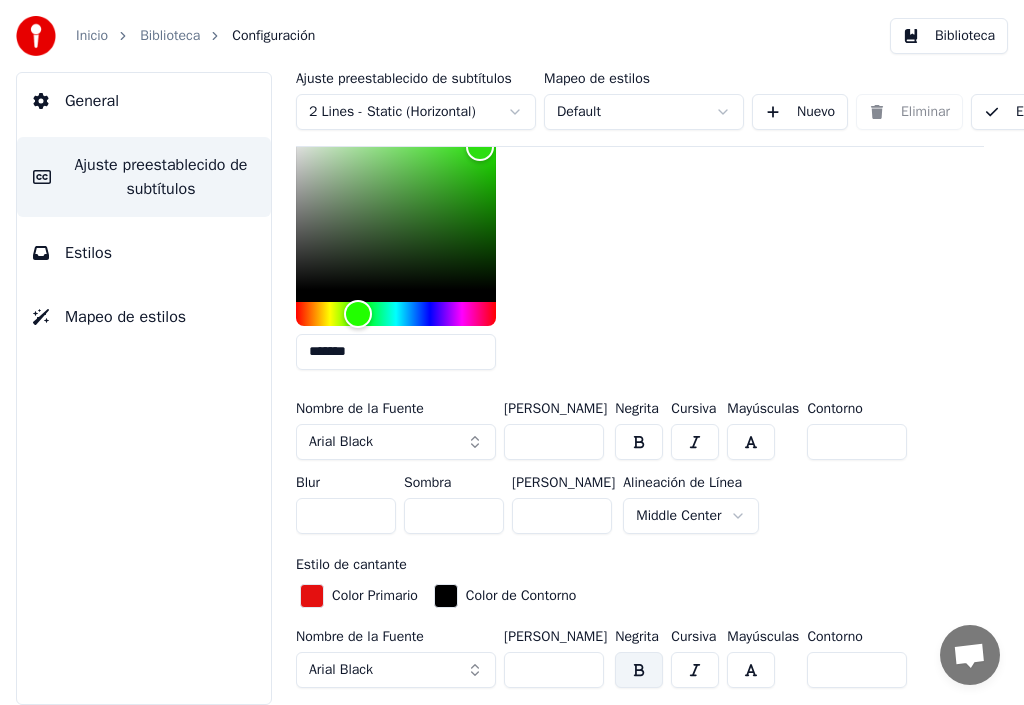 click at bounding box center [312, 596] 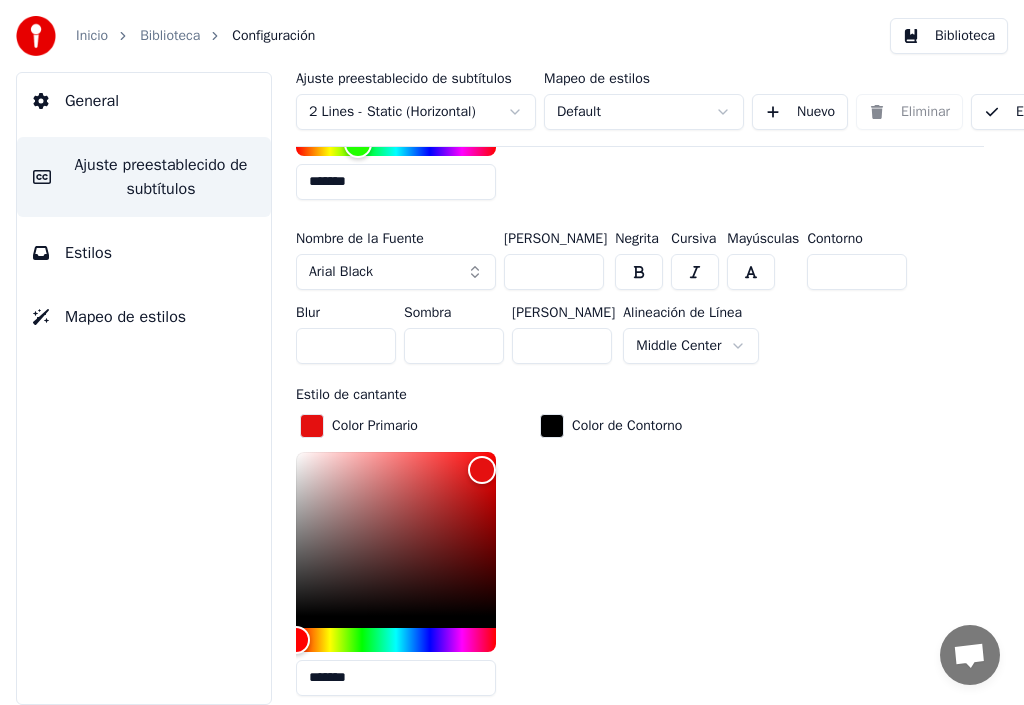 scroll, scrollTop: 900, scrollLeft: 0, axis: vertical 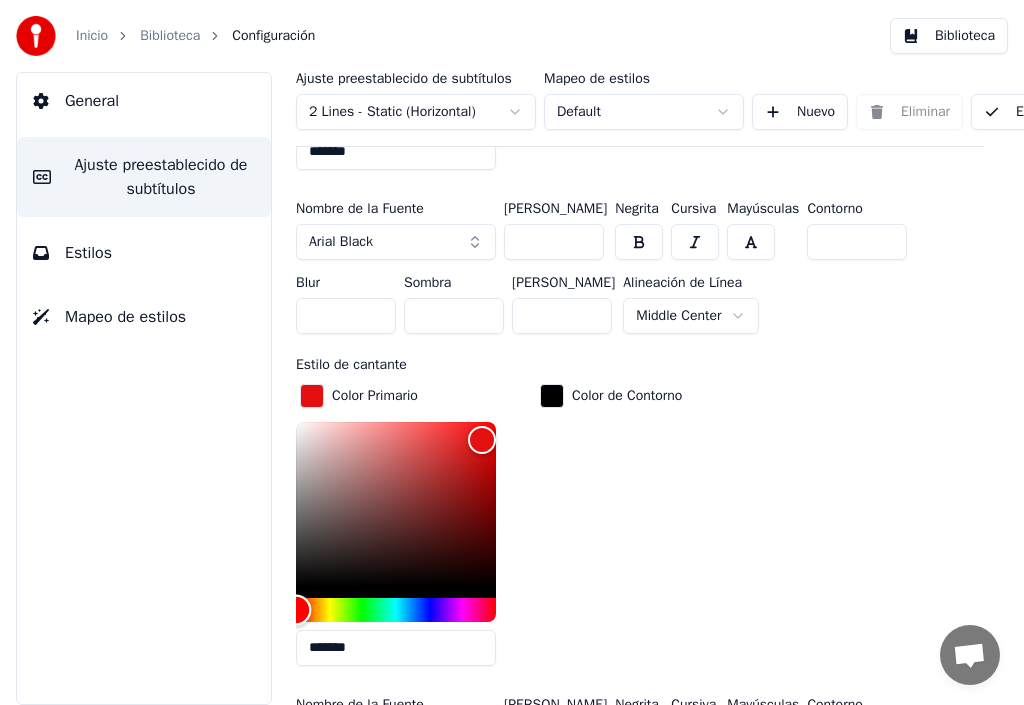 click at bounding box center (396, 610) 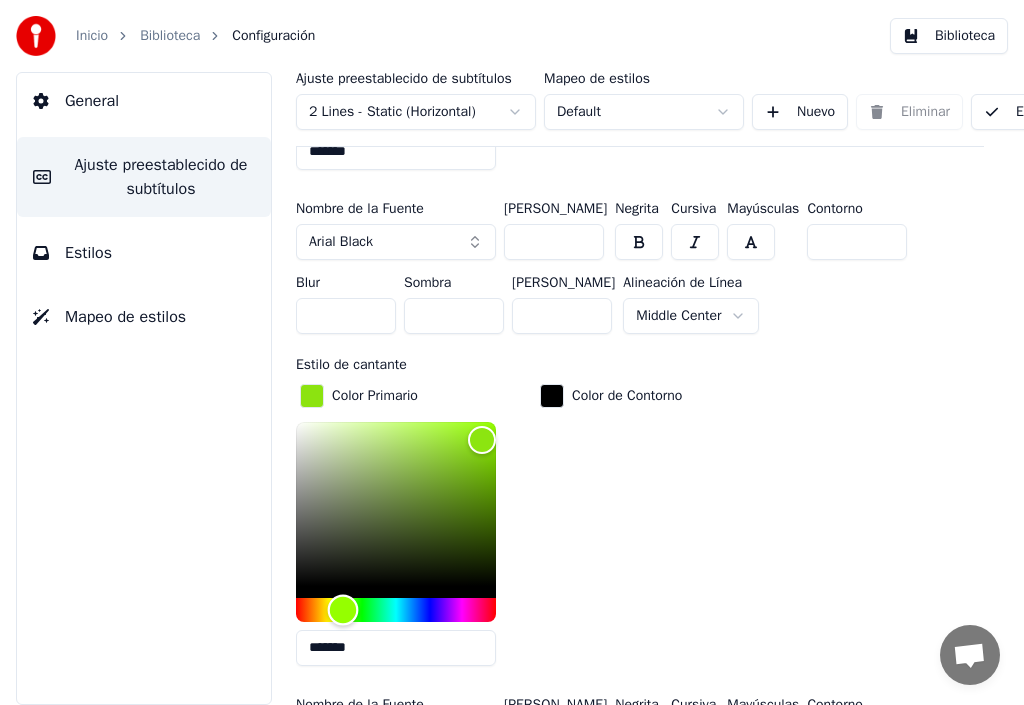 click at bounding box center [343, 609] 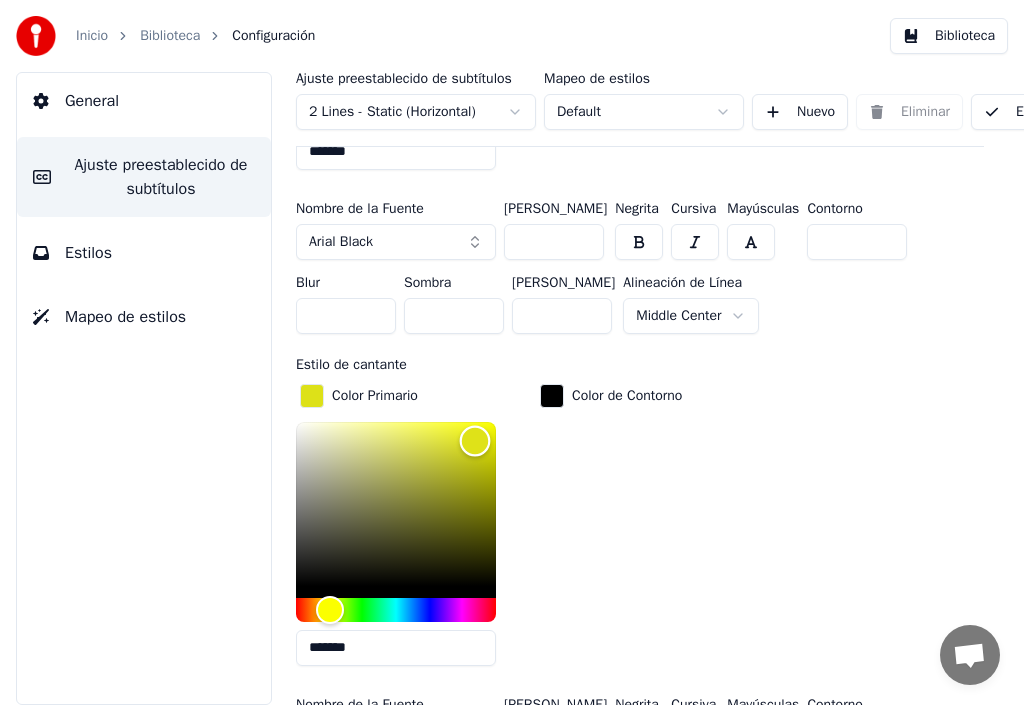 click at bounding box center (475, 441) 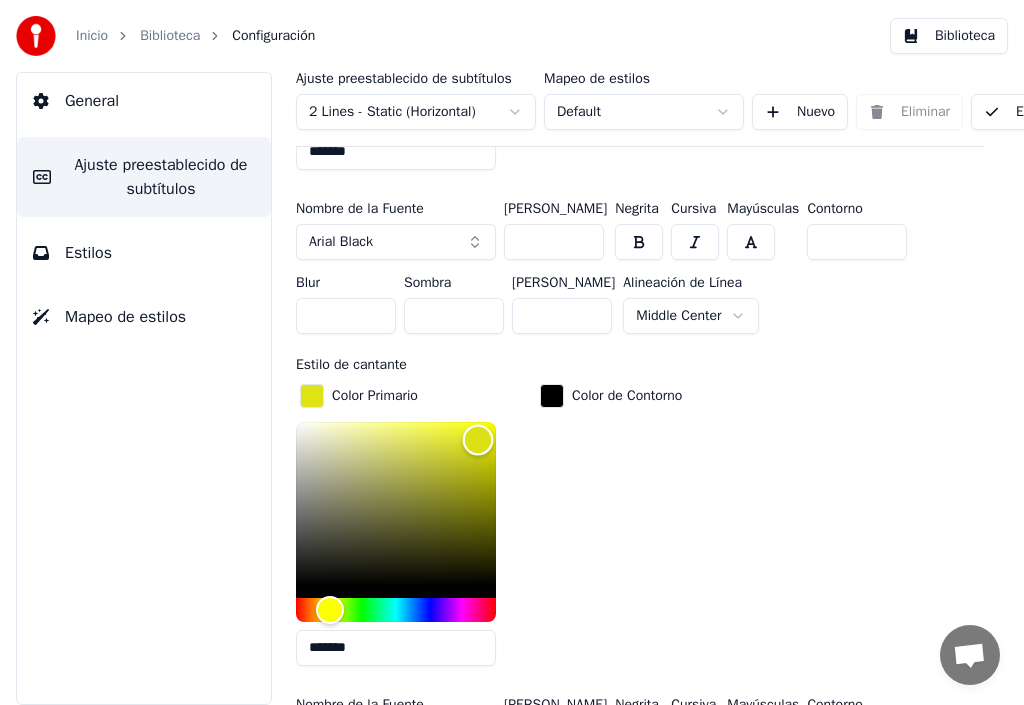 click at bounding box center [478, 440] 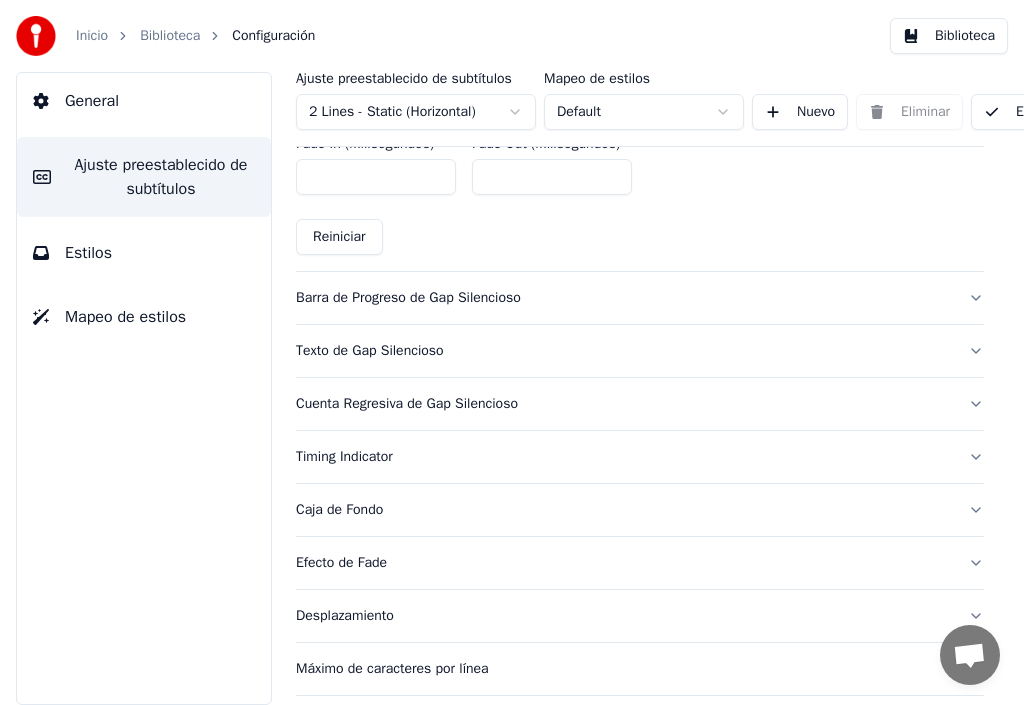 scroll, scrollTop: 1796, scrollLeft: 0, axis: vertical 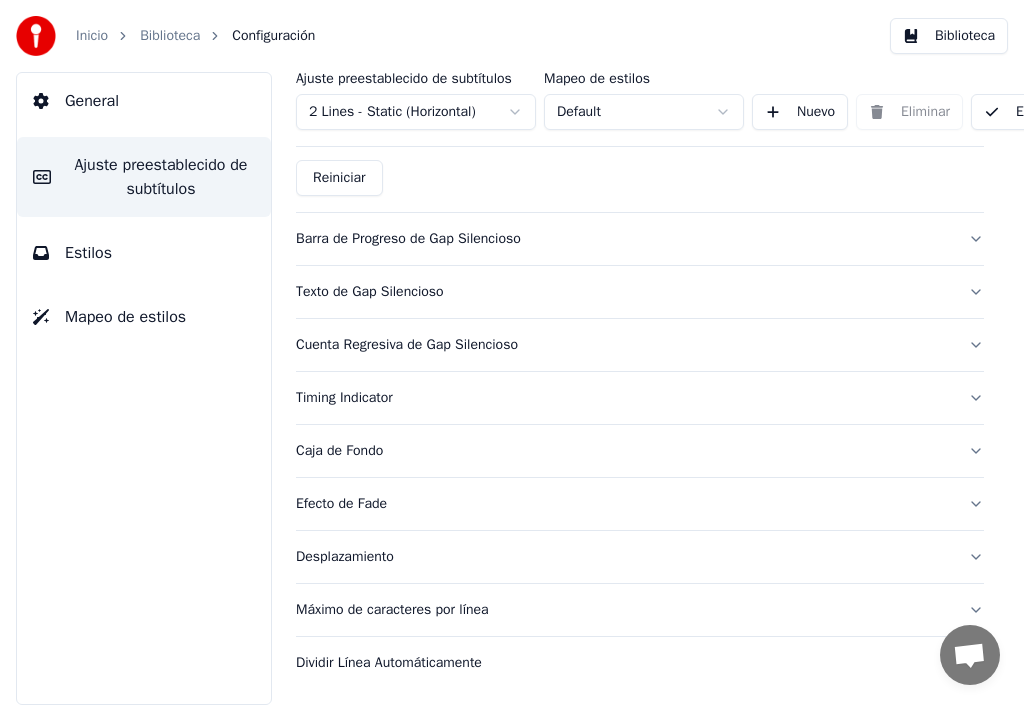 click on "Barra de Progreso de Gap Silencioso" at bounding box center [640, 239] 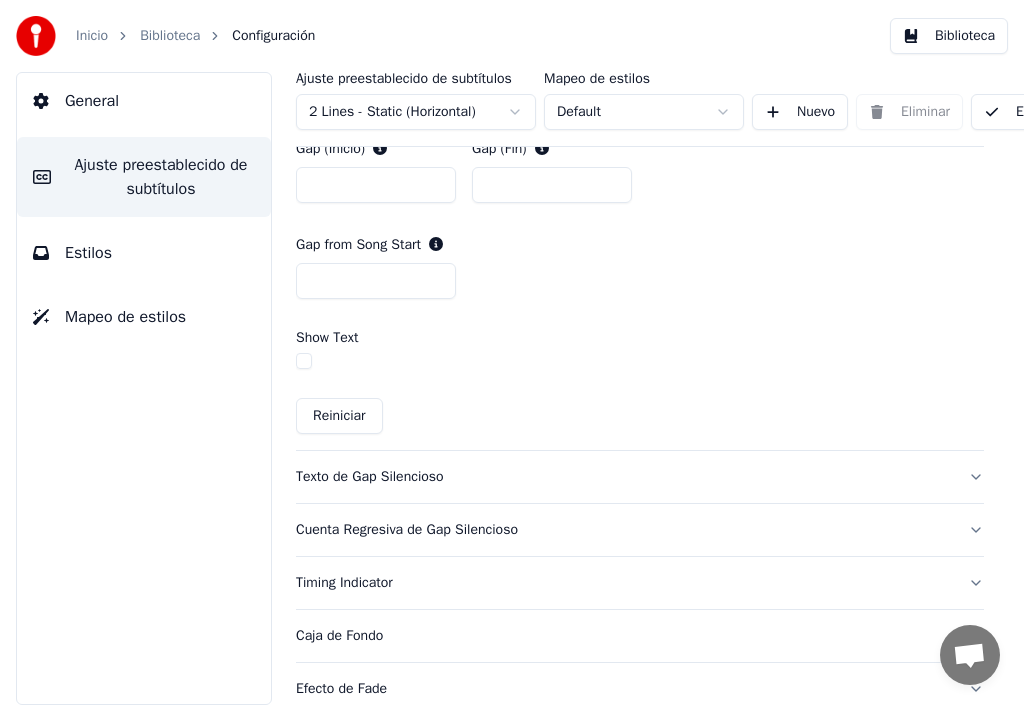 scroll, scrollTop: 1198, scrollLeft: 0, axis: vertical 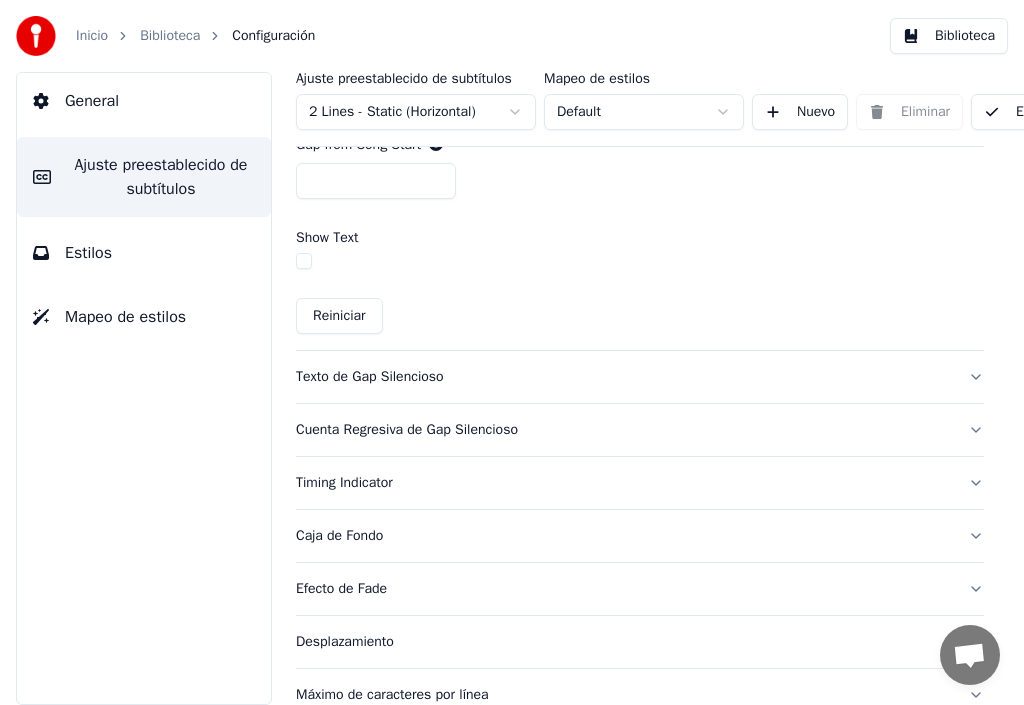 click on "Cuenta Regresiva de Gap Silencioso" at bounding box center (640, 430) 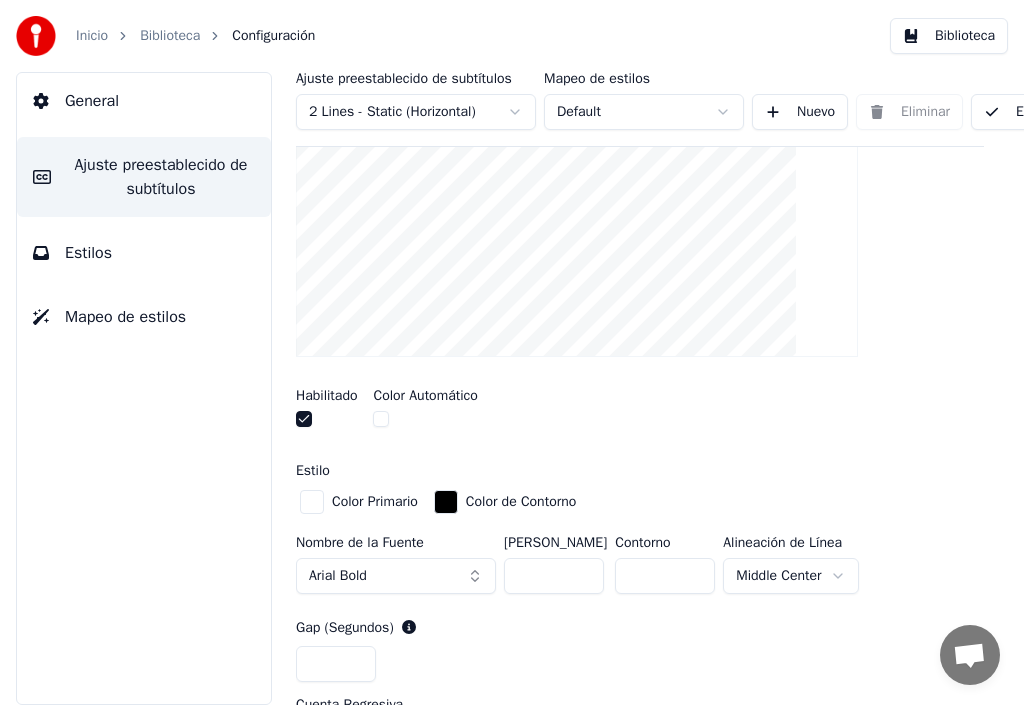 scroll, scrollTop: 573, scrollLeft: 0, axis: vertical 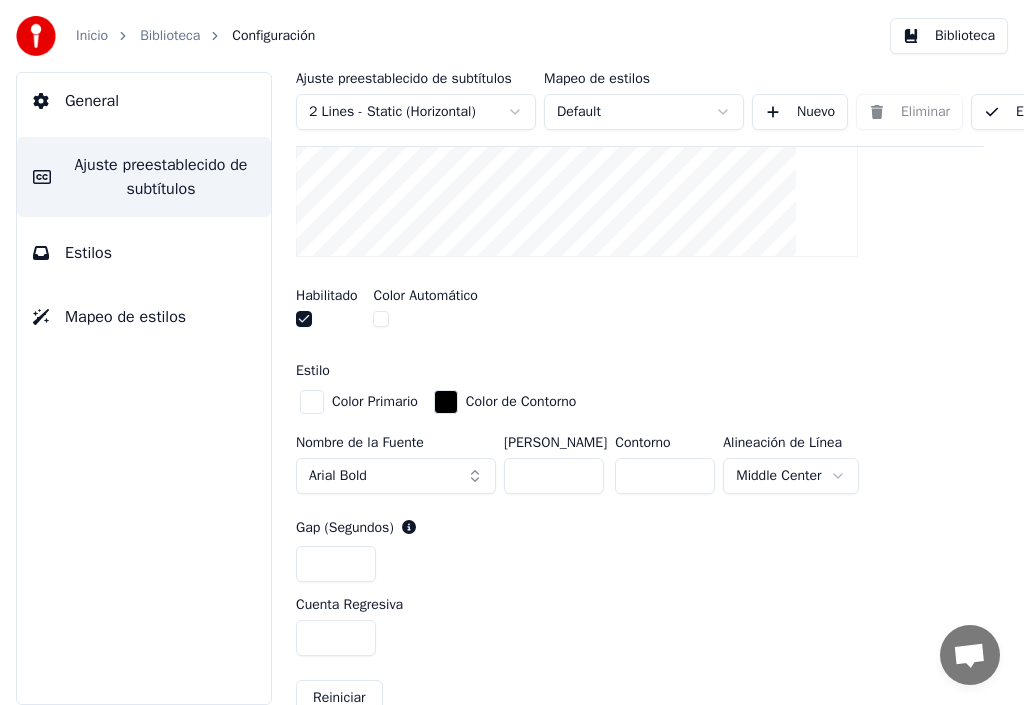 click at bounding box center [312, 402] 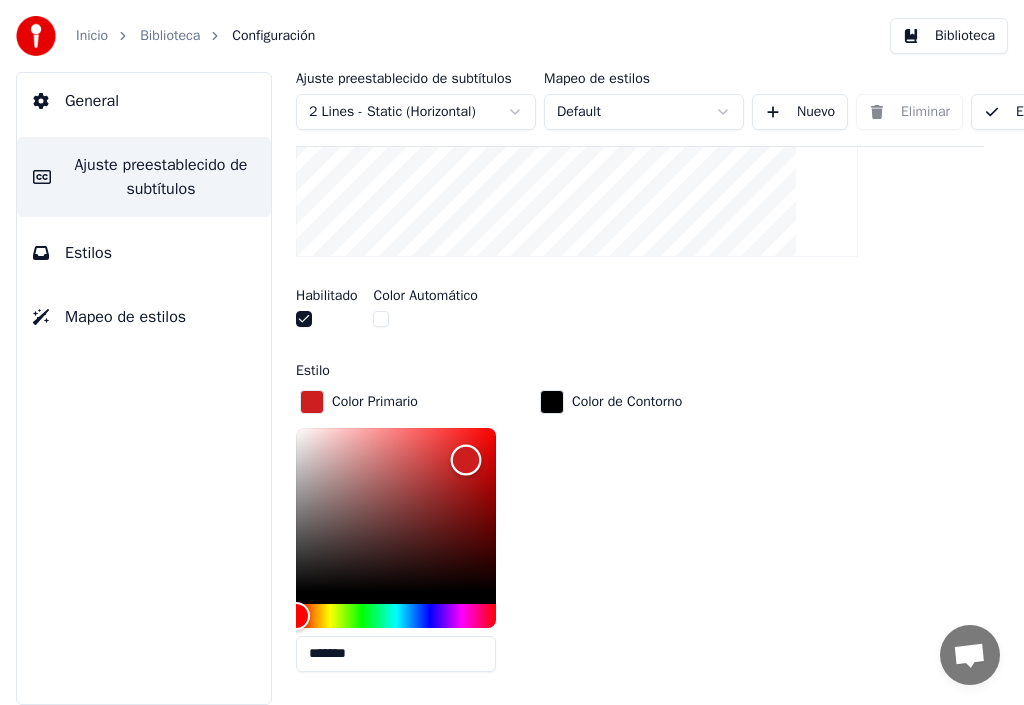 click at bounding box center [396, 510] 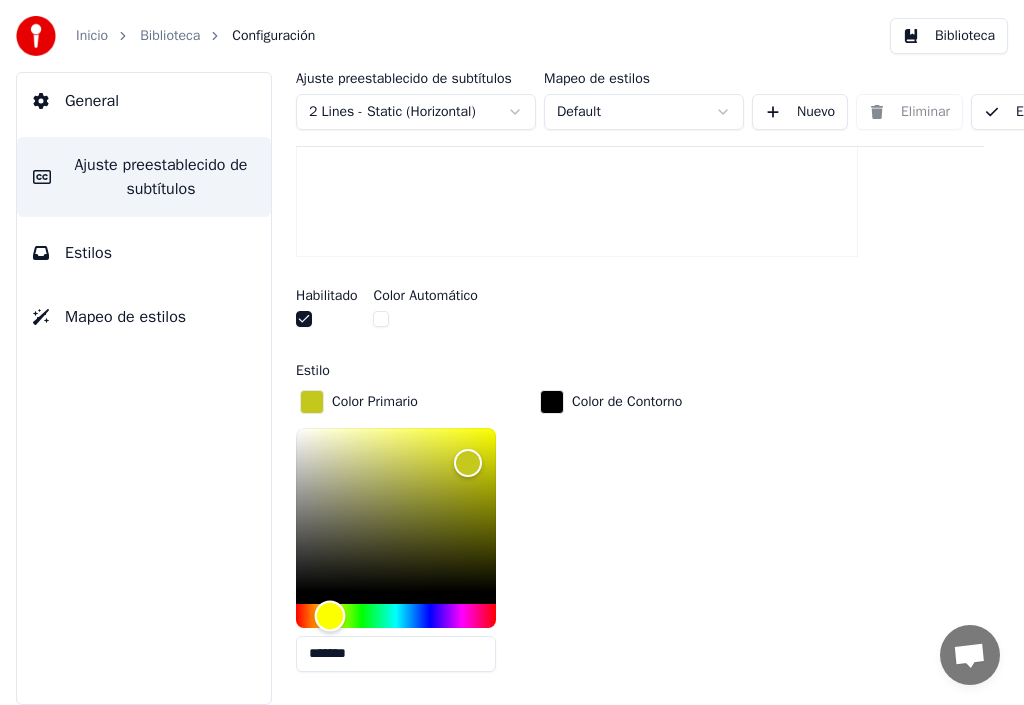 click at bounding box center [396, 616] 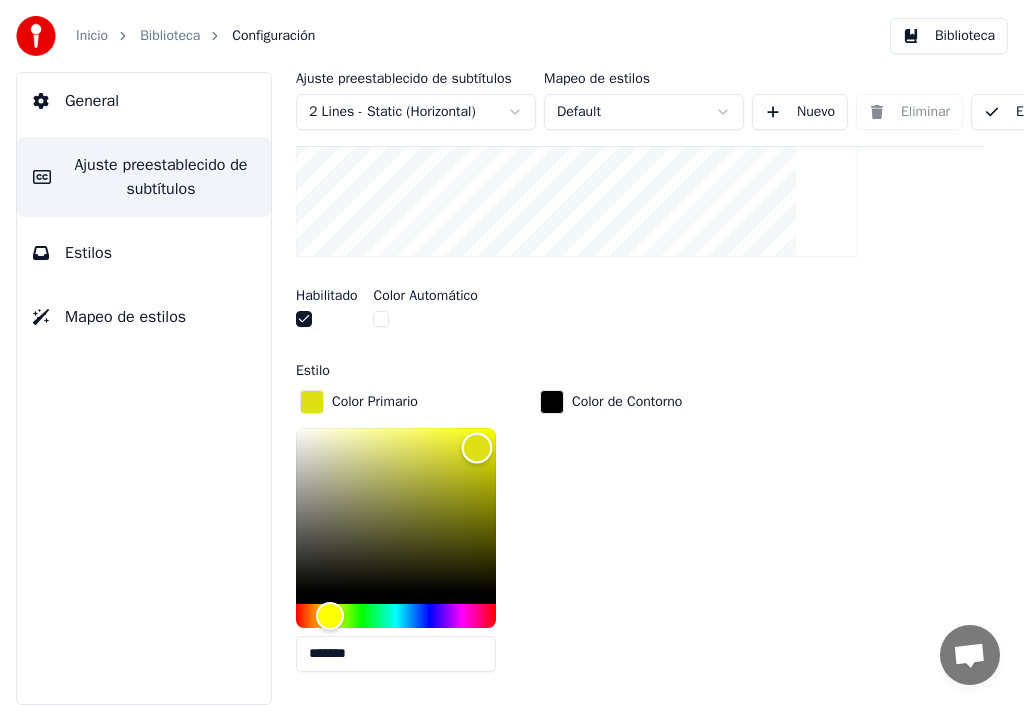 type on "*******" 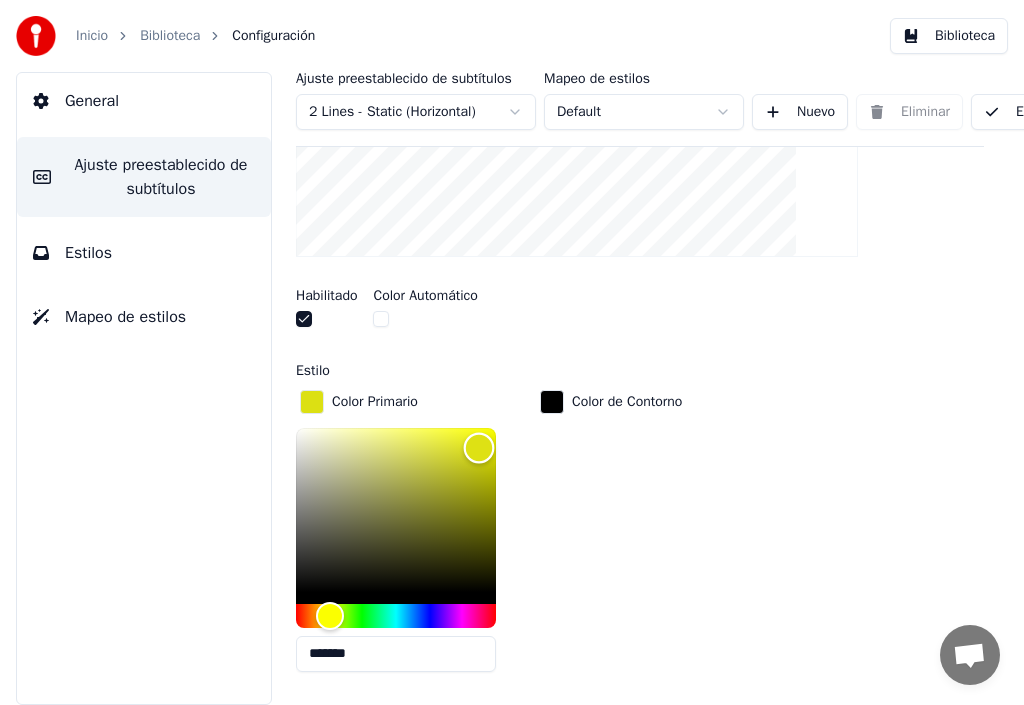 click at bounding box center (479, 448) 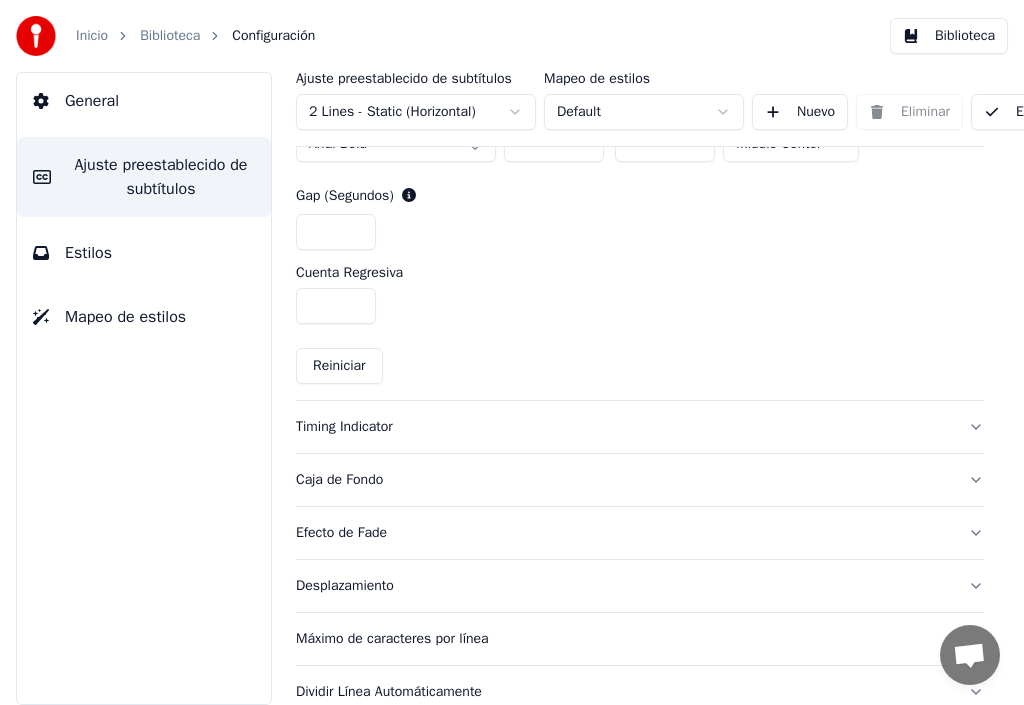 scroll, scrollTop: 1217, scrollLeft: 0, axis: vertical 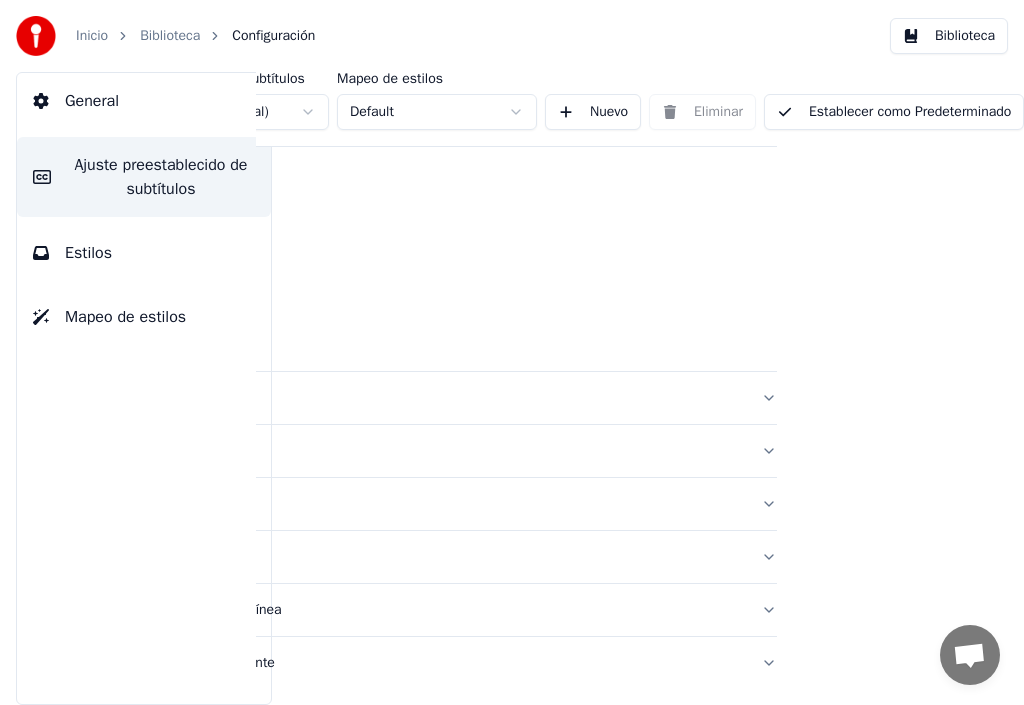 click on "Establecer como Predeterminado" at bounding box center [894, 112] 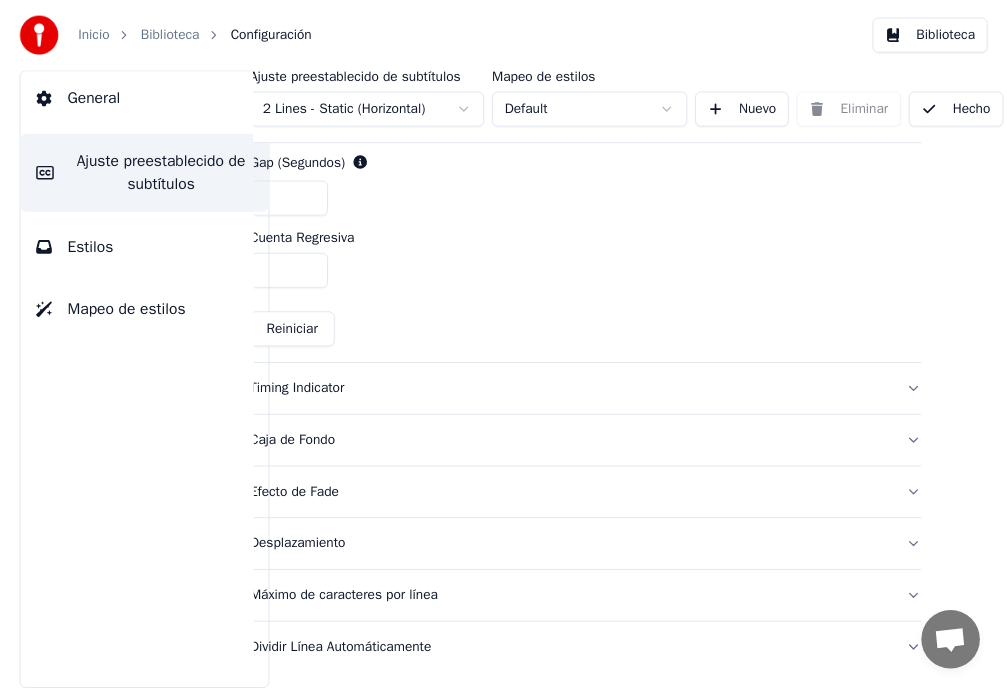 scroll, scrollTop: 1217, scrollLeft: 69, axis: both 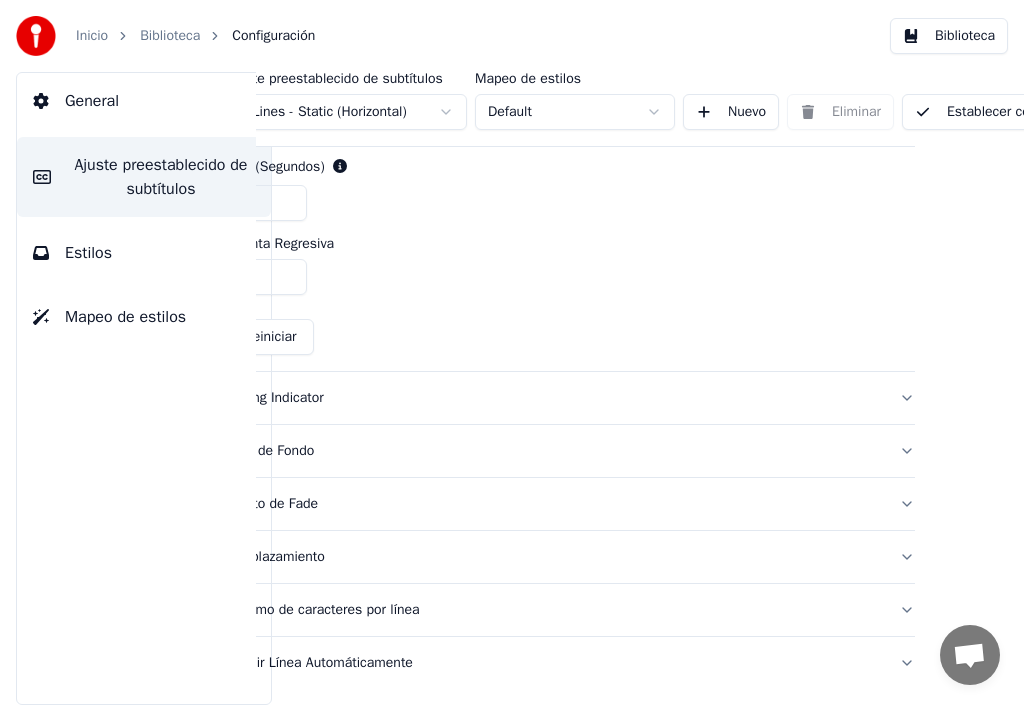 click on "Biblioteca" at bounding box center [949, 36] 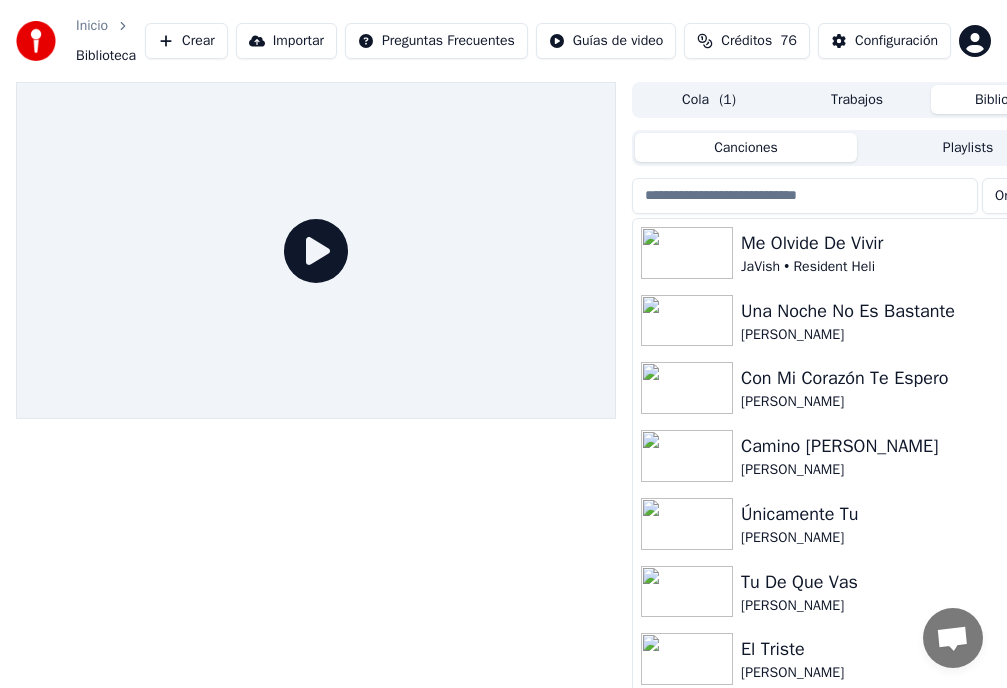 scroll, scrollTop: 0, scrollLeft: 75, axis: horizontal 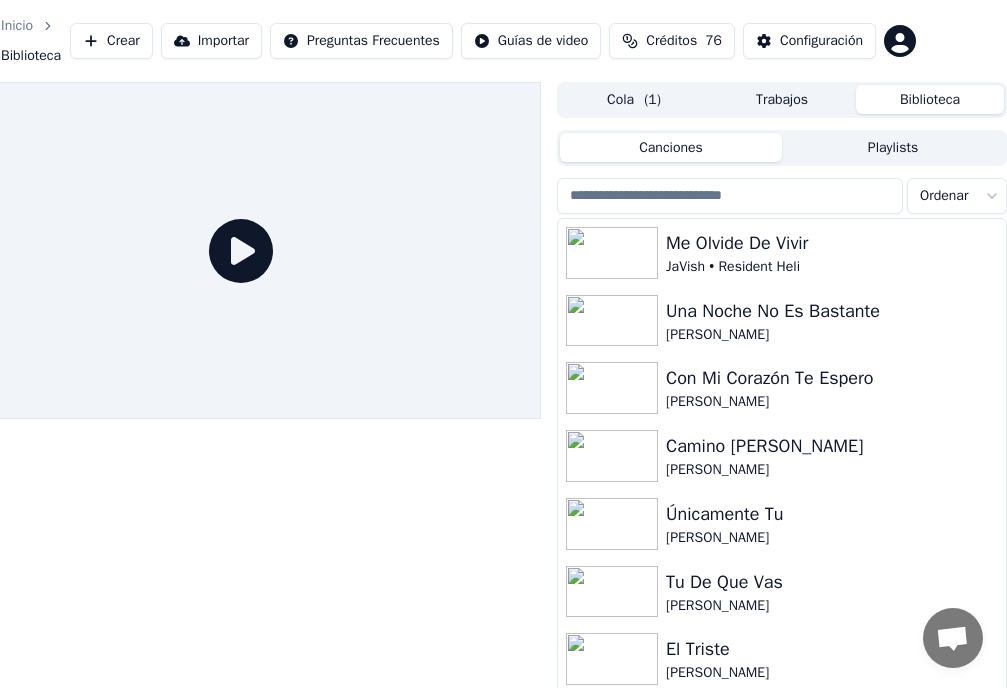 click on "Biblioteca" at bounding box center (31, 56) 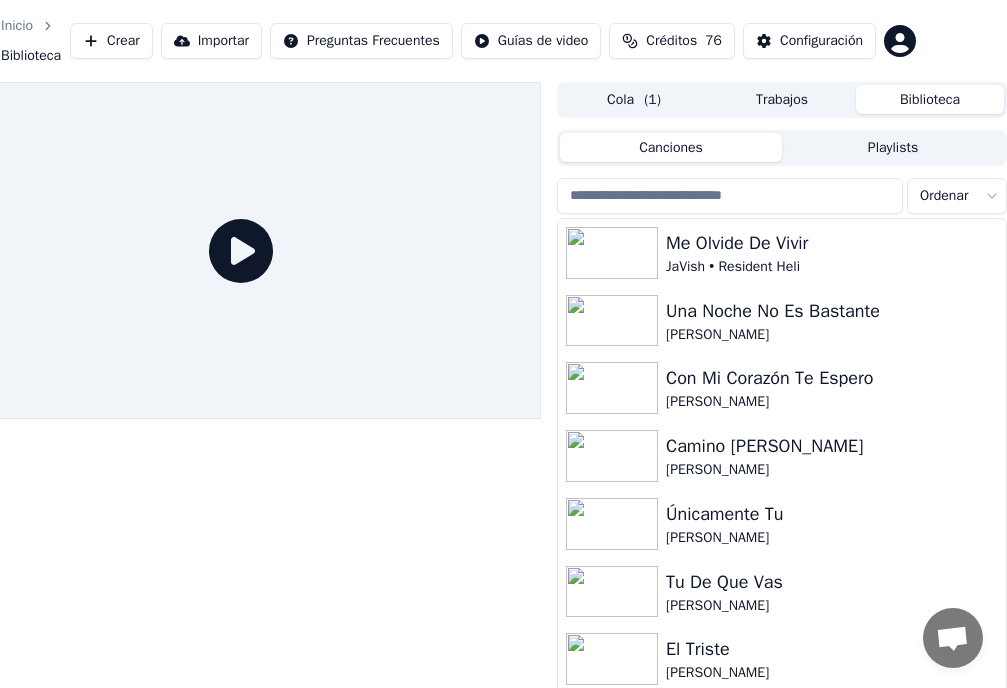 click on "Biblioteca" at bounding box center [31, 56] 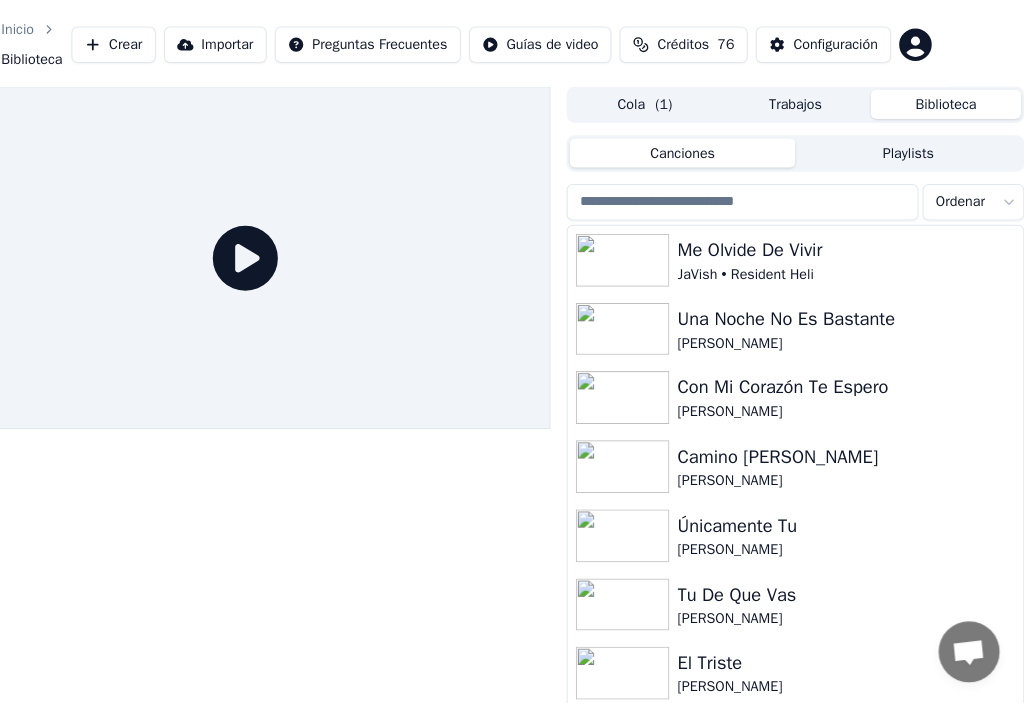 scroll, scrollTop: 0, scrollLeft: 0, axis: both 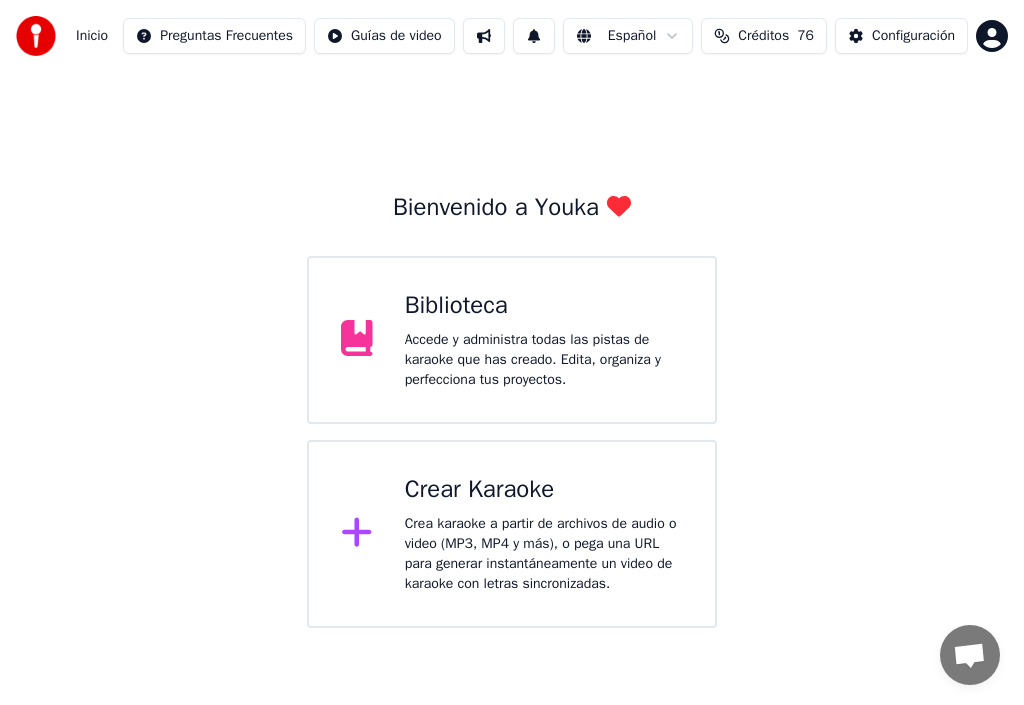 click on "Biblioteca" at bounding box center [544, 306] 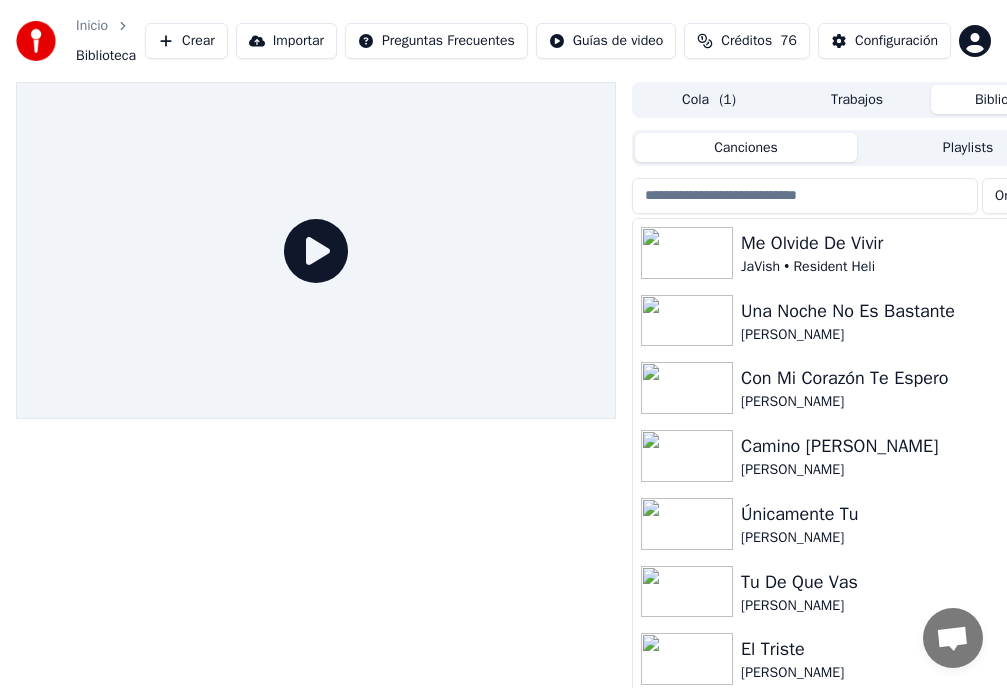 click on "Una Noche No Es Bastante" at bounding box center (897, 311) 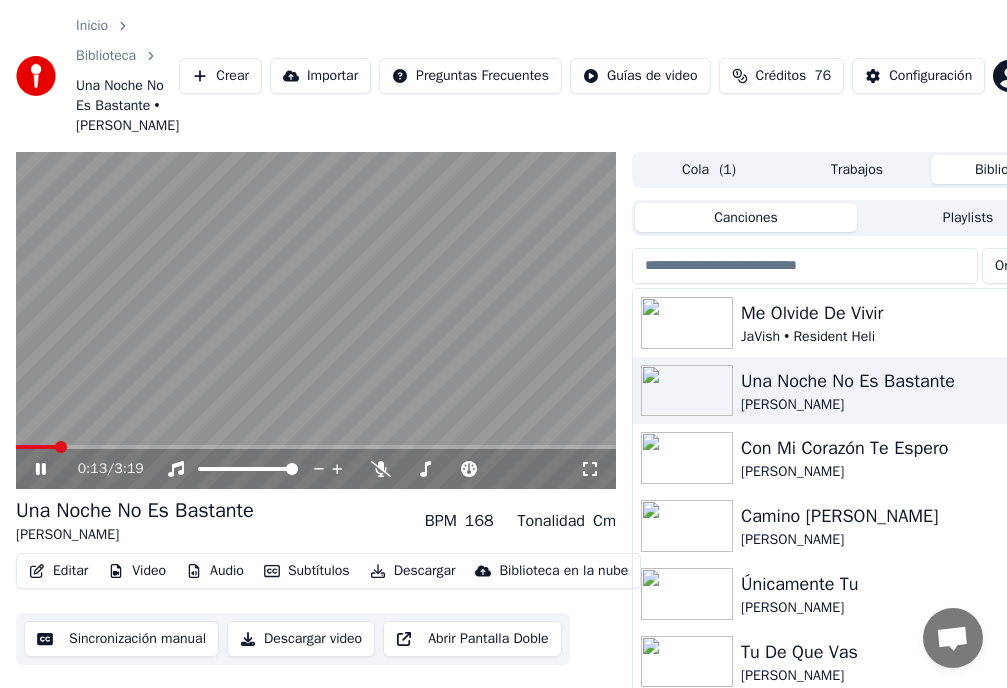click 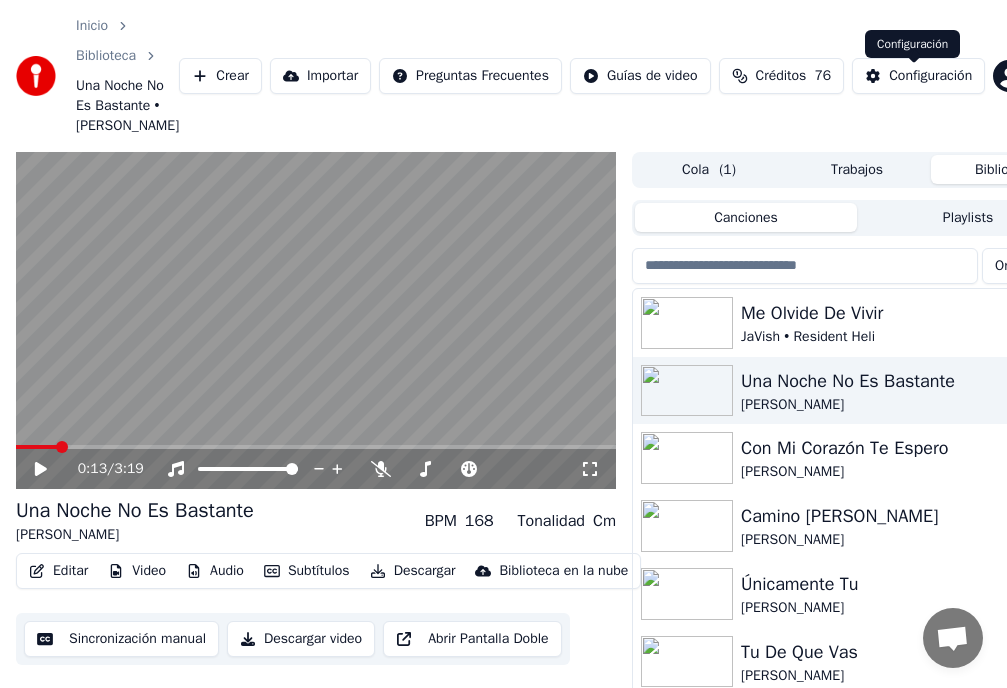 click on "Configuración" at bounding box center (930, 76) 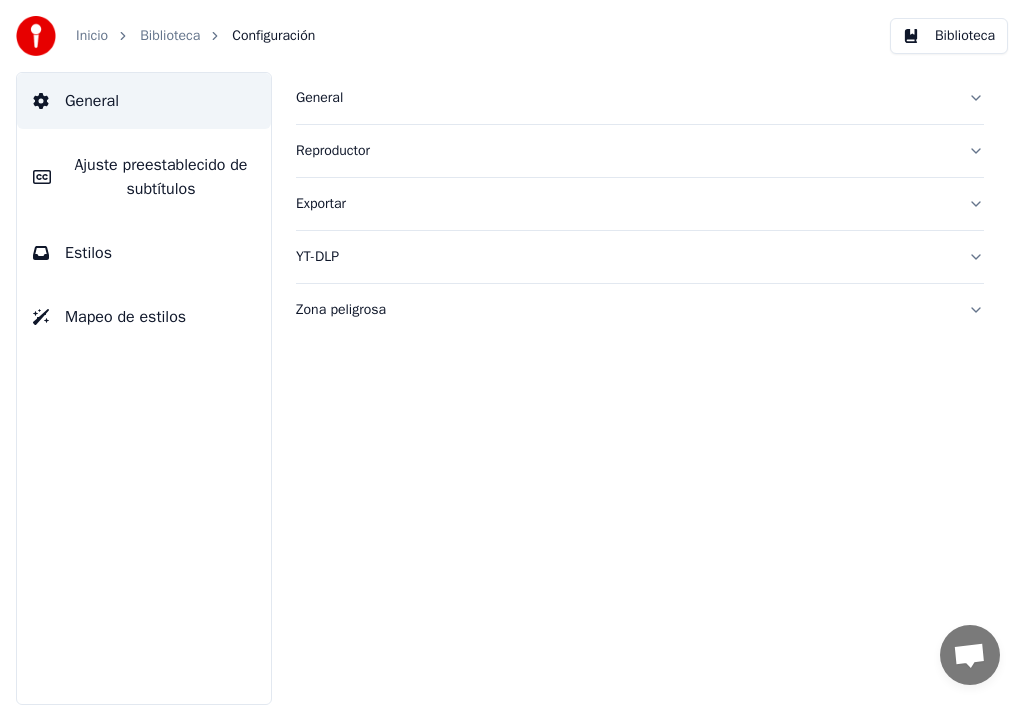 click on "Ajuste preestablecido de subtítulos" at bounding box center (161, 177) 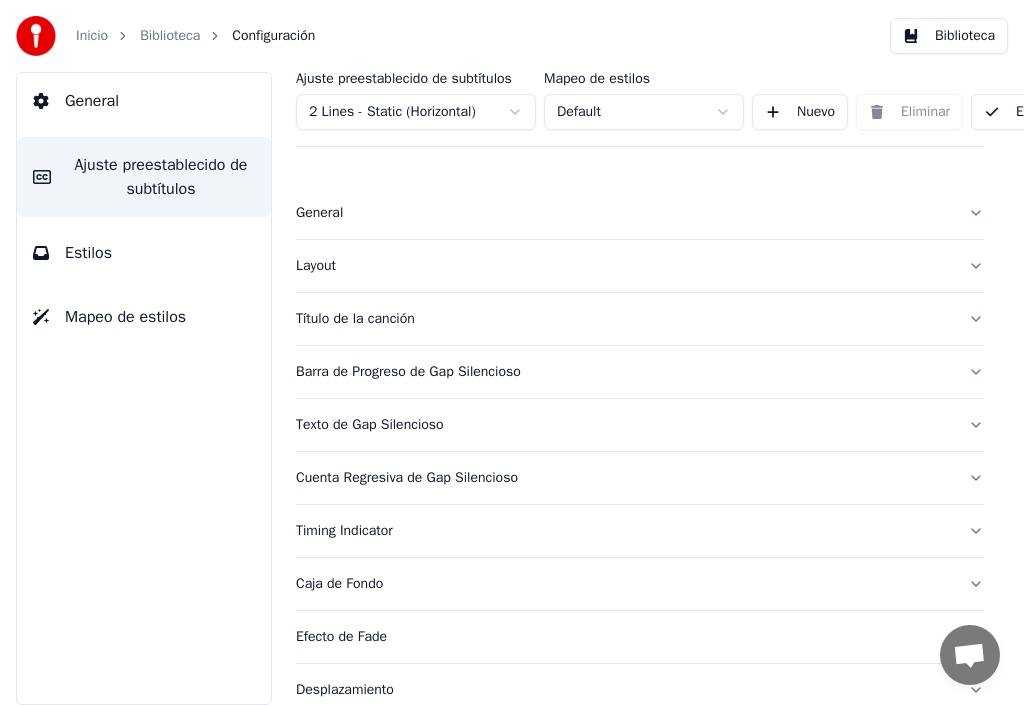 click on "Título de la canción" at bounding box center (624, 319) 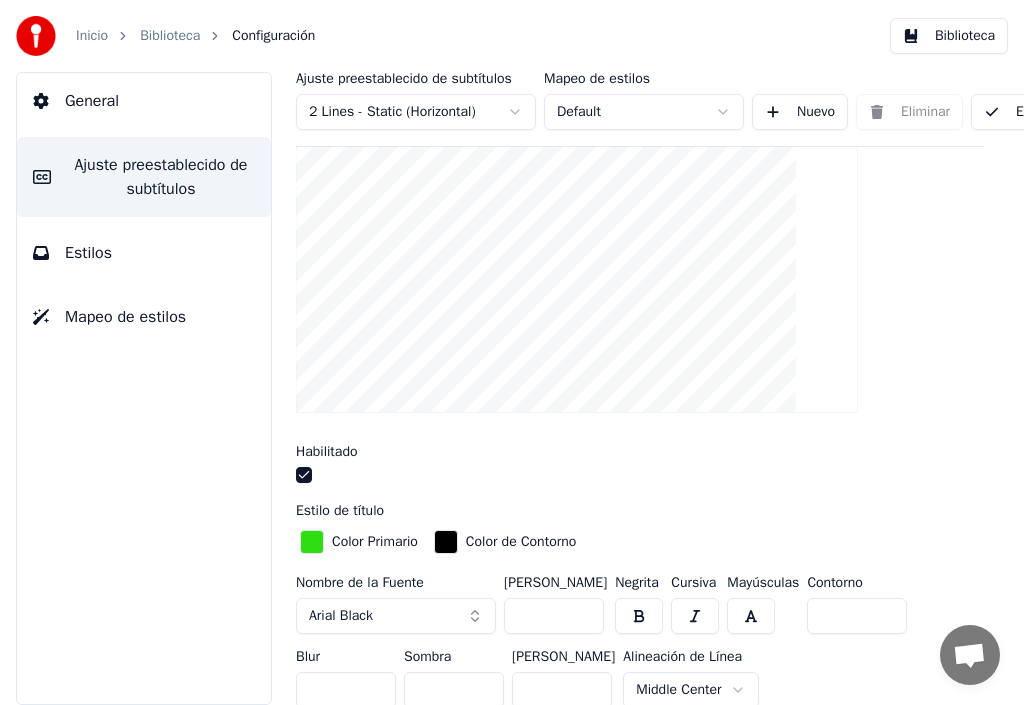 scroll, scrollTop: 300, scrollLeft: 0, axis: vertical 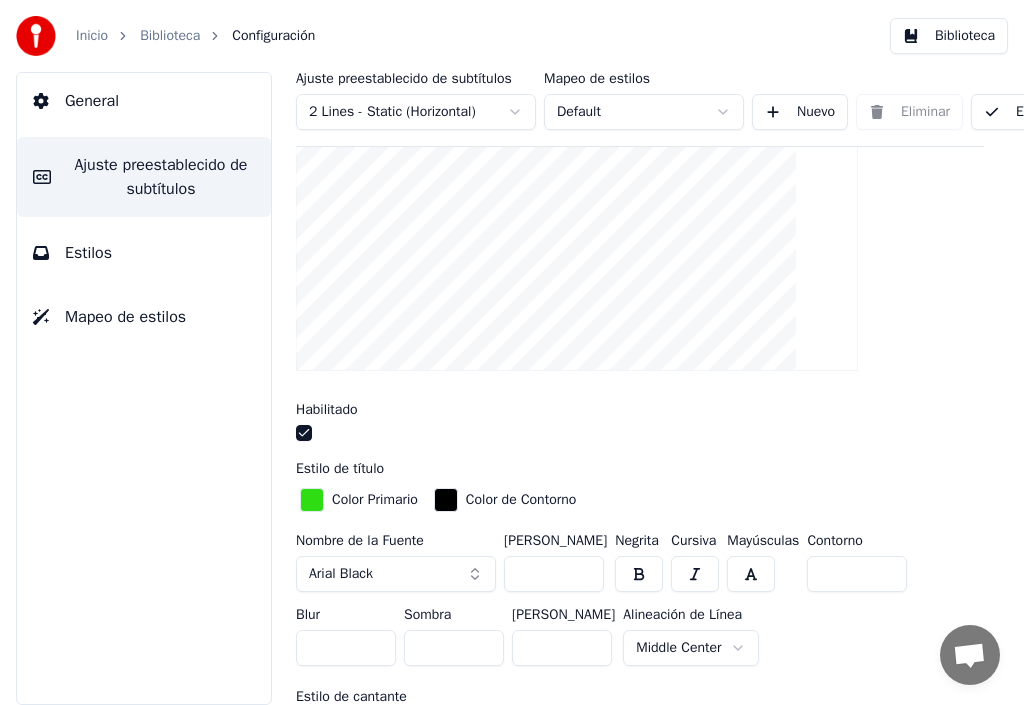 click at bounding box center [446, 500] 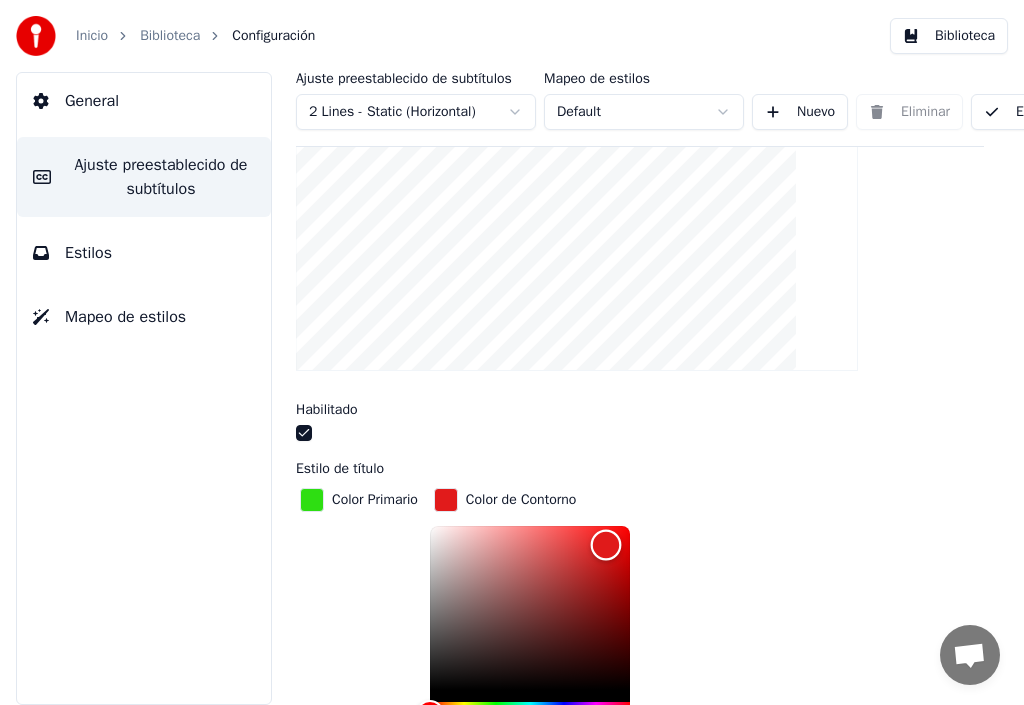 type on "*******" 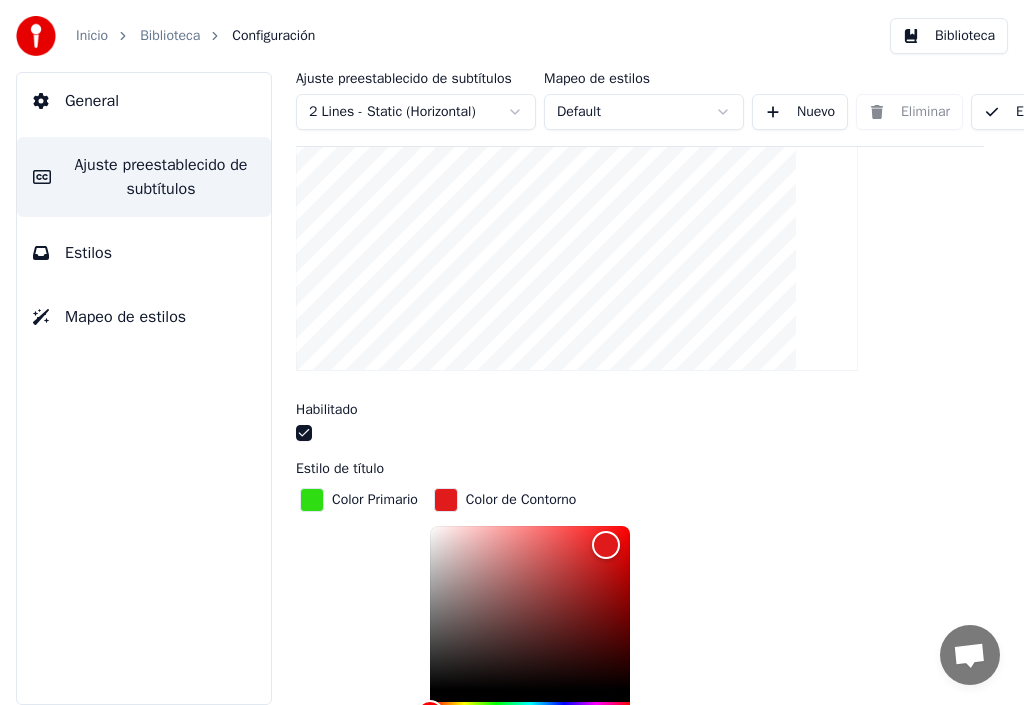 click on "Color Primario Color de Contorno *******" at bounding box center (640, 635) 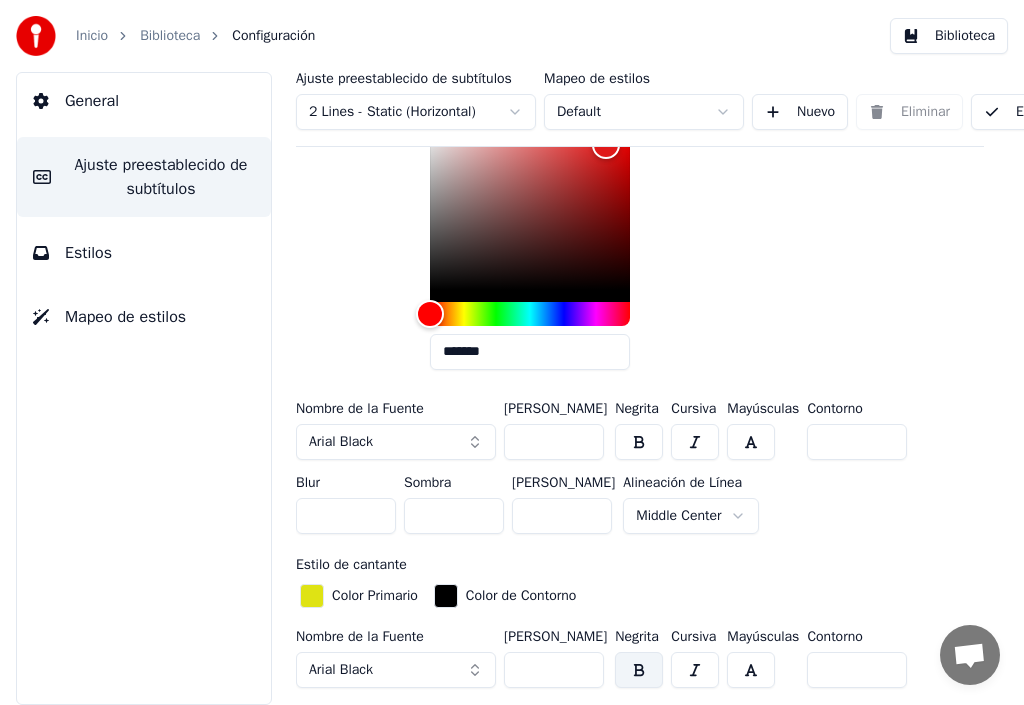 scroll, scrollTop: 800, scrollLeft: 0, axis: vertical 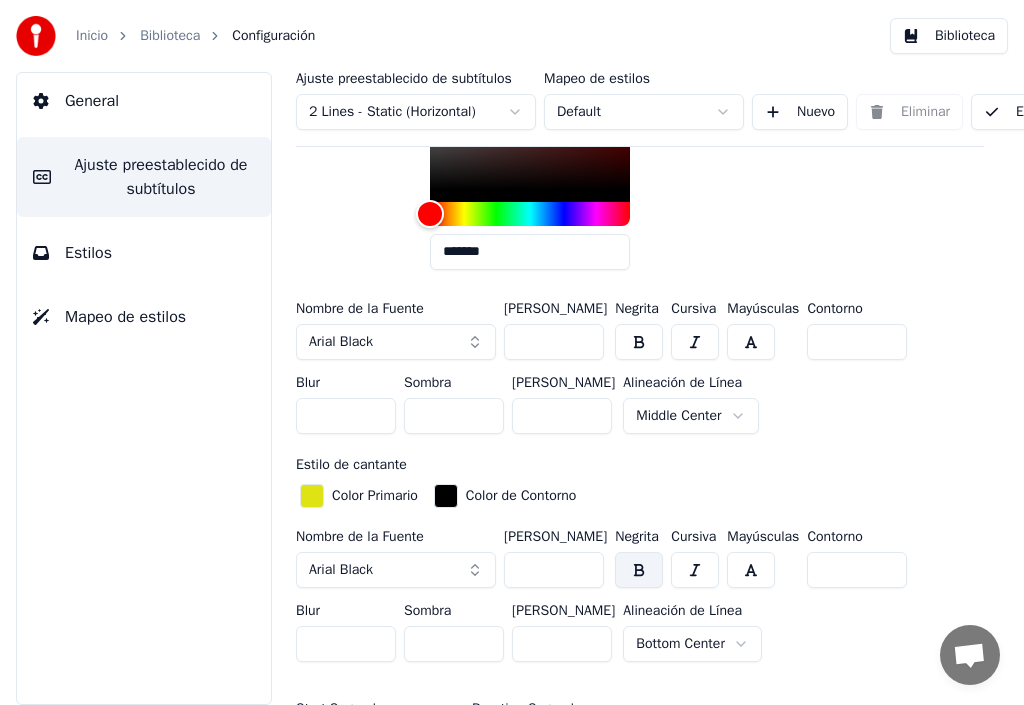 click at bounding box center (446, 496) 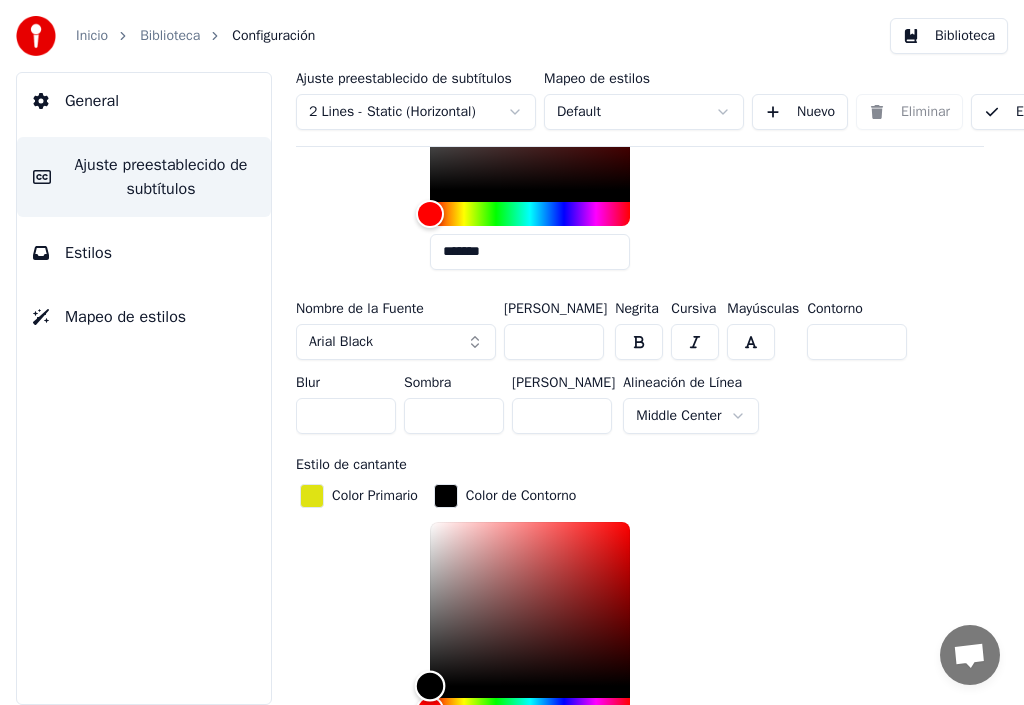 type on "*******" 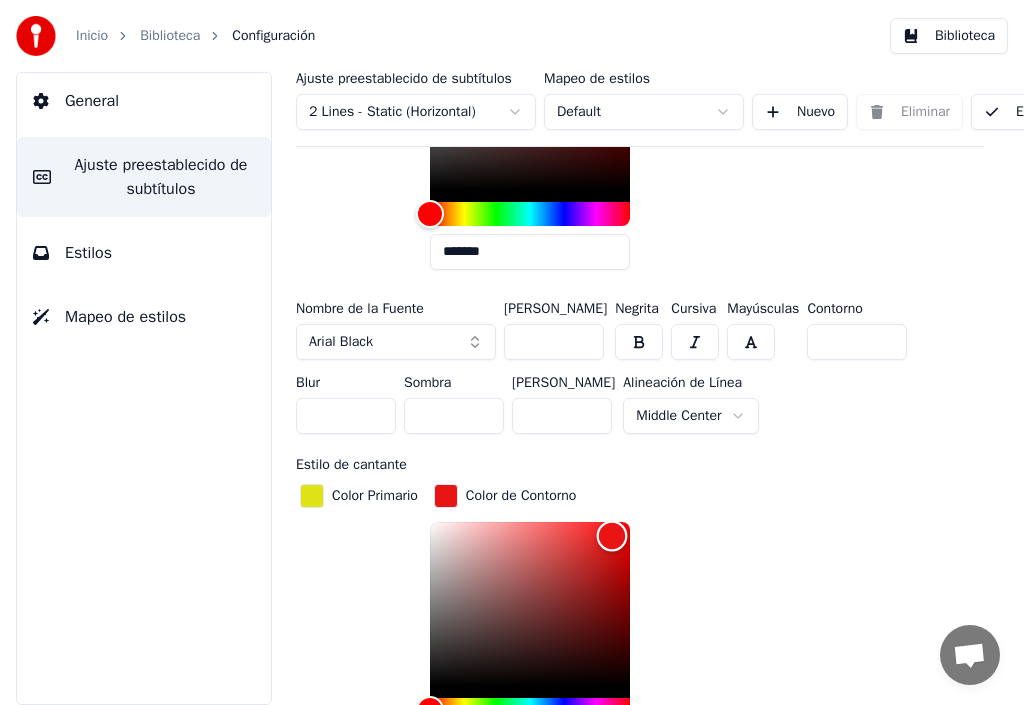 click at bounding box center [530, 604] 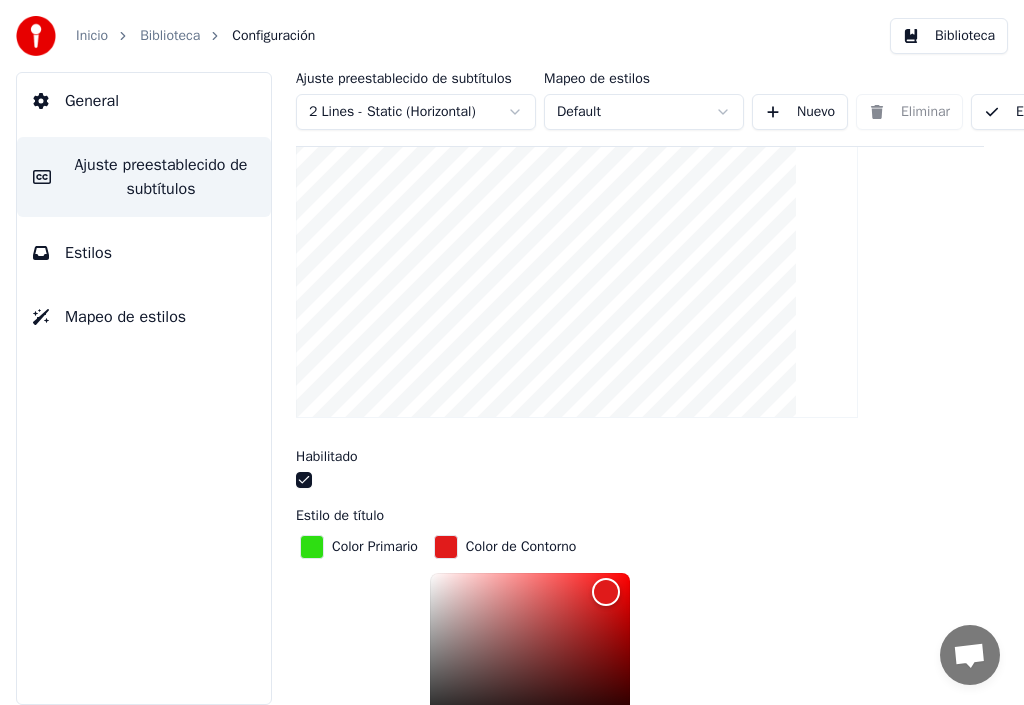 scroll, scrollTop: 200, scrollLeft: 0, axis: vertical 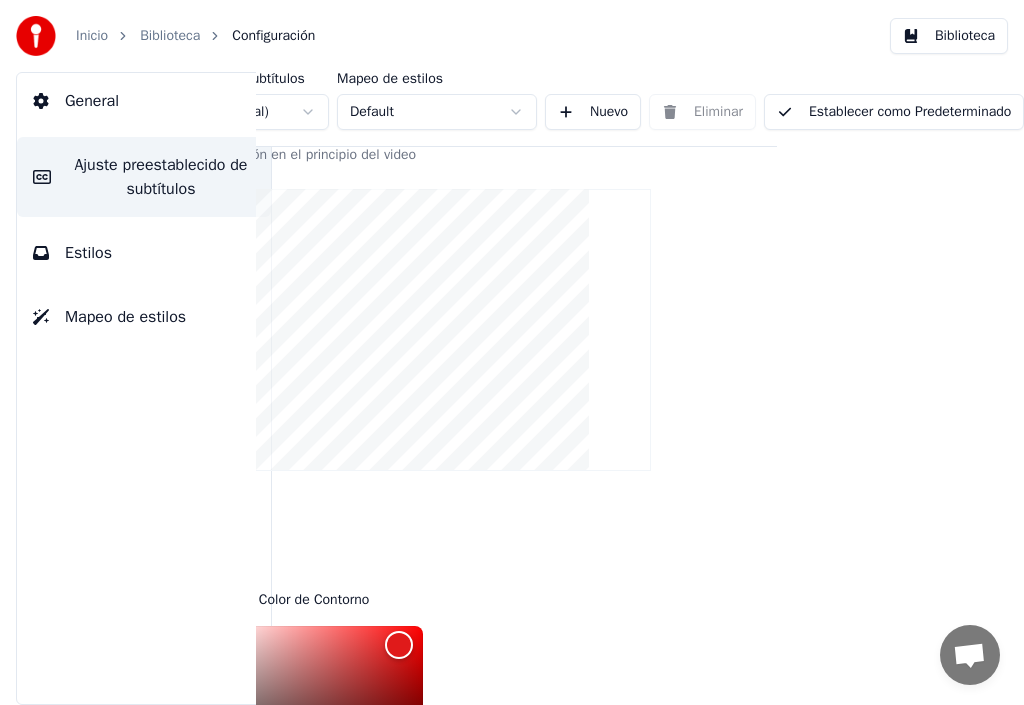 click on "Establecer como Predeterminado" at bounding box center [894, 112] 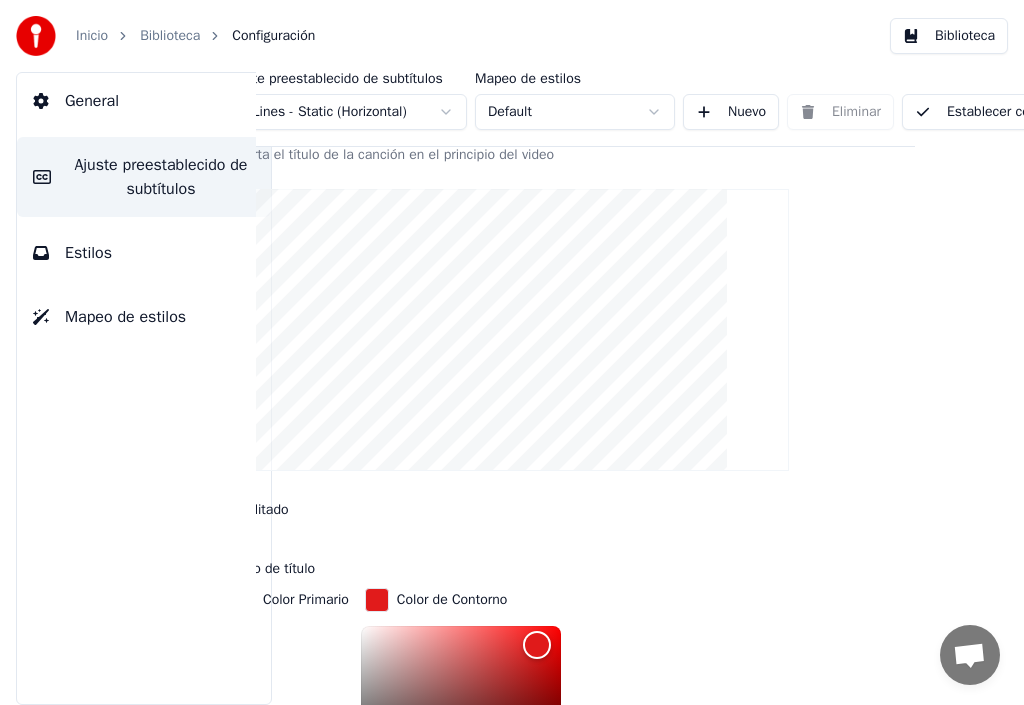 click on "Biblioteca" at bounding box center (170, 36) 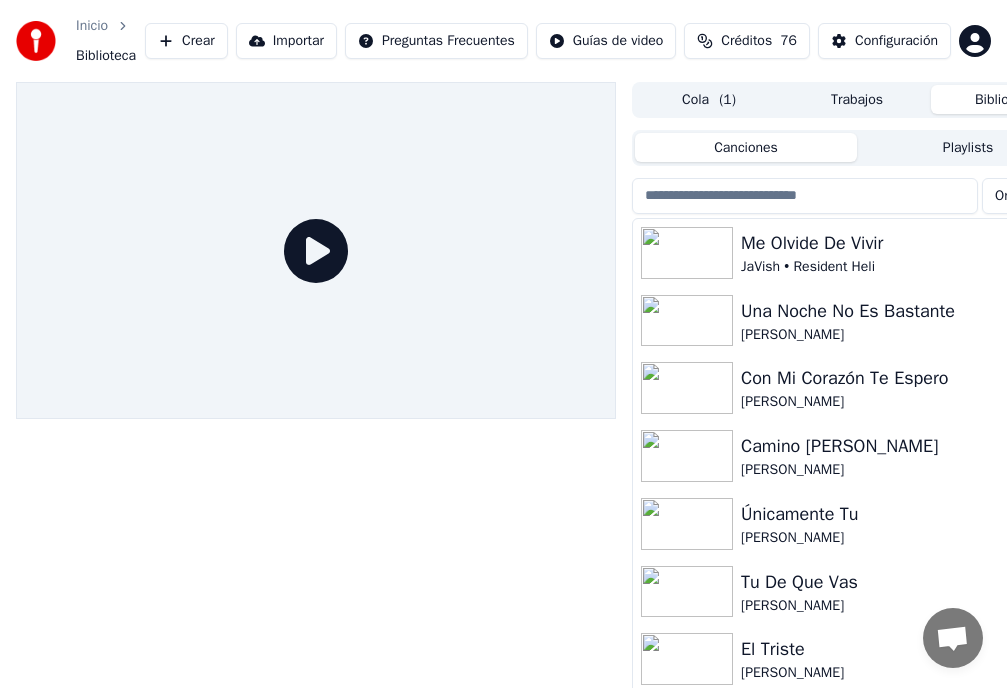 click on "Una Noche No Es Bastante" at bounding box center [897, 311] 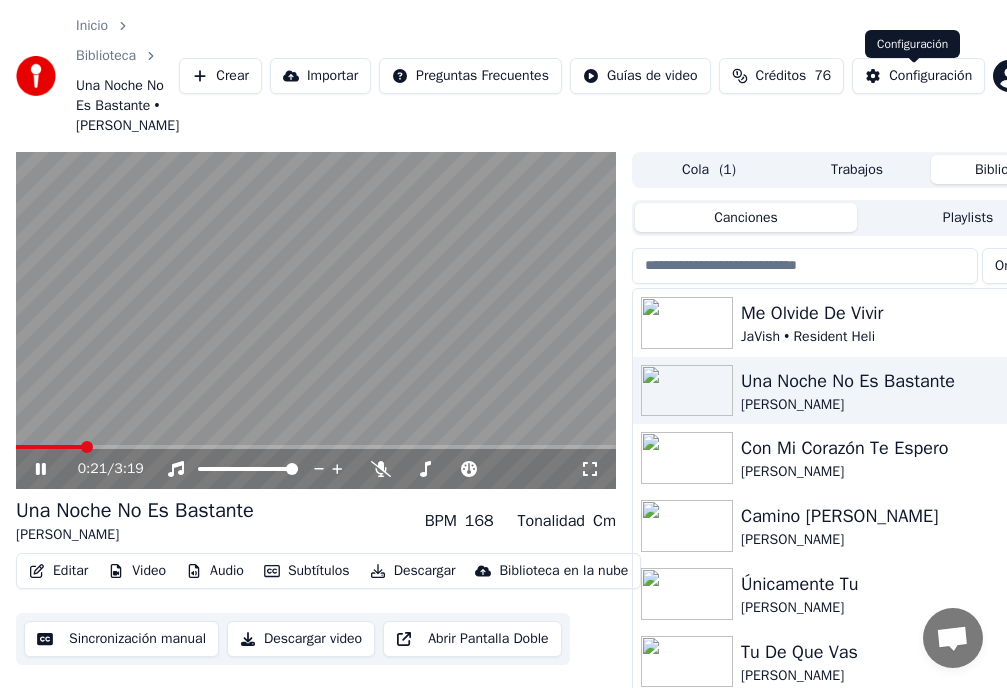 click on "Configuración" at bounding box center [930, 76] 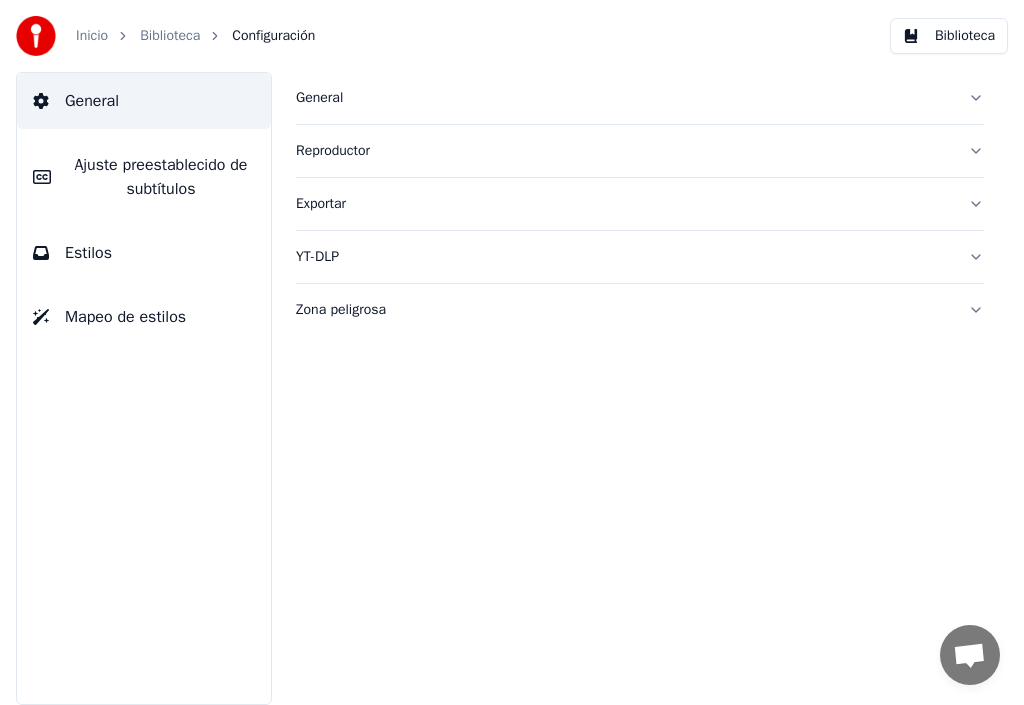 click on "Ajuste preestablecido de subtítulos" at bounding box center (161, 177) 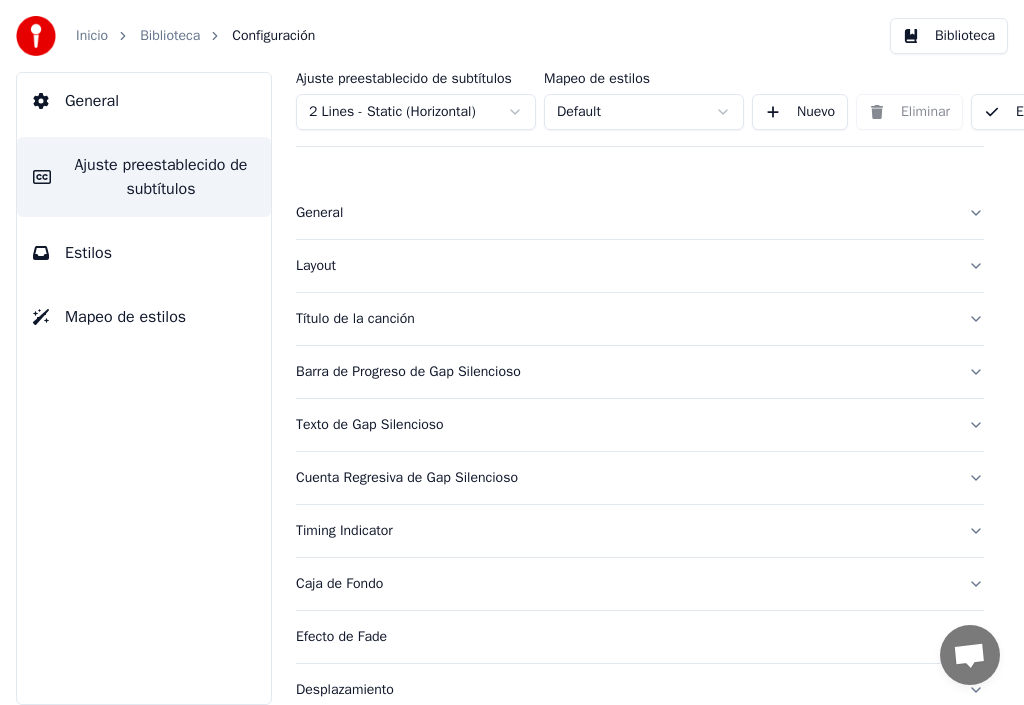 click on "Ajuste preestablecido de subtítulos" at bounding box center [161, 177] 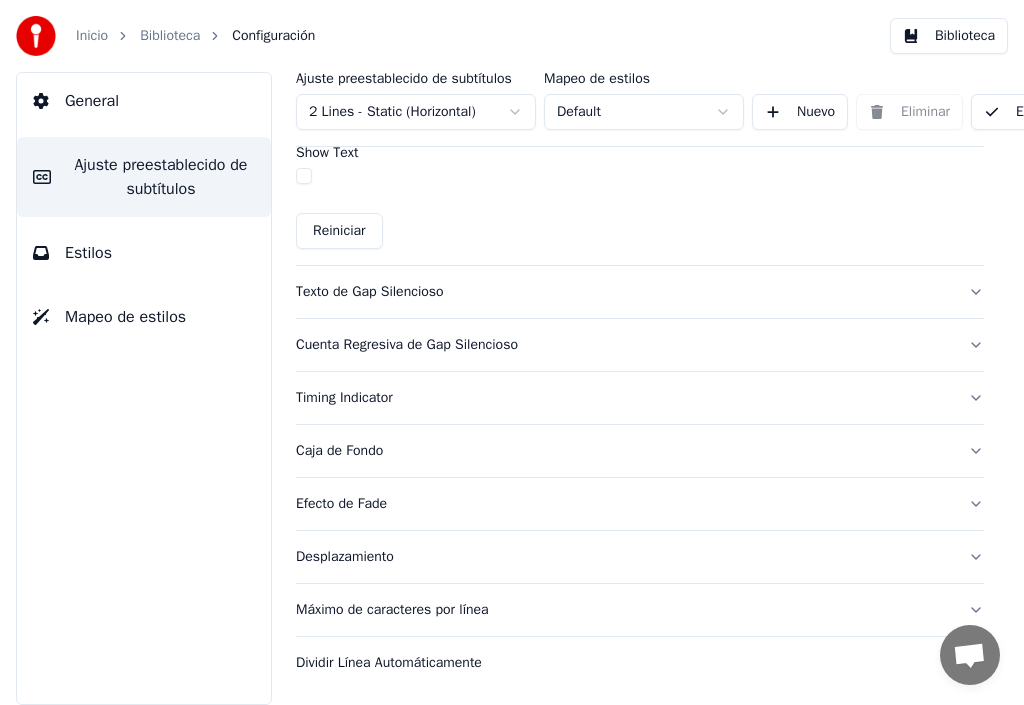 scroll, scrollTop: 1298, scrollLeft: 0, axis: vertical 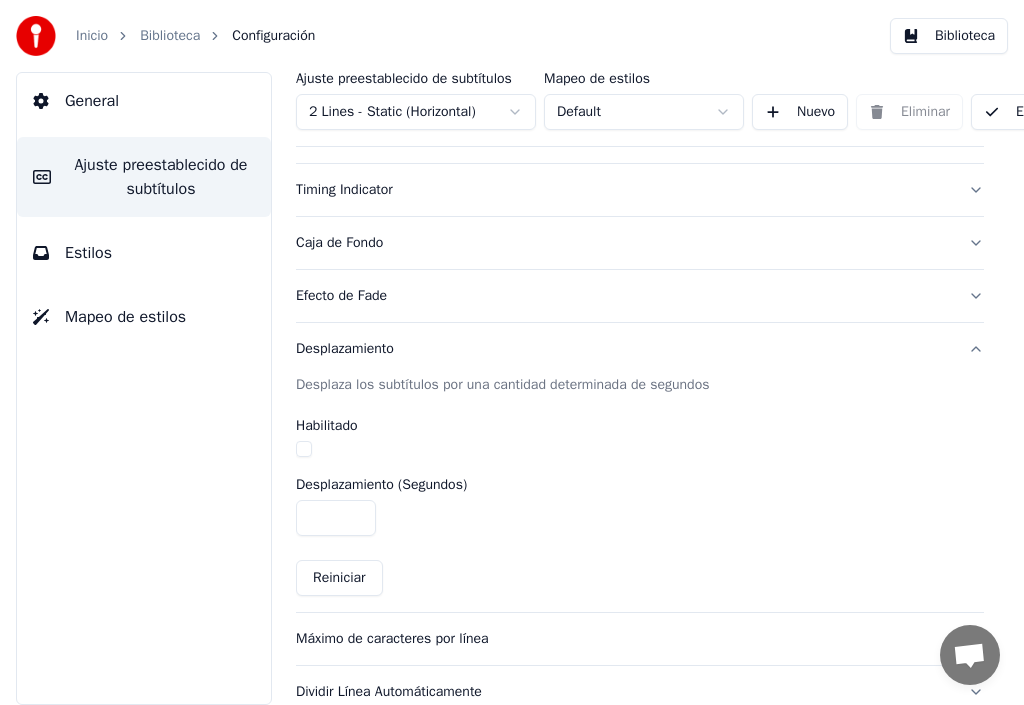 click on "****" at bounding box center [640, 518] 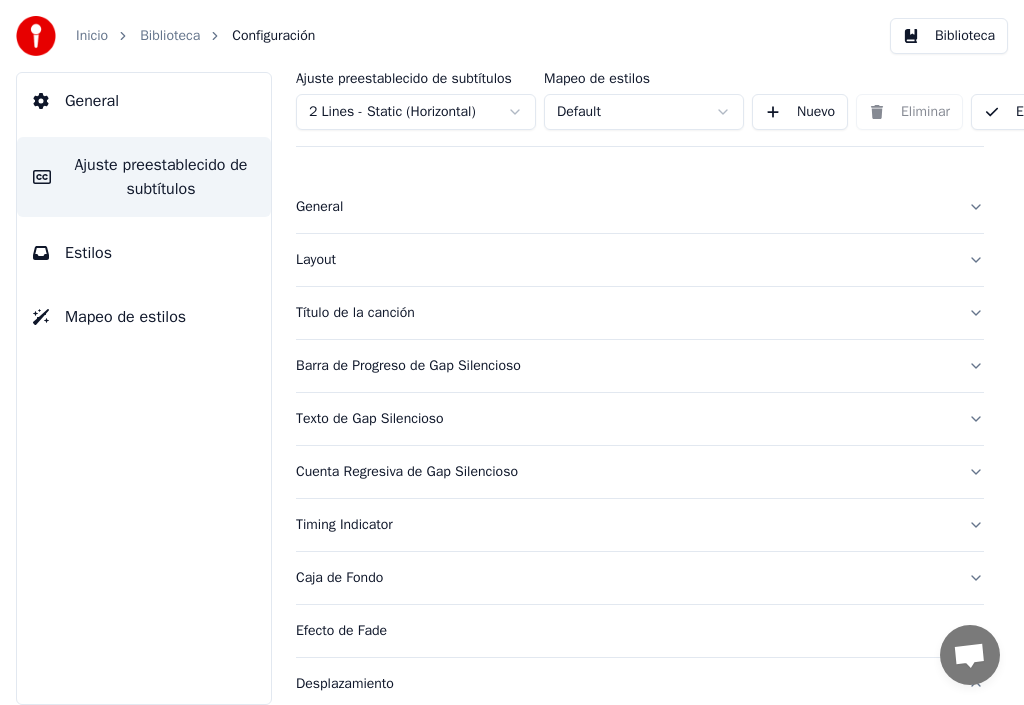 scroll, scrollTop: 0, scrollLeft: 0, axis: both 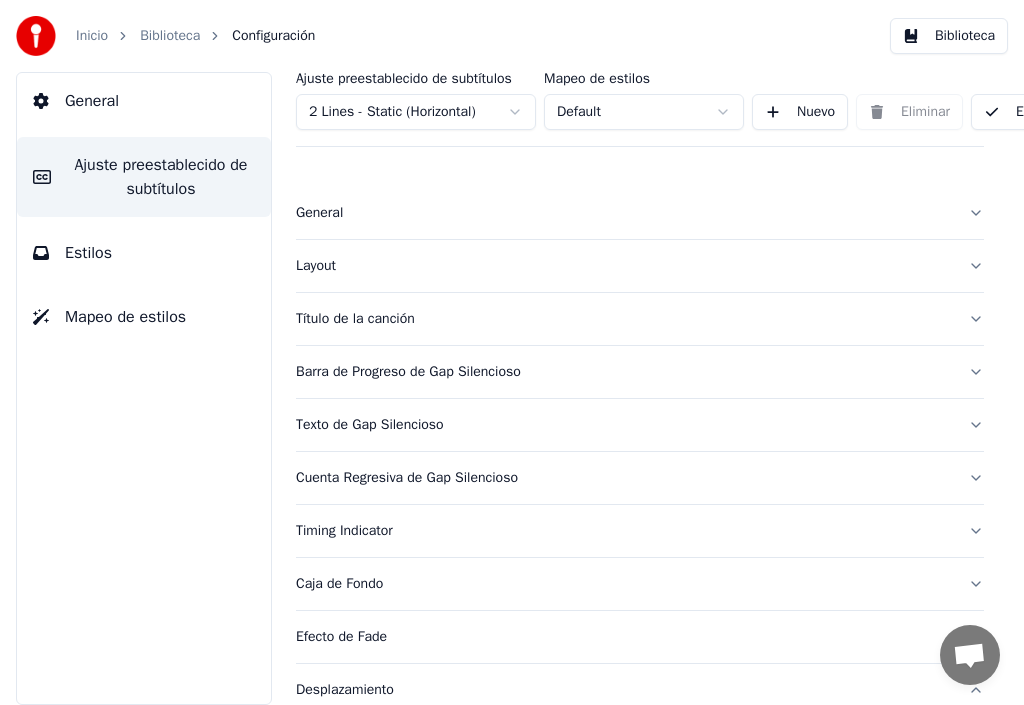click on "Layout" at bounding box center (624, 266) 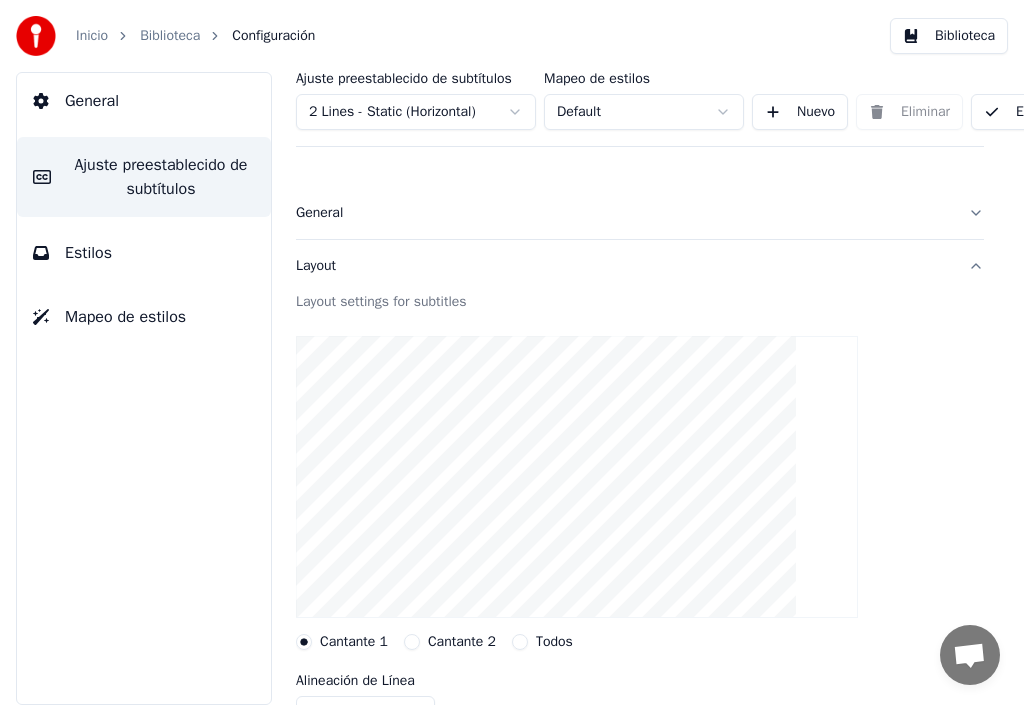 scroll, scrollTop: 100, scrollLeft: 0, axis: vertical 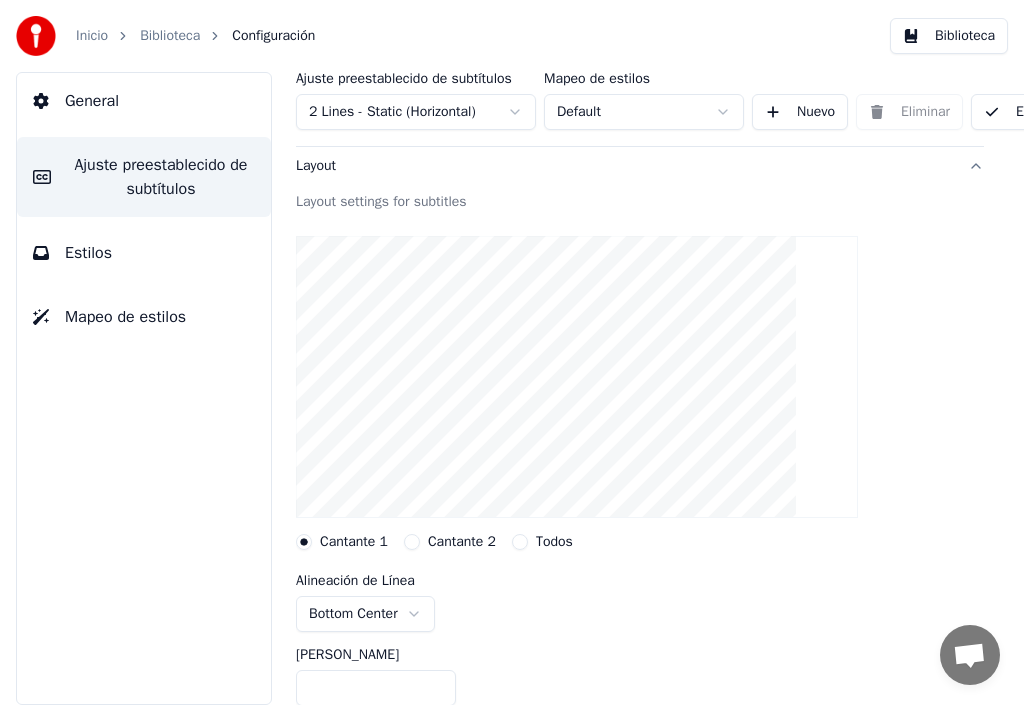 click on "Cantante 1" at bounding box center [354, 542] 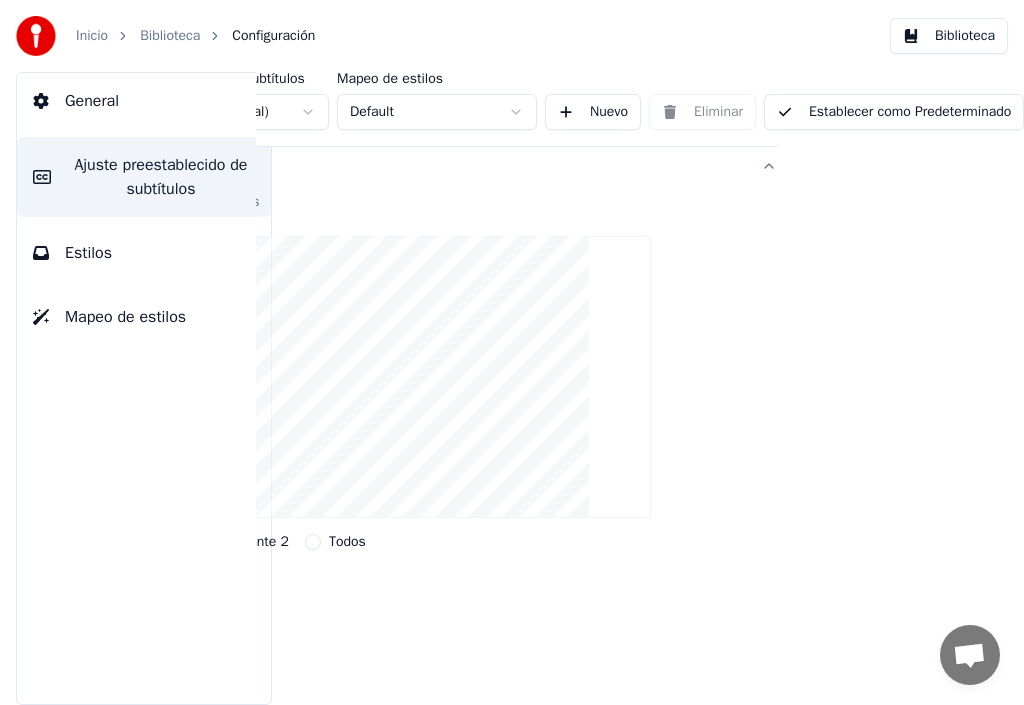 scroll, scrollTop: 100, scrollLeft: 0, axis: vertical 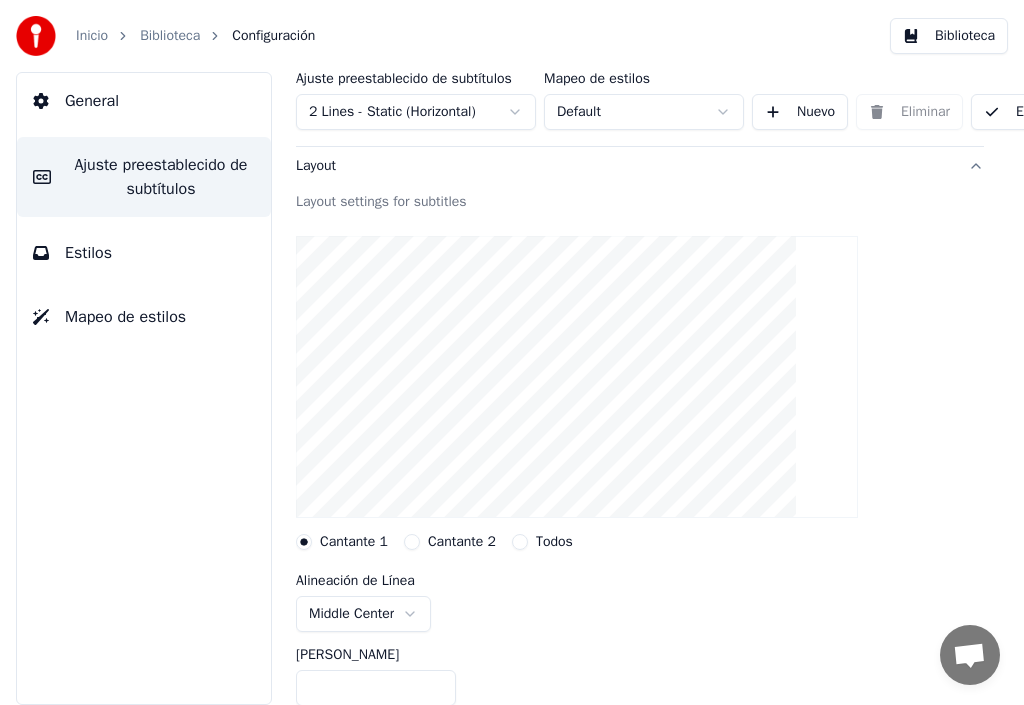 click on "Configuración" at bounding box center [273, 36] 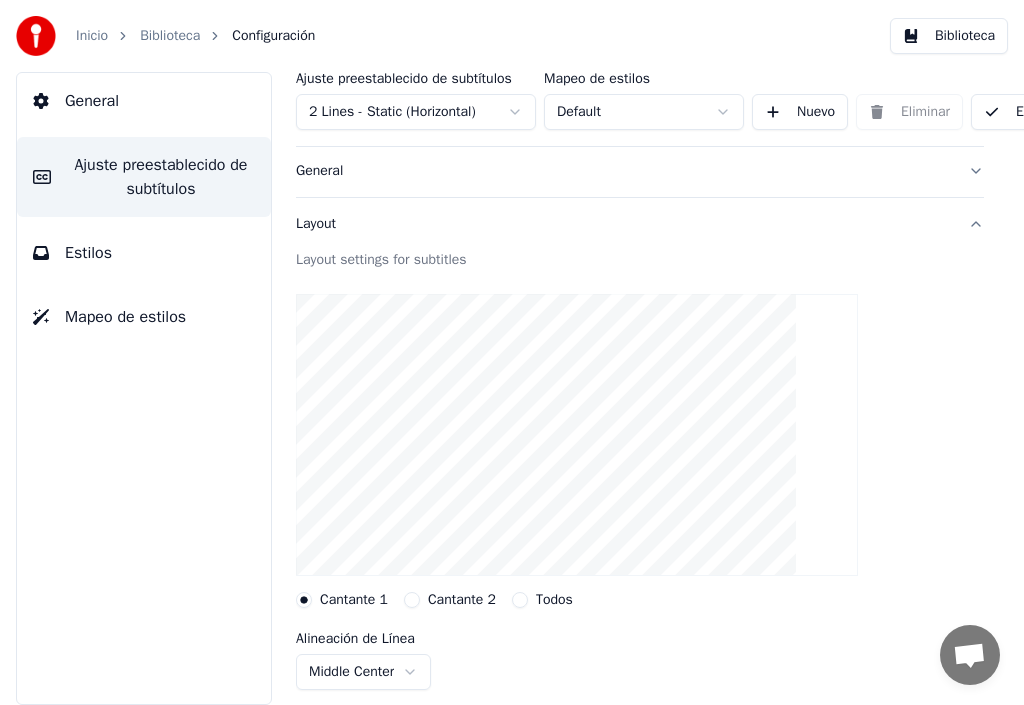 scroll, scrollTop: 0, scrollLeft: 0, axis: both 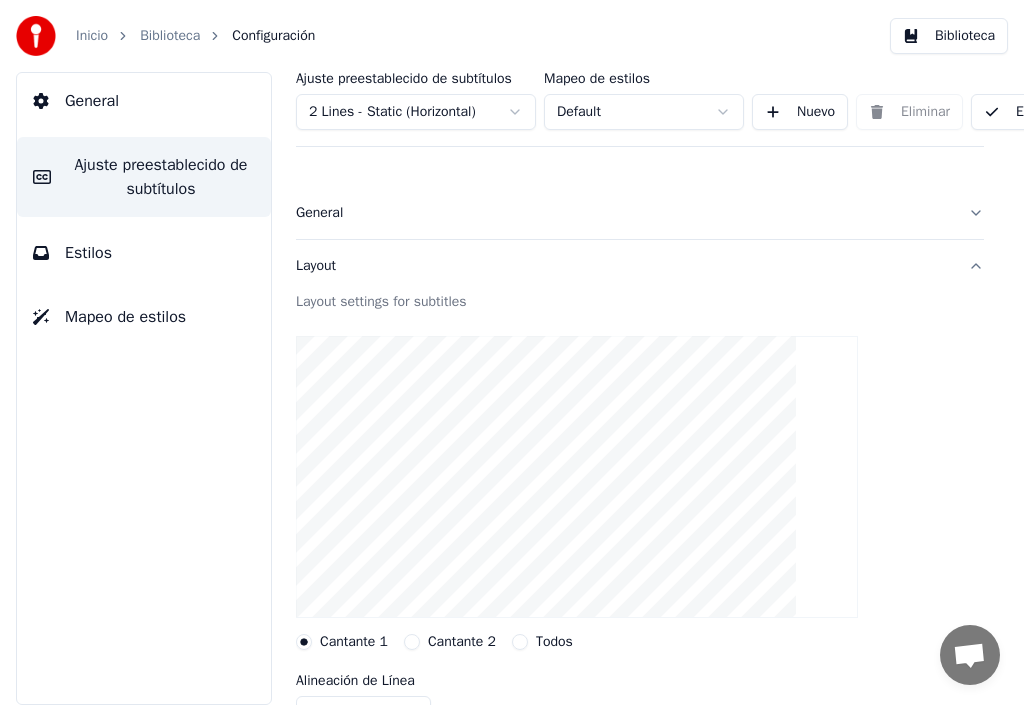 click on "Ajuste preestablecido de subtítulos" at bounding box center (161, 177) 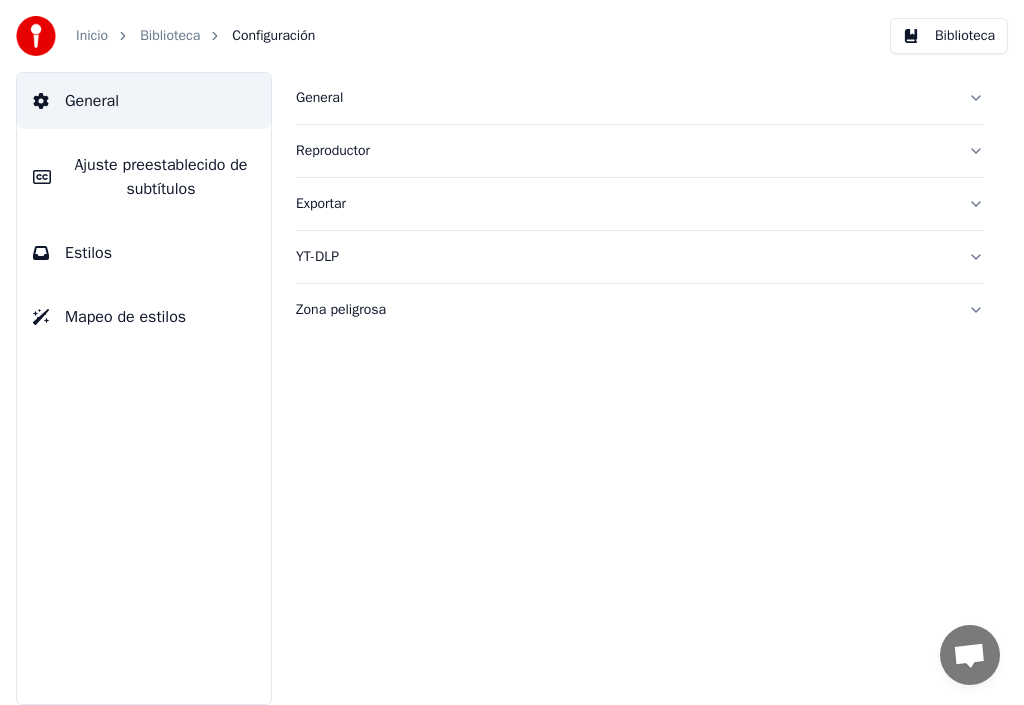click on "Reproductor" at bounding box center [624, 151] 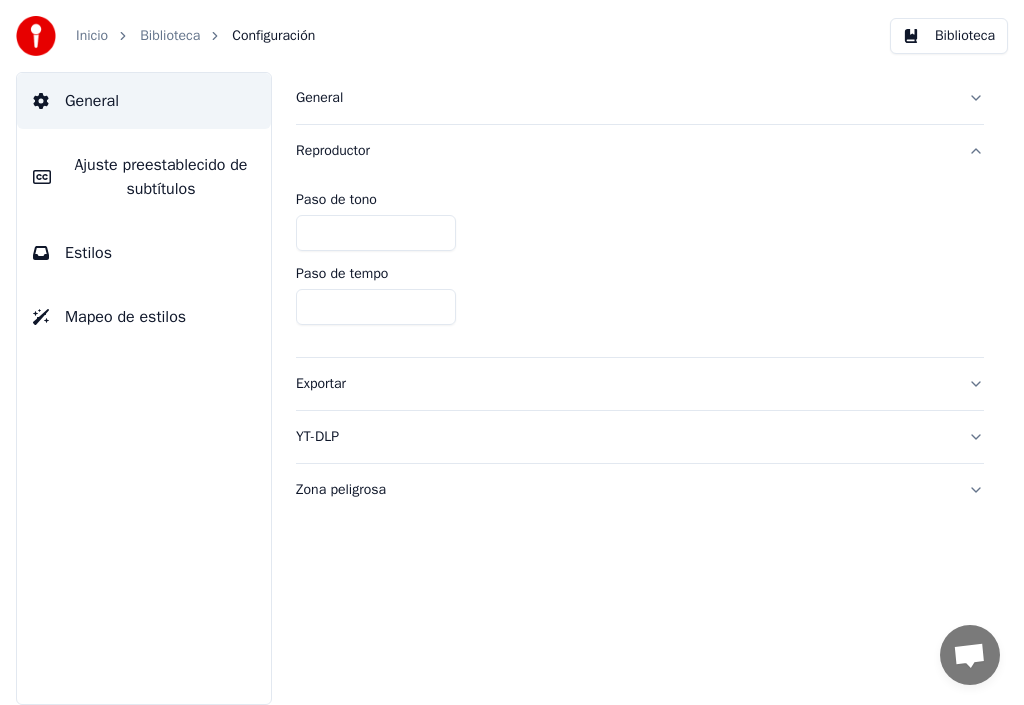 click on "General" at bounding box center [624, 98] 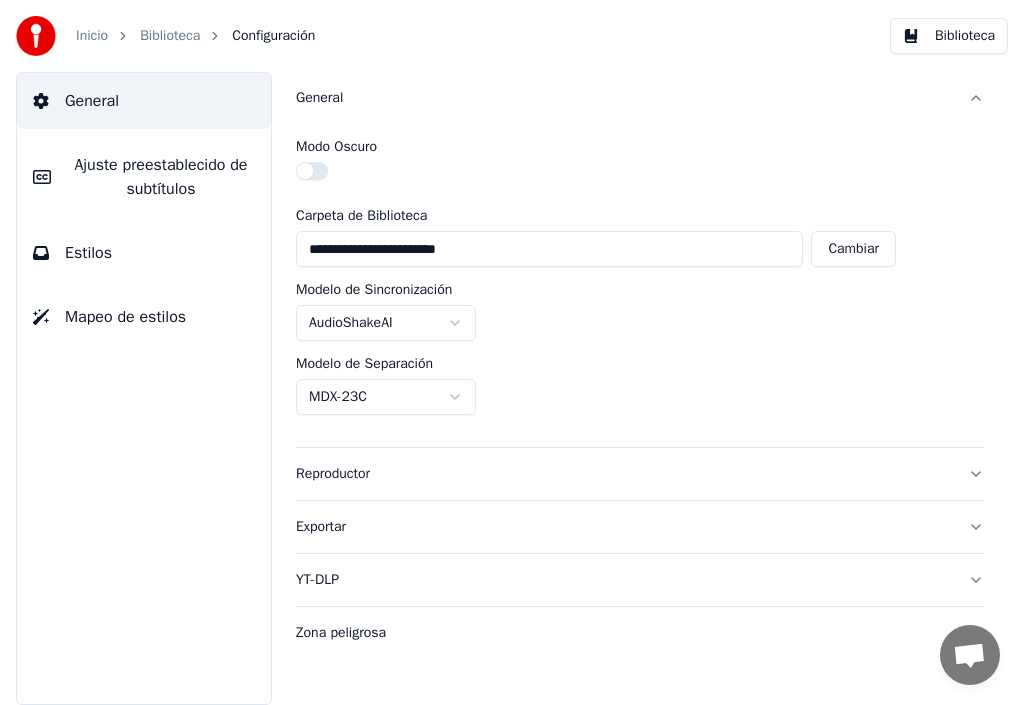 click on "Ajuste preestablecido de subtítulos" at bounding box center (161, 177) 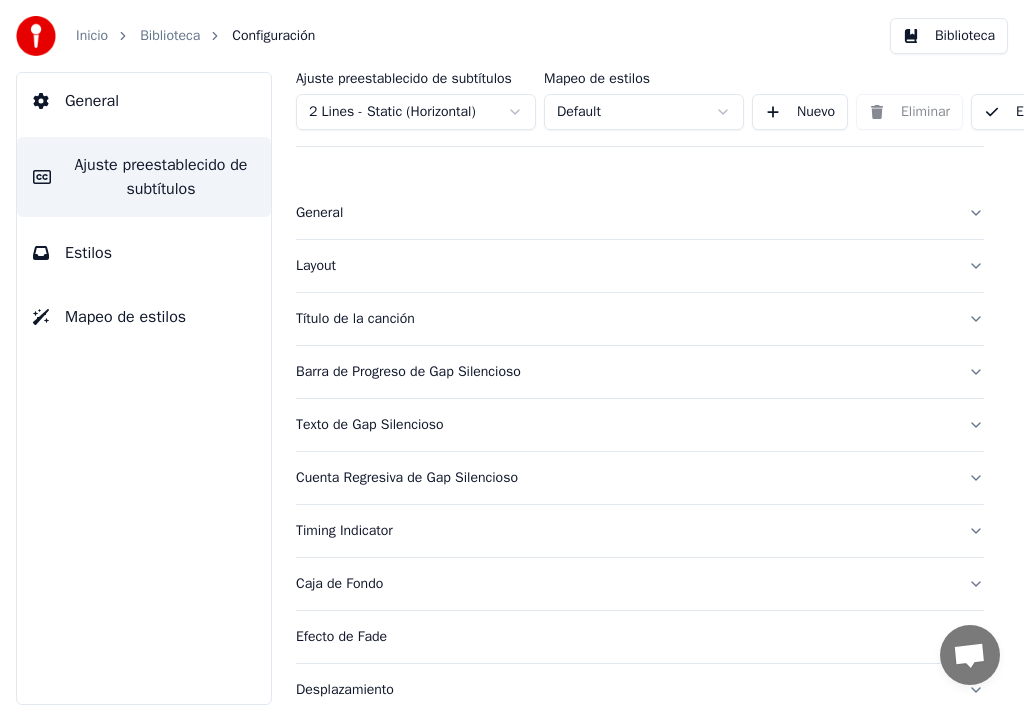 click on "Barra de Progreso de Gap Silencioso" at bounding box center (624, 372) 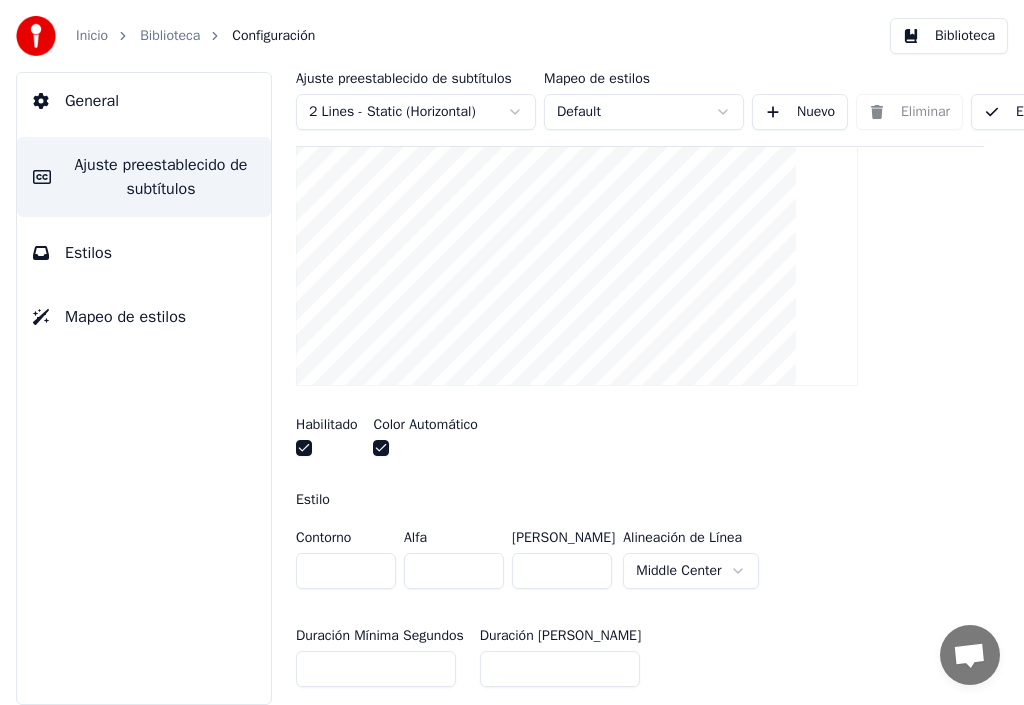 scroll, scrollTop: 298, scrollLeft: 0, axis: vertical 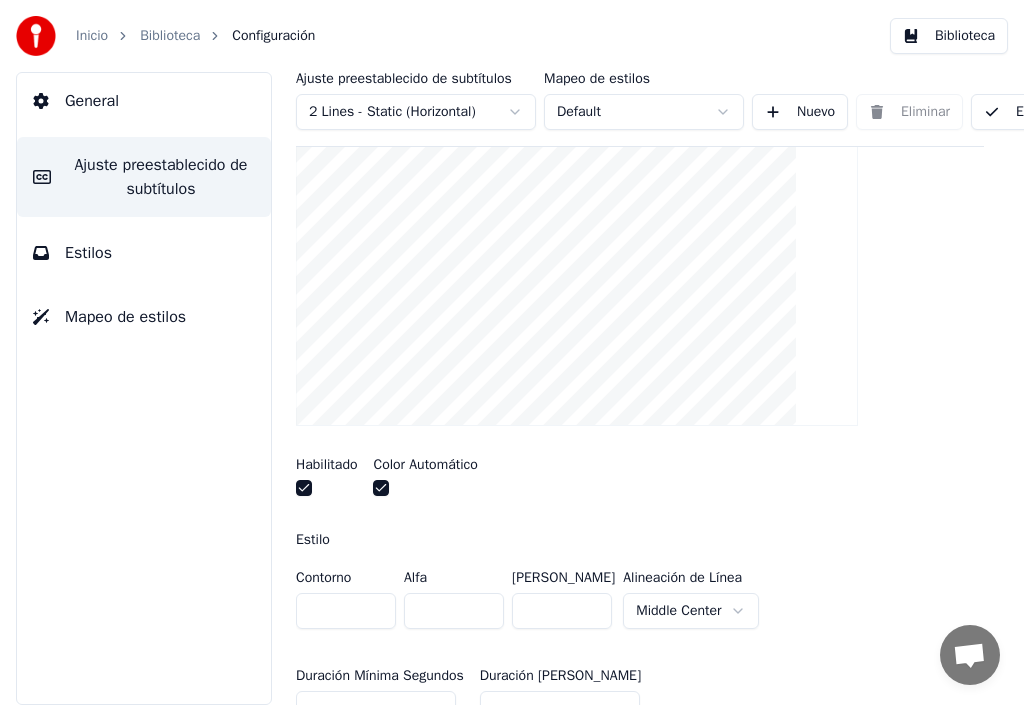 click at bounding box center (381, 488) 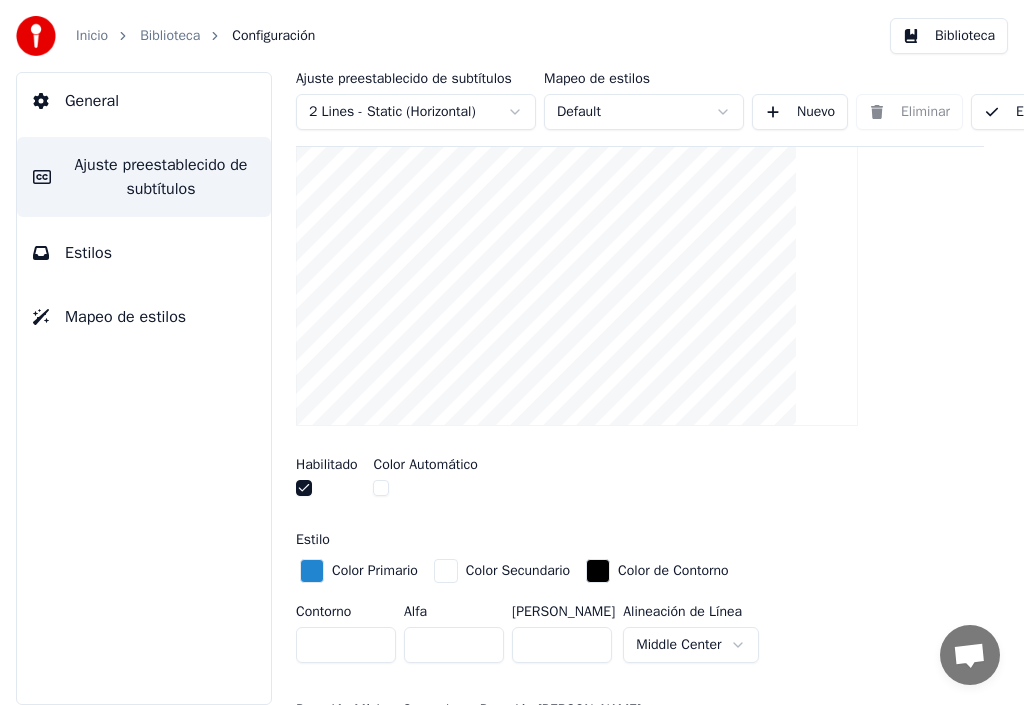 click at bounding box center (312, 571) 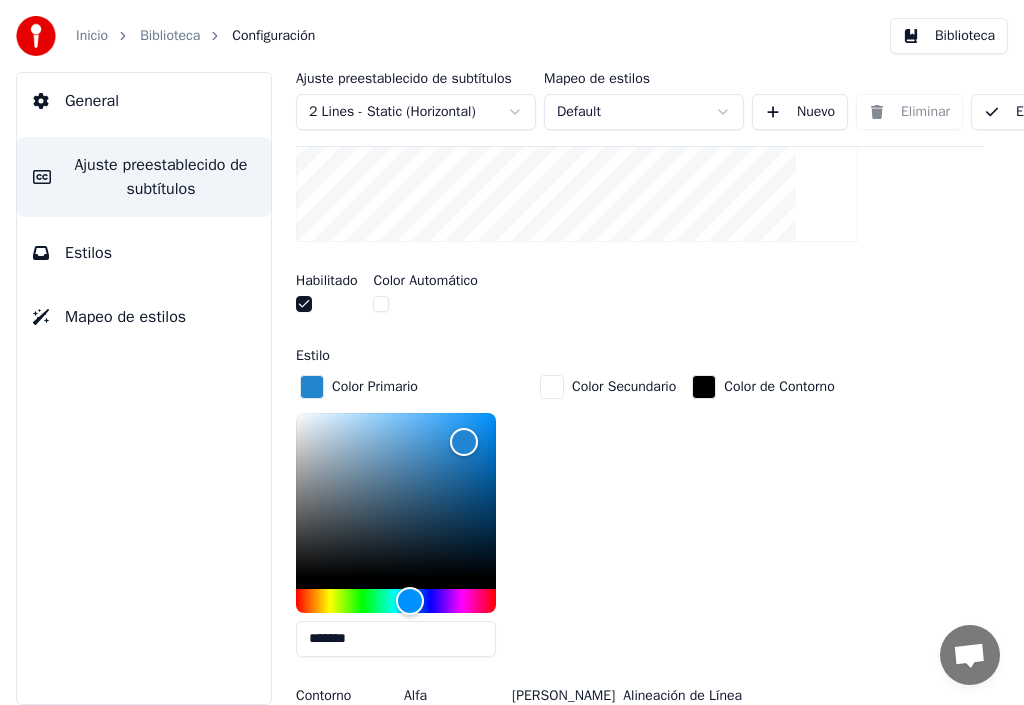 scroll, scrollTop: 498, scrollLeft: 0, axis: vertical 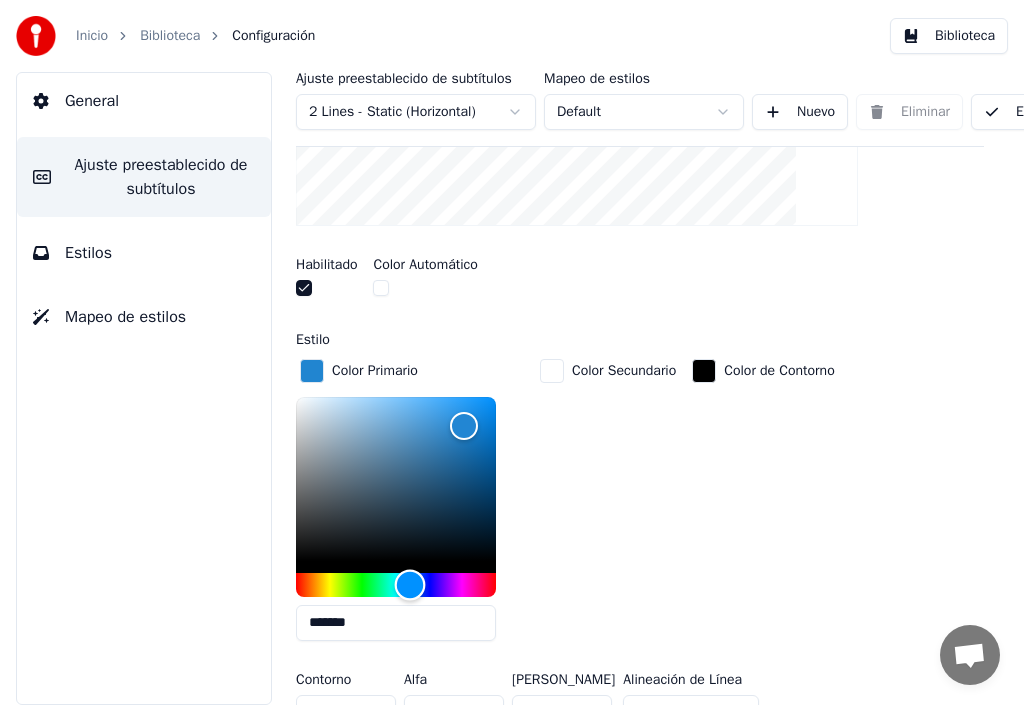 click at bounding box center [396, 585] 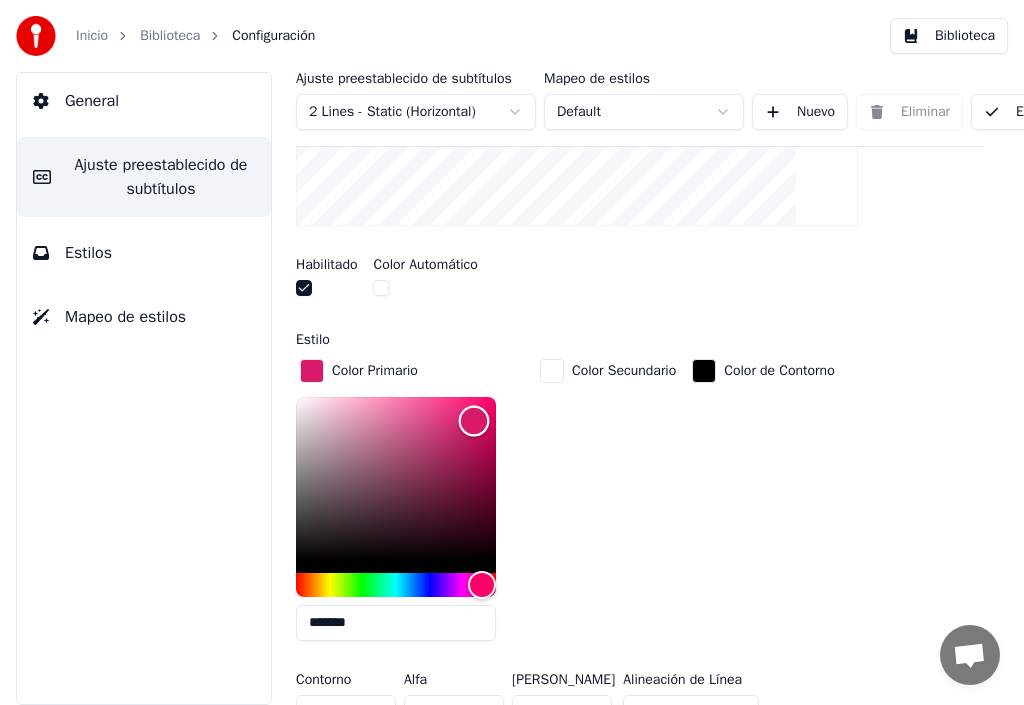 drag, startPoint x: 467, startPoint y: 428, endPoint x: 474, endPoint y: 419, distance: 11.401754 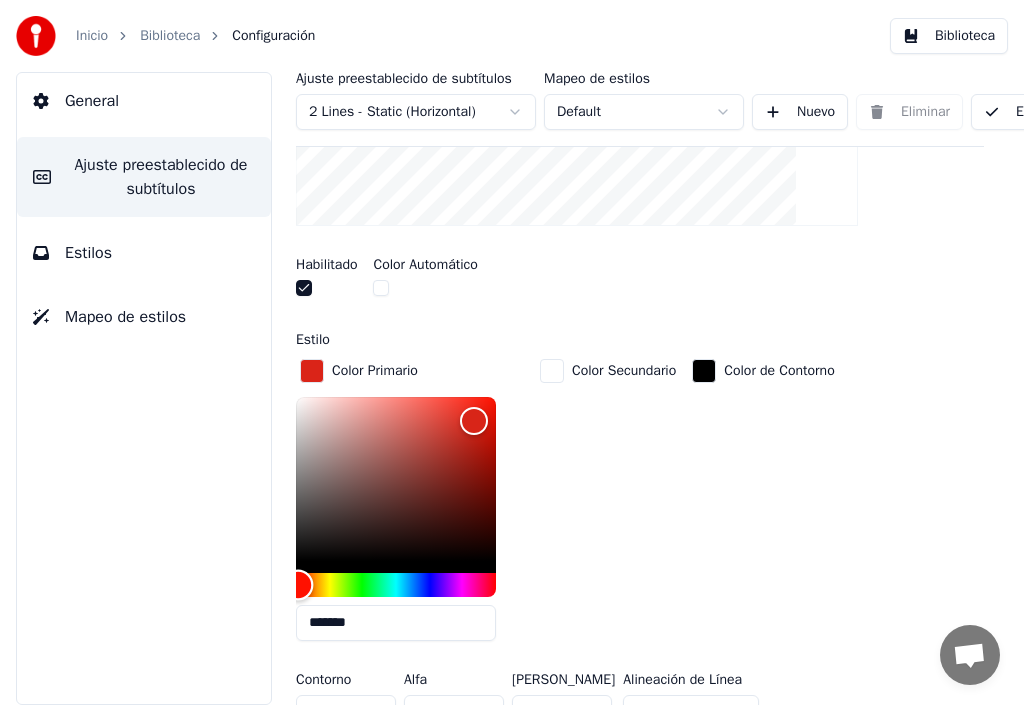 click at bounding box center (396, 585) 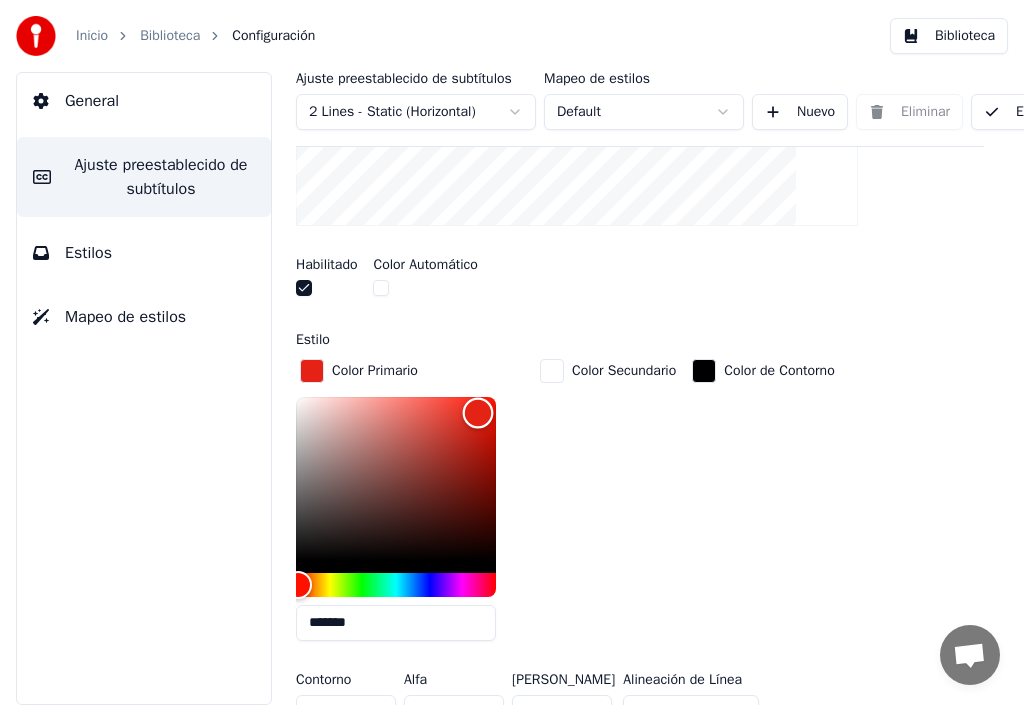 type on "*******" 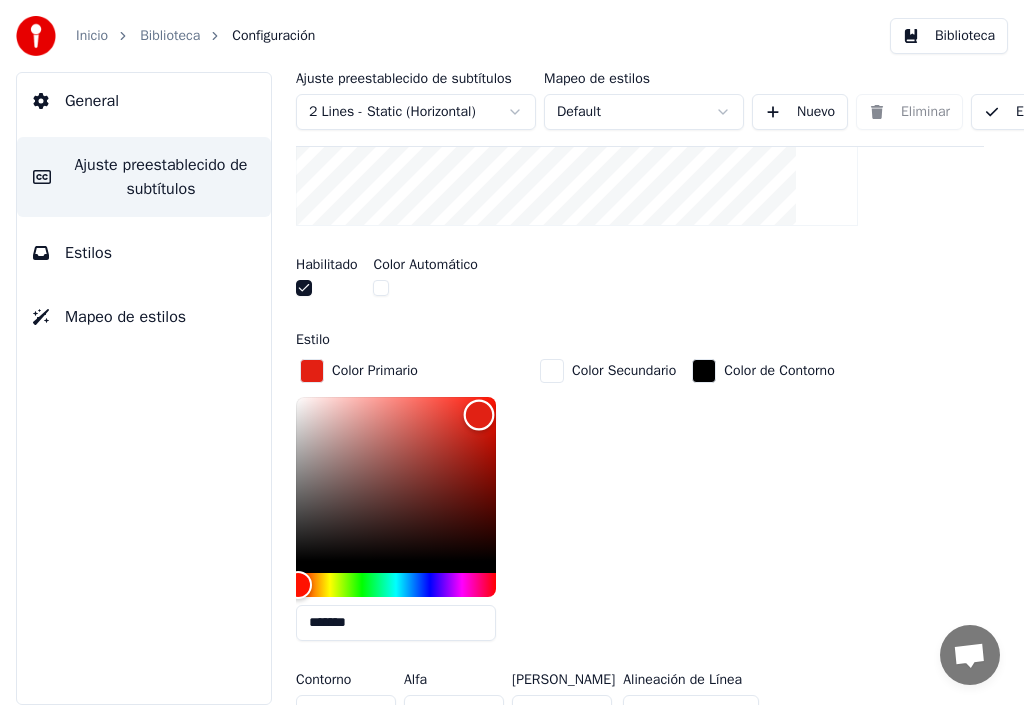 drag, startPoint x: 467, startPoint y: 414, endPoint x: 479, endPoint y: 413, distance: 12.0415945 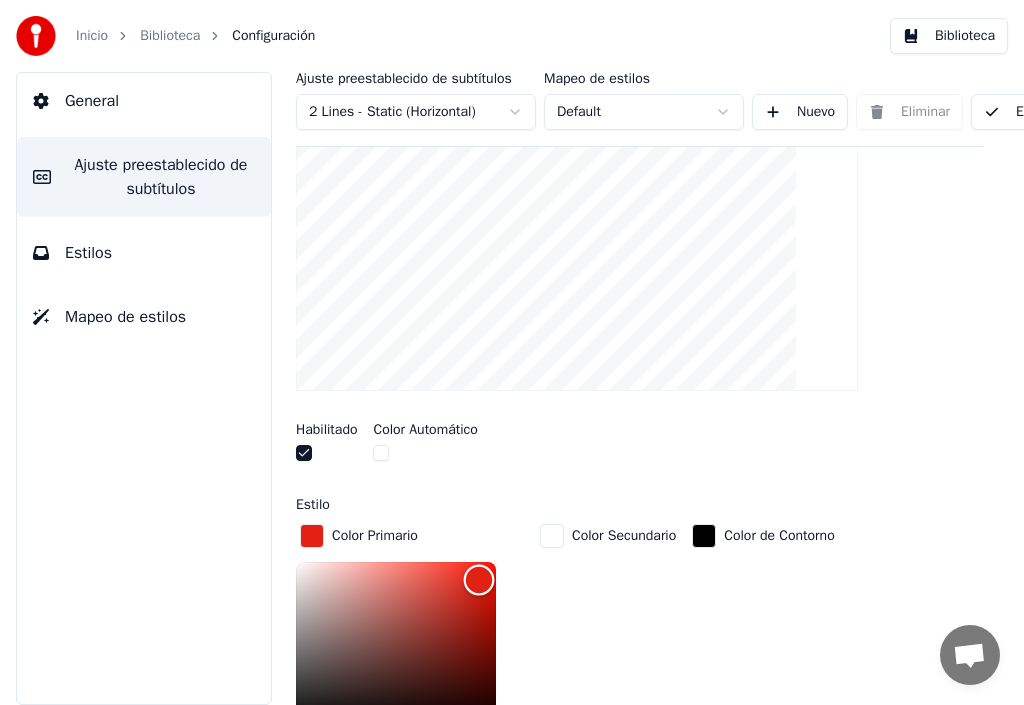scroll, scrollTop: 298, scrollLeft: 0, axis: vertical 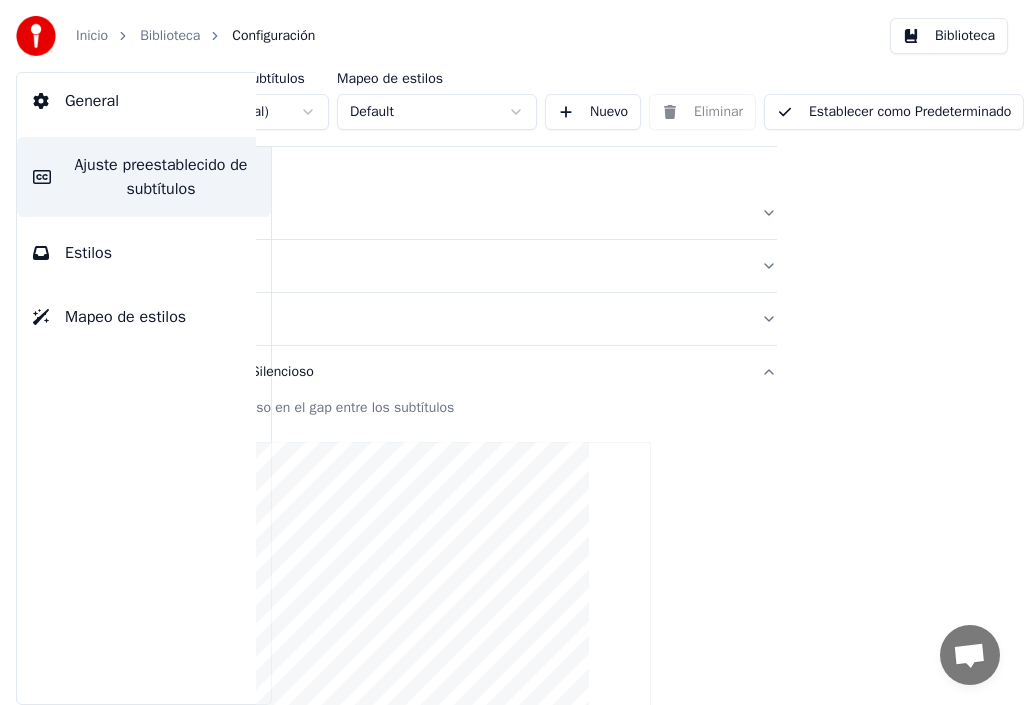 click on "Establecer como Predeterminado" at bounding box center [894, 112] 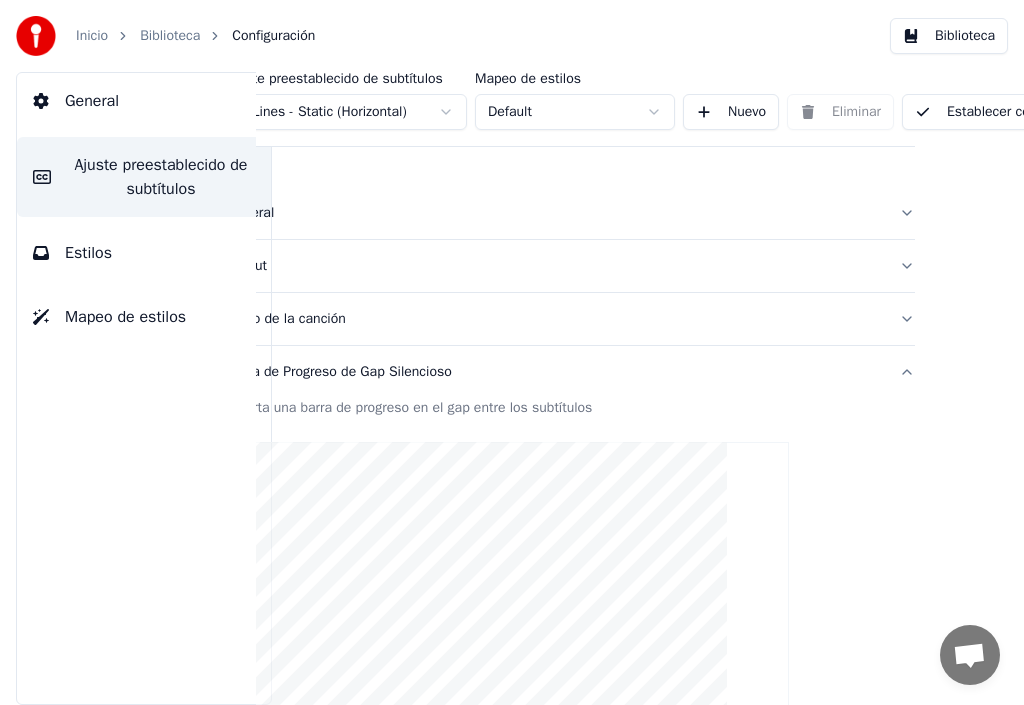 click on "Biblioteca" at bounding box center (170, 36) 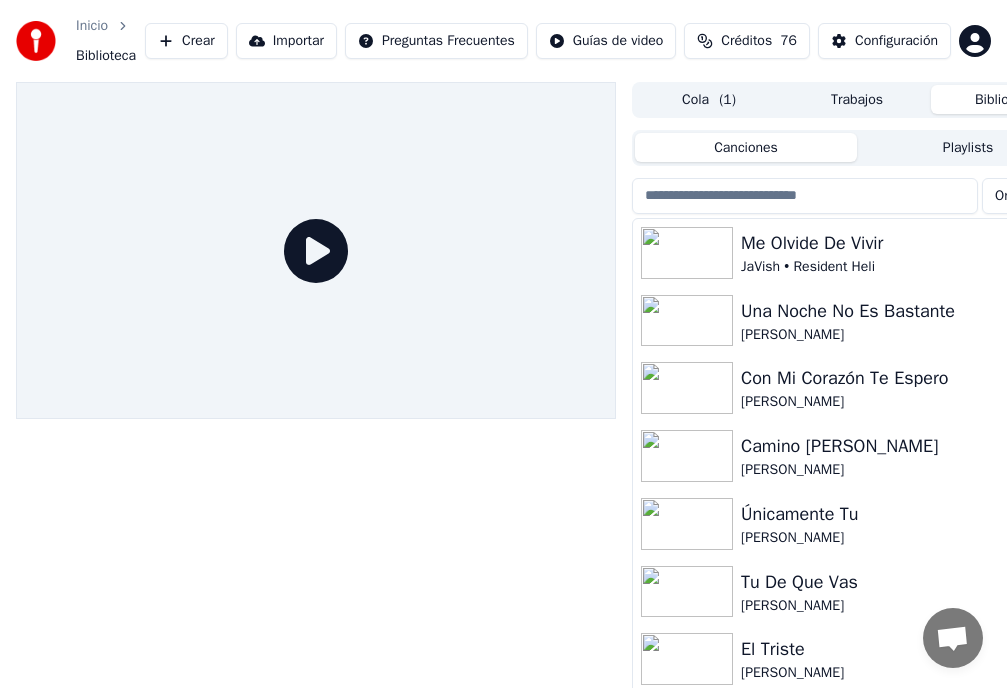 click on "Una Noche No Es Bastante" at bounding box center (897, 311) 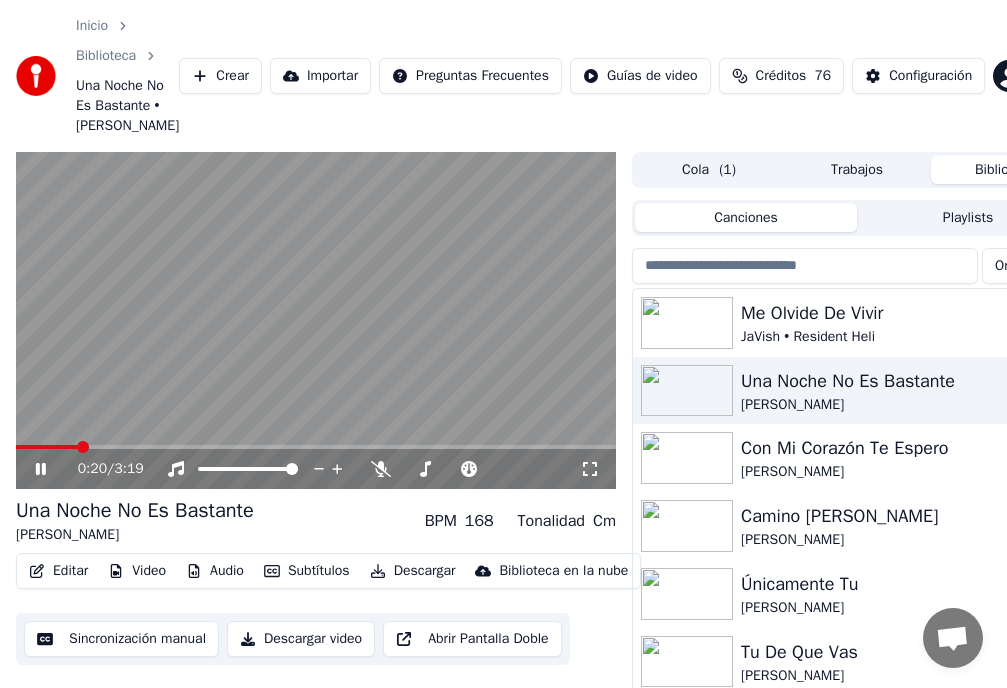 click on "Configuración" at bounding box center (930, 76) 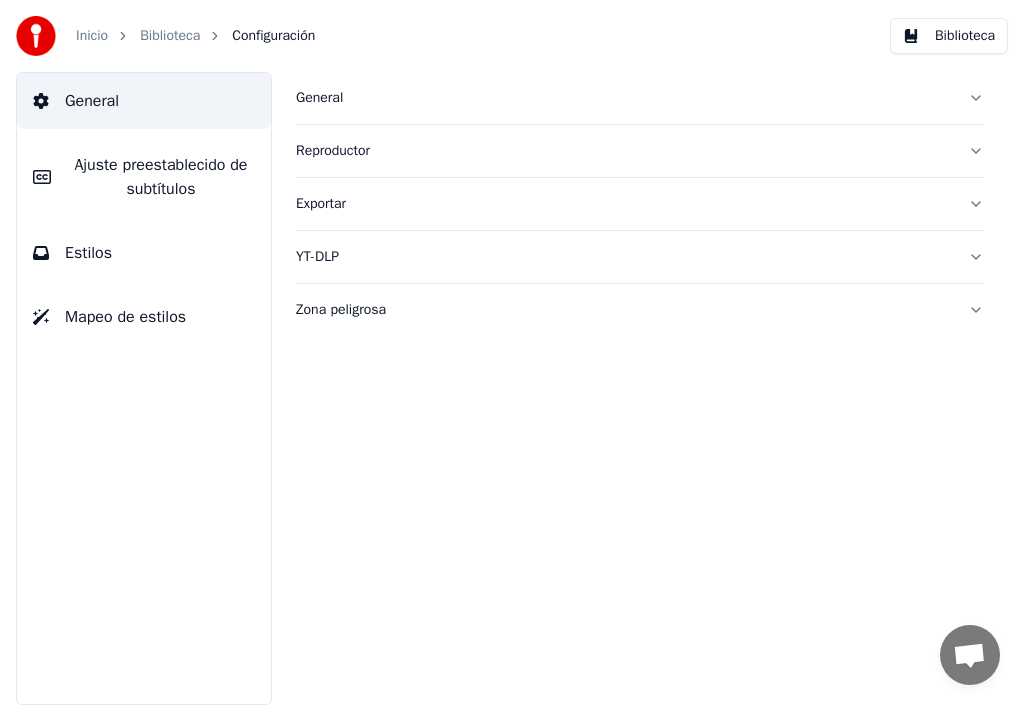 click on "Ajuste preestablecido de subtítulos" at bounding box center (161, 177) 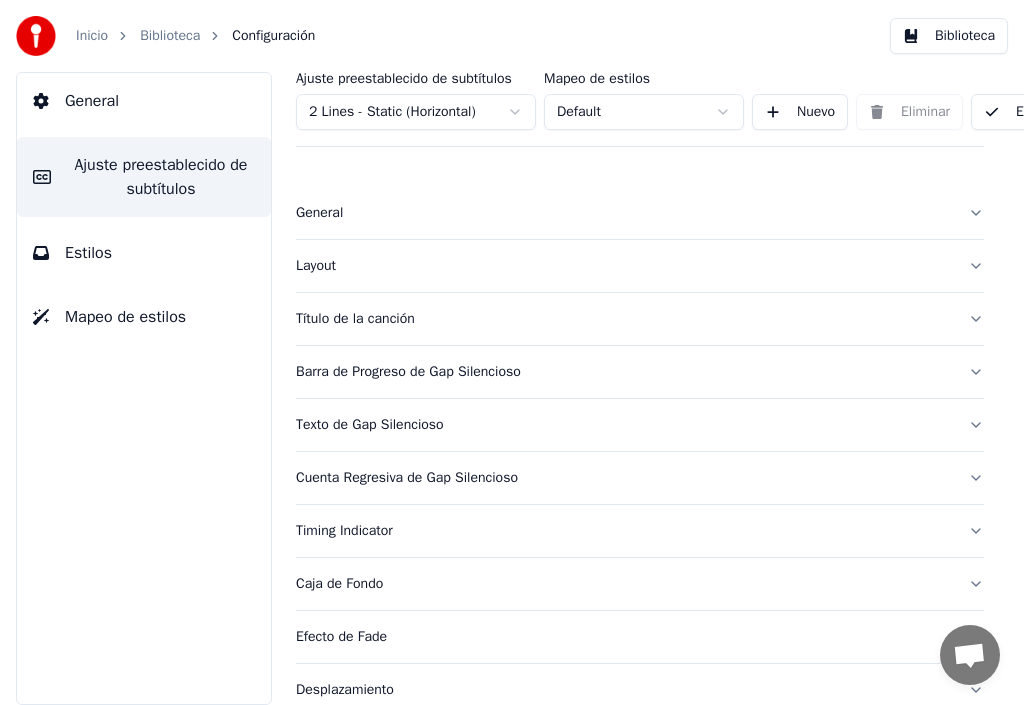 click on "Layout" at bounding box center (624, 266) 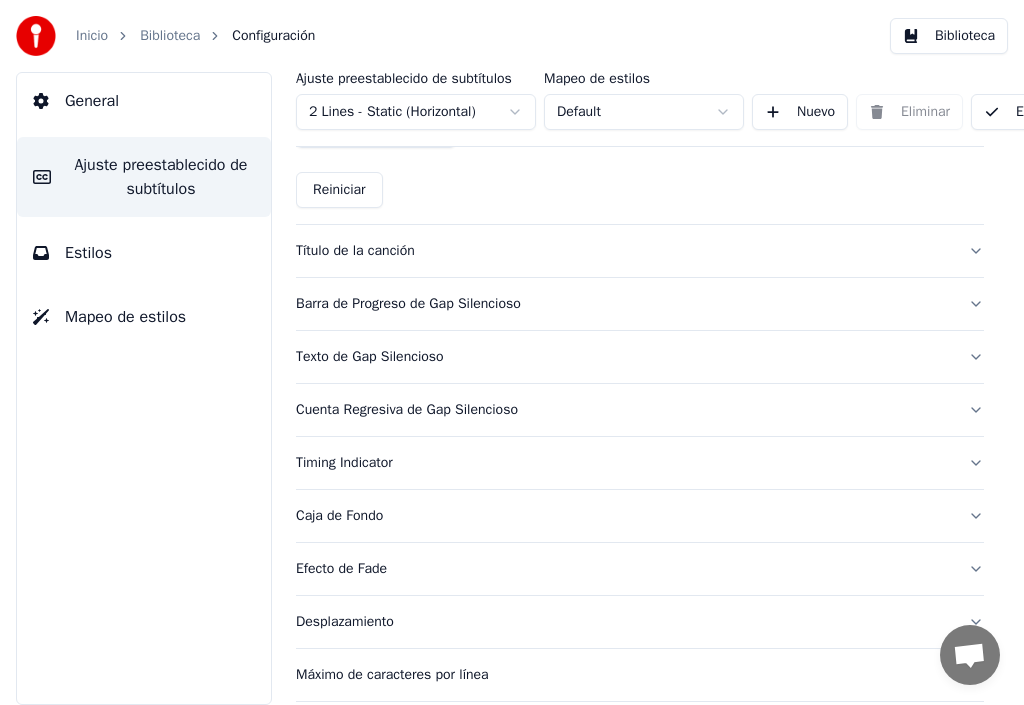 scroll, scrollTop: 700, scrollLeft: 0, axis: vertical 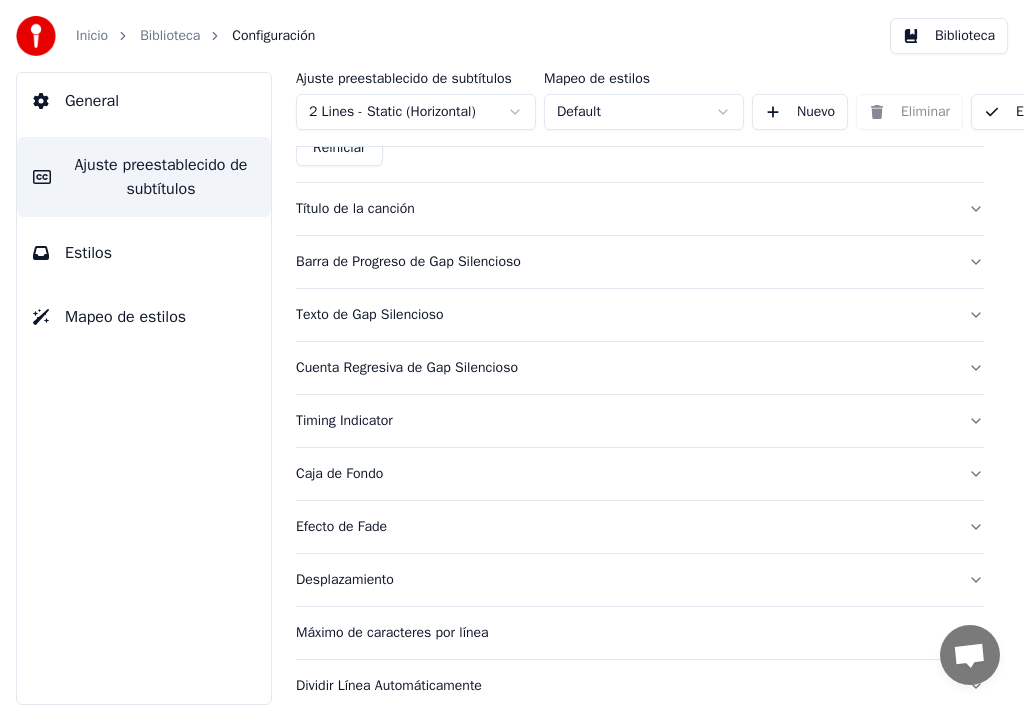 click on "Caja de Fondo" at bounding box center (640, 474) 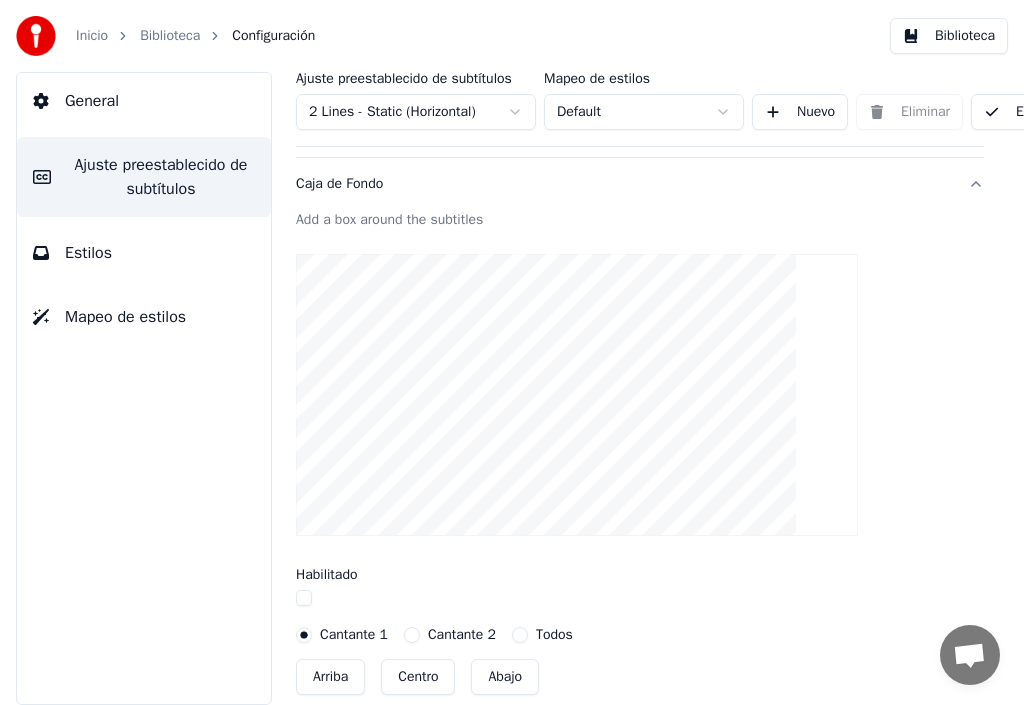 scroll, scrollTop: 500, scrollLeft: 0, axis: vertical 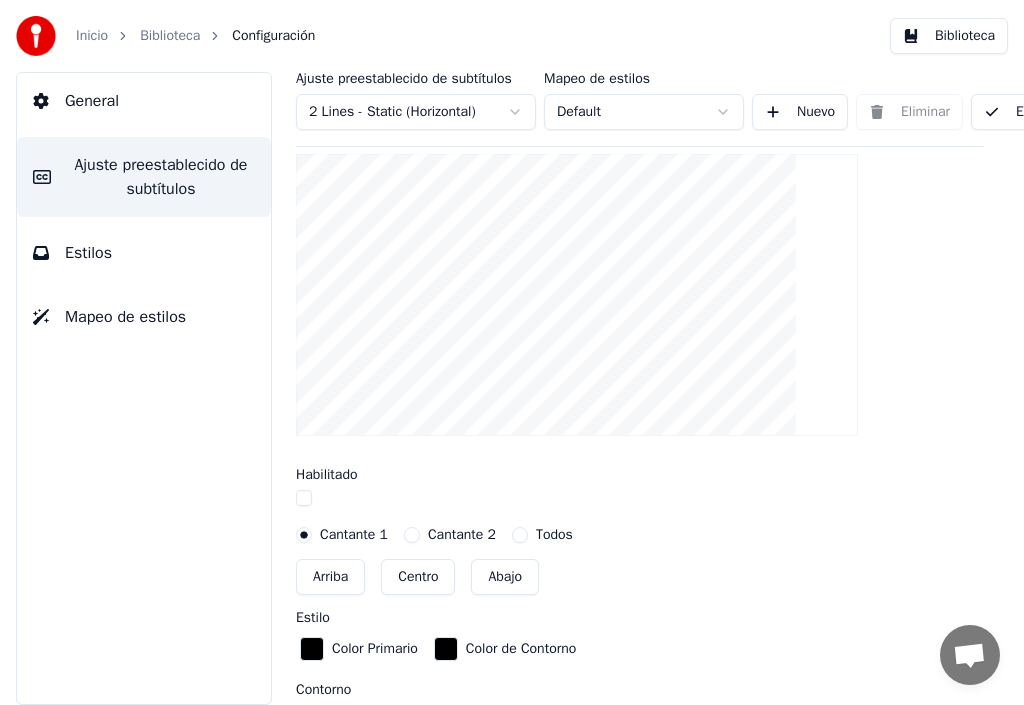 click at bounding box center [312, 649] 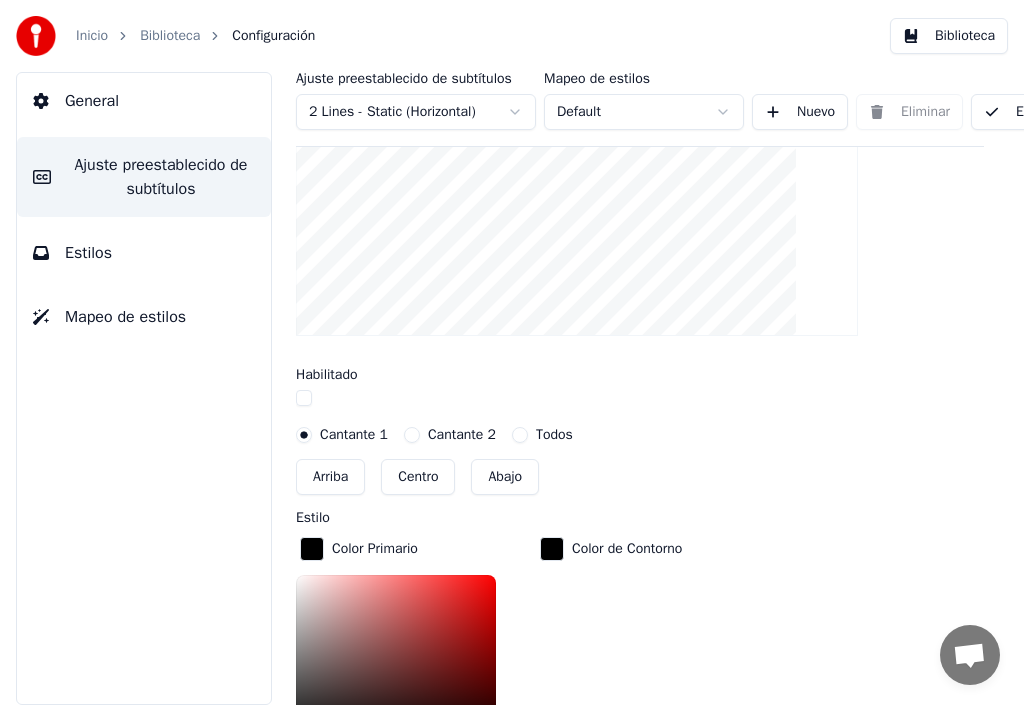 scroll, scrollTop: 700, scrollLeft: 0, axis: vertical 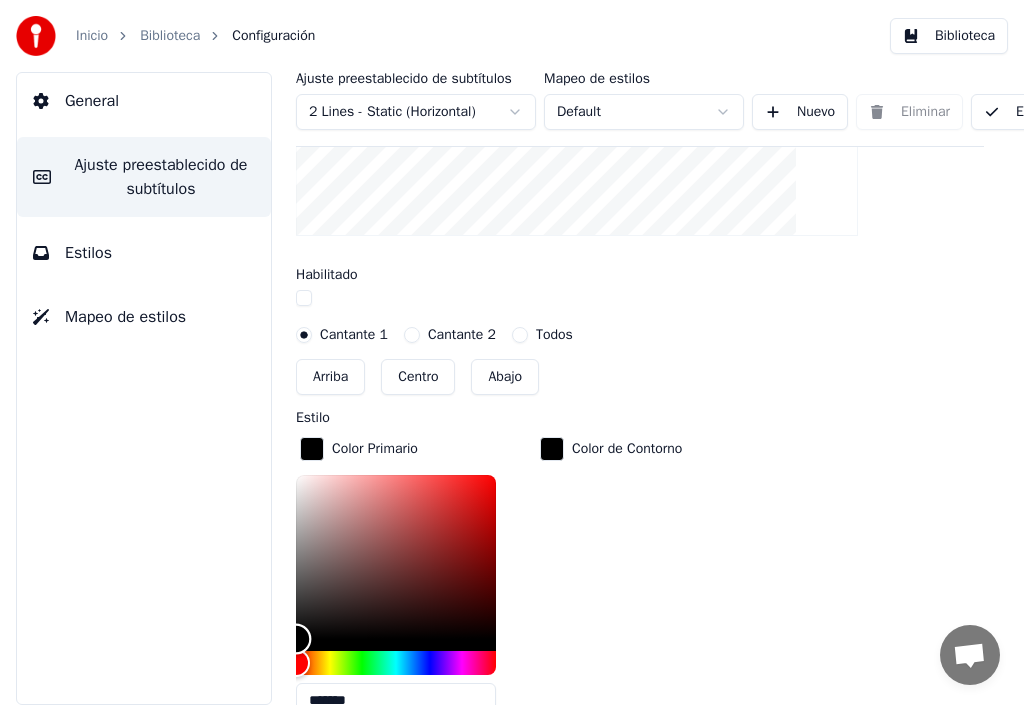 type on "*******" 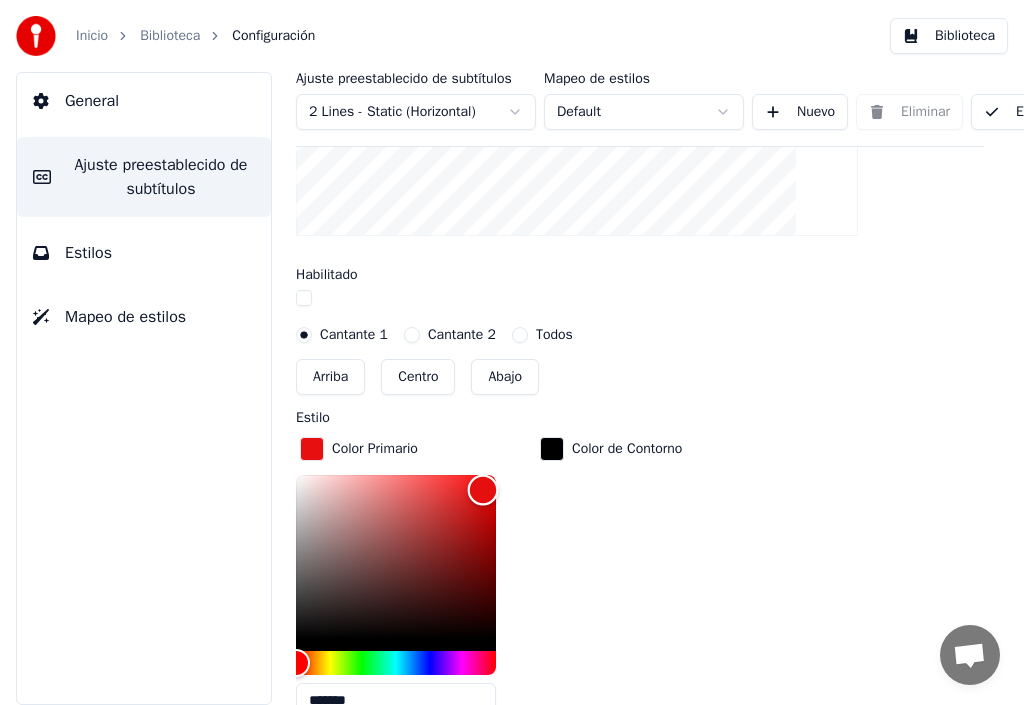click at bounding box center (396, 557) 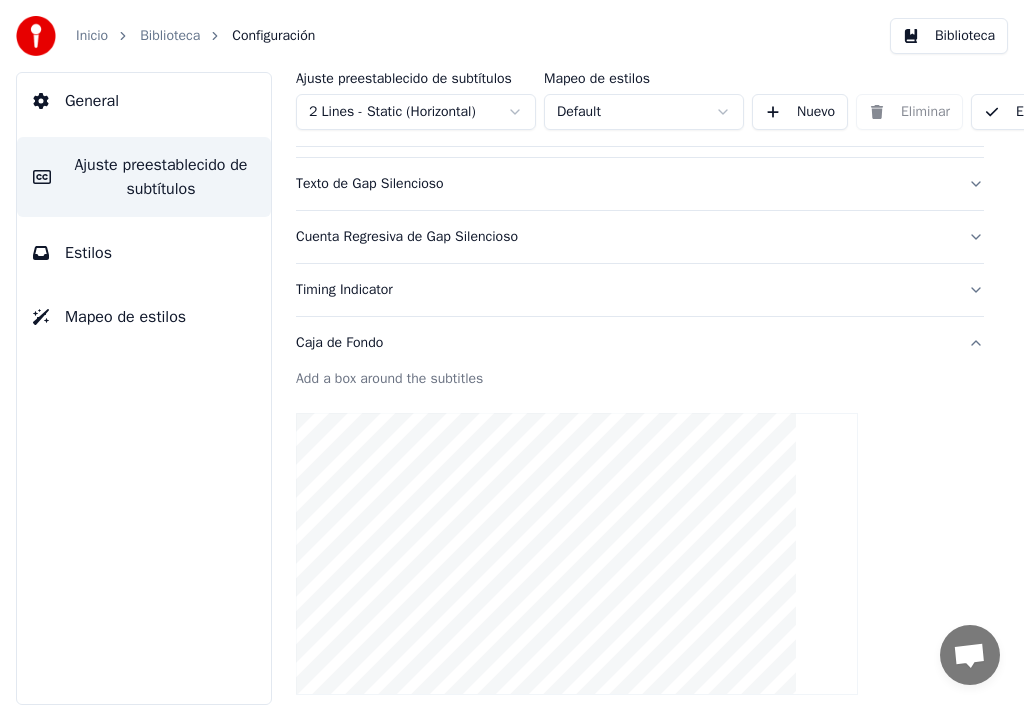 scroll, scrollTop: 200, scrollLeft: 0, axis: vertical 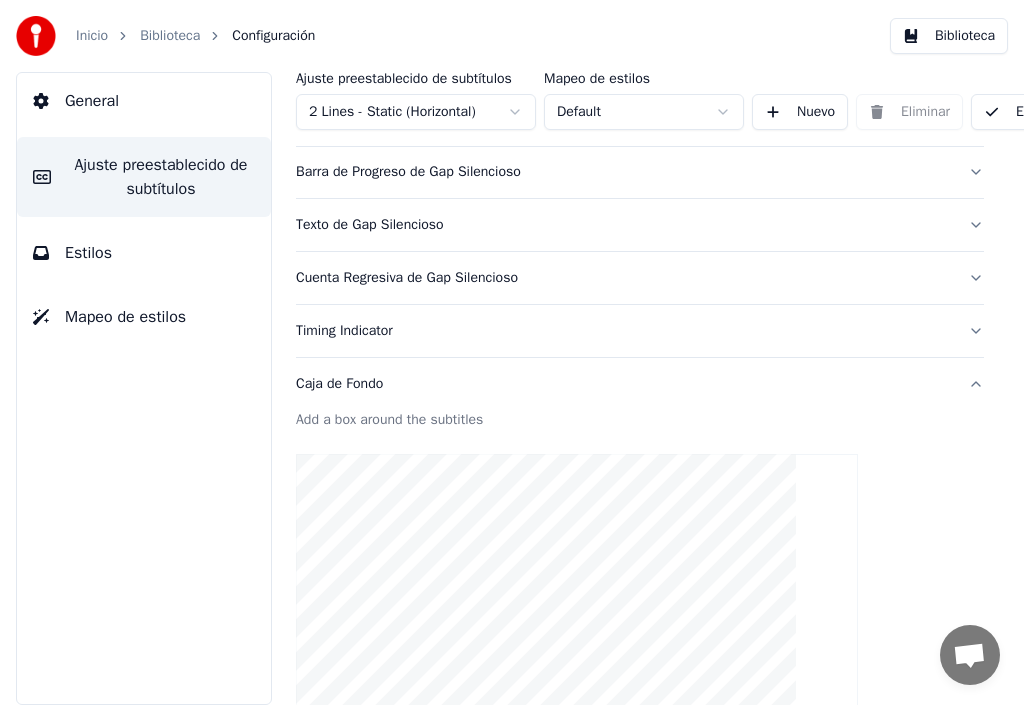 click on "Texto de Gap Silencioso" at bounding box center (624, 225) 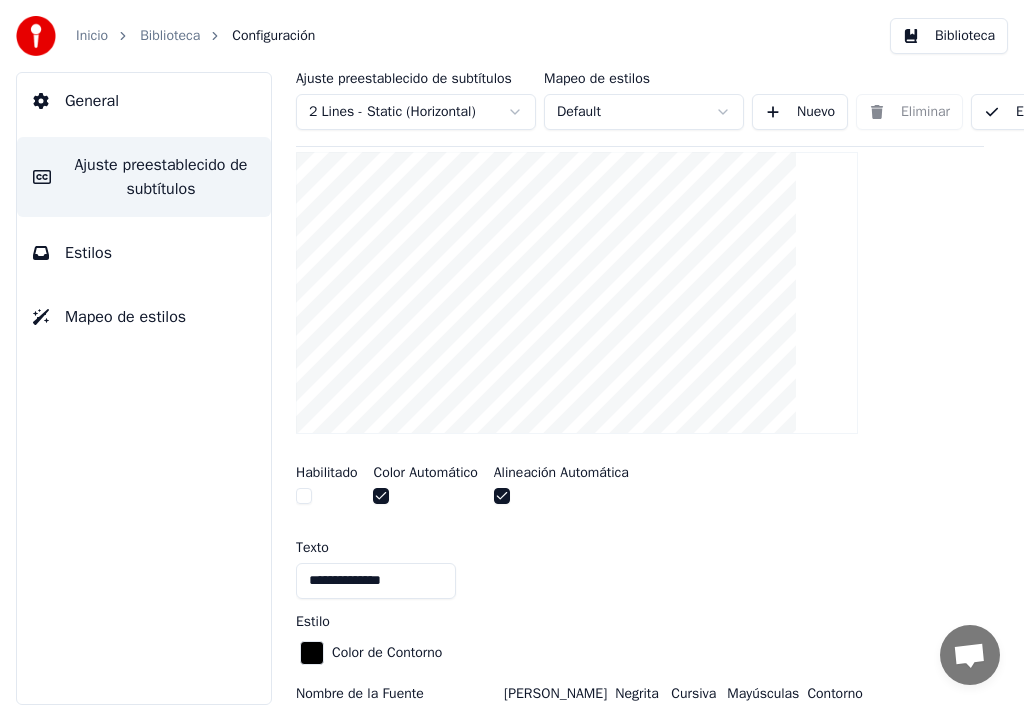 scroll, scrollTop: 400, scrollLeft: 0, axis: vertical 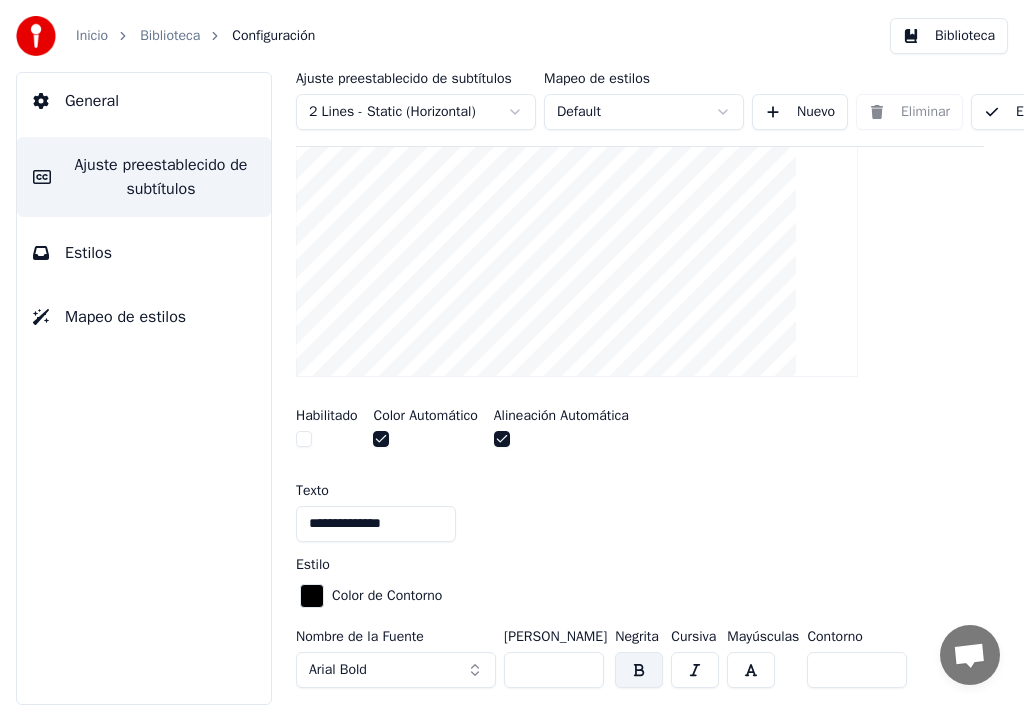 click at bounding box center [381, 439] 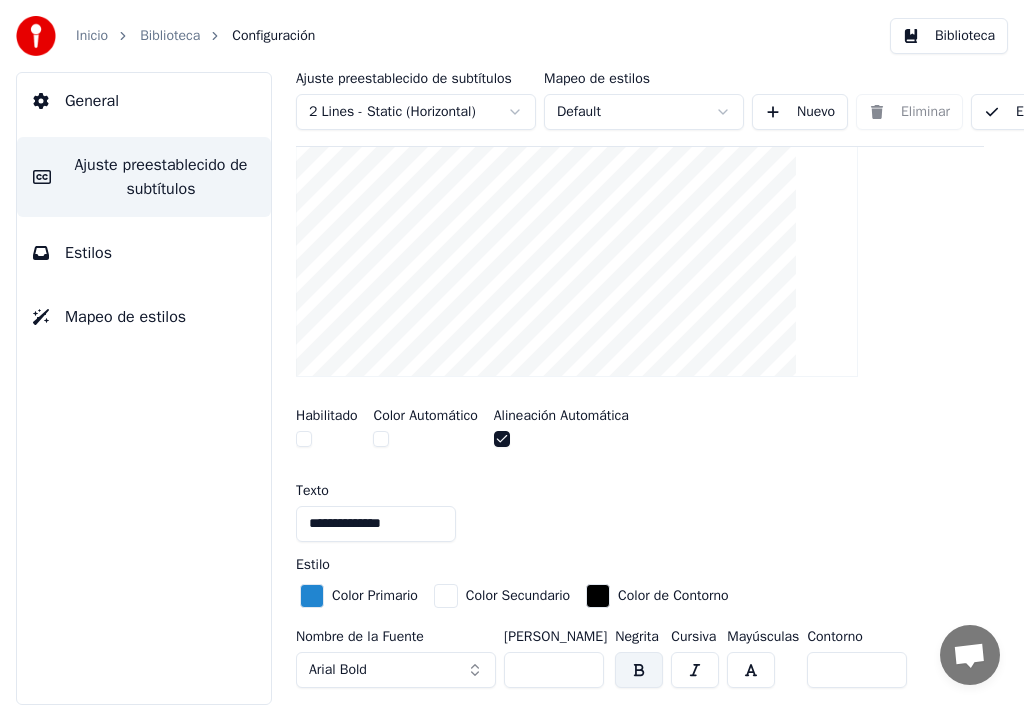 click at bounding box center (381, 439) 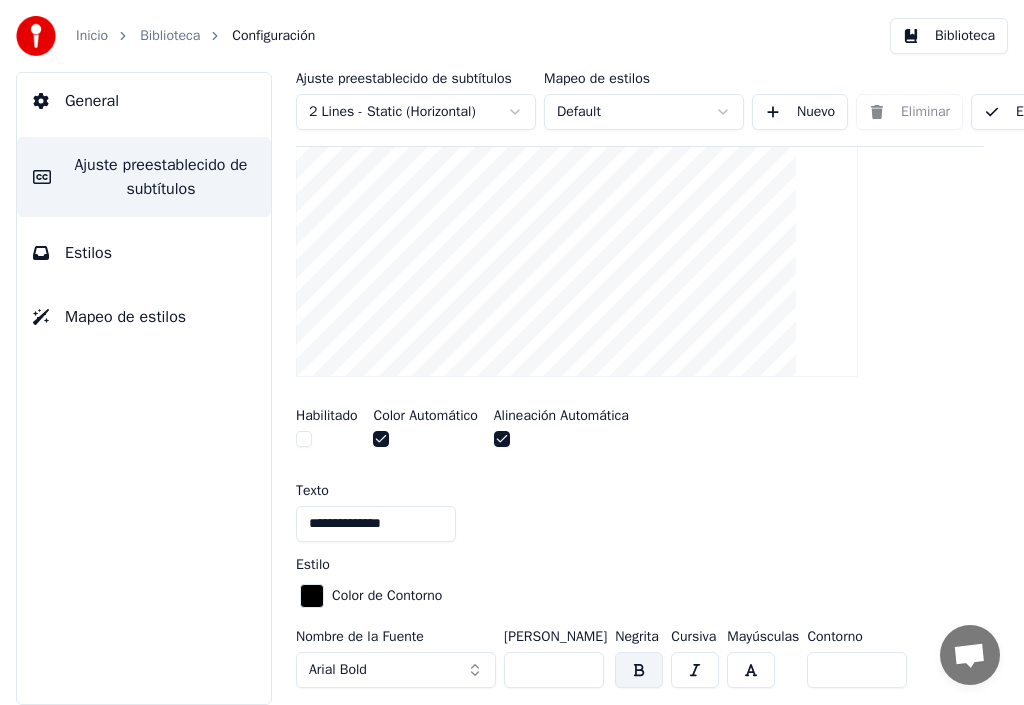 click at bounding box center (304, 439) 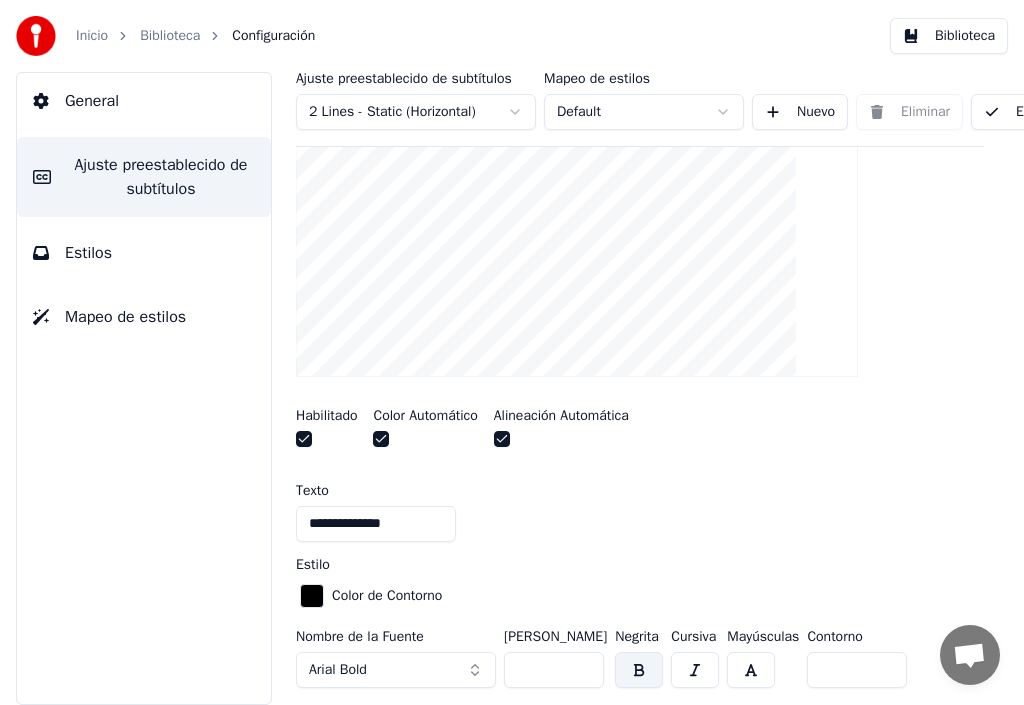 click at bounding box center (304, 439) 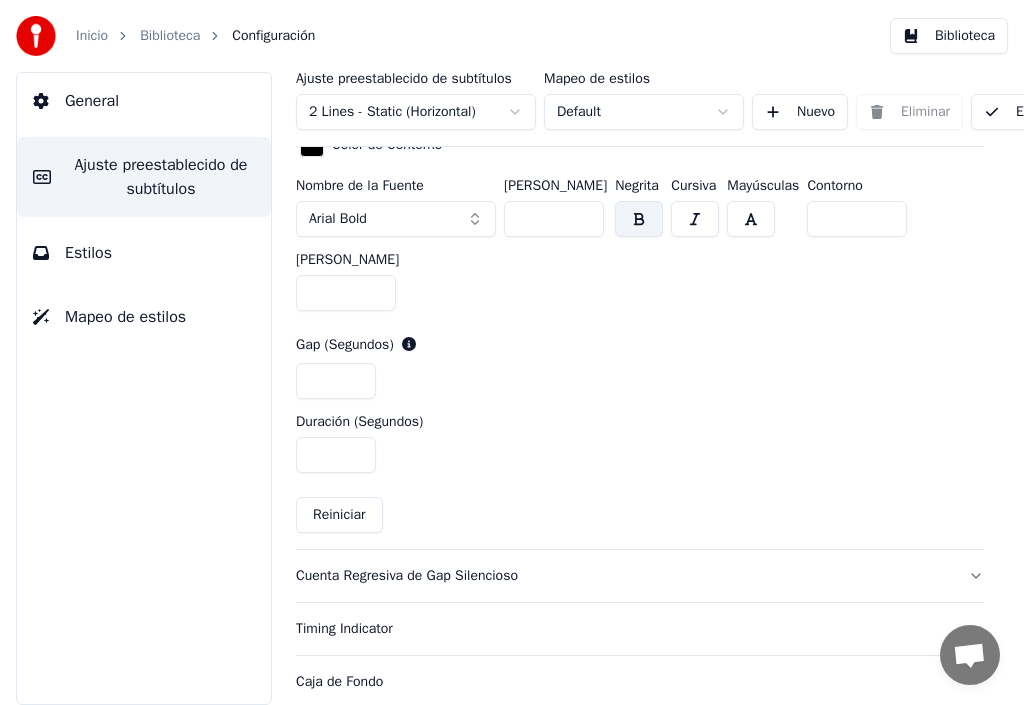 scroll, scrollTop: 1097, scrollLeft: 0, axis: vertical 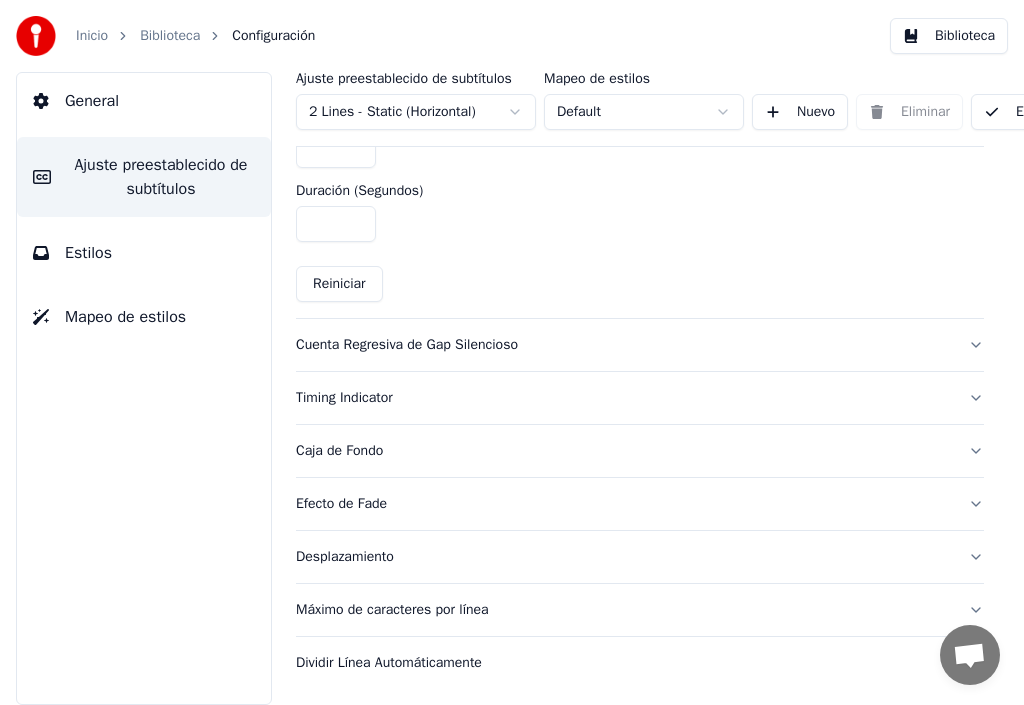 click on "Caja de Fondo" at bounding box center (624, 451) 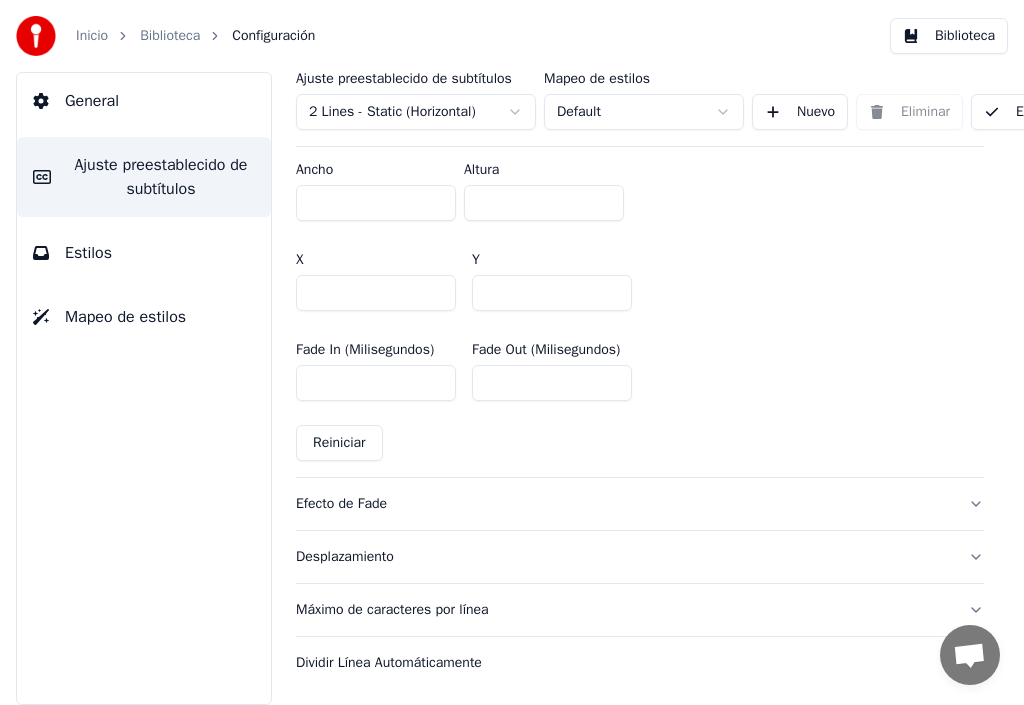 scroll, scrollTop: 1223, scrollLeft: 0, axis: vertical 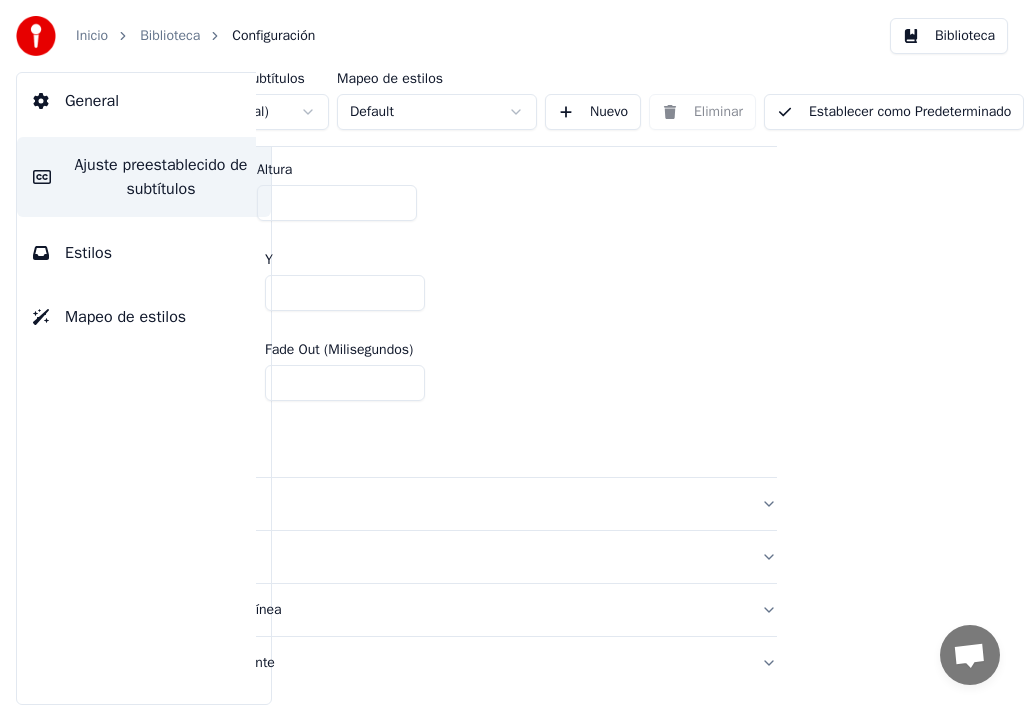click on "Establecer como Predeterminado" at bounding box center (894, 112) 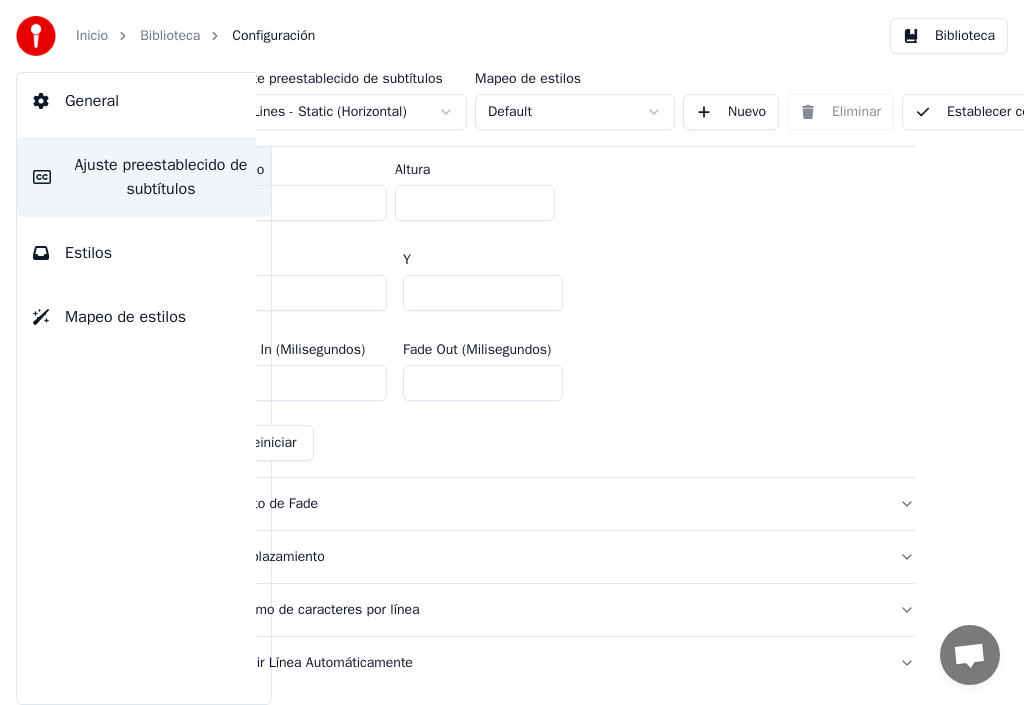 scroll, scrollTop: 1223, scrollLeft: 0, axis: vertical 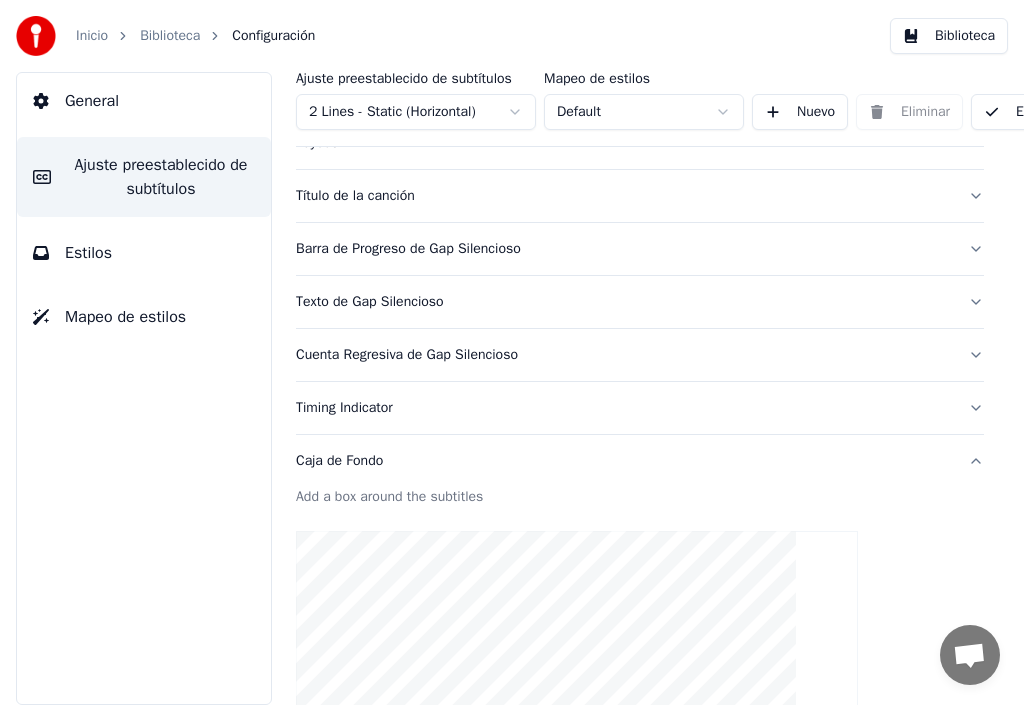 click on "Caja de Fondo" at bounding box center [624, 461] 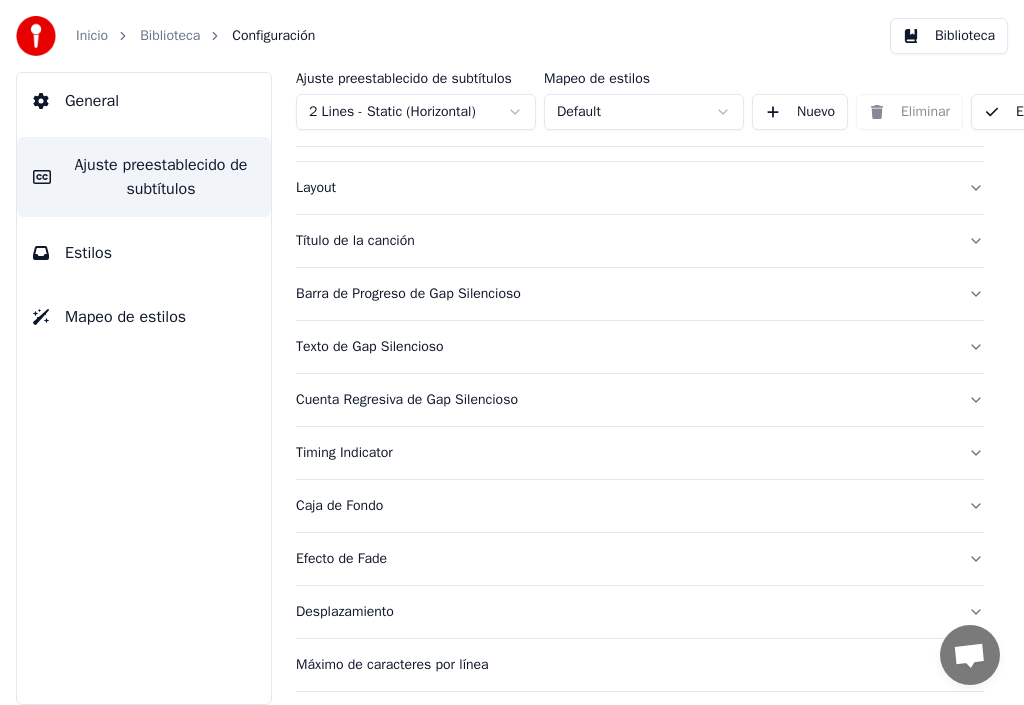 scroll, scrollTop: 50, scrollLeft: 0, axis: vertical 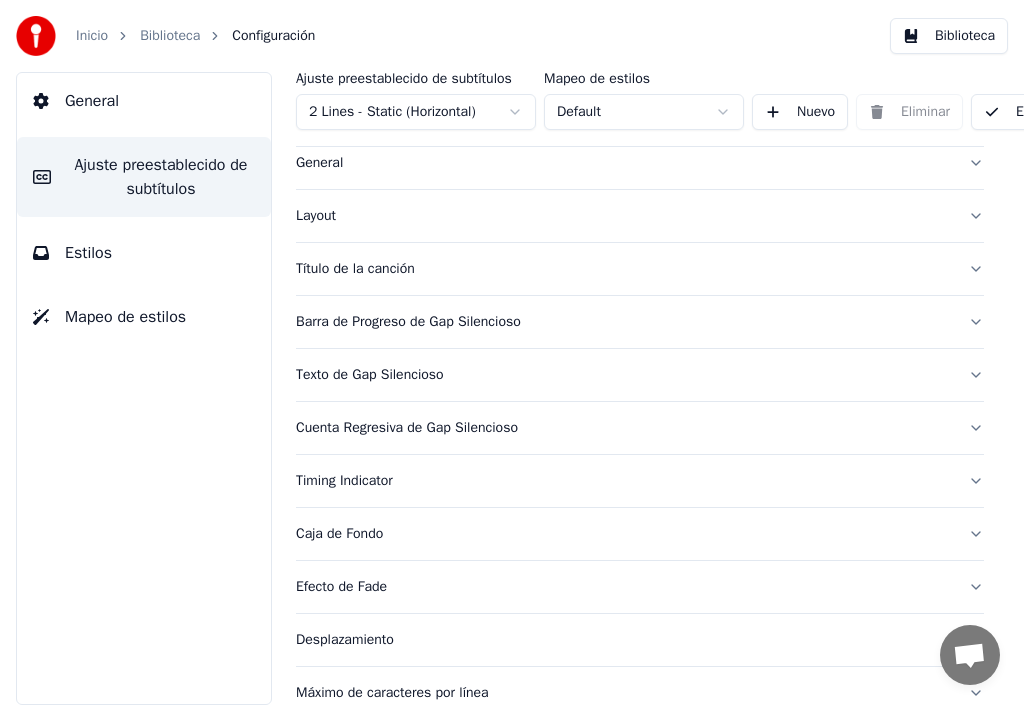 click on "Barra de Progreso de Gap Silencioso" at bounding box center (624, 322) 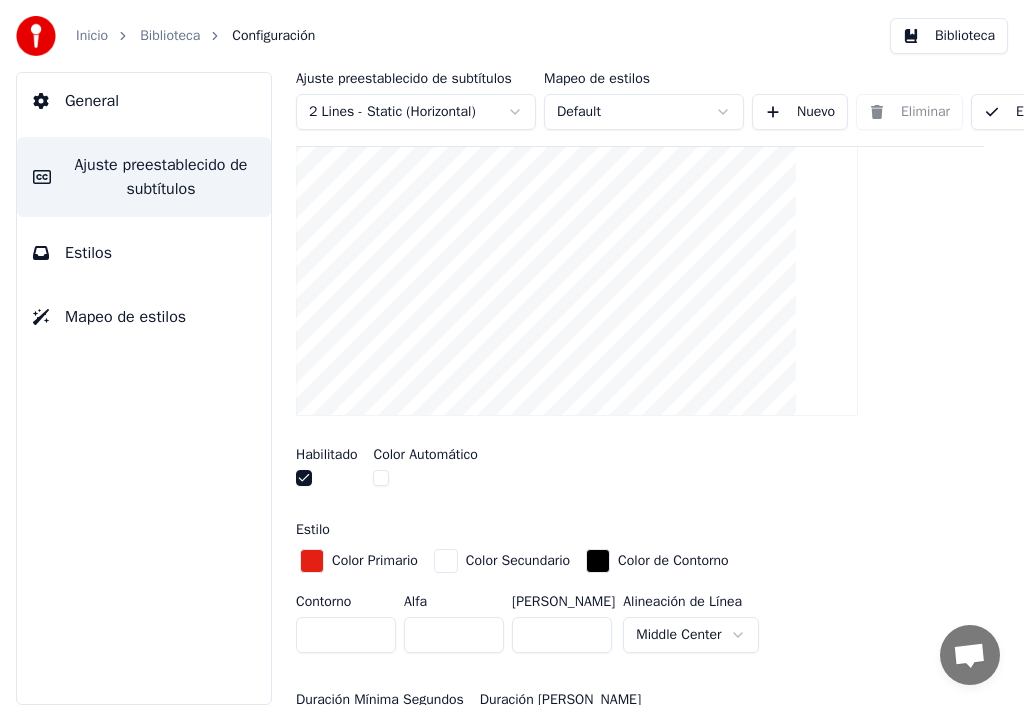 scroll, scrollTop: 350, scrollLeft: 0, axis: vertical 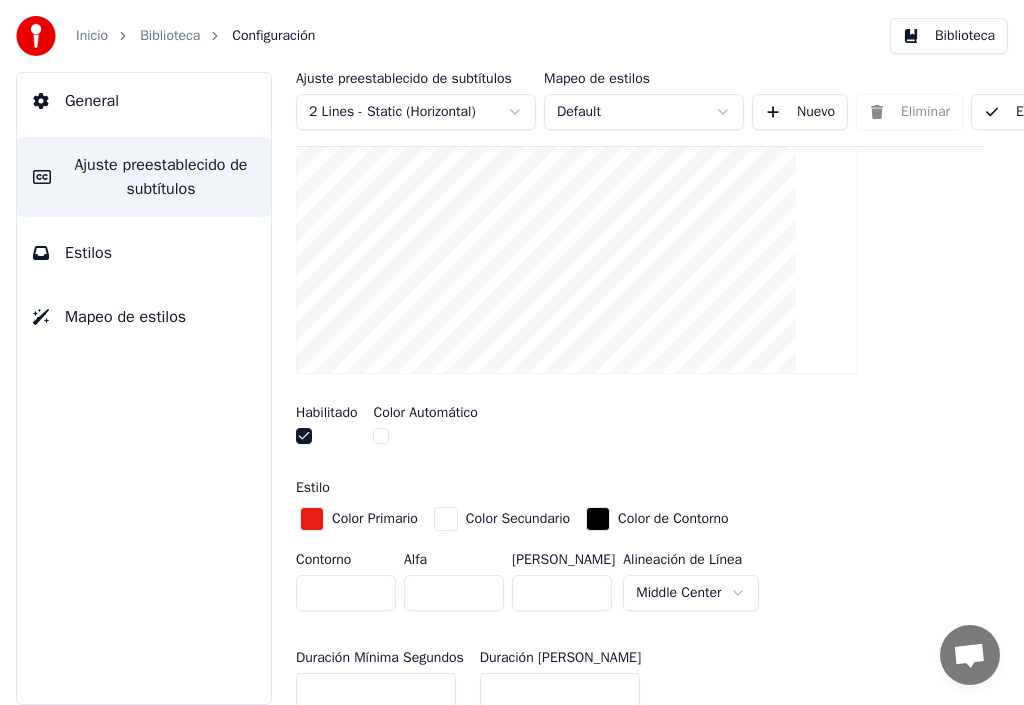 click at bounding box center (446, 519) 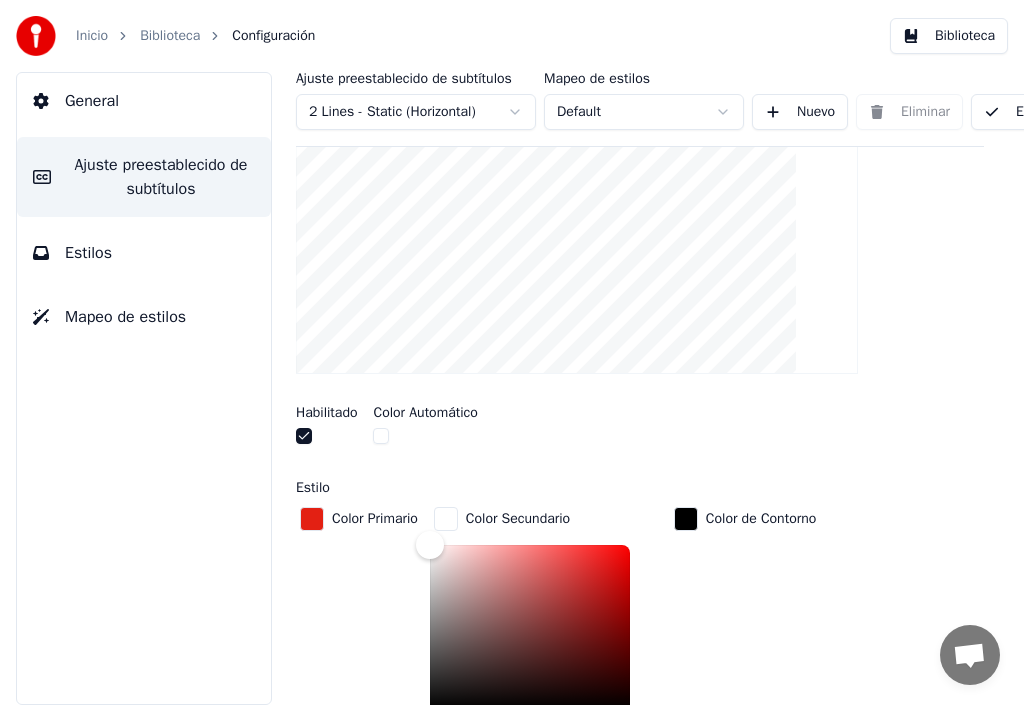 click on "Color Primario" at bounding box center (359, 654) 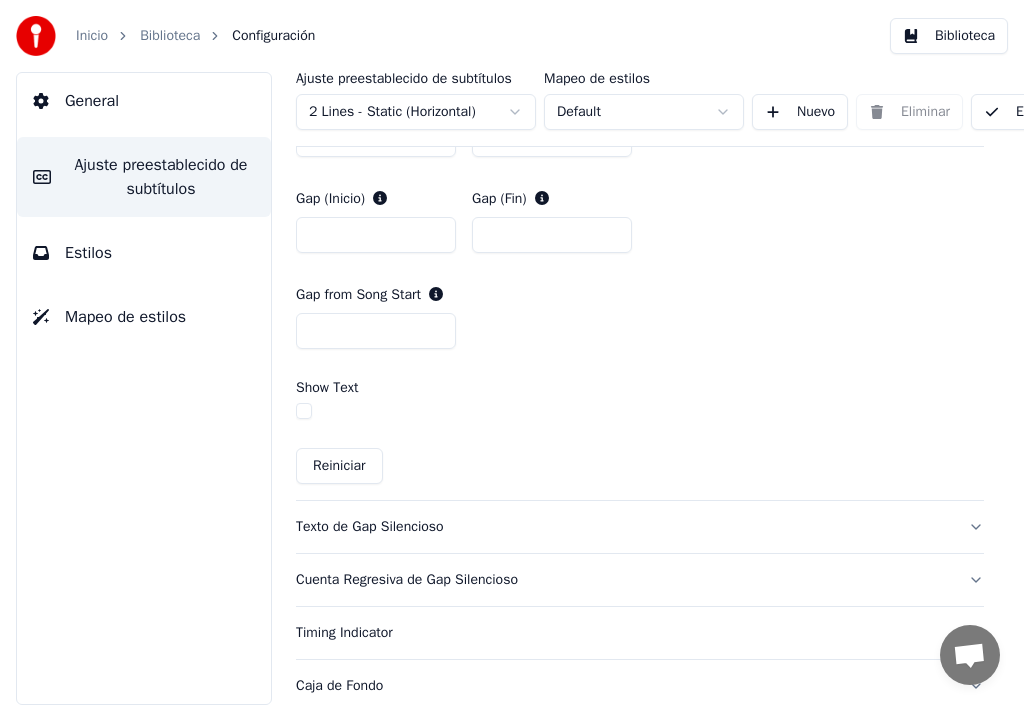 scroll, scrollTop: 1450, scrollLeft: 0, axis: vertical 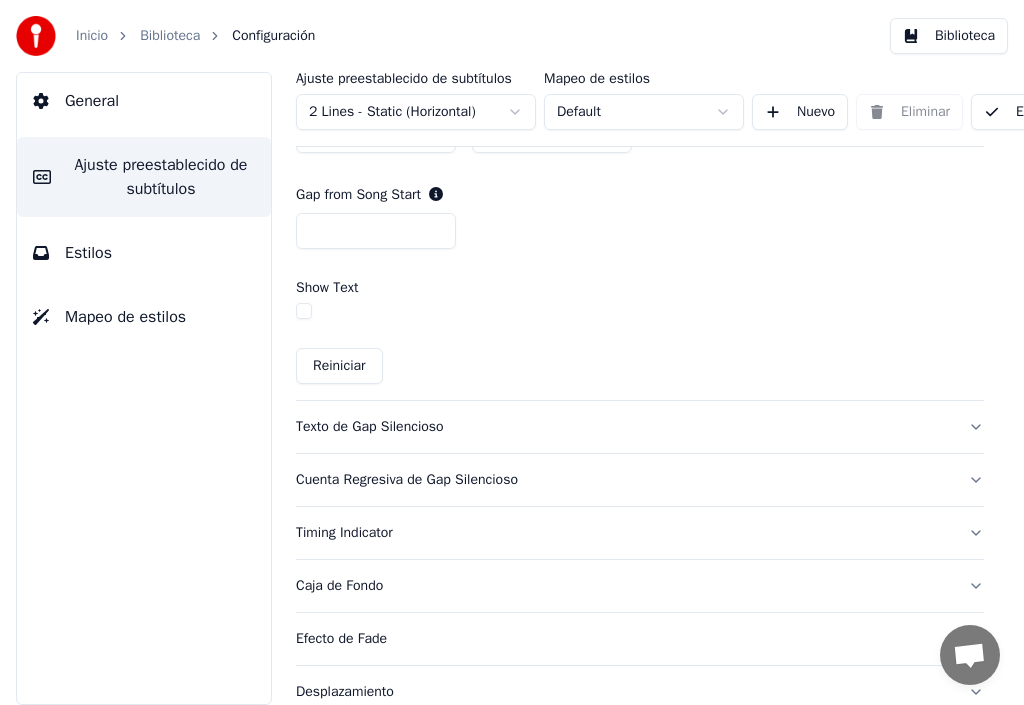 click on "Caja de Fondo" at bounding box center [624, 586] 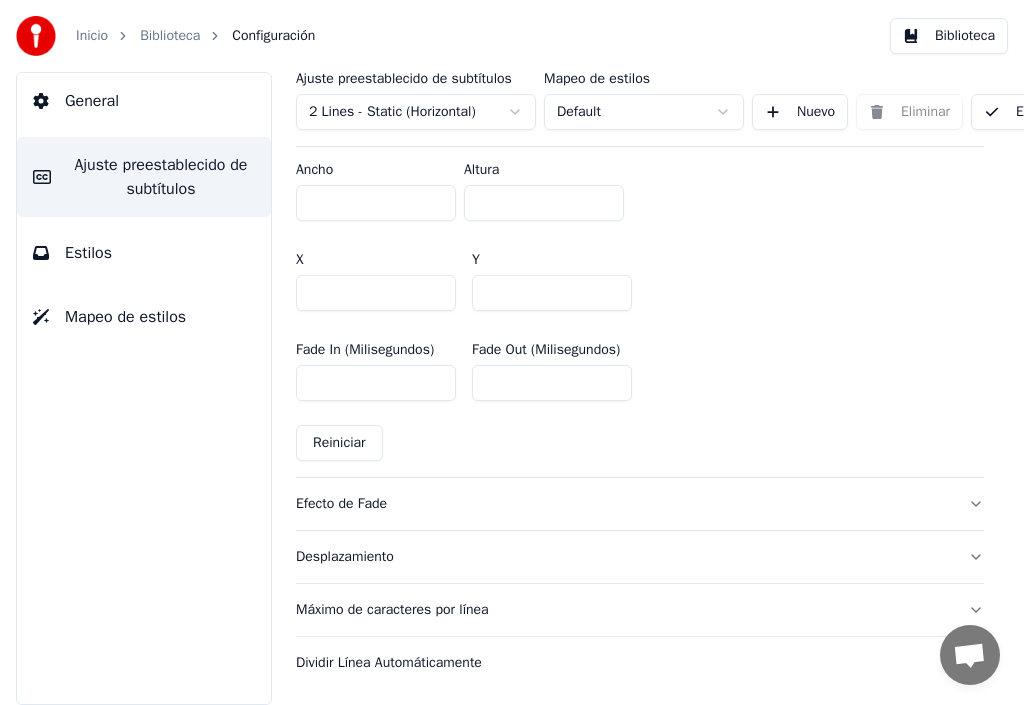 scroll, scrollTop: 1223, scrollLeft: 0, axis: vertical 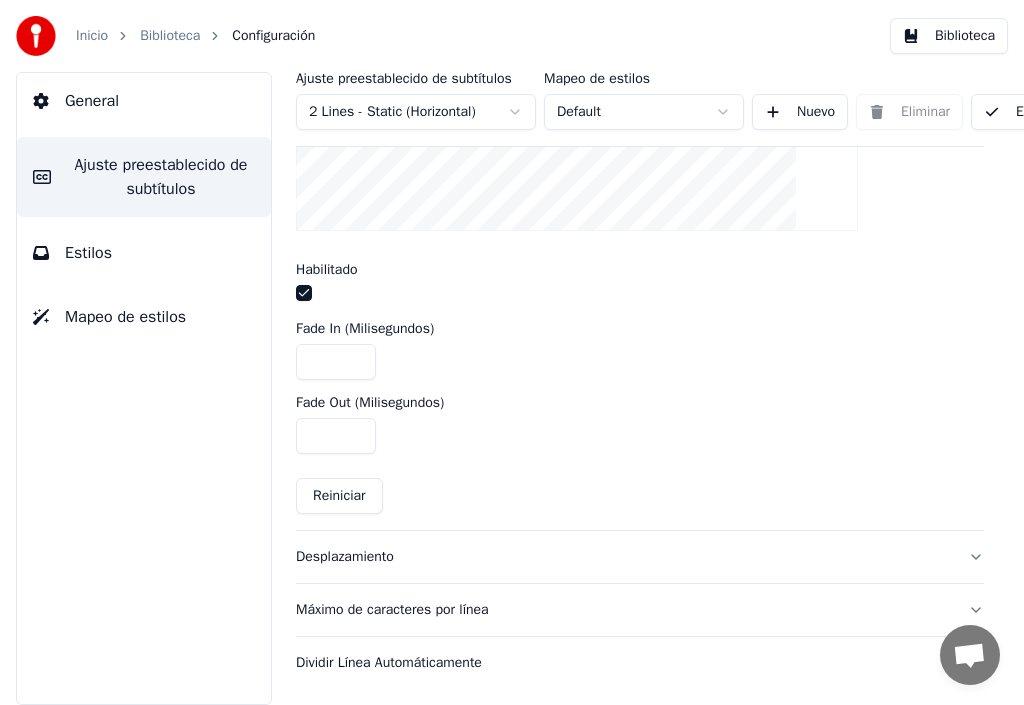 click on "Dividir Línea Automáticamente" at bounding box center [624, 663] 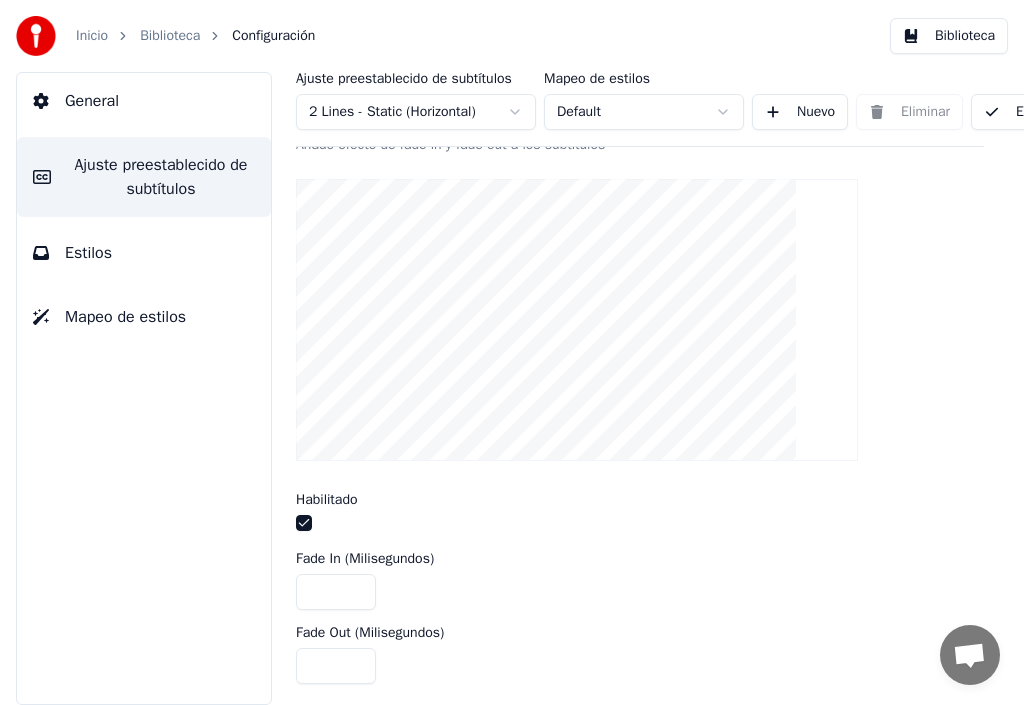 scroll, scrollTop: 386, scrollLeft: 0, axis: vertical 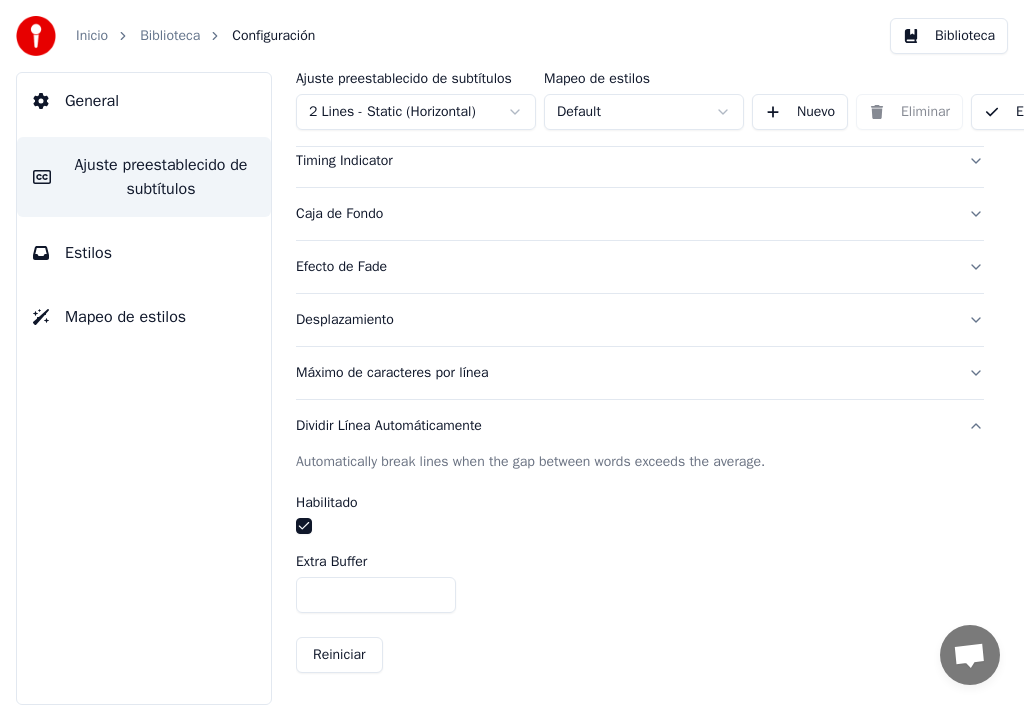 click on "*" at bounding box center (376, 595) 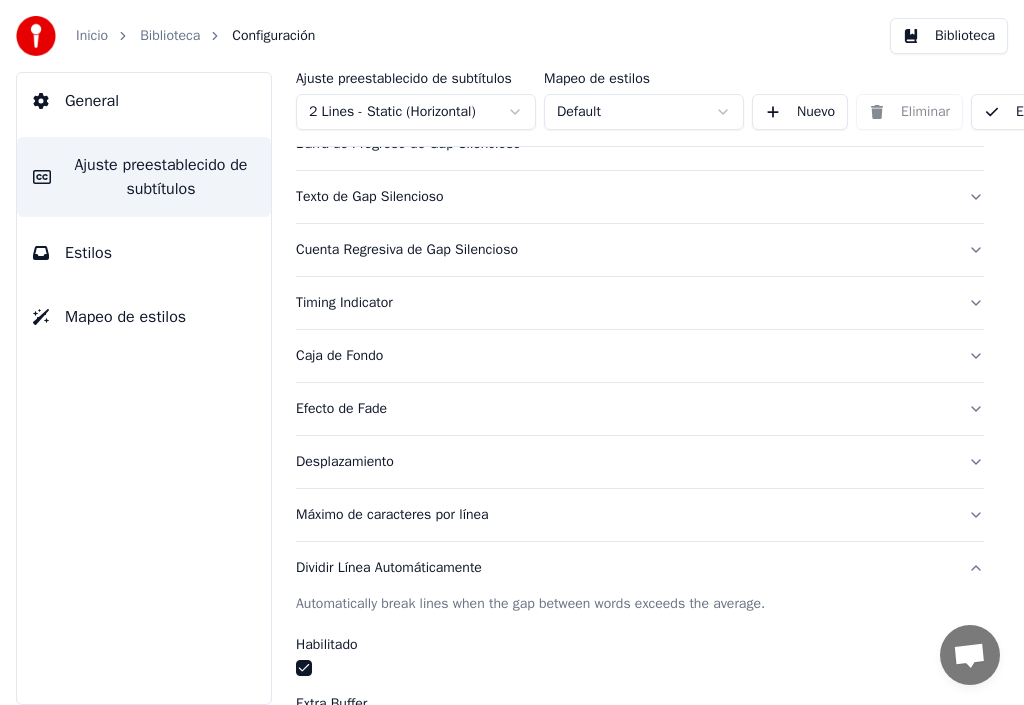 scroll, scrollTop: 186, scrollLeft: 0, axis: vertical 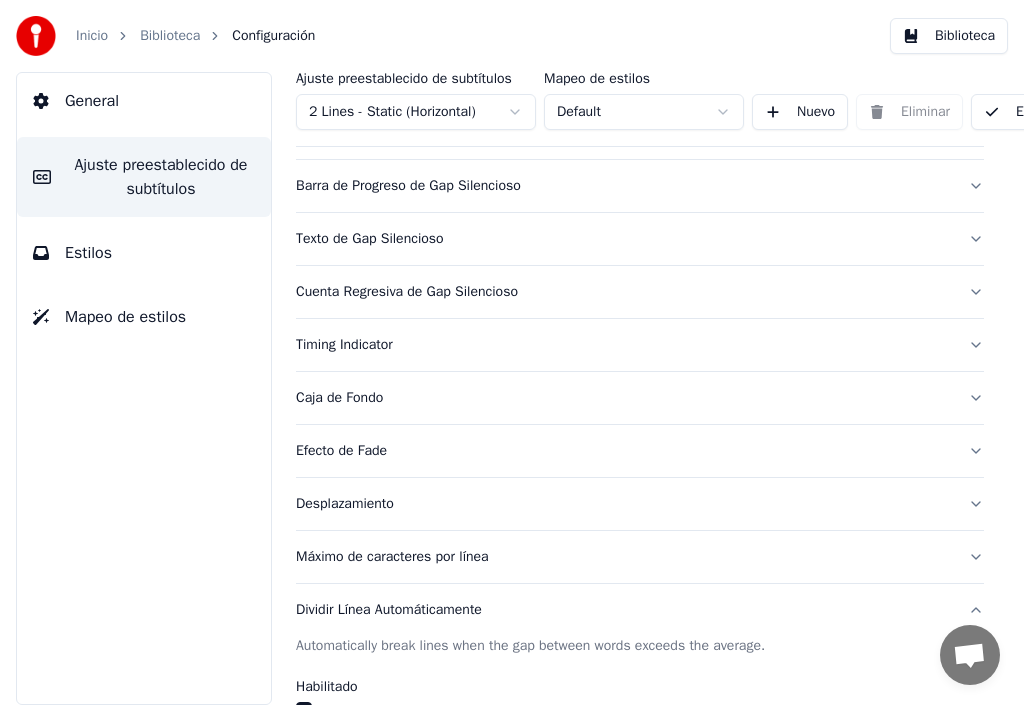 click on "Texto de Gap Silencioso" at bounding box center [624, 239] 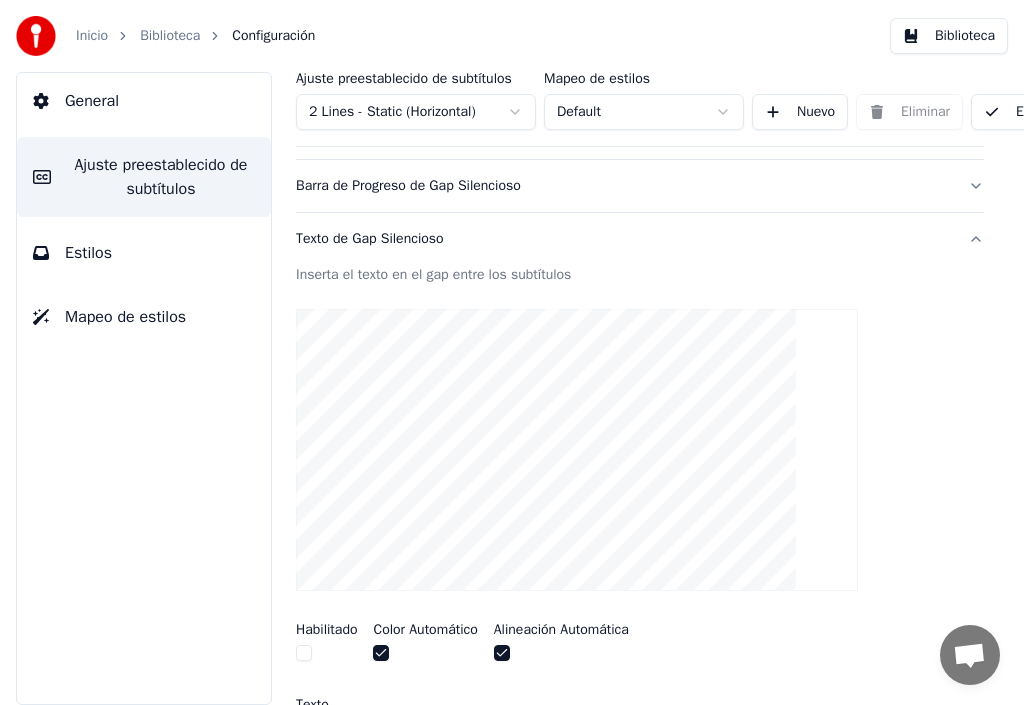 scroll, scrollTop: 286, scrollLeft: 0, axis: vertical 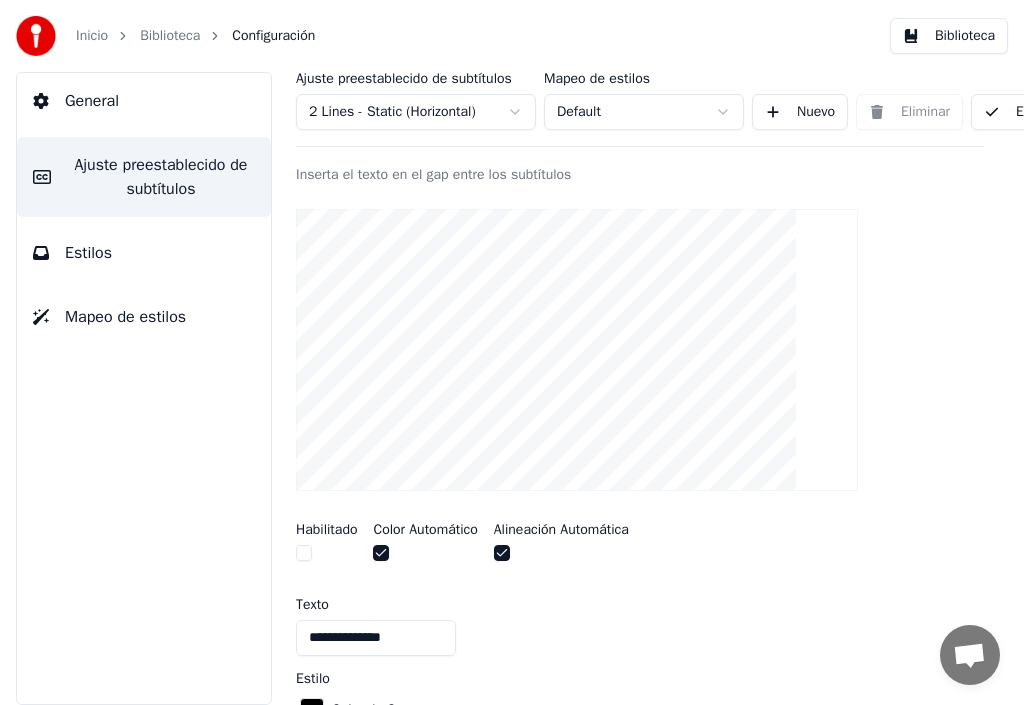 click at bounding box center (304, 553) 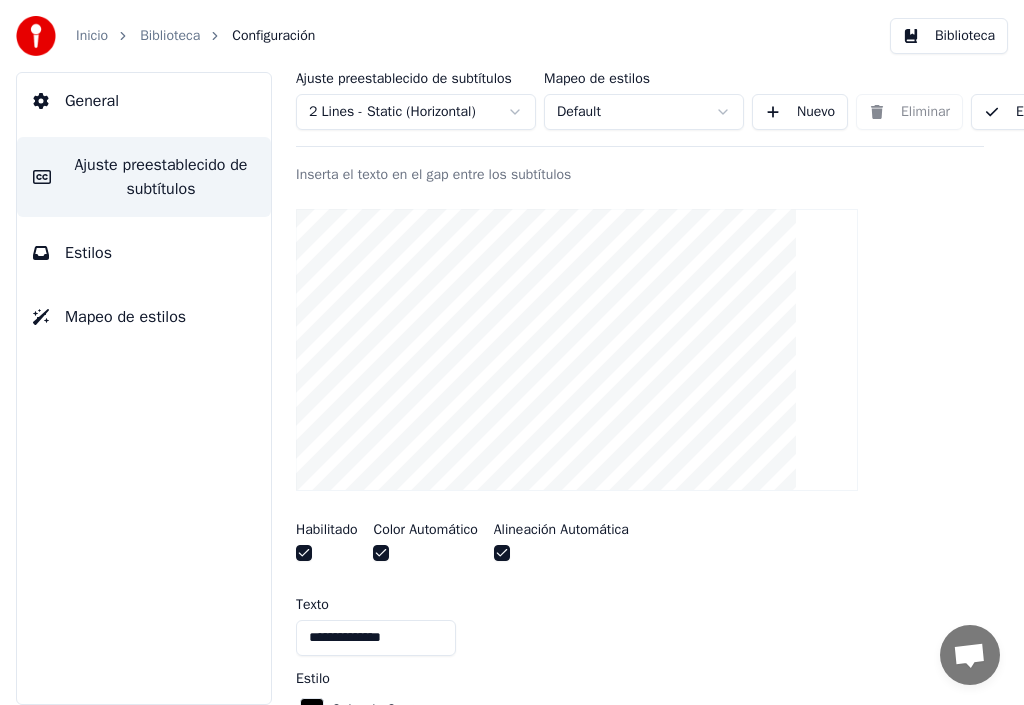 click at bounding box center (304, 553) 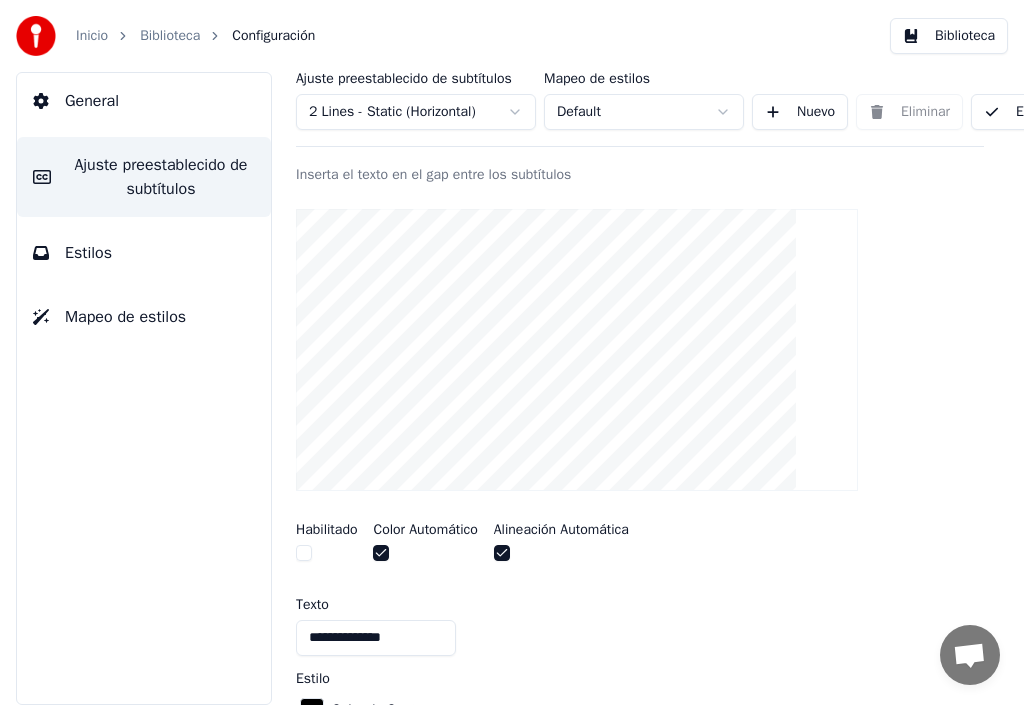 click at bounding box center (304, 553) 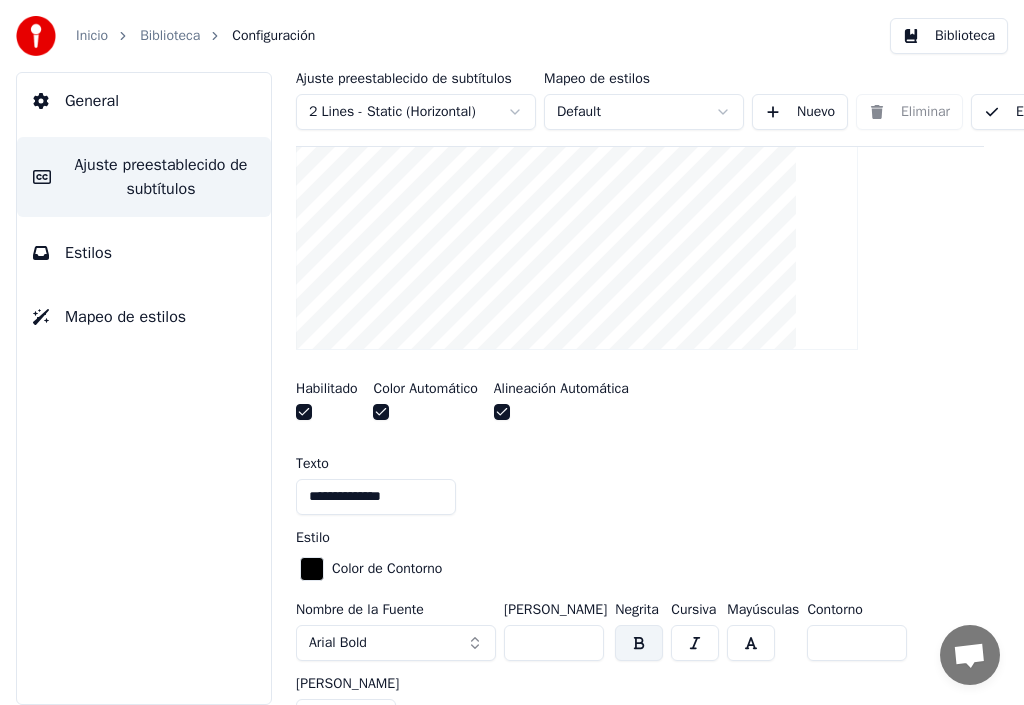scroll, scrollTop: 386, scrollLeft: 0, axis: vertical 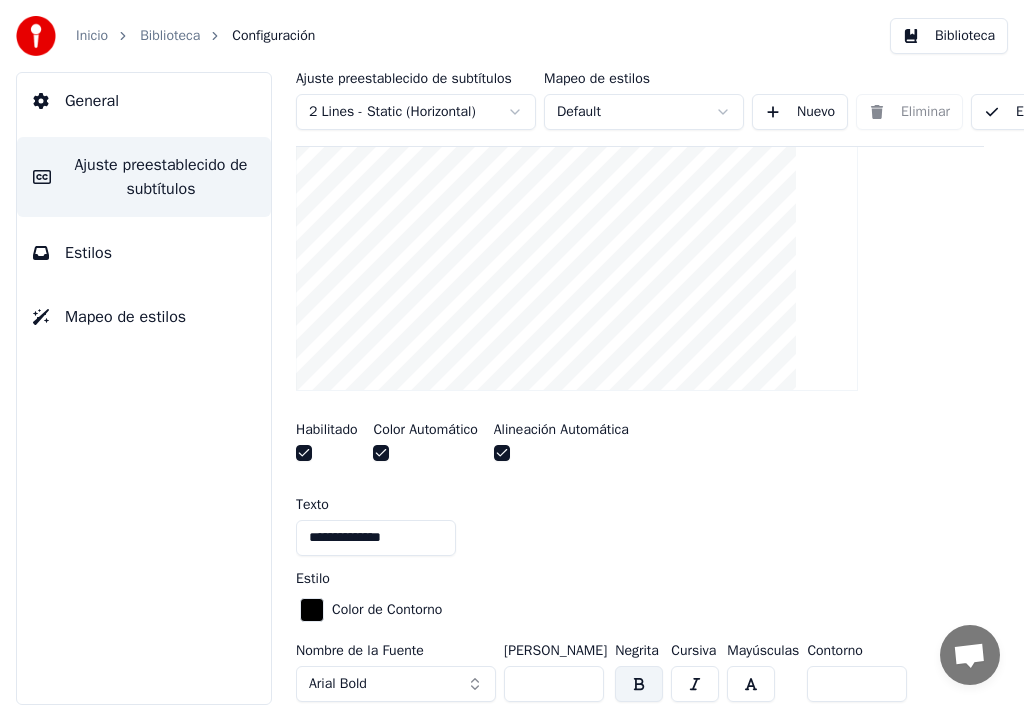 click at bounding box center [312, 610] 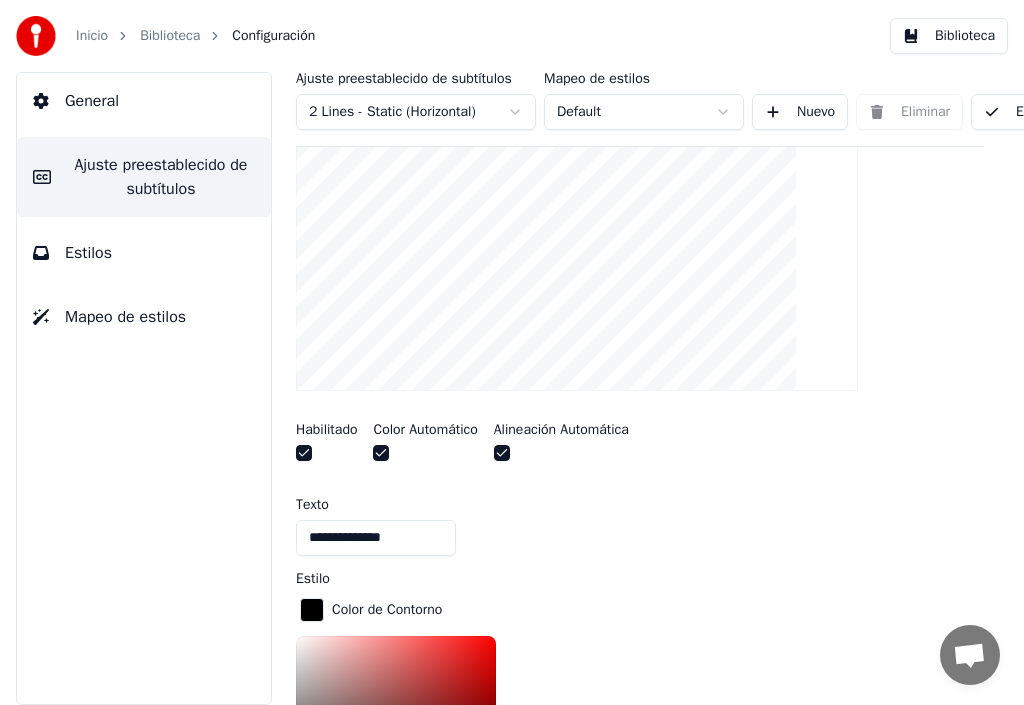scroll, scrollTop: 496, scrollLeft: 0, axis: vertical 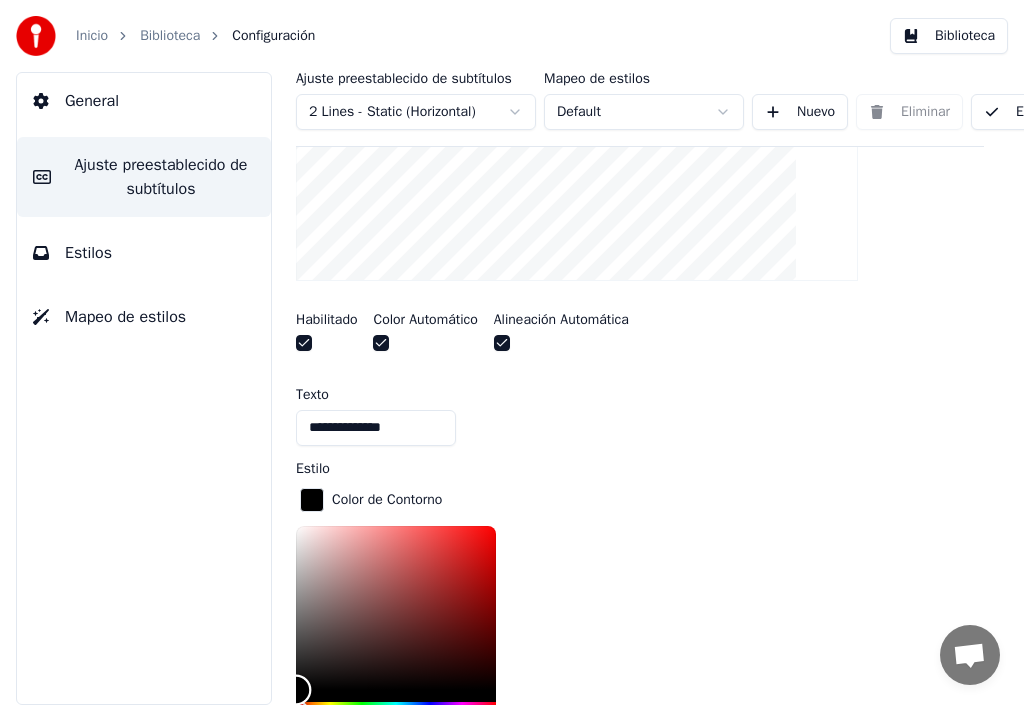 click at bounding box center (396, 608) 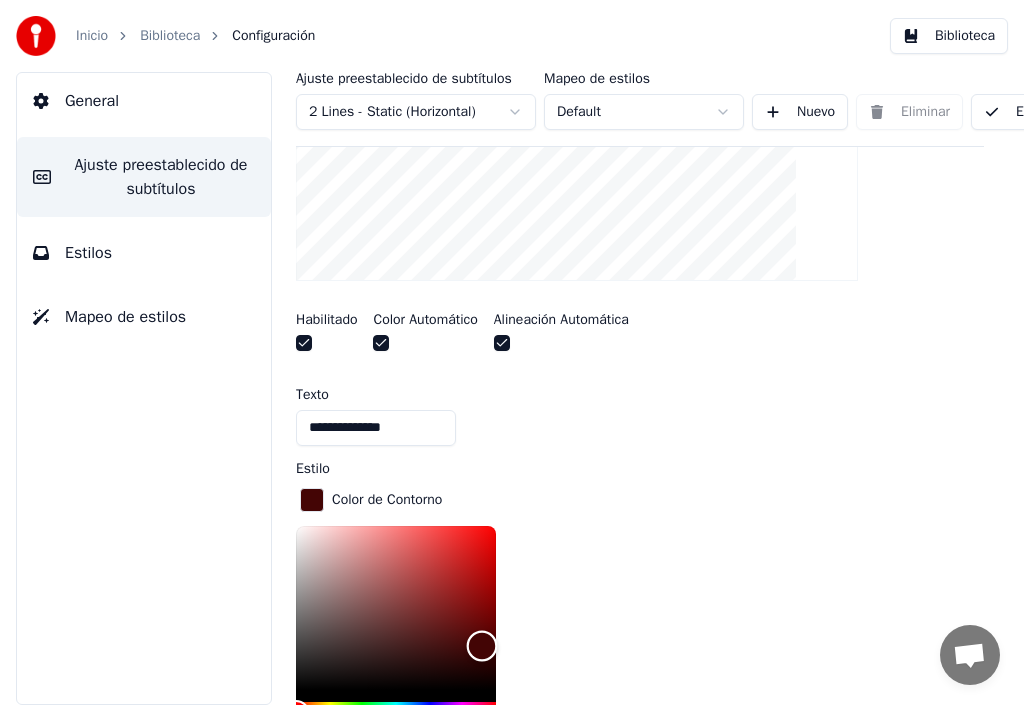 type on "*******" 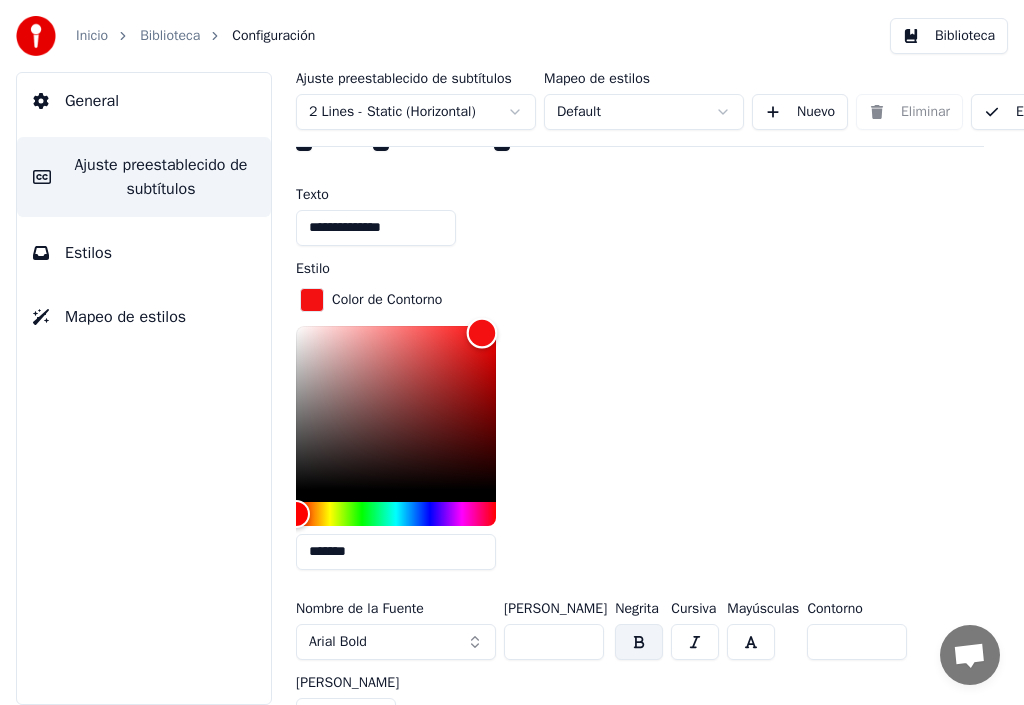 scroll, scrollTop: 796, scrollLeft: 0, axis: vertical 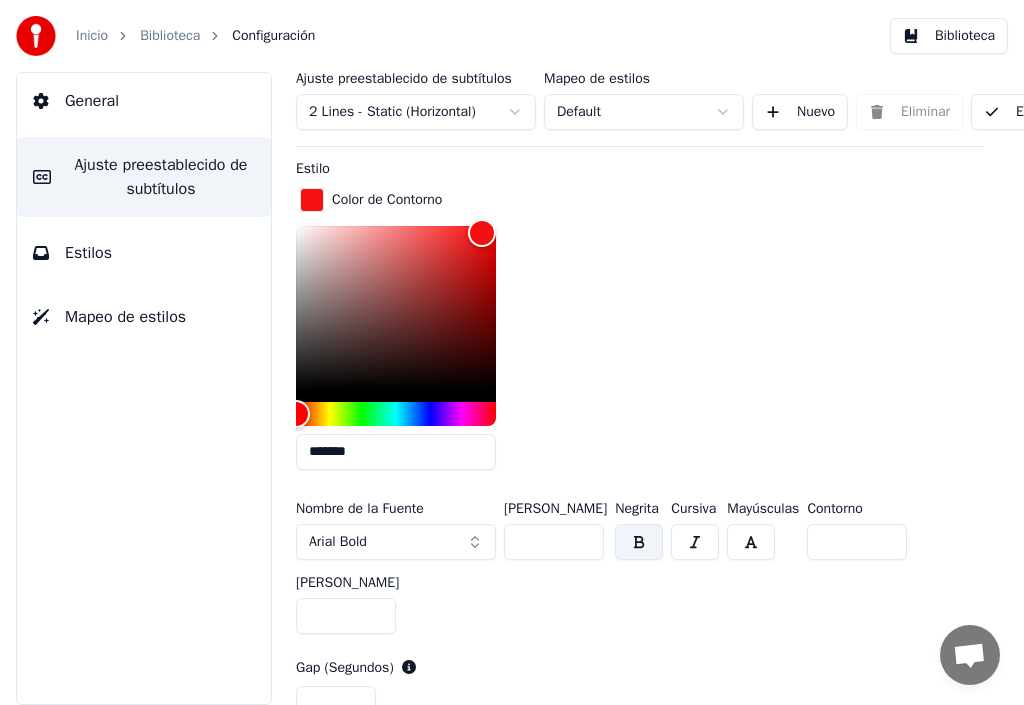 click at bounding box center (639, 542) 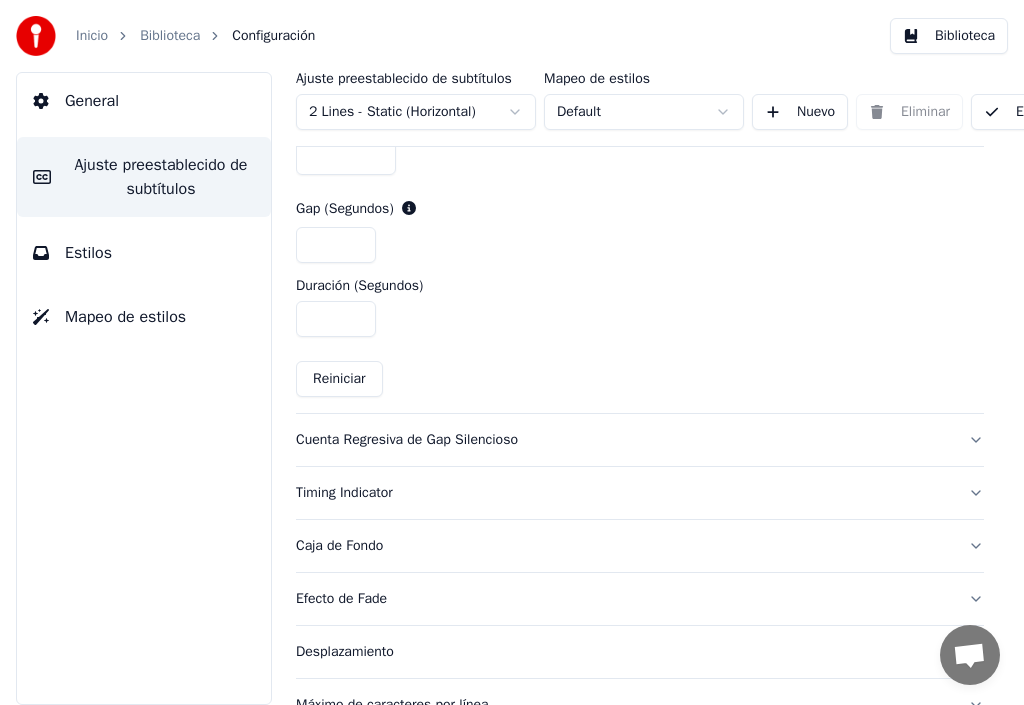 scroll, scrollTop: 1296, scrollLeft: 0, axis: vertical 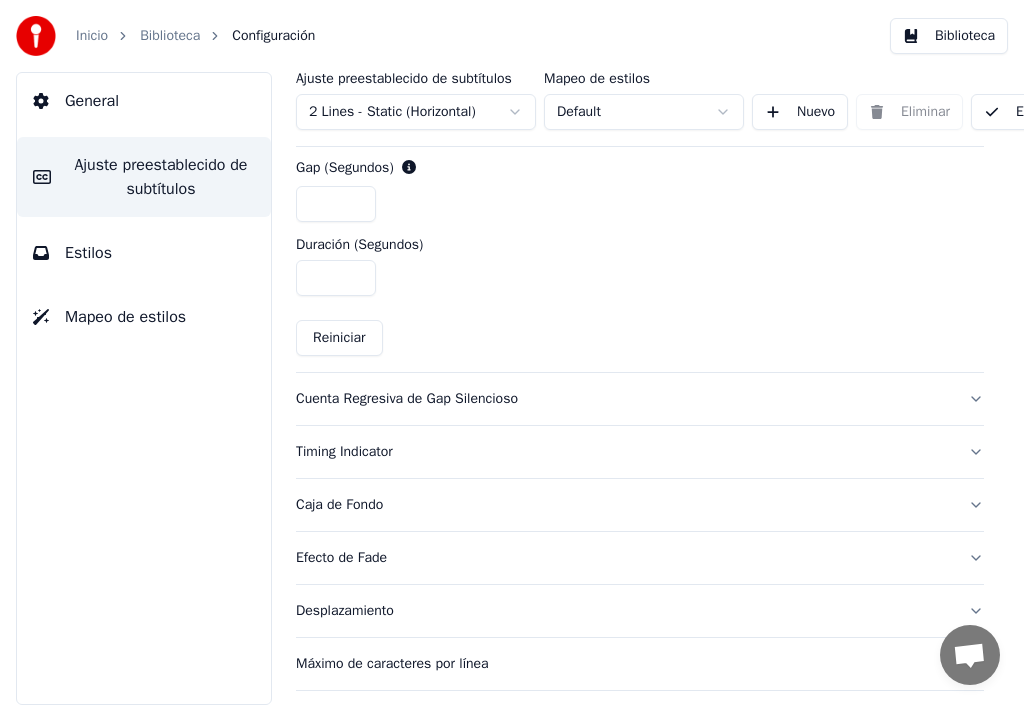 click on "Caja de Fondo" at bounding box center (640, 505) 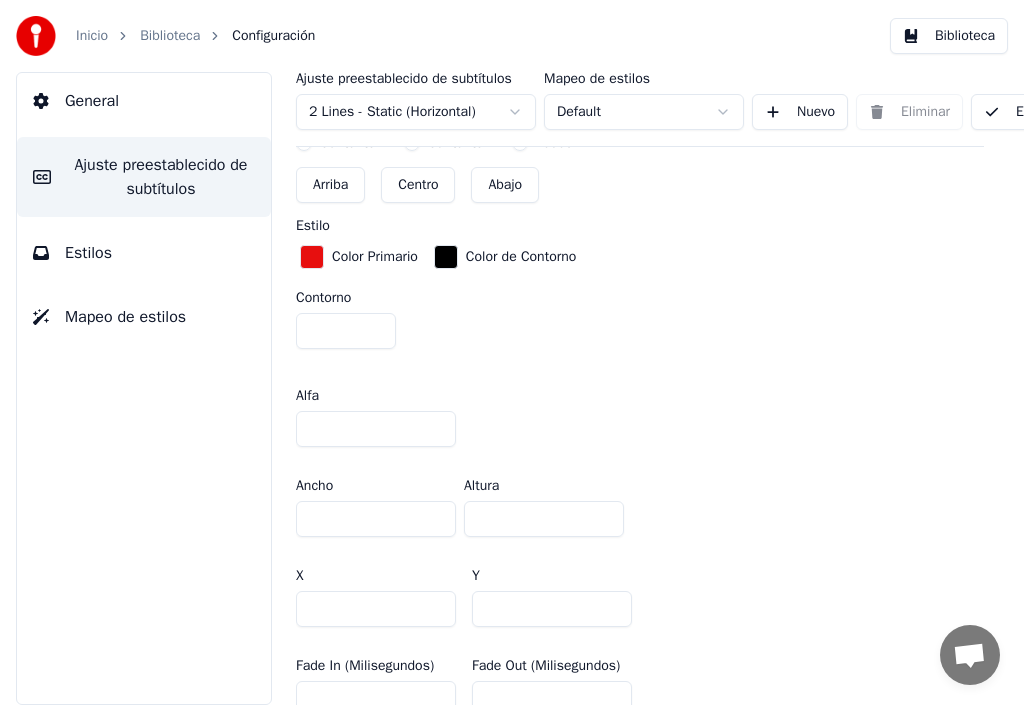 scroll, scrollTop: 765, scrollLeft: 0, axis: vertical 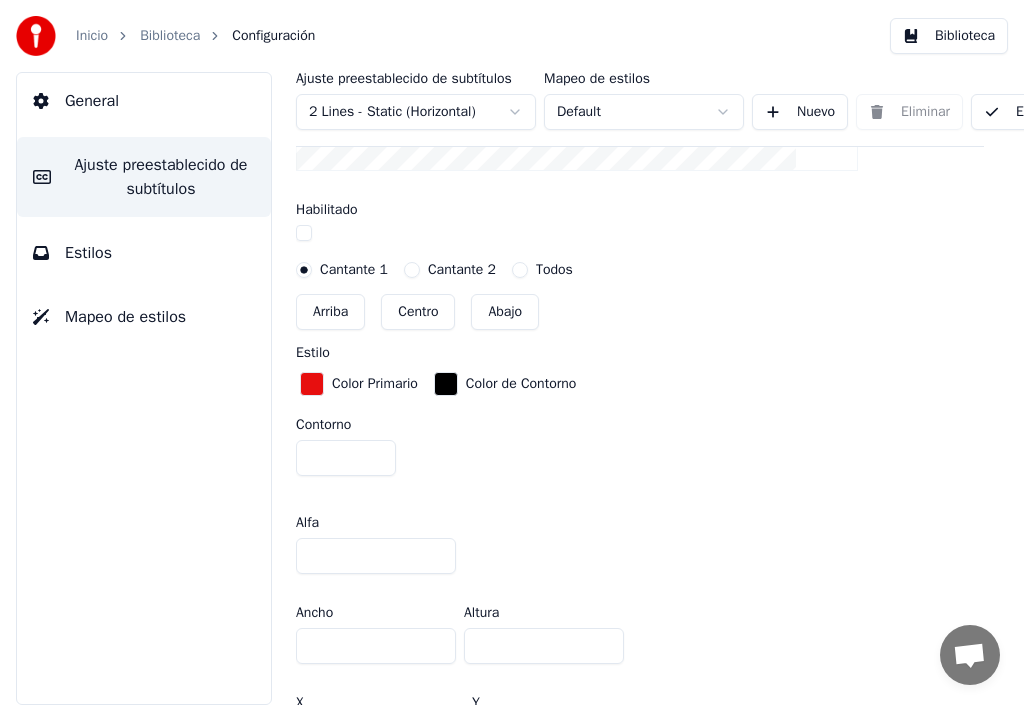 click at bounding box center [446, 384] 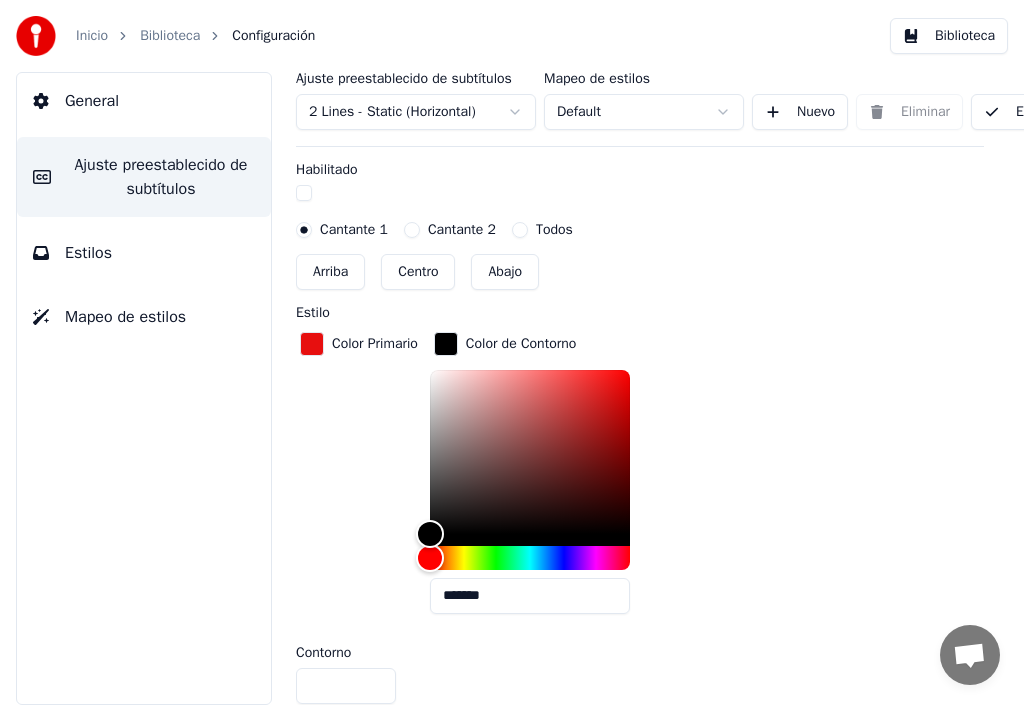 scroll, scrollTop: 765, scrollLeft: 0, axis: vertical 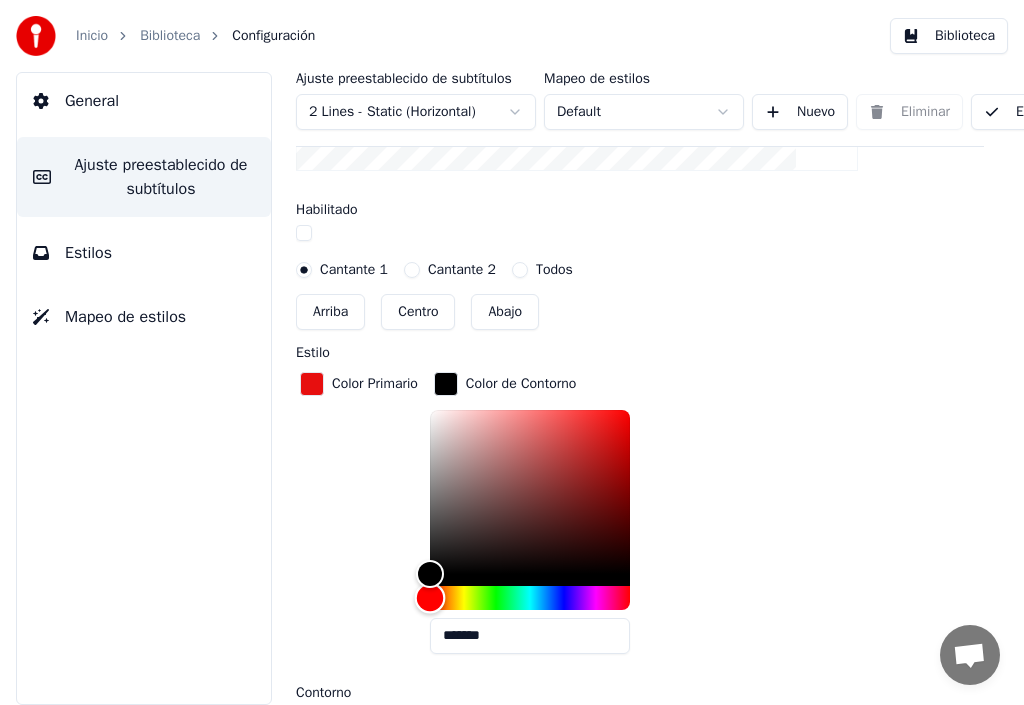 drag, startPoint x: 436, startPoint y: 595, endPoint x: 401, endPoint y: 638, distance: 55.443665 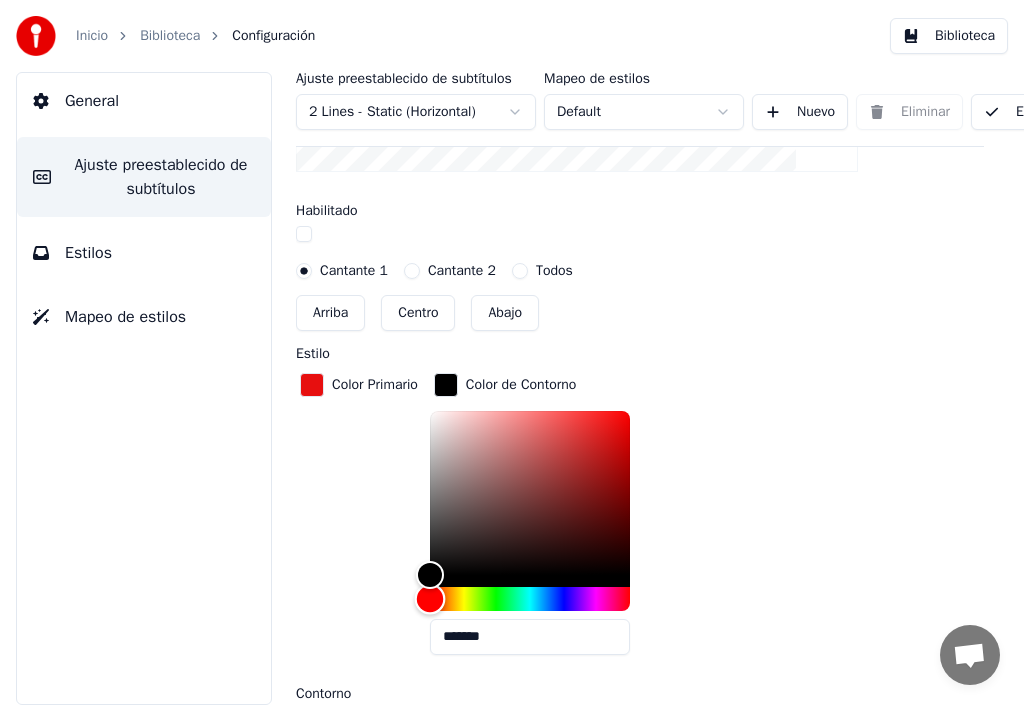 scroll, scrollTop: 765, scrollLeft: 0, axis: vertical 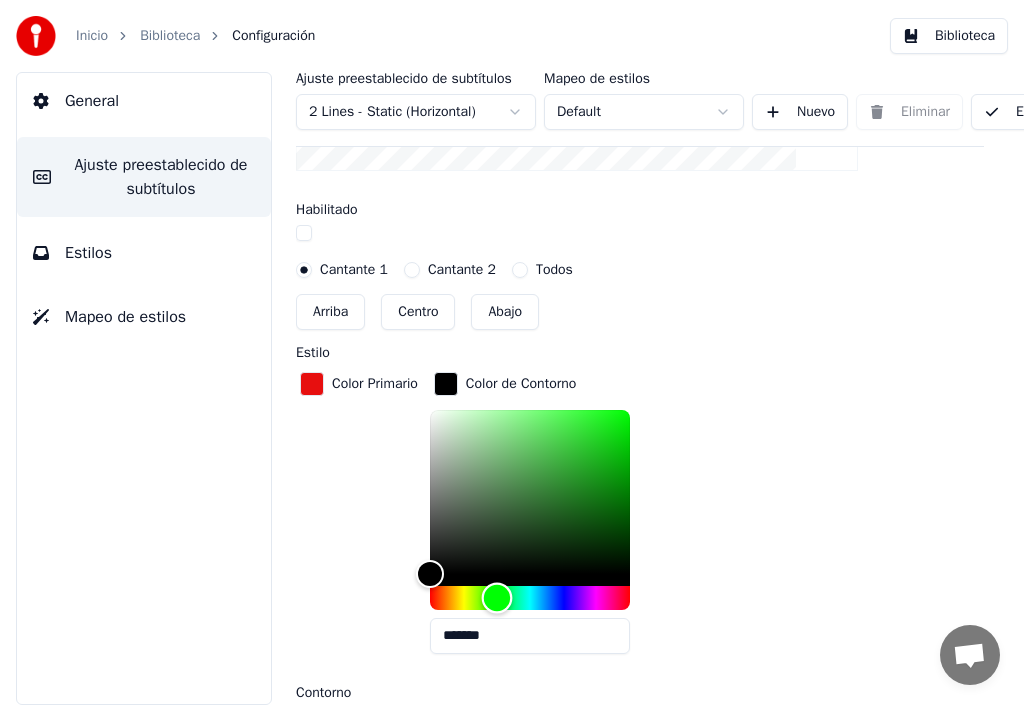drag, startPoint x: 440, startPoint y: 599, endPoint x: 350, endPoint y: 655, distance: 106 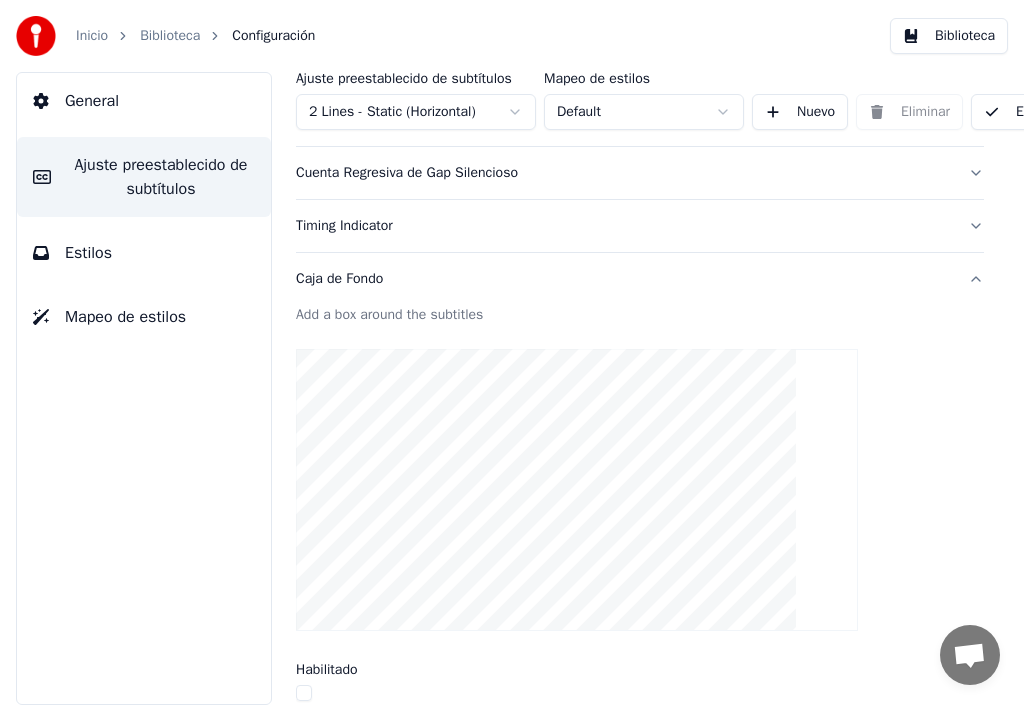 scroll, scrollTop: 265, scrollLeft: 0, axis: vertical 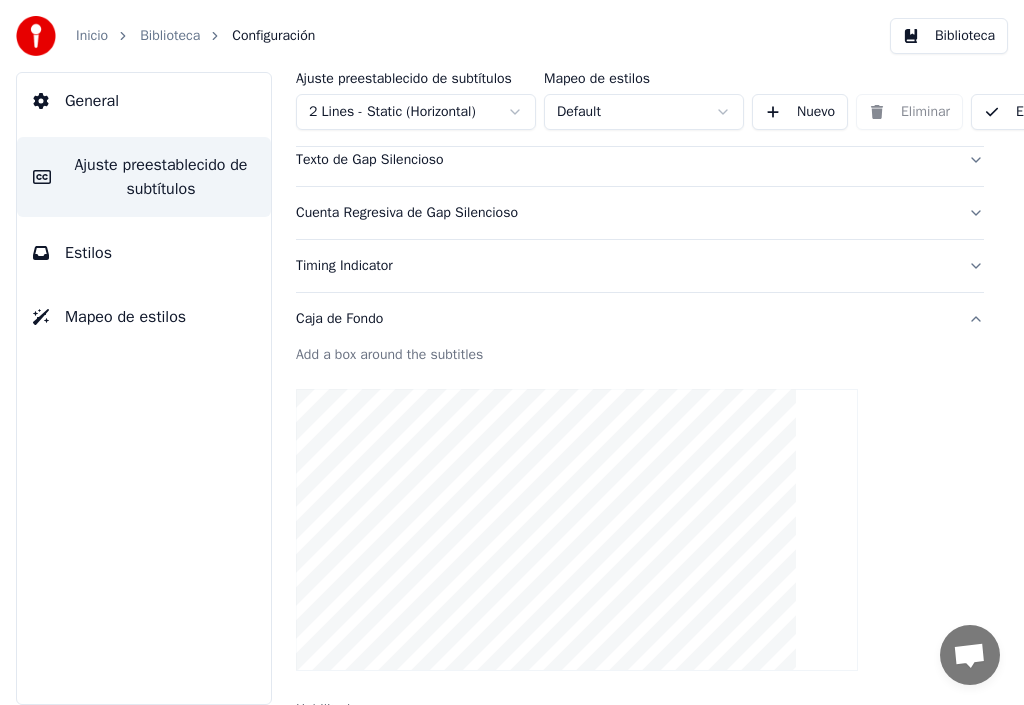 click on "Caja de Fondo" at bounding box center (624, 319) 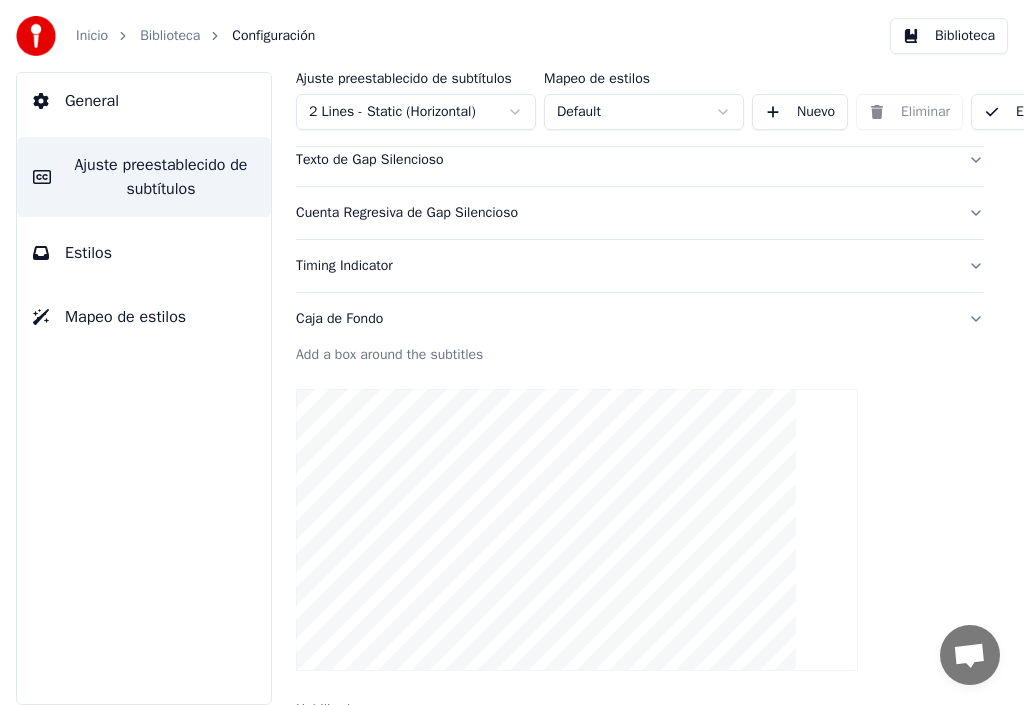 scroll, scrollTop: 150, scrollLeft: 0, axis: vertical 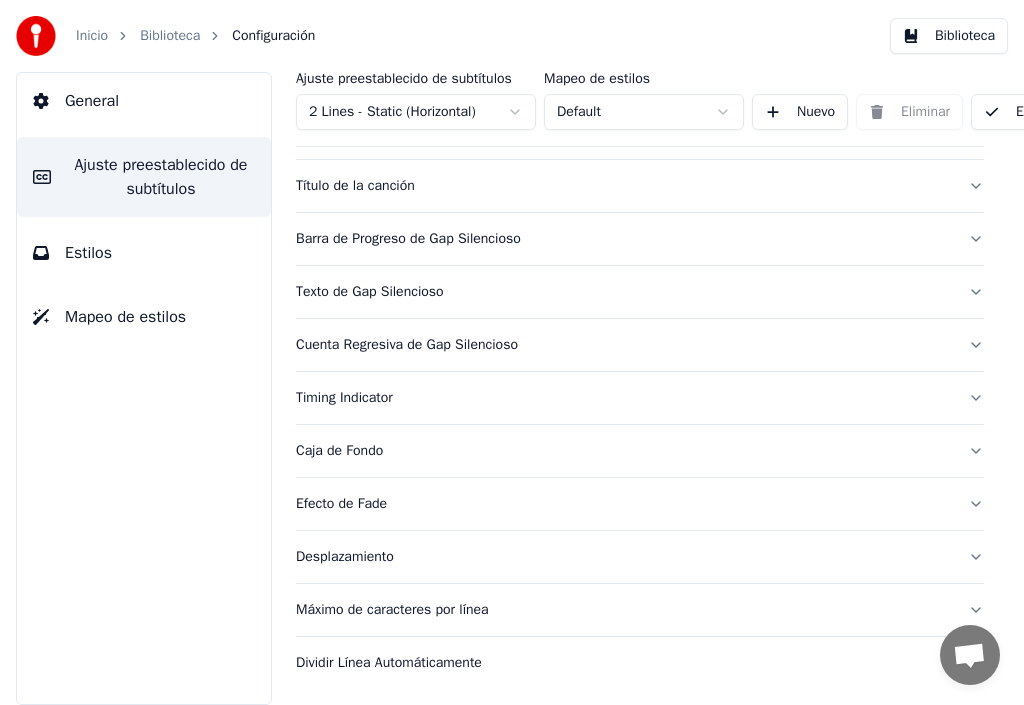 click on "Caja de Fondo" at bounding box center [624, 451] 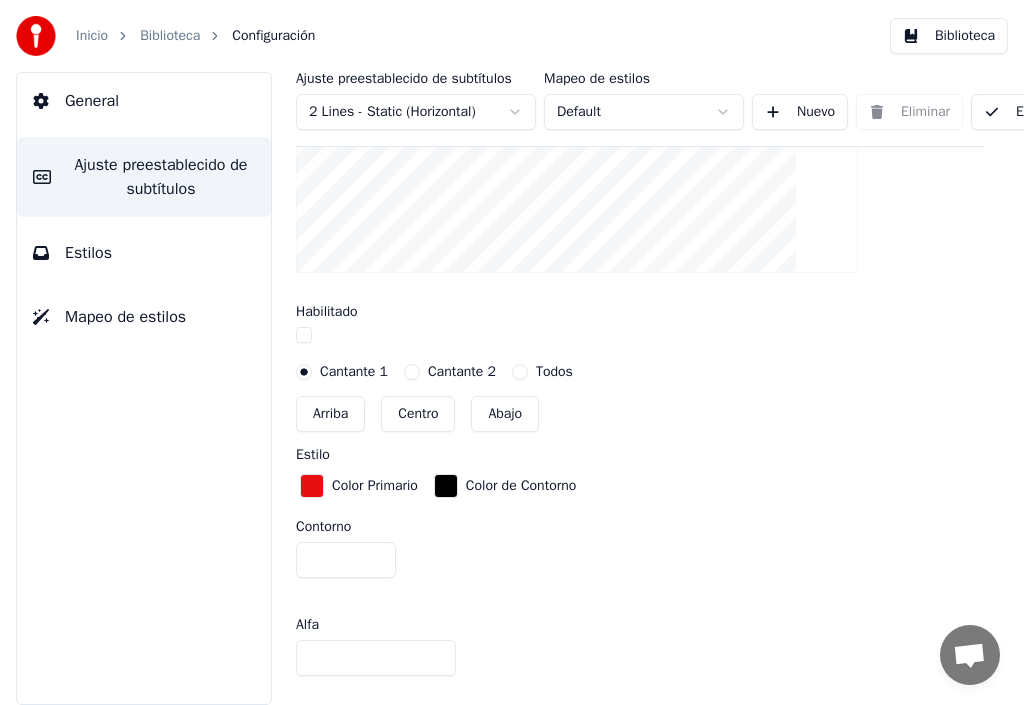scroll, scrollTop: 665, scrollLeft: 0, axis: vertical 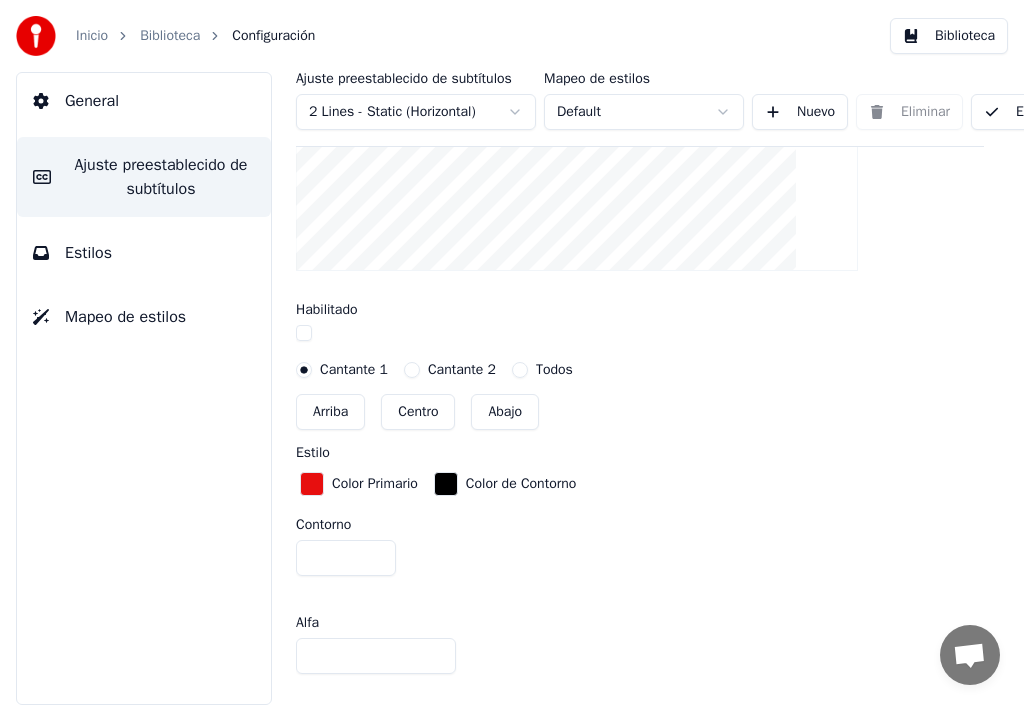 click at bounding box center [304, 333] 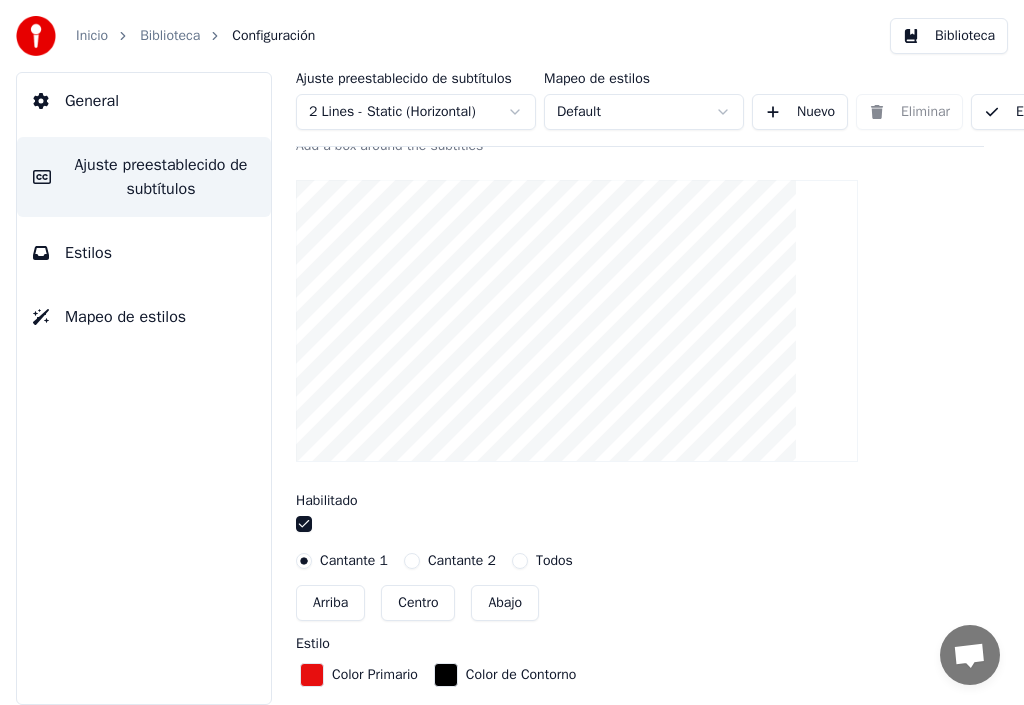 scroll, scrollTop: 465, scrollLeft: 0, axis: vertical 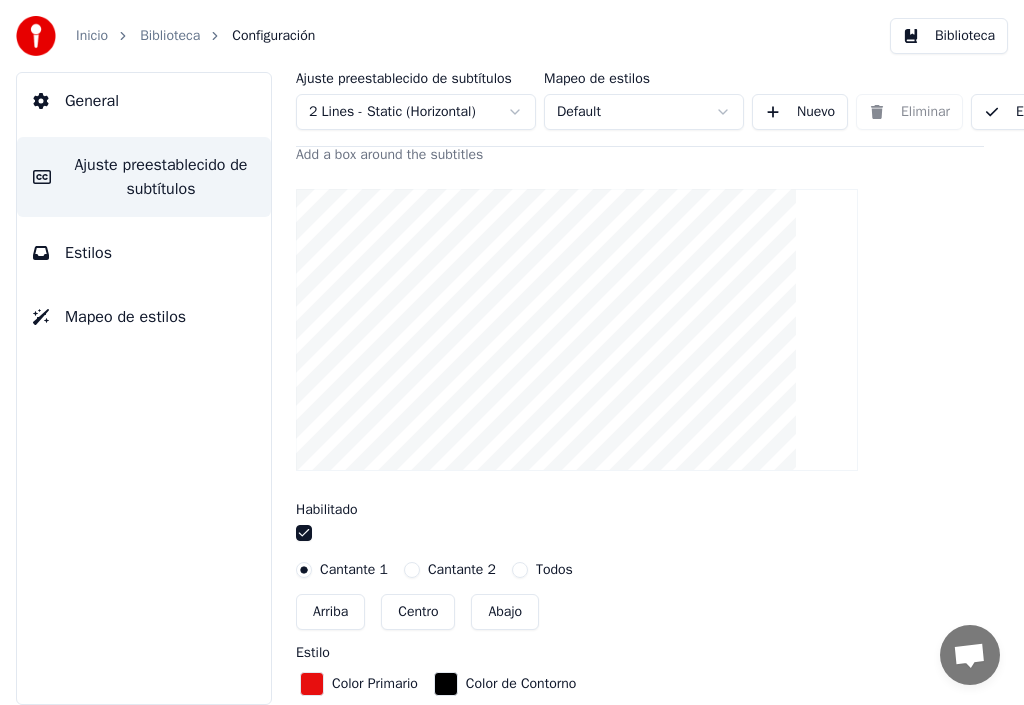 click on "Centro" at bounding box center [418, 612] 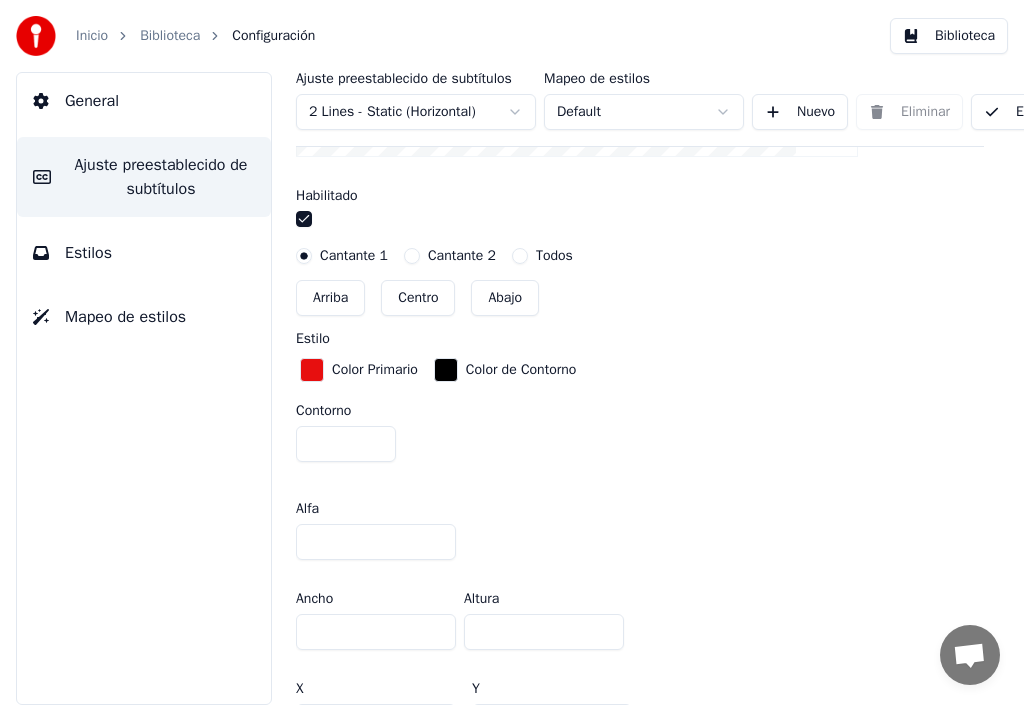 scroll, scrollTop: 665, scrollLeft: 0, axis: vertical 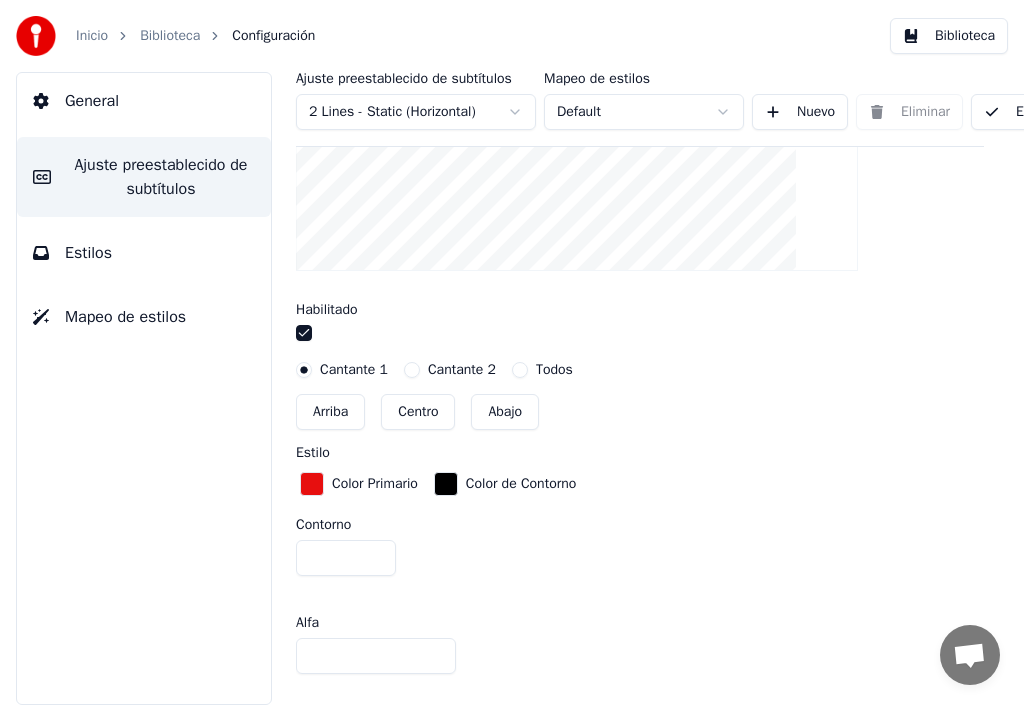 click on "Cantante 2" at bounding box center (412, 370) 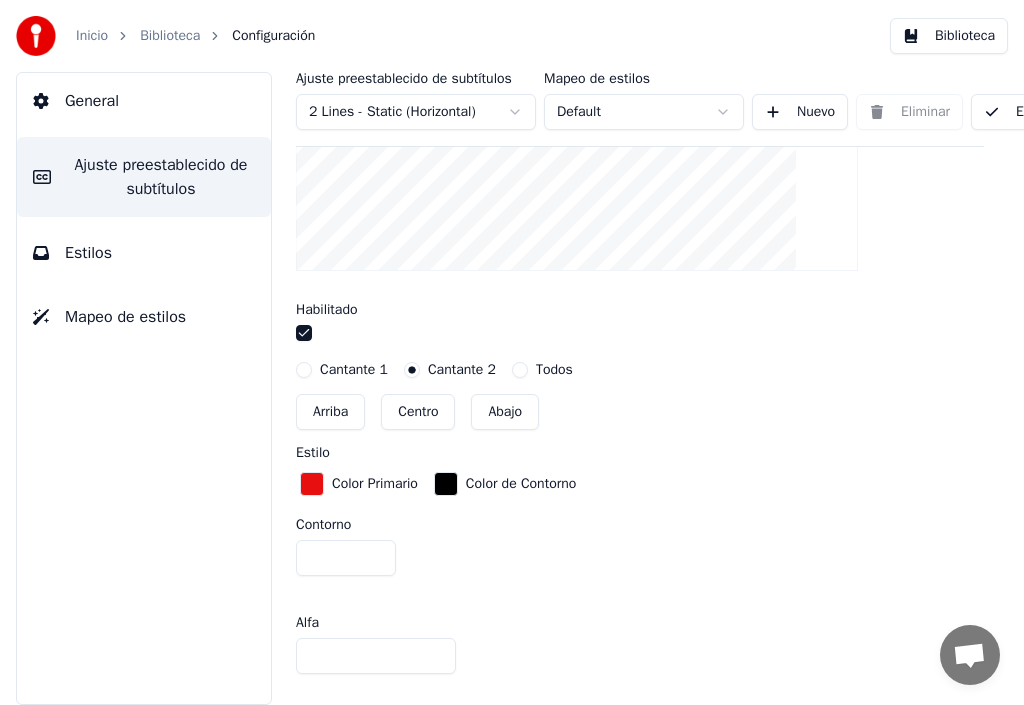 click on "Todos" at bounding box center [520, 370] 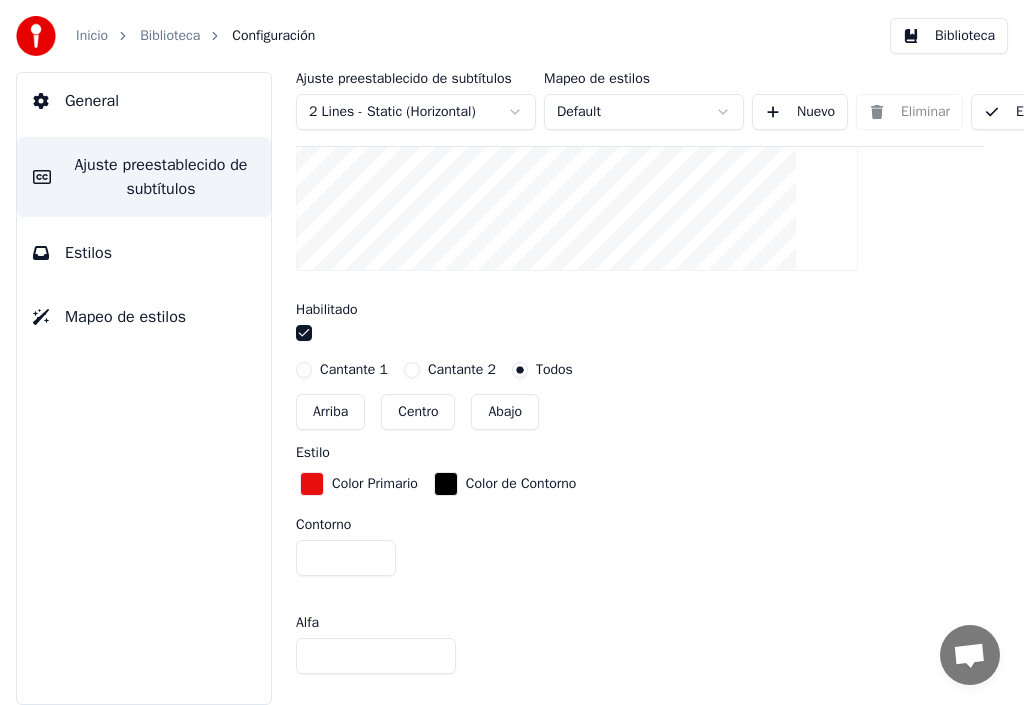 click on "Cantante 1" at bounding box center [304, 370] 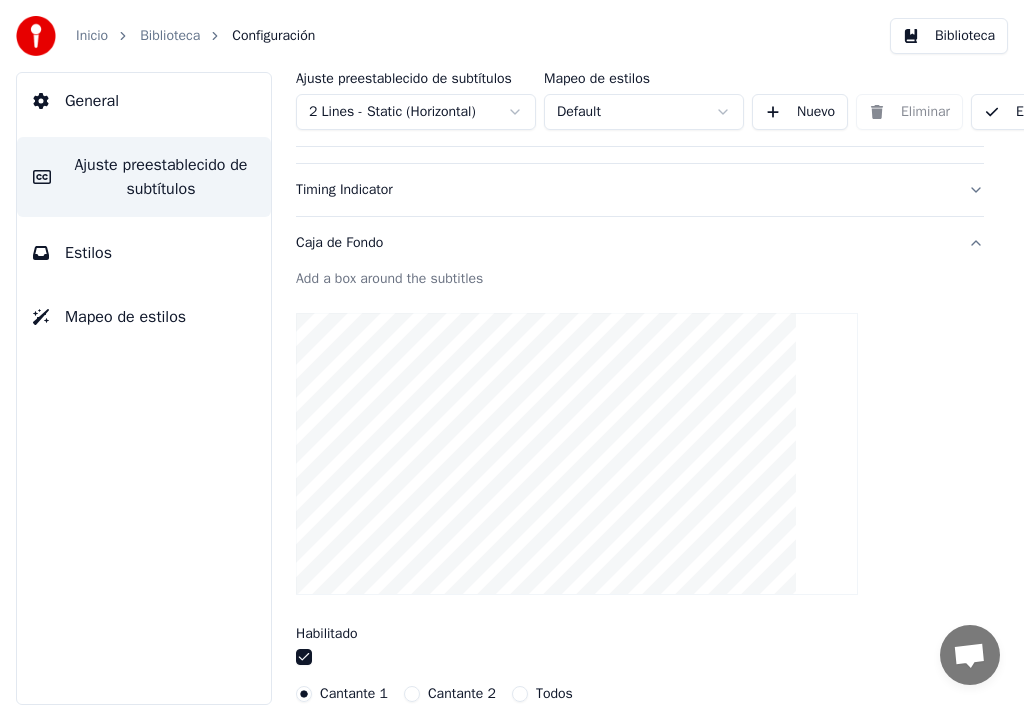 scroll, scrollTop: 265, scrollLeft: 0, axis: vertical 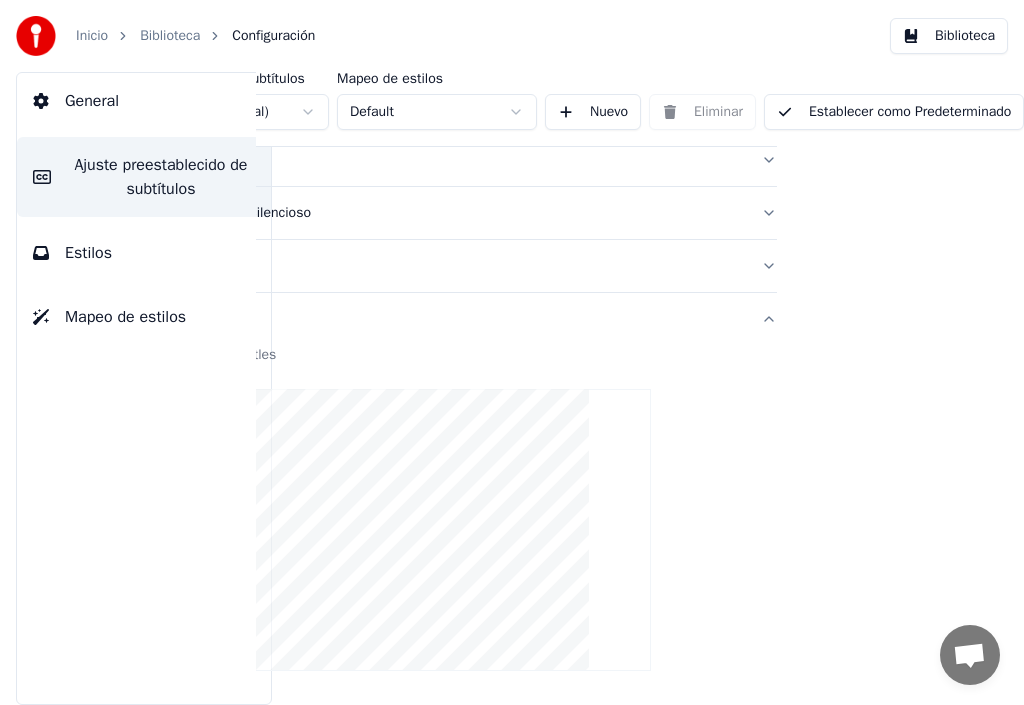 click on "Establecer como Predeterminado" at bounding box center (894, 112) 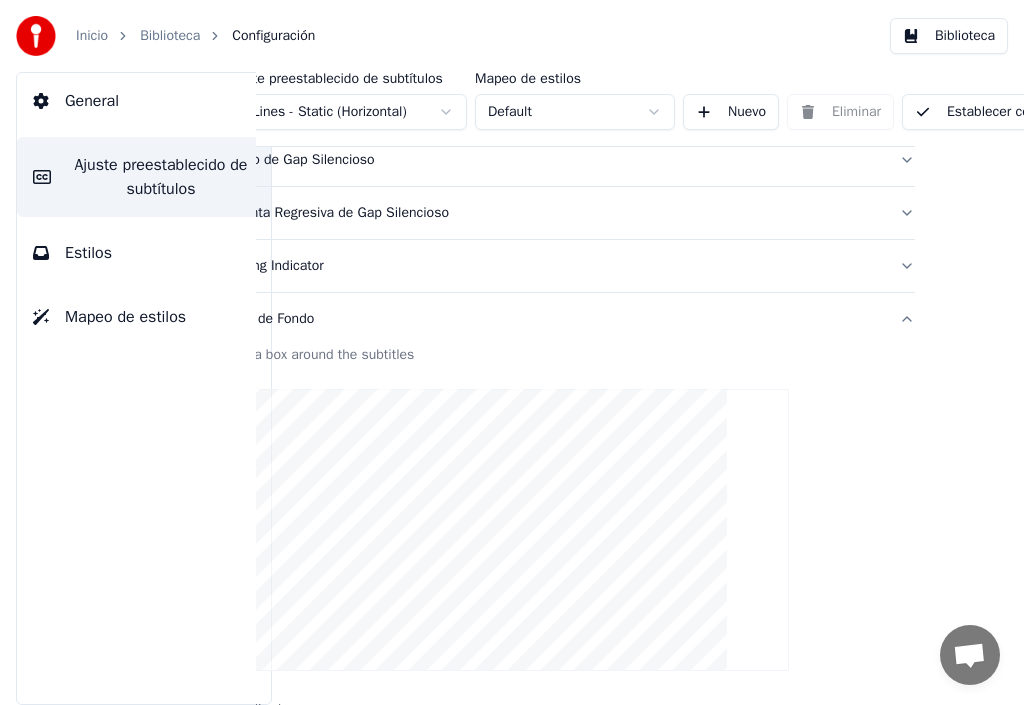 click on "Biblioteca" at bounding box center [170, 36] 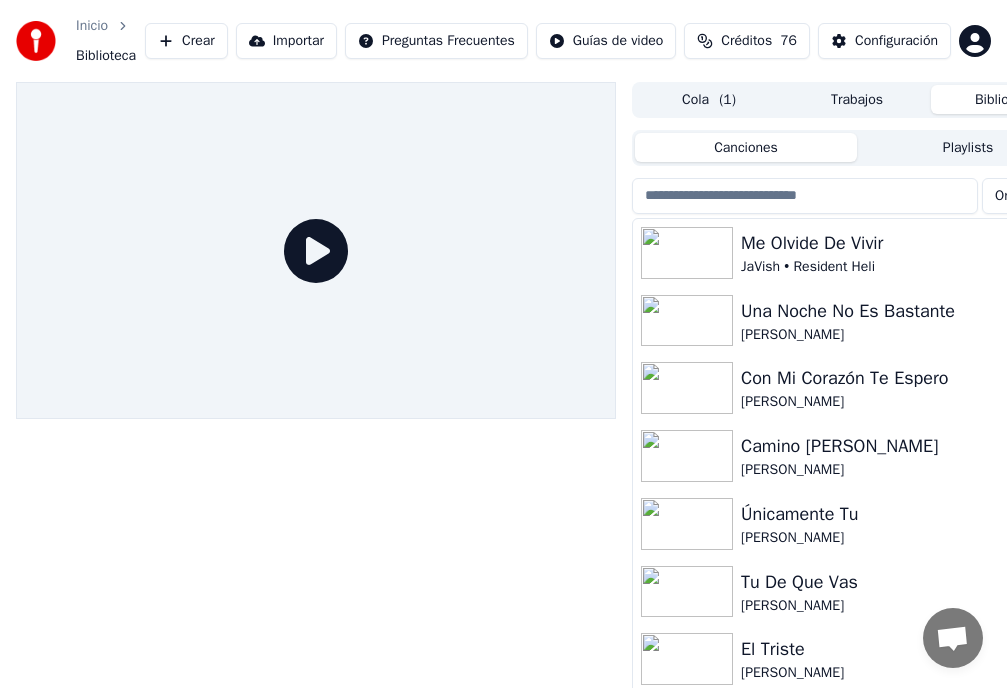 click on "Una Noche No Es Bastante" at bounding box center (897, 311) 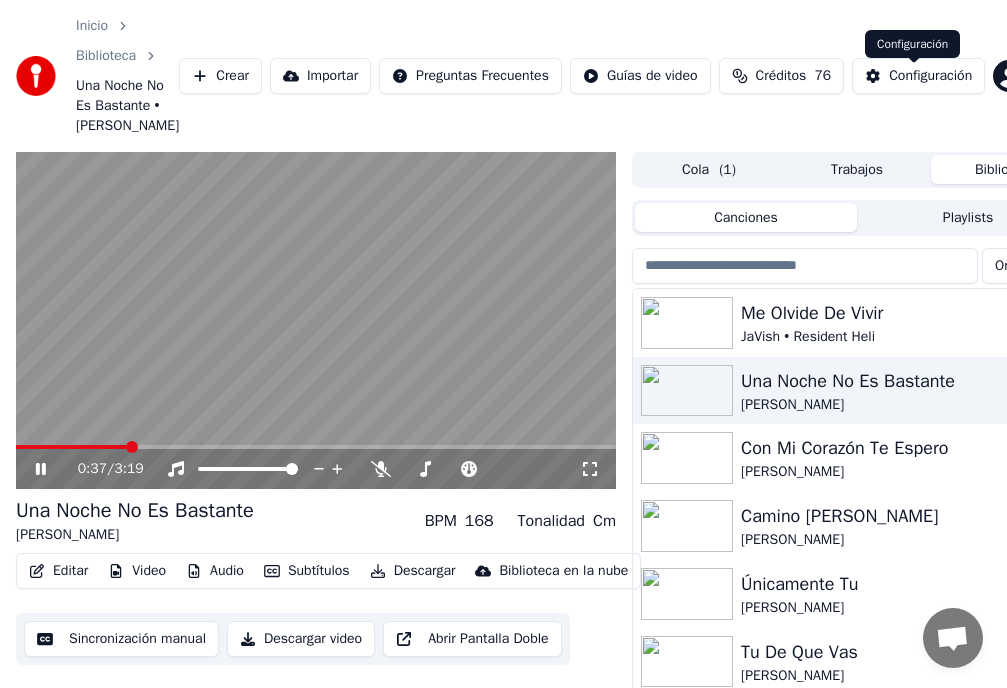 click on "Configuración" at bounding box center (930, 76) 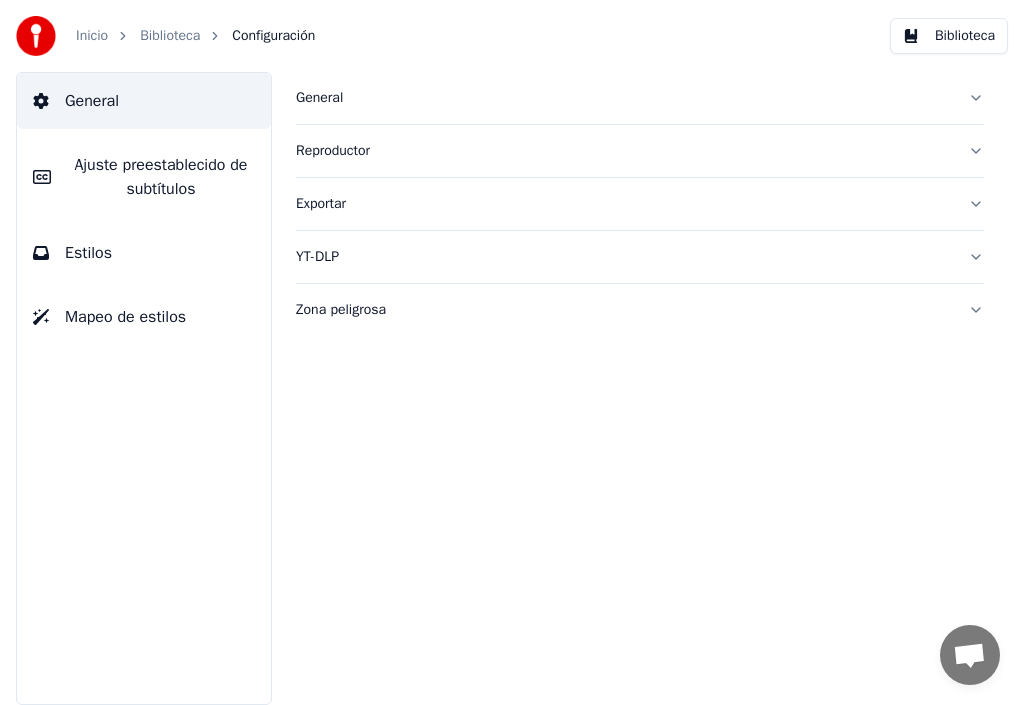 click on "Ajuste preestablecido de subtítulos" at bounding box center [161, 177] 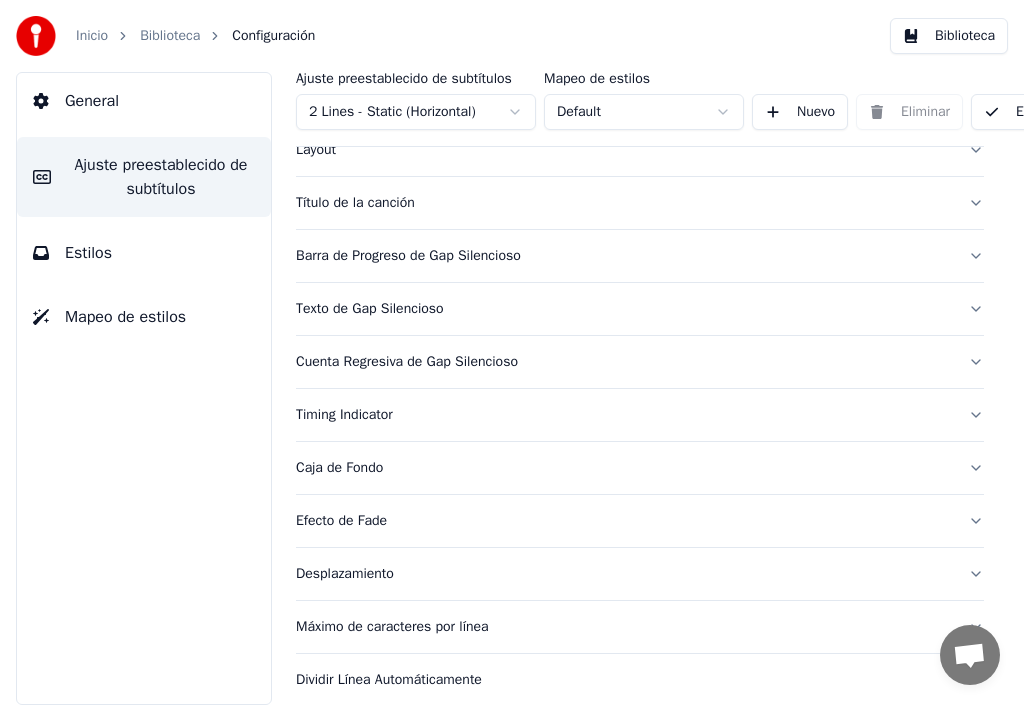 scroll, scrollTop: 150, scrollLeft: 0, axis: vertical 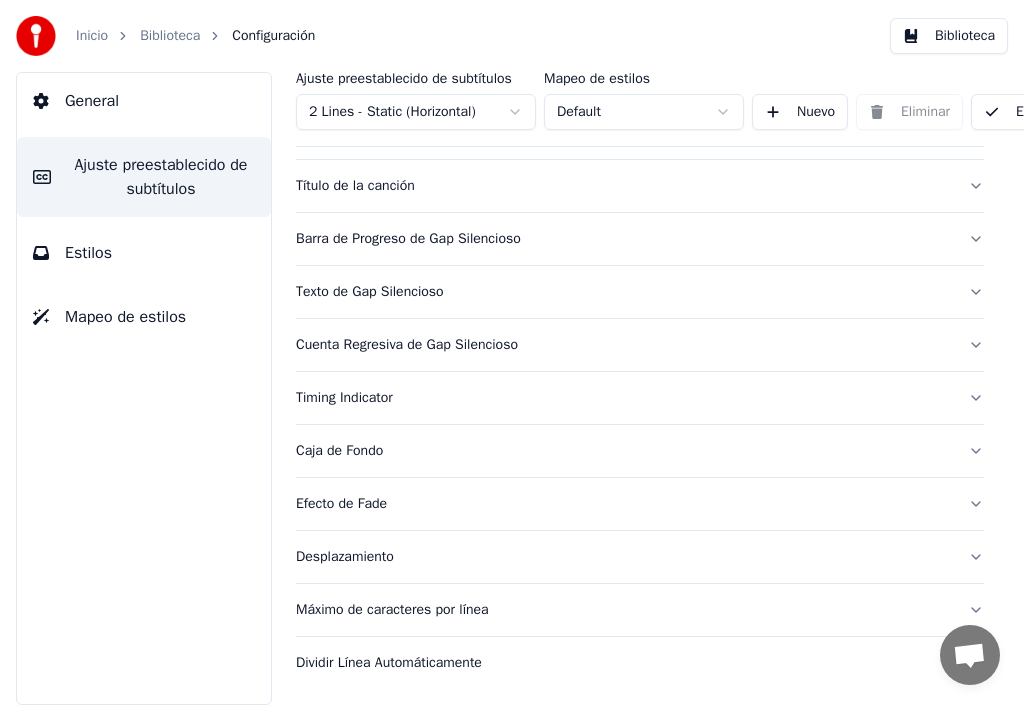 click on "Caja de Fondo" at bounding box center [624, 451] 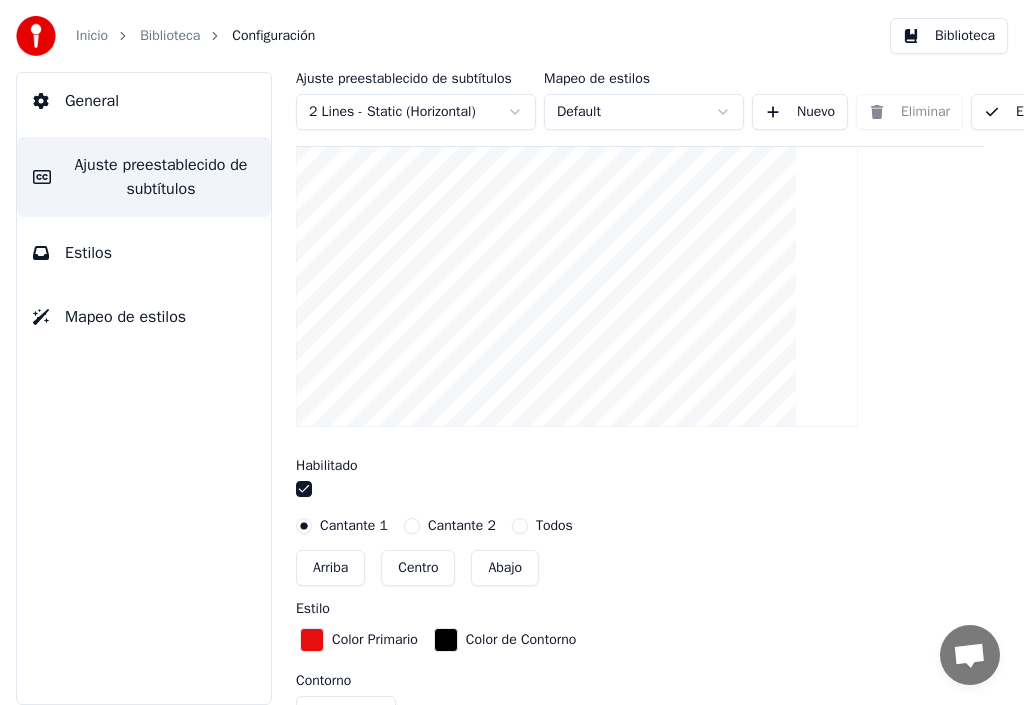 scroll, scrollTop: 550, scrollLeft: 0, axis: vertical 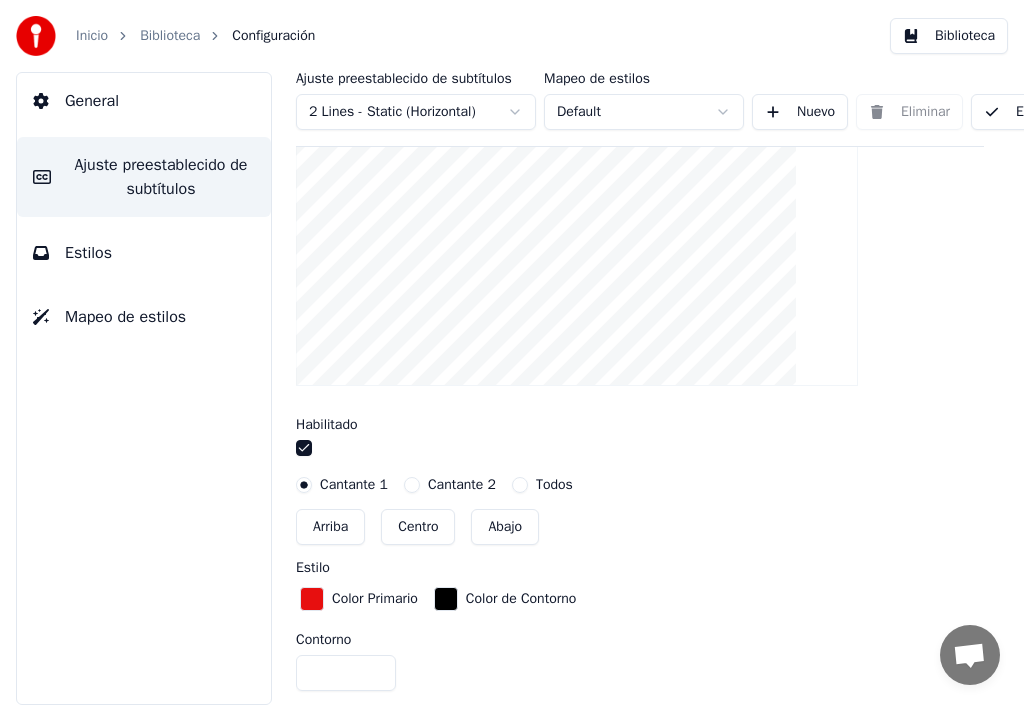 click on "Abajo" at bounding box center [505, 527] 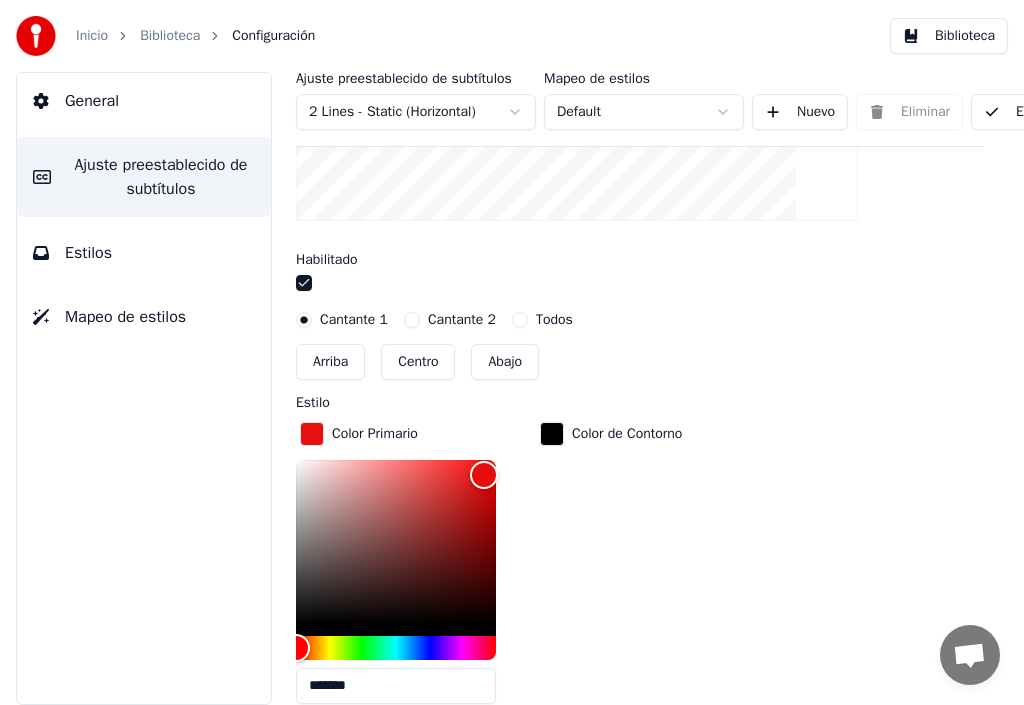 scroll, scrollTop: 750, scrollLeft: 0, axis: vertical 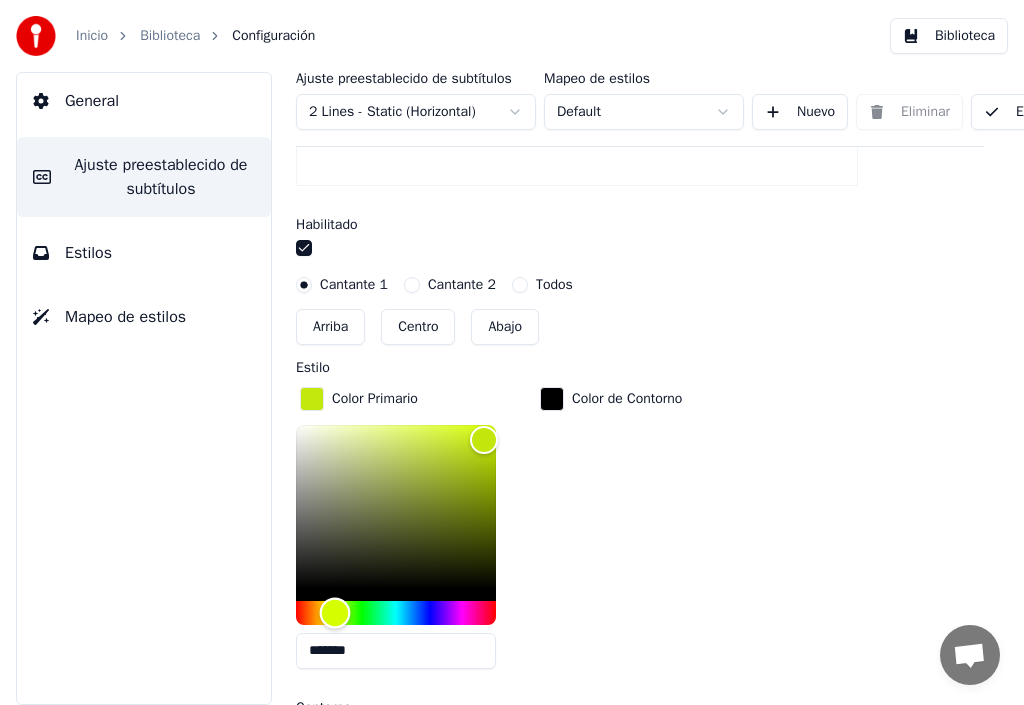 click at bounding box center (396, 613) 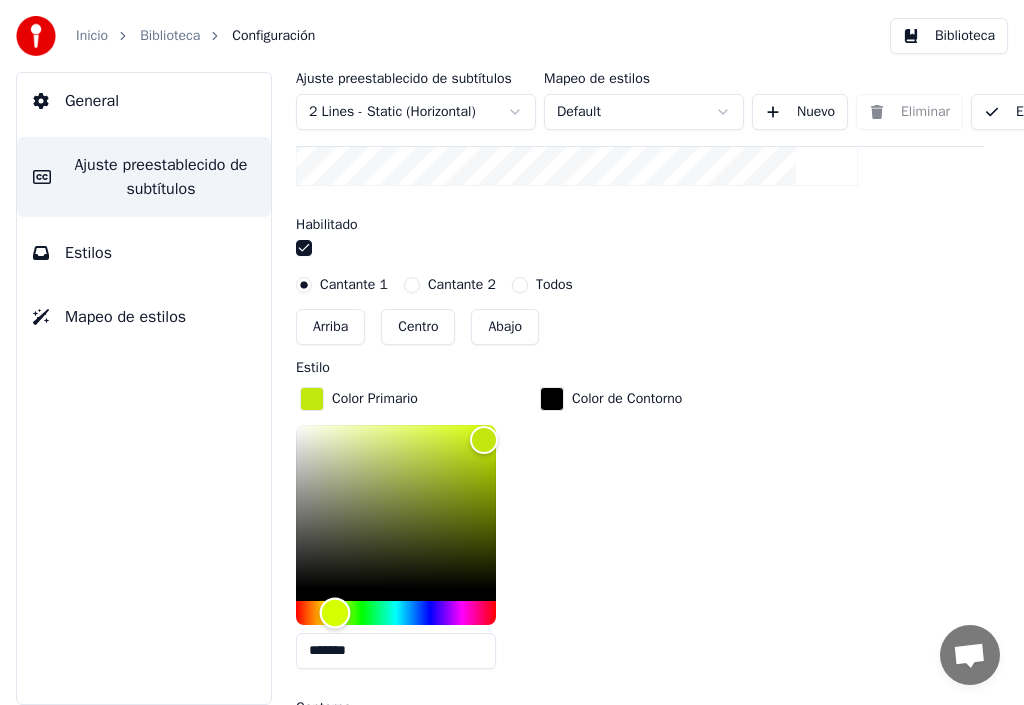 click at bounding box center [335, 612] 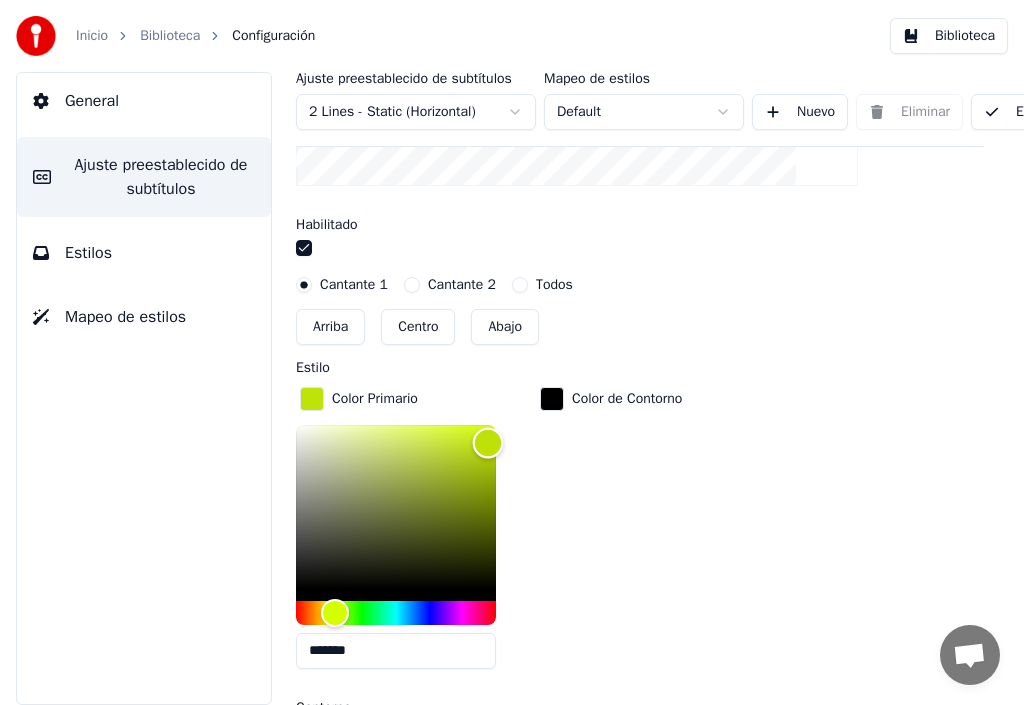 drag, startPoint x: 478, startPoint y: 443, endPoint x: 488, endPoint y: 440, distance: 10.440307 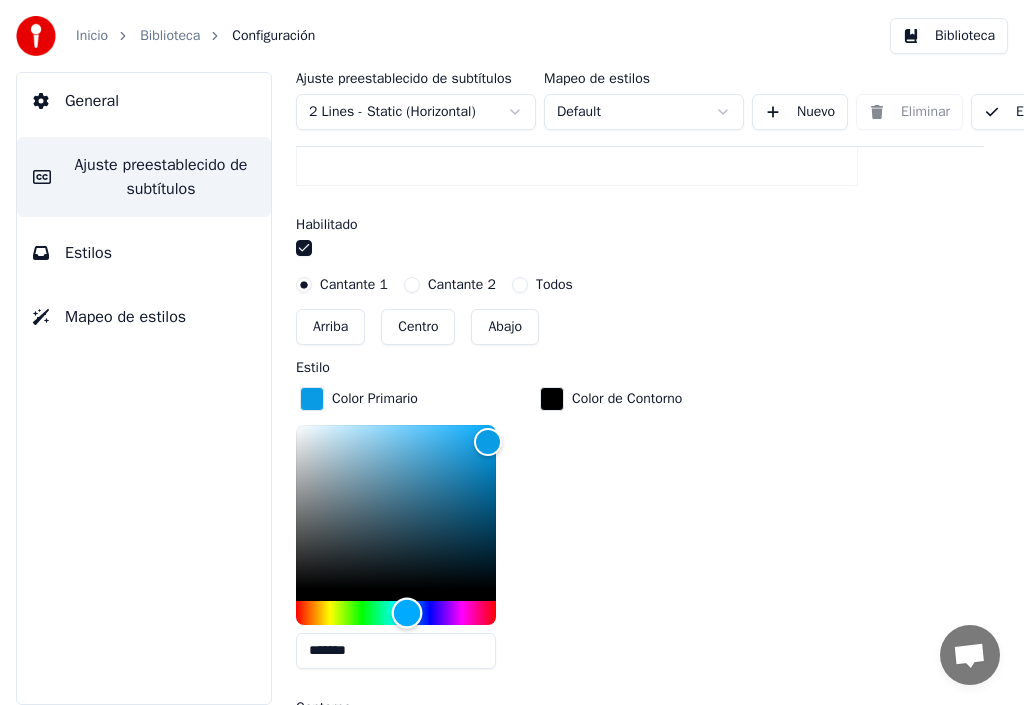click at bounding box center [396, 613] 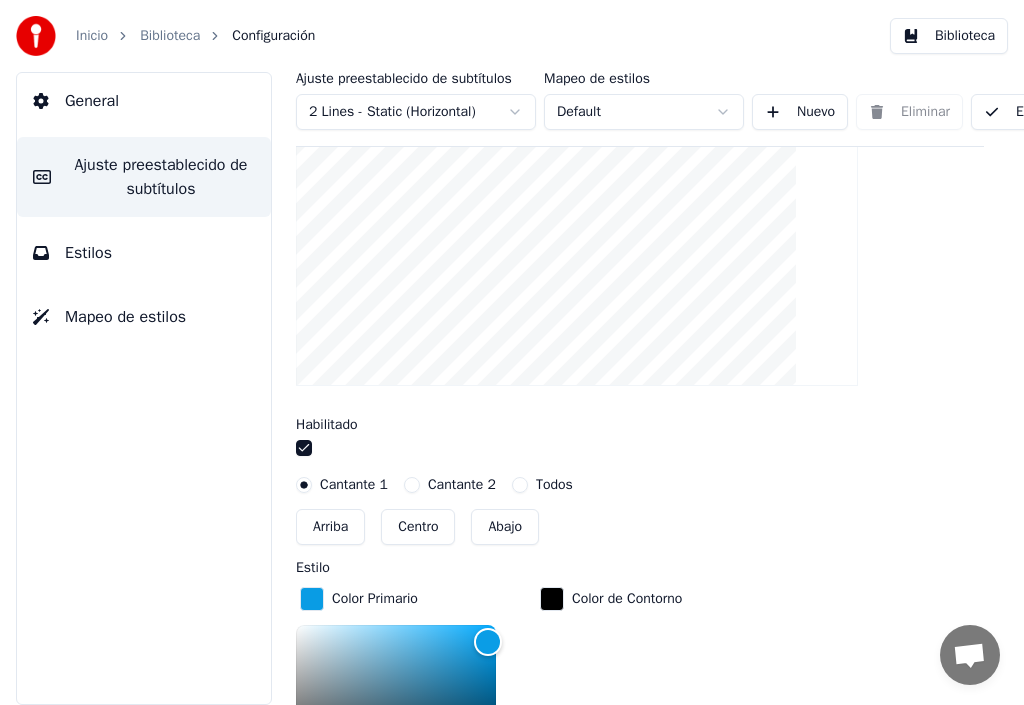 scroll, scrollTop: 650, scrollLeft: 0, axis: vertical 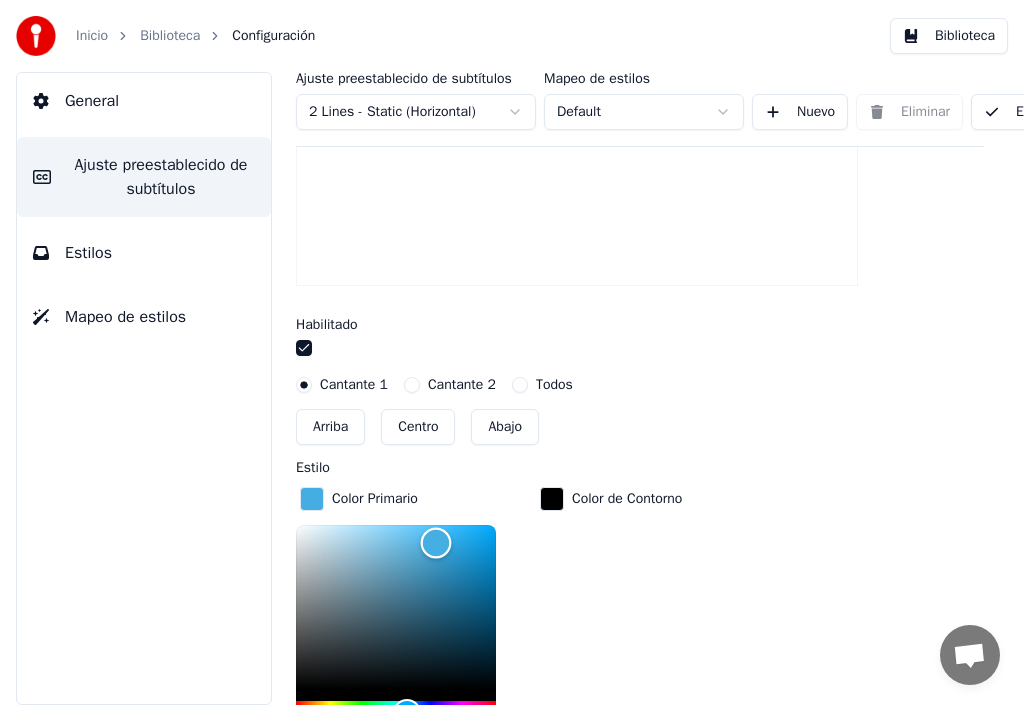 drag, startPoint x: 483, startPoint y: 539, endPoint x: 435, endPoint y: 541, distance: 48.04165 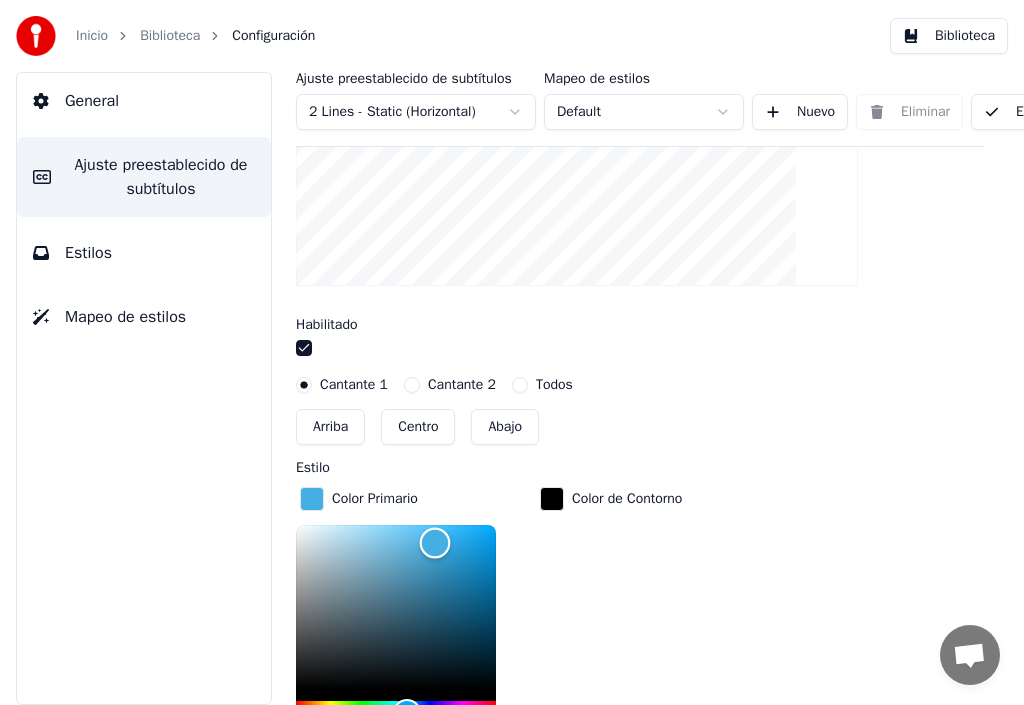 scroll, scrollTop: 550, scrollLeft: 0, axis: vertical 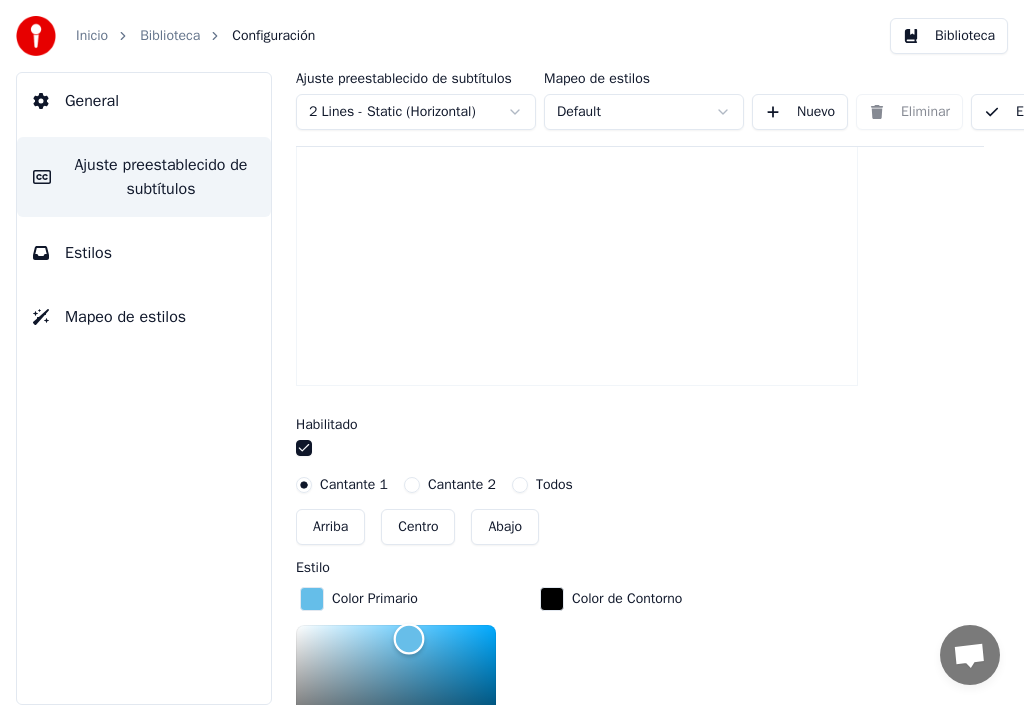 drag, startPoint x: 436, startPoint y: 636, endPoint x: 408, endPoint y: 637, distance: 28.01785 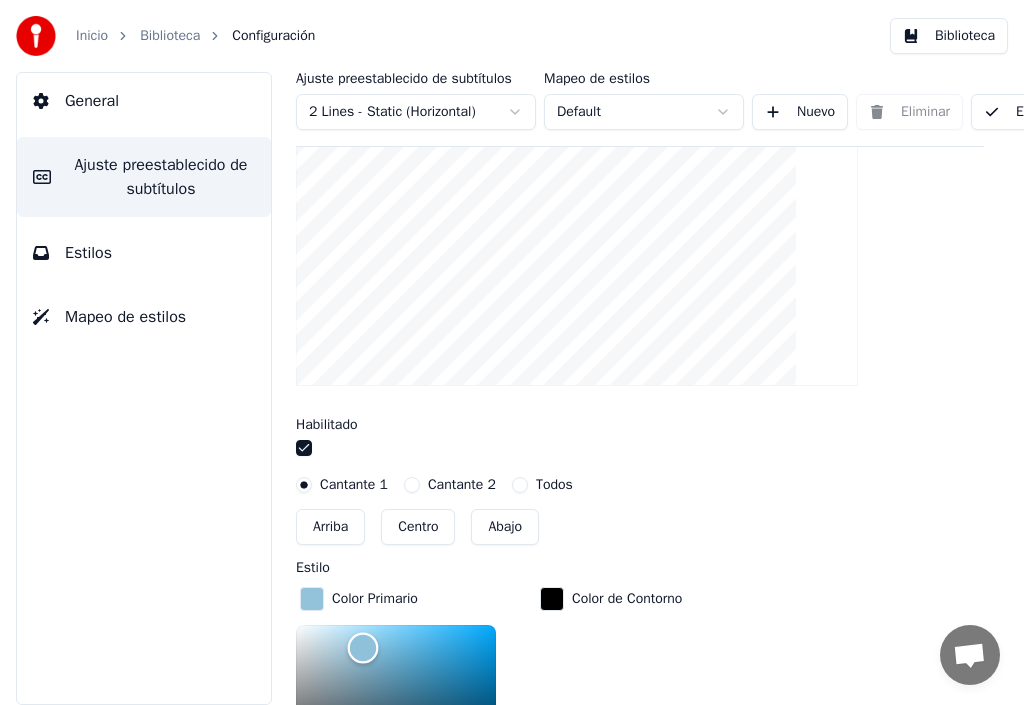 drag, startPoint x: 407, startPoint y: 635, endPoint x: 363, endPoint y: 646, distance: 45.35416 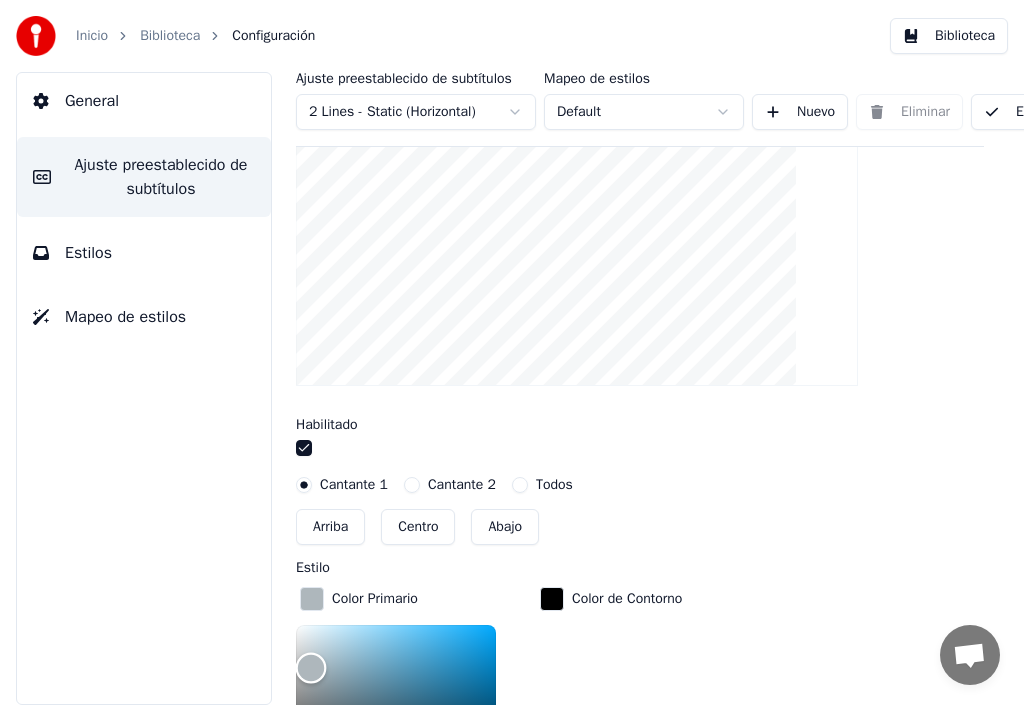 drag, startPoint x: 359, startPoint y: 643, endPoint x: 311, endPoint y: 666, distance: 53.225933 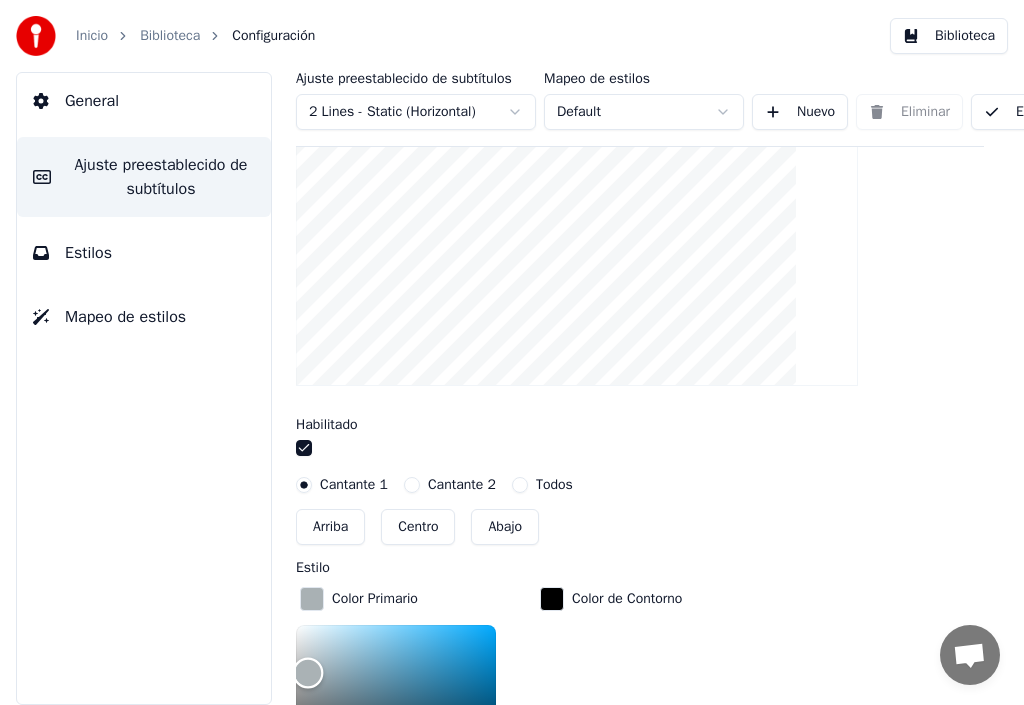 click at bounding box center [308, 673] 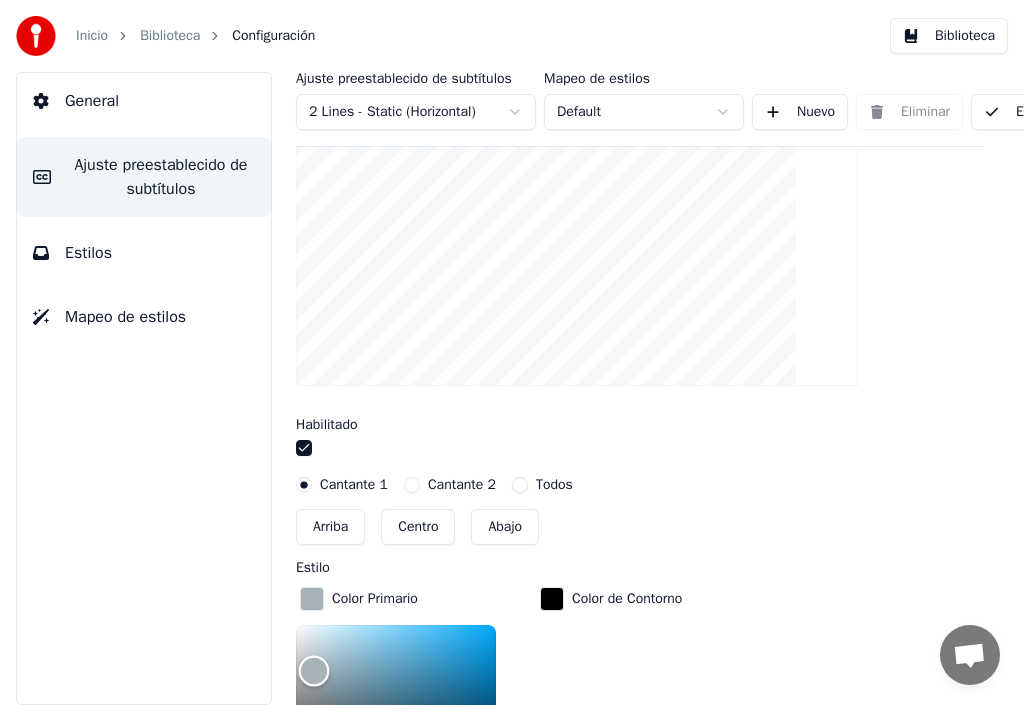 type on "*******" 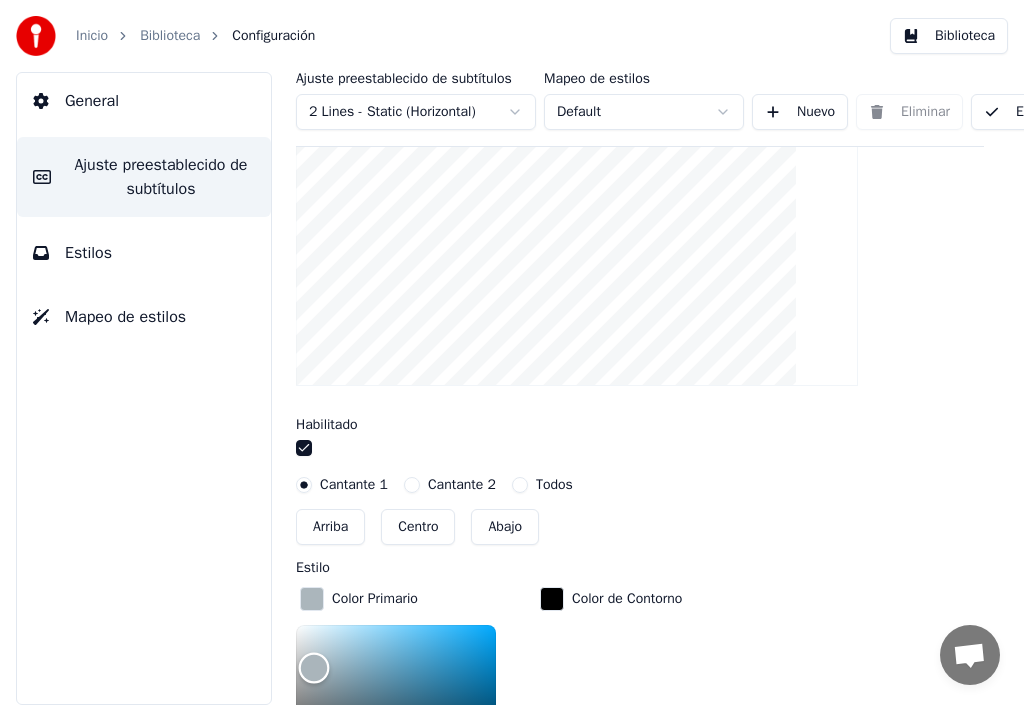 click at bounding box center [314, 668] 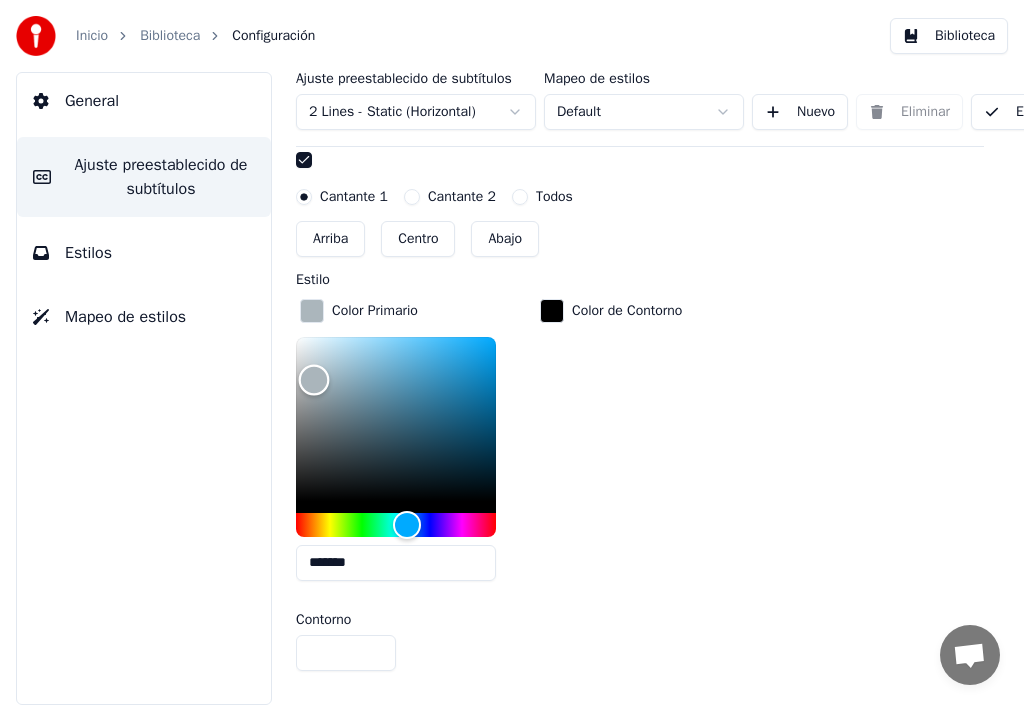 scroll, scrollTop: 850, scrollLeft: 0, axis: vertical 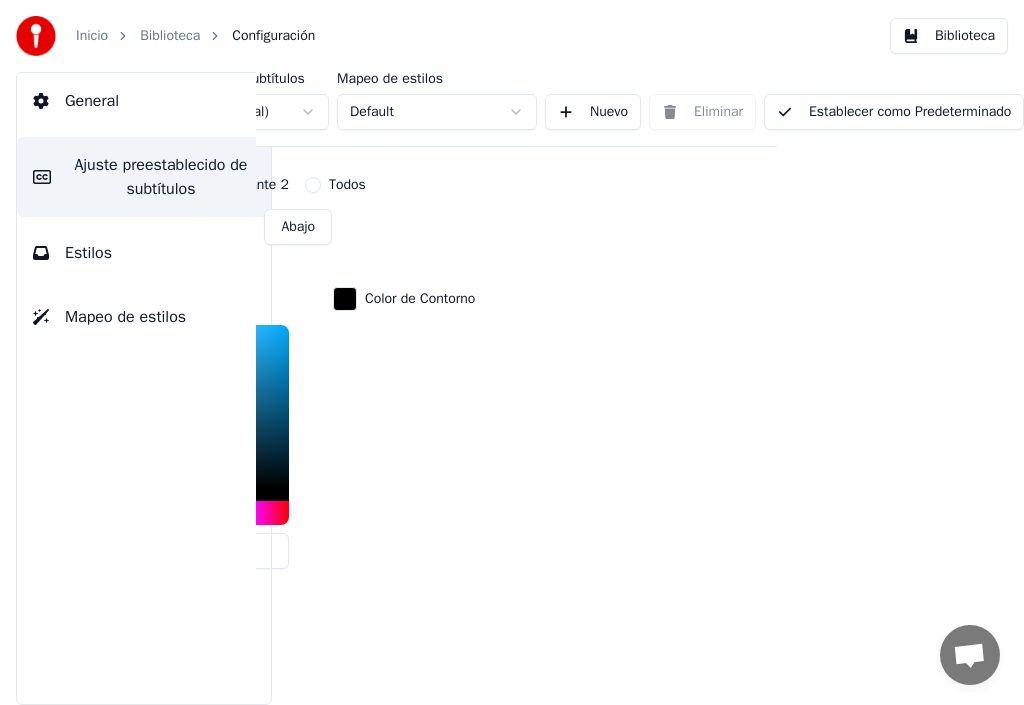 click on "Establecer como Predeterminado" at bounding box center [894, 112] 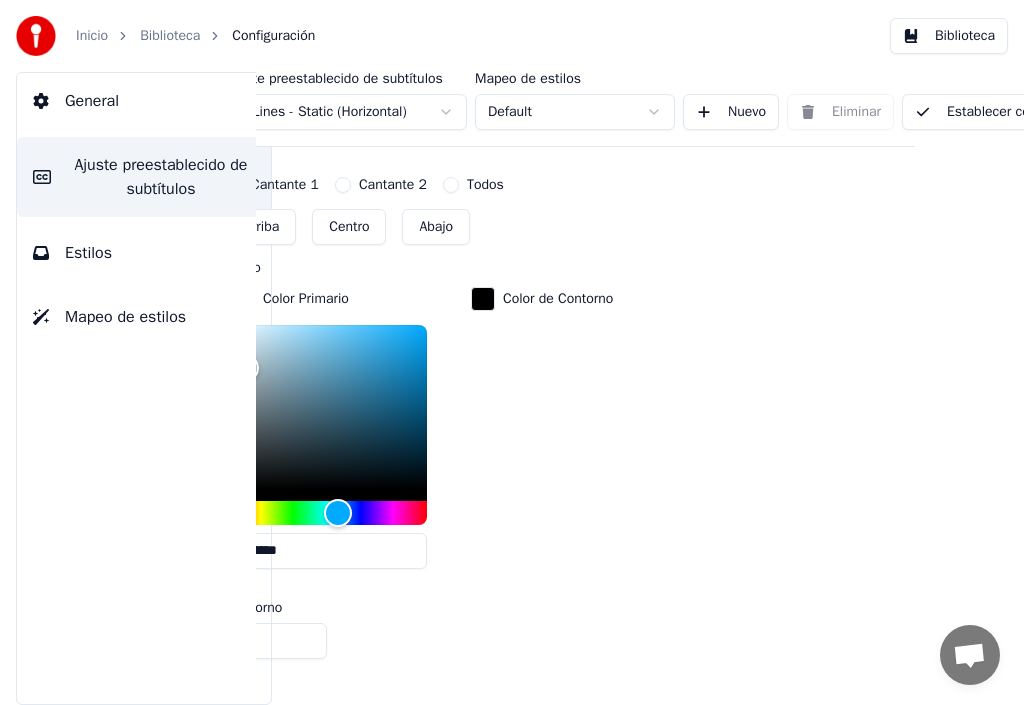 click on "Biblioteca" at bounding box center (170, 36) 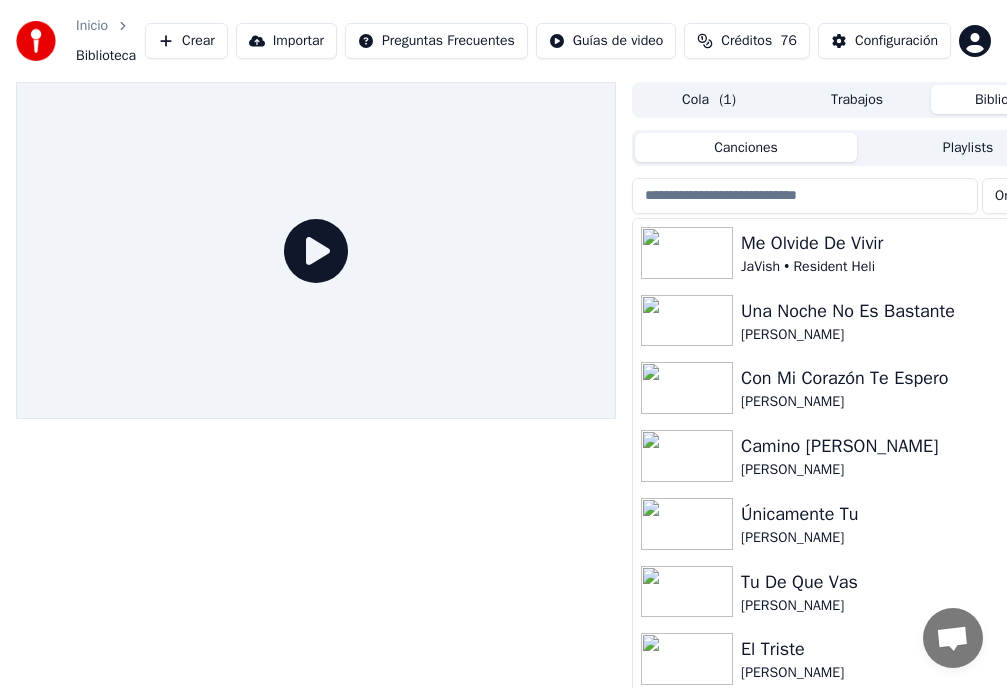click on "Una Noche No Es Bastante" at bounding box center (897, 311) 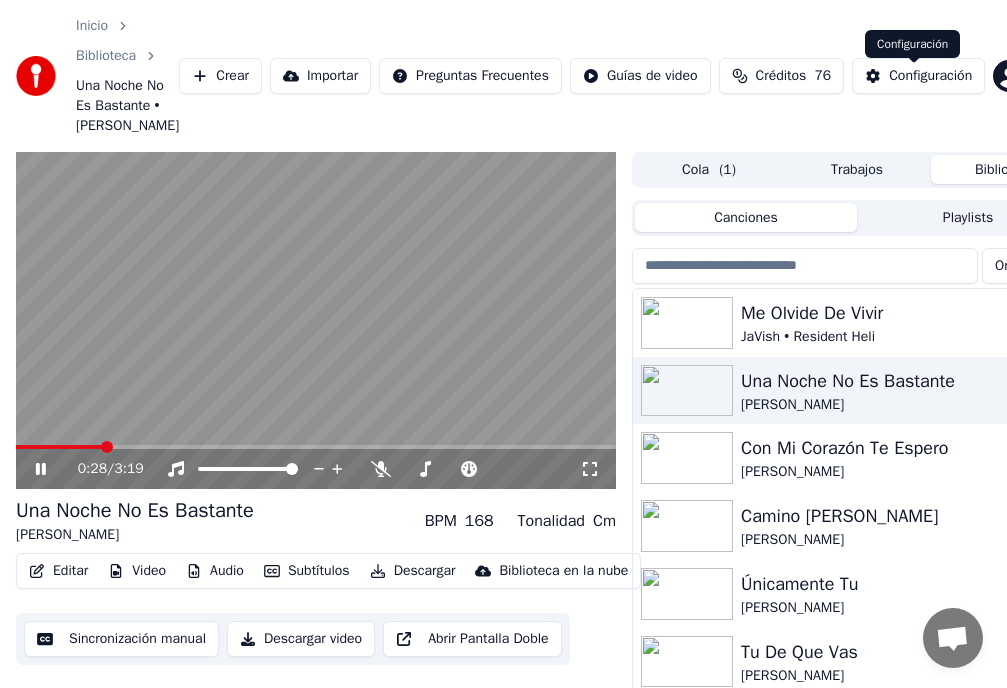 click on "Configuración" at bounding box center (930, 76) 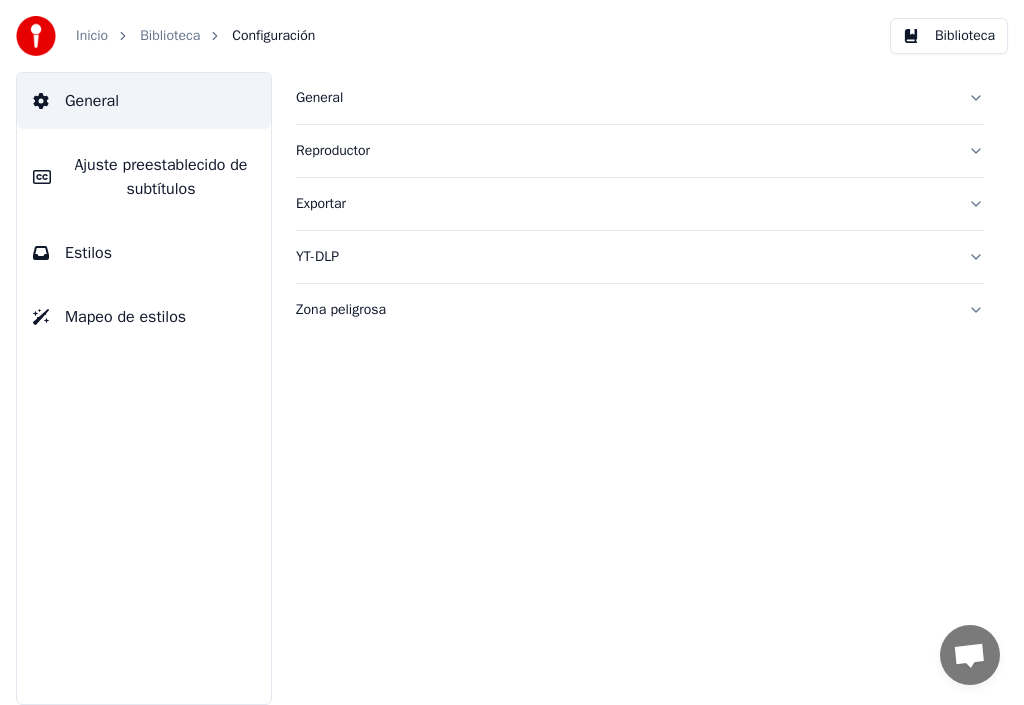 click on "Ajuste preestablecido de subtítulos" at bounding box center [161, 177] 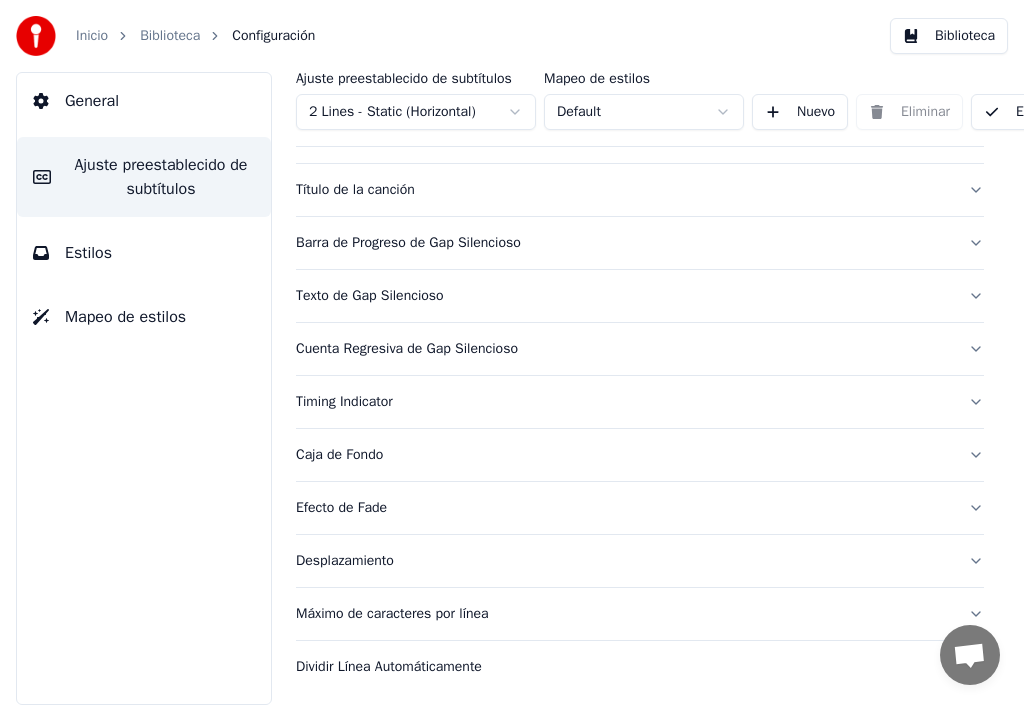 scroll, scrollTop: 150, scrollLeft: 0, axis: vertical 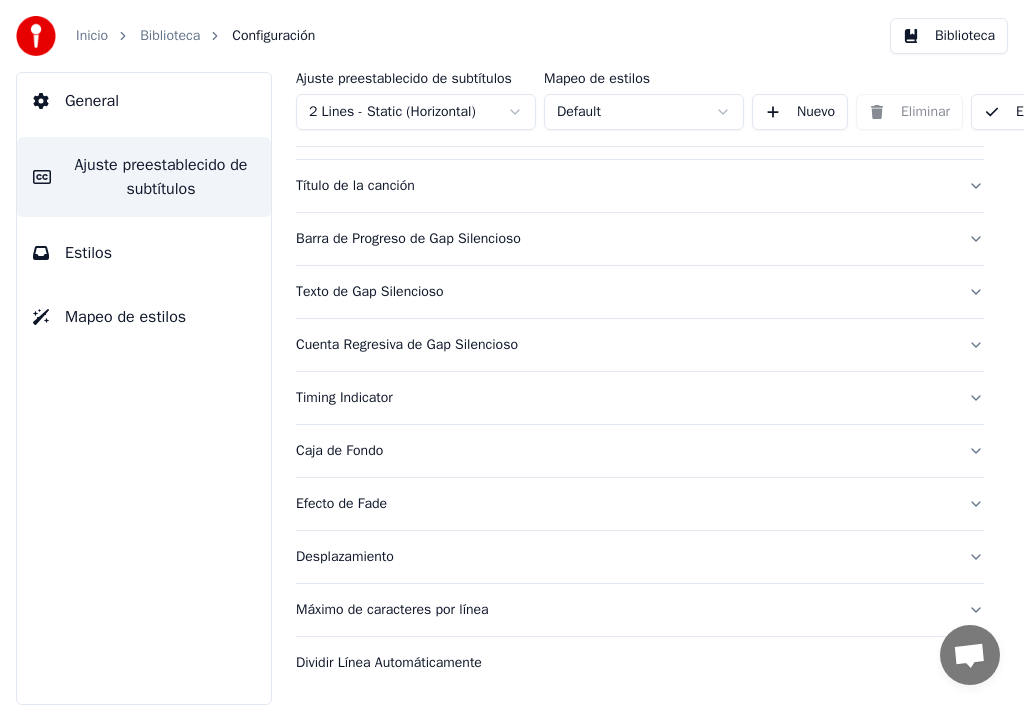 click on "Texto de Gap Silencioso" at bounding box center [624, 292] 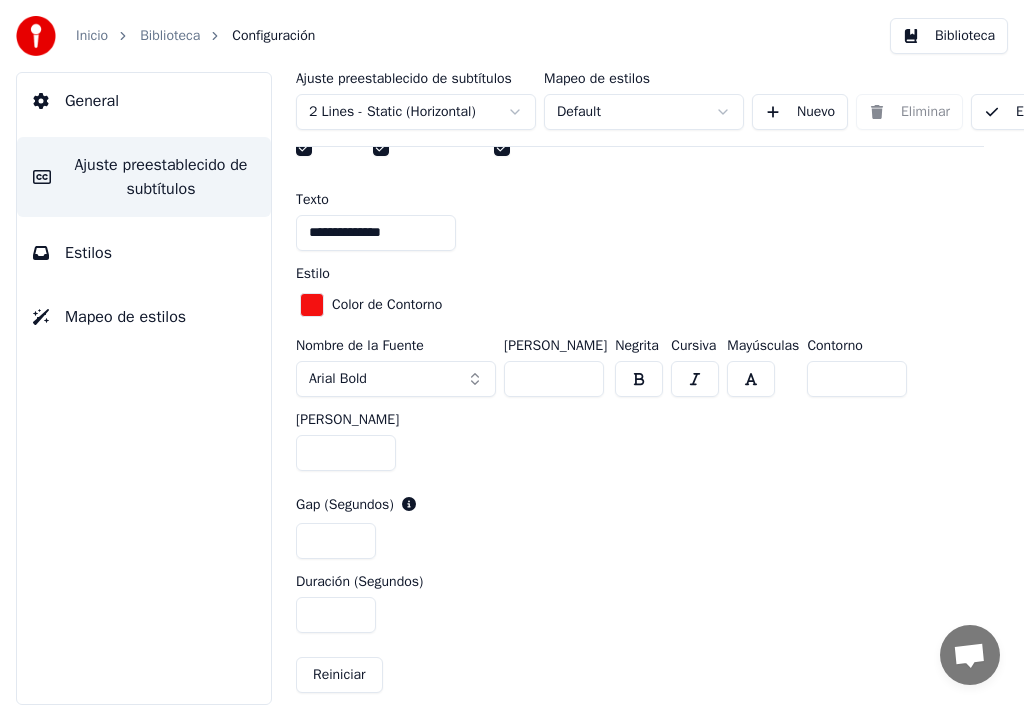scroll, scrollTop: 650, scrollLeft: 0, axis: vertical 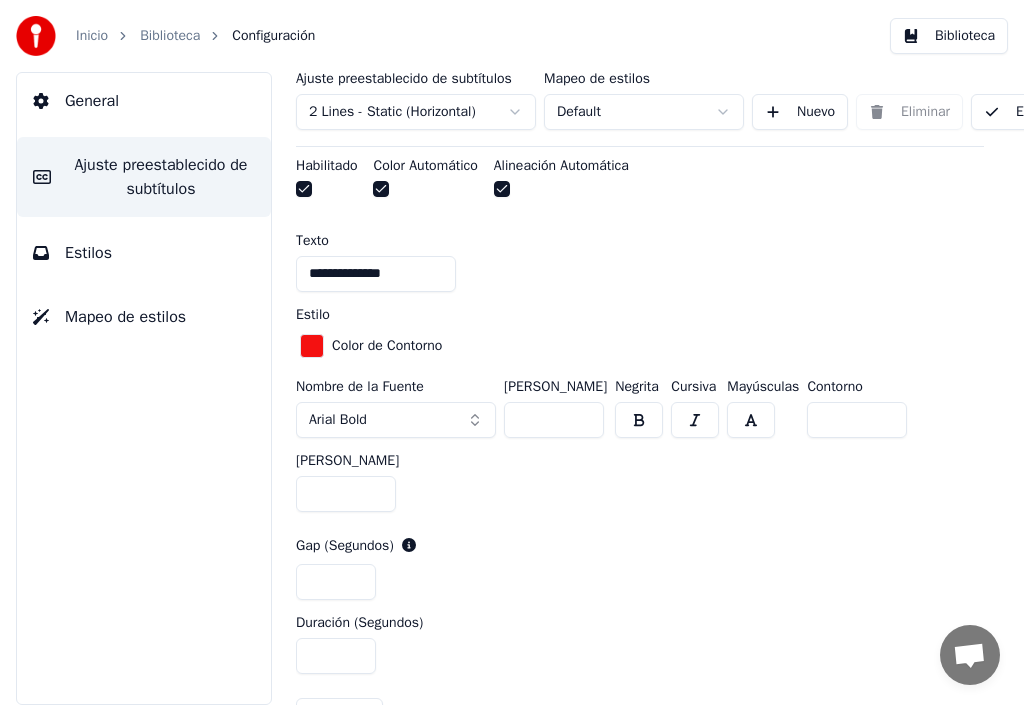 click at bounding box center (639, 420) 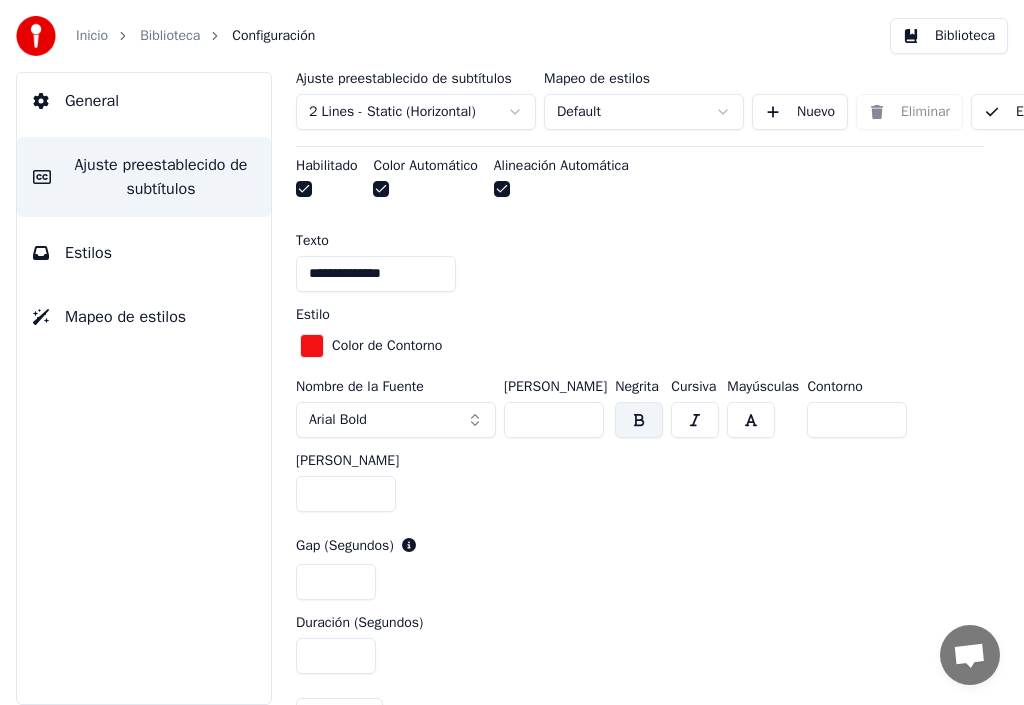 scroll, scrollTop: 550, scrollLeft: 0, axis: vertical 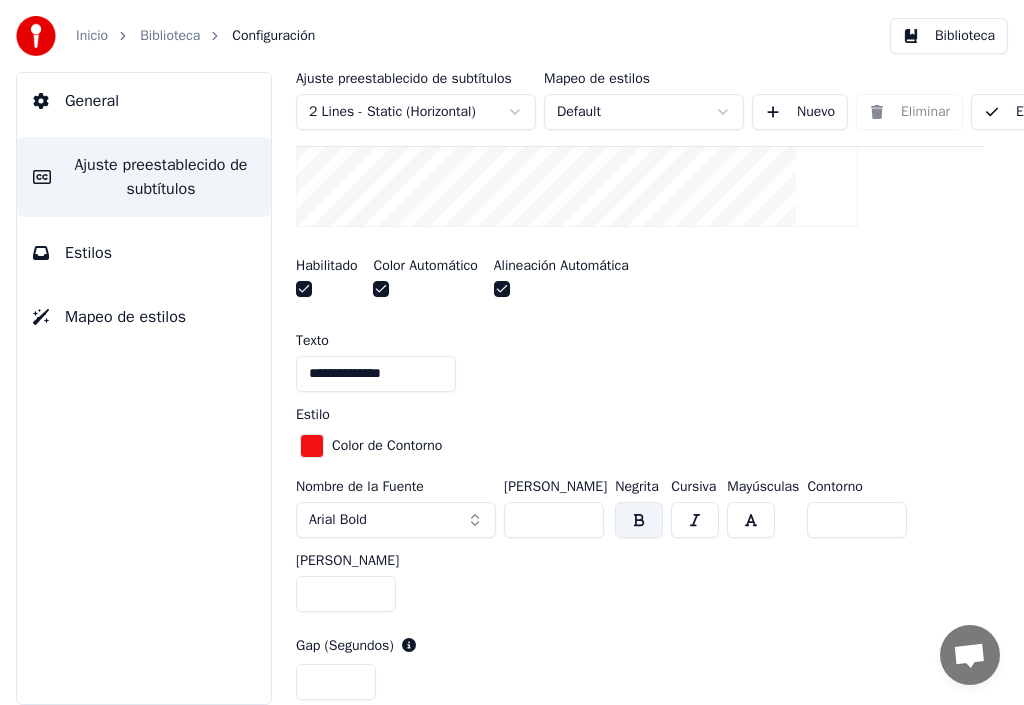 click at bounding box center [304, 289] 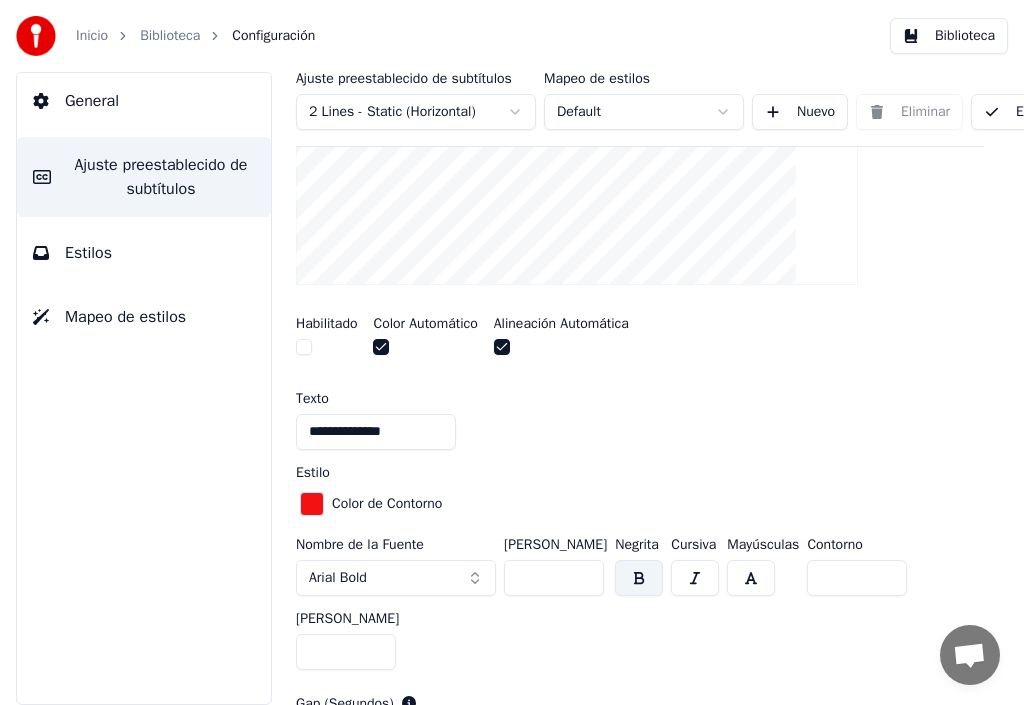 scroll, scrollTop: 450, scrollLeft: 0, axis: vertical 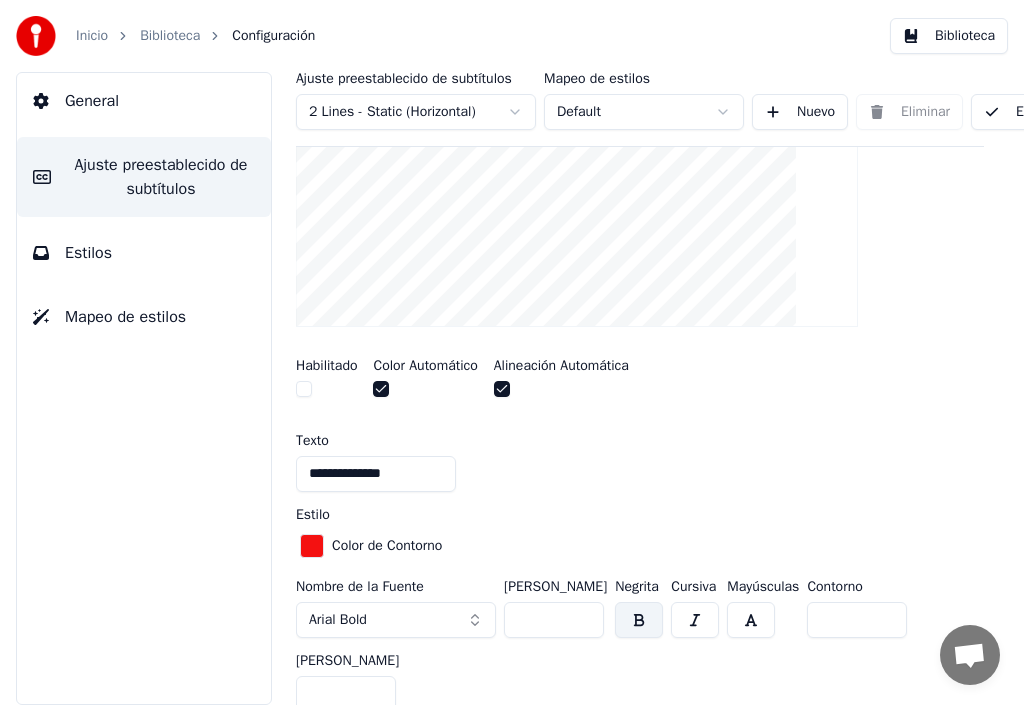 click at bounding box center [502, 389] 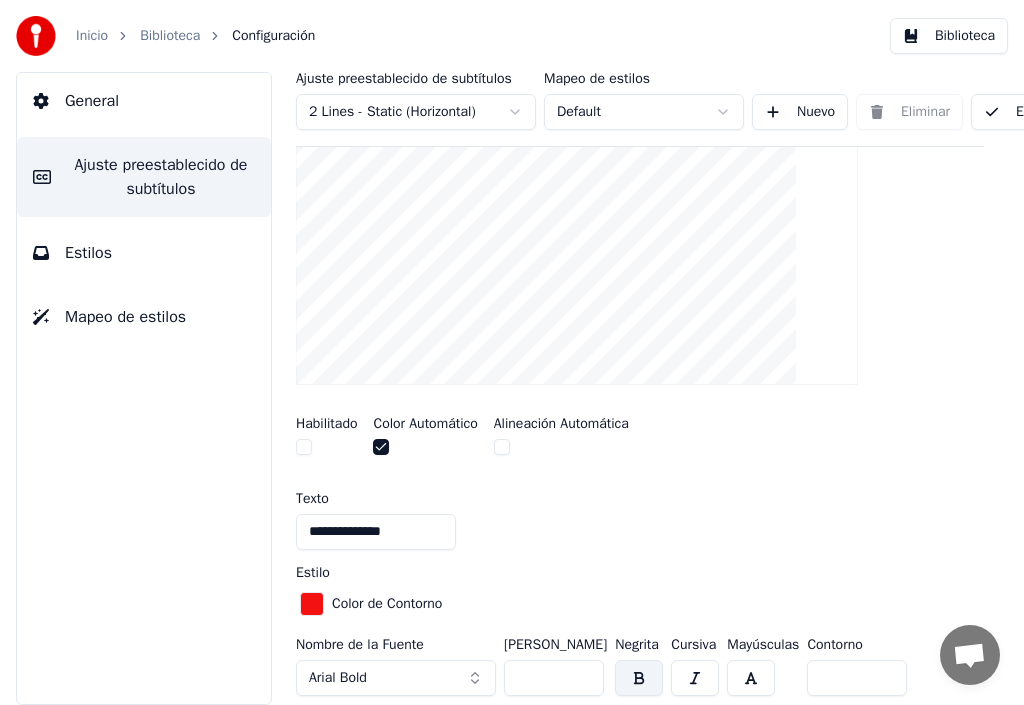 scroll, scrollTop: 350, scrollLeft: 0, axis: vertical 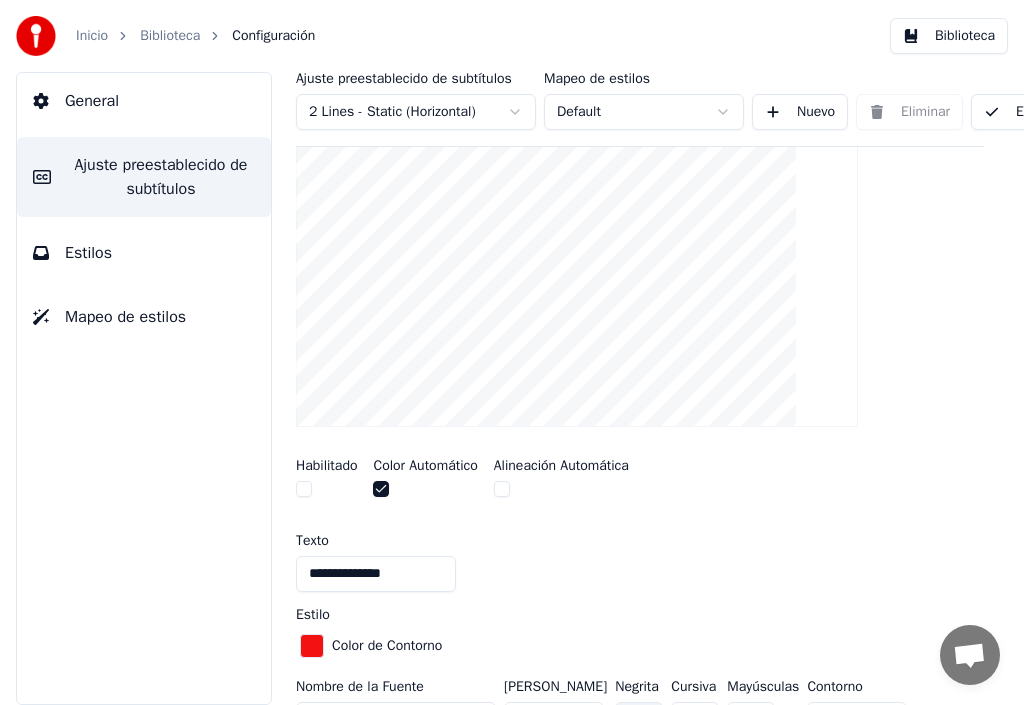 click at bounding box center (381, 489) 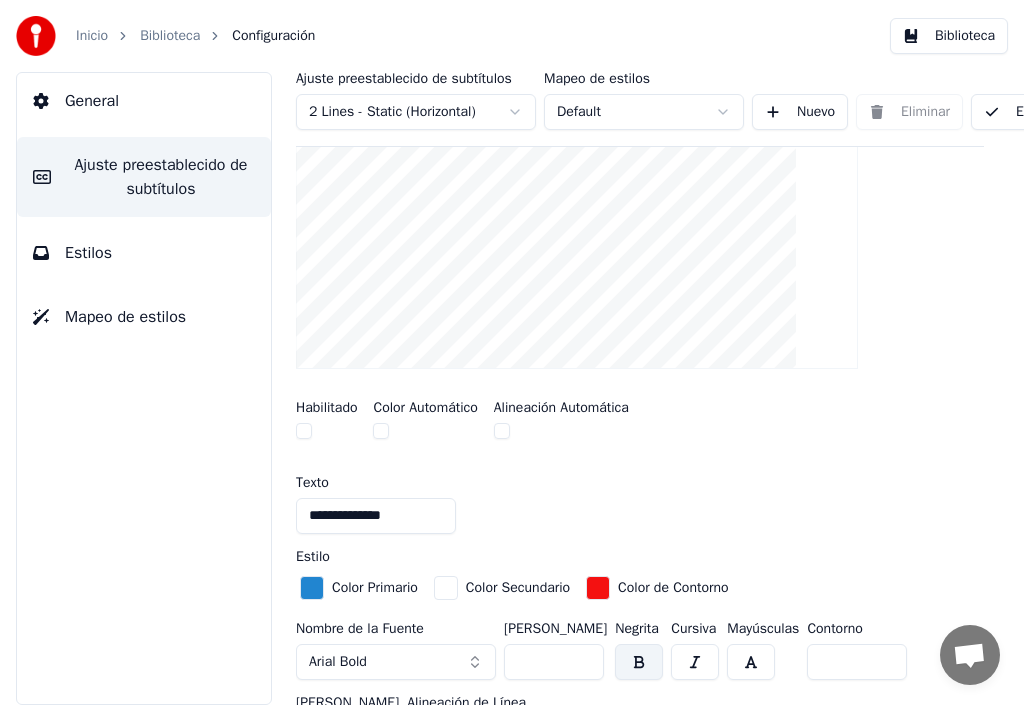 scroll, scrollTop: 450, scrollLeft: 0, axis: vertical 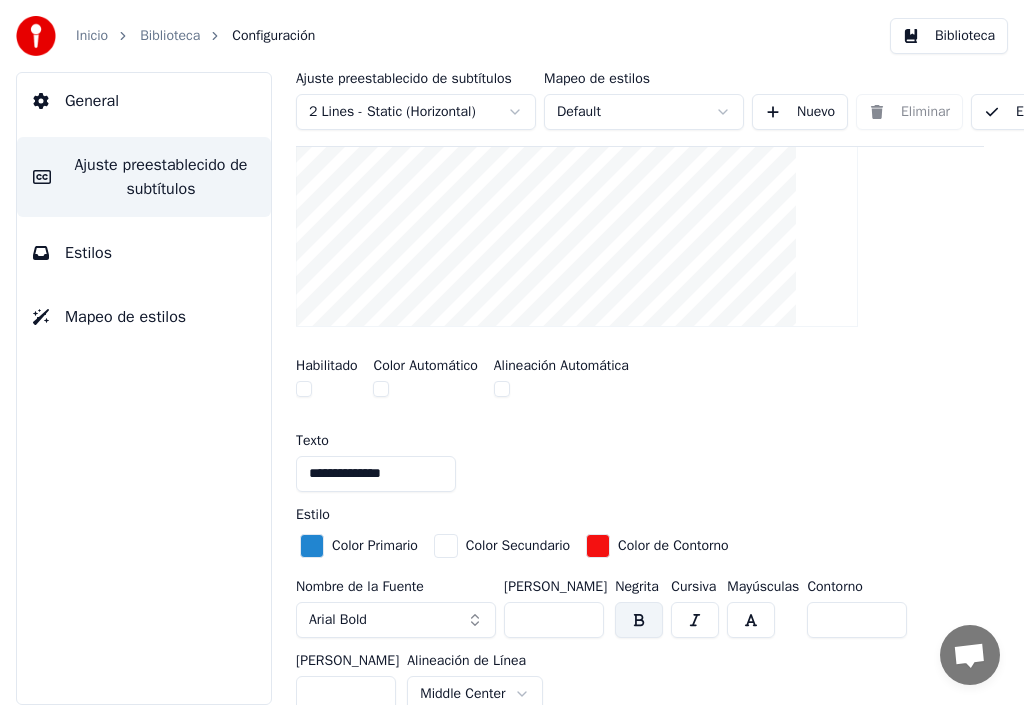 click at bounding box center [312, 546] 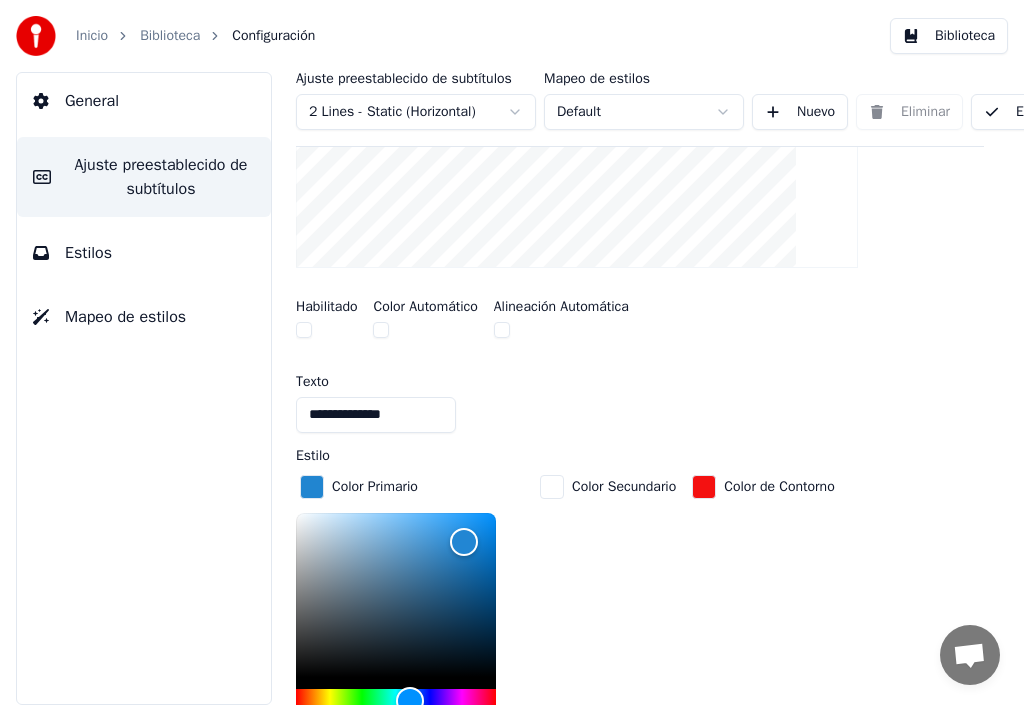 scroll, scrollTop: 550, scrollLeft: 0, axis: vertical 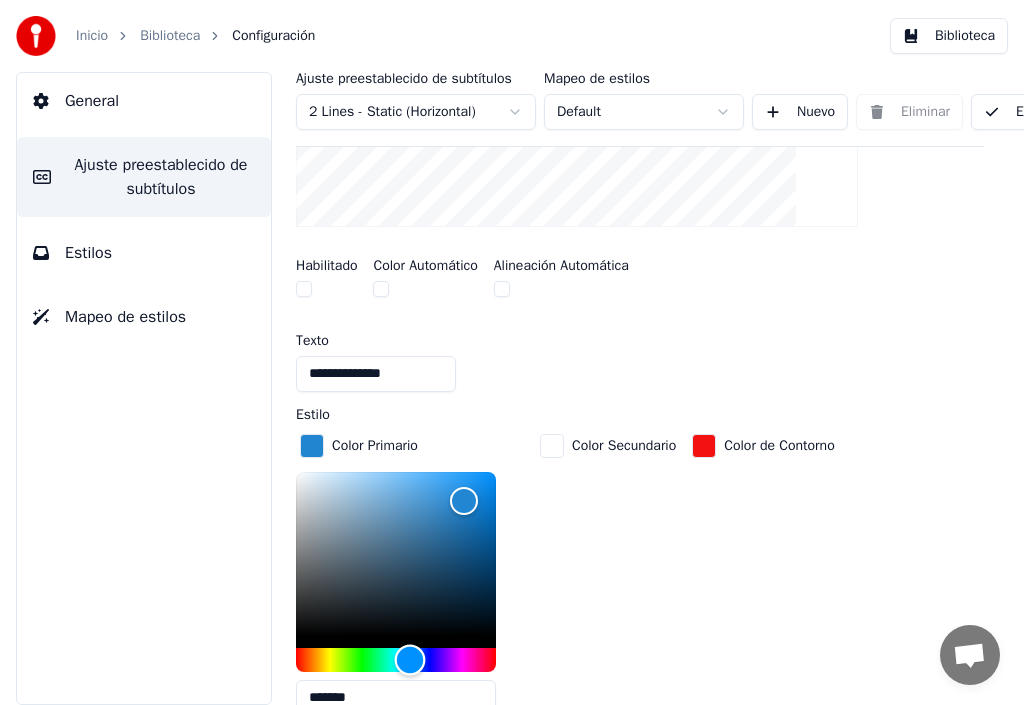 click at bounding box center [396, 660] 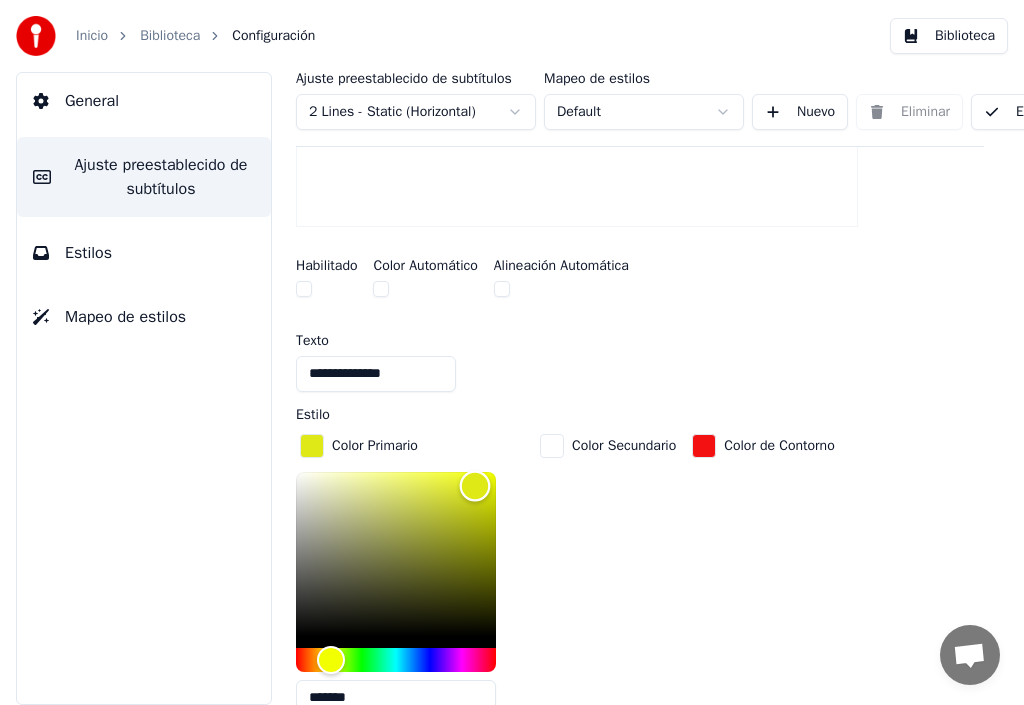 type on "*******" 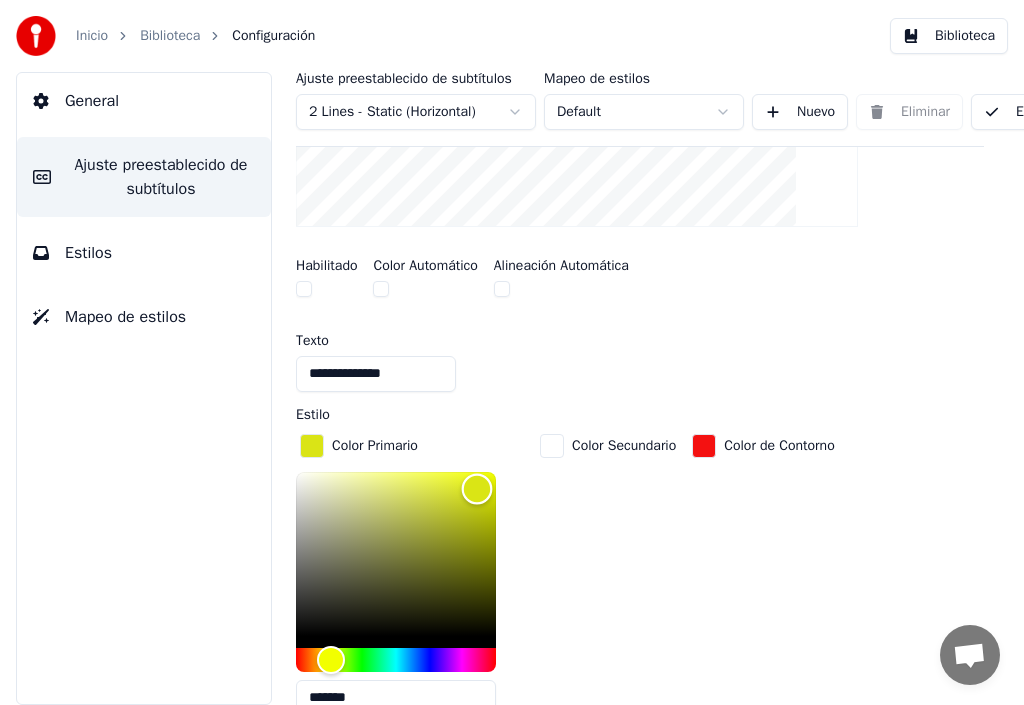 drag, startPoint x: 464, startPoint y: 501, endPoint x: 477, endPoint y: 487, distance: 19.104973 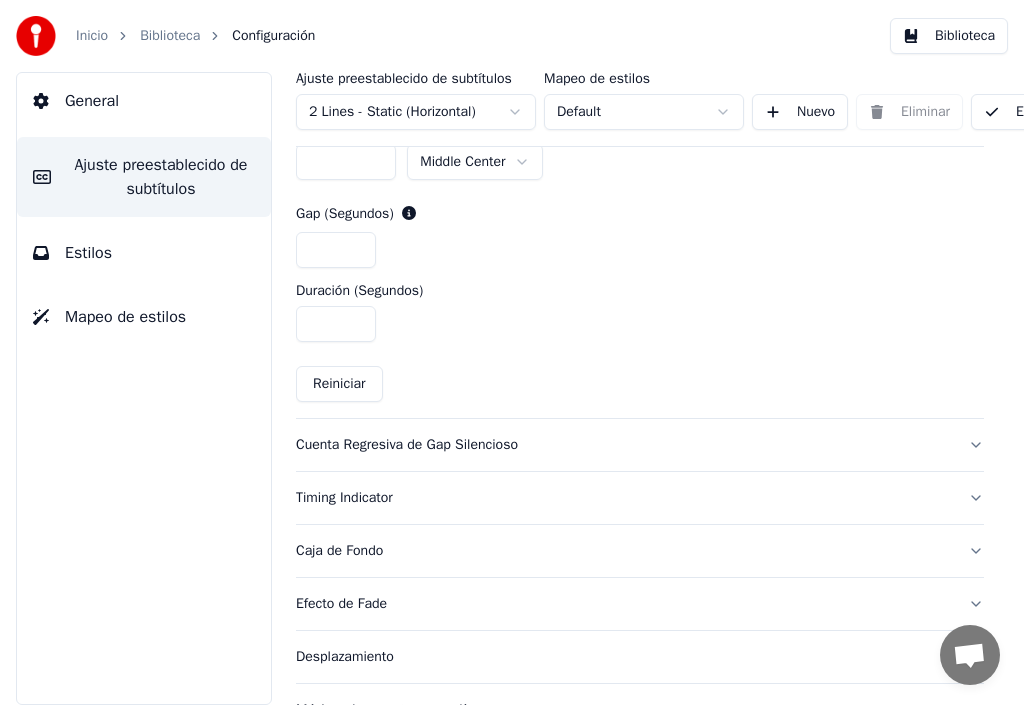 scroll, scrollTop: 1350, scrollLeft: 0, axis: vertical 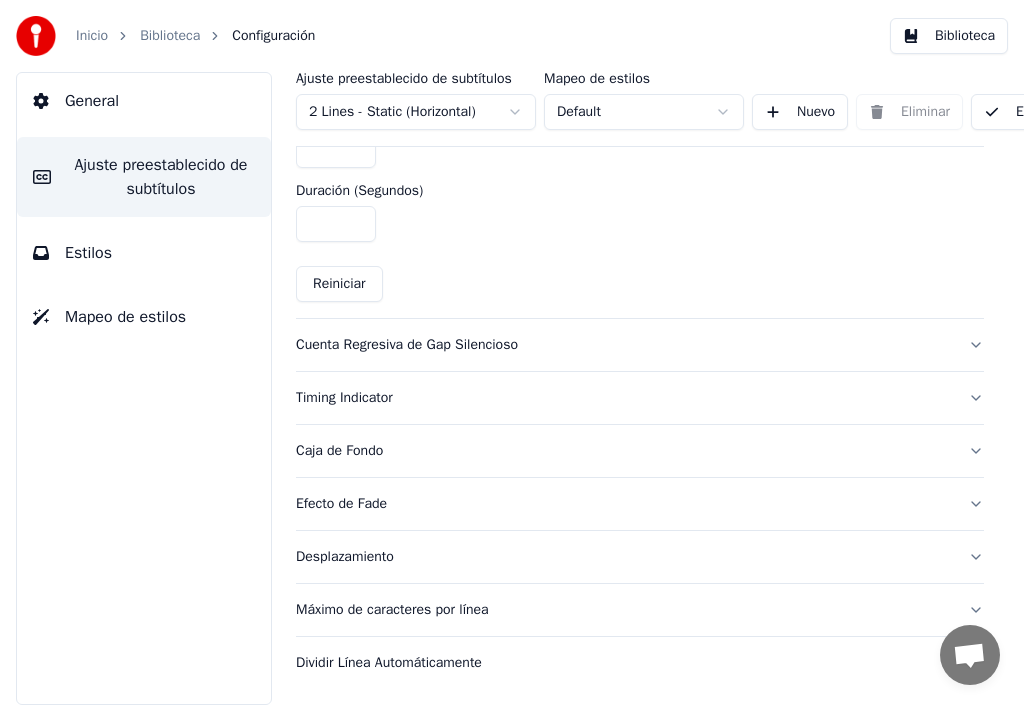 click on "Caja de Fondo" at bounding box center [624, 451] 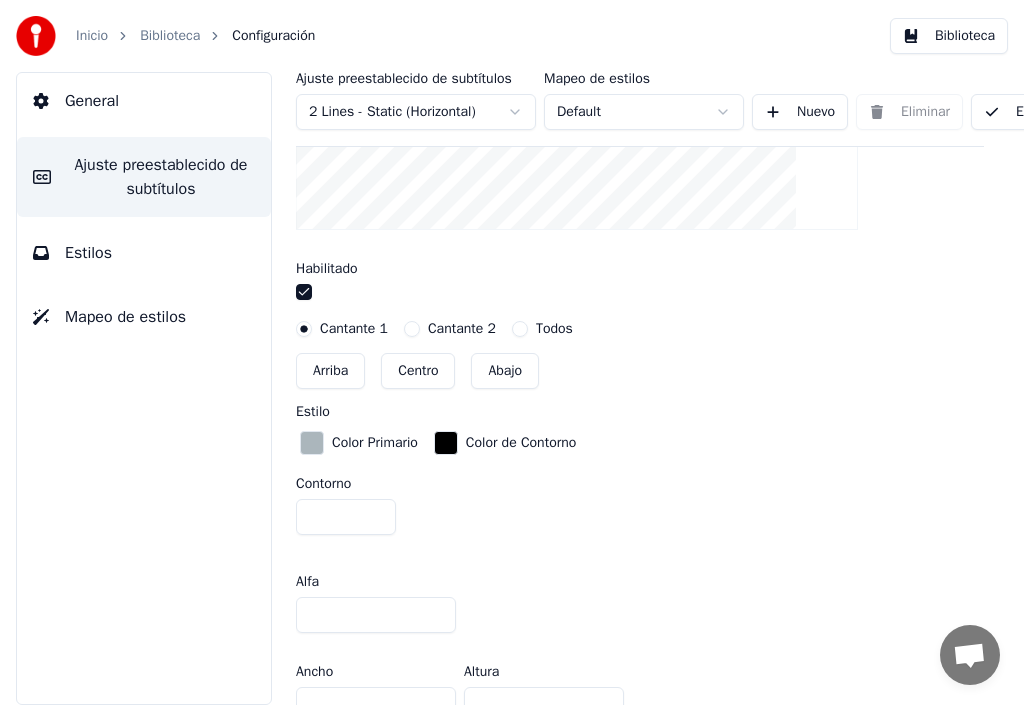 scroll, scrollTop: 665, scrollLeft: 0, axis: vertical 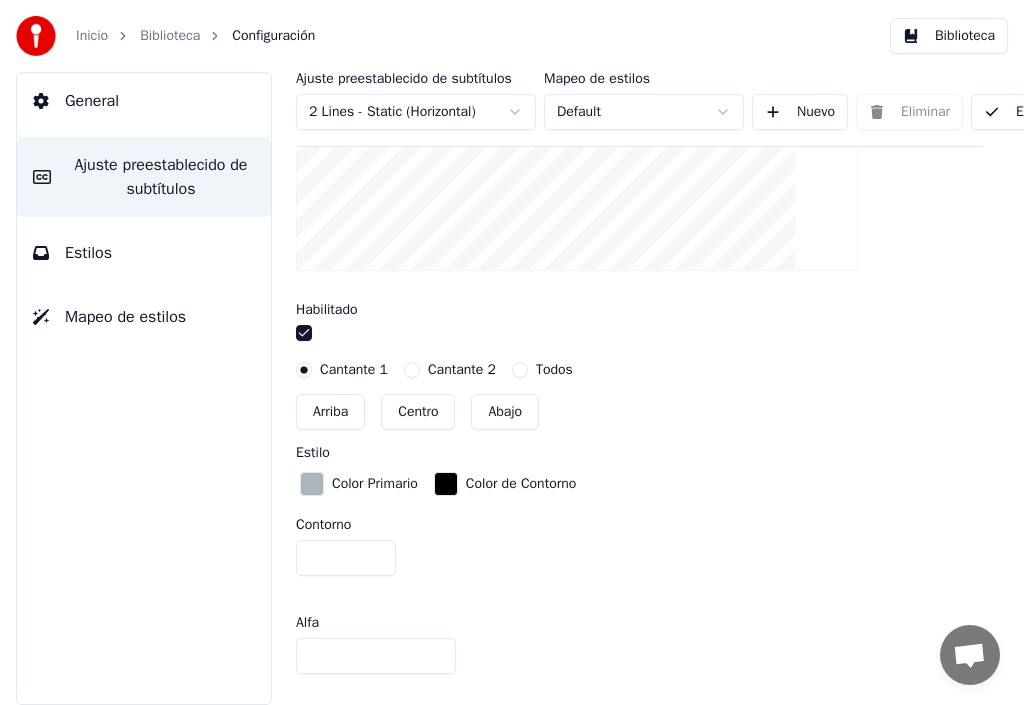 click on "Abajo" at bounding box center (505, 412) 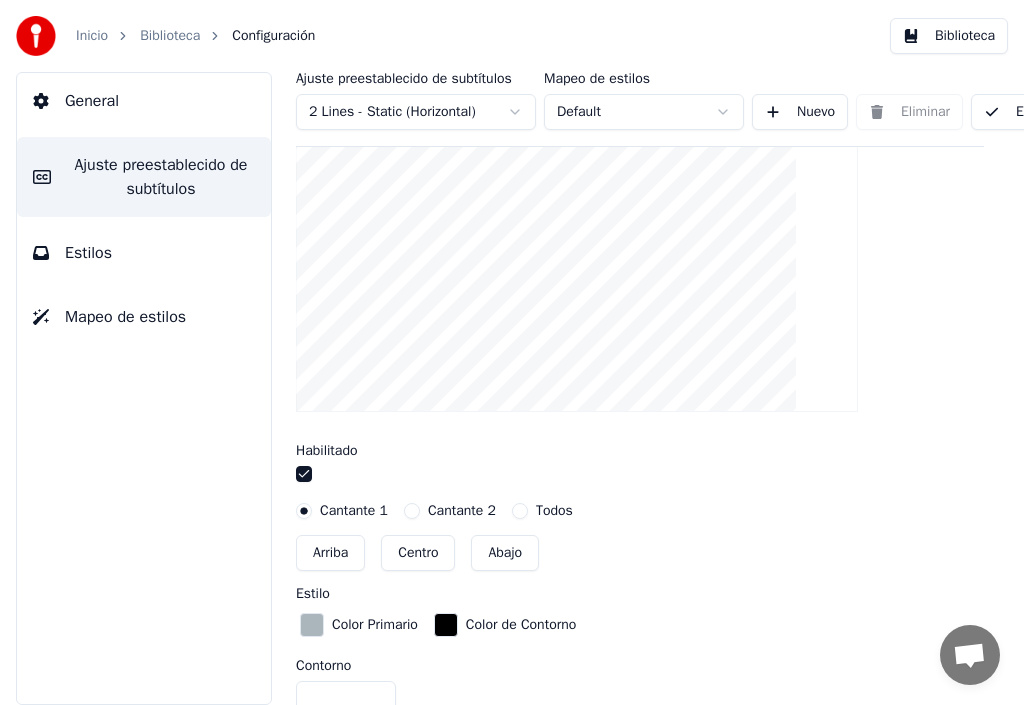 scroll, scrollTop: 565, scrollLeft: 0, axis: vertical 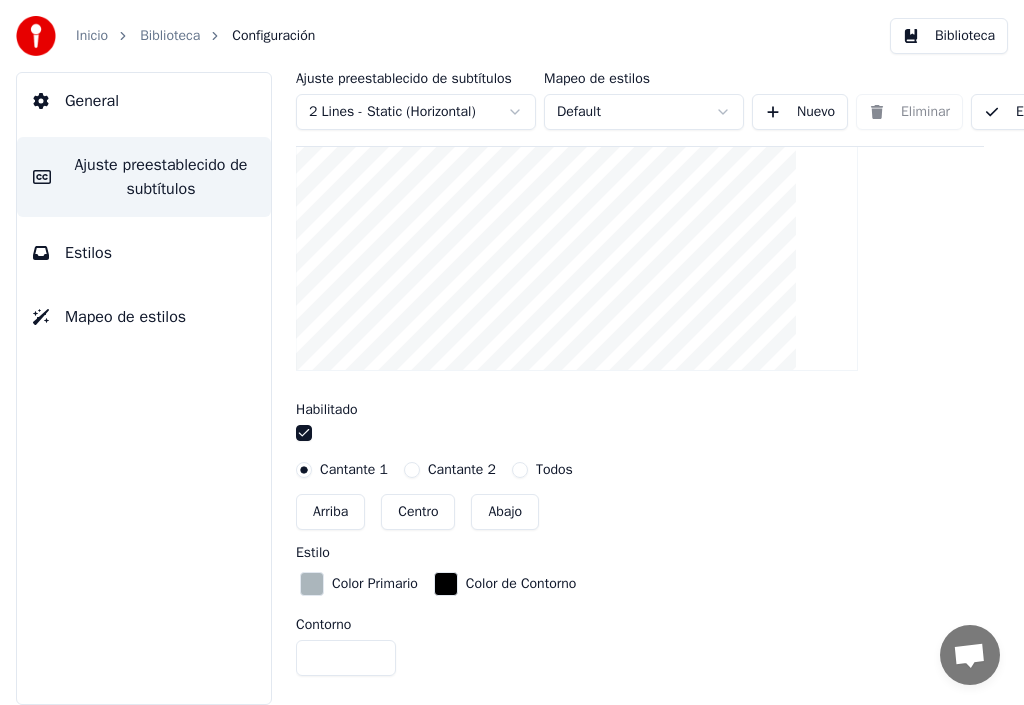 click on "Centro" at bounding box center [418, 512] 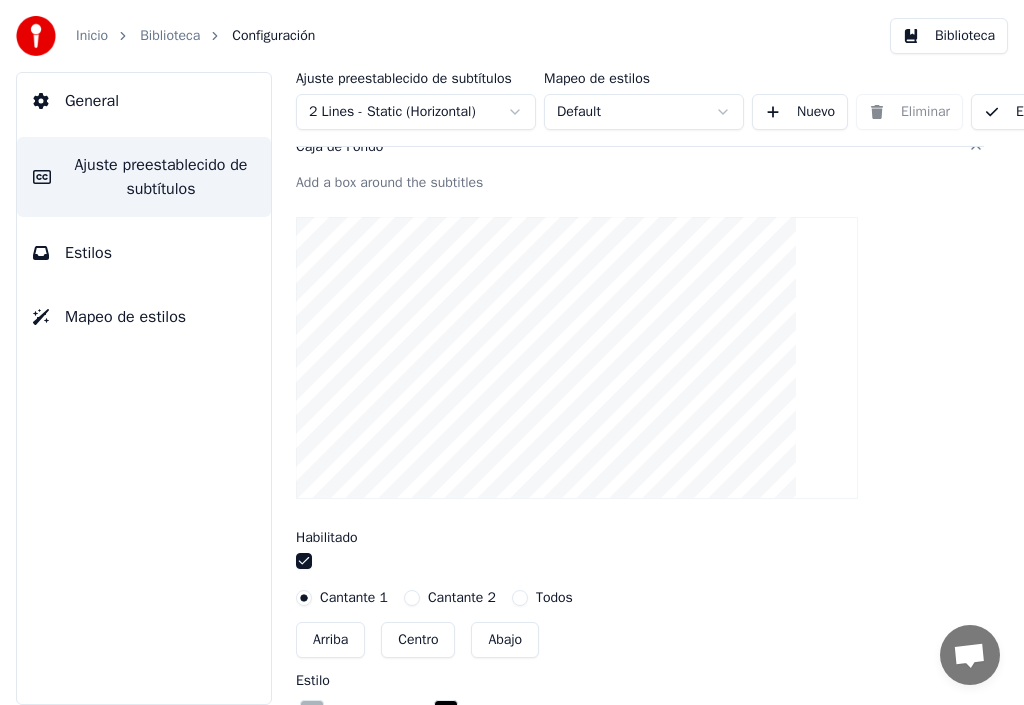scroll, scrollTop: 365, scrollLeft: 0, axis: vertical 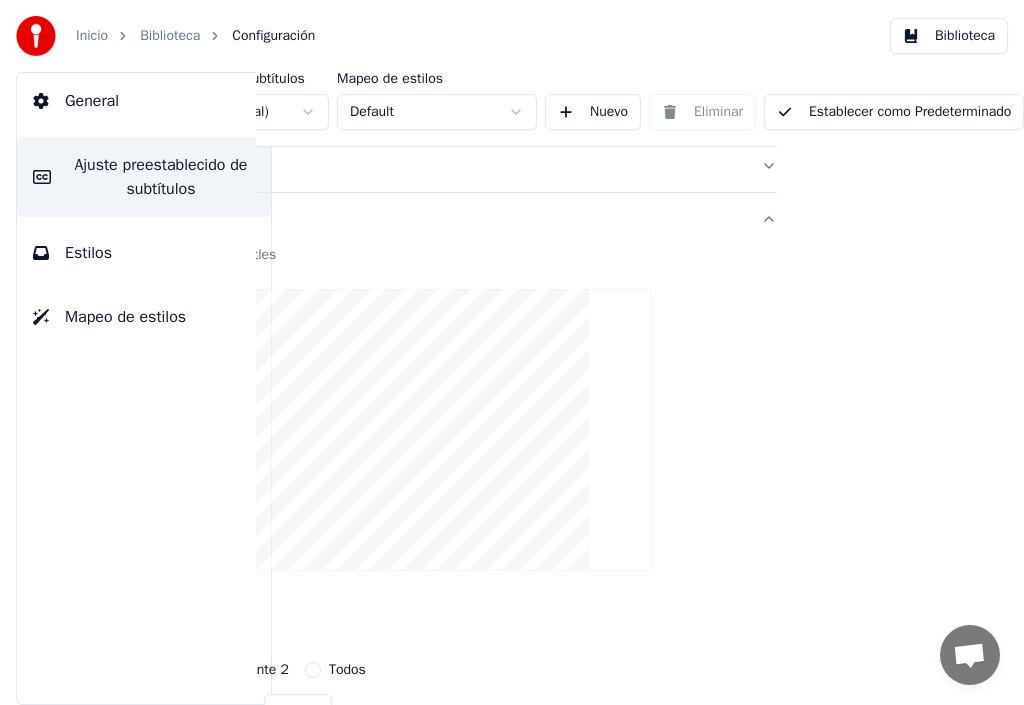 click on "Establecer como Predeterminado" at bounding box center (894, 112) 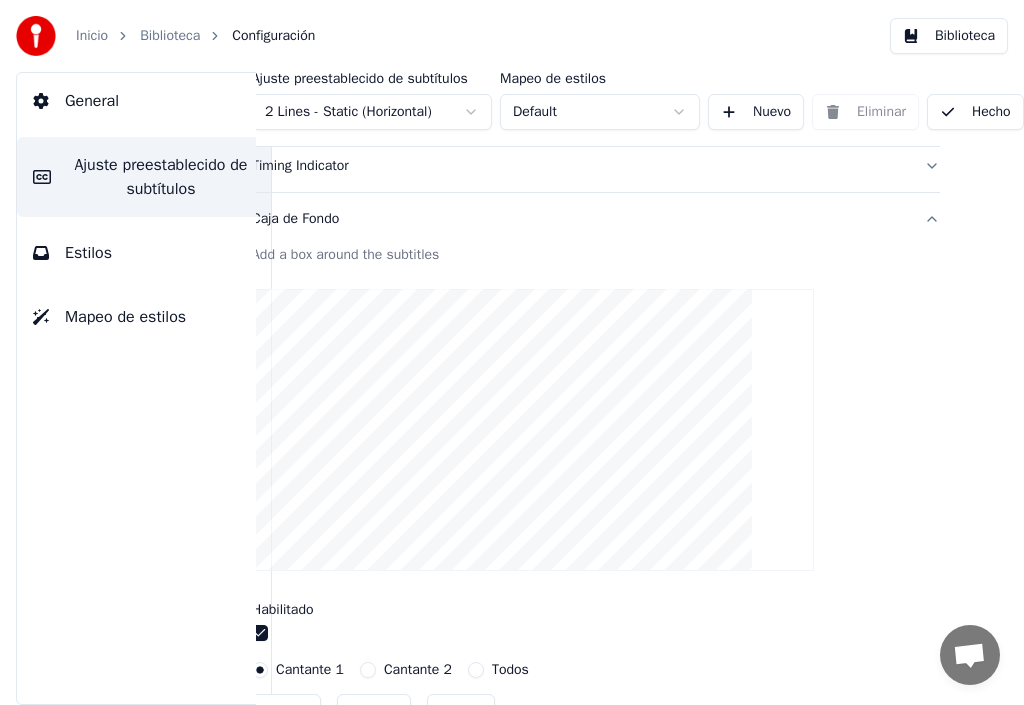 scroll, scrollTop: 365, scrollLeft: 69, axis: both 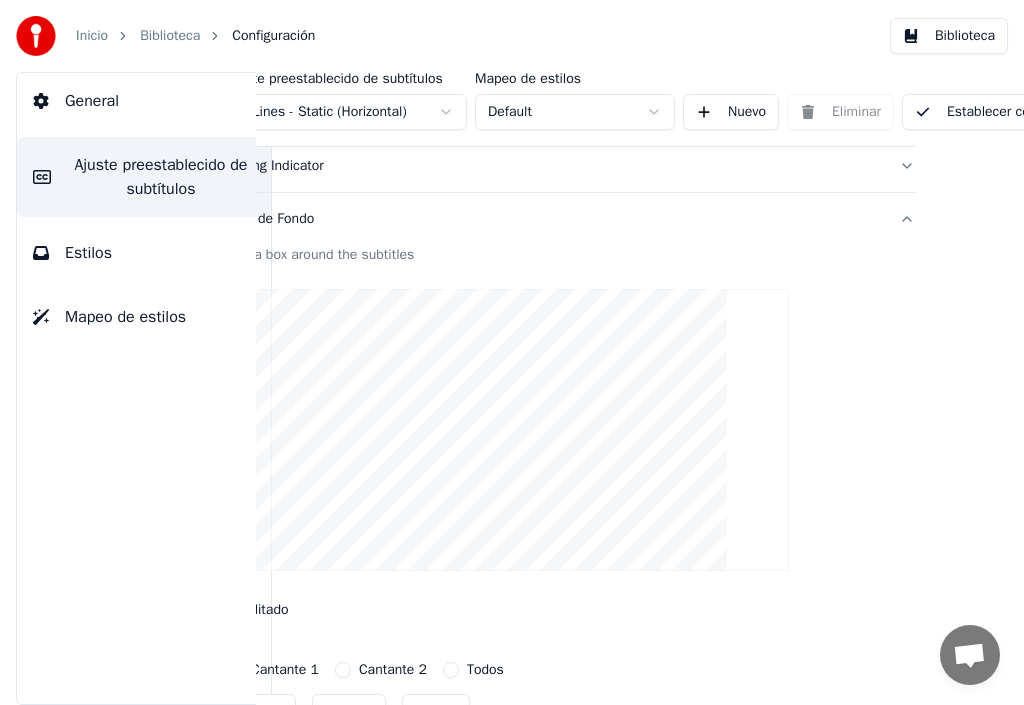 click on "Biblioteca" at bounding box center [170, 36] 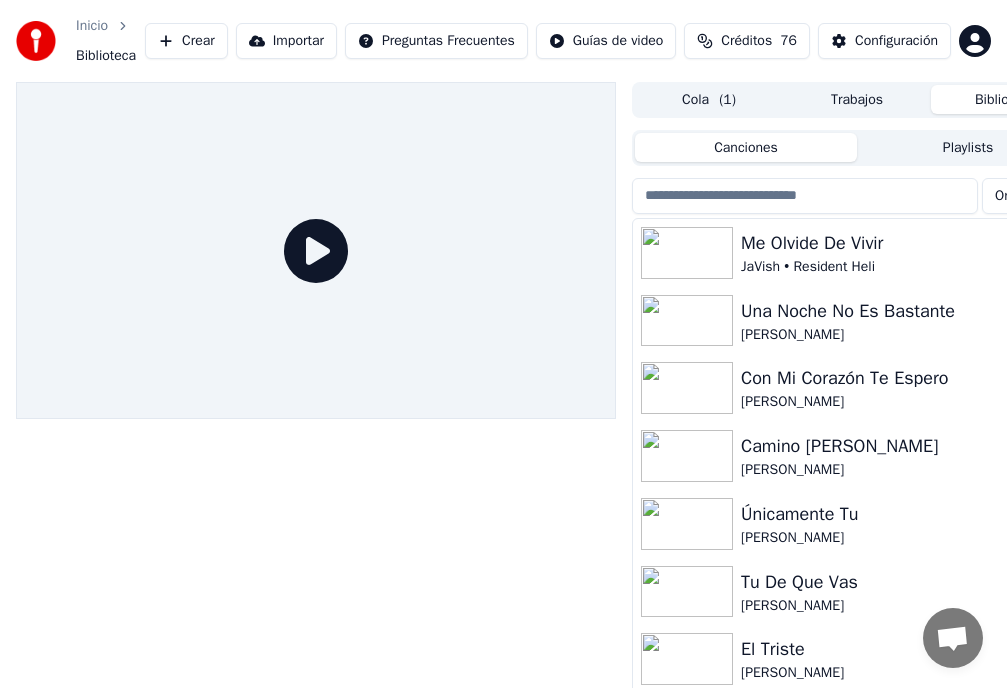 click on "Una Noche No Es Bastante" at bounding box center (897, 311) 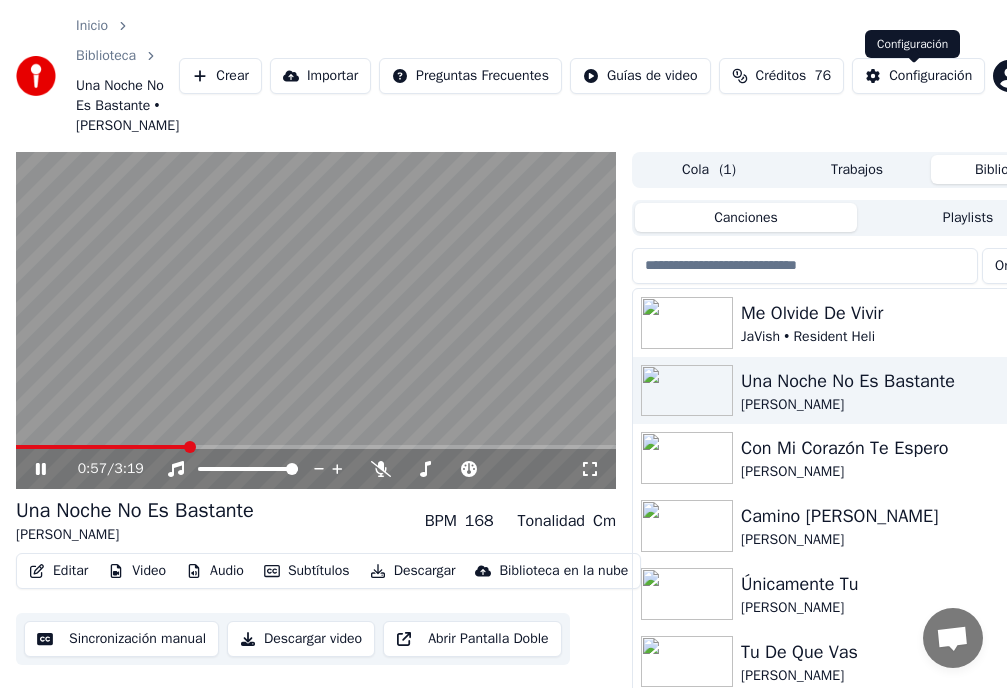 click on "Configuración" at bounding box center (930, 76) 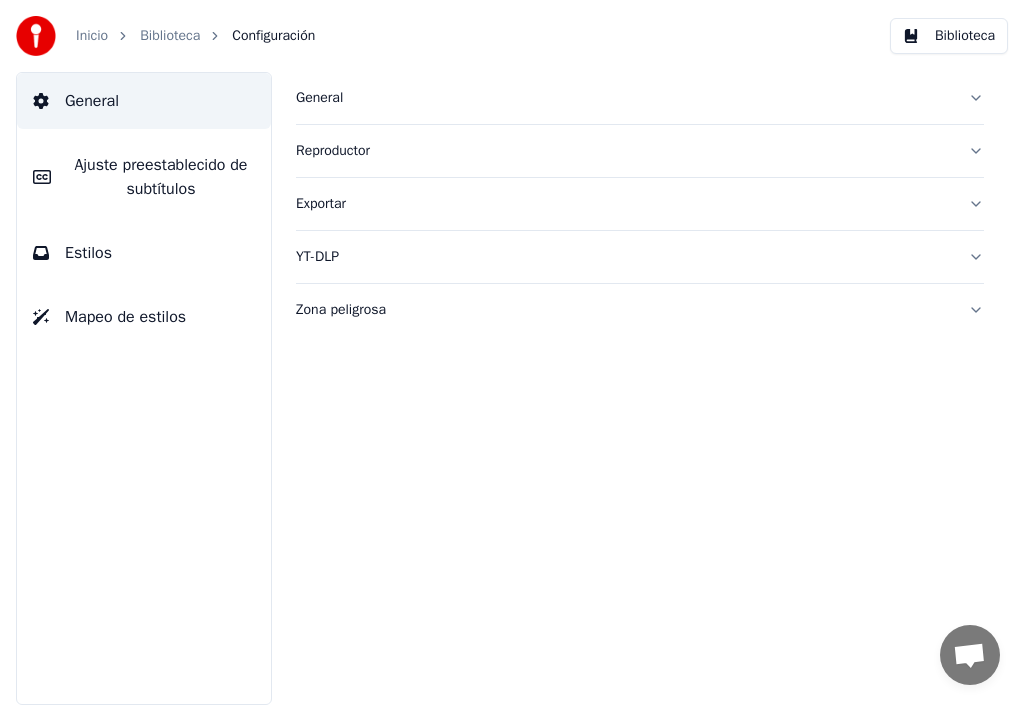 click on "Ajuste preestablecido de subtítulos" at bounding box center (161, 177) 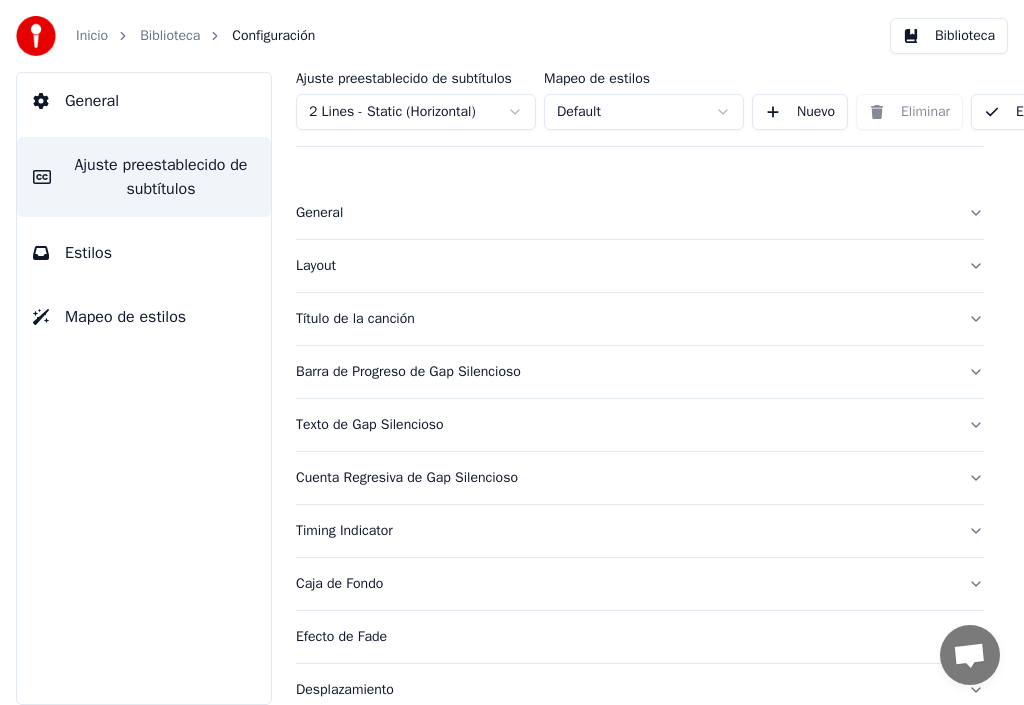 click on "Layout" at bounding box center [624, 266] 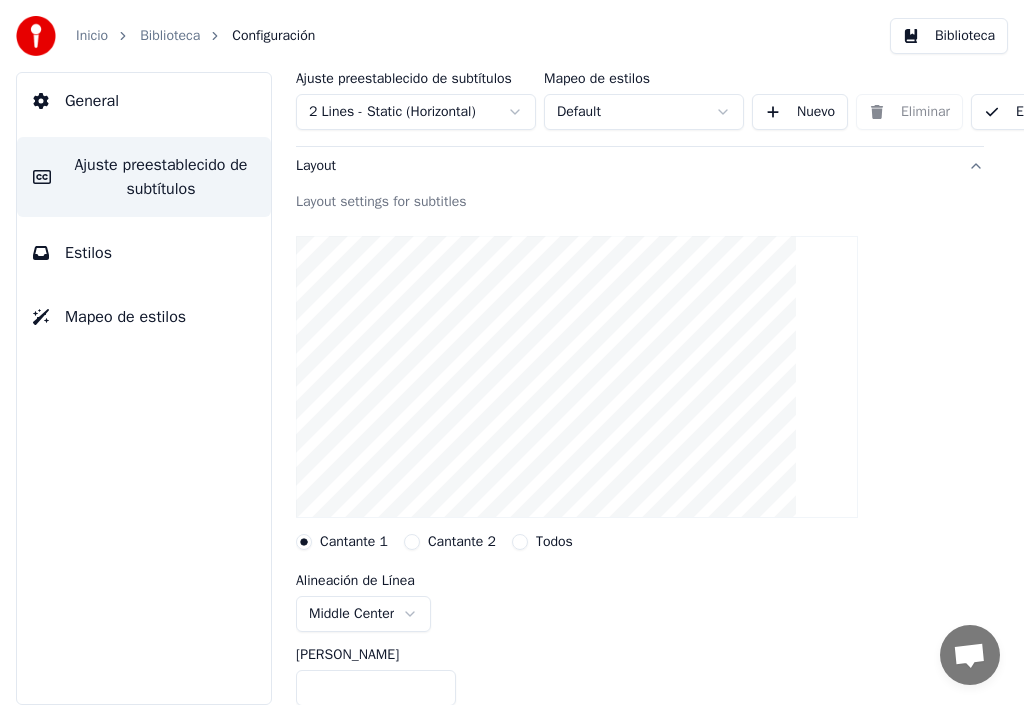 scroll, scrollTop: 200, scrollLeft: 0, axis: vertical 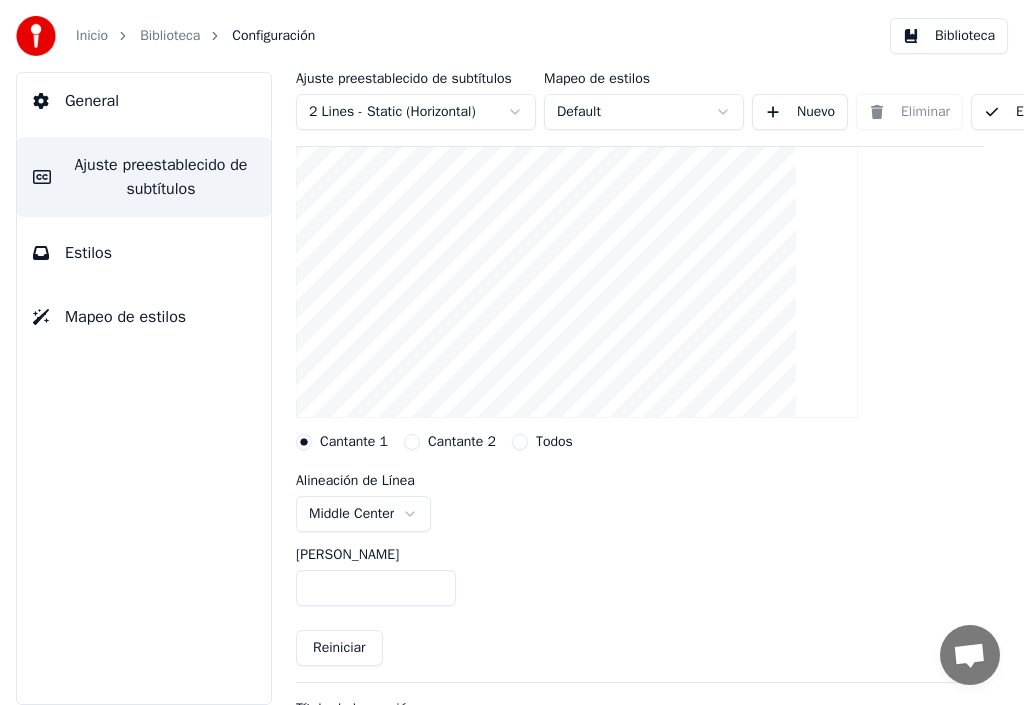 click on "Inicio Biblioteca Configuración Biblioteca General Ajuste preestablecido de subtítulos Estilos Mapeo de estilos Ajuste preestablecido de subtítulos 2 Lines - Static (Horizontal) Mapeo de estilos Default Nuevo Eliminar Establecer como Predeterminado General Layout Layout settings for subtitles Cantante 1 Cantante 2 Todos Alineación de Línea Middle Center Margen Inferior ** Reiniciar Título de la canción Barra de Progreso de Gap Silencioso Texto de Gap Silencioso Cuenta Regresiva de Gap Silencioso Timing Indicator Caja de Fondo Efecto de Fade Desplazamiento Máximo de caracteres por línea Dividir Línea Automáticamente" at bounding box center [512, 352] 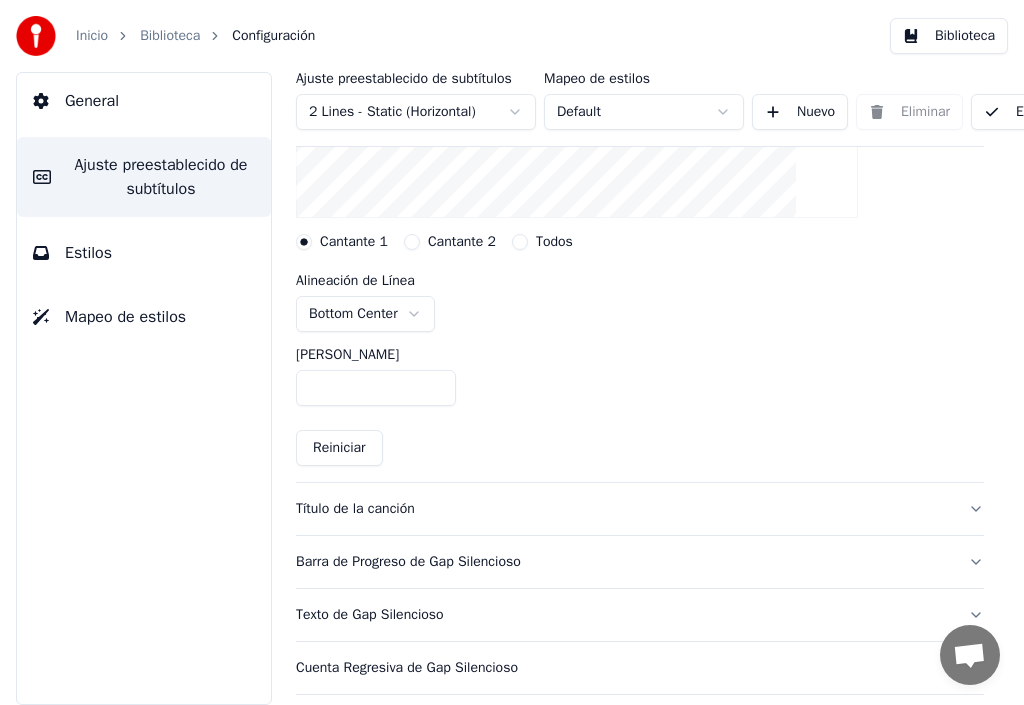 scroll, scrollTop: 500, scrollLeft: 0, axis: vertical 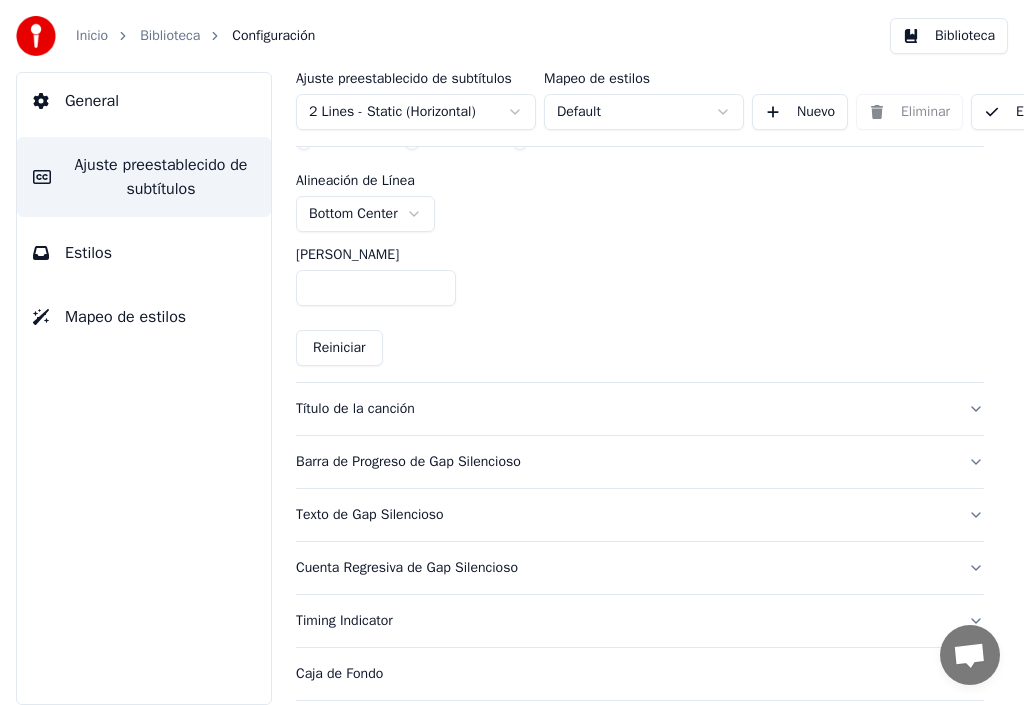 click on "Título de la canción" at bounding box center [624, 409] 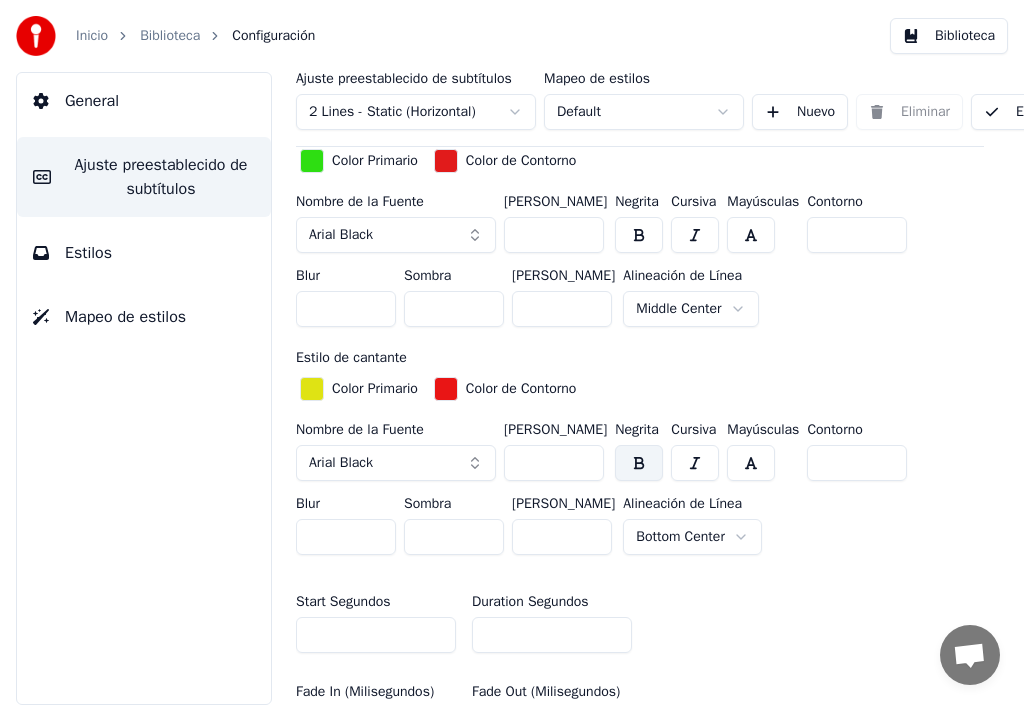 scroll, scrollTop: 600, scrollLeft: 0, axis: vertical 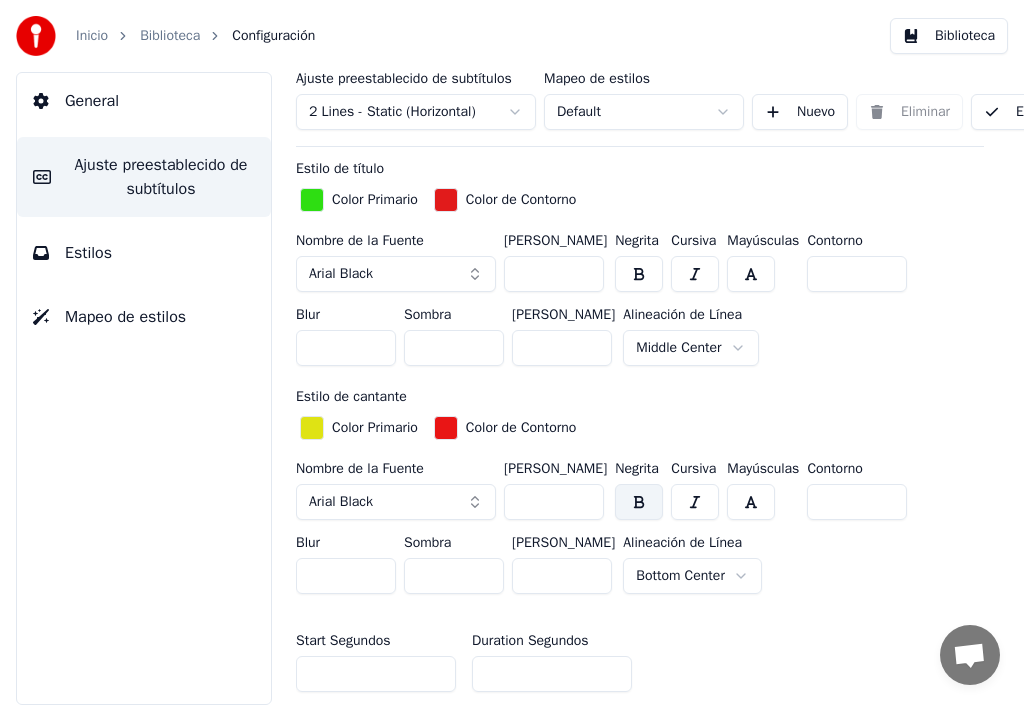 click at bounding box center (312, 428) 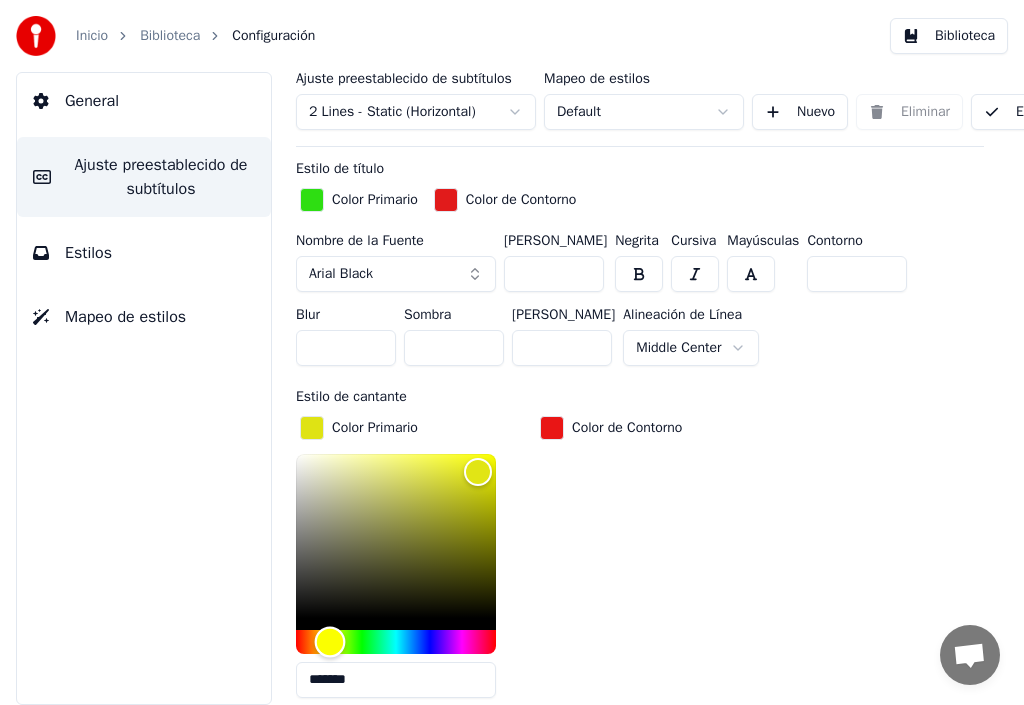 click at bounding box center [396, 642] 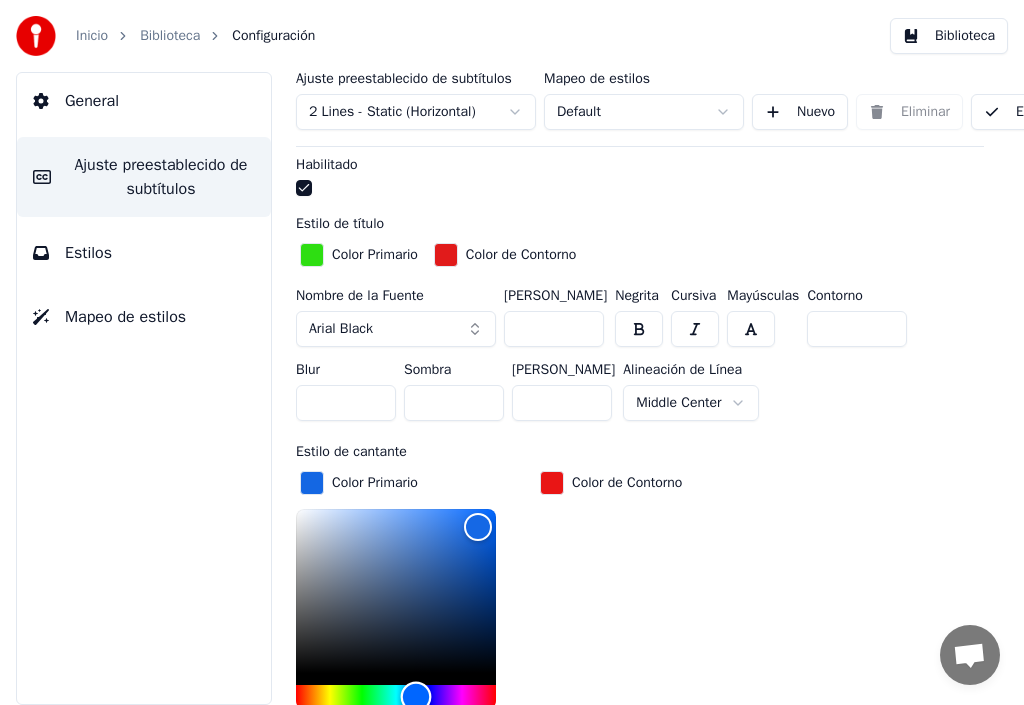 scroll, scrollTop: 600, scrollLeft: 0, axis: vertical 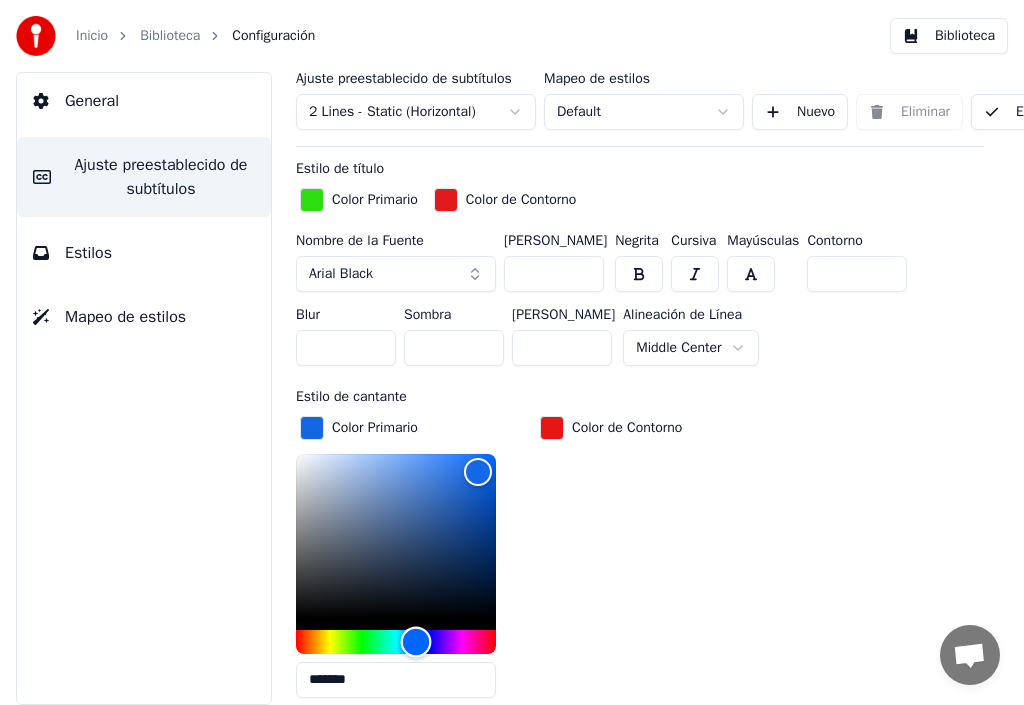 click at bounding box center [396, 642] 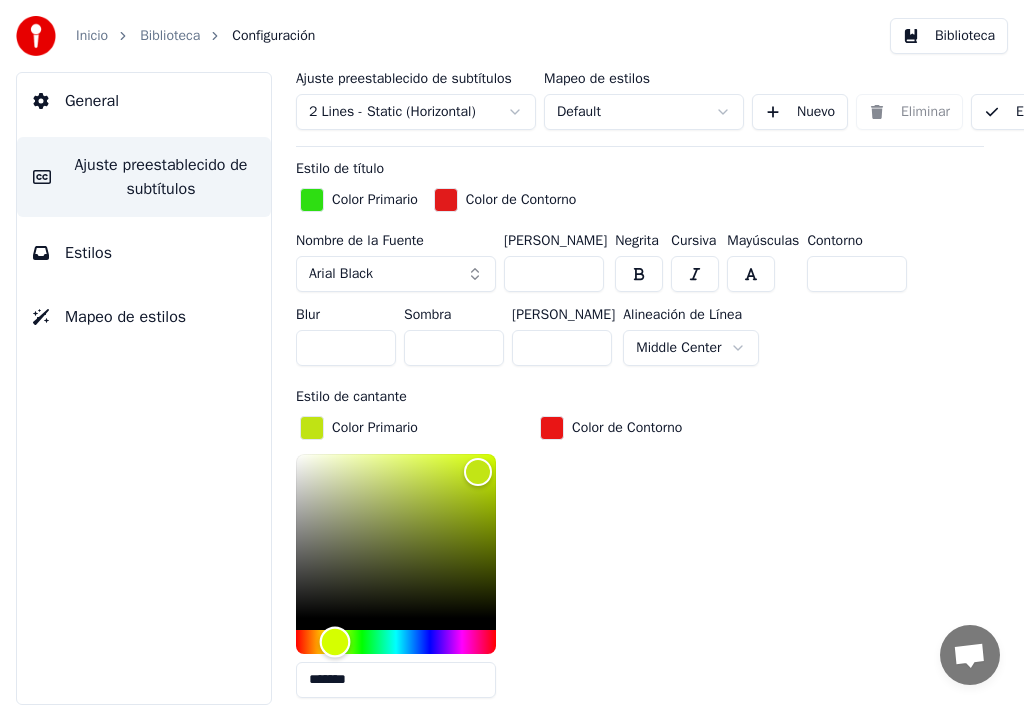 click at bounding box center [396, 642] 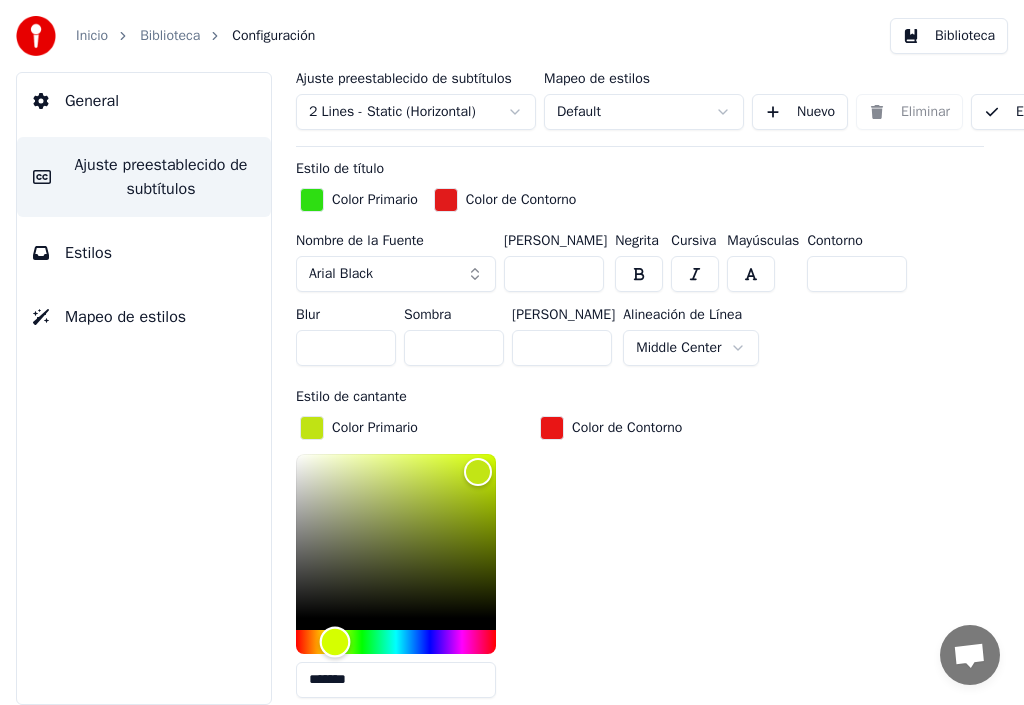 click at bounding box center (335, 641) 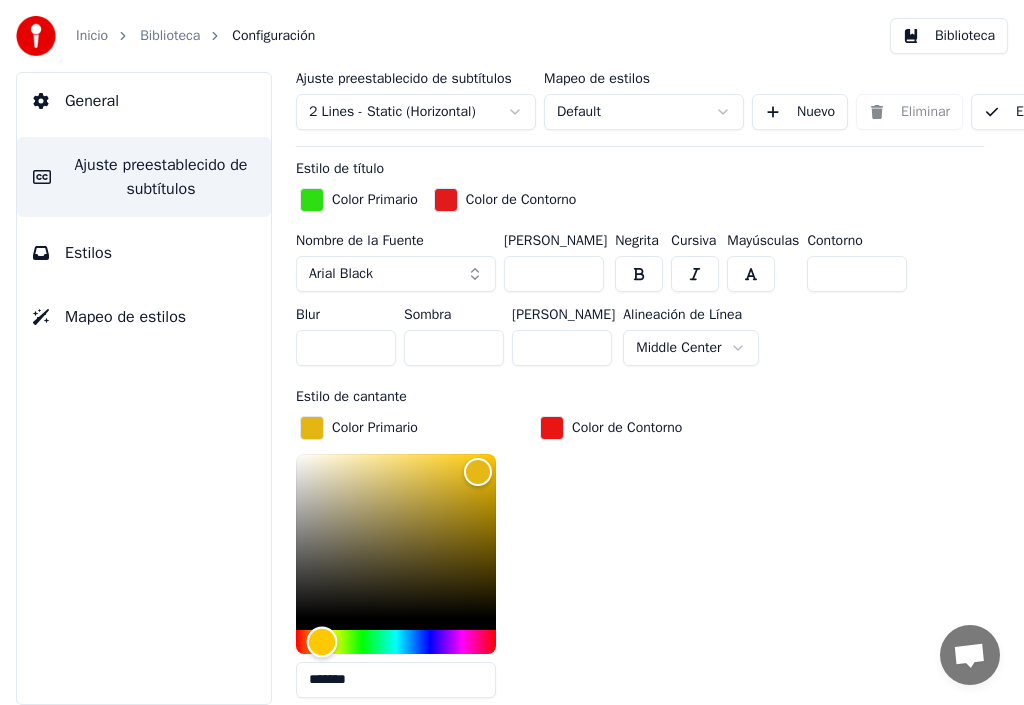 click at bounding box center (322, 641) 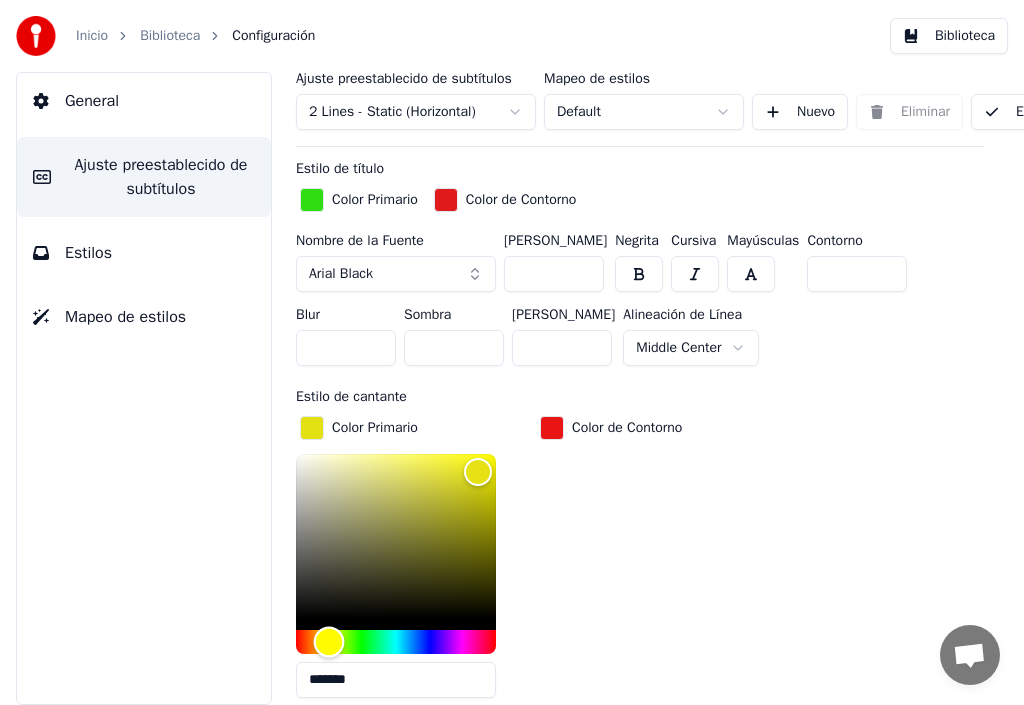 click at bounding box center [329, 641] 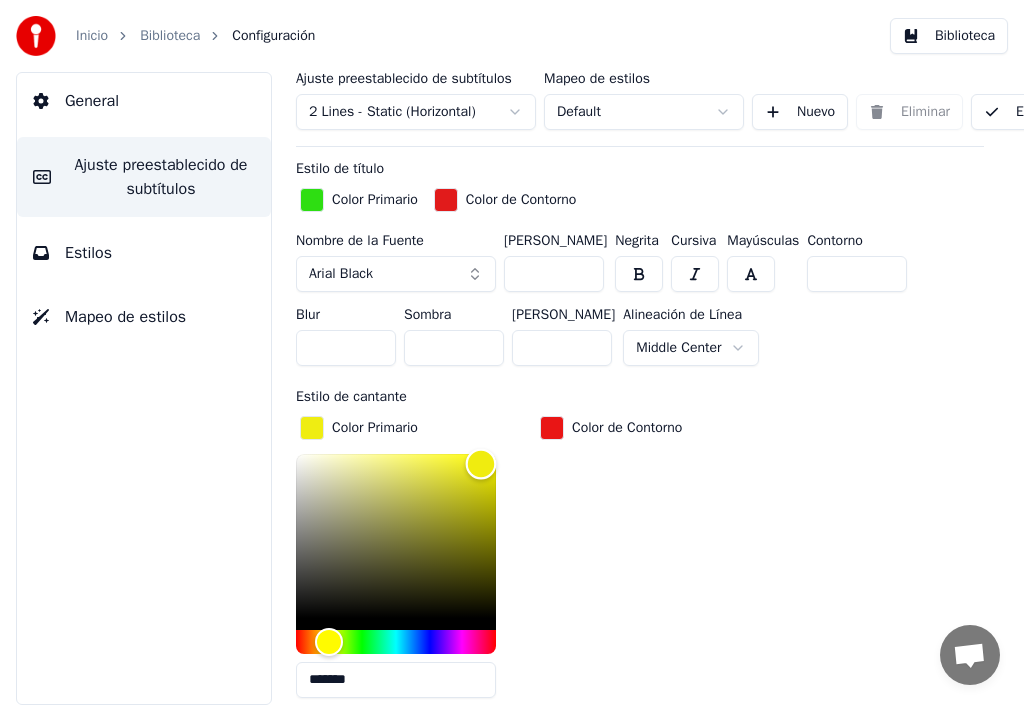 drag, startPoint x: 497, startPoint y: 456, endPoint x: 481, endPoint y: 461, distance: 16.763054 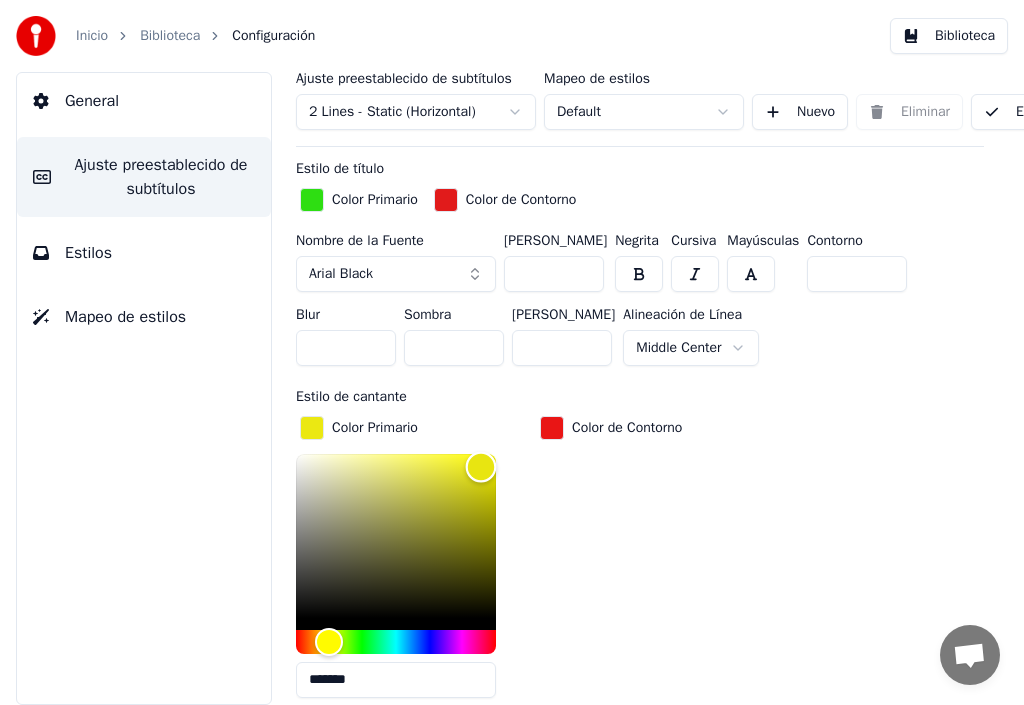type on "*******" 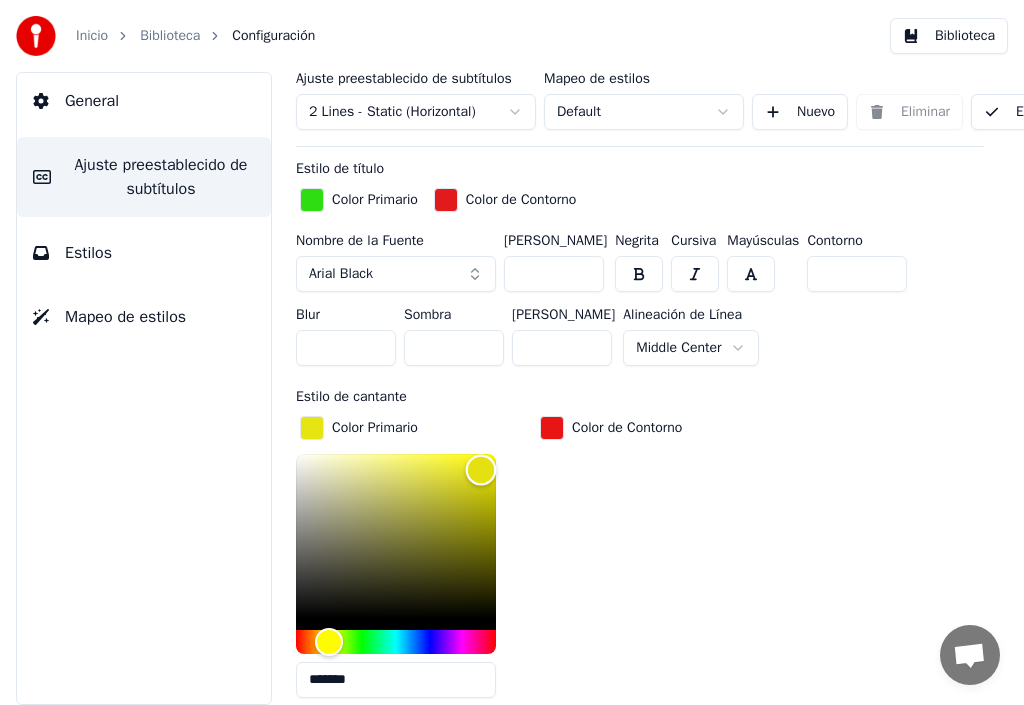 click at bounding box center (481, 470) 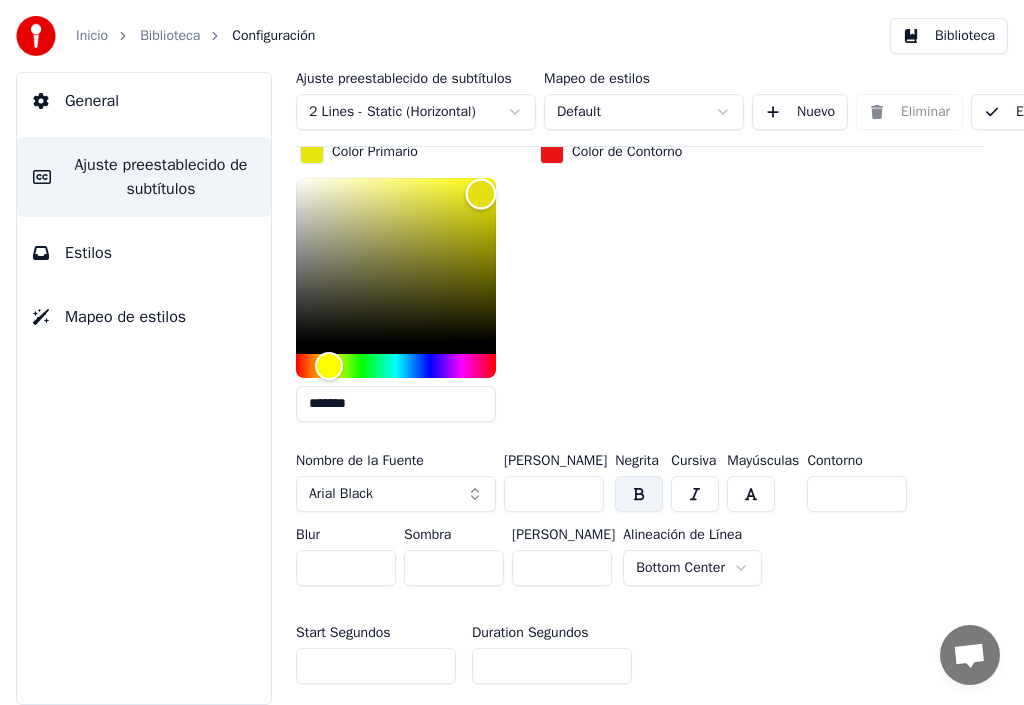 scroll, scrollTop: 900, scrollLeft: 0, axis: vertical 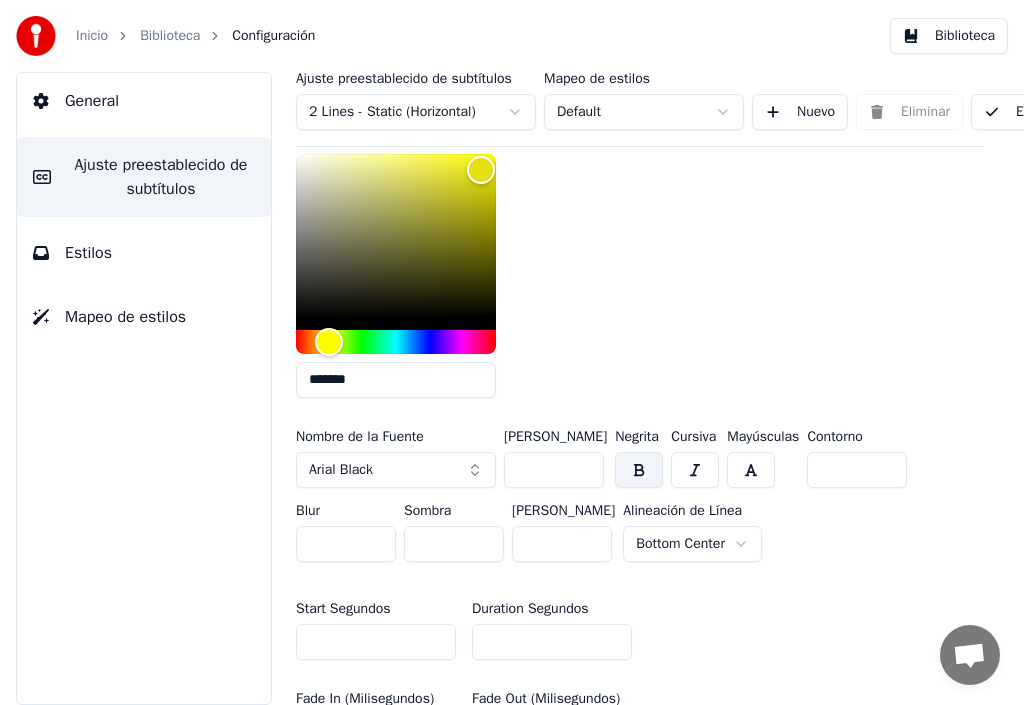 click at bounding box center (639, 470) 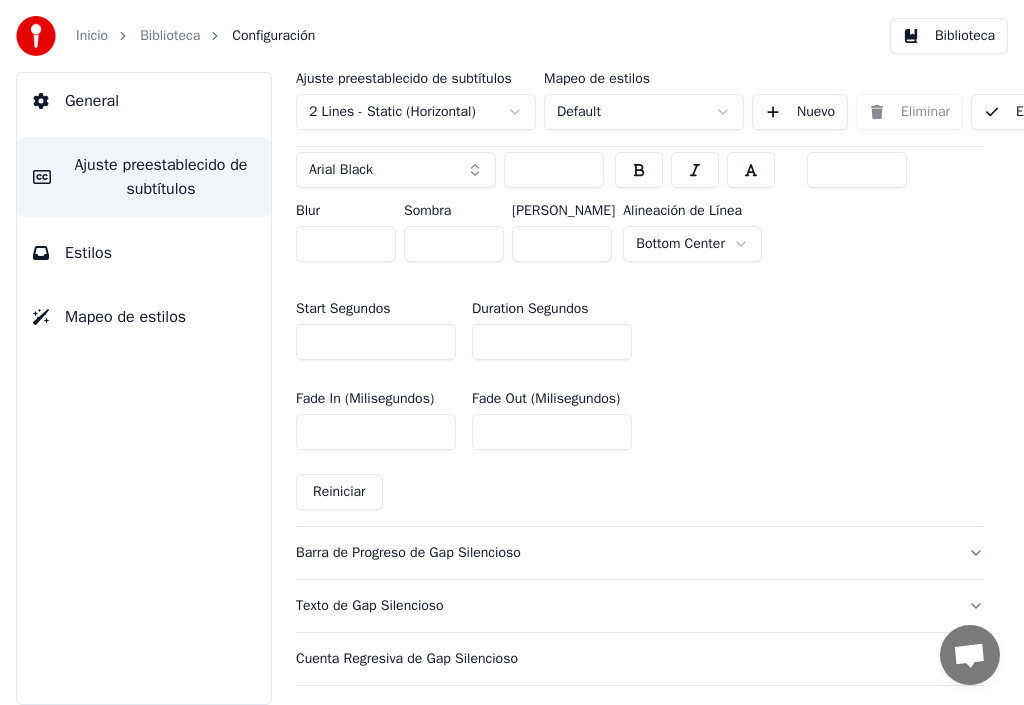 scroll, scrollTop: 1300, scrollLeft: 0, axis: vertical 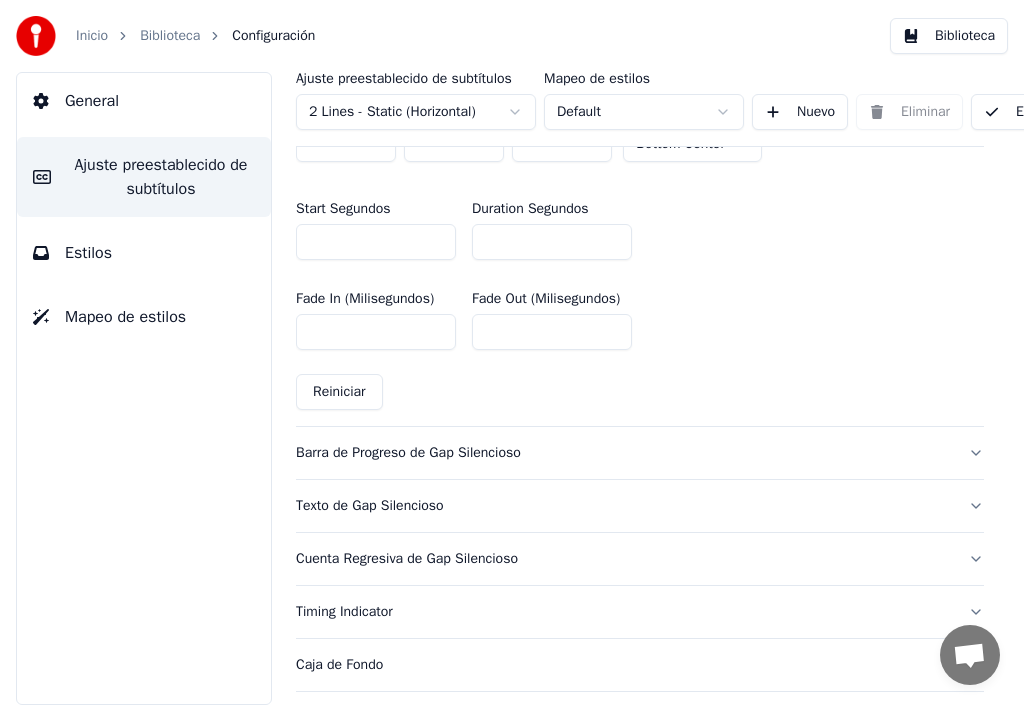 click on "Barra de Progreso de Gap Silencioso" at bounding box center (624, 453) 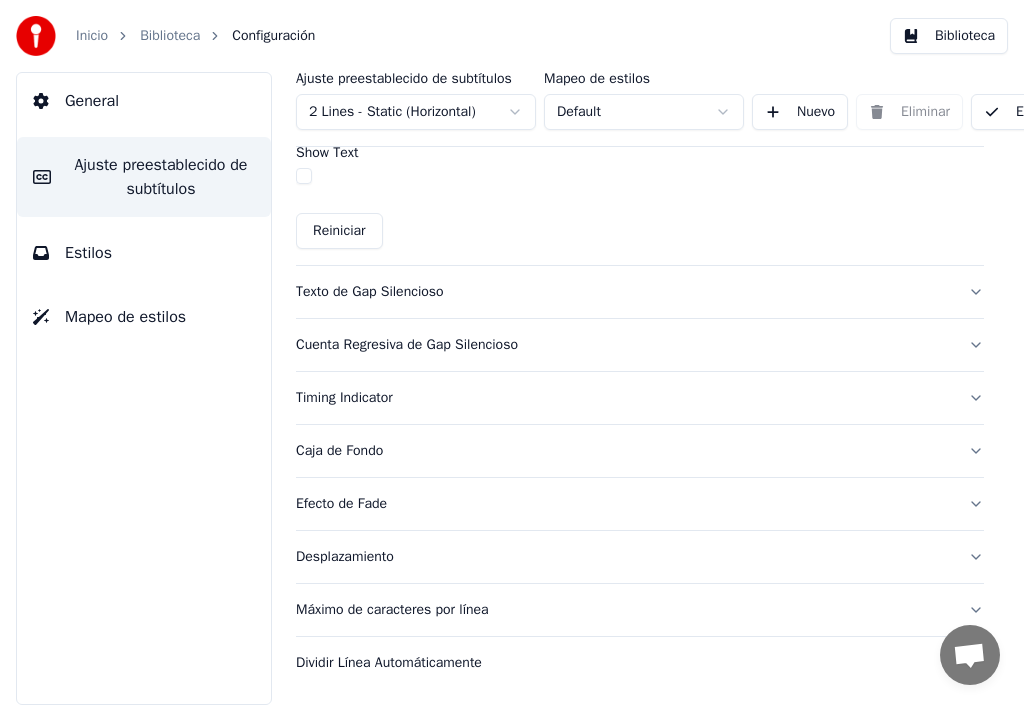 scroll, scrollTop: 1331, scrollLeft: 0, axis: vertical 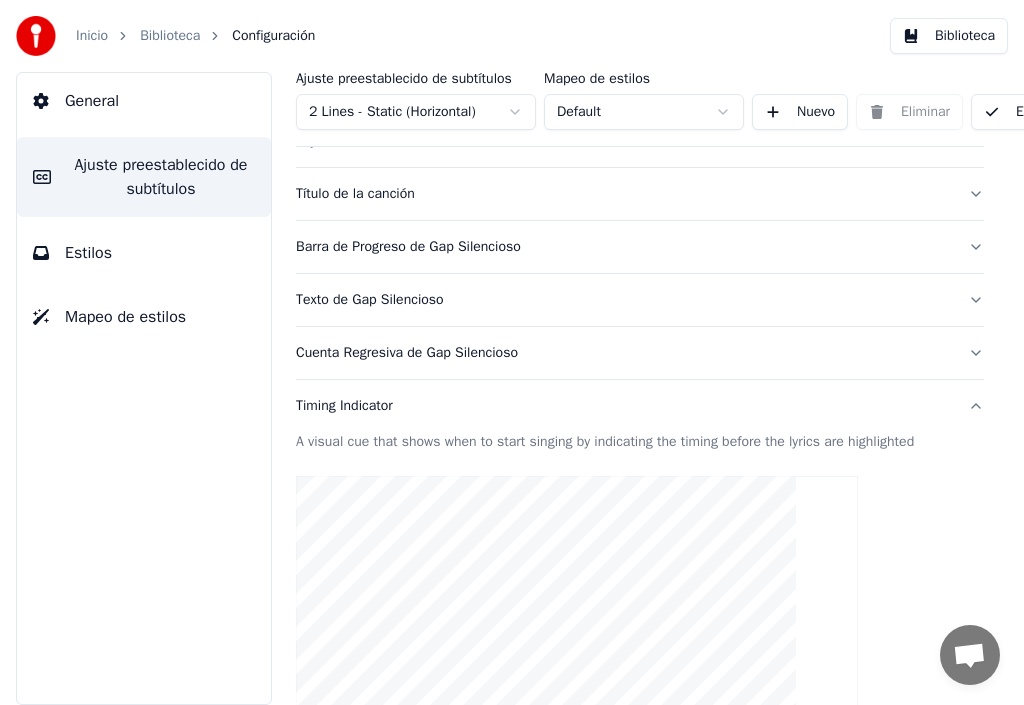 click on "Timing Indicator" at bounding box center (624, 406) 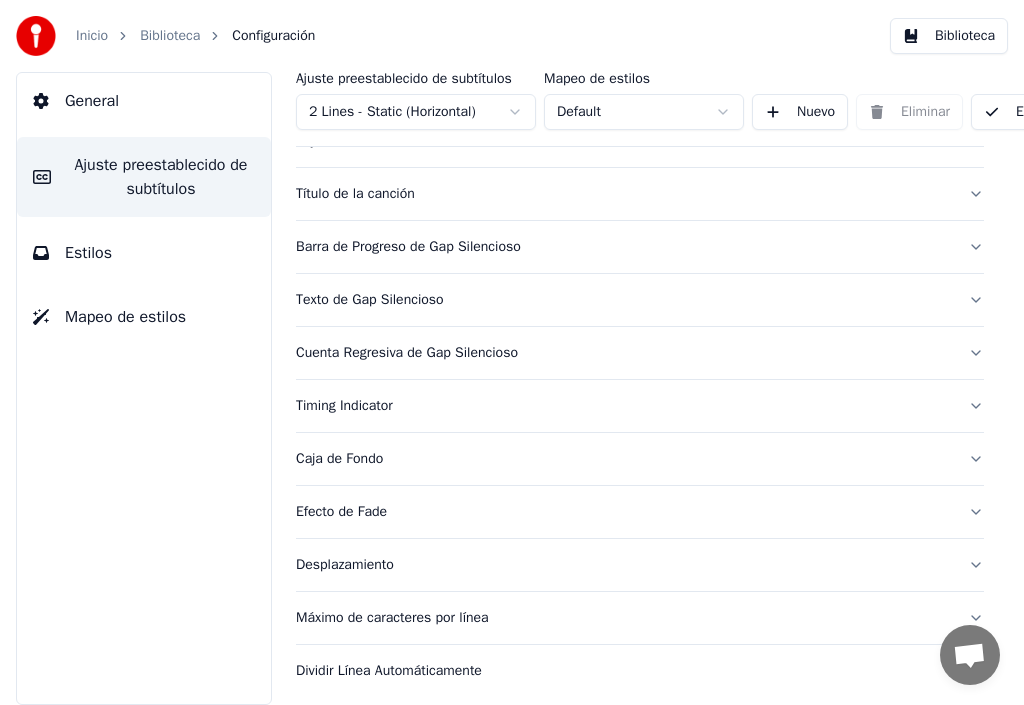 click on "Timing Indicator" at bounding box center (640, 406) 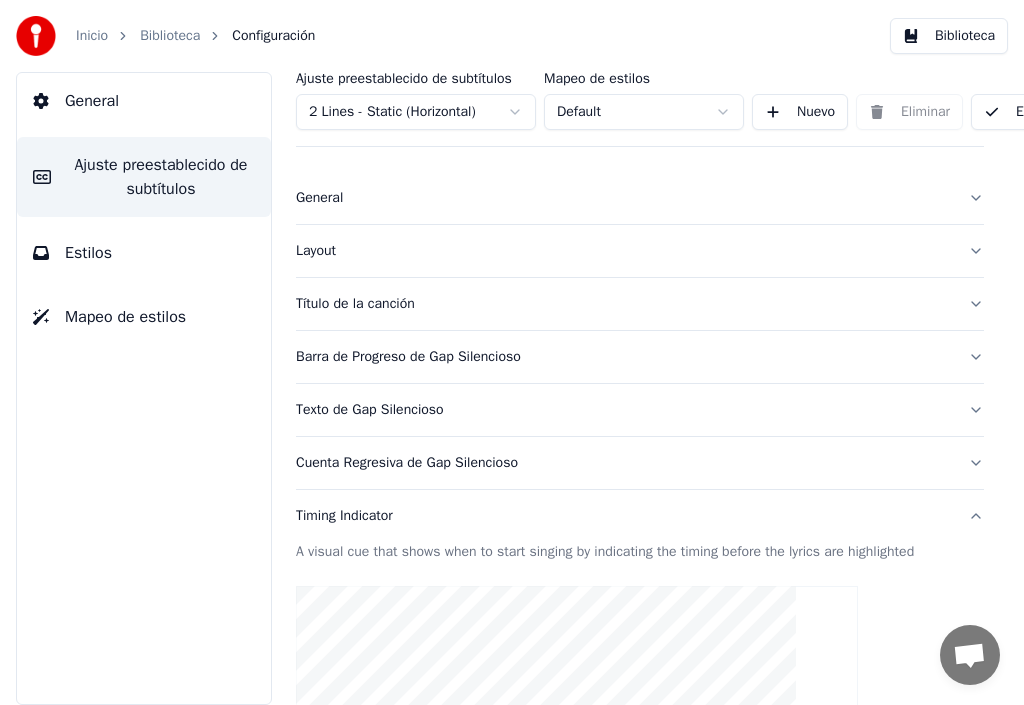 scroll, scrollTop: 0, scrollLeft: 0, axis: both 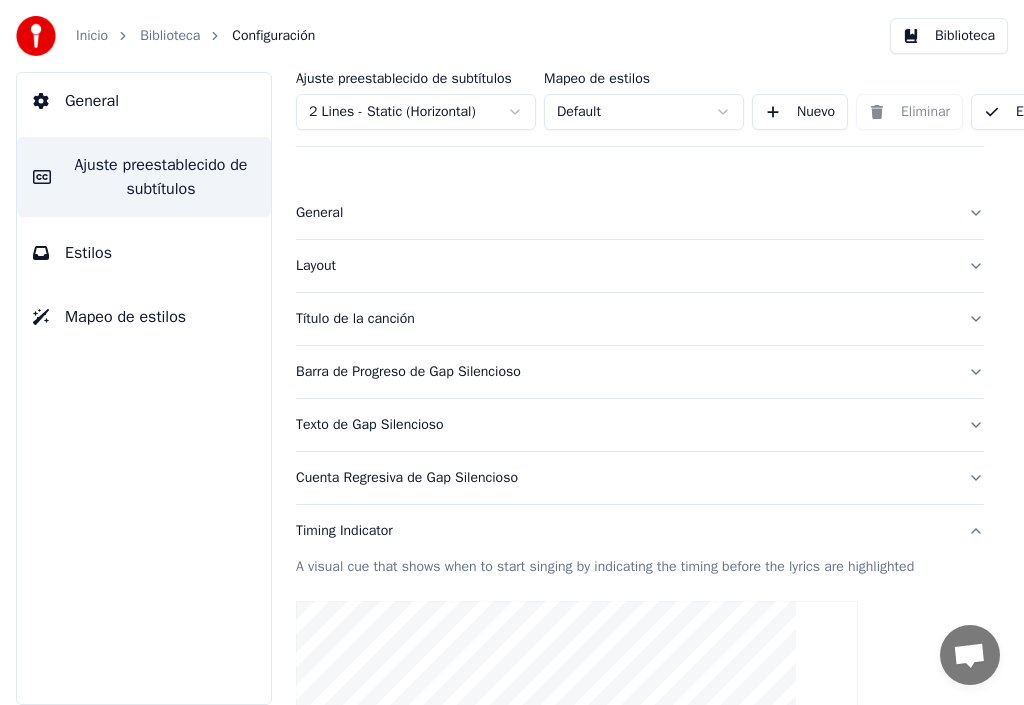 click on "Cuenta Regresiva de Gap Silencioso" at bounding box center [624, 478] 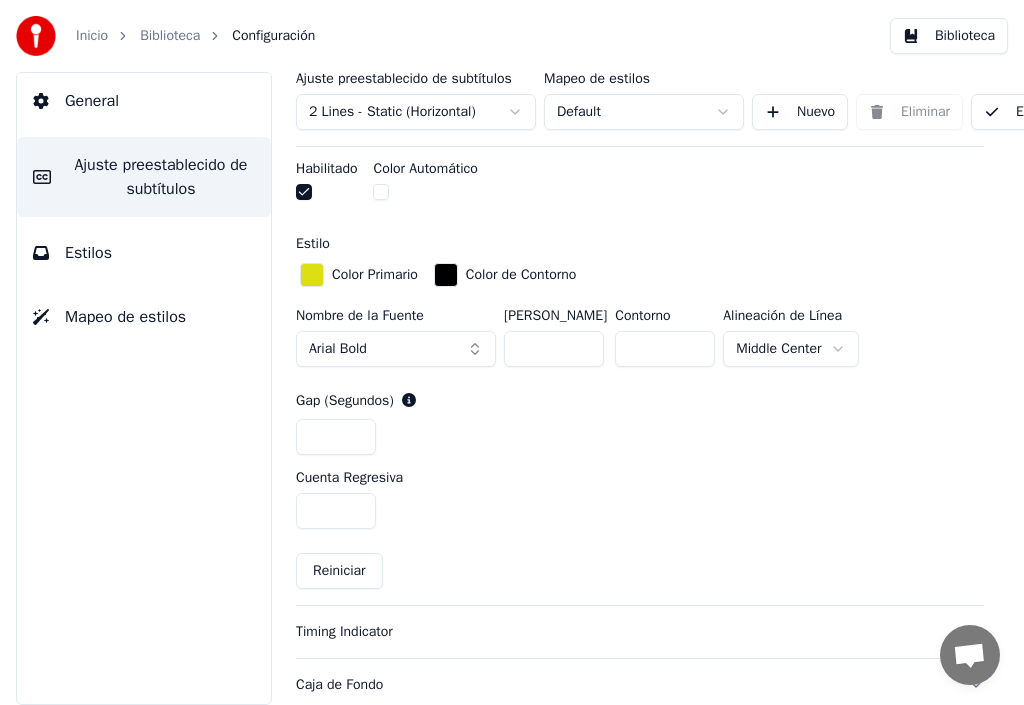 scroll, scrollTop: 800, scrollLeft: 0, axis: vertical 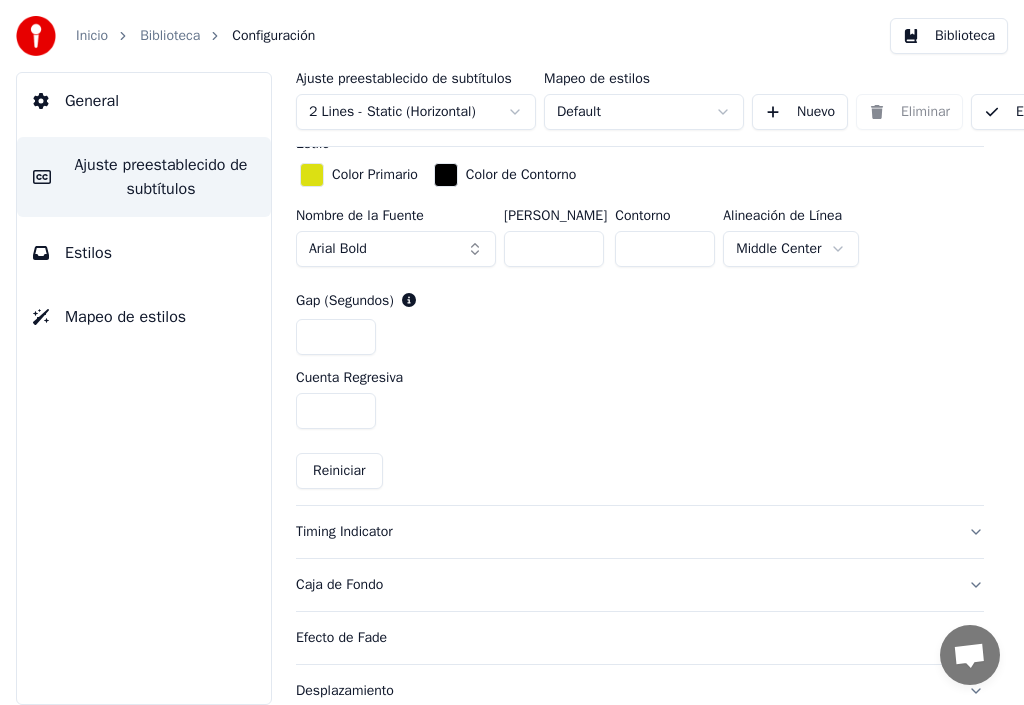 click on "Timing Indicator" at bounding box center [624, 532] 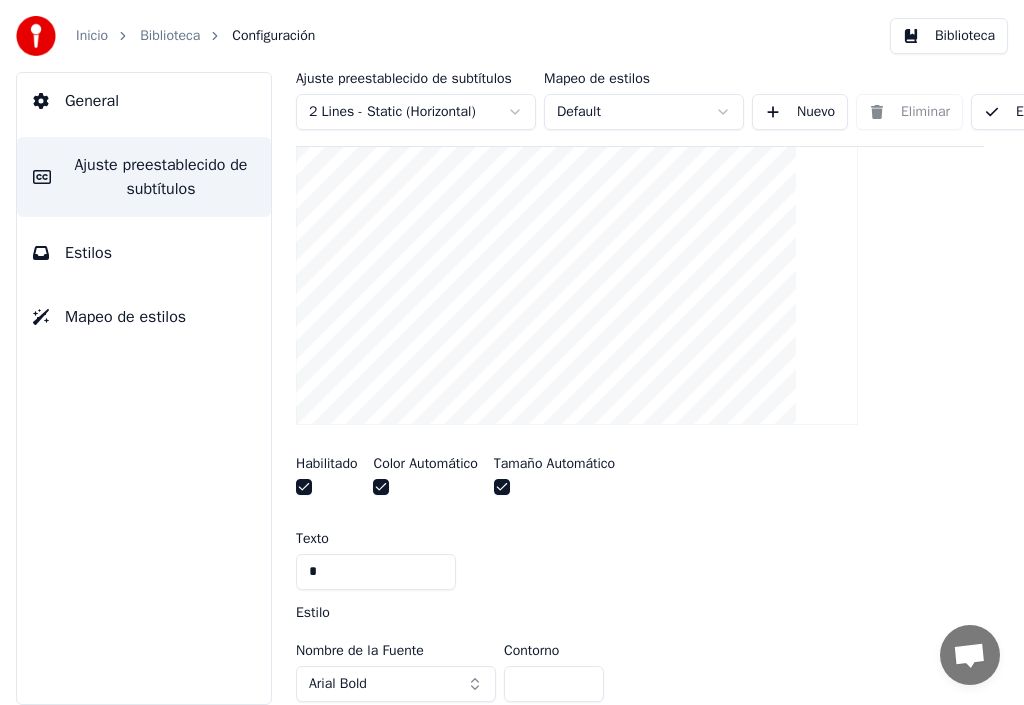 scroll, scrollTop: 500, scrollLeft: 0, axis: vertical 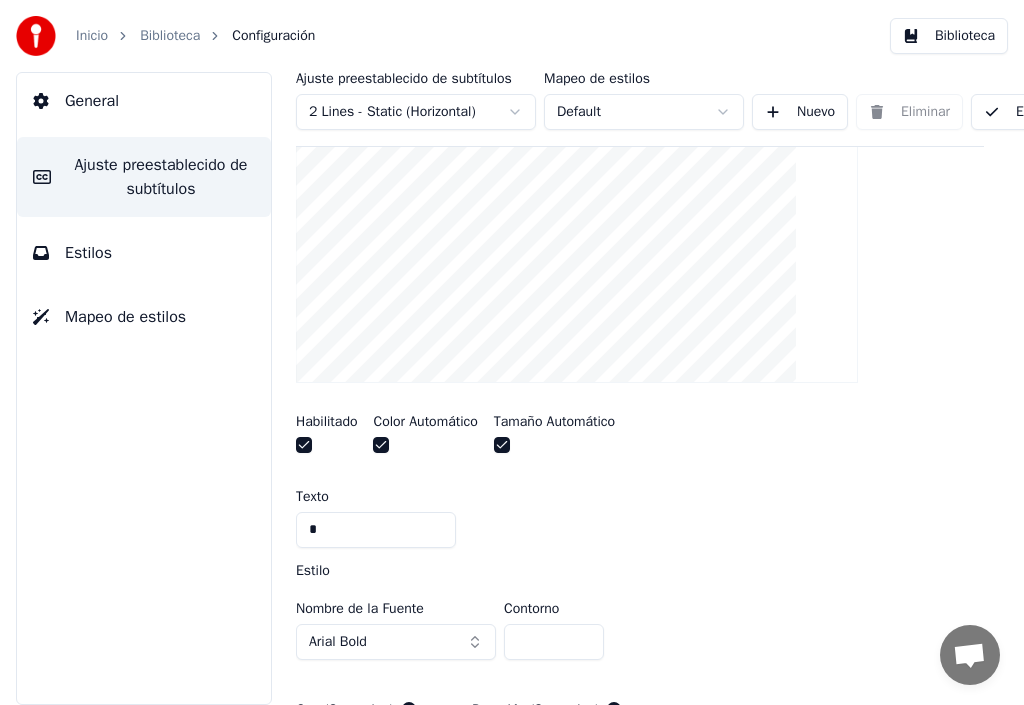 click at bounding box center [381, 445] 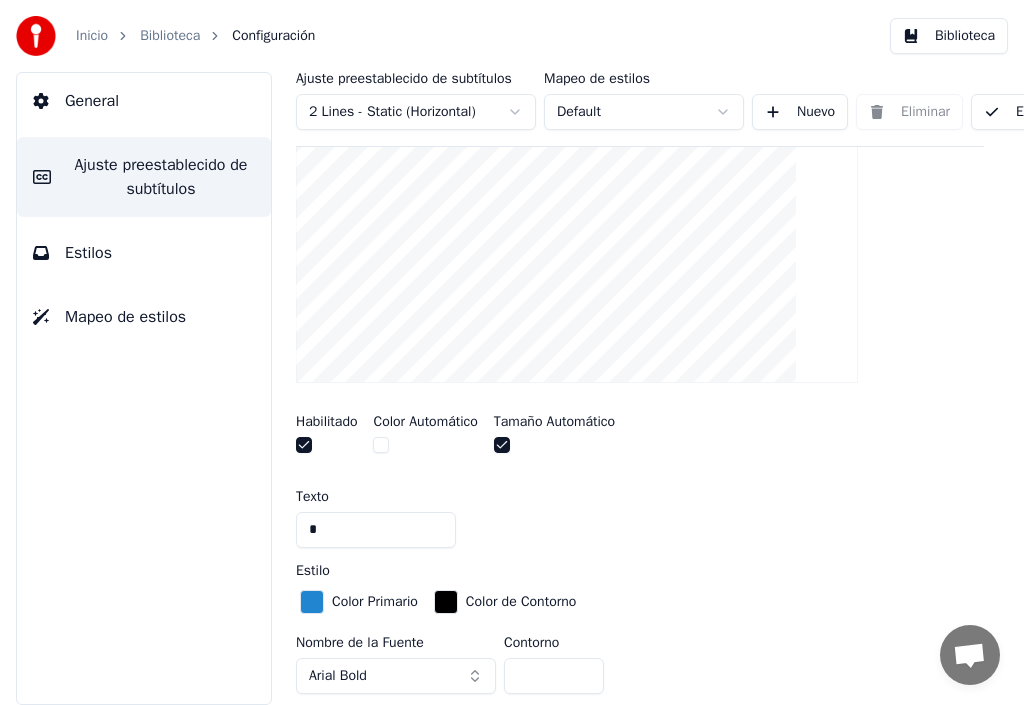 click on "Color Primario" at bounding box center [359, 602] 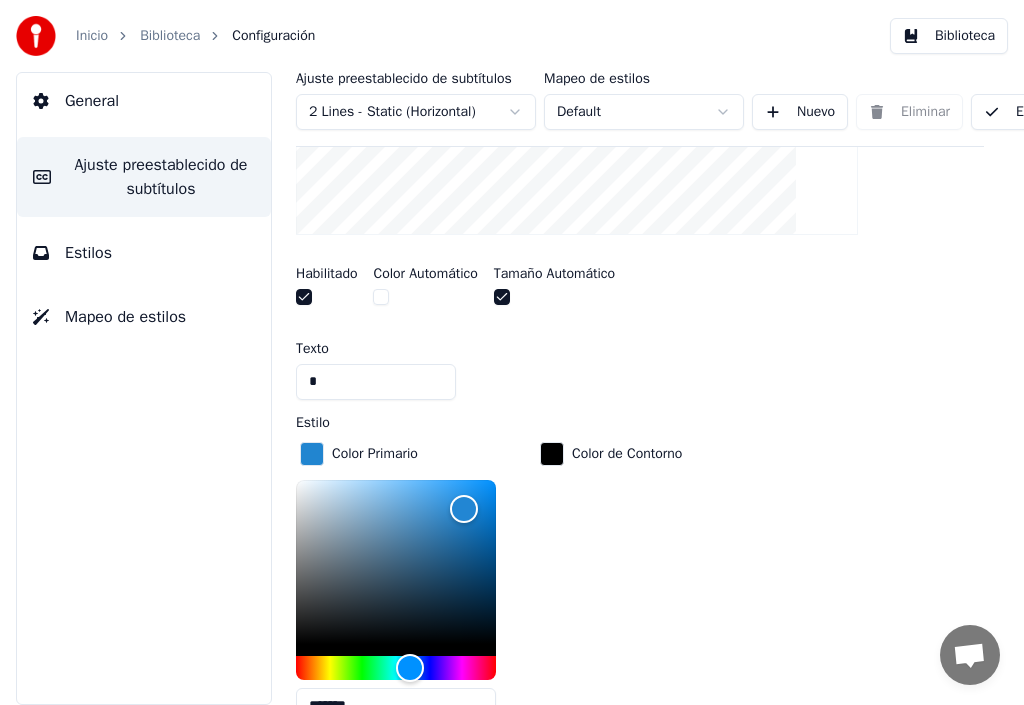 scroll, scrollTop: 700, scrollLeft: 0, axis: vertical 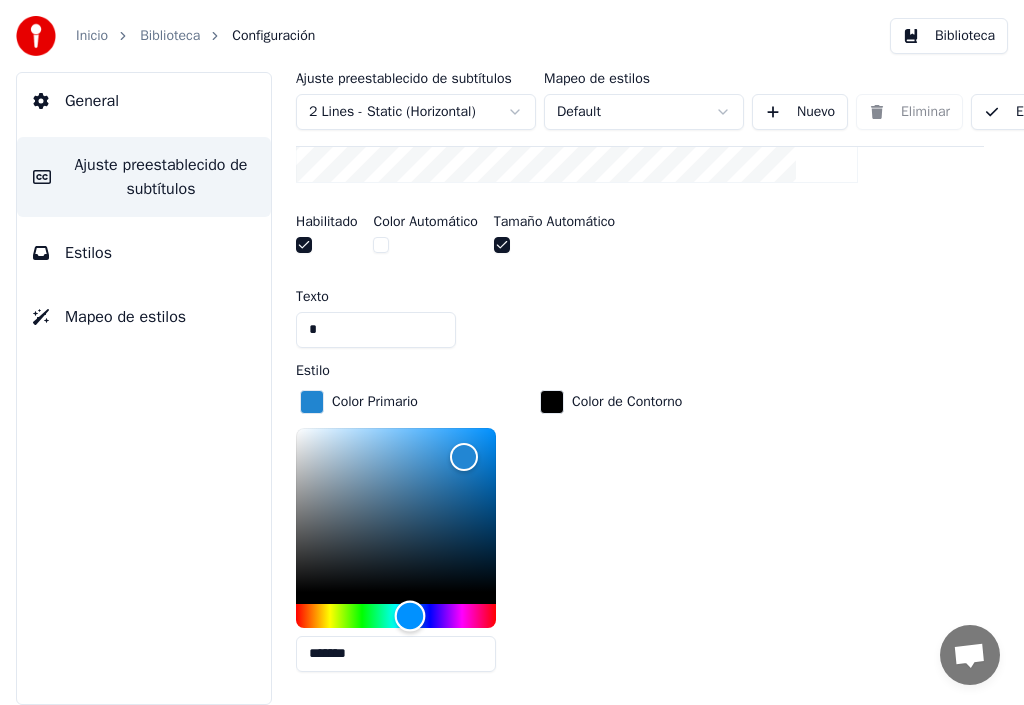 click at bounding box center [396, 616] 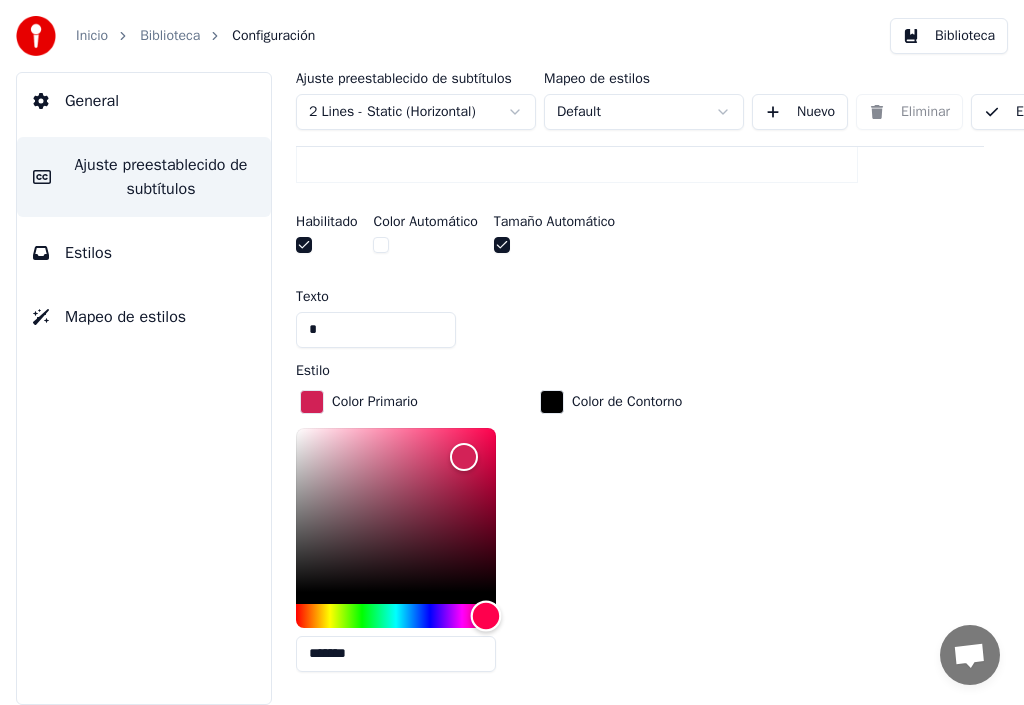 type on "*******" 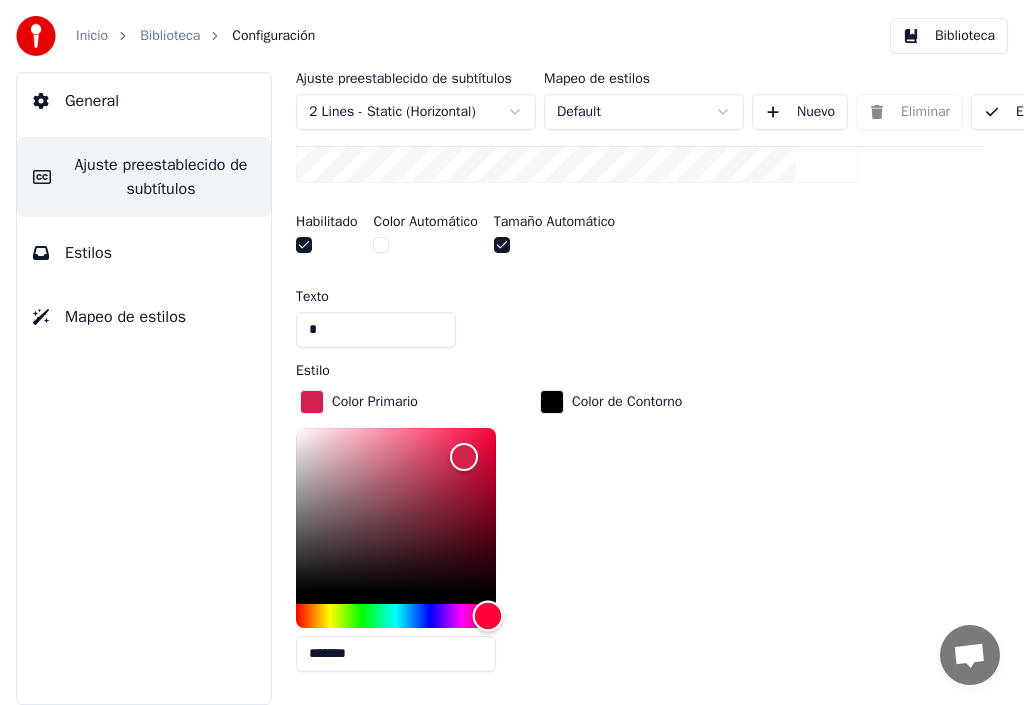 click at bounding box center [488, 615] 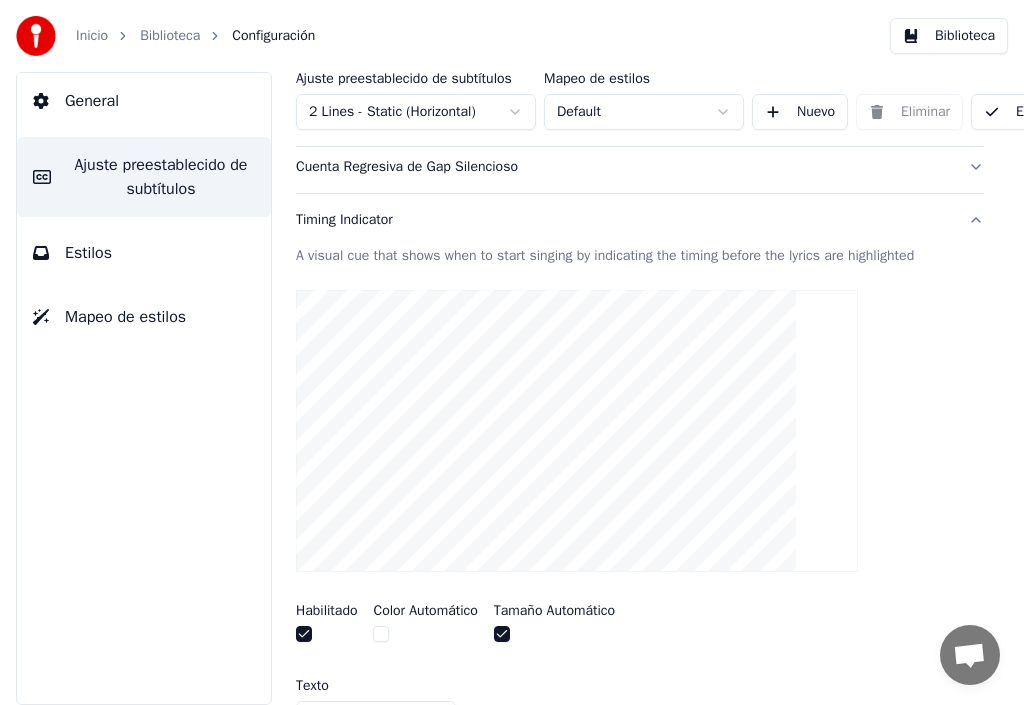 scroll, scrollTop: 300, scrollLeft: 0, axis: vertical 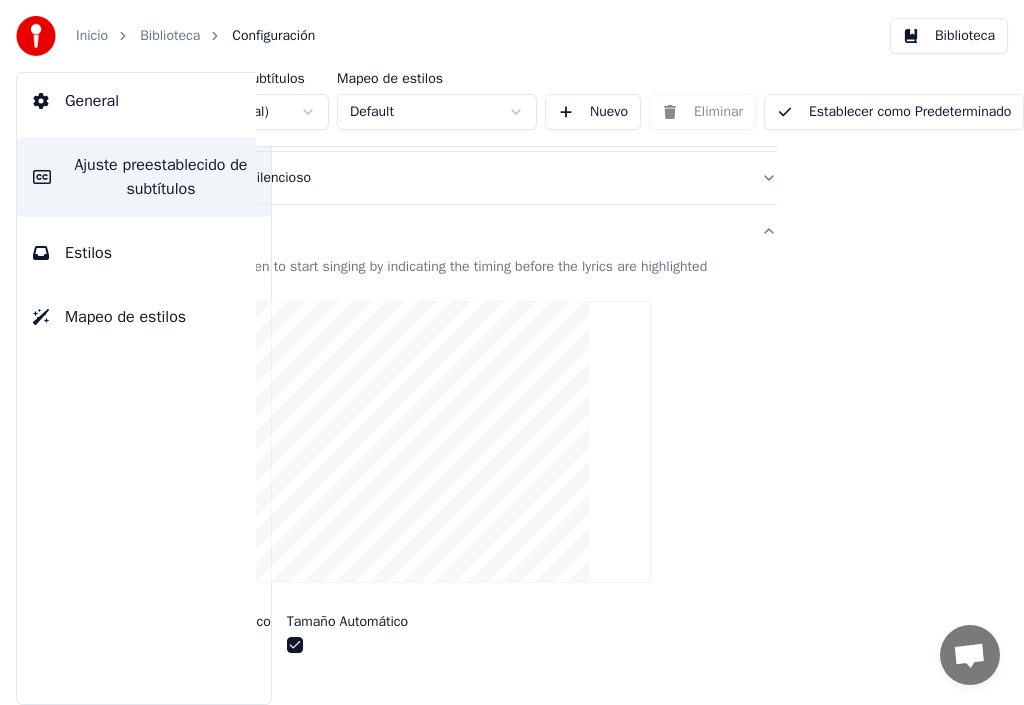 click on "Establecer como Predeterminado" at bounding box center (894, 112) 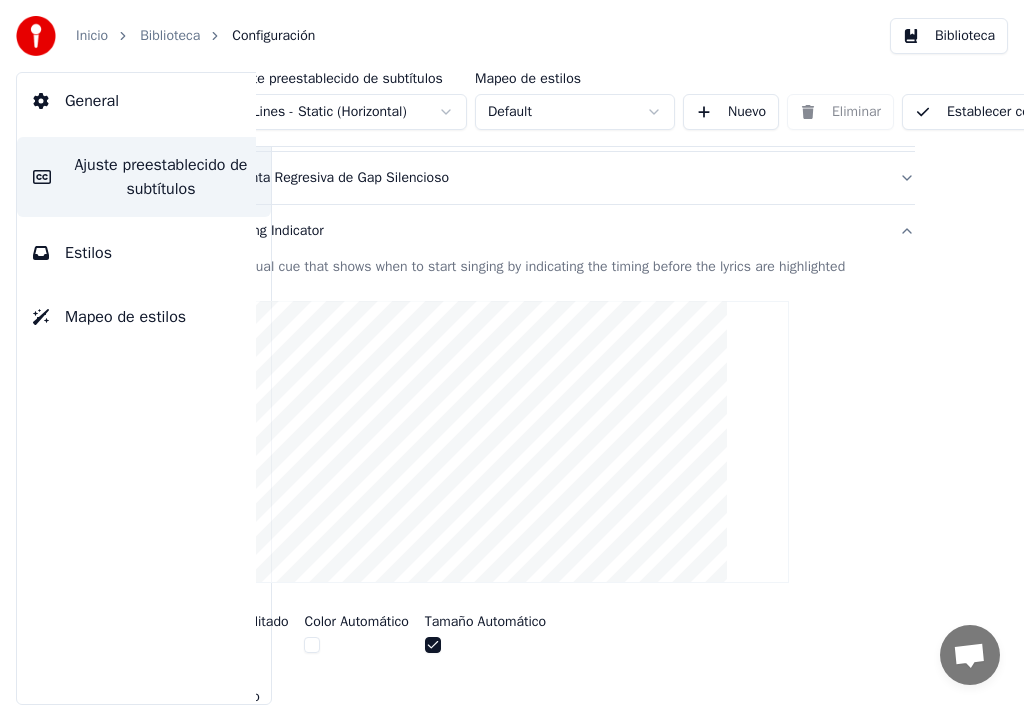 click on "Biblioteca" at bounding box center (170, 36) 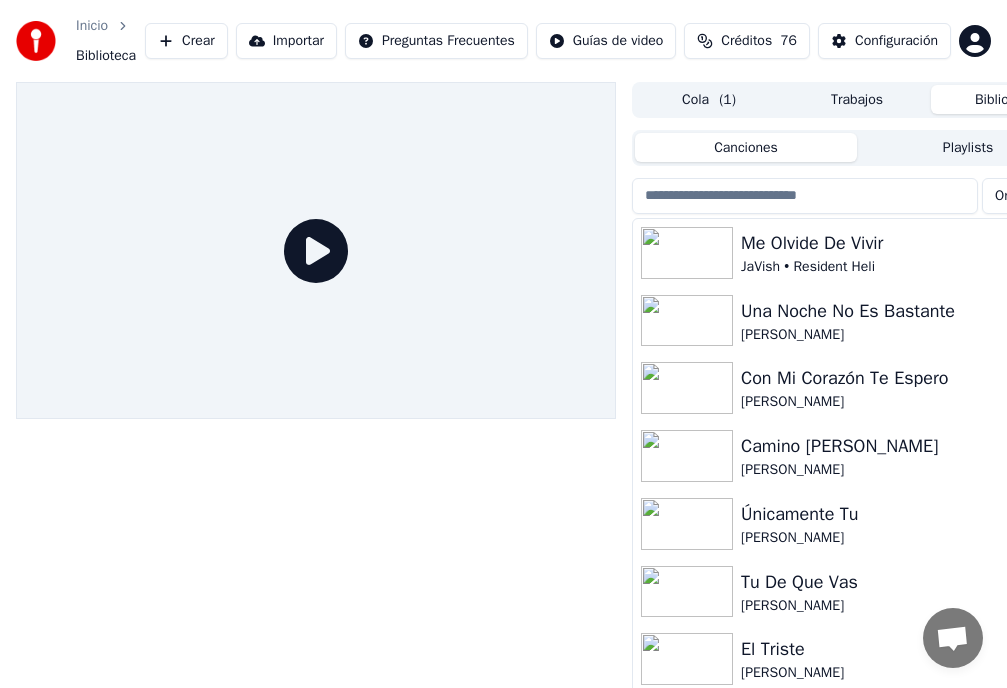 click on "Una Noche No Es Bastante" at bounding box center (897, 311) 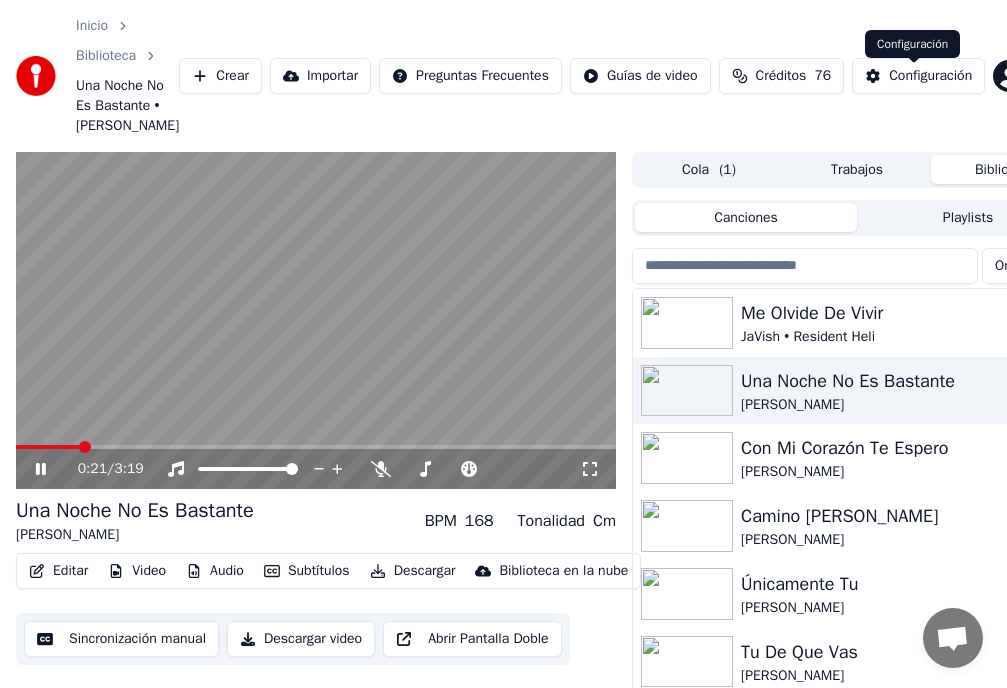 click on "Configuración" at bounding box center [930, 76] 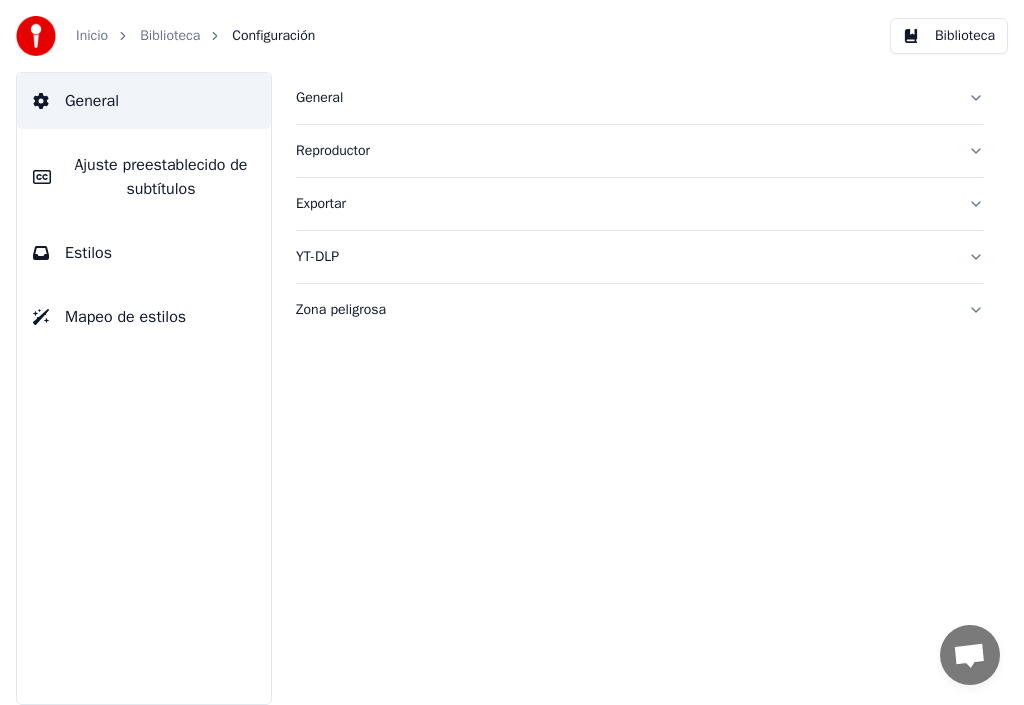 click on "Ajuste preestablecido de subtítulos" at bounding box center [161, 177] 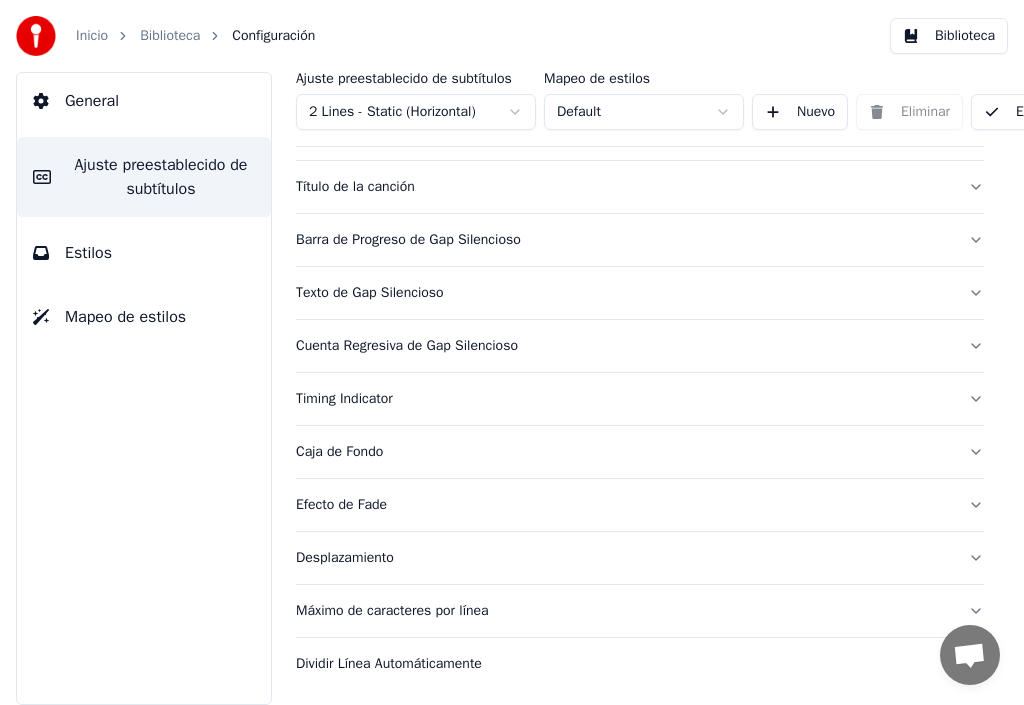 scroll, scrollTop: 150, scrollLeft: 0, axis: vertical 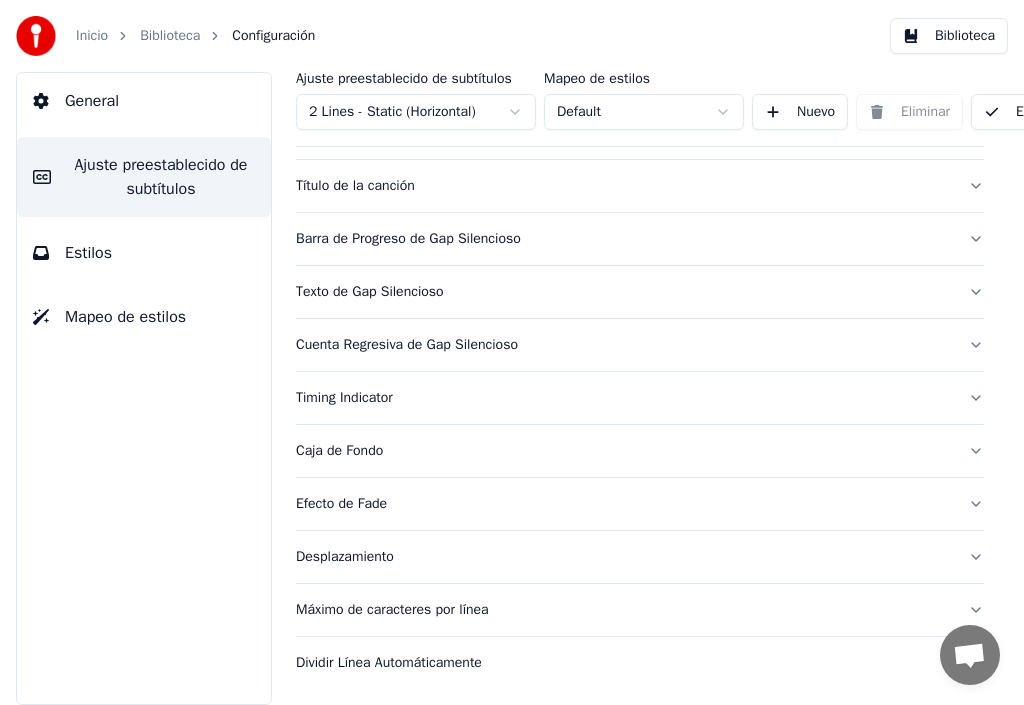 click on "Timing Indicator" at bounding box center (624, 398) 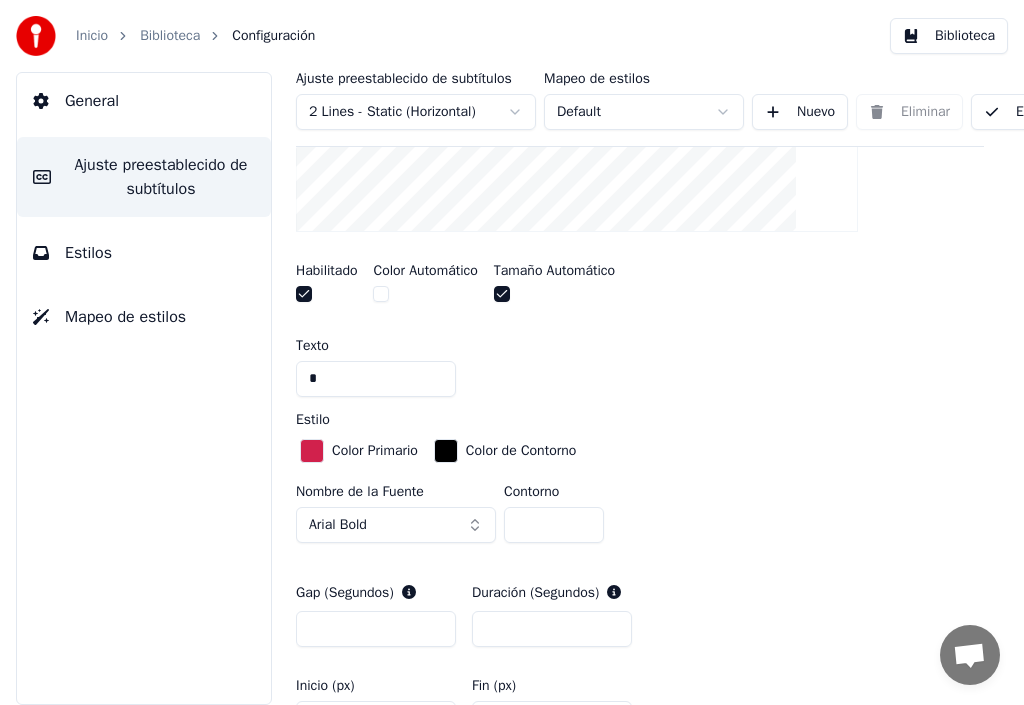 scroll, scrollTop: 650, scrollLeft: 0, axis: vertical 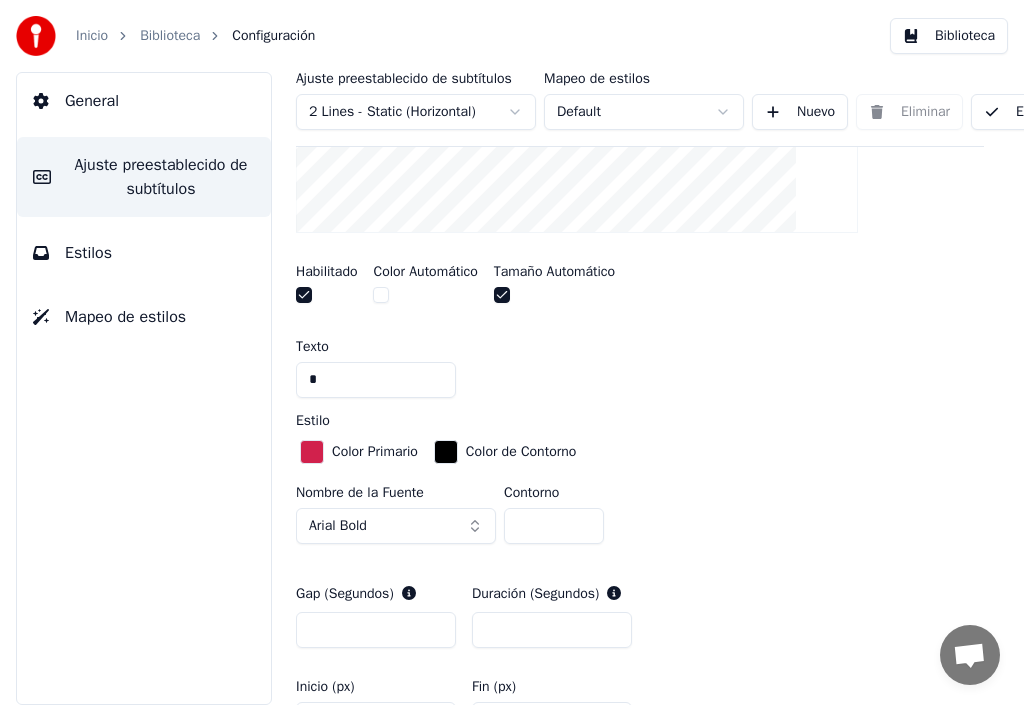 click at bounding box center [425, 297] 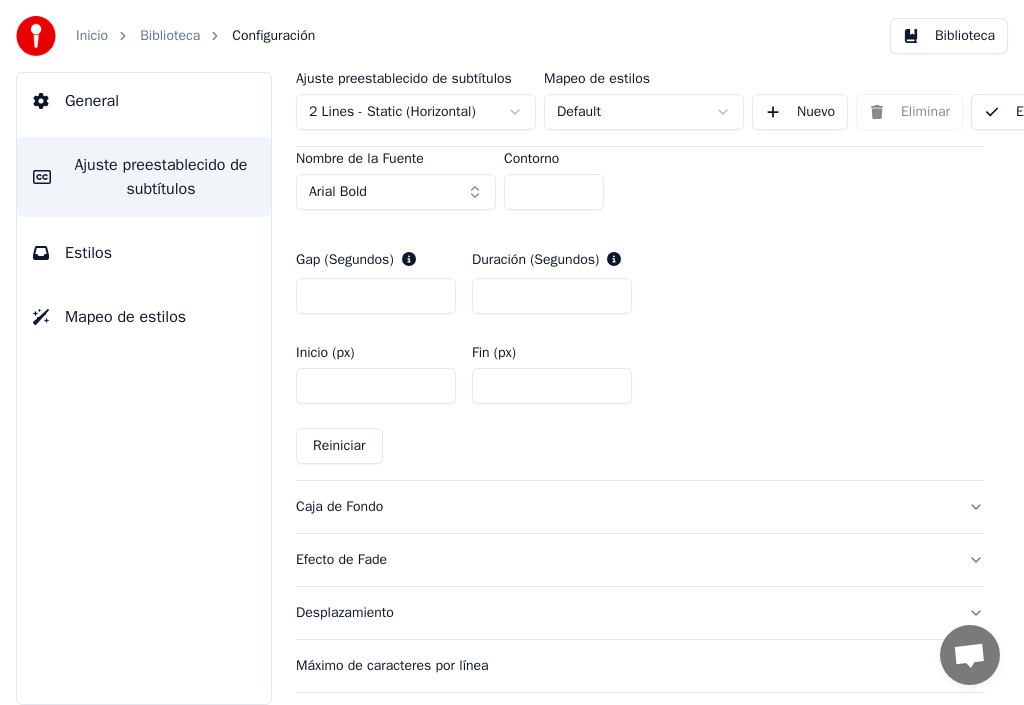 scroll, scrollTop: 1022, scrollLeft: 0, axis: vertical 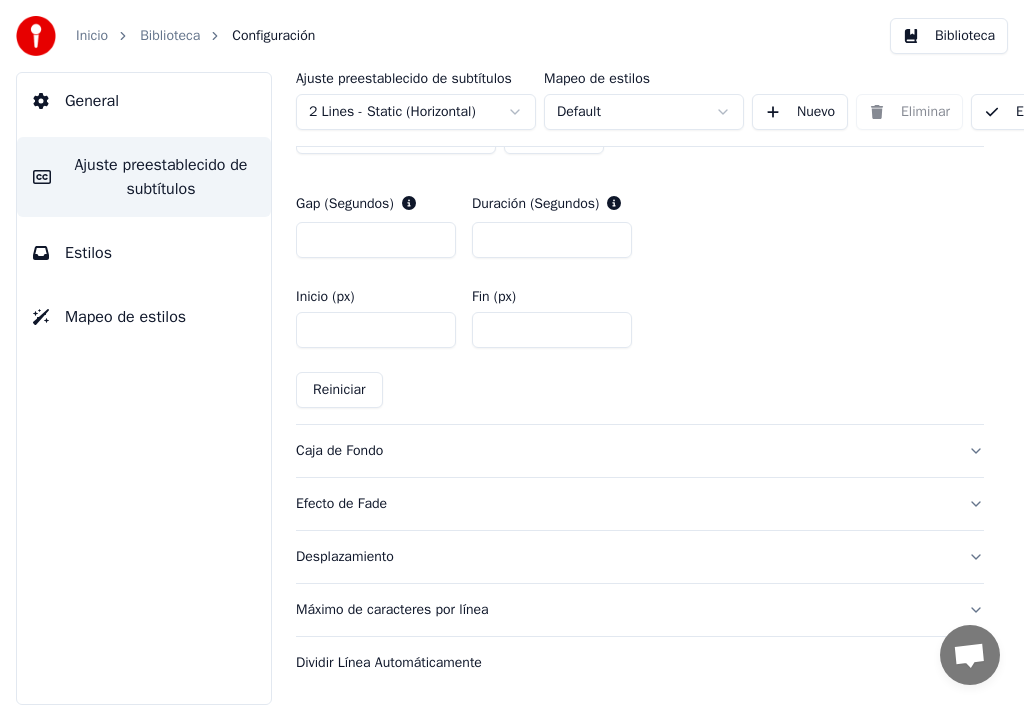 click on "Caja de Fondo" at bounding box center (624, 451) 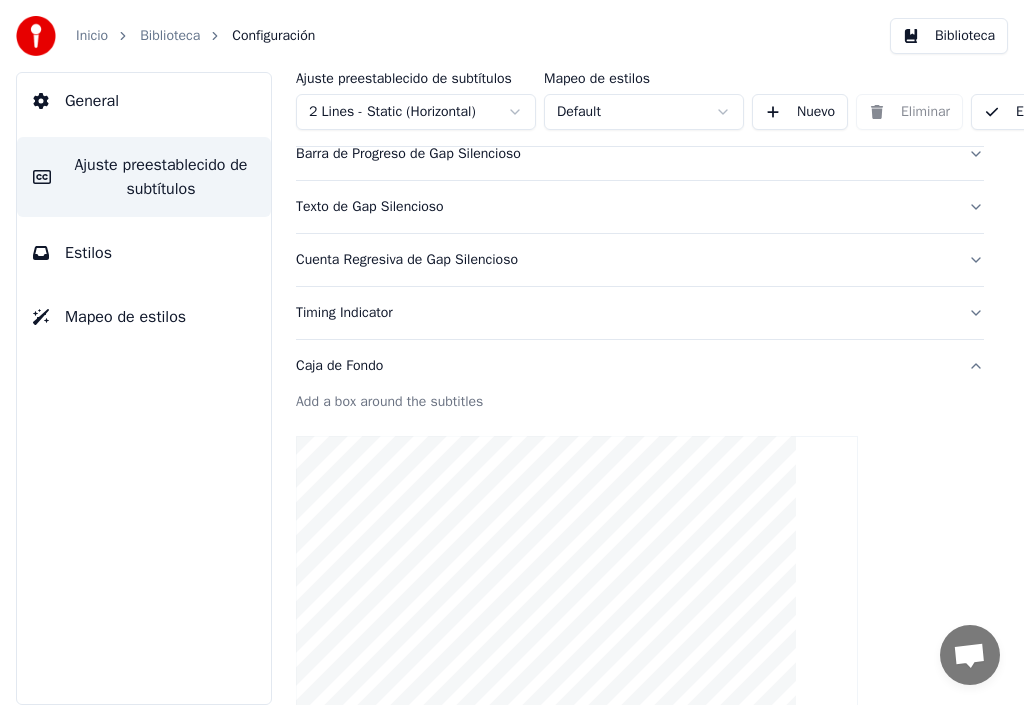 scroll, scrollTop: 123, scrollLeft: 0, axis: vertical 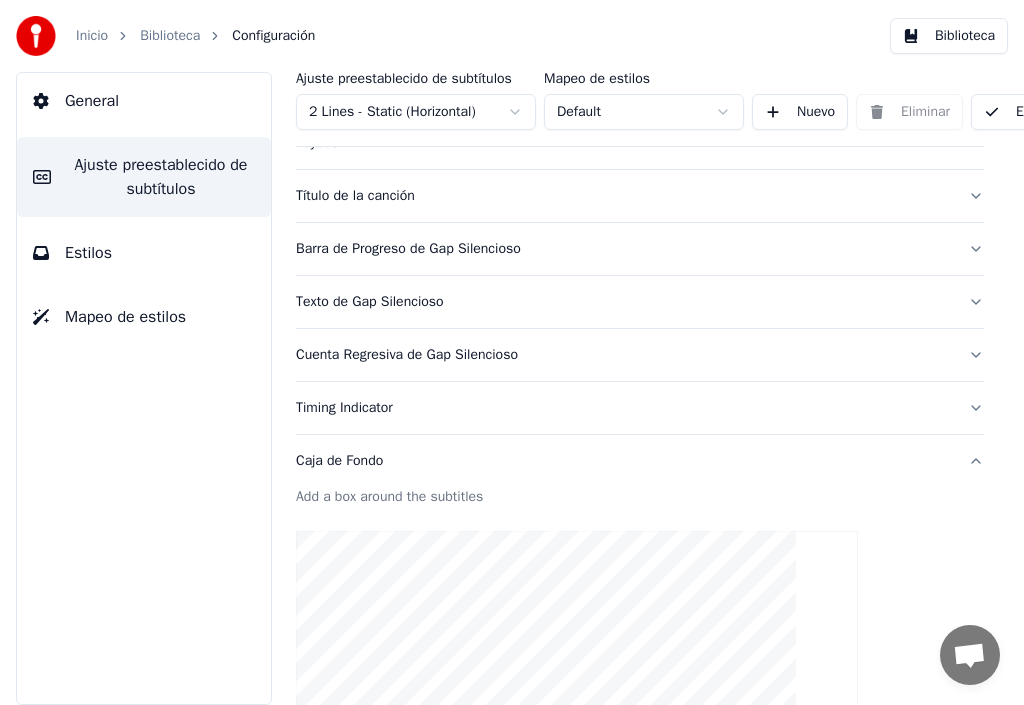 click on "Cuenta Regresiva de Gap Silencioso" at bounding box center (624, 355) 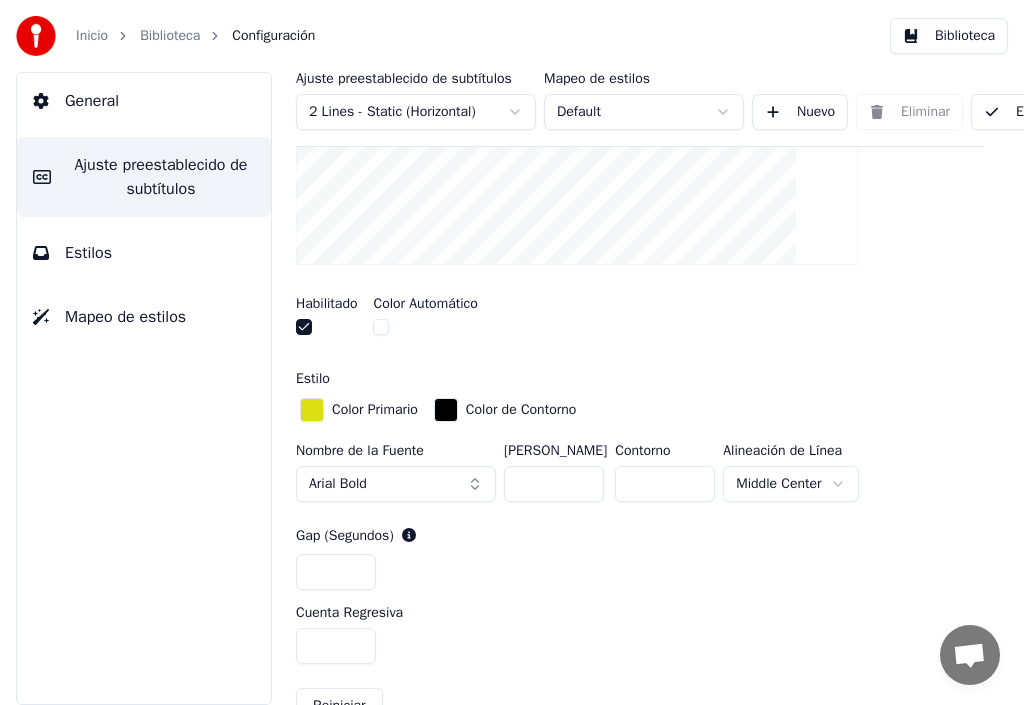 scroll, scrollTop: 523, scrollLeft: 0, axis: vertical 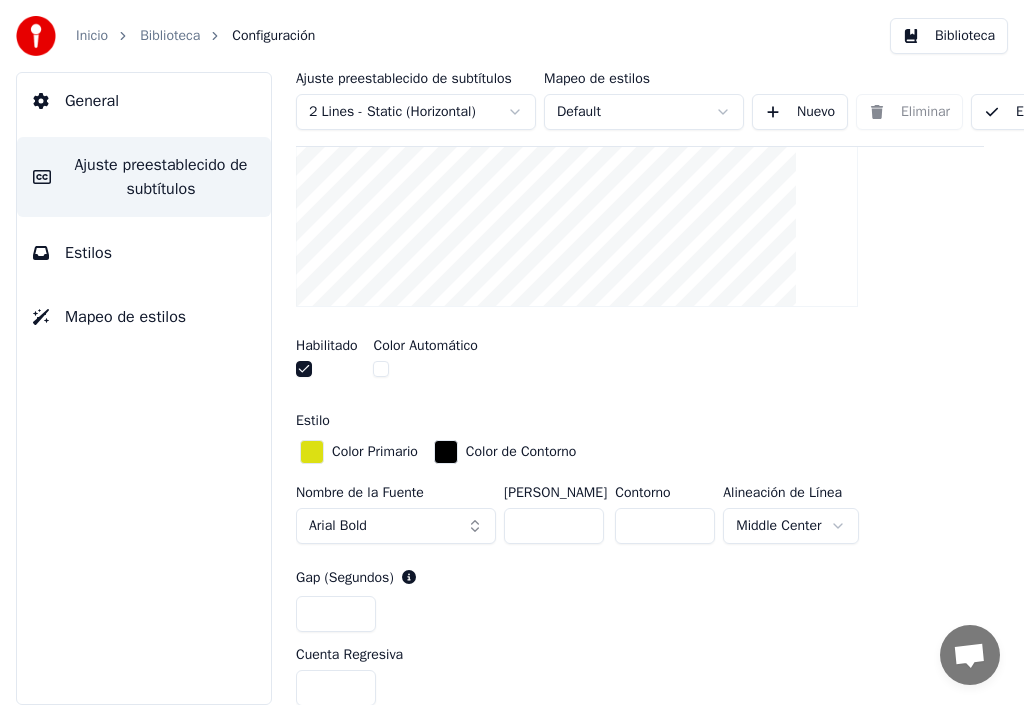 click on "Inicio Biblioteca Configuración Biblioteca General Ajuste preestablecido de subtítulos Estilos Mapeo de estilos Ajuste preestablecido de subtítulos 2 Lines - Static (Horizontal) Mapeo de estilos Default Nuevo Eliminar Establecer como Predeterminado General Layout Título de la canción Barra de Progreso de Gap Silencioso Texto de Gap Silencioso Cuenta Regresiva de Gap Silencioso Inserta una cuenta regresiva en el gap entre los subtítulos Habilitado Color Automático Estilo Color Primario Color de Contorno Nombre de la Fuente Arial Bold Tamaño de Fuente ** Contorno * Alineación de Línea [GEOGRAPHIC_DATA] (Segundos) * Cuenta Regresiva * Reiniciar Timing Indicator Caja de Fondo Efecto de Fade Desplazamiento Máximo de caracteres por línea Dividir Línea Automáticamente" at bounding box center [512, 352] 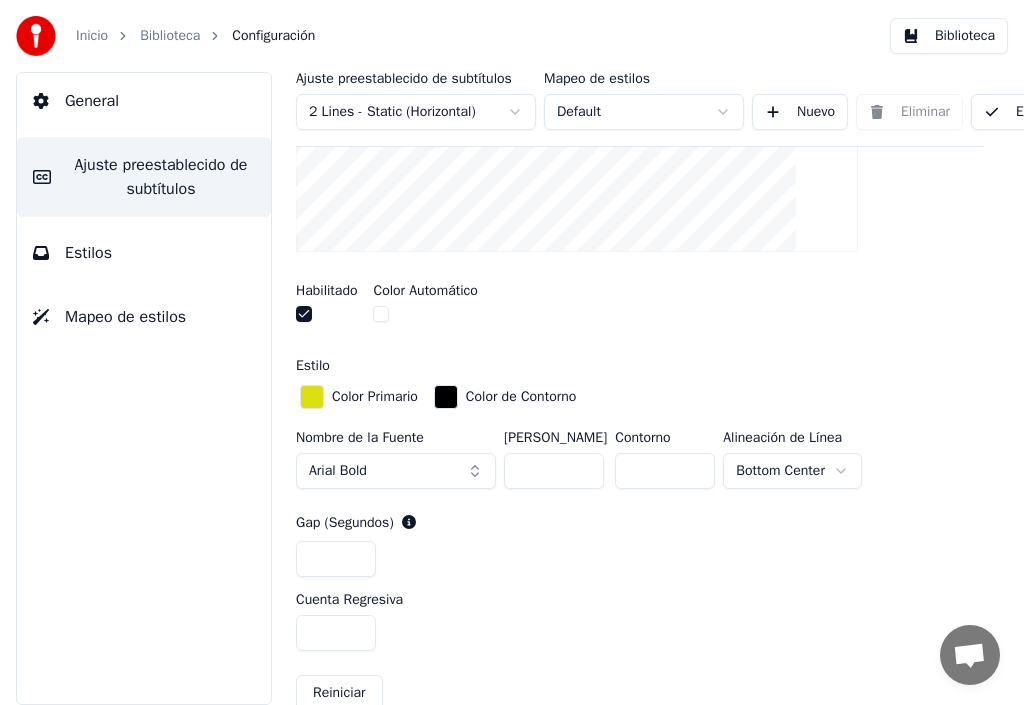 scroll, scrollTop: 523, scrollLeft: 0, axis: vertical 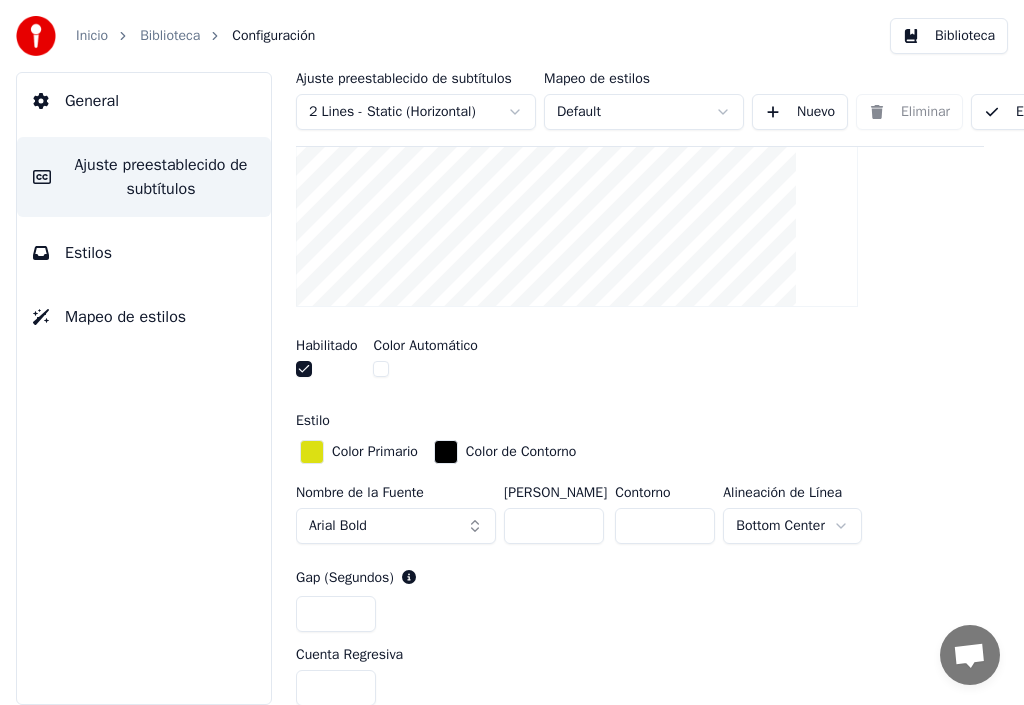 click at bounding box center [381, 369] 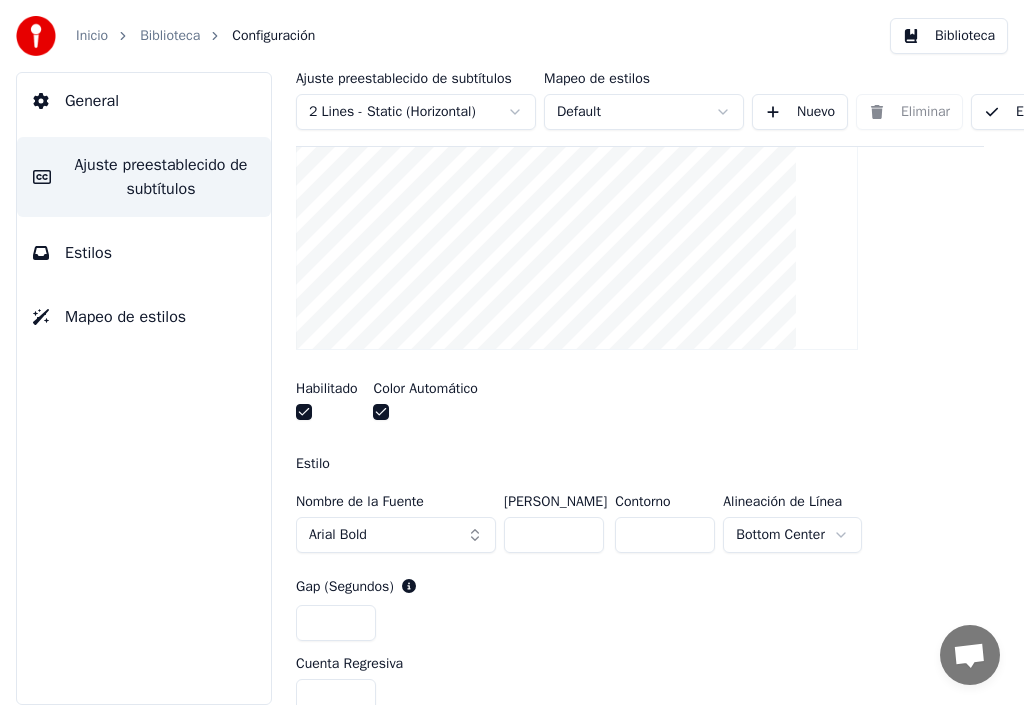 scroll, scrollTop: 423, scrollLeft: 0, axis: vertical 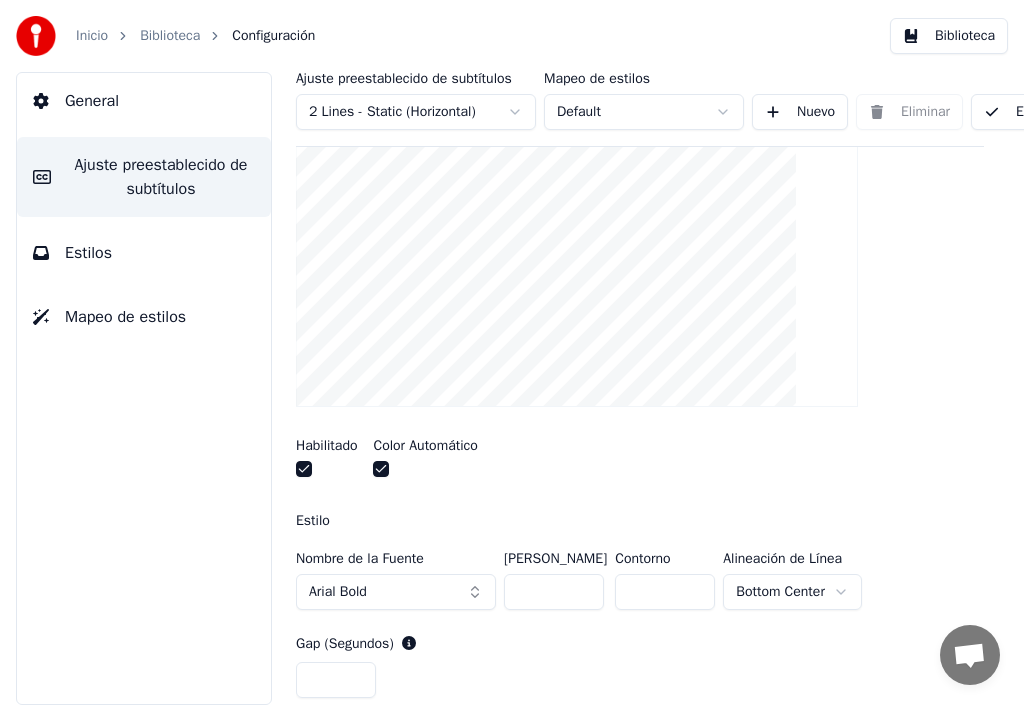 click at bounding box center [381, 469] 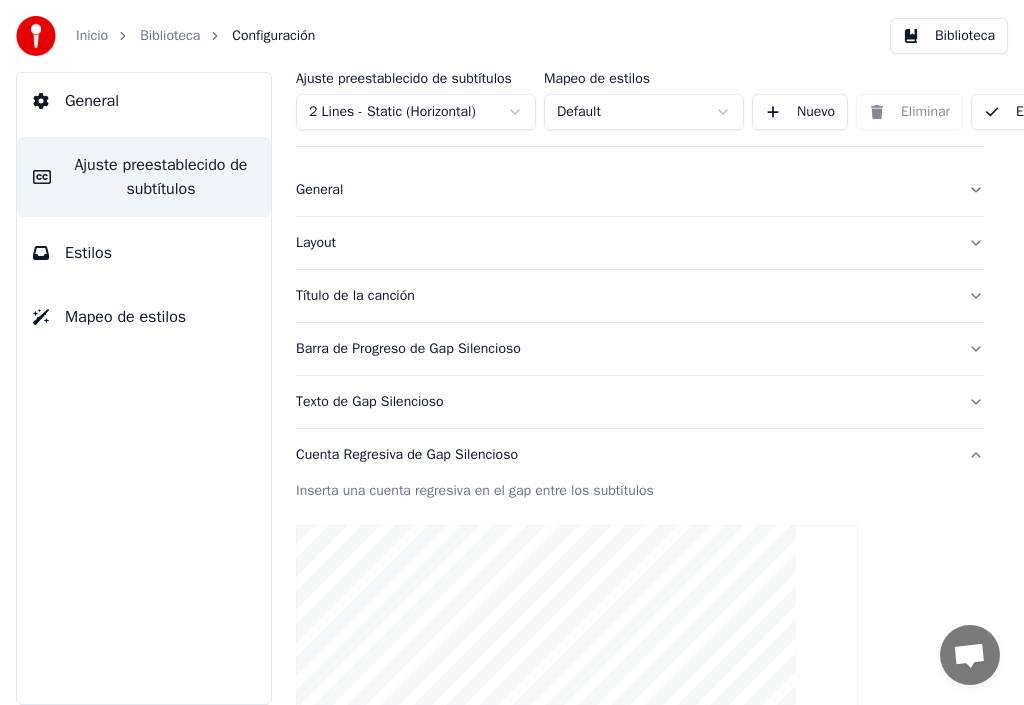 scroll, scrollTop: 0, scrollLeft: 0, axis: both 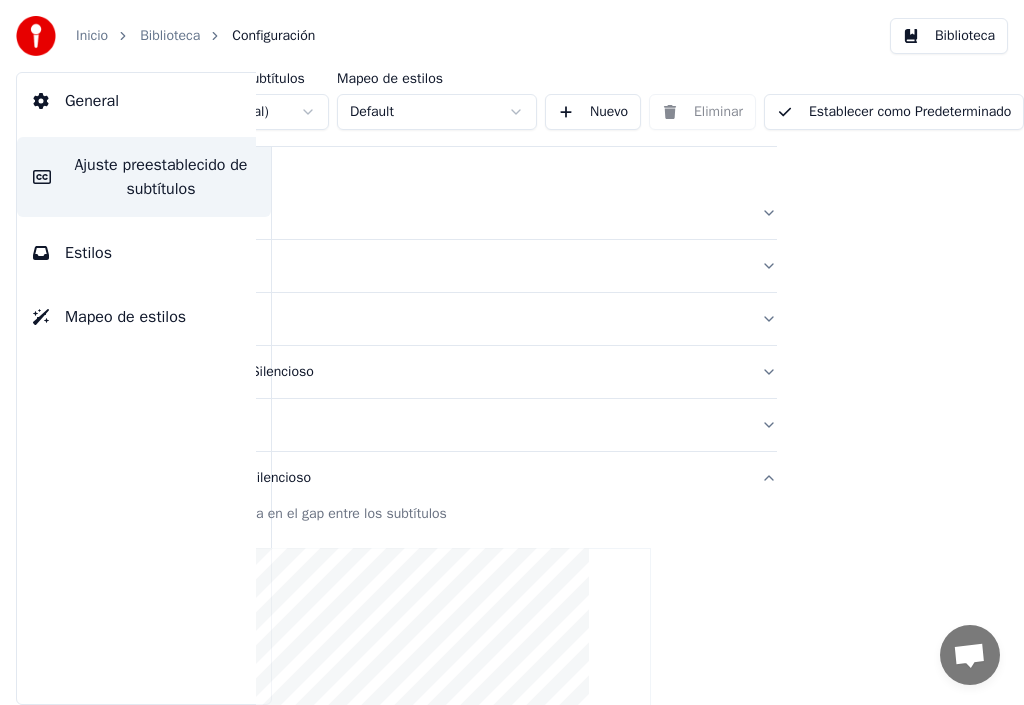 click on "Establecer como Predeterminado" at bounding box center (894, 112) 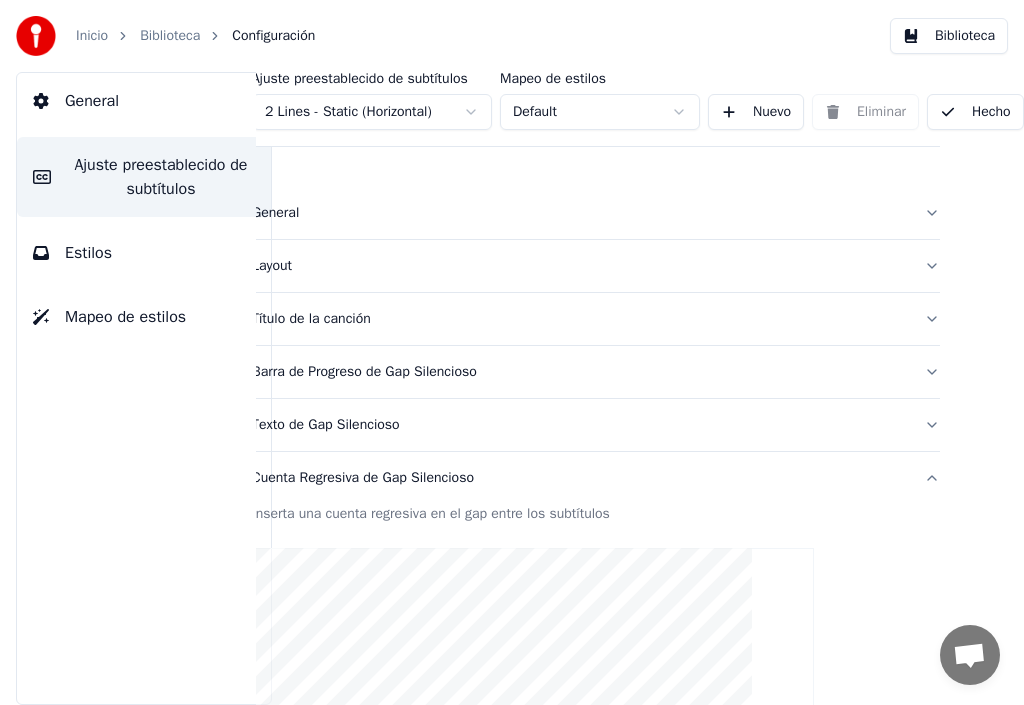 scroll, scrollTop: 0, scrollLeft: 69, axis: horizontal 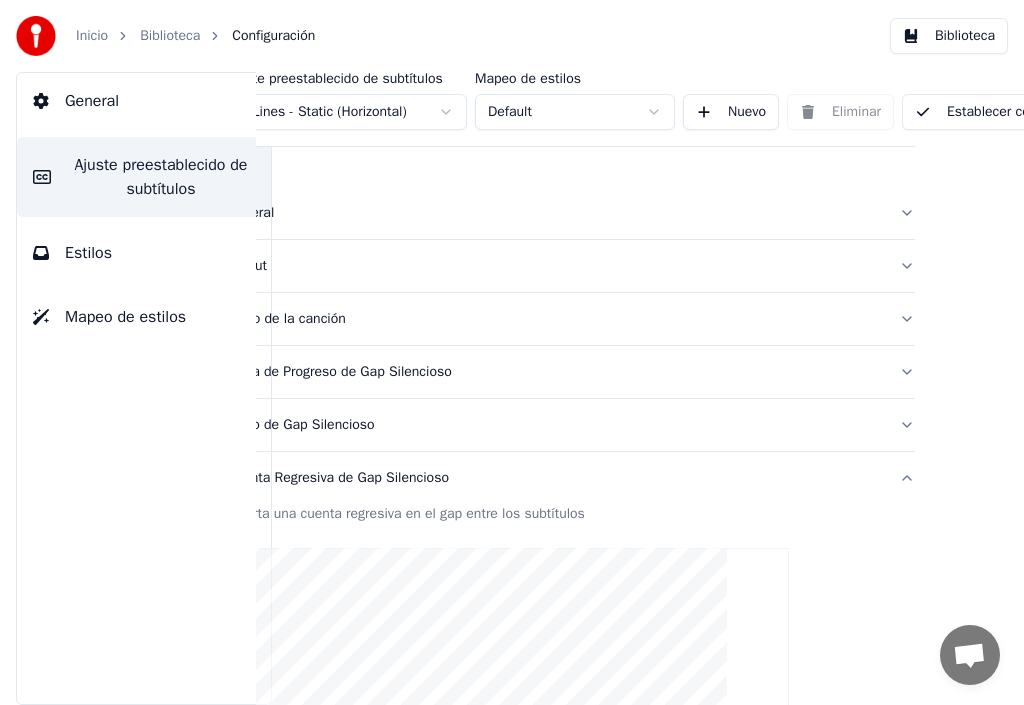 click on "Biblioteca" at bounding box center (170, 36) 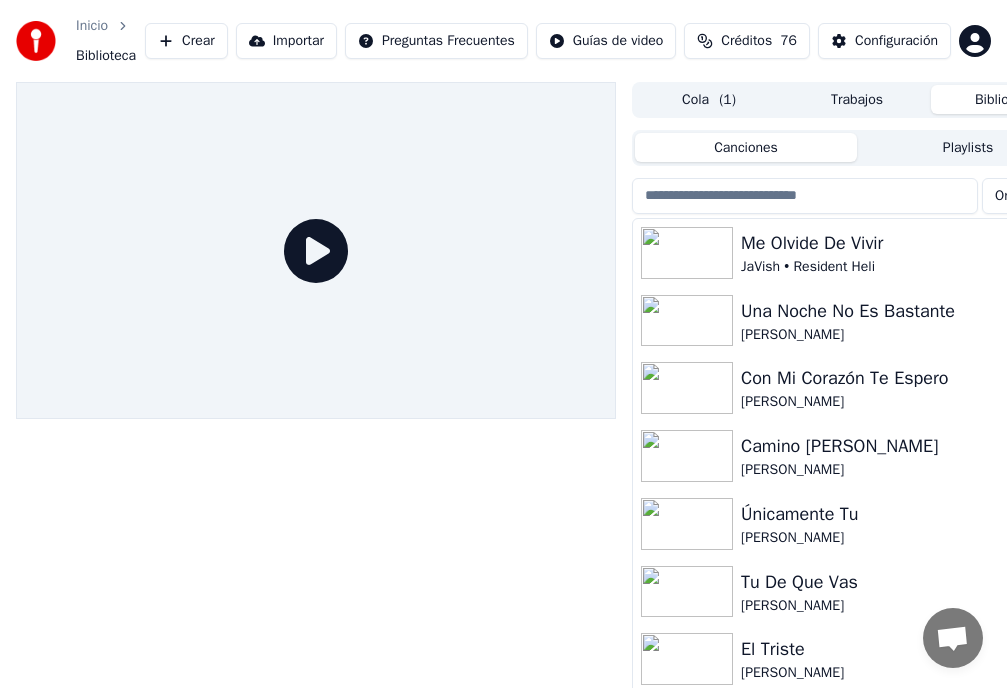 click on "Una Noche No Es Bastante" at bounding box center (897, 311) 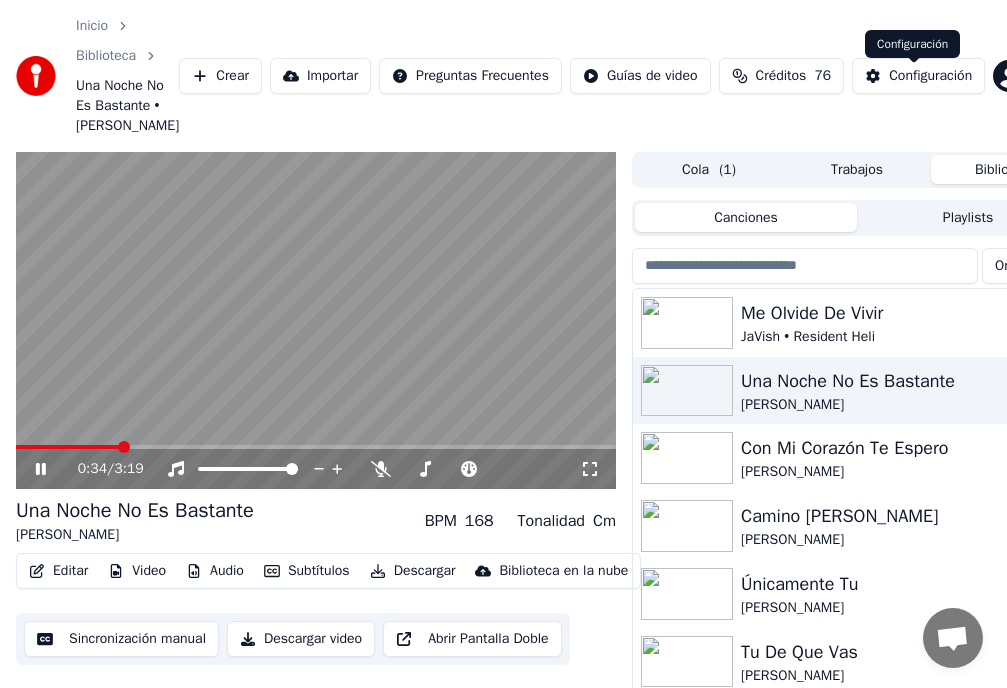 click on "Configuración" at bounding box center (930, 76) 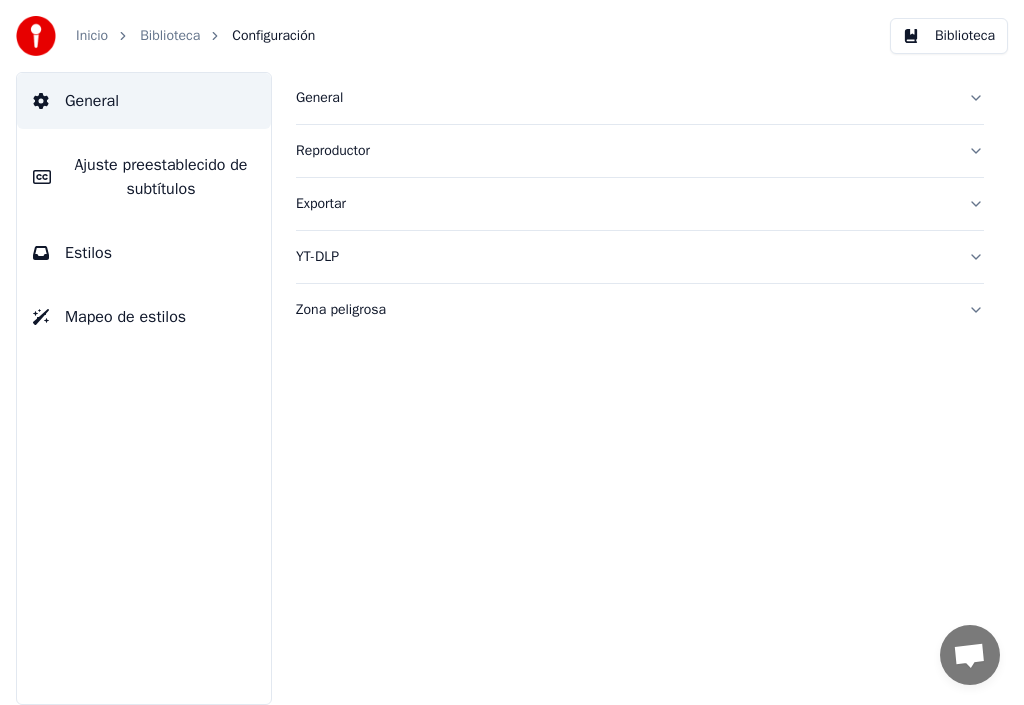 click on "Estilos" at bounding box center (144, 253) 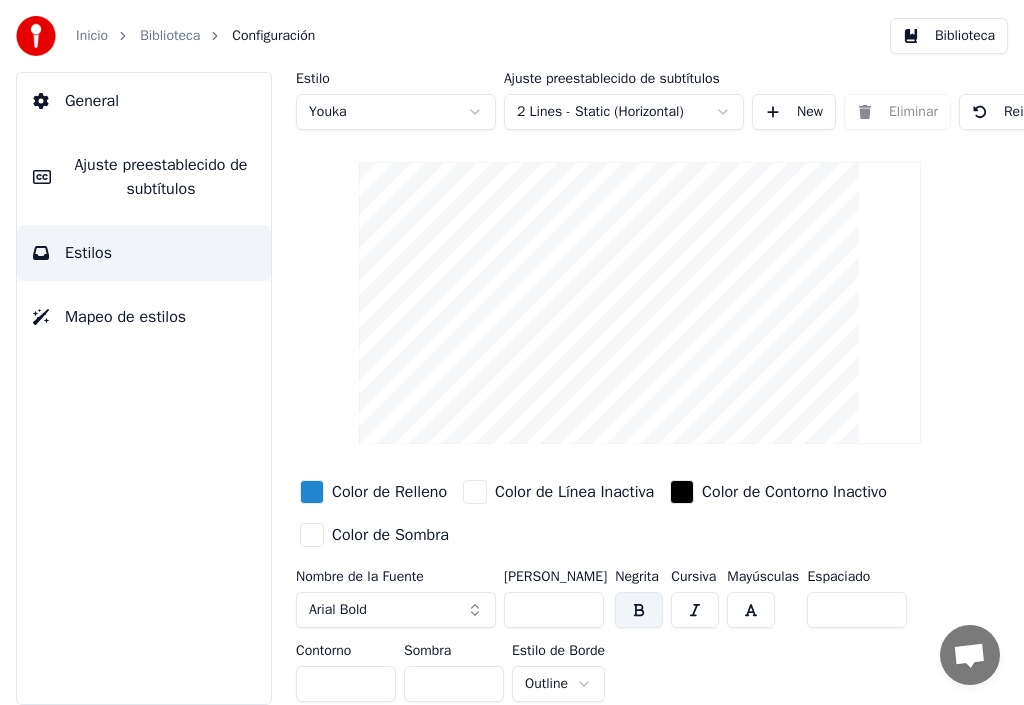 click at bounding box center (312, 492) 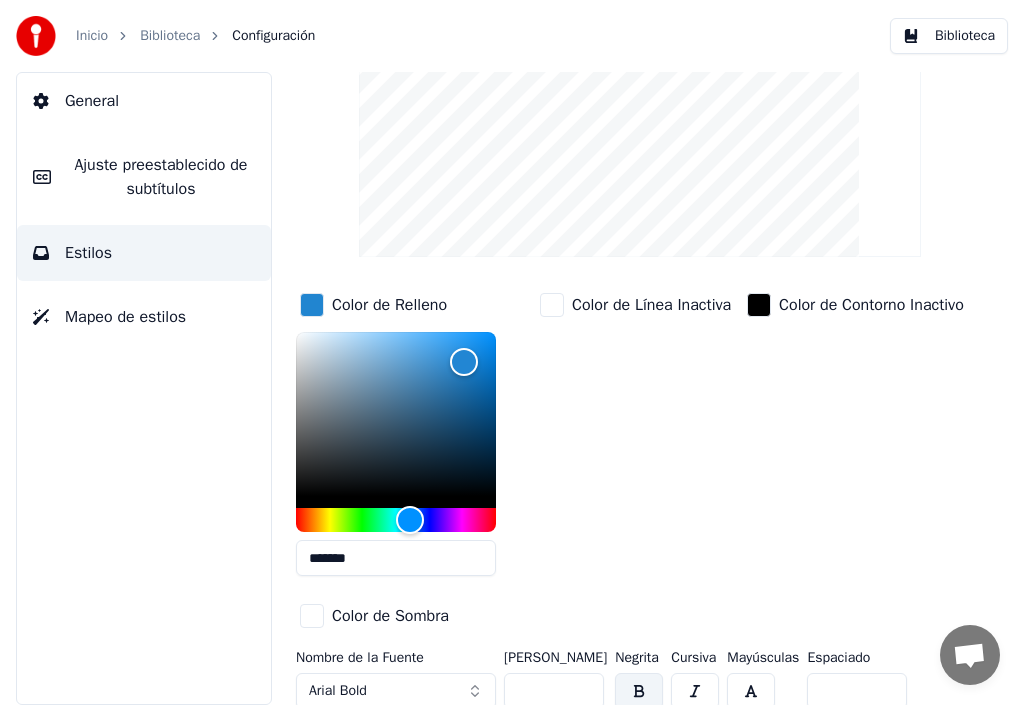 scroll, scrollTop: 200, scrollLeft: 0, axis: vertical 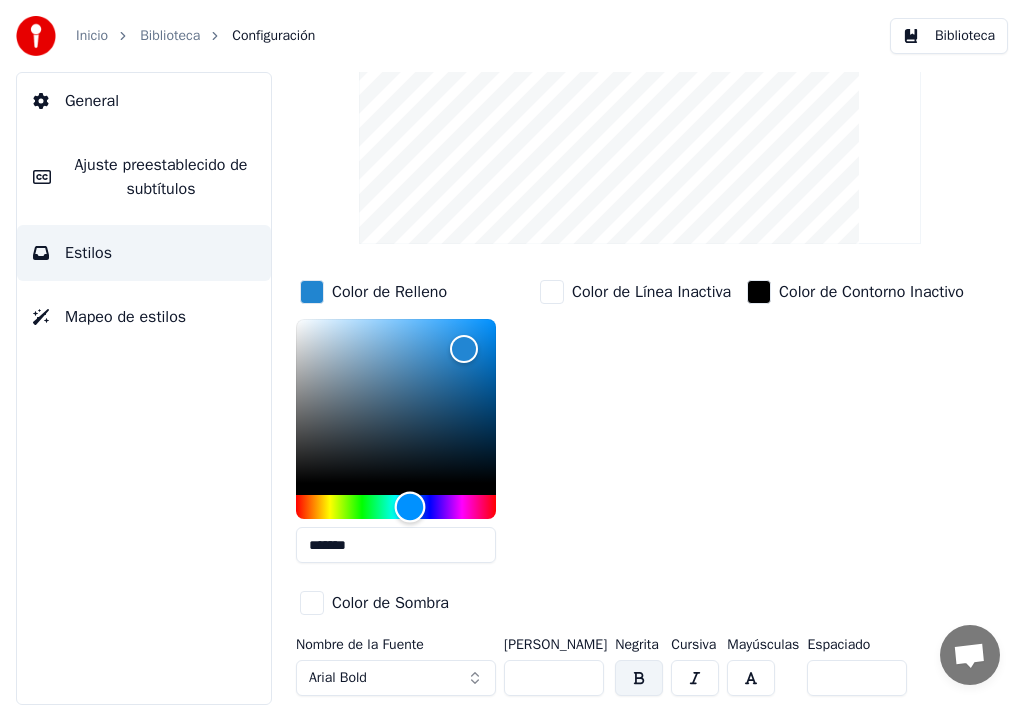 type on "*******" 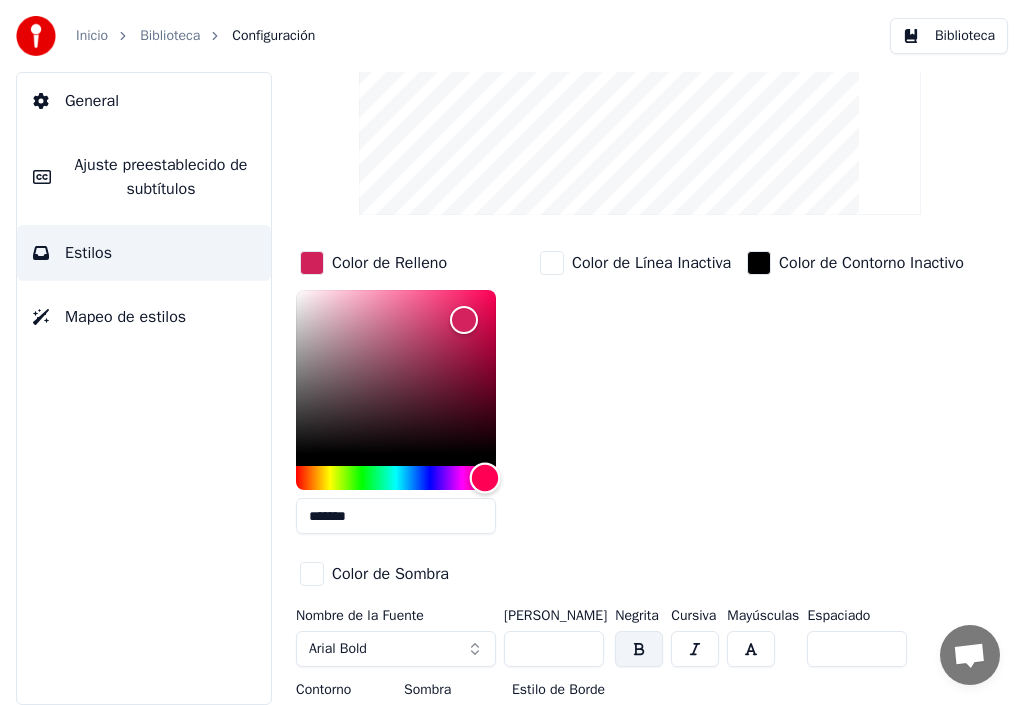 scroll, scrollTop: 188, scrollLeft: 0, axis: vertical 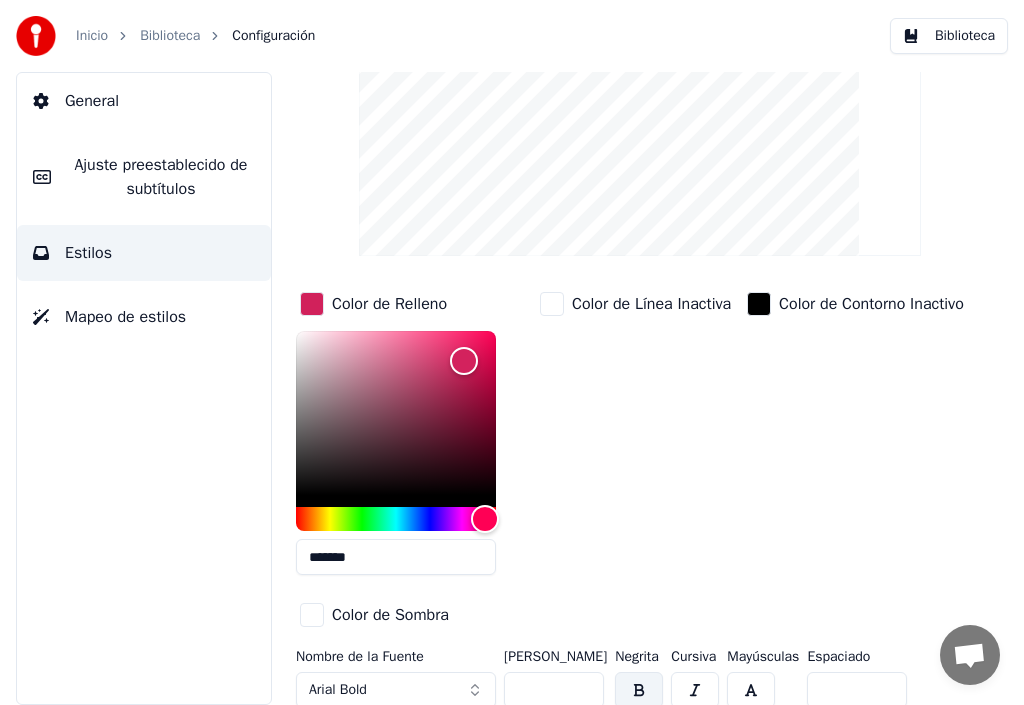 click at bounding box center (552, 304) 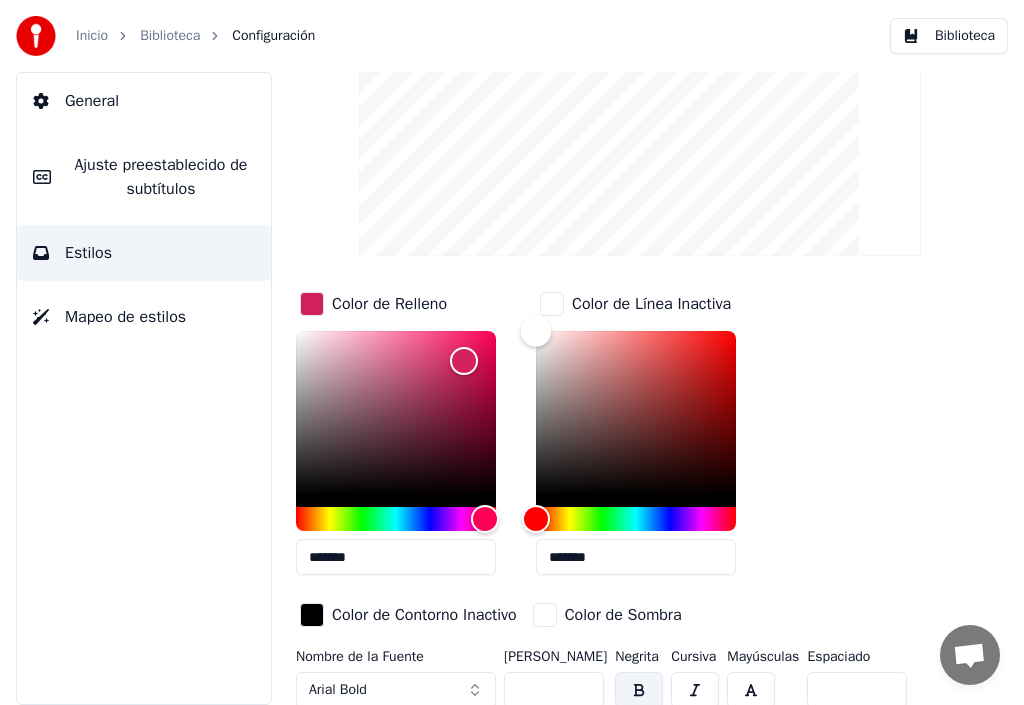 type on "*******" 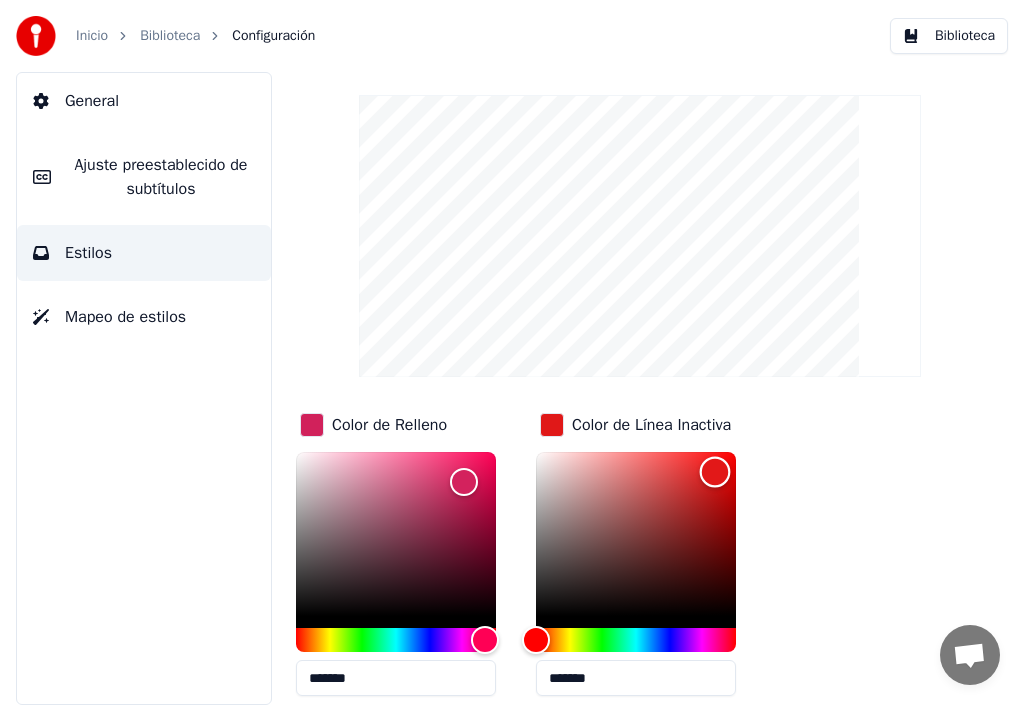 scroll, scrollTop: 0, scrollLeft: 0, axis: both 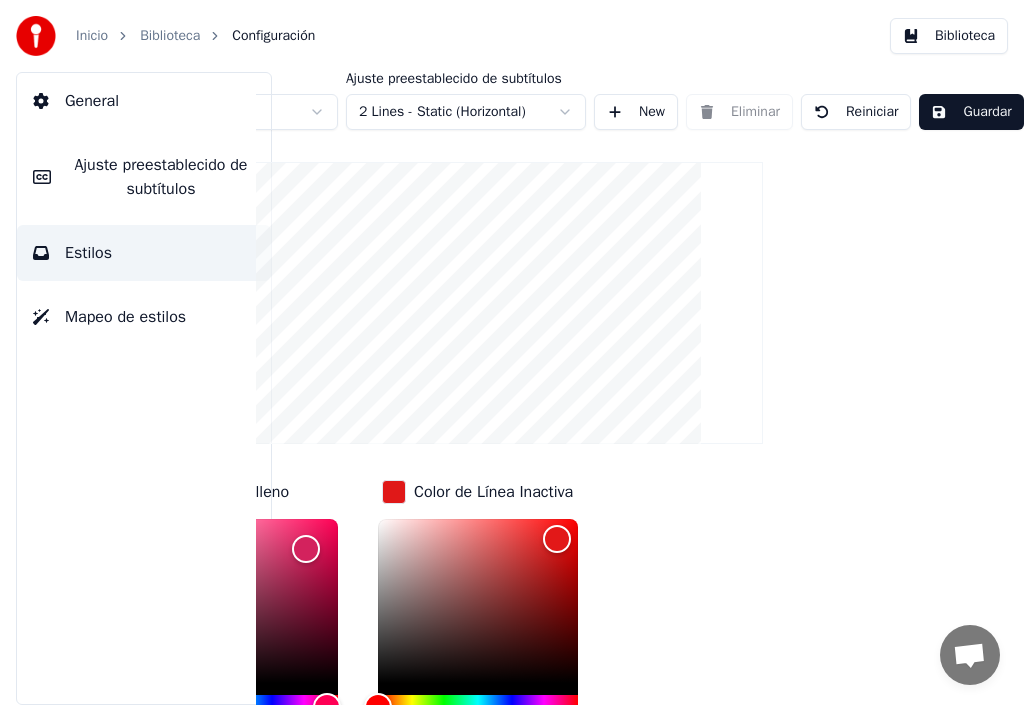 click on "Guardar" at bounding box center [971, 112] 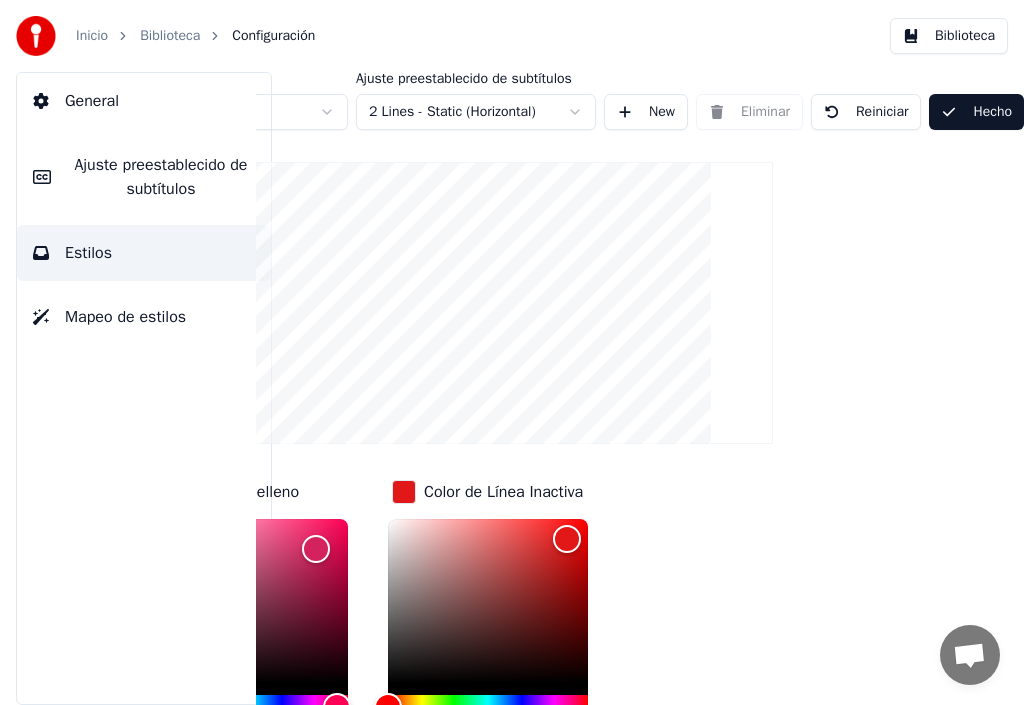 click on "Biblioteca" at bounding box center [170, 36] 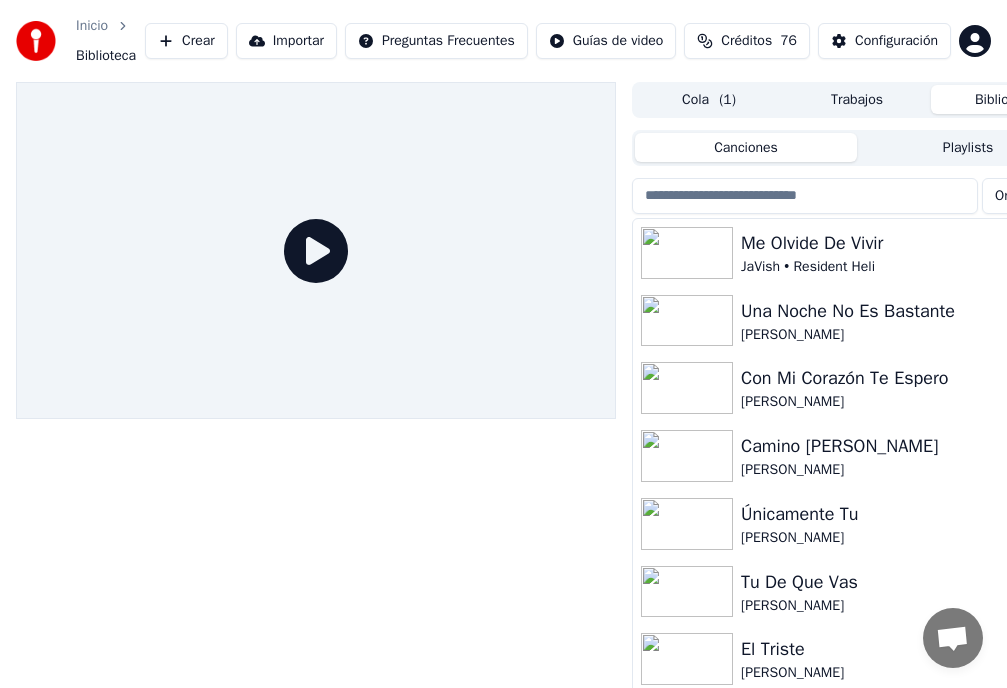 click on "Una Noche No Es Bastante" at bounding box center (897, 311) 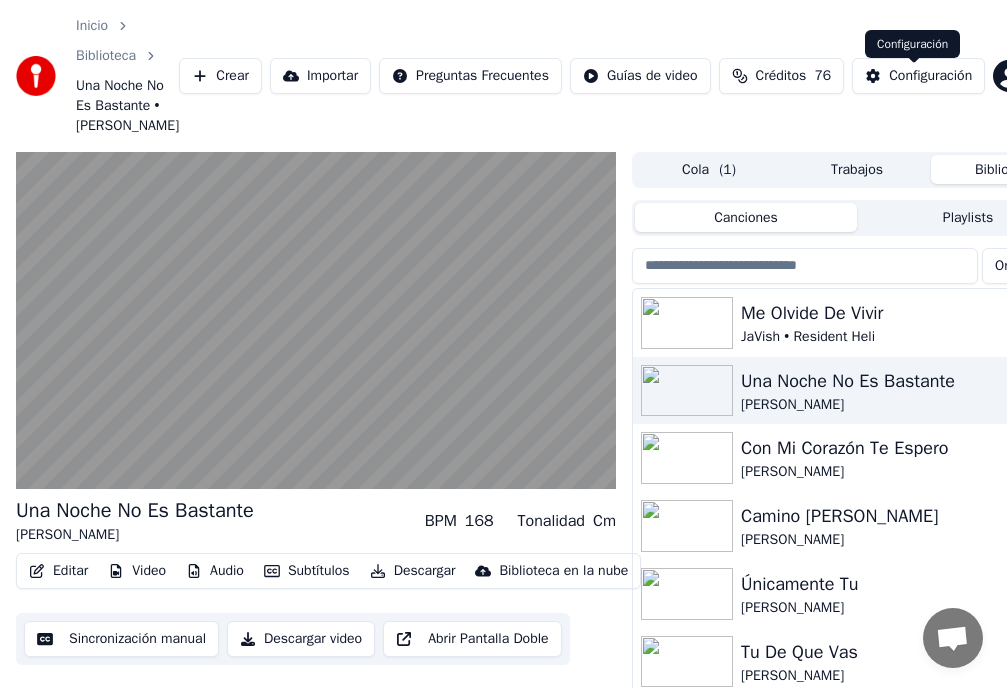click on "Configuración" at bounding box center (930, 76) 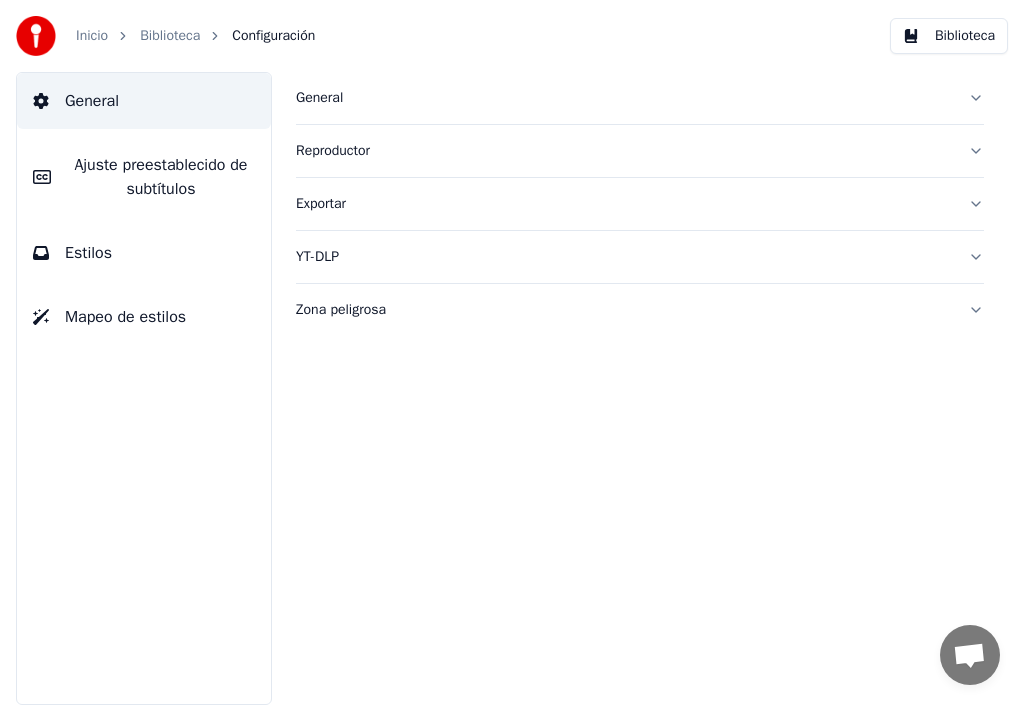 click on "Estilos" at bounding box center [144, 253] 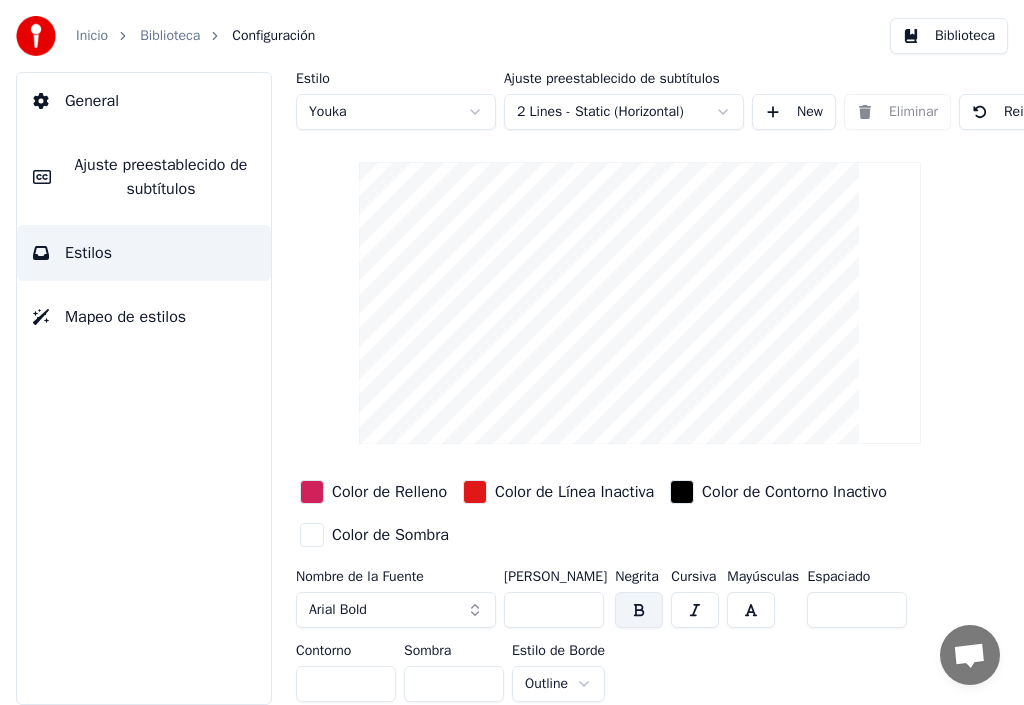click at bounding box center [682, 492] 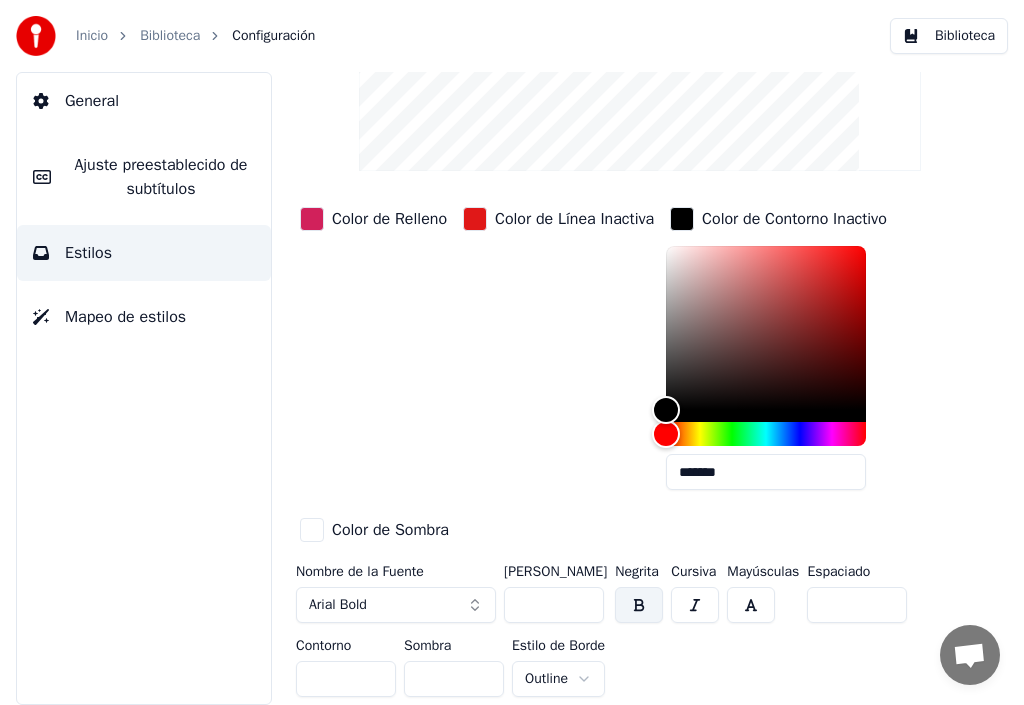 scroll, scrollTop: 188, scrollLeft: 0, axis: vertical 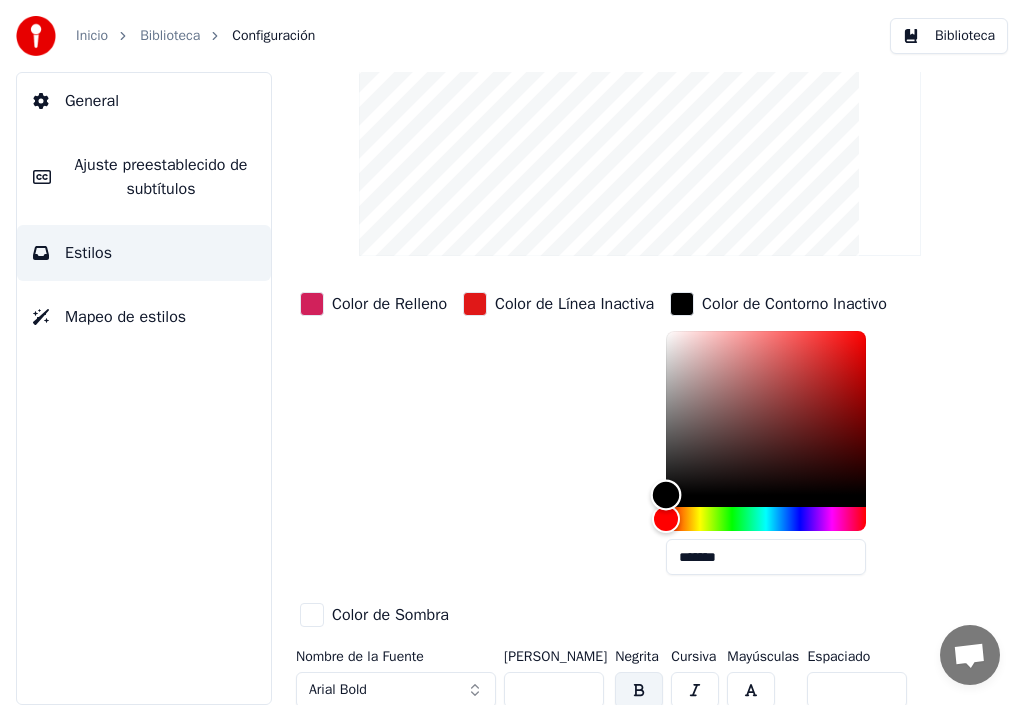 click at bounding box center (766, 413) 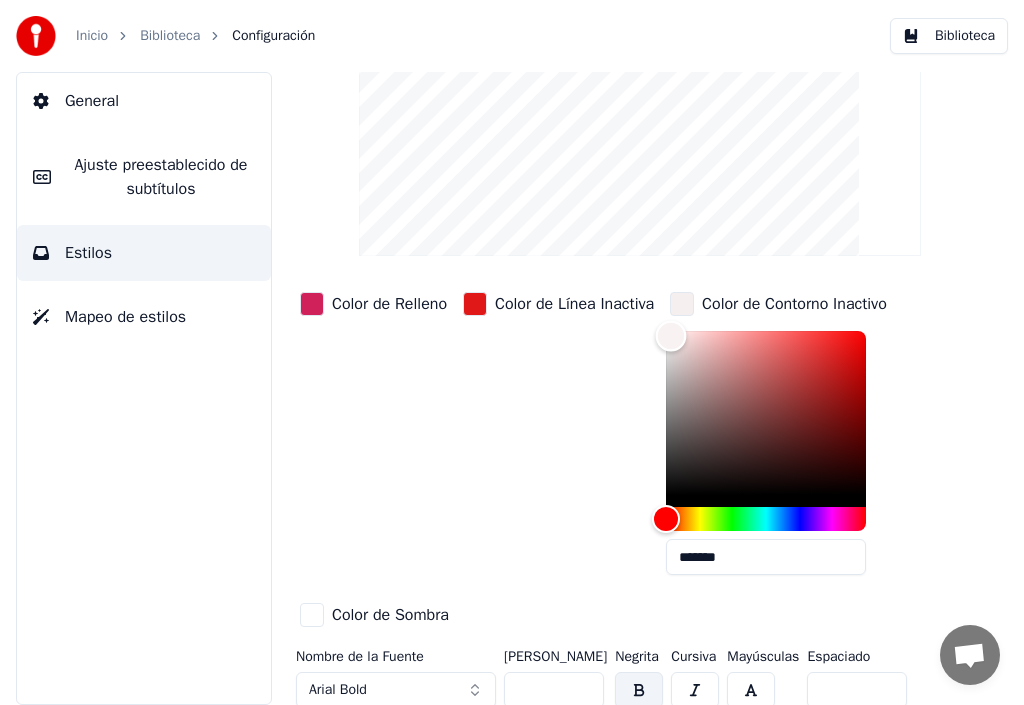 type on "*******" 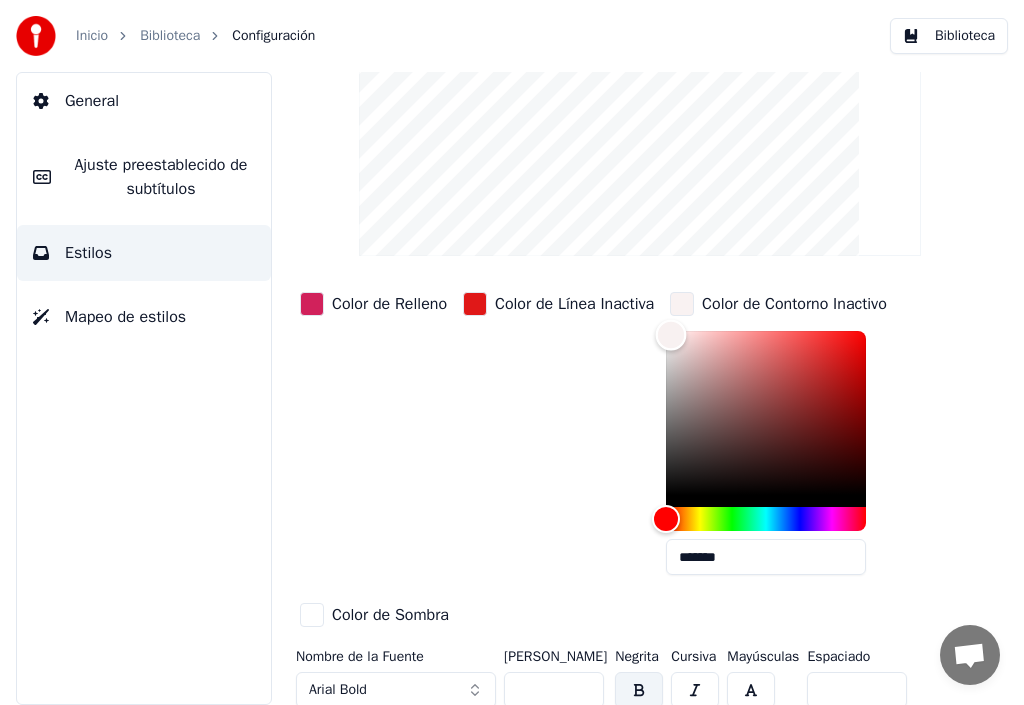 click at bounding box center [671, 335] 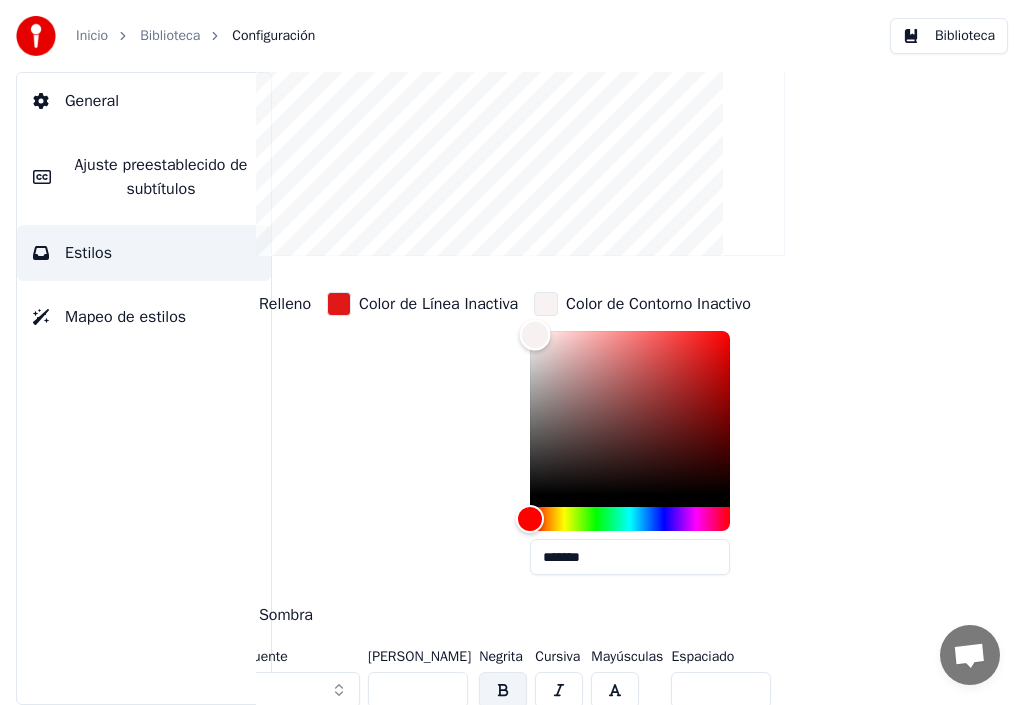 scroll, scrollTop: 188, scrollLeft: 184, axis: both 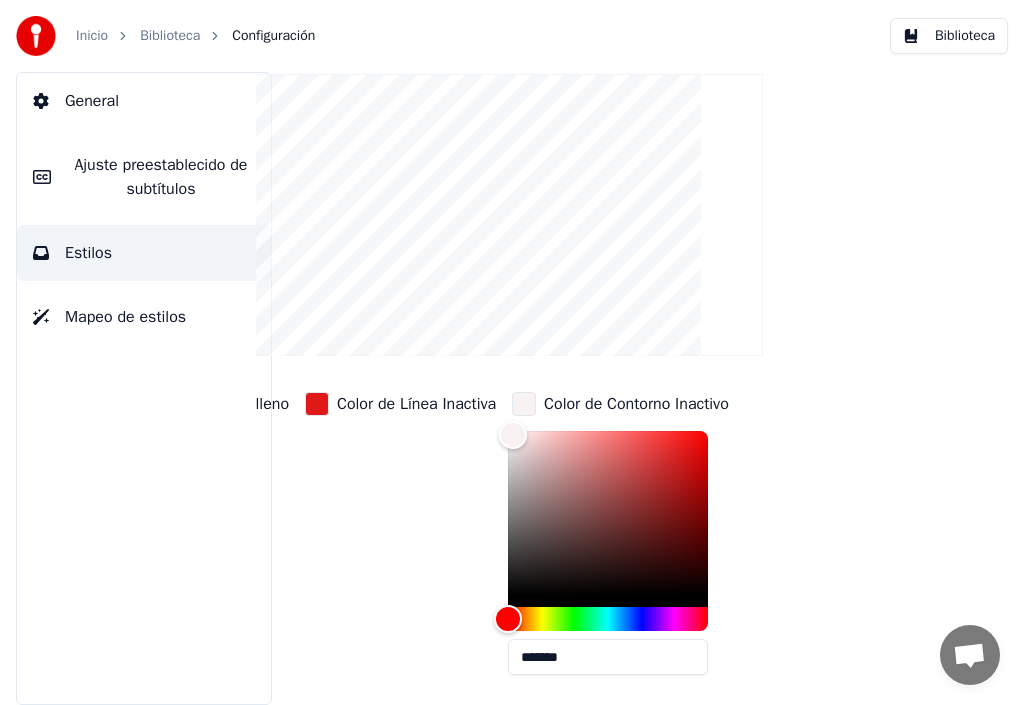 click on "Biblioteca" at bounding box center (949, 36) 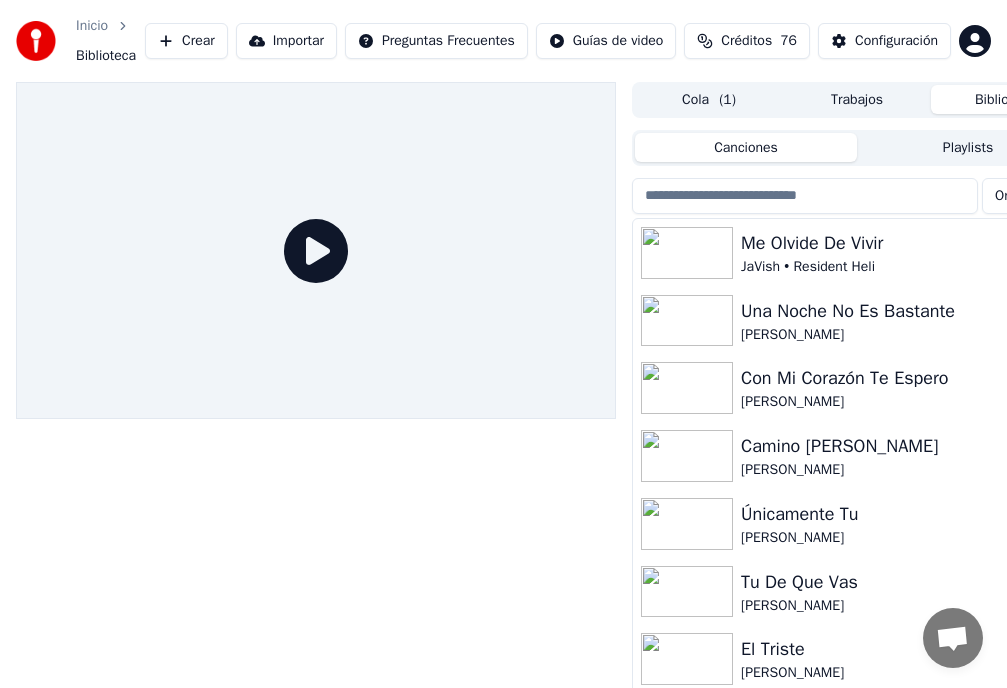 scroll, scrollTop: 0, scrollLeft: 75, axis: horizontal 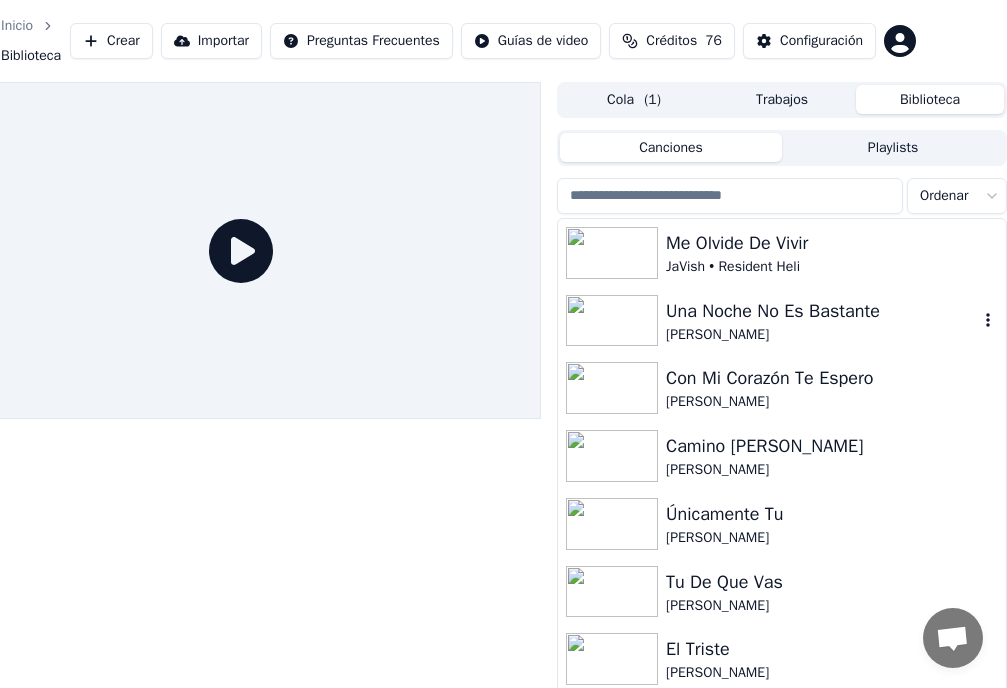 click on "Una Noche No Es Bastante" at bounding box center [822, 311] 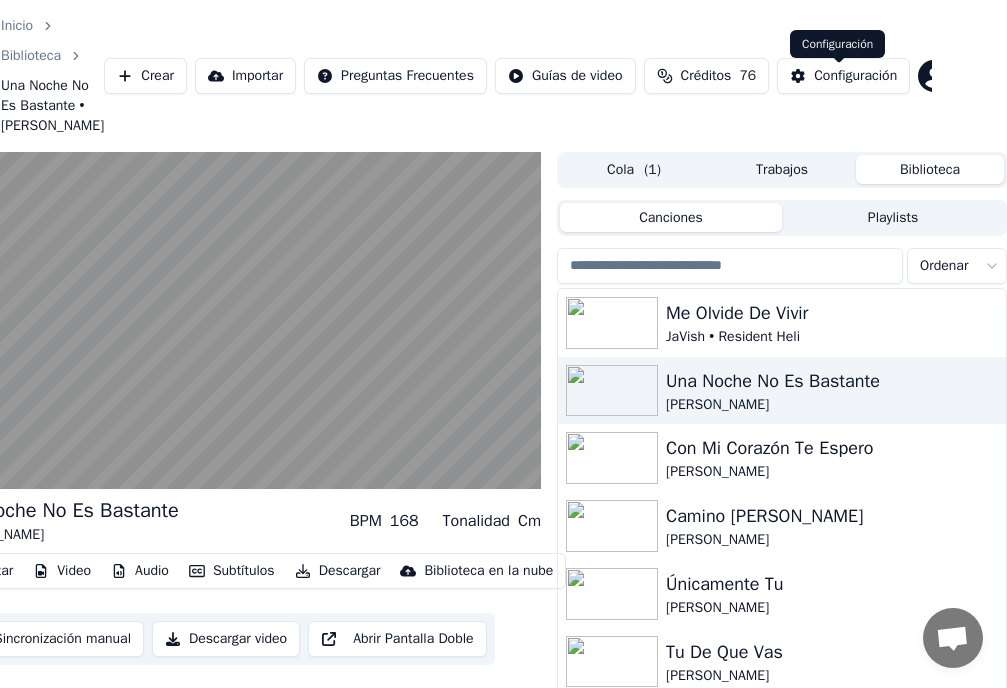 click on "Configuración" at bounding box center (855, 76) 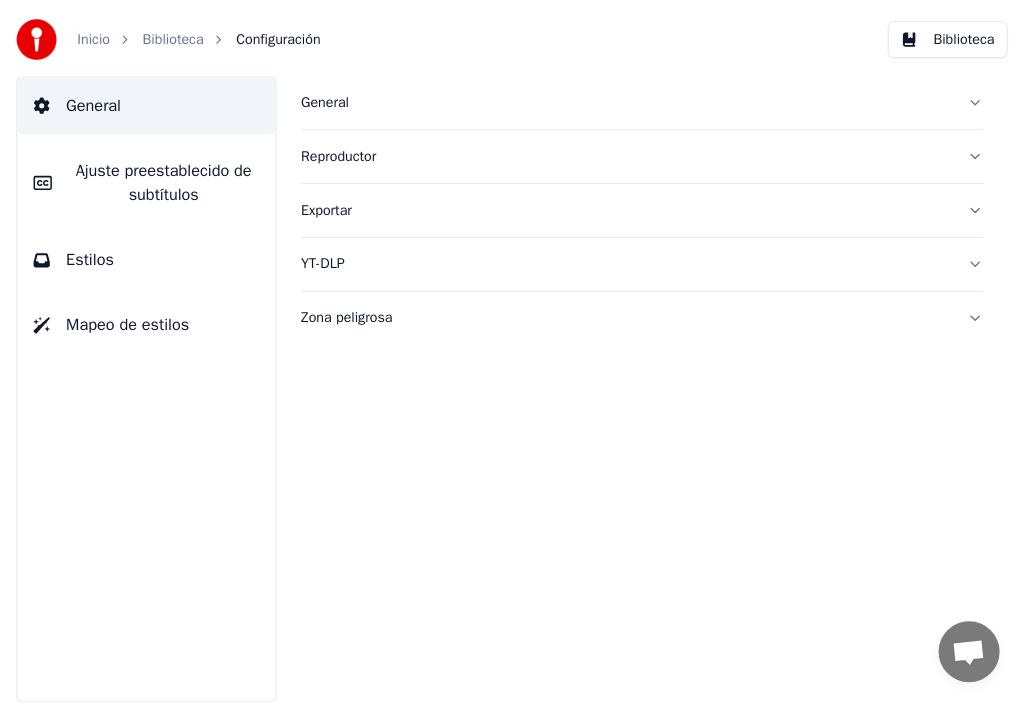 scroll, scrollTop: 0, scrollLeft: 0, axis: both 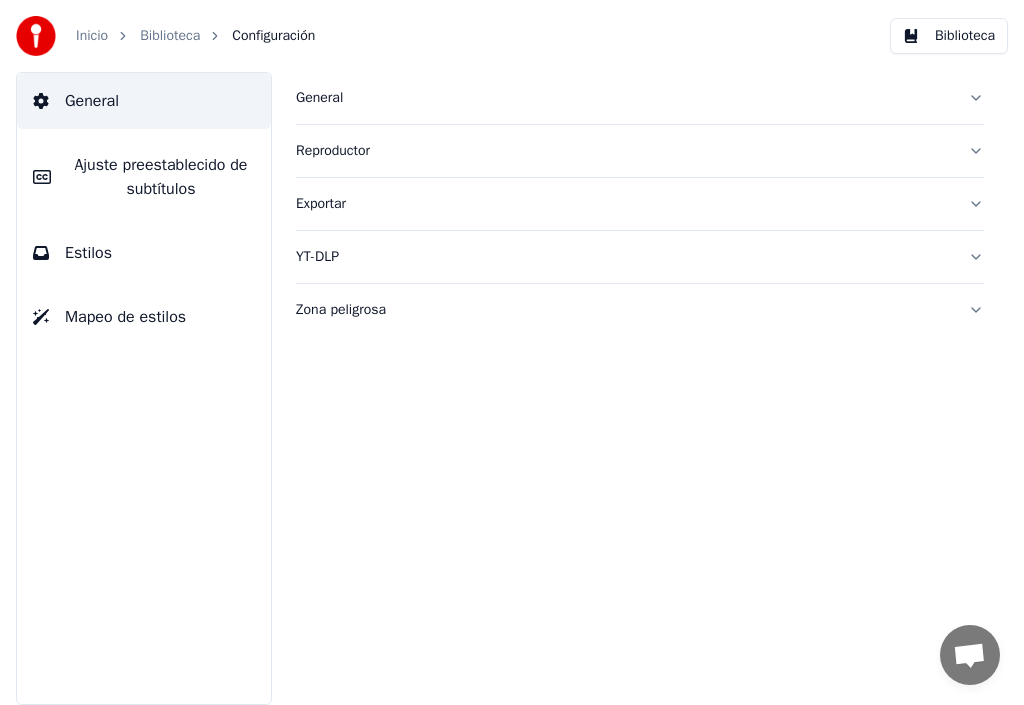click on "Estilos" at bounding box center (88, 253) 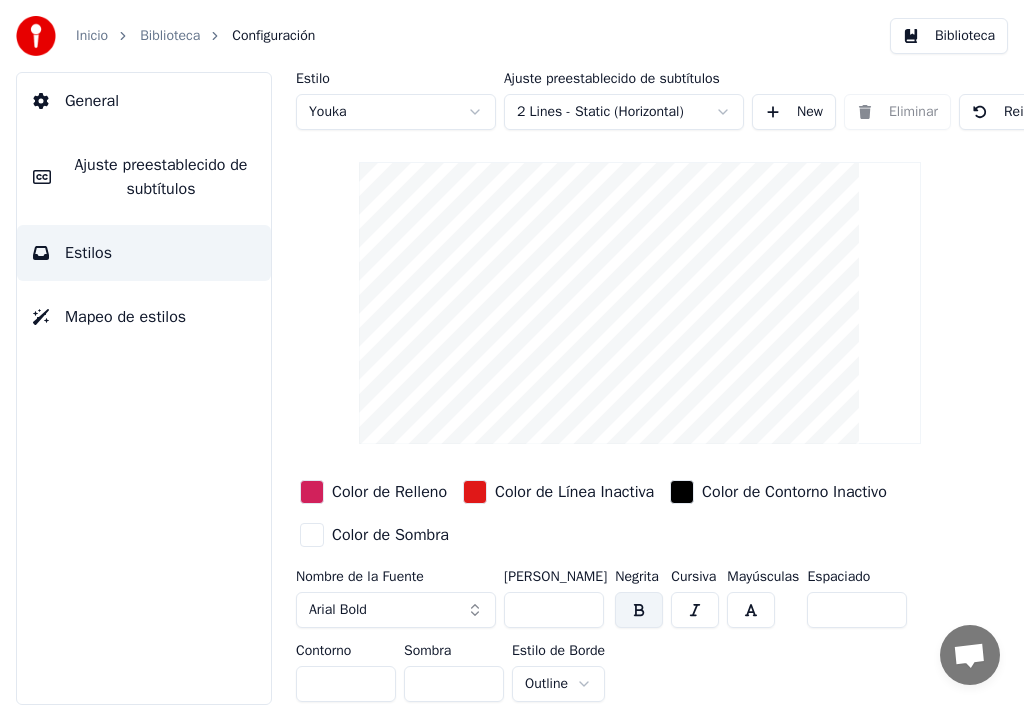 click at bounding box center [682, 492] 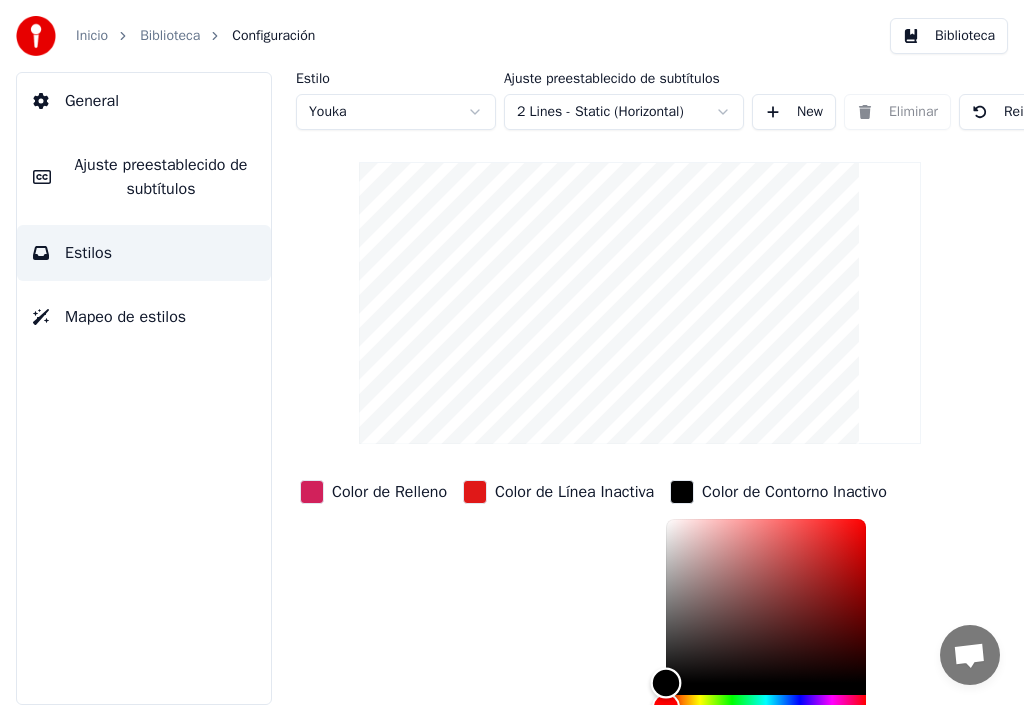 type on "*******" 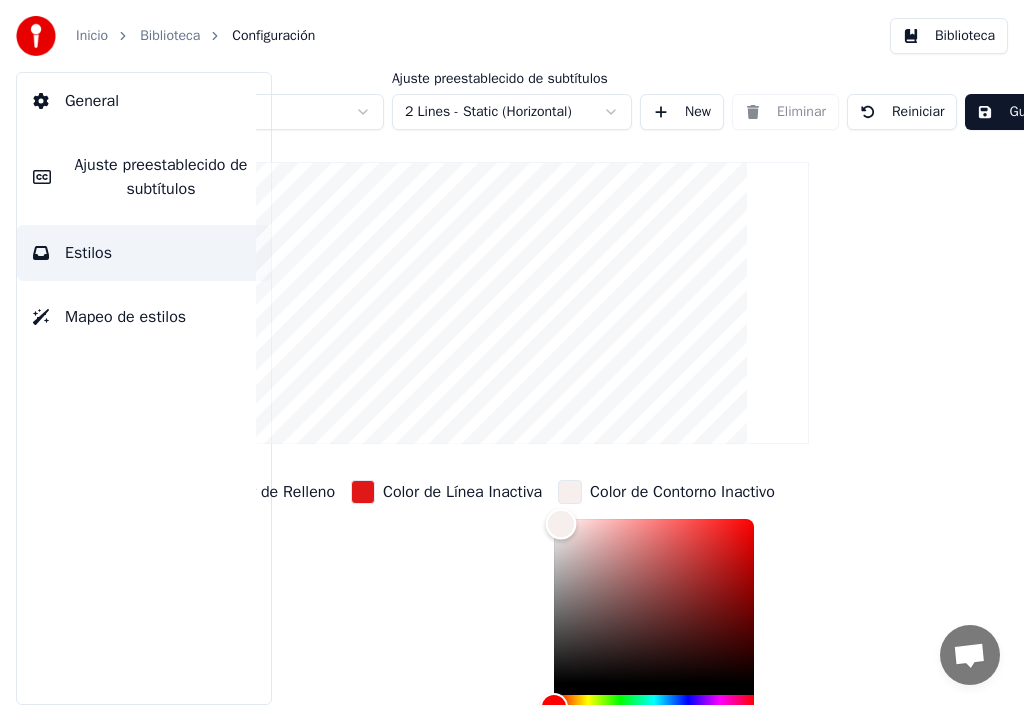 scroll, scrollTop: 0, scrollLeft: 184, axis: horizontal 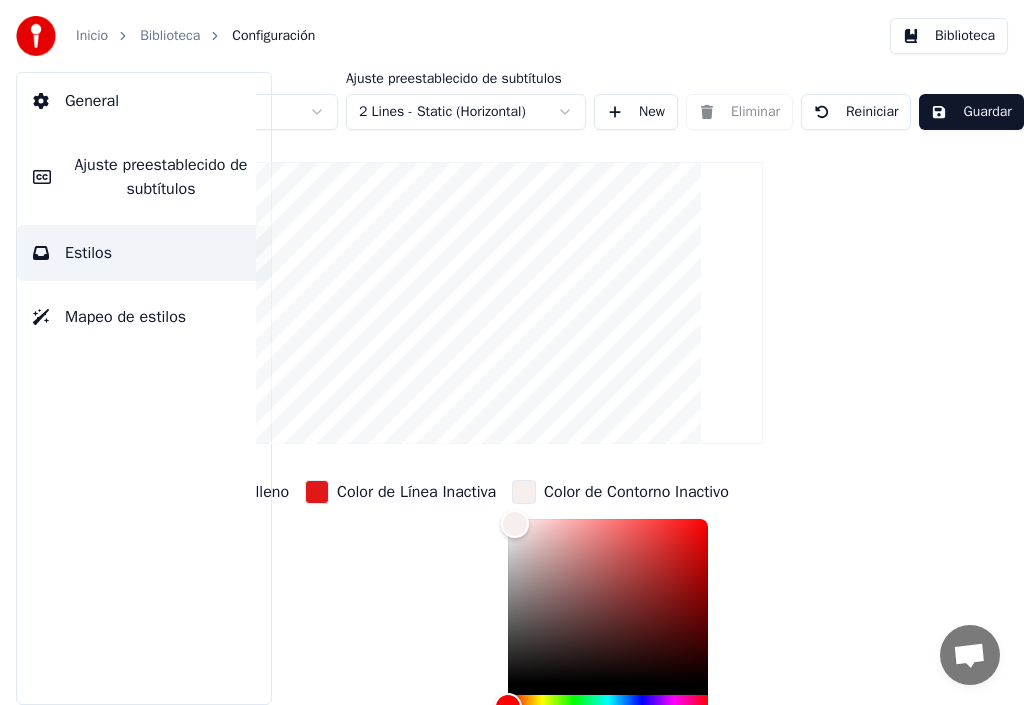 click on "Guardar" at bounding box center [971, 112] 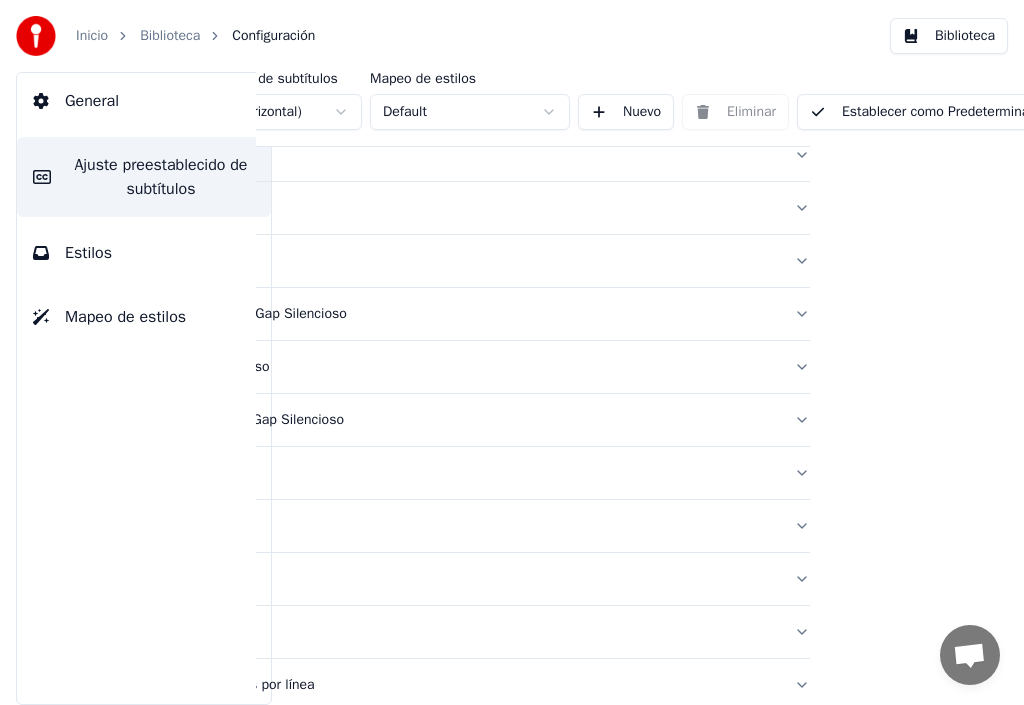 scroll, scrollTop: 150, scrollLeft: 174, axis: both 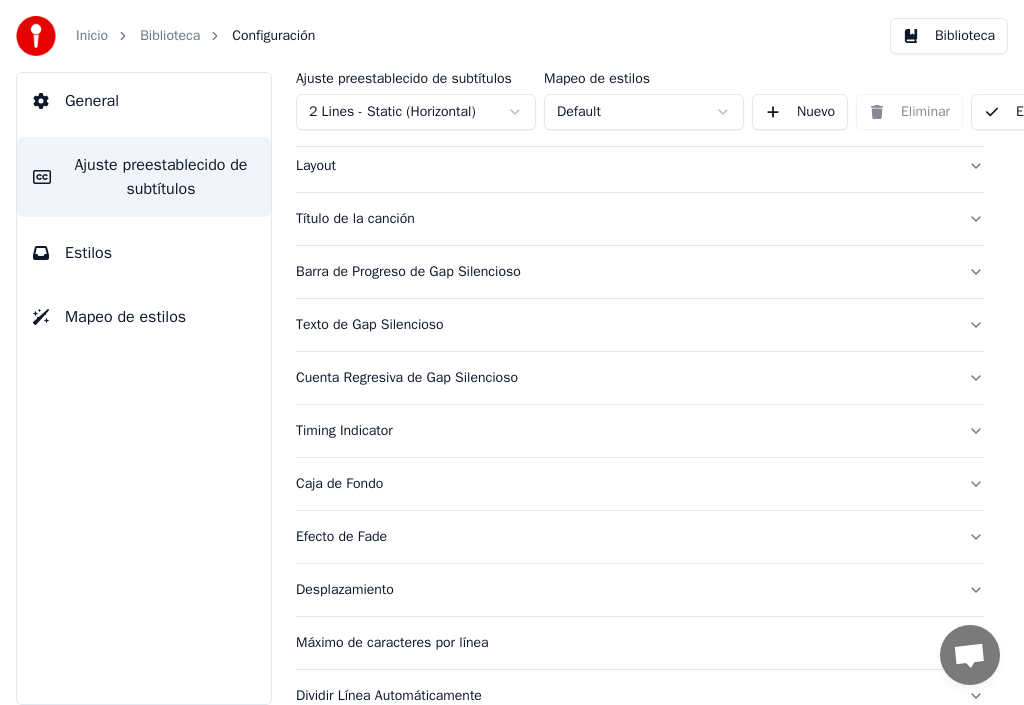 click on "Timing Indicator" at bounding box center [624, 431] 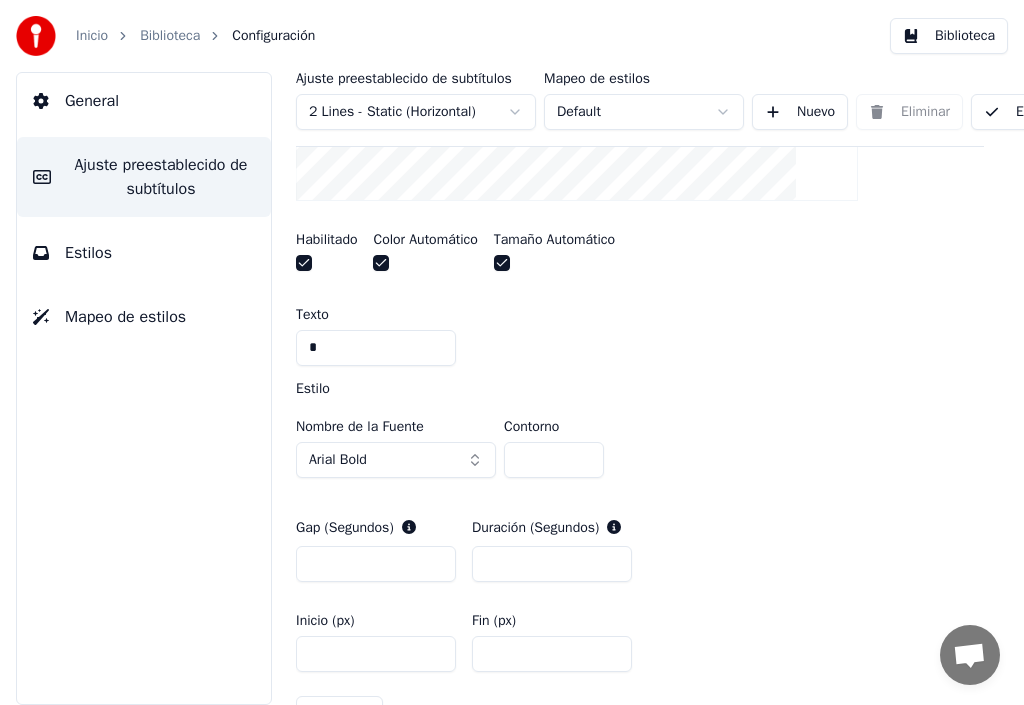 scroll, scrollTop: 700, scrollLeft: 0, axis: vertical 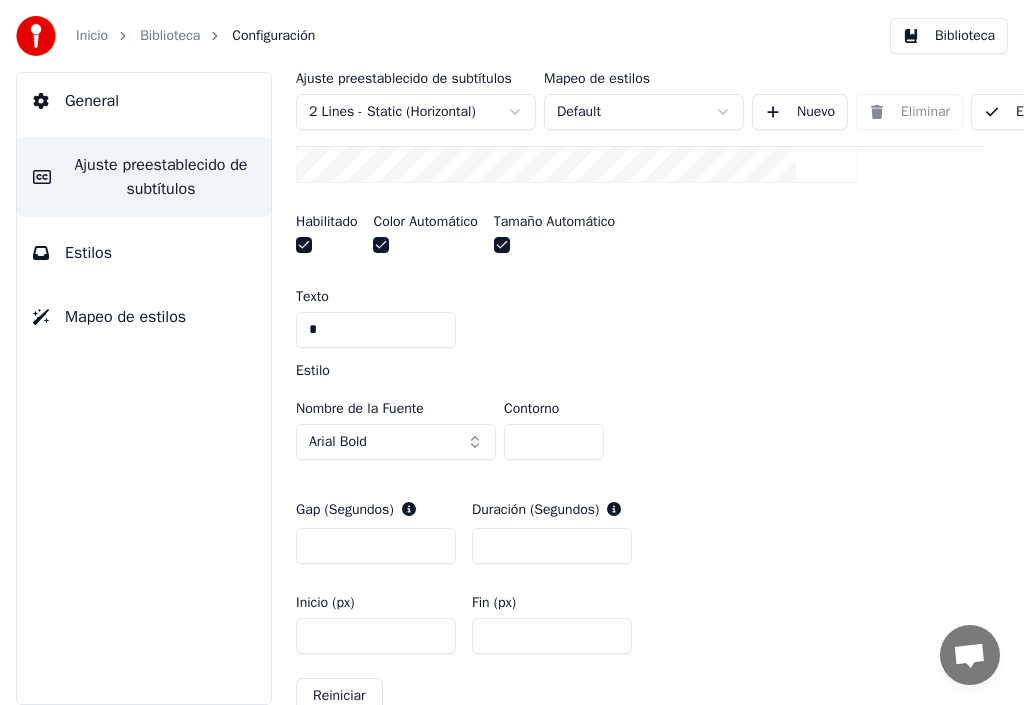 click at bounding box center [304, 245] 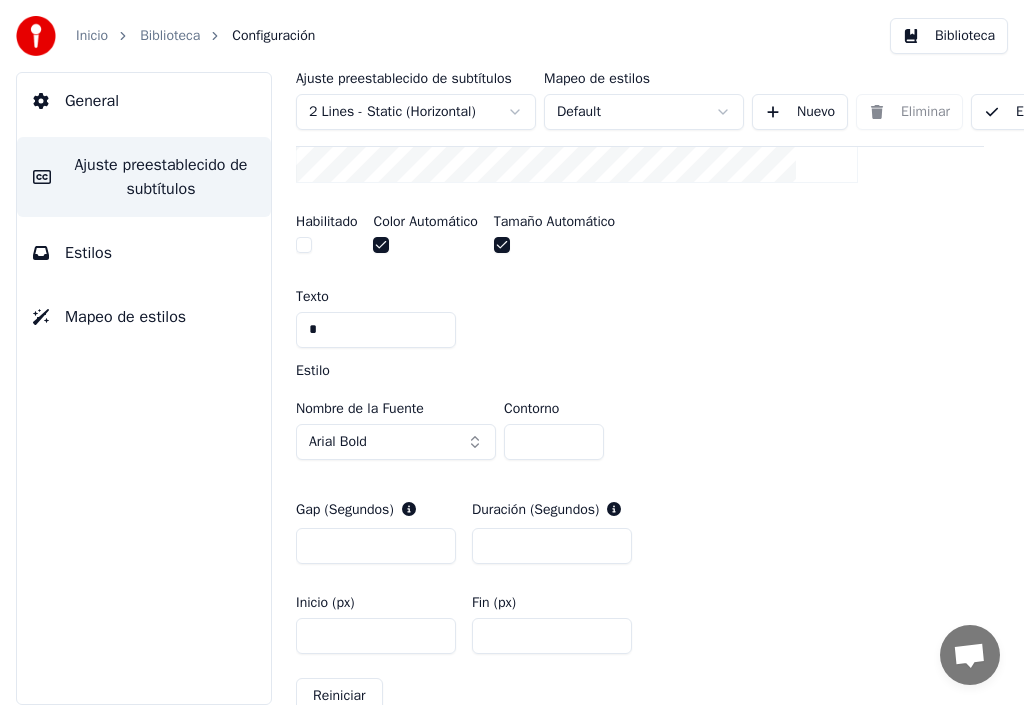 click at bounding box center [381, 245] 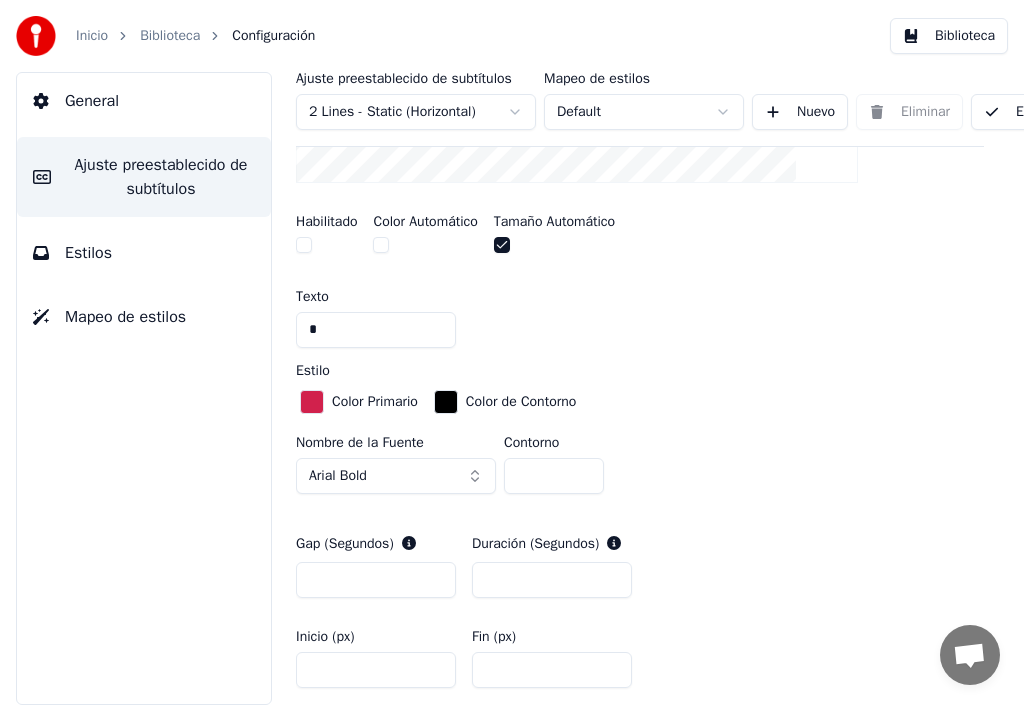 click at bounding box center [502, 245] 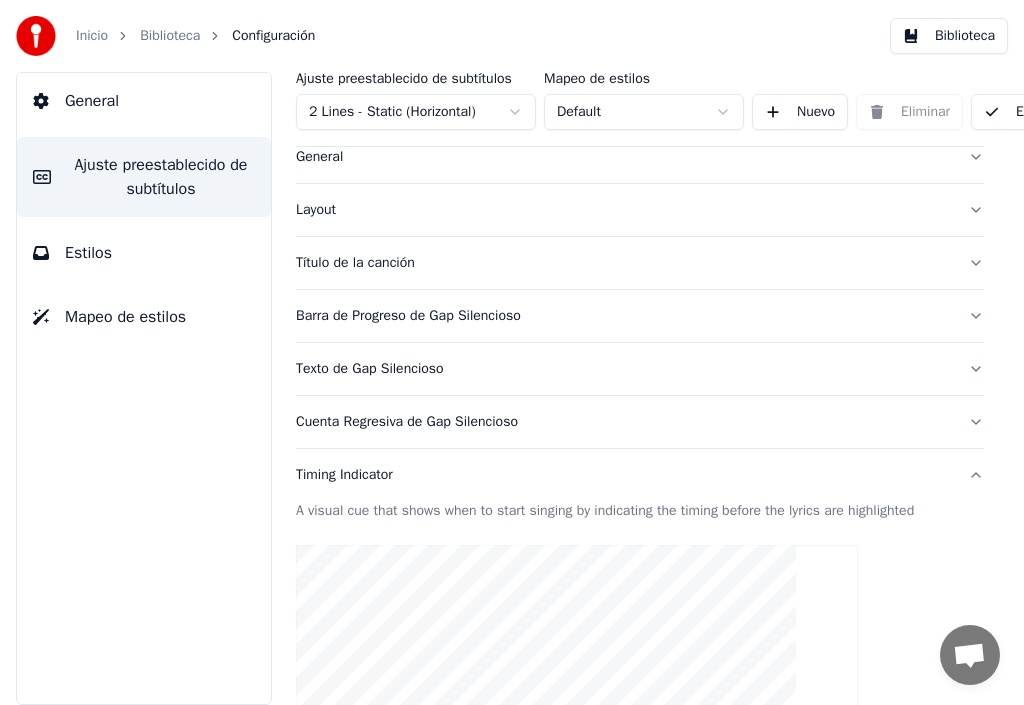 scroll, scrollTop: 55, scrollLeft: 0, axis: vertical 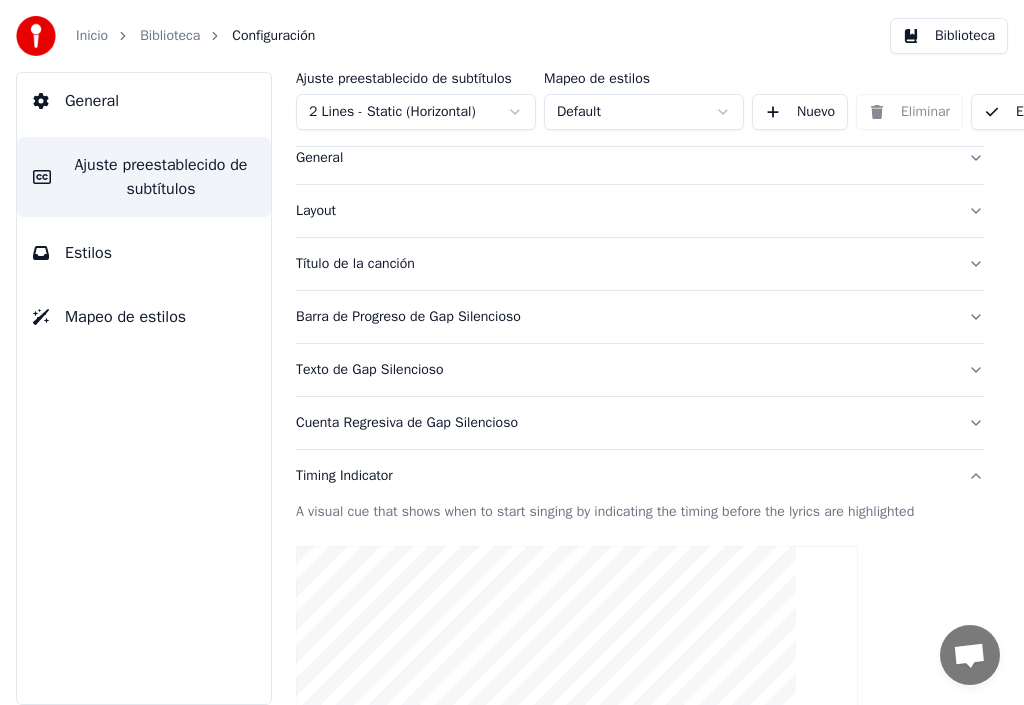 click on "Cuenta Regresiva de Gap Silencioso" at bounding box center (624, 423) 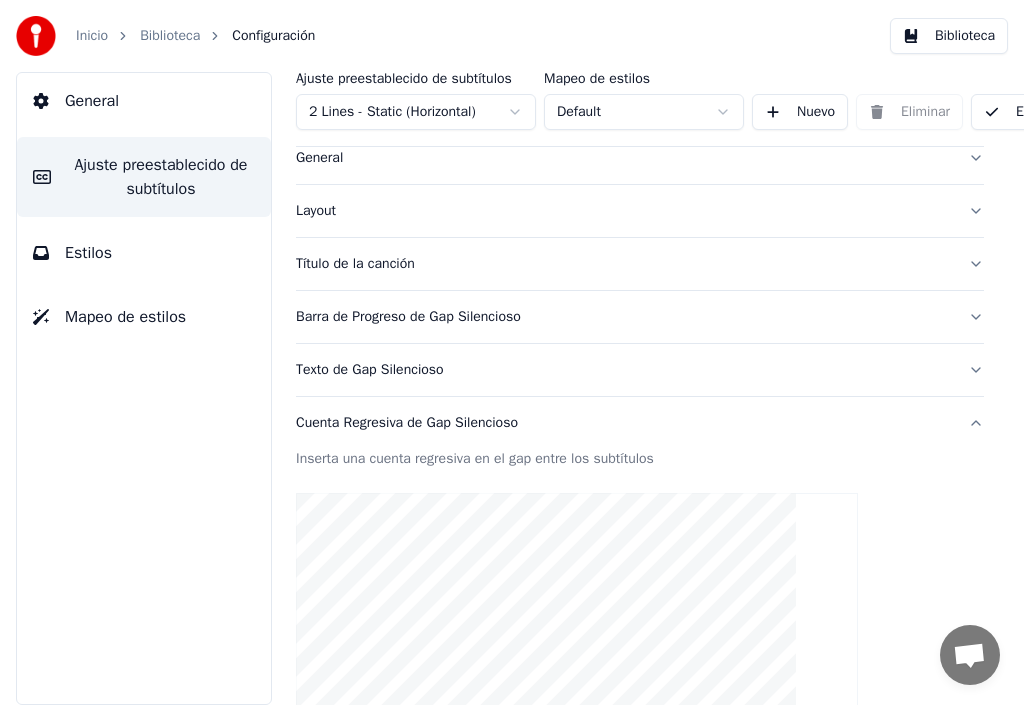 scroll, scrollTop: 0, scrollLeft: 0, axis: both 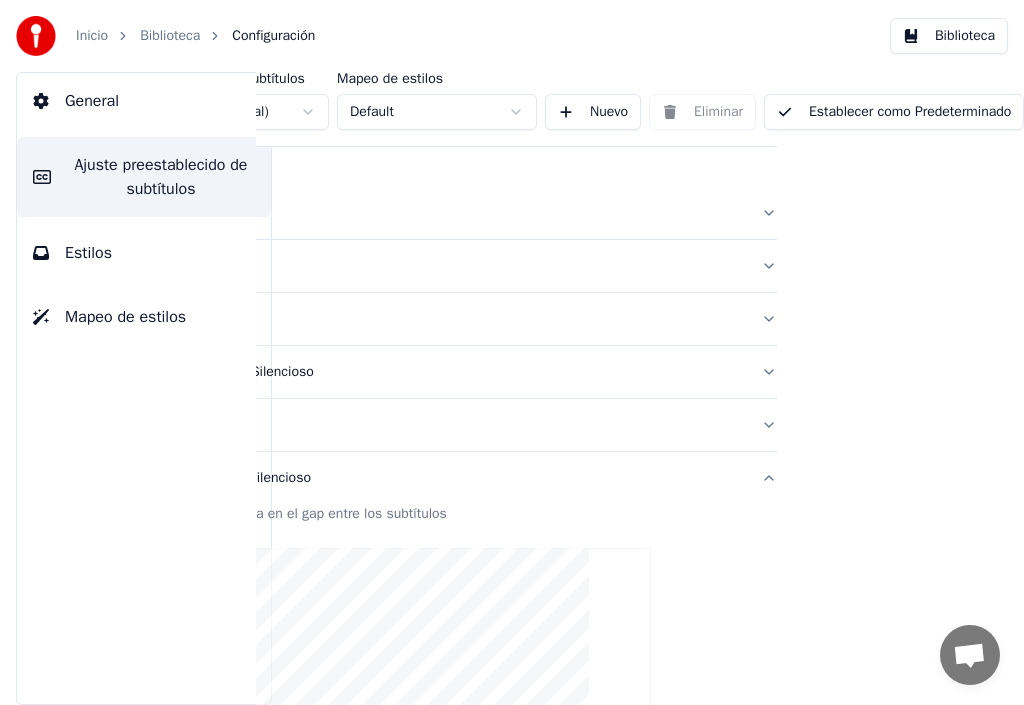 click on "Establecer como Predeterminado" at bounding box center (894, 112) 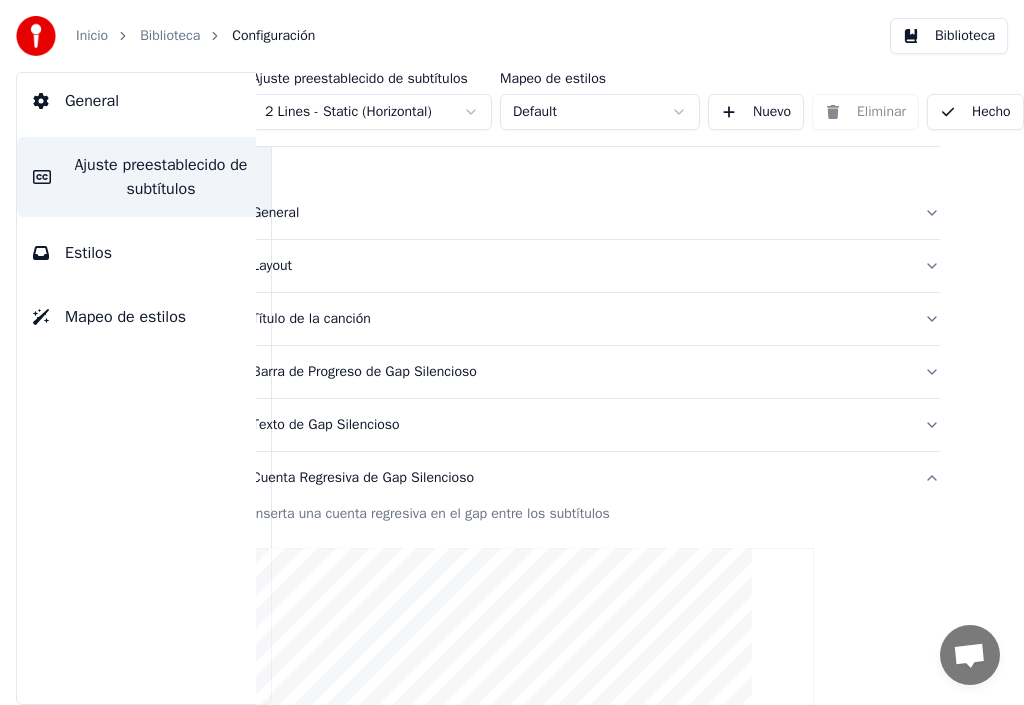 click on "Hecho" at bounding box center (975, 112) 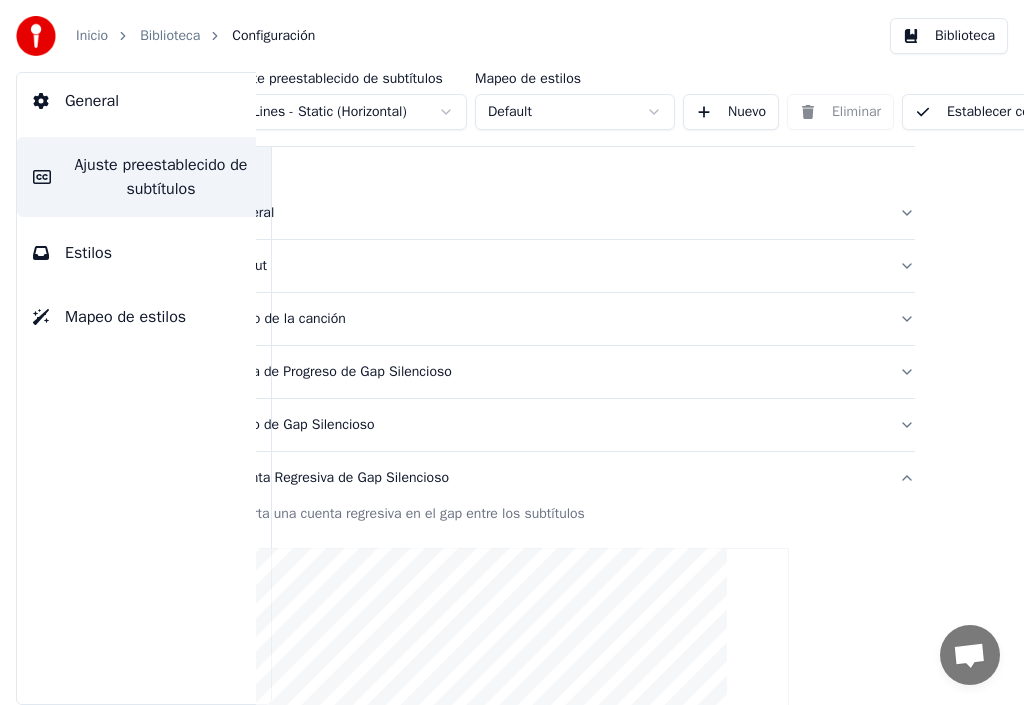 click on "Biblioteca" at bounding box center [170, 36] 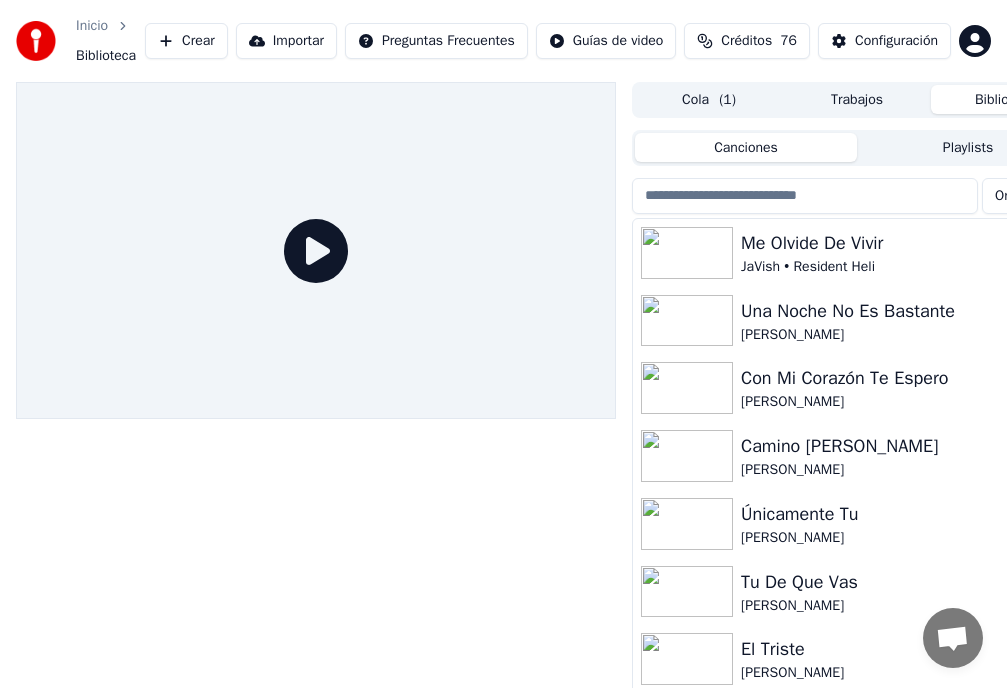 click on "Una Noche No Es Bastante" at bounding box center [897, 311] 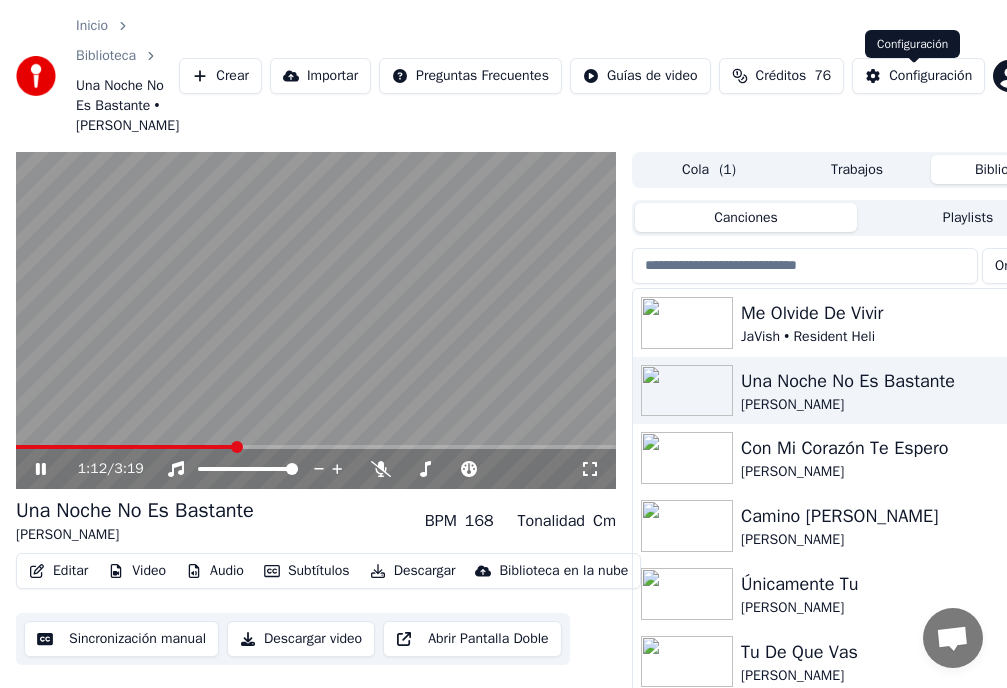 click on "Configuración" at bounding box center [930, 76] 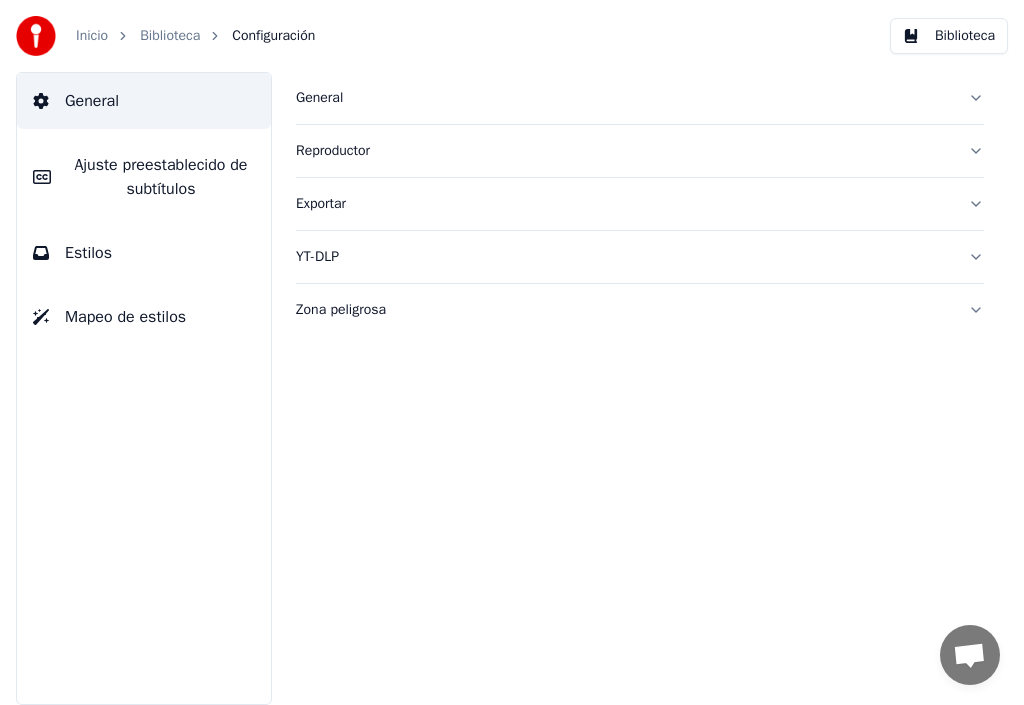 click on "Ajuste preestablecido de subtítulos" at bounding box center [161, 177] 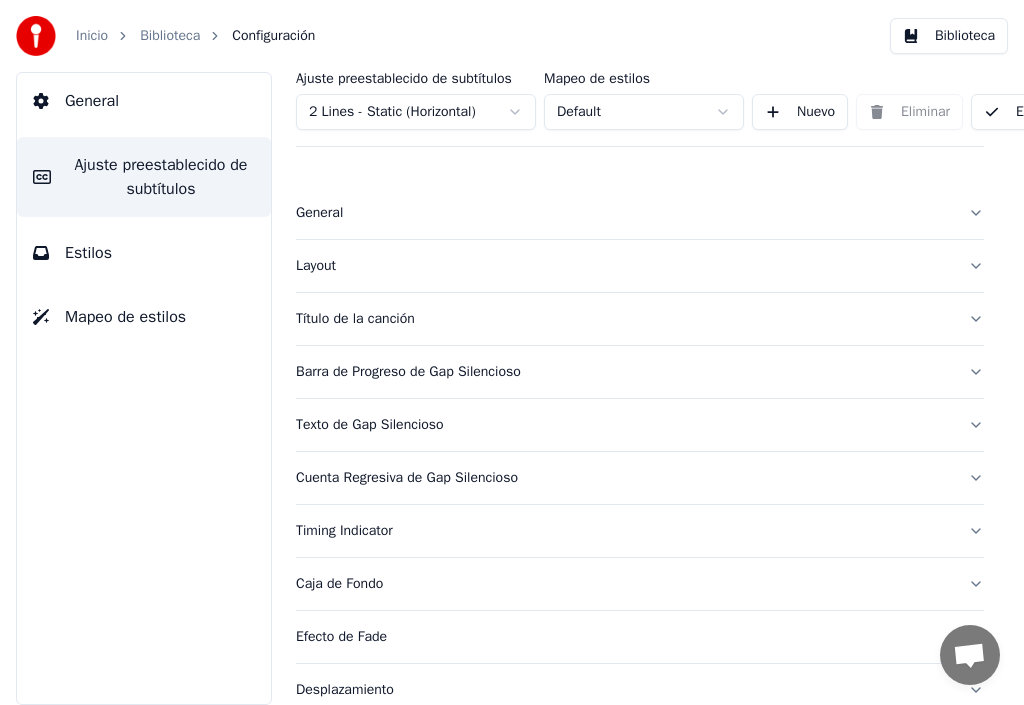 scroll, scrollTop: 100, scrollLeft: 0, axis: vertical 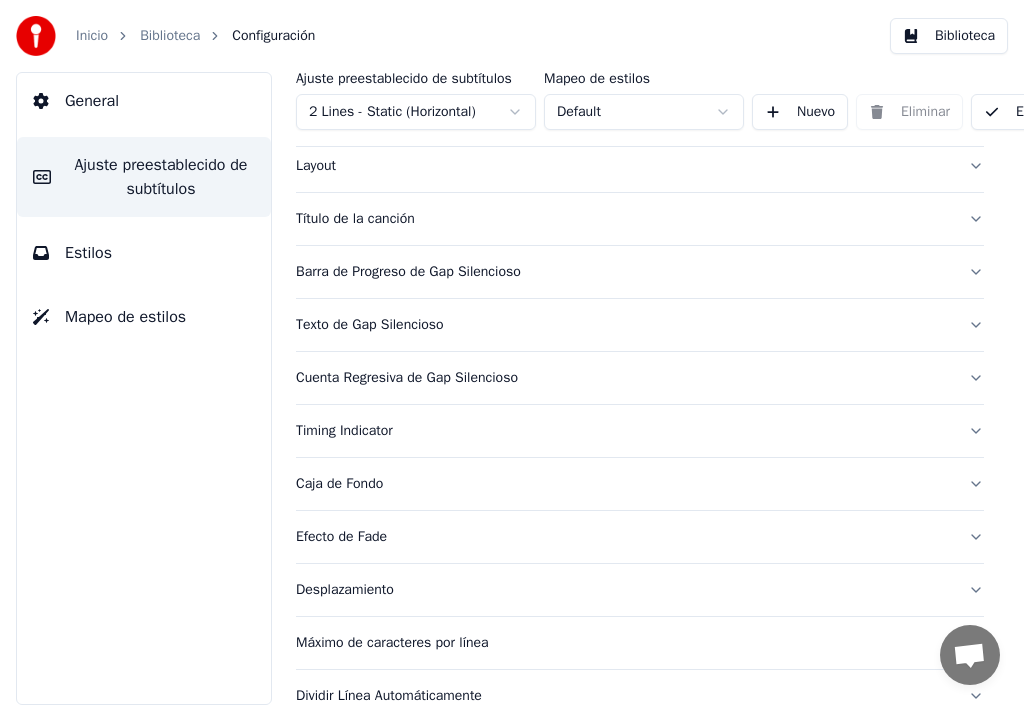 click on "Efecto de Fade" at bounding box center (624, 537) 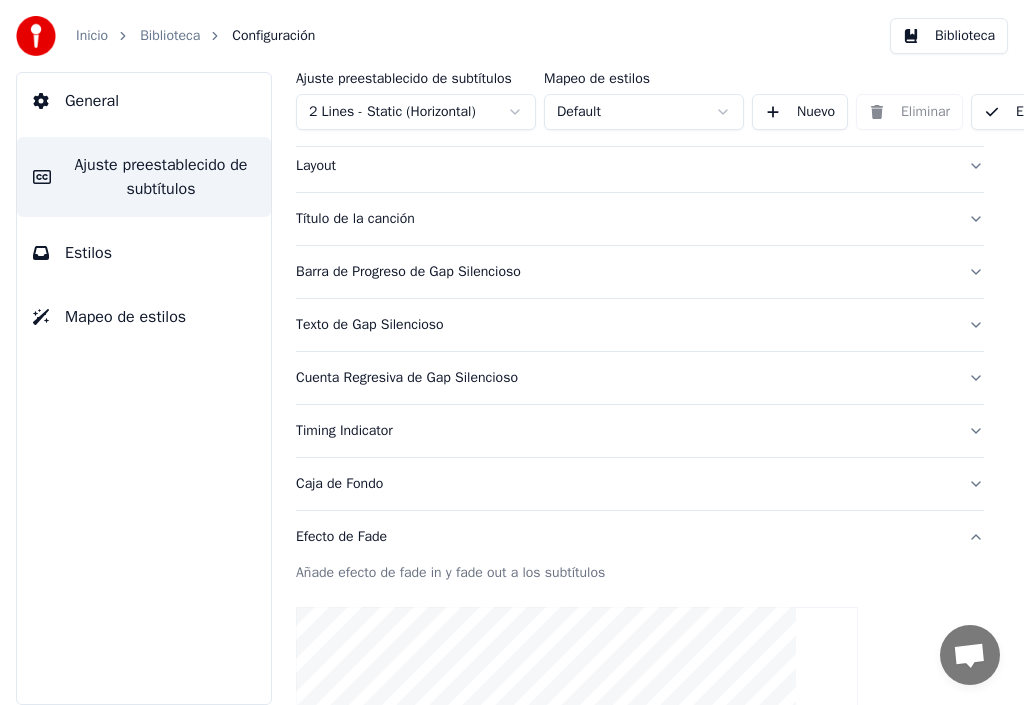 click on "Caja de Fondo" at bounding box center [640, 484] 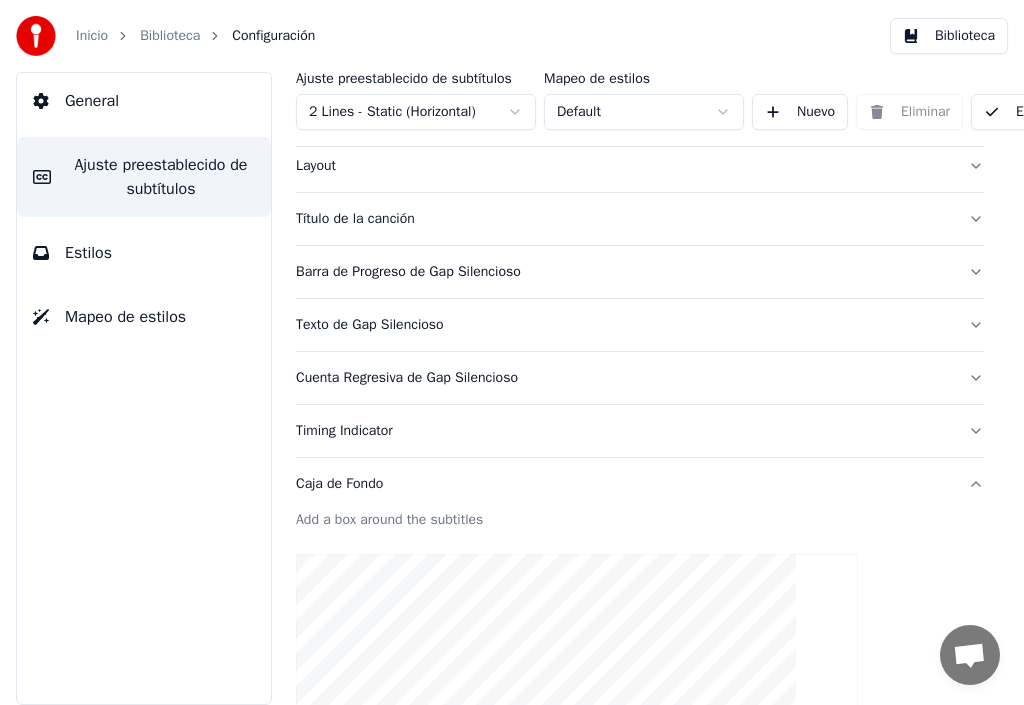 click on "Caja de Fondo" at bounding box center (624, 484) 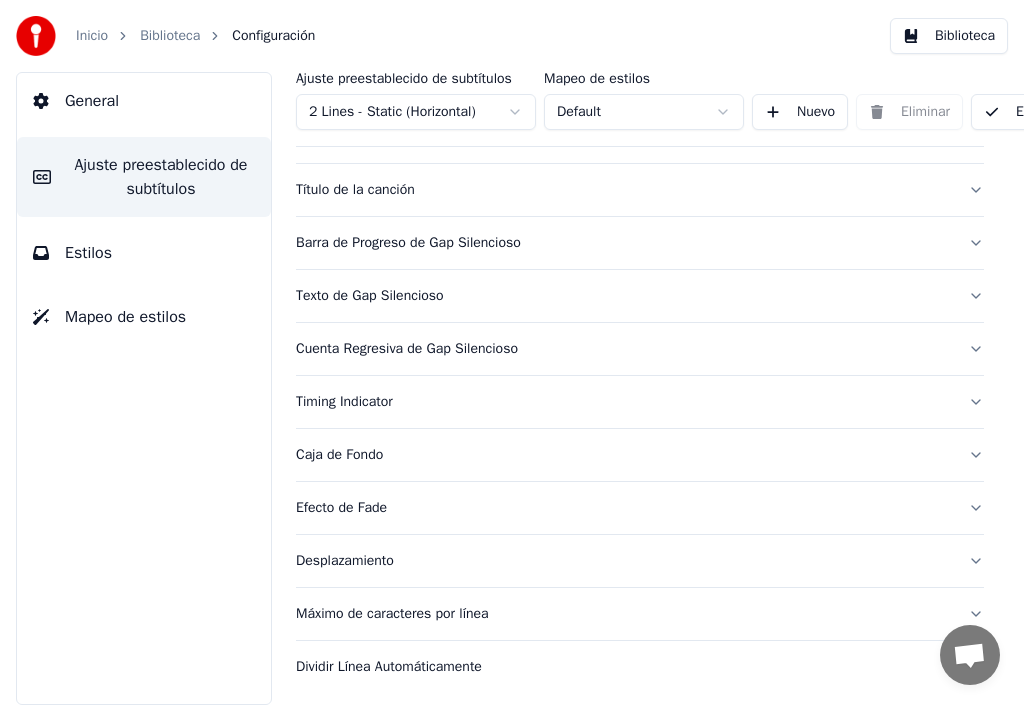 scroll, scrollTop: 150, scrollLeft: 0, axis: vertical 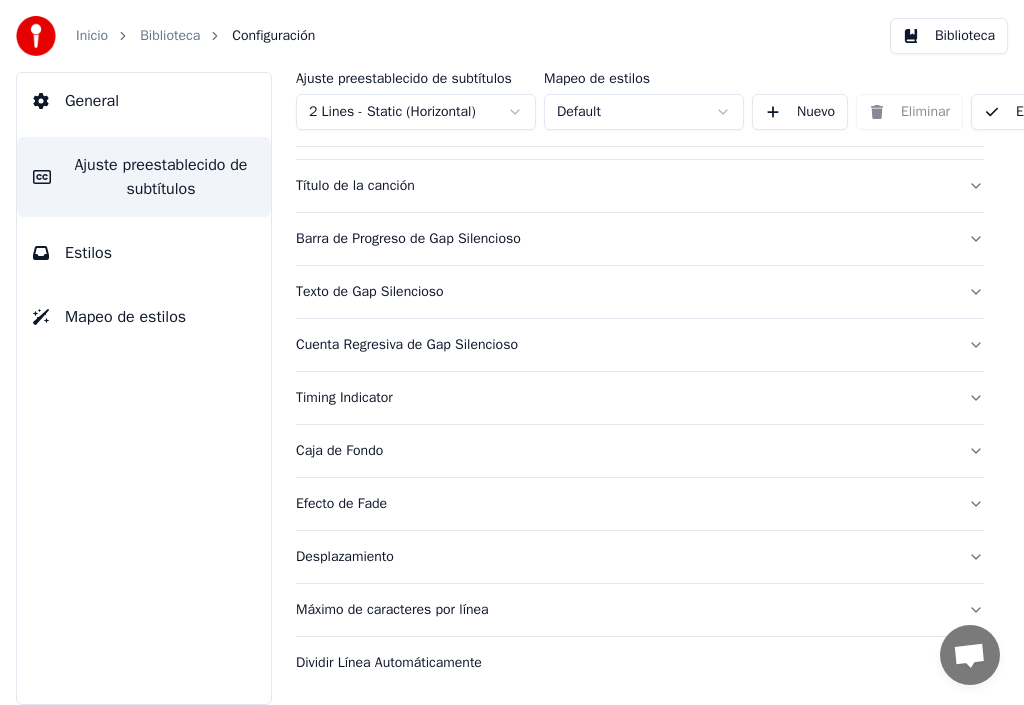 click on "Desplazamiento" at bounding box center (624, 557) 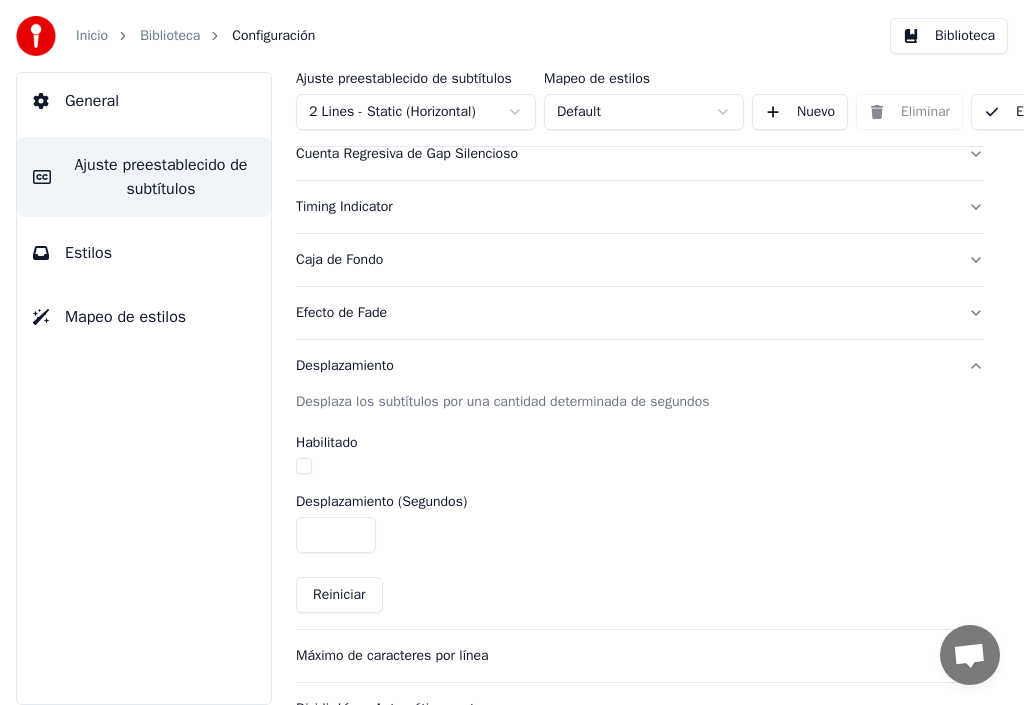 scroll, scrollTop: 350, scrollLeft: 0, axis: vertical 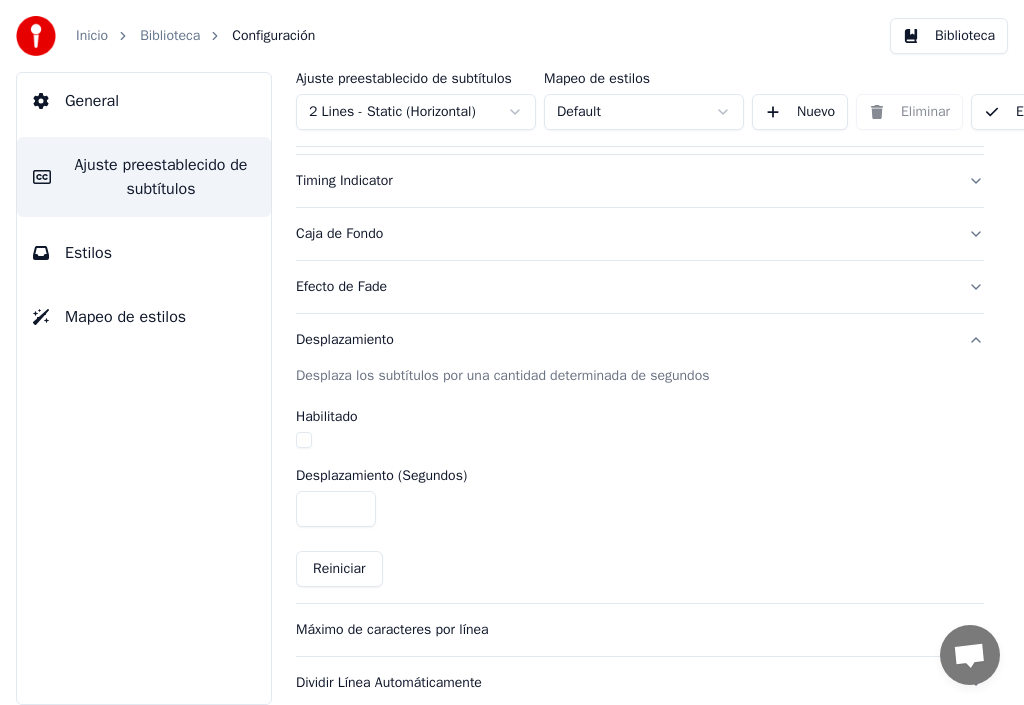 click at bounding box center [304, 440] 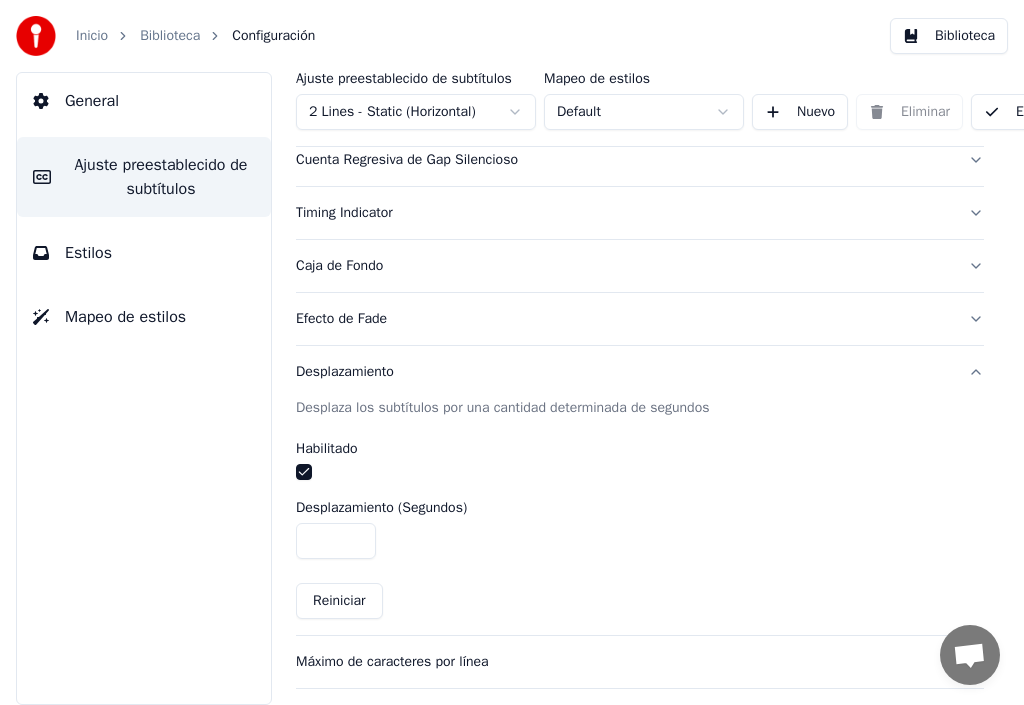 scroll, scrollTop: 186, scrollLeft: 0, axis: vertical 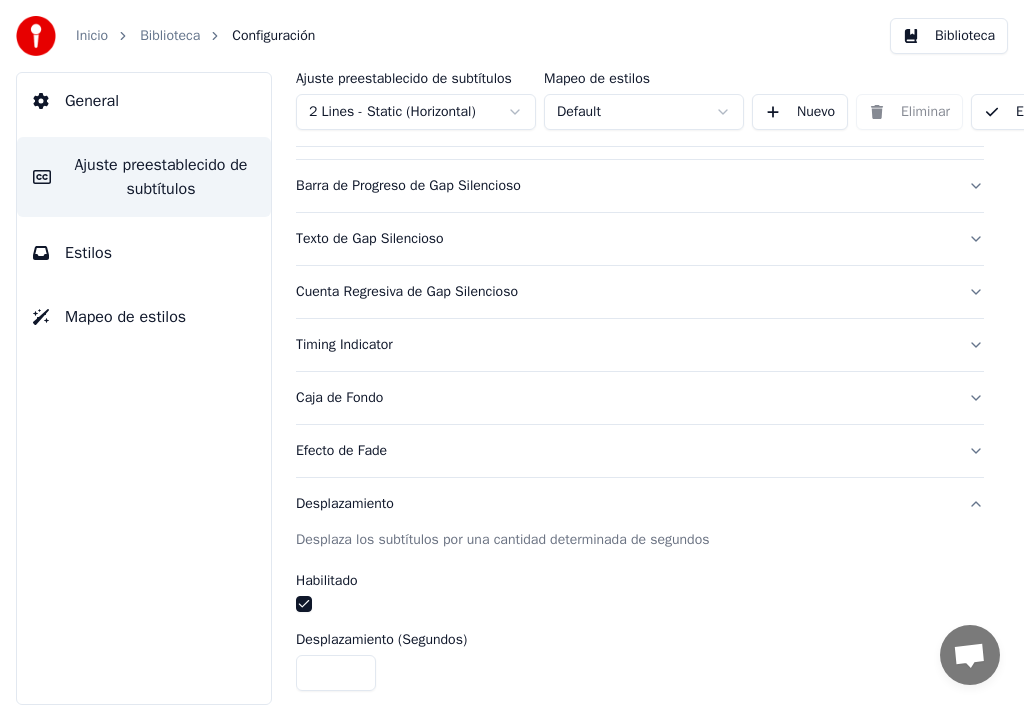 click on "Caja de Fondo" at bounding box center [624, 398] 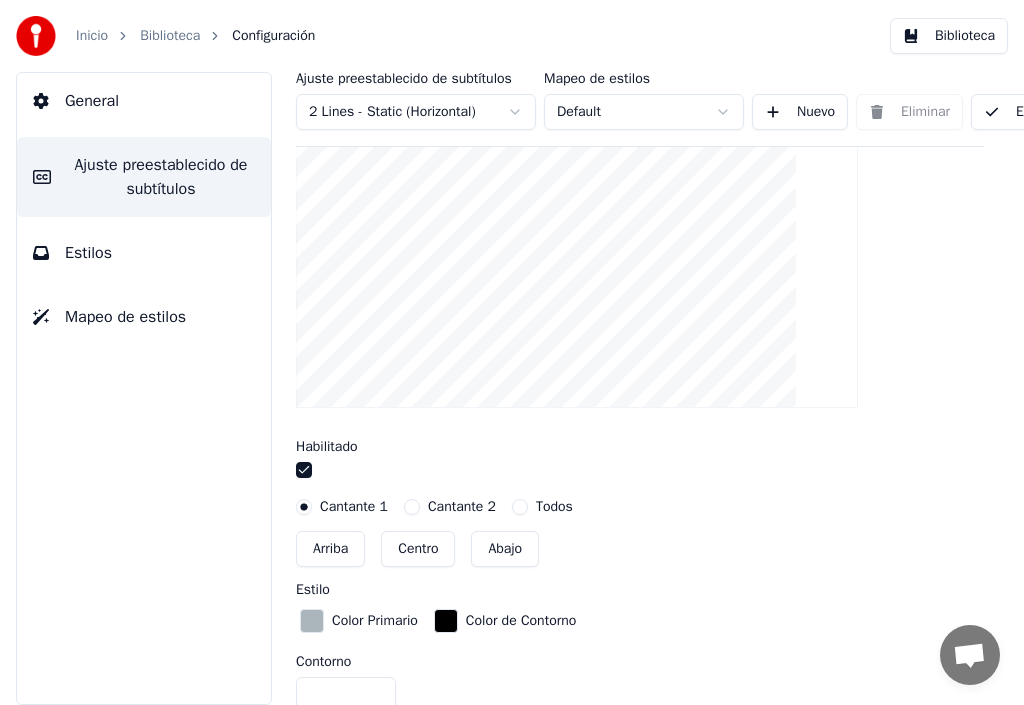 scroll, scrollTop: 486, scrollLeft: 0, axis: vertical 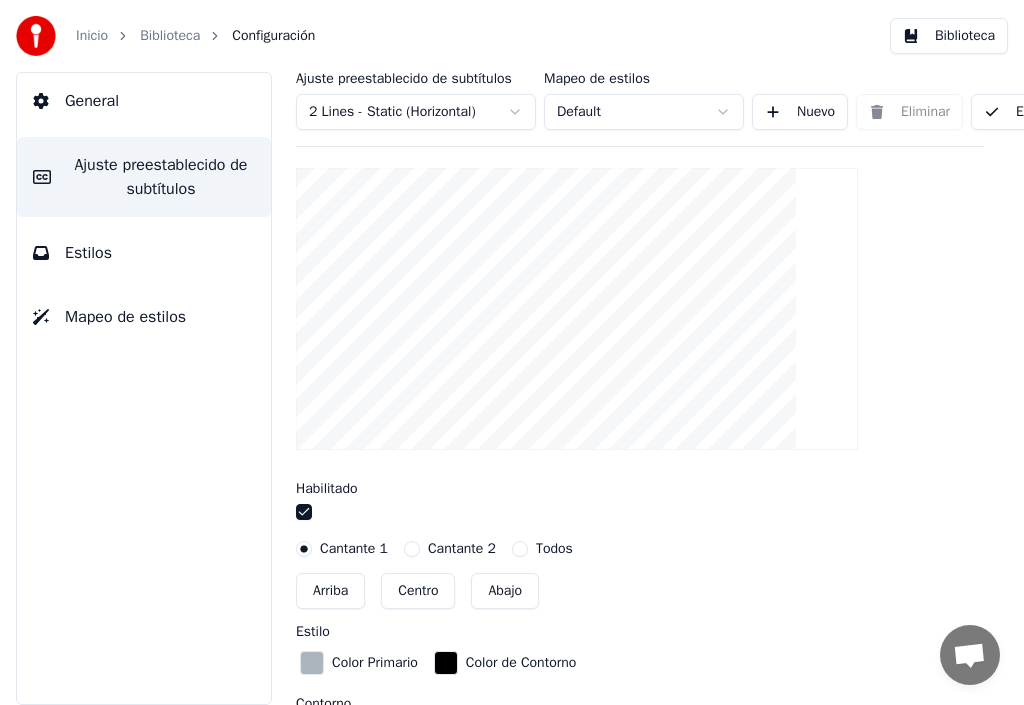 click on "Abajo" at bounding box center (505, 591) 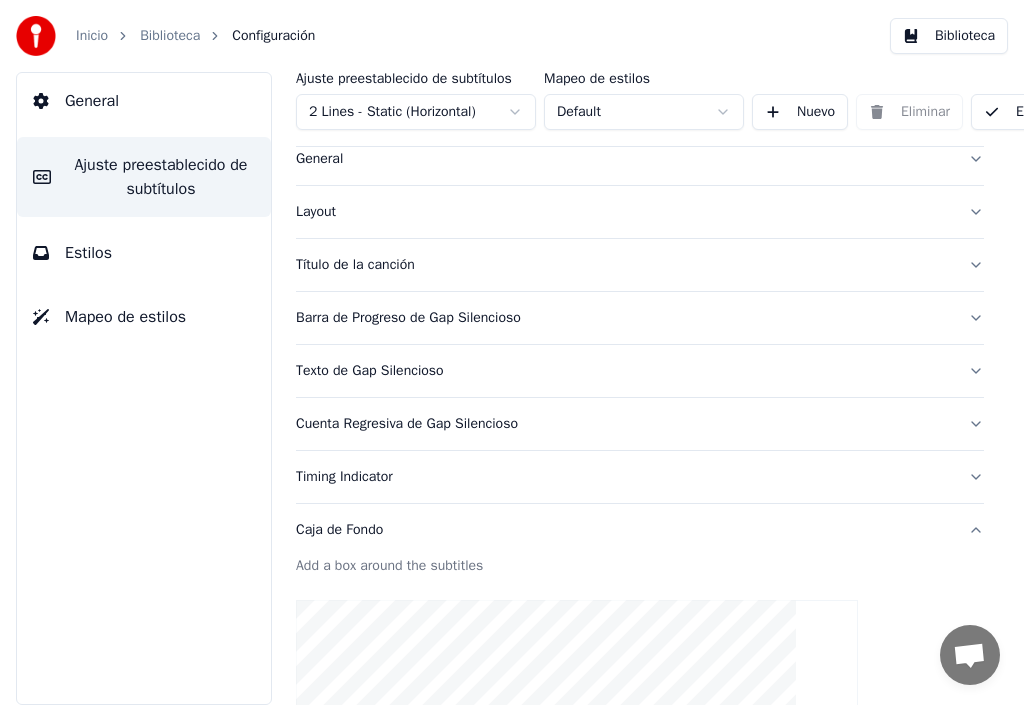 scroll, scrollTop: 0, scrollLeft: 0, axis: both 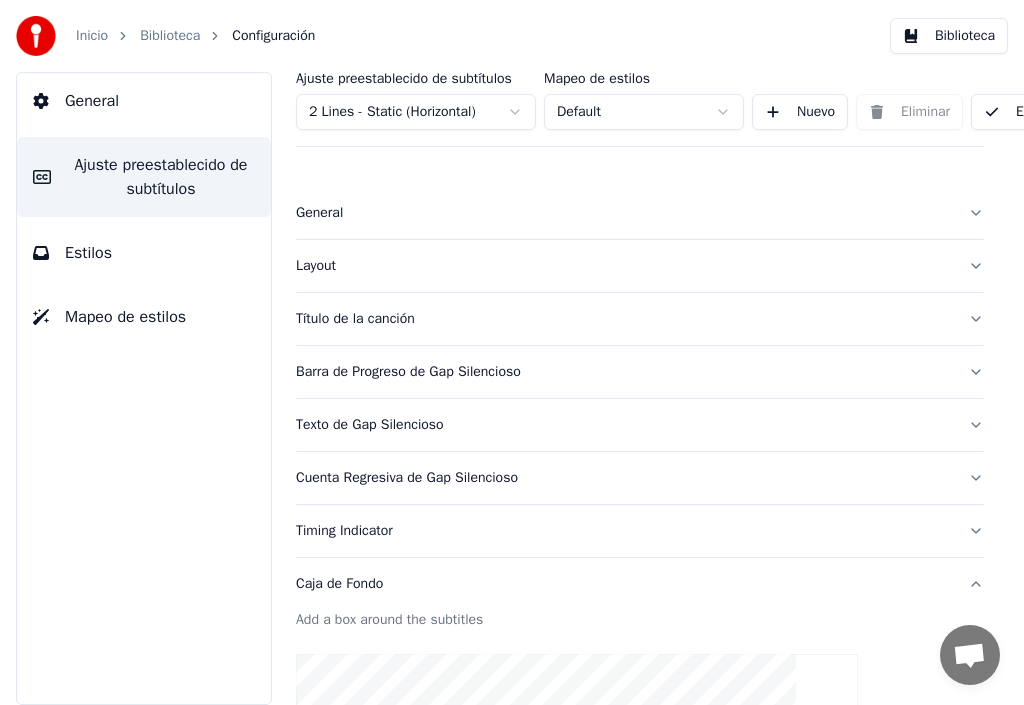 click on "Barra de Progreso de Gap Silencioso" at bounding box center [624, 372] 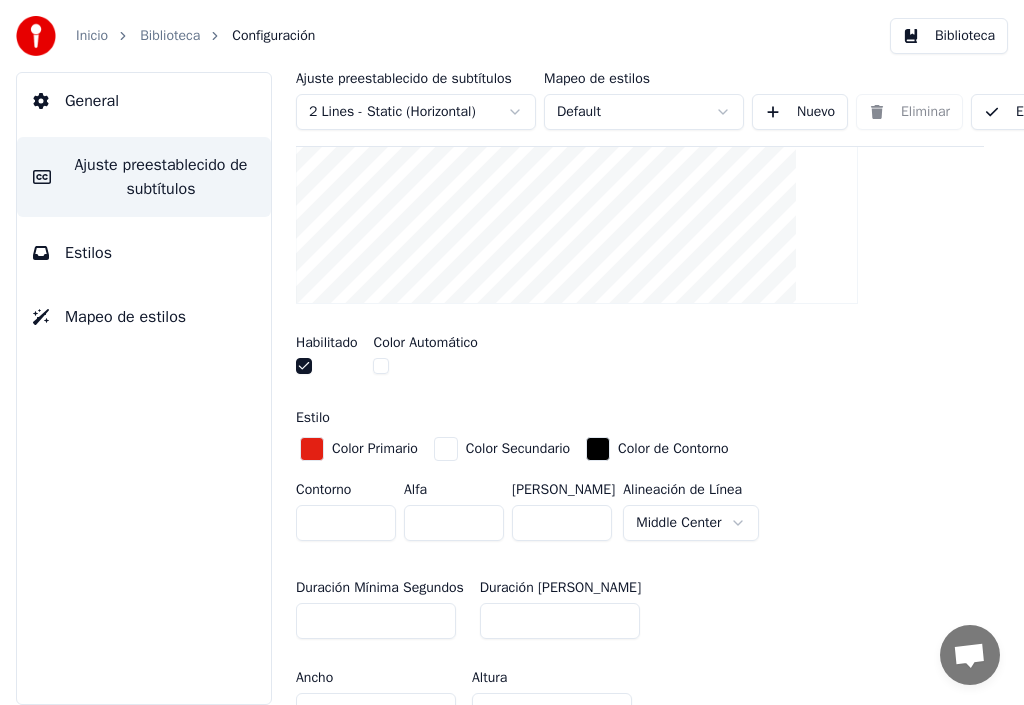 scroll, scrollTop: 400, scrollLeft: 0, axis: vertical 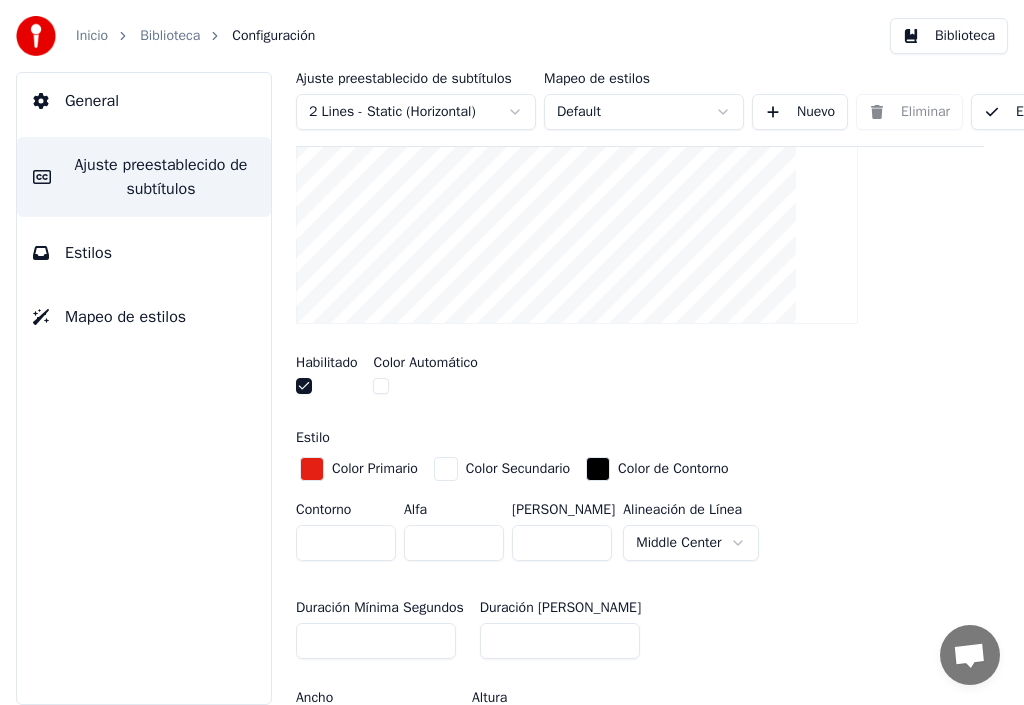 click at bounding box center [381, 386] 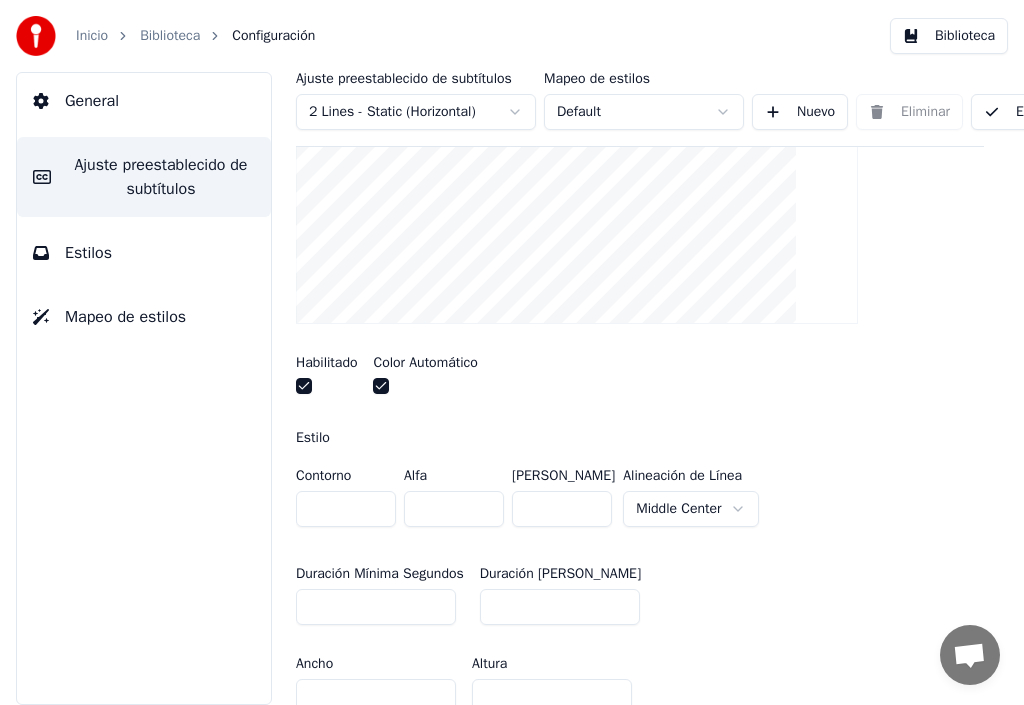 click at bounding box center [381, 386] 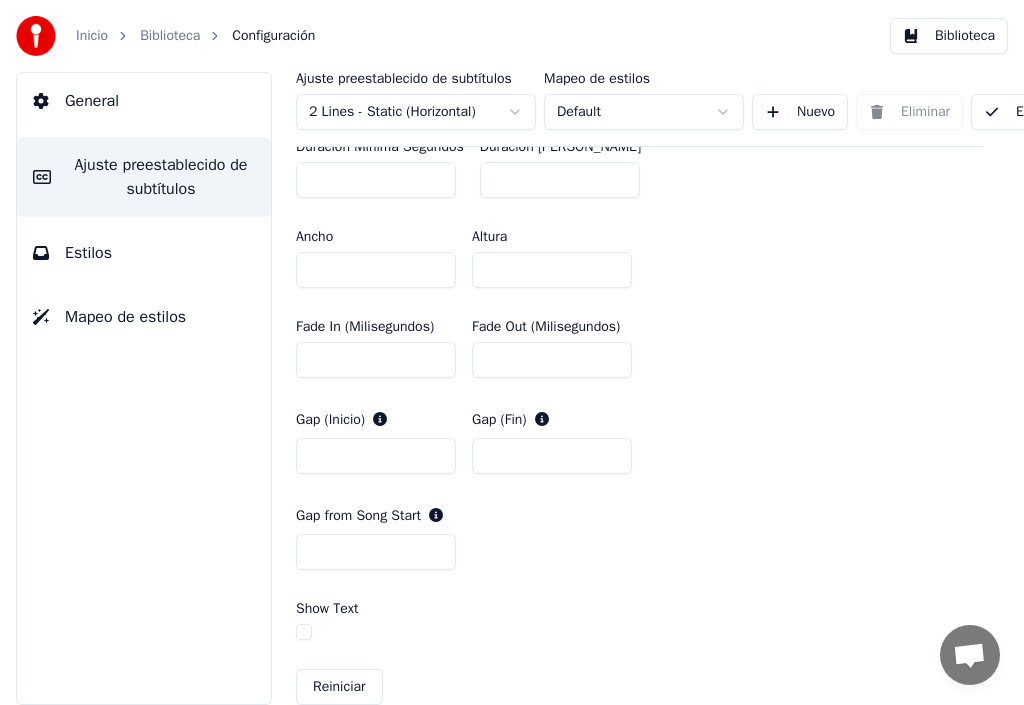scroll, scrollTop: 900, scrollLeft: 0, axis: vertical 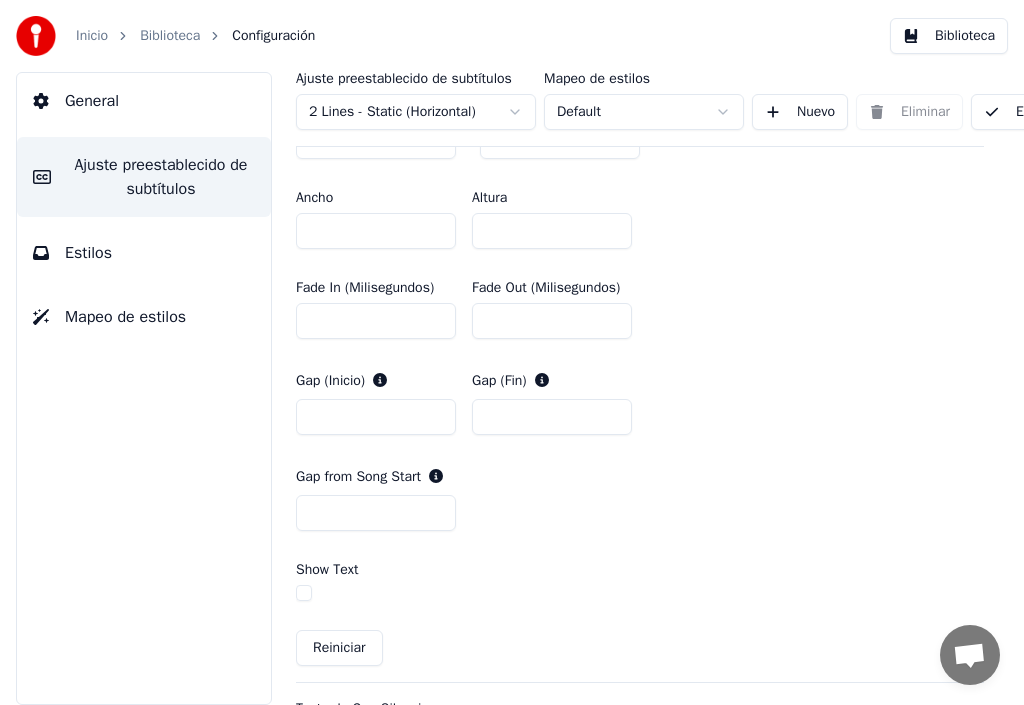 click at bounding box center (304, 593) 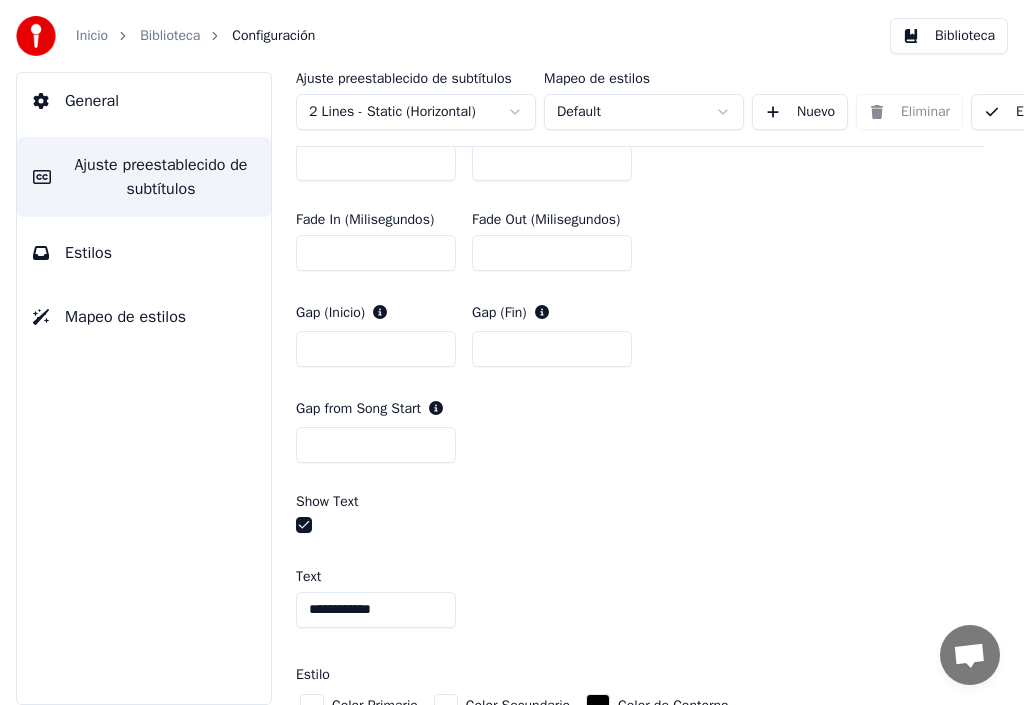 scroll, scrollTop: 1200, scrollLeft: 0, axis: vertical 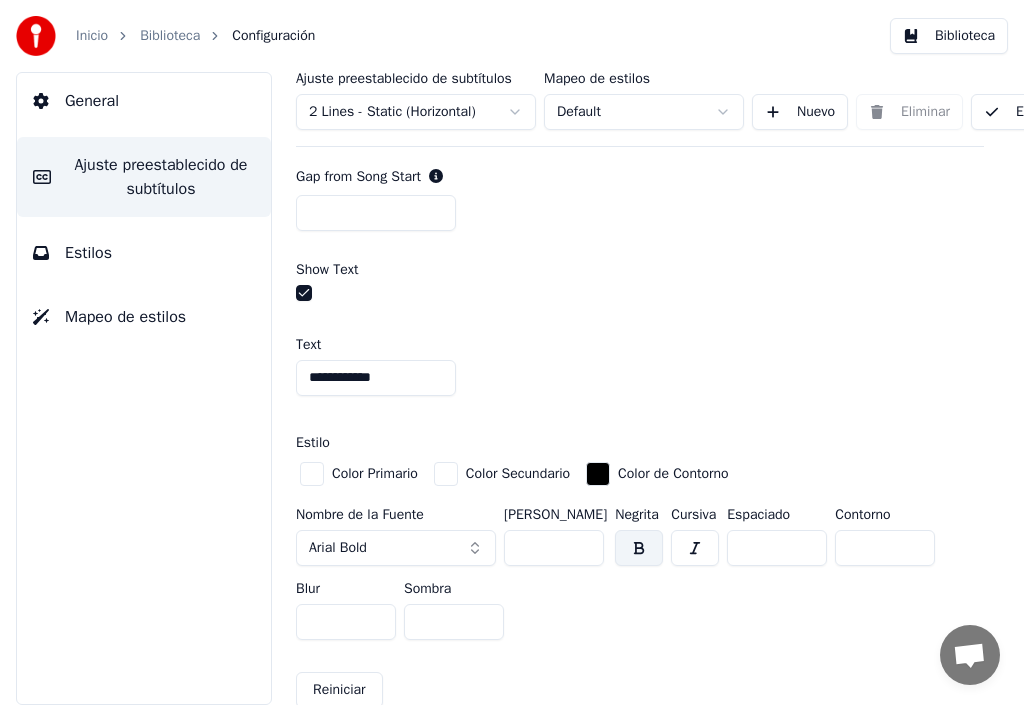 drag, startPoint x: 392, startPoint y: 373, endPoint x: 208, endPoint y: 404, distance: 186.59314 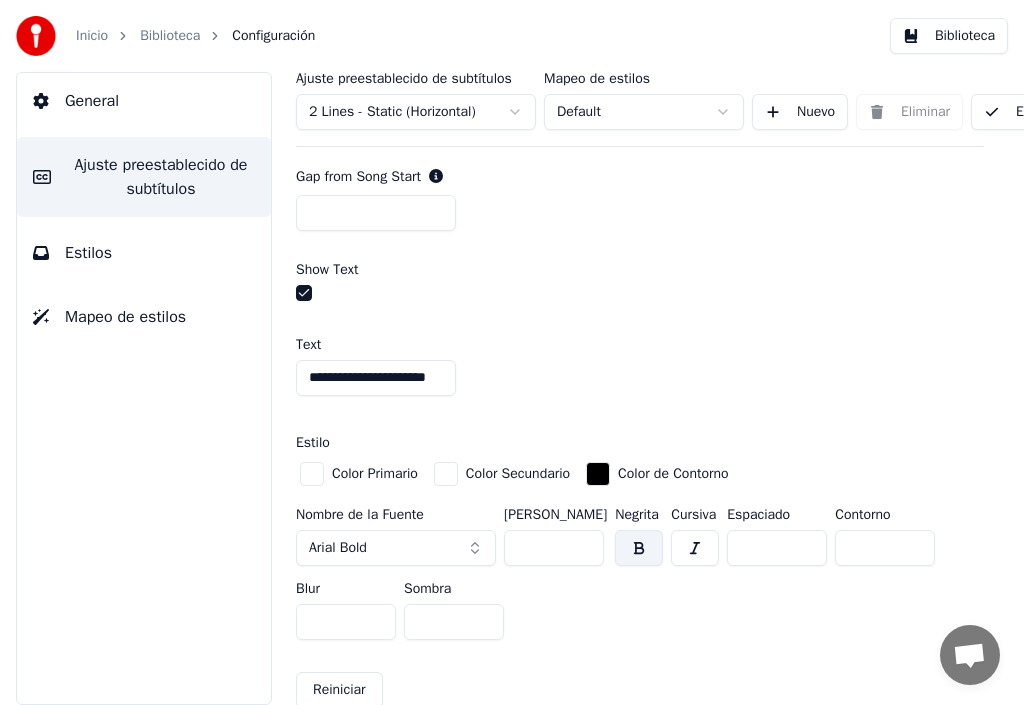 scroll, scrollTop: 0, scrollLeft: 9, axis: horizontal 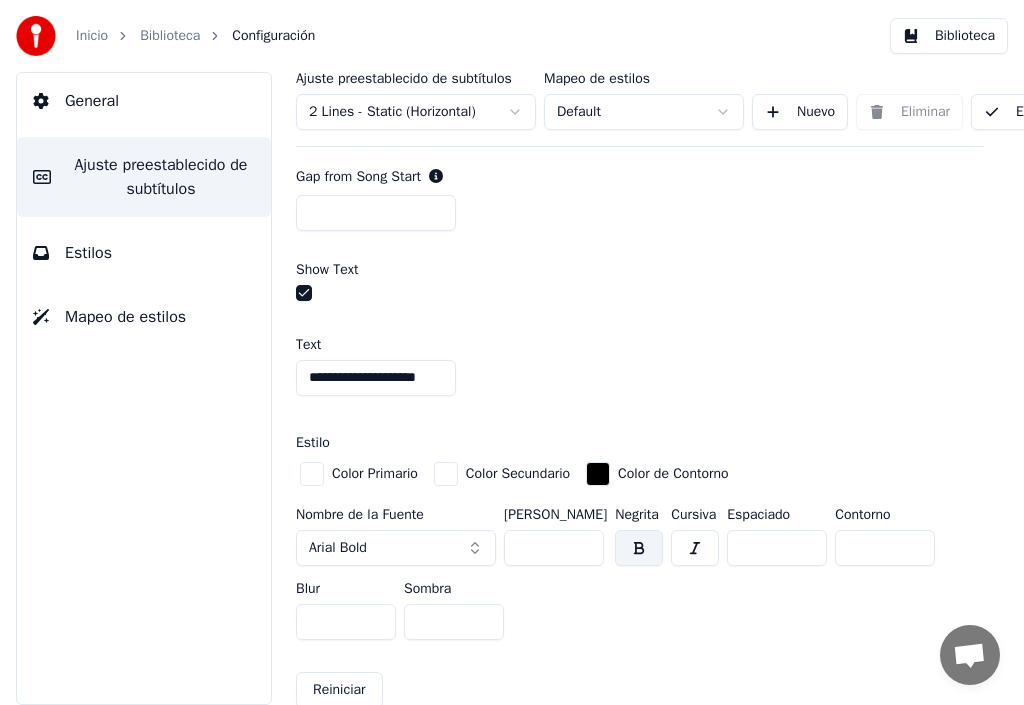click on "**********" at bounding box center (376, 378) 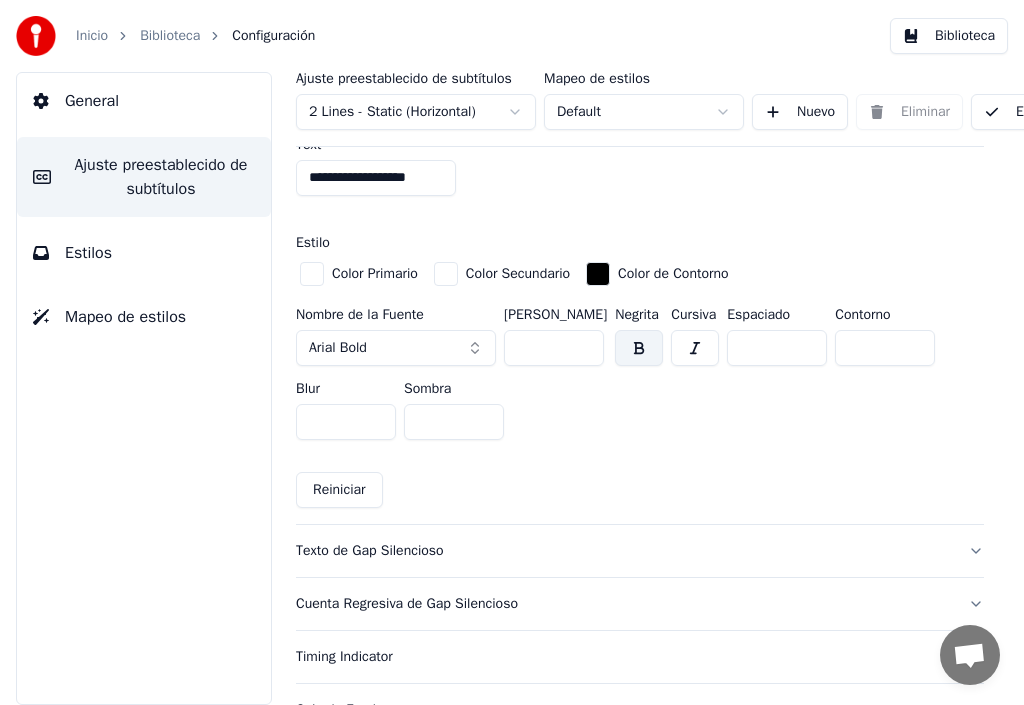 scroll, scrollTop: 1300, scrollLeft: 0, axis: vertical 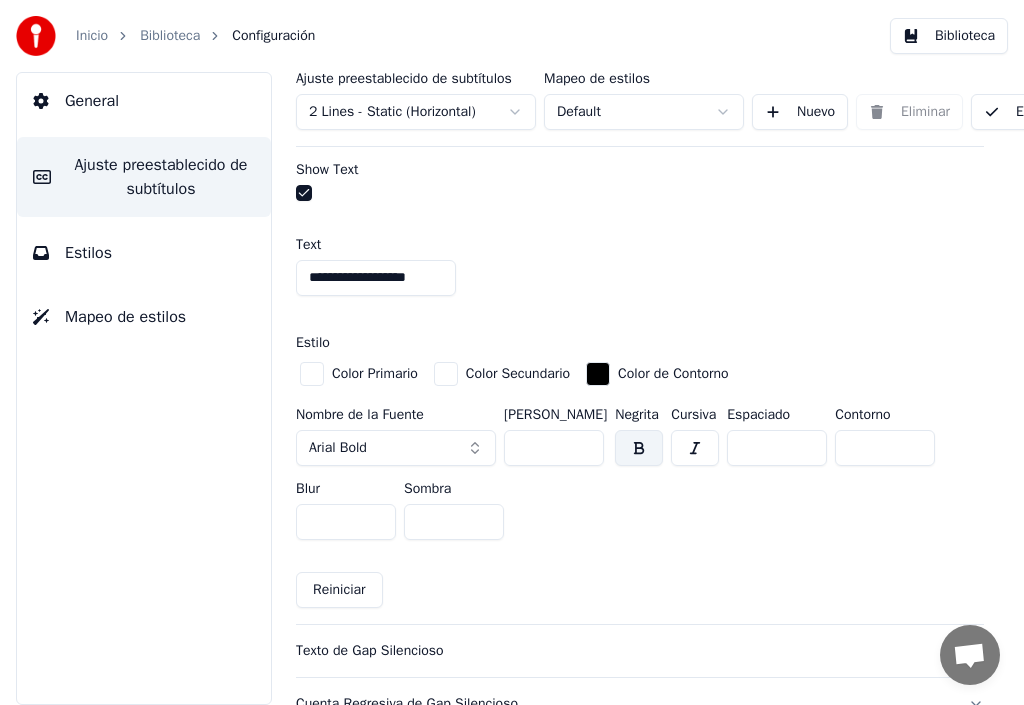 drag, startPoint x: 372, startPoint y: 276, endPoint x: 319, endPoint y: 287, distance: 54.129475 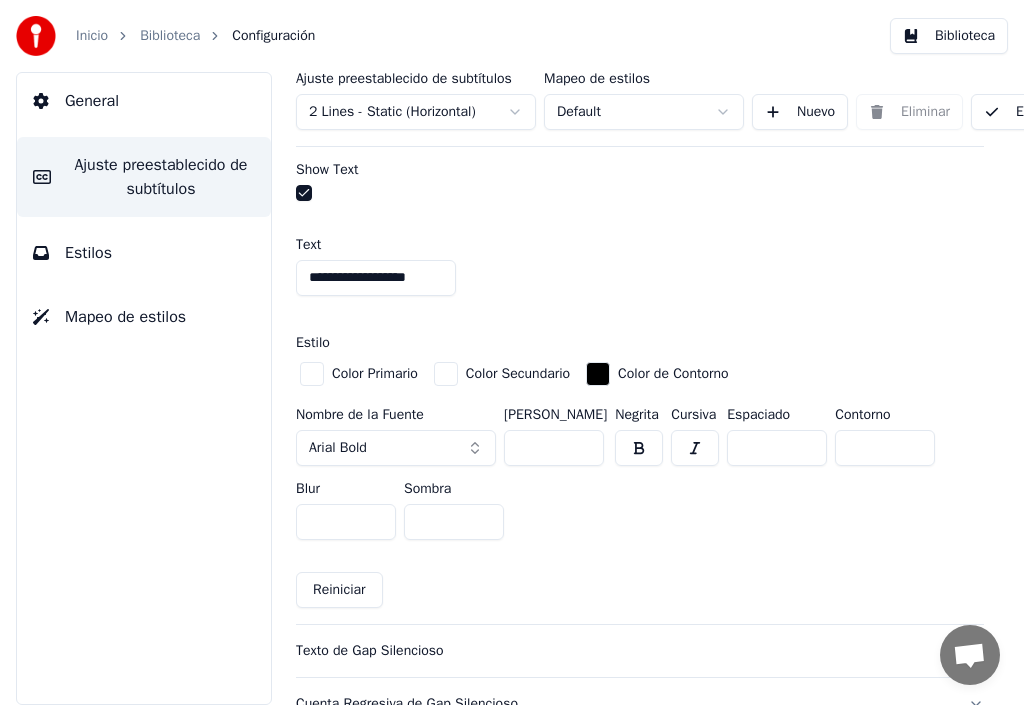 click on "Negrita" at bounding box center [639, 415] 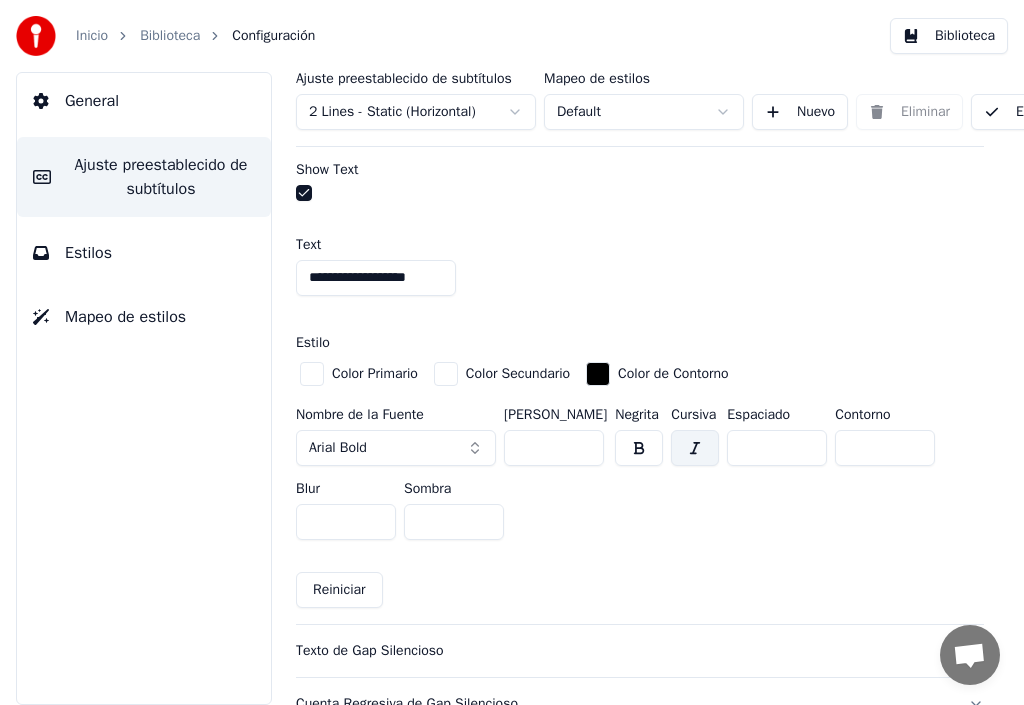 click at bounding box center [695, 448] 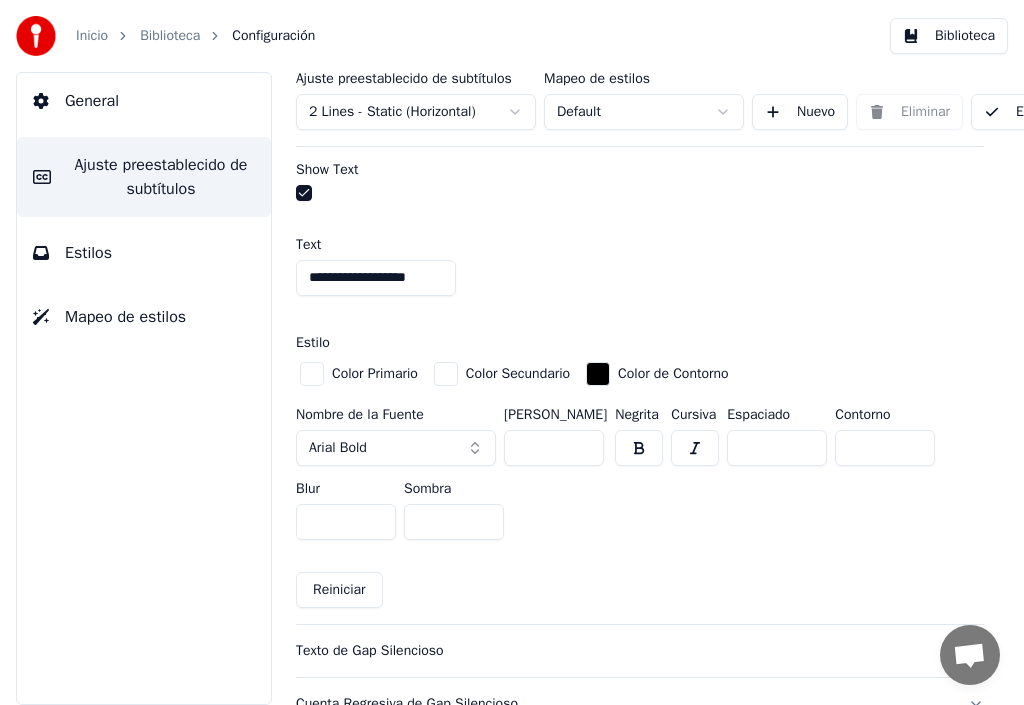 click at bounding box center (639, 448) 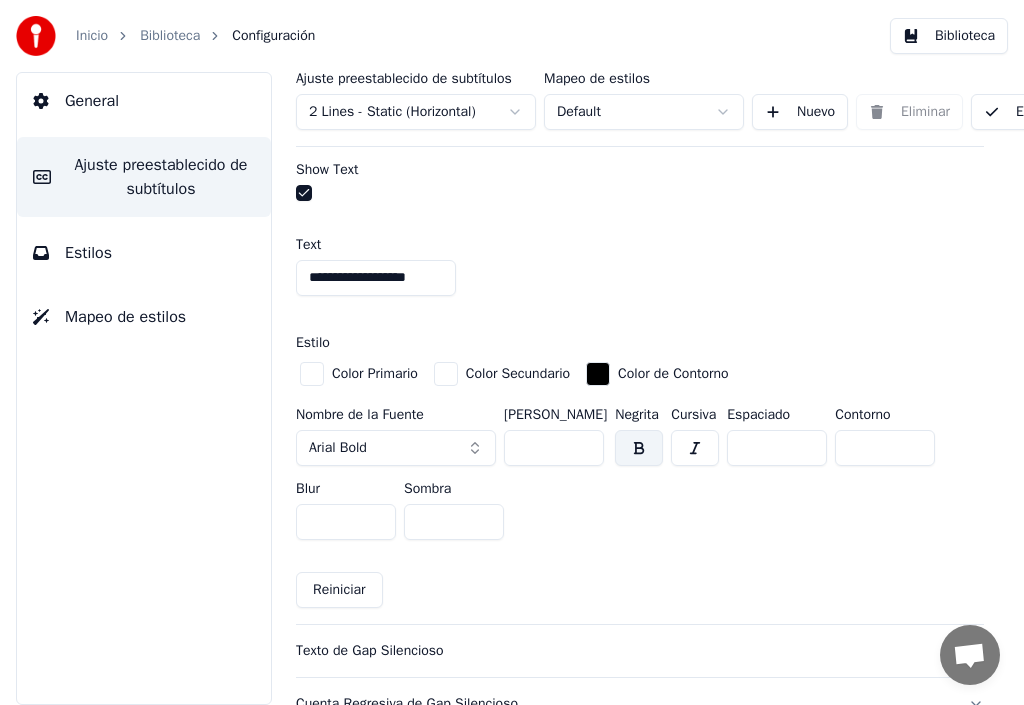 click on "Arial Bold" at bounding box center (396, 448) 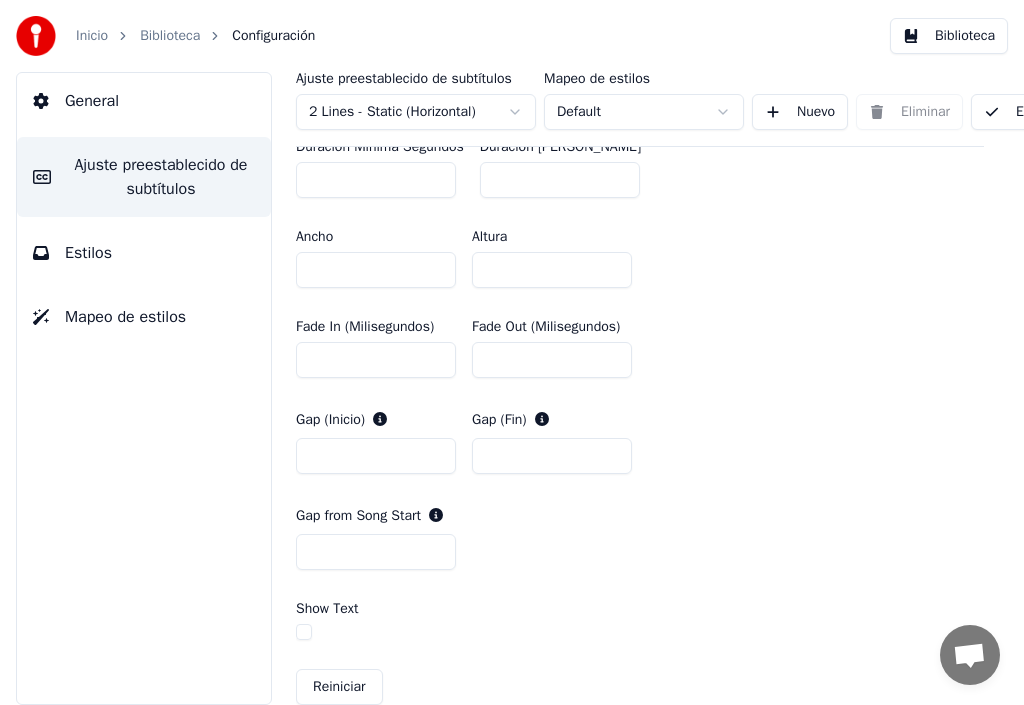 scroll, scrollTop: 967, scrollLeft: 0, axis: vertical 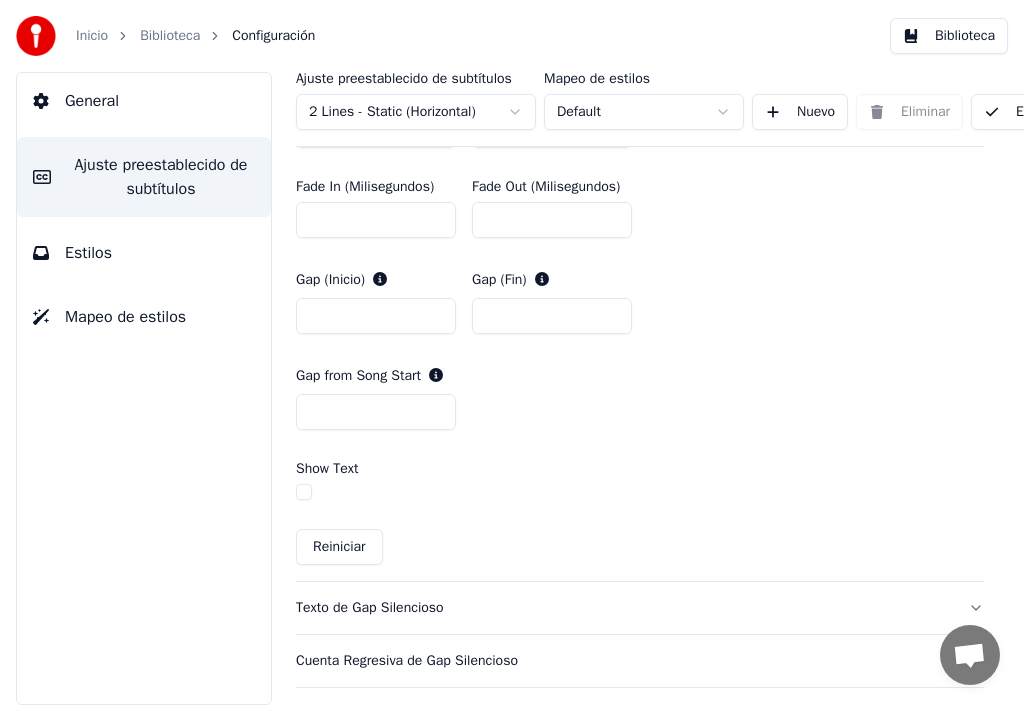 click at bounding box center [304, 492] 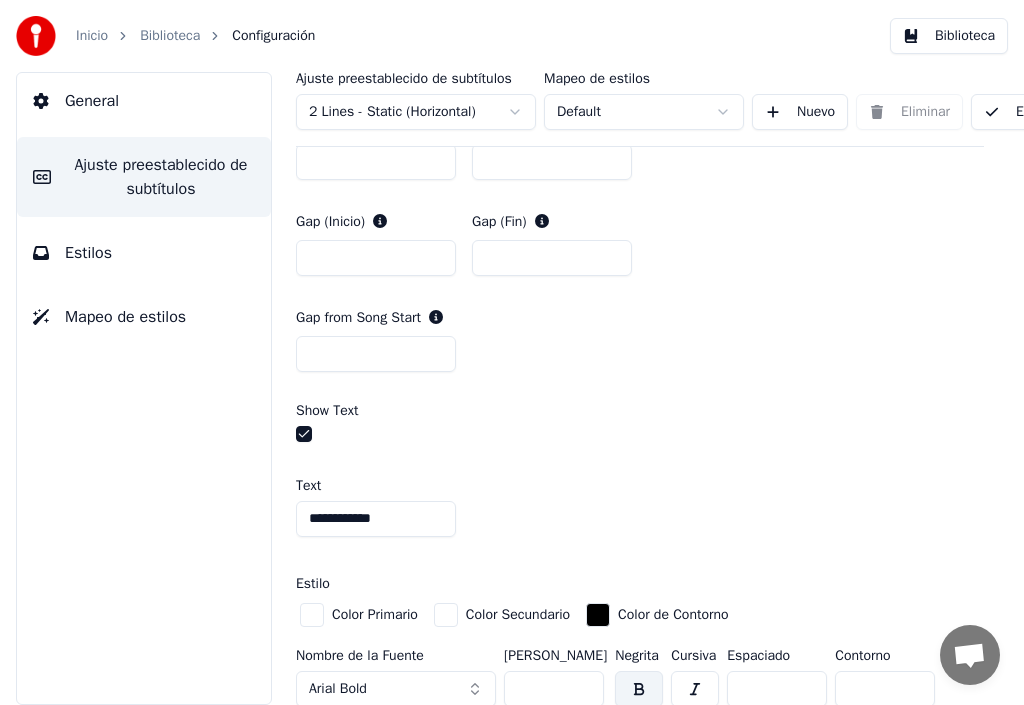 scroll, scrollTop: 1067, scrollLeft: 0, axis: vertical 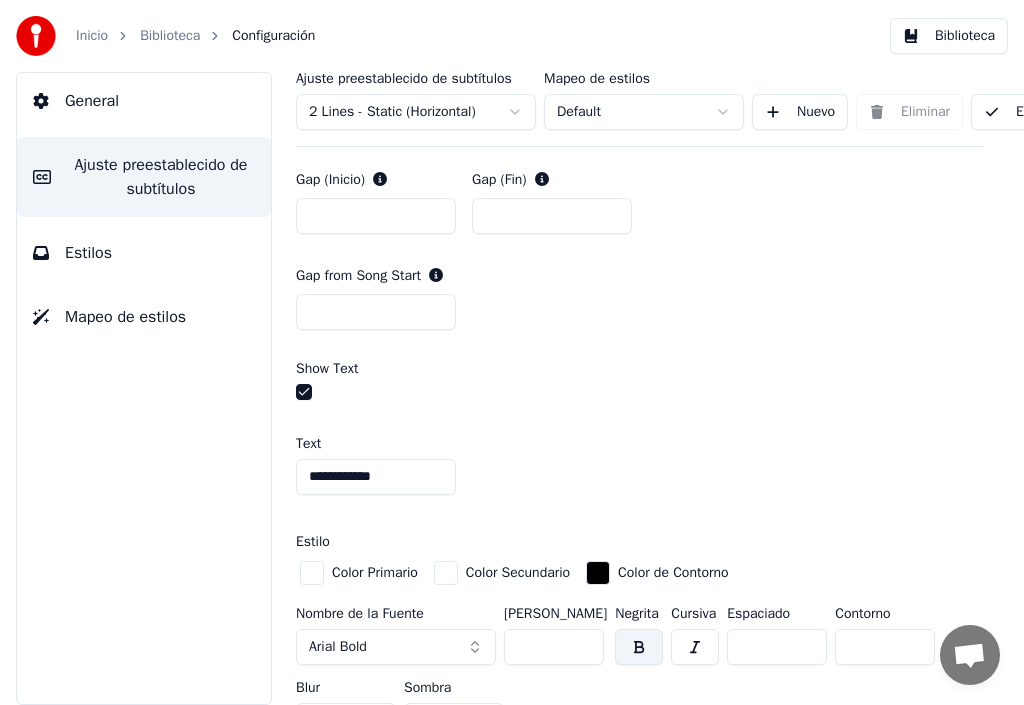 drag, startPoint x: 396, startPoint y: 477, endPoint x: 304, endPoint y: 475, distance: 92.021736 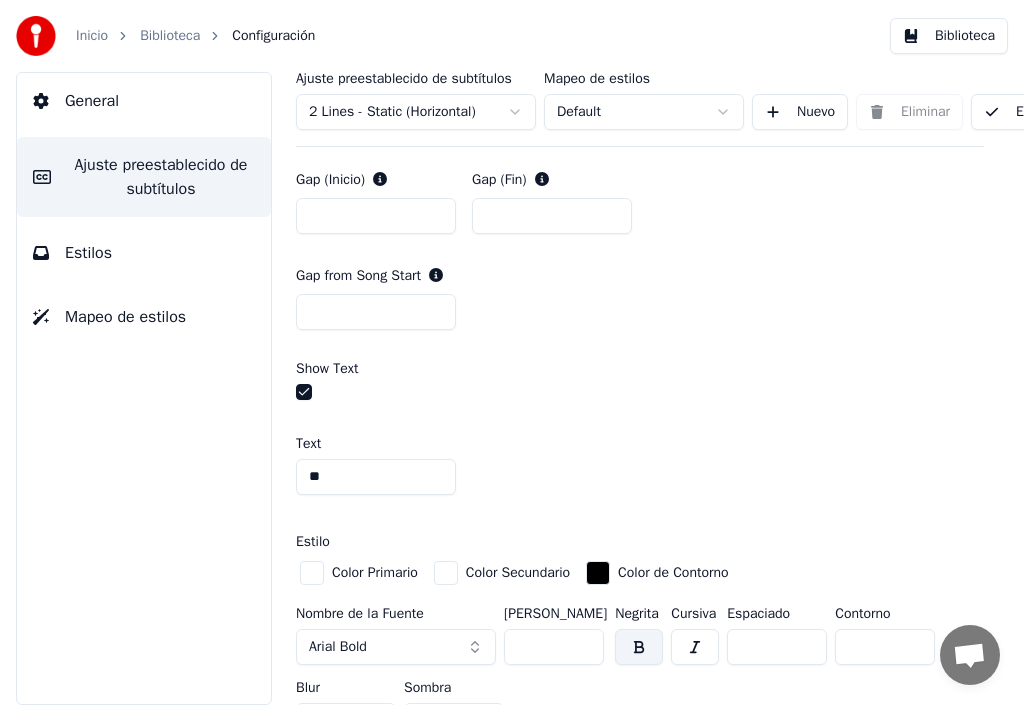type on "*" 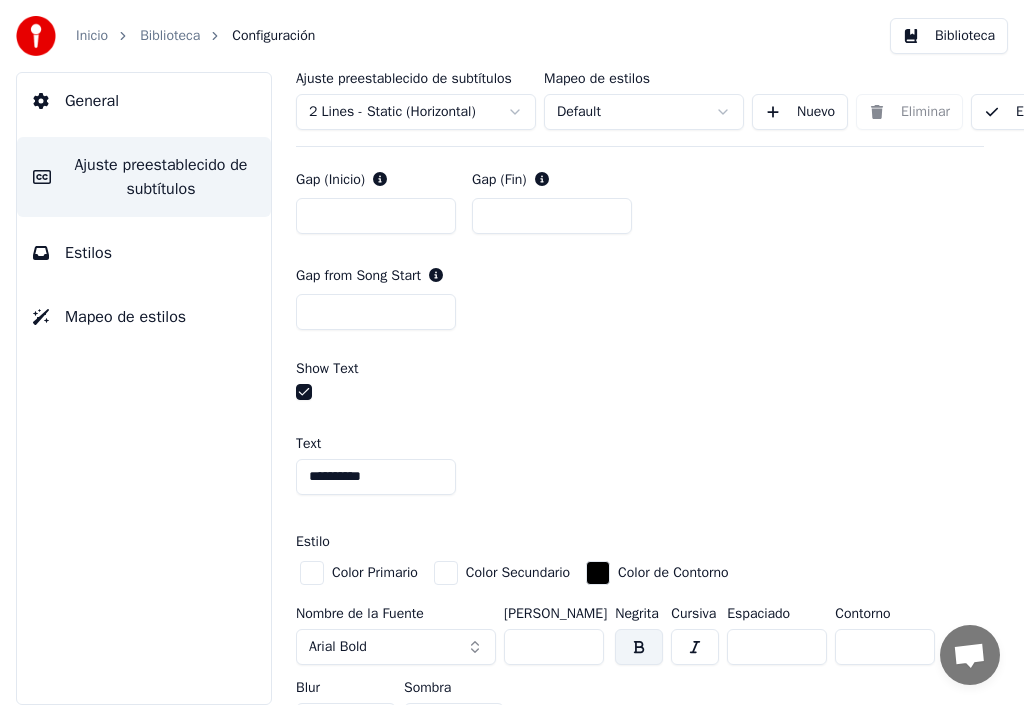 type on "**********" 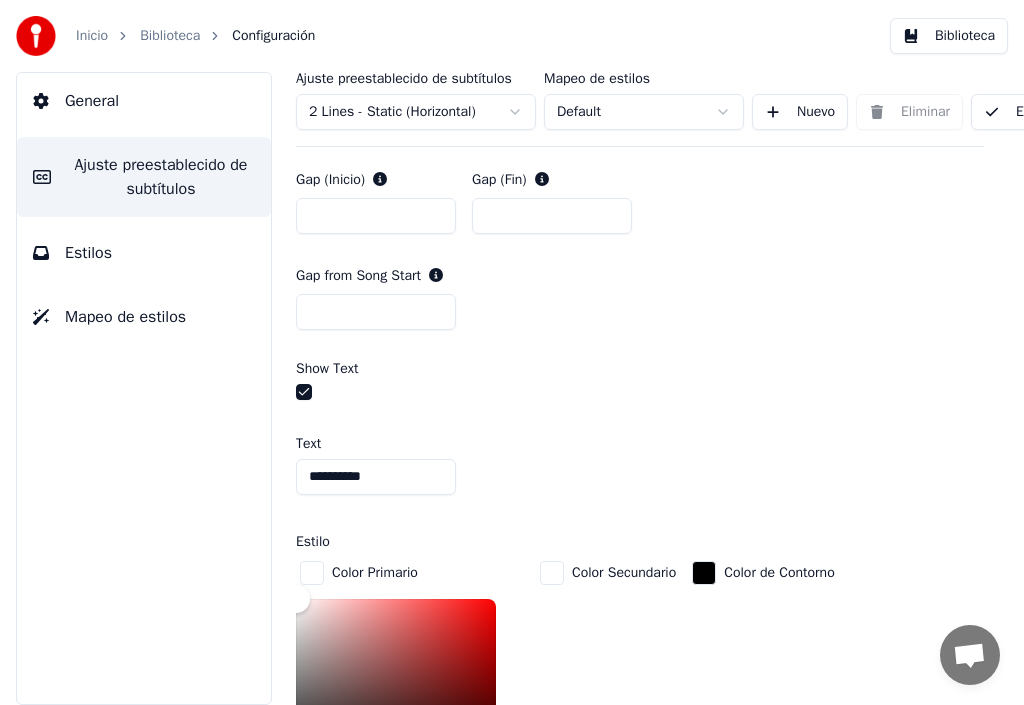 click at bounding box center (312, 573) 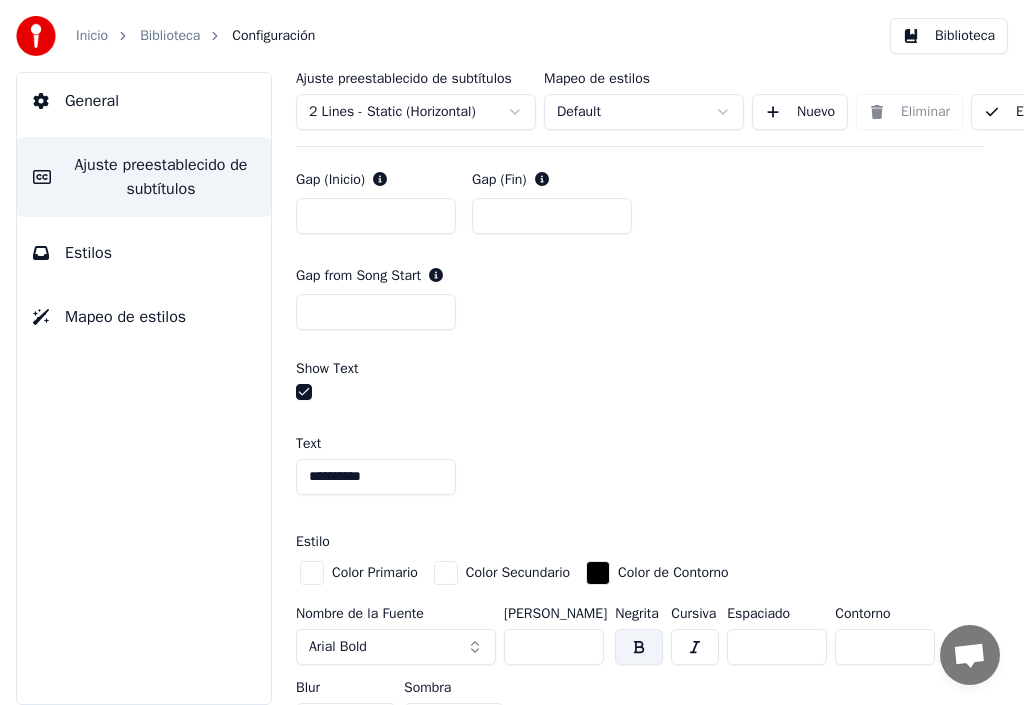 click at bounding box center (312, 573) 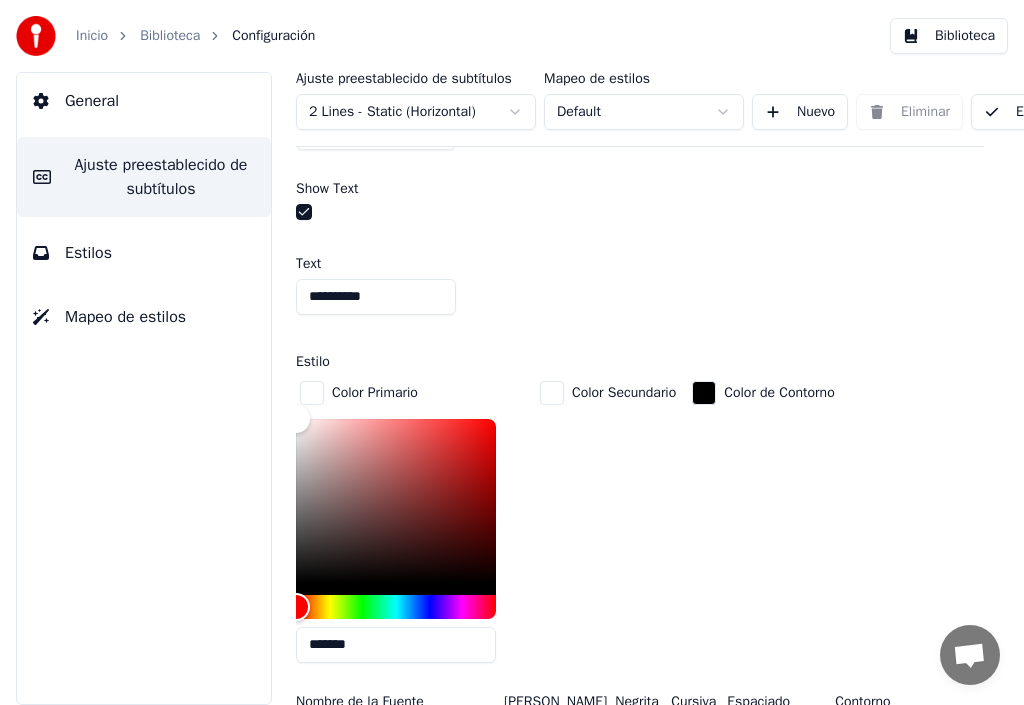 scroll, scrollTop: 1267, scrollLeft: 0, axis: vertical 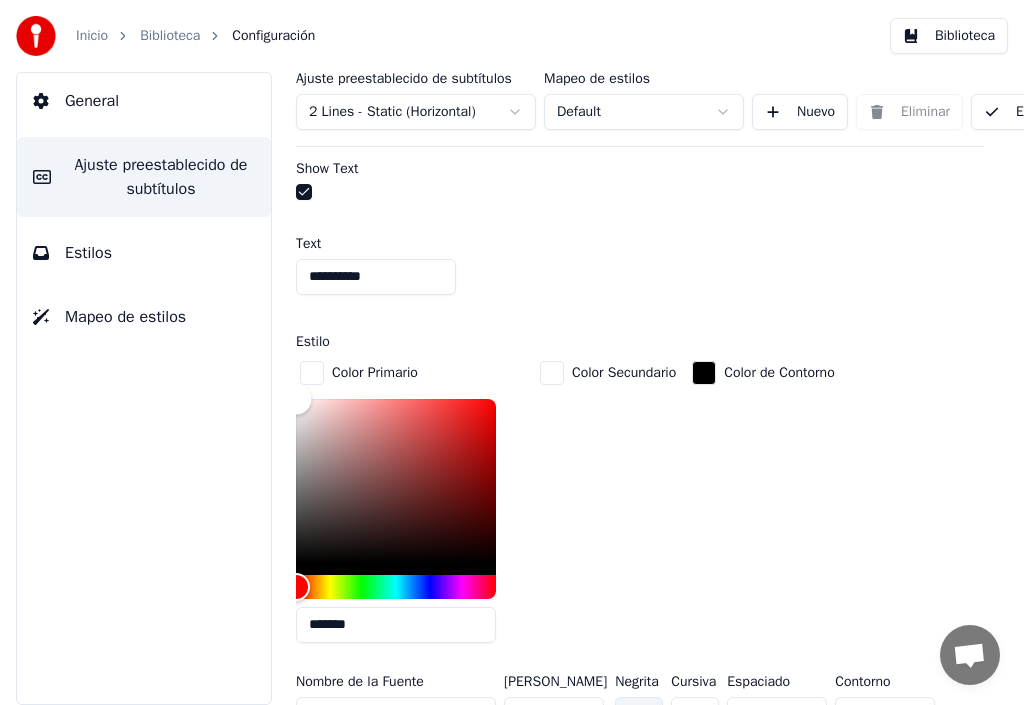 click at bounding box center [396, 481] 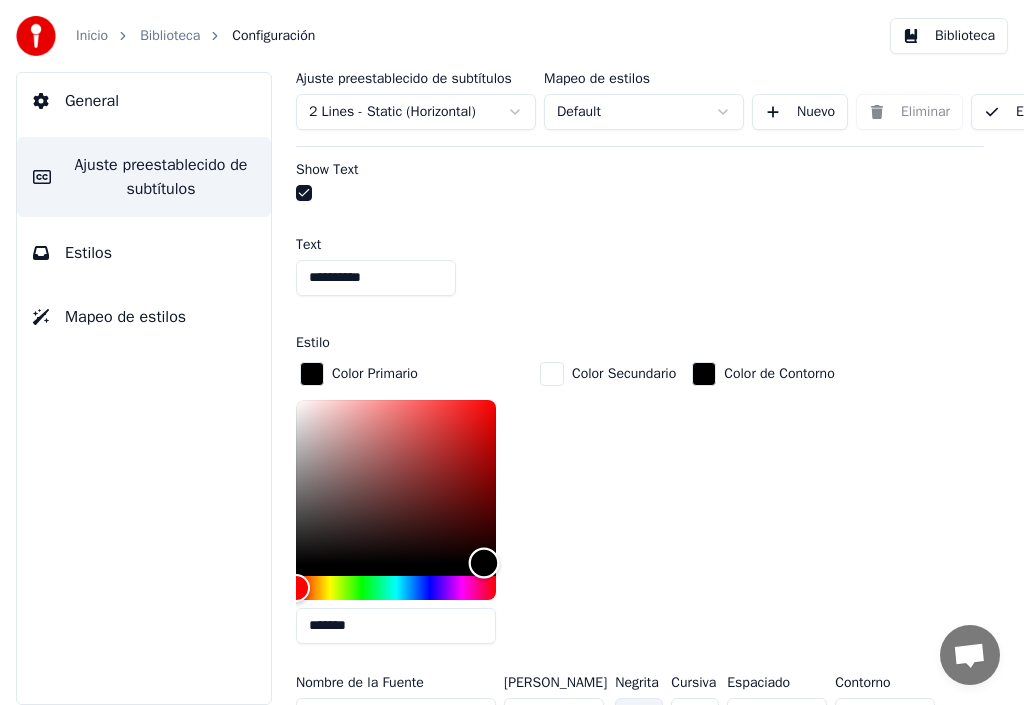 scroll, scrollTop: 1267, scrollLeft: 0, axis: vertical 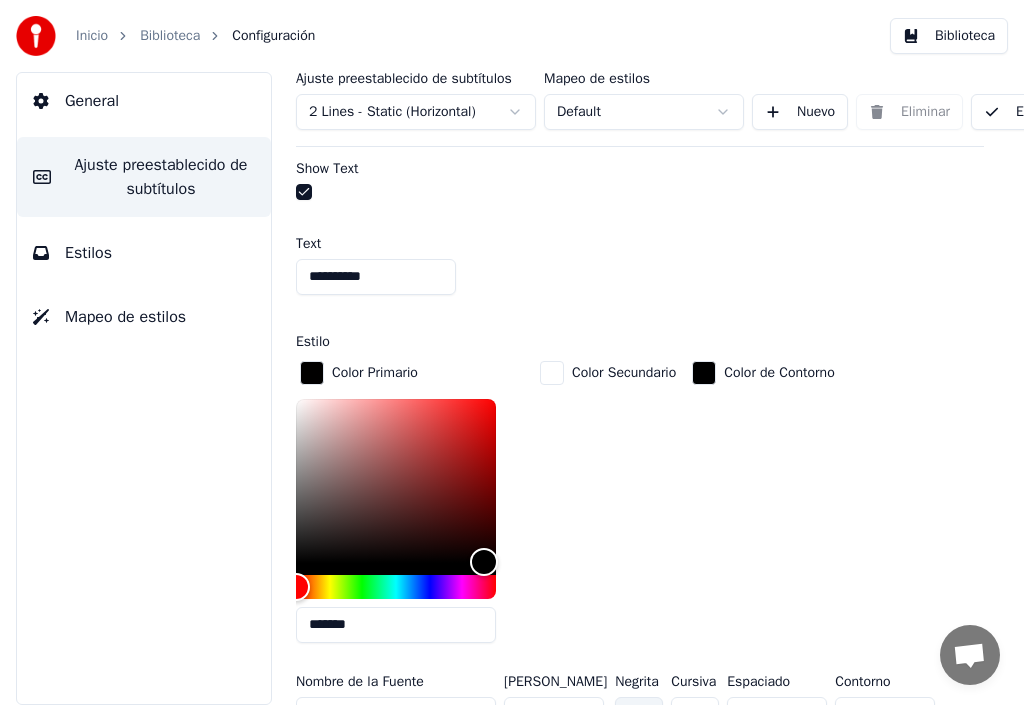 click at bounding box center (312, 373) 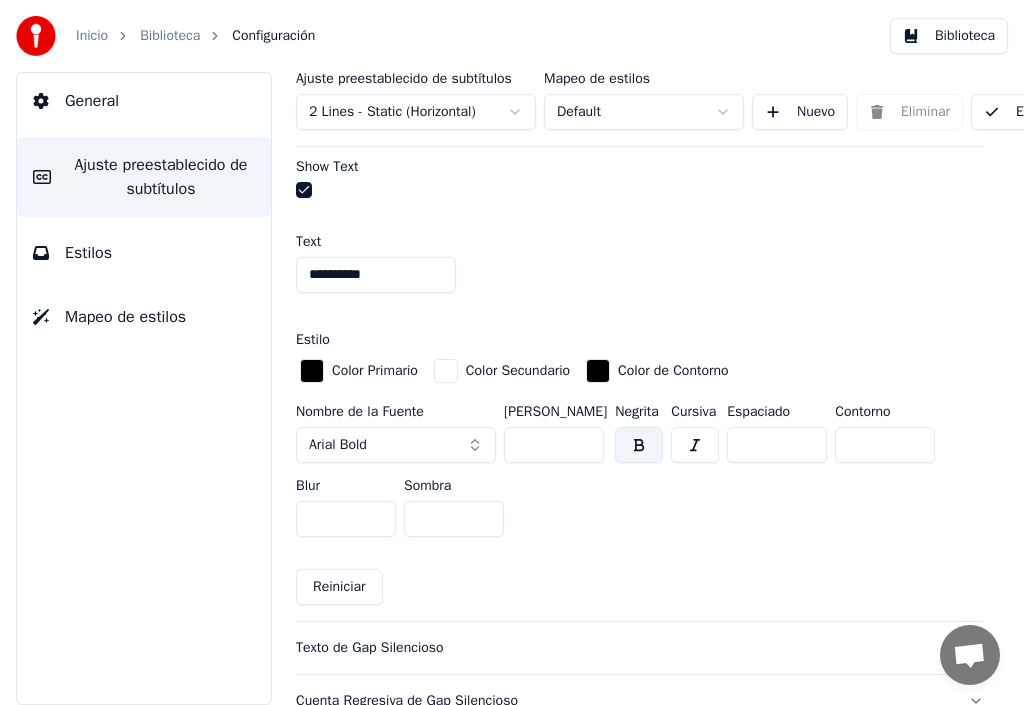 scroll, scrollTop: 1267, scrollLeft: 0, axis: vertical 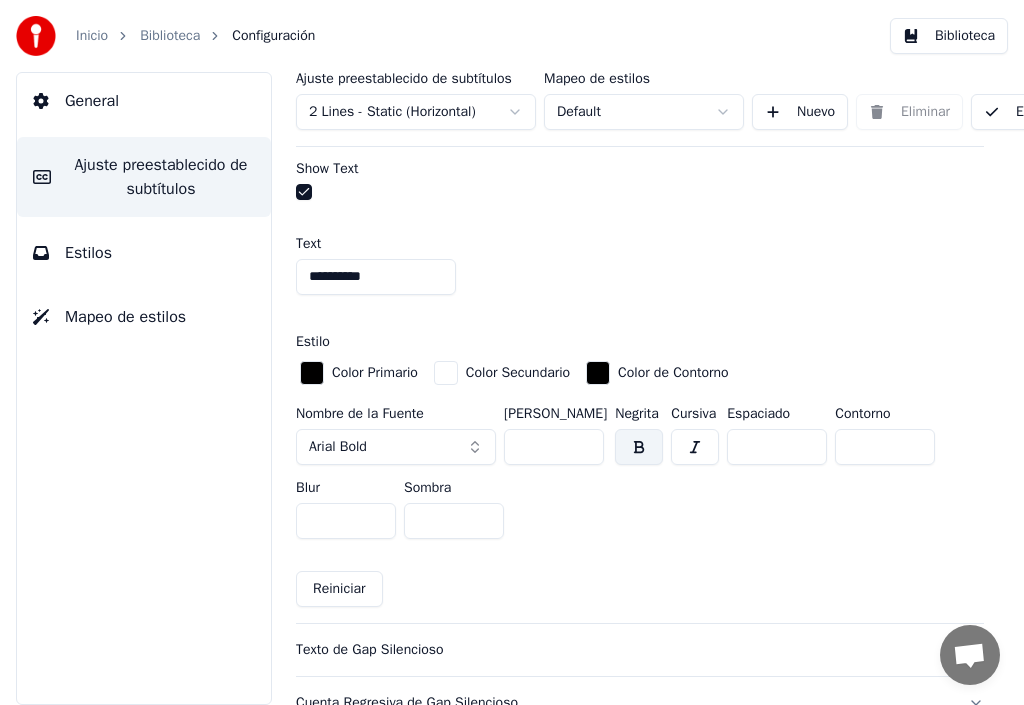 click at bounding box center [312, 373] 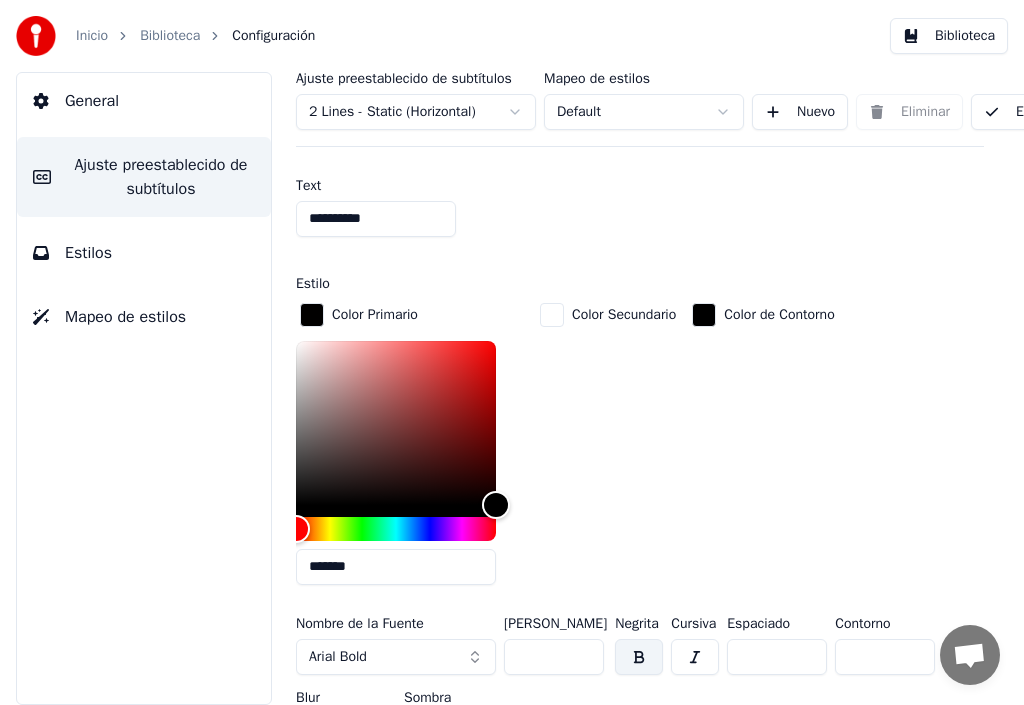 scroll, scrollTop: 1367, scrollLeft: 0, axis: vertical 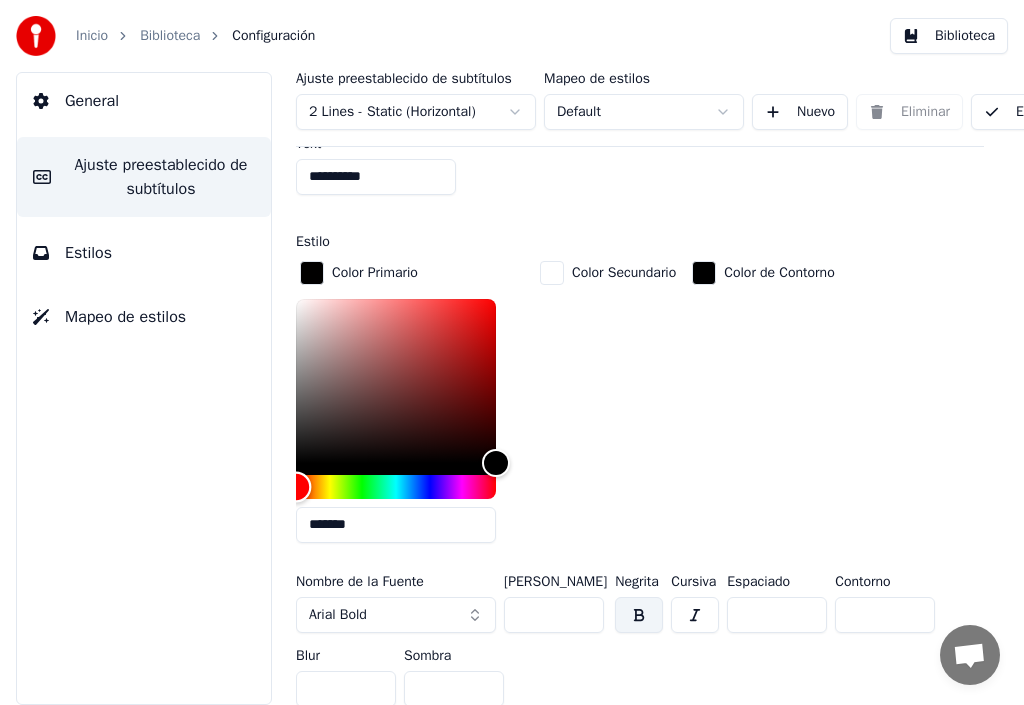 click at bounding box center (396, 487) 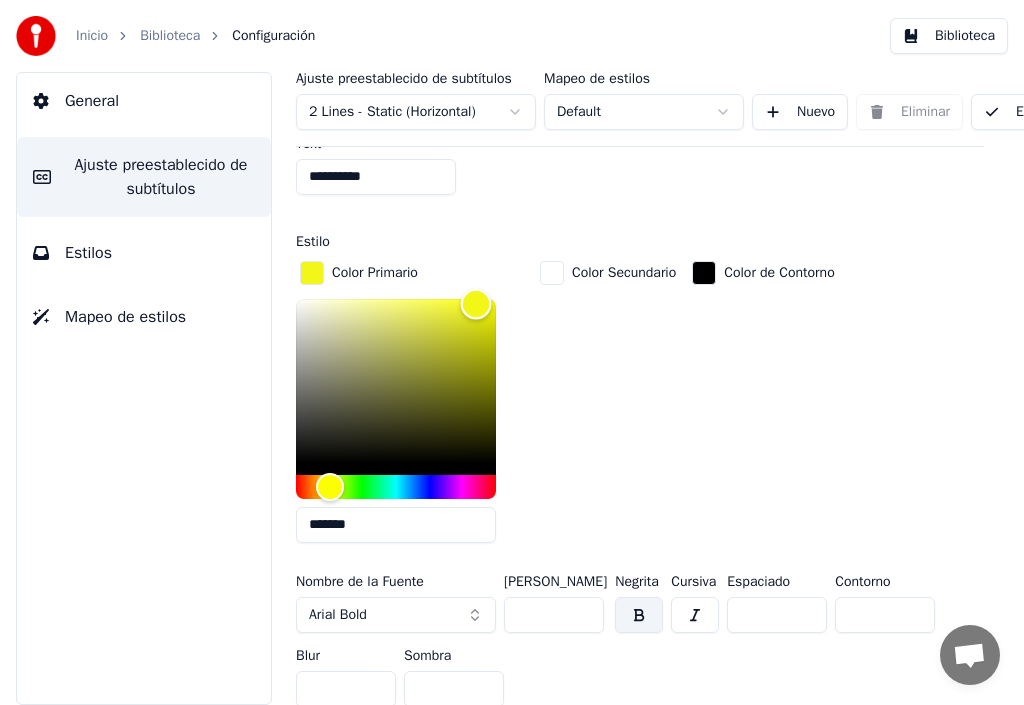 click at bounding box center (396, 381) 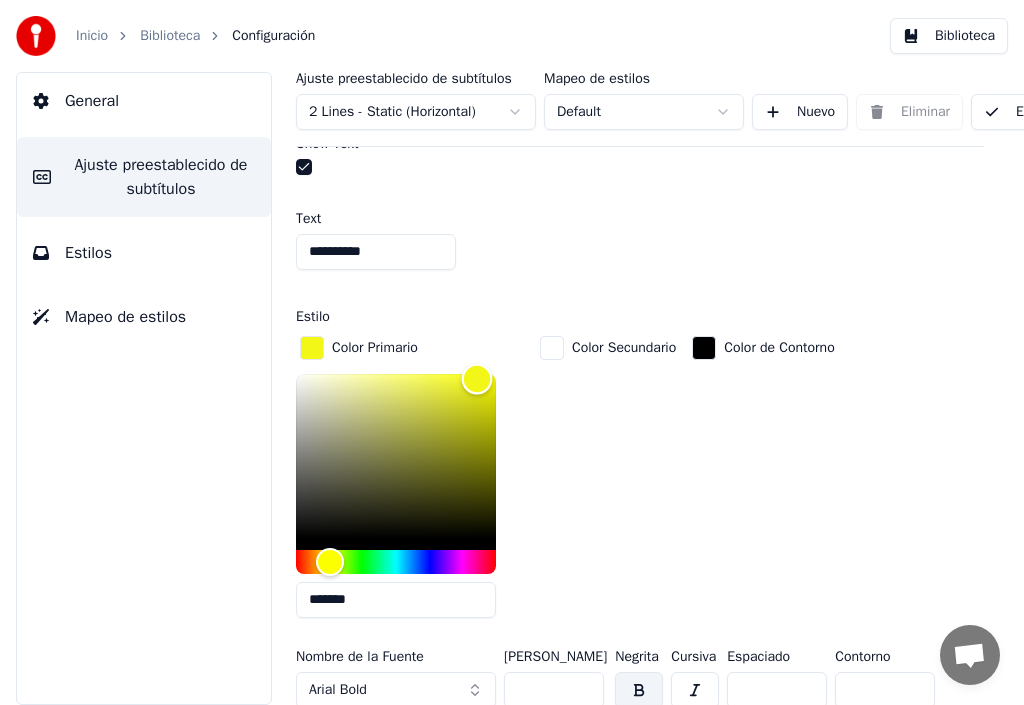 scroll, scrollTop: 1267, scrollLeft: 0, axis: vertical 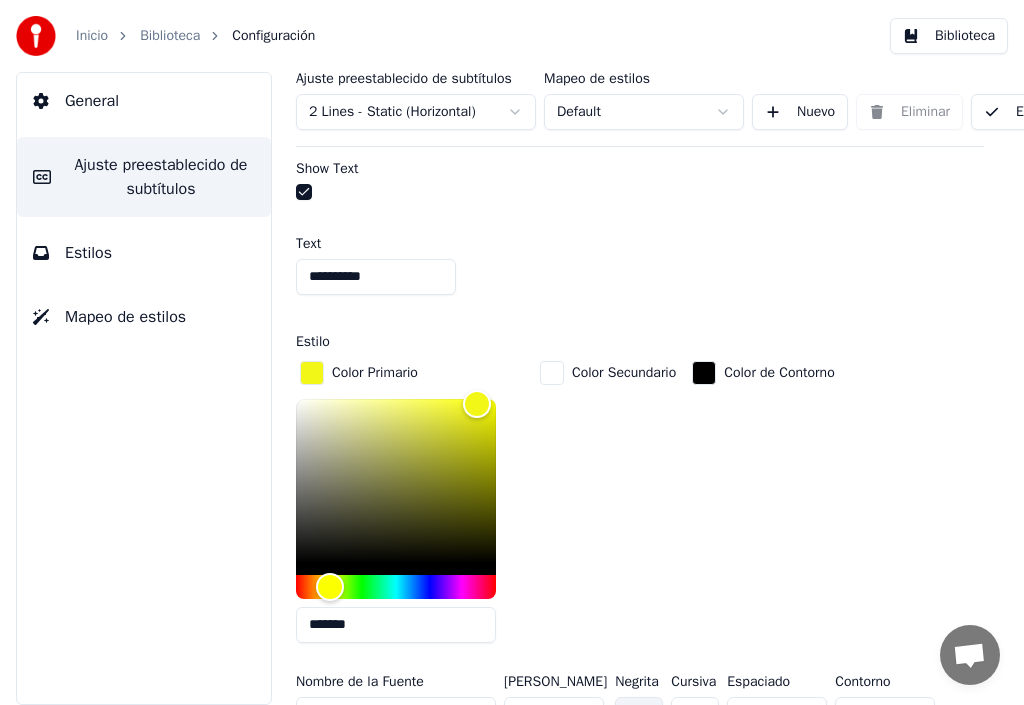 click on "**********" at bounding box center [376, 277] 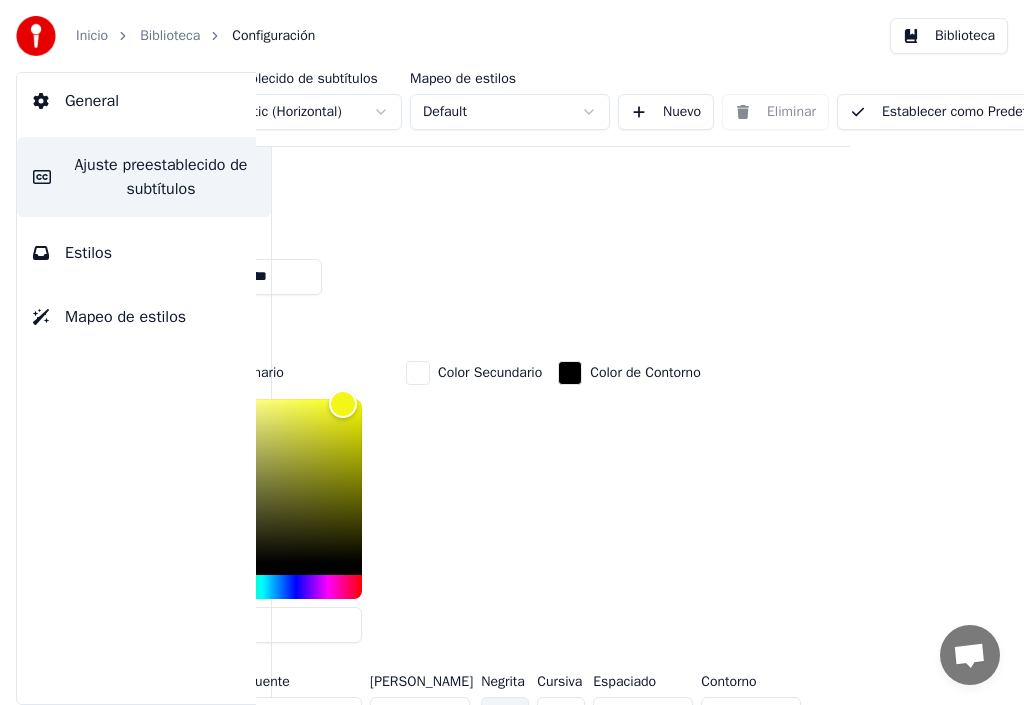 scroll, scrollTop: 1267, scrollLeft: 238, axis: both 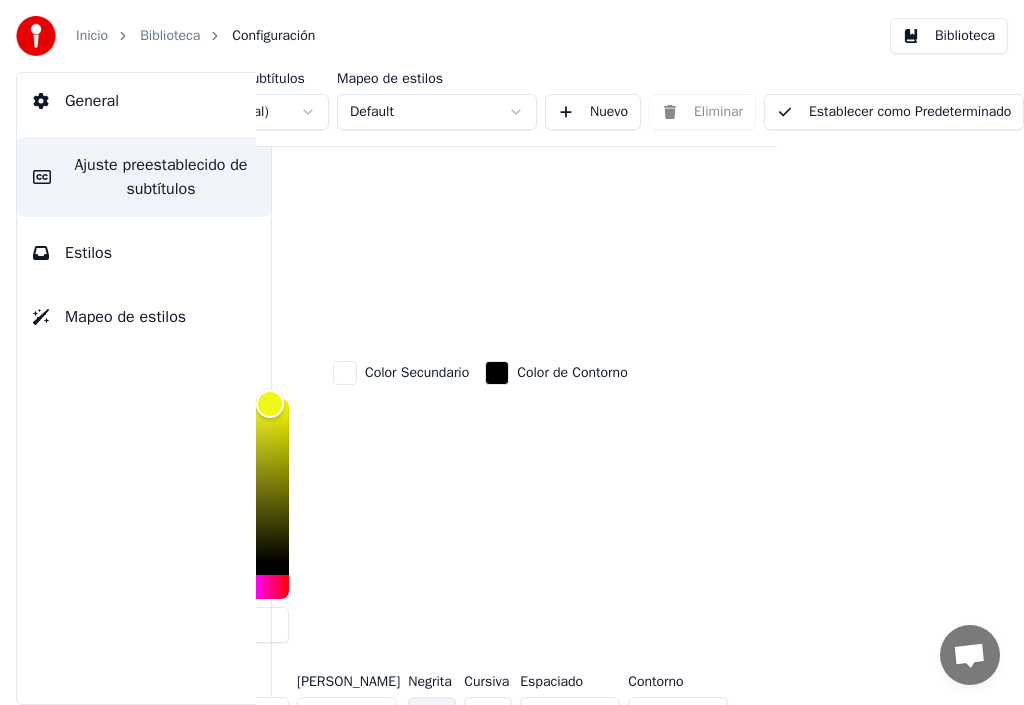 type on "**********" 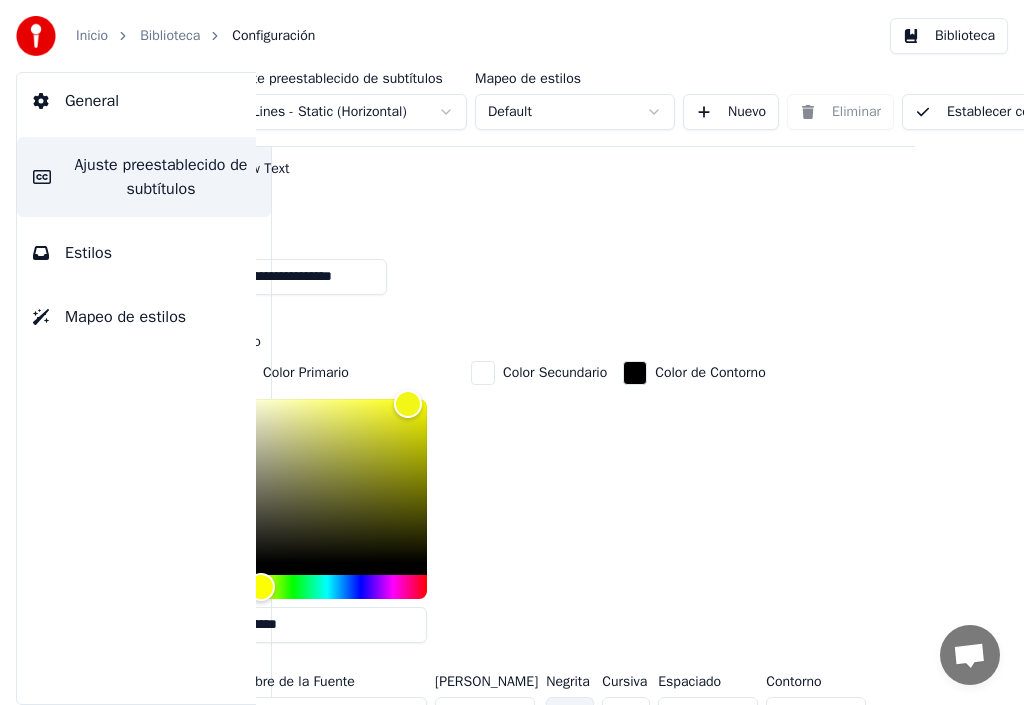 click on "Establecer como Predeterminado" at bounding box center [1032, 112] 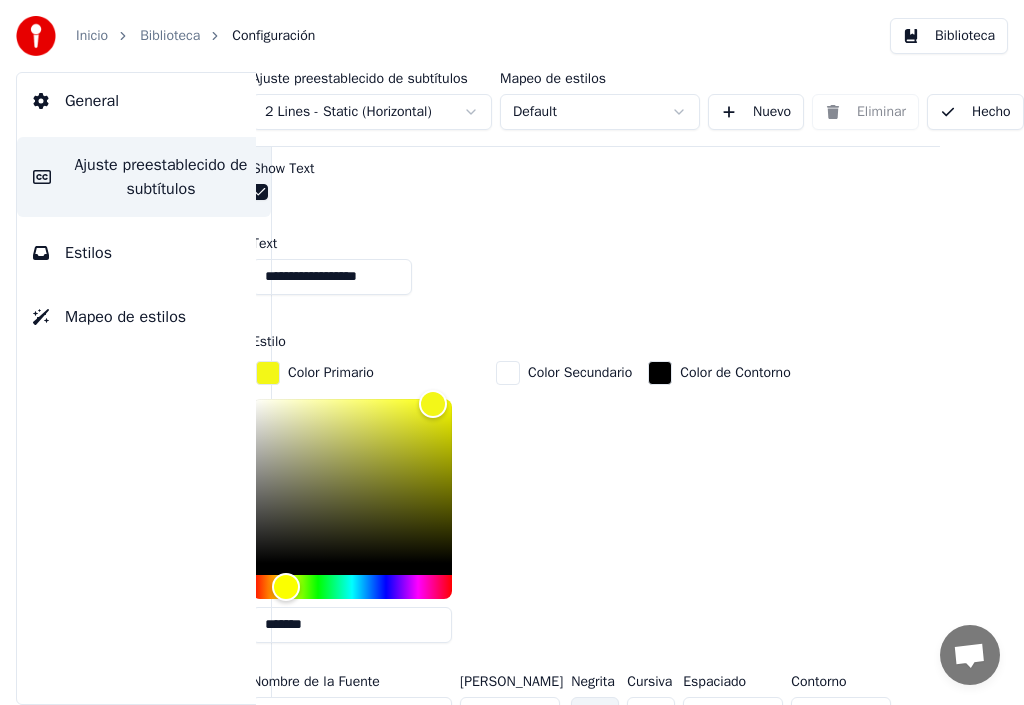 click on "Hecho" at bounding box center [975, 112] 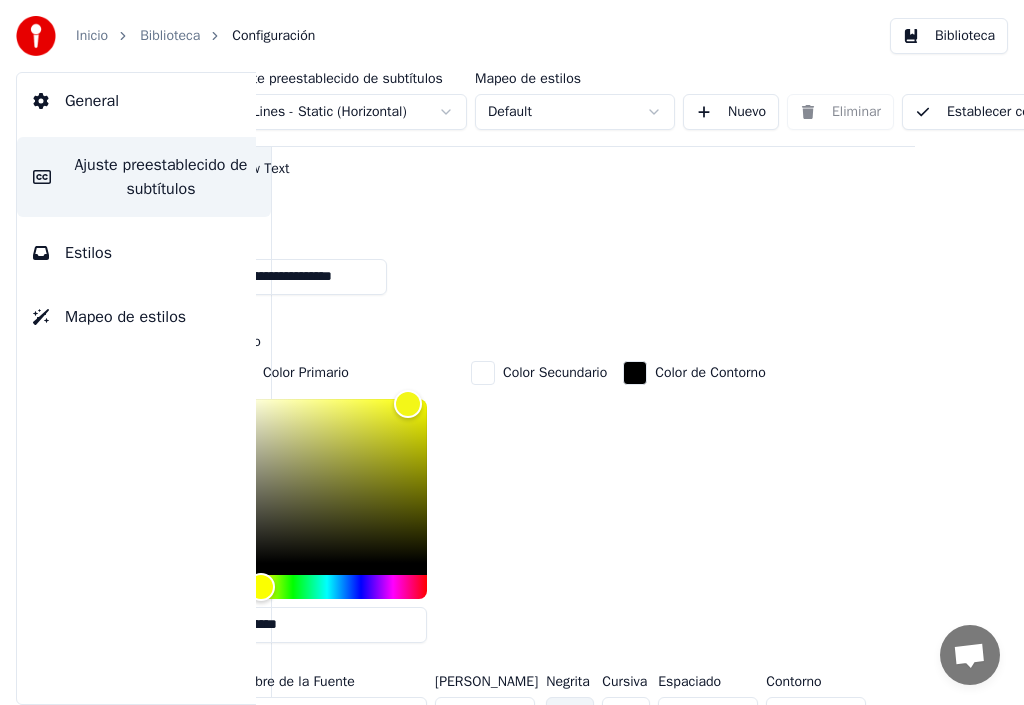click on "Biblioteca" at bounding box center (170, 36) 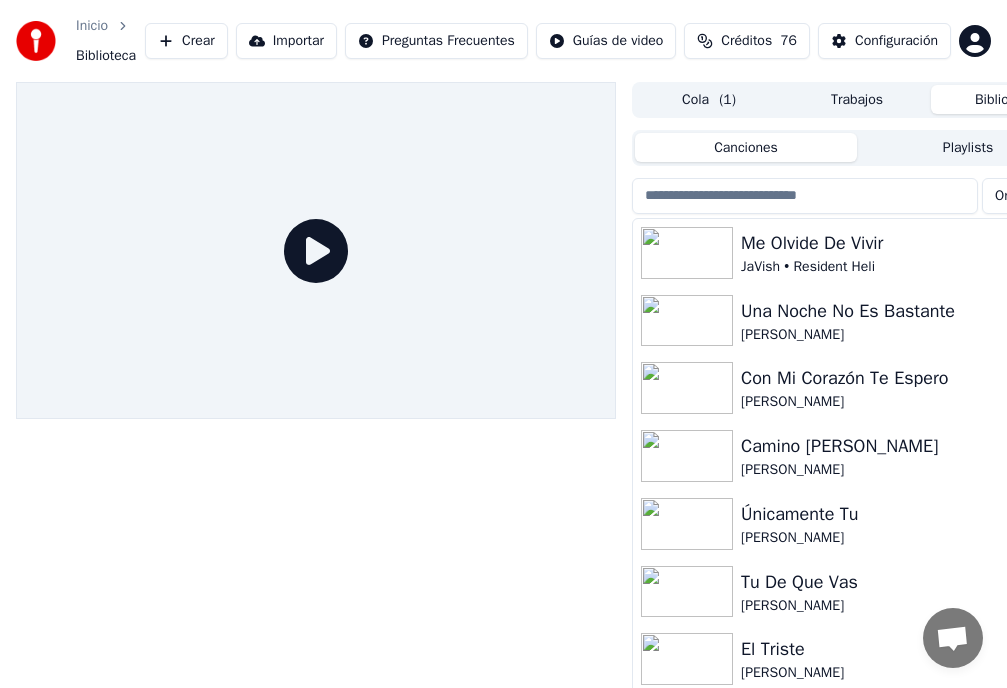 click on "Una Noche No Es Bastante" at bounding box center (897, 311) 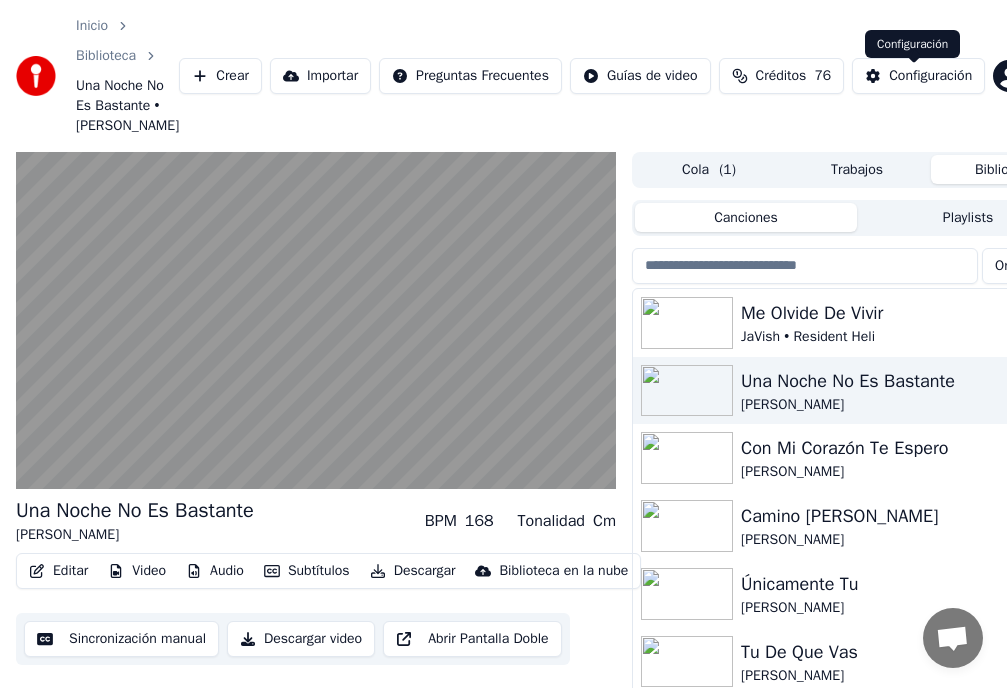 click on "Configuración" at bounding box center (930, 76) 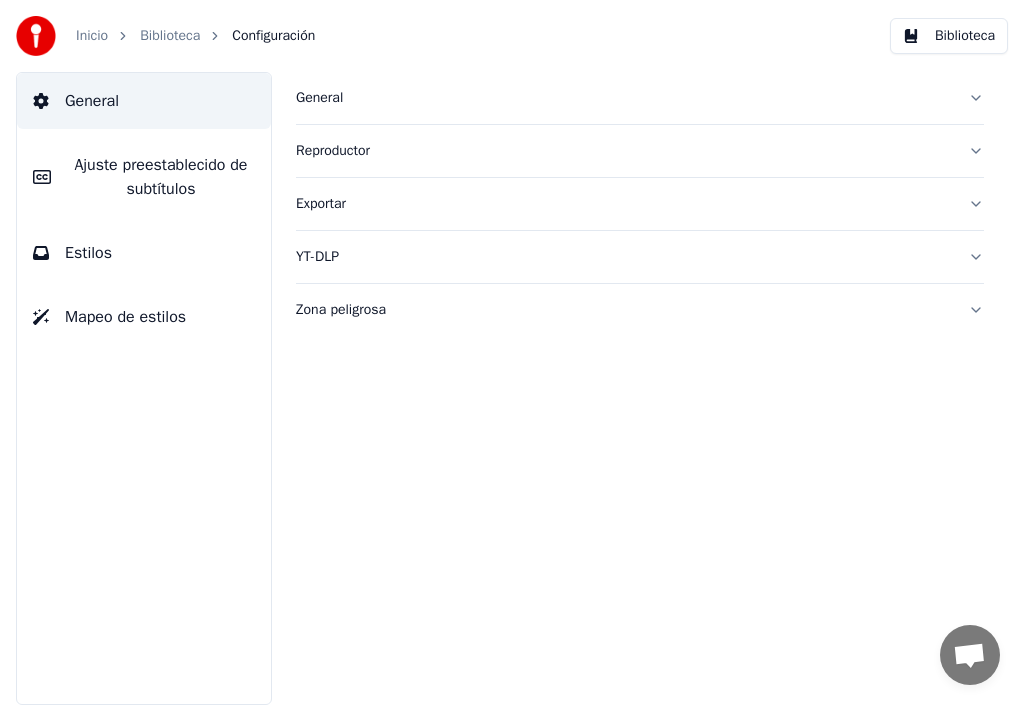 click on "Ajuste preestablecido de subtítulos" at bounding box center [161, 177] 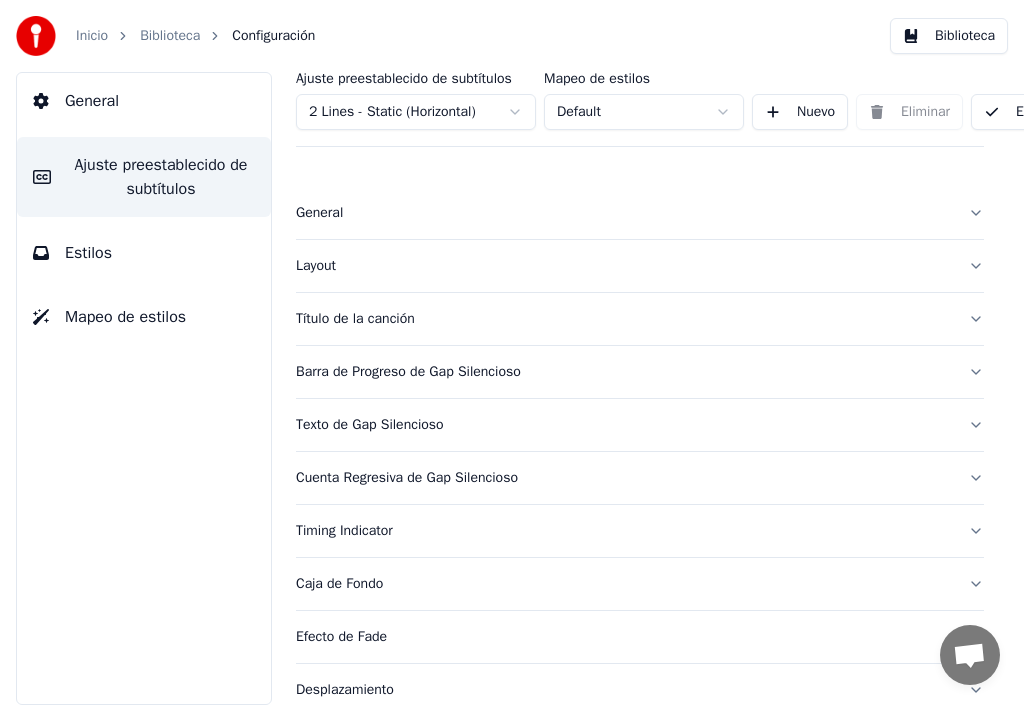 click on "Texto de Gap Silencioso" at bounding box center [624, 425] 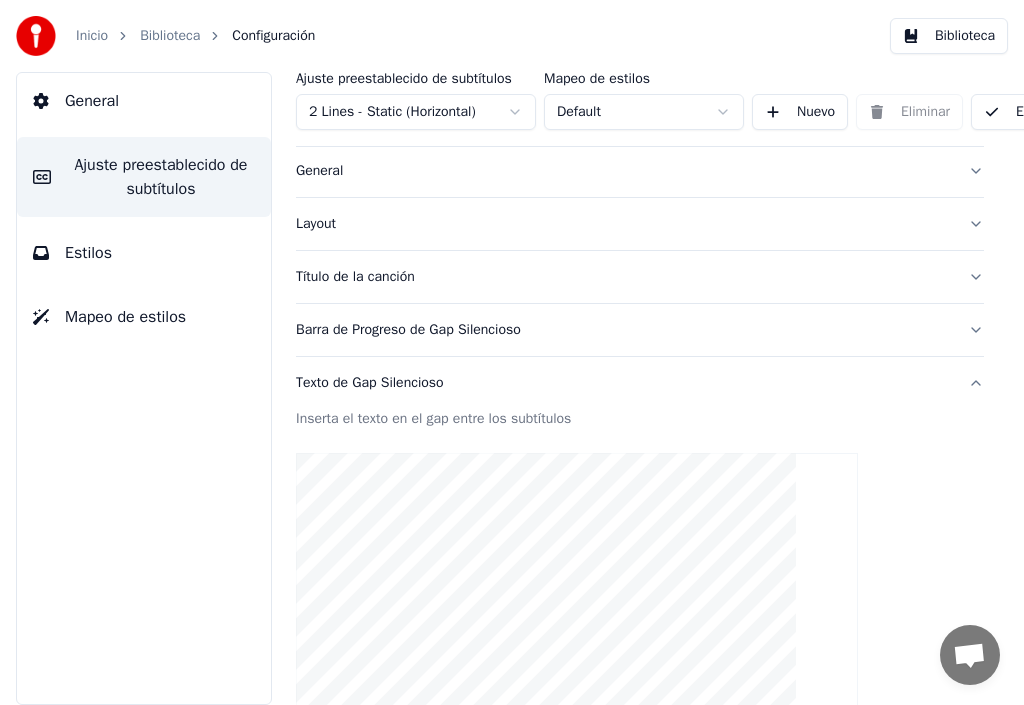 scroll, scrollTop: 0, scrollLeft: 0, axis: both 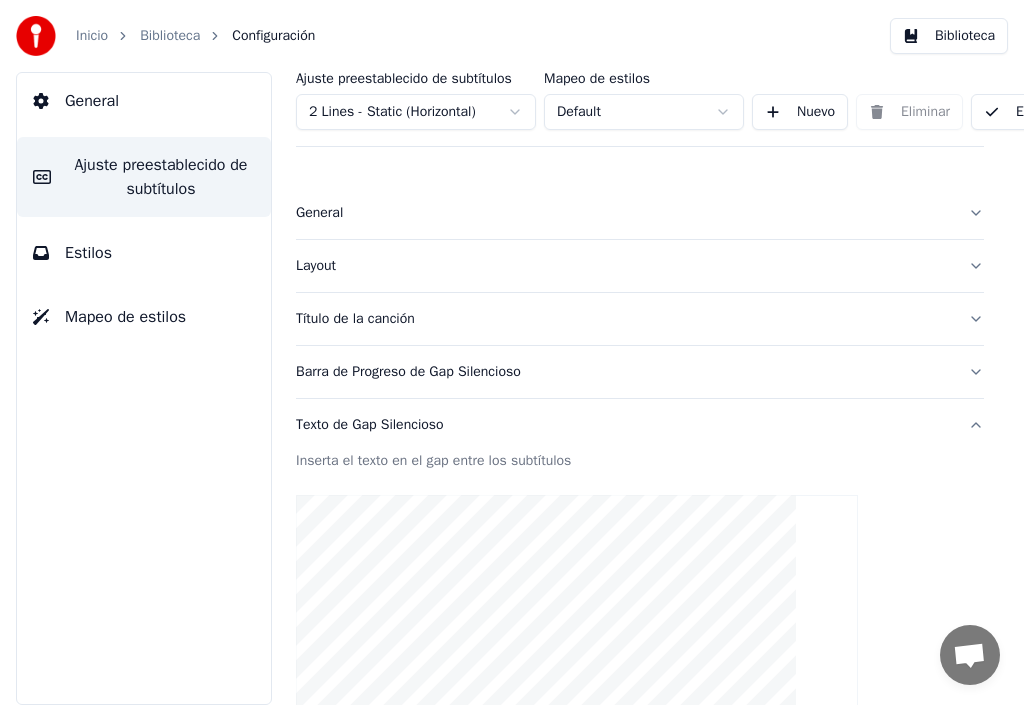 click on "Layout" at bounding box center [624, 266] 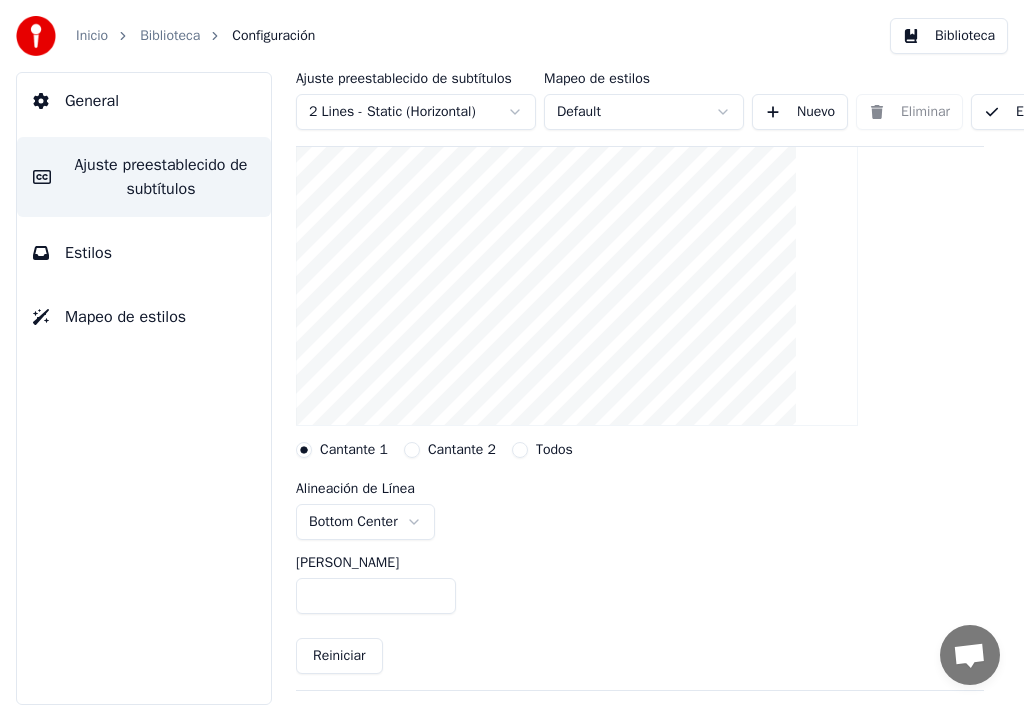 scroll, scrollTop: 200, scrollLeft: 0, axis: vertical 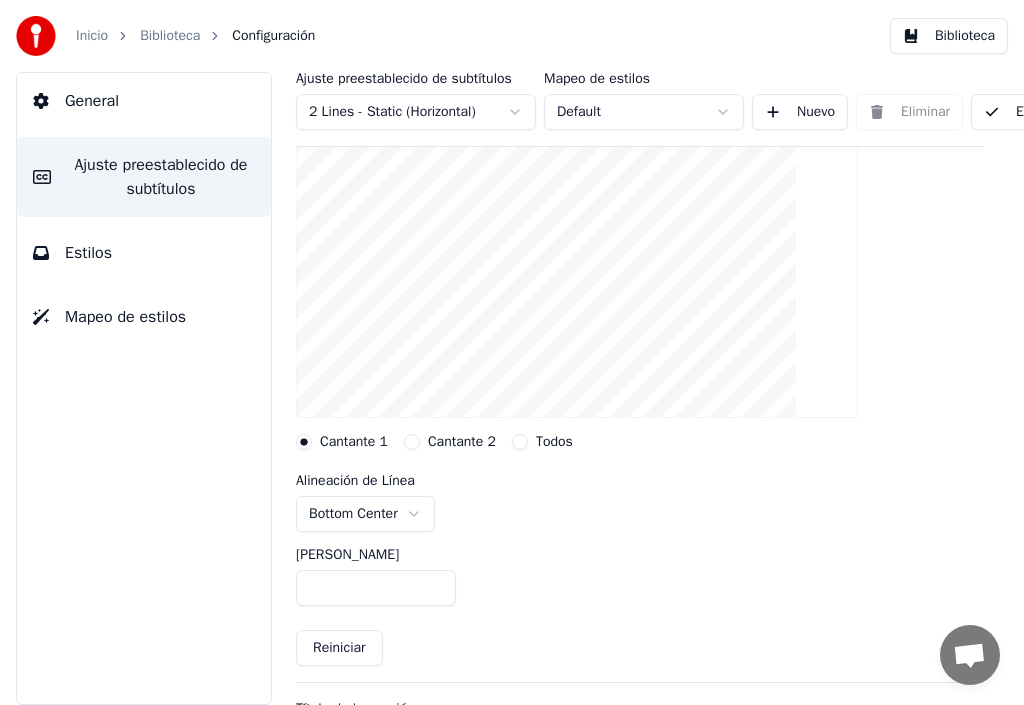 click on "Inicio Biblioteca Configuración Biblioteca General Ajuste preestablecido de subtítulos Estilos Mapeo de estilos Ajuste preestablecido de subtítulos 2 Lines - Static (Horizontal) Mapeo de estilos Default Nuevo Eliminar Establecer como Predeterminado General Layout Layout settings for subtitles Cantante 1 Cantante 2 Todos Alineación de Línea Bottom Center Margen Inferior ** Reiniciar Título de la canción Barra de Progreso de Gap Silencioso Texto de Gap Silencioso Cuenta Regresiva de Gap Silencioso Timing Indicator Caja de Fondo Efecto de Fade Desplazamiento Máximo de caracteres por línea Dividir Línea Automáticamente" at bounding box center [512, 352] 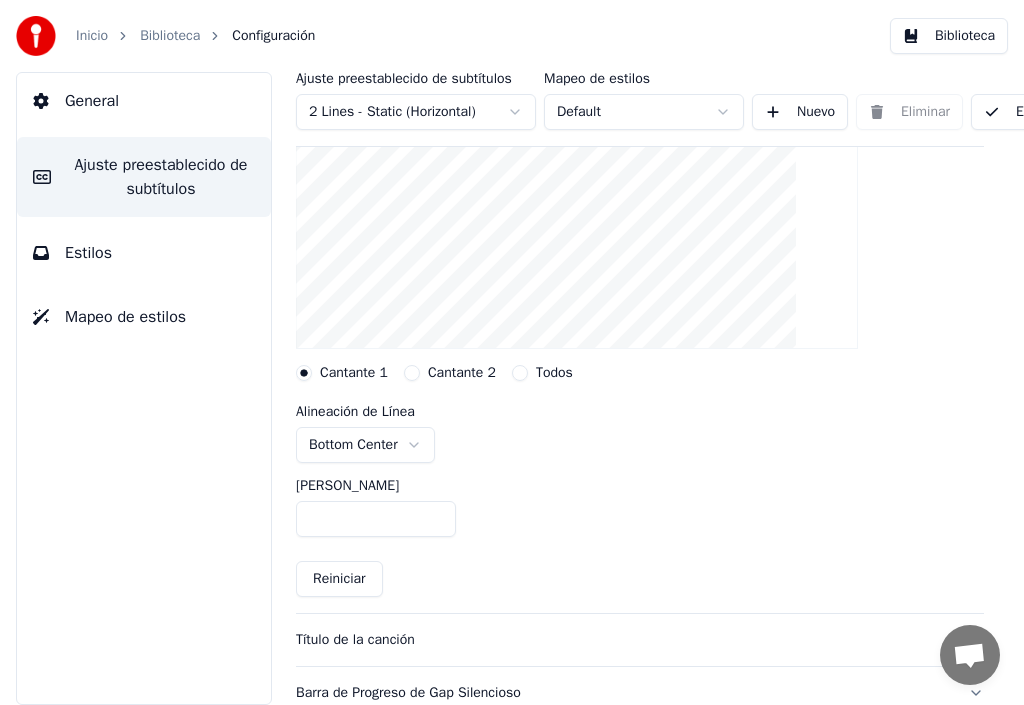 scroll, scrollTop: 400, scrollLeft: 0, axis: vertical 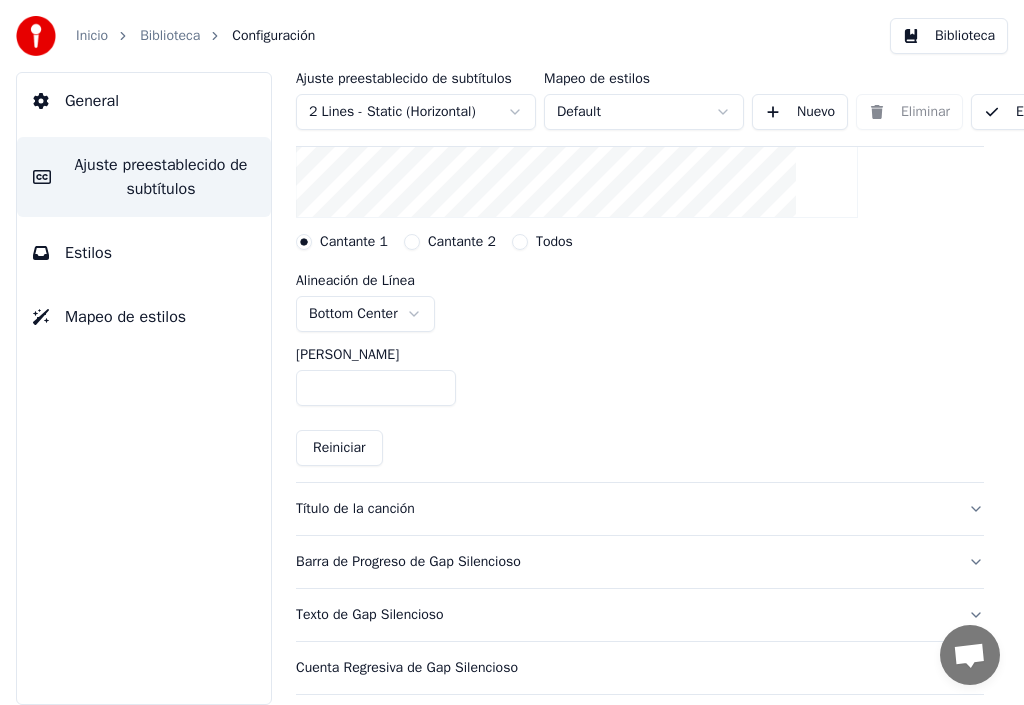 click on "Título de la canción" at bounding box center (624, 509) 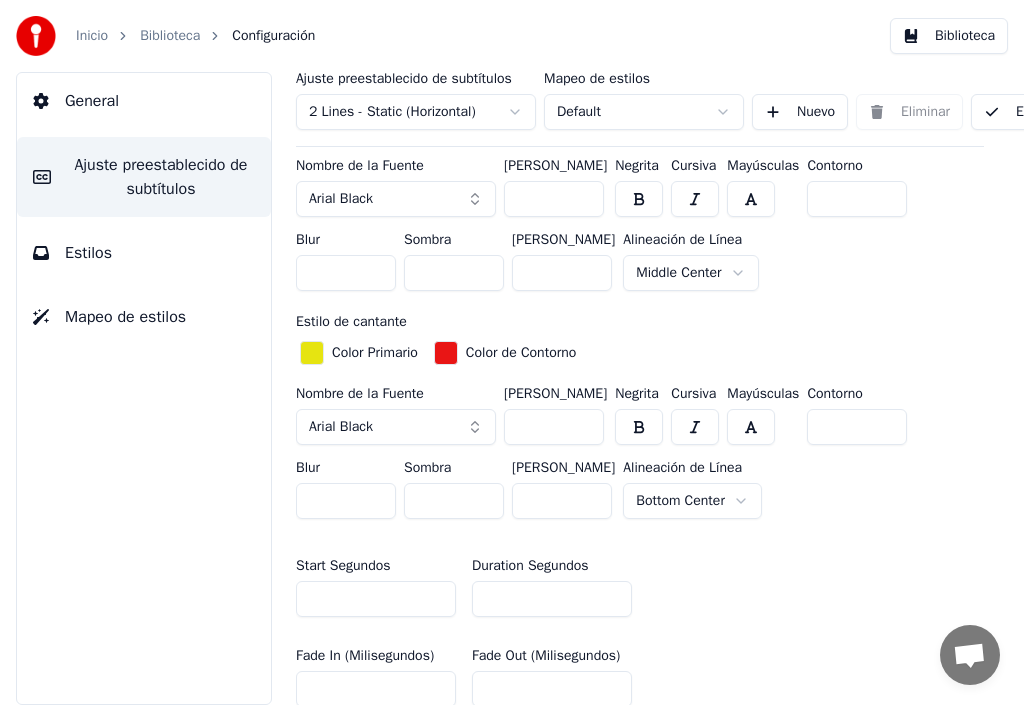 scroll, scrollTop: 460, scrollLeft: 0, axis: vertical 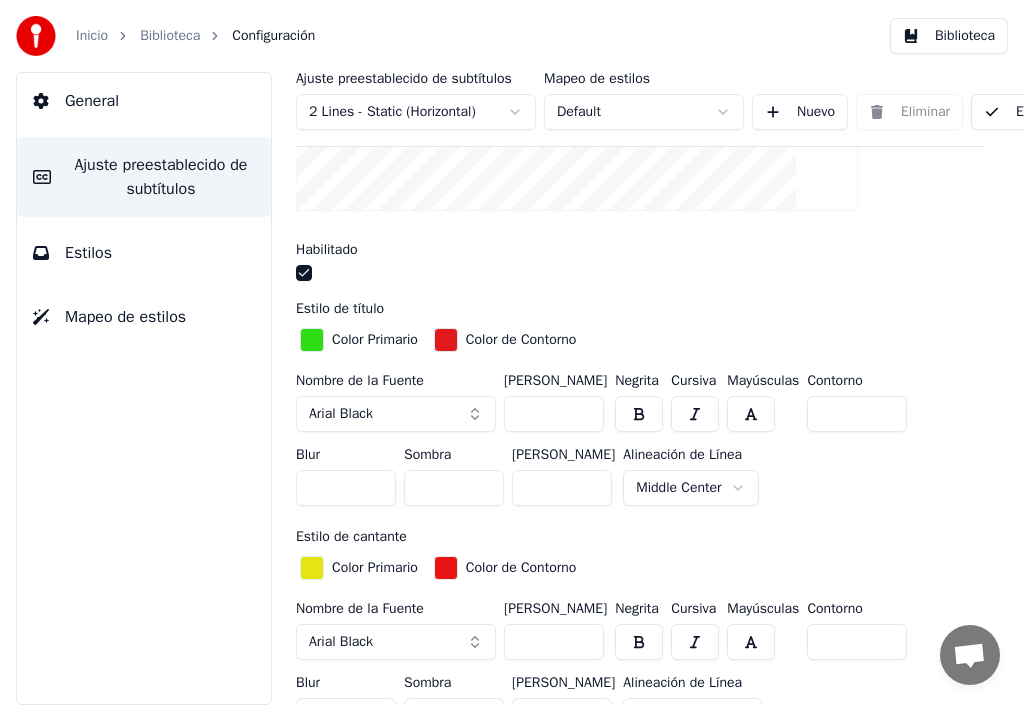 click on "Ajuste preestablecido de subtítulos" at bounding box center [161, 177] 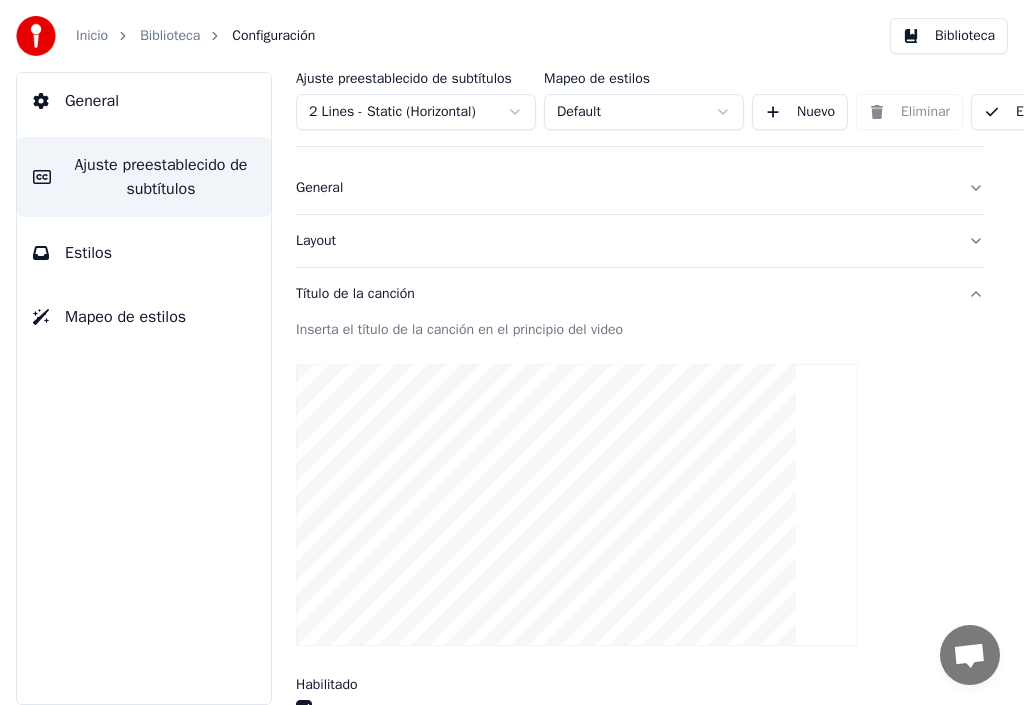 scroll, scrollTop: 0, scrollLeft: 0, axis: both 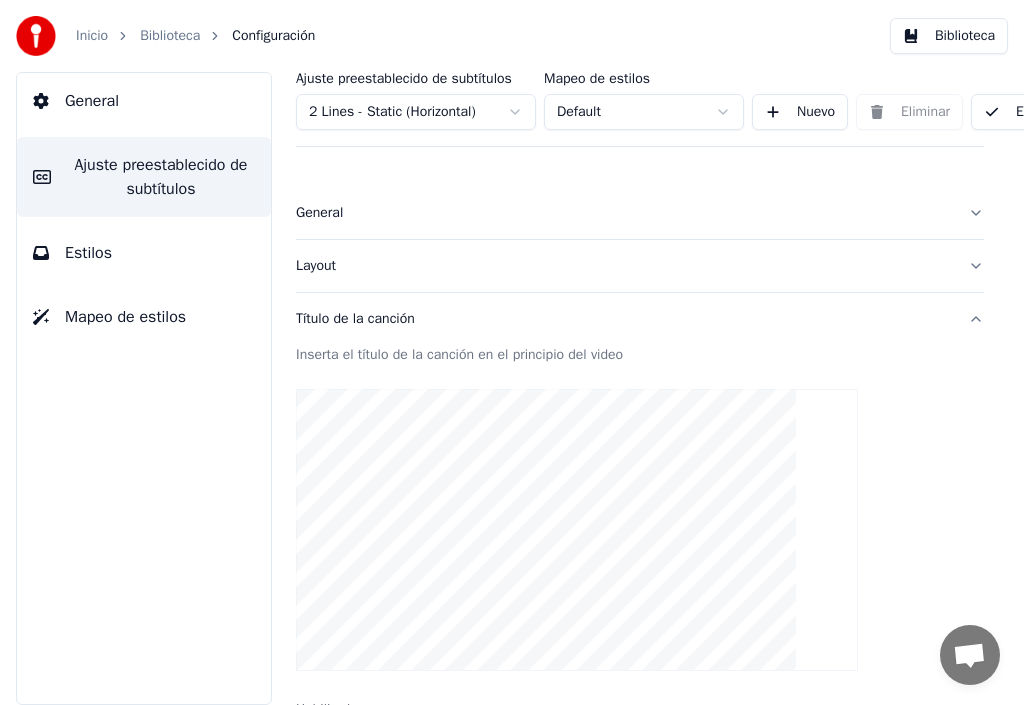 click on "Layout" at bounding box center (640, 266) 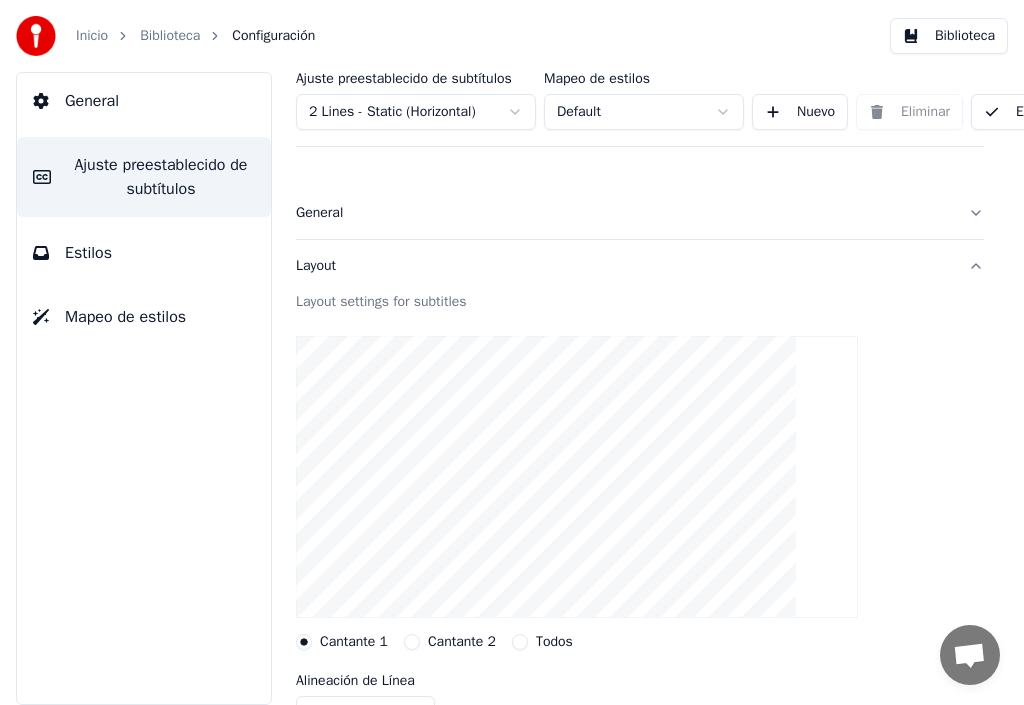 scroll, scrollTop: 100, scrollLeft: 0, axis: vertical 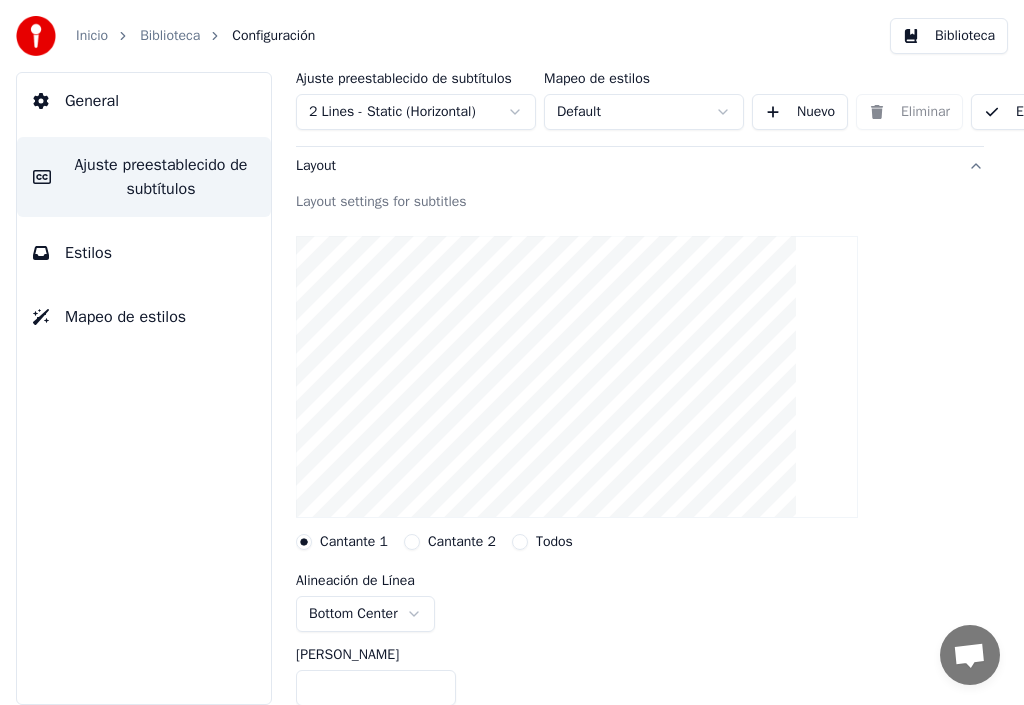 click on "Cantante 2" at bounding box center [412, 542] 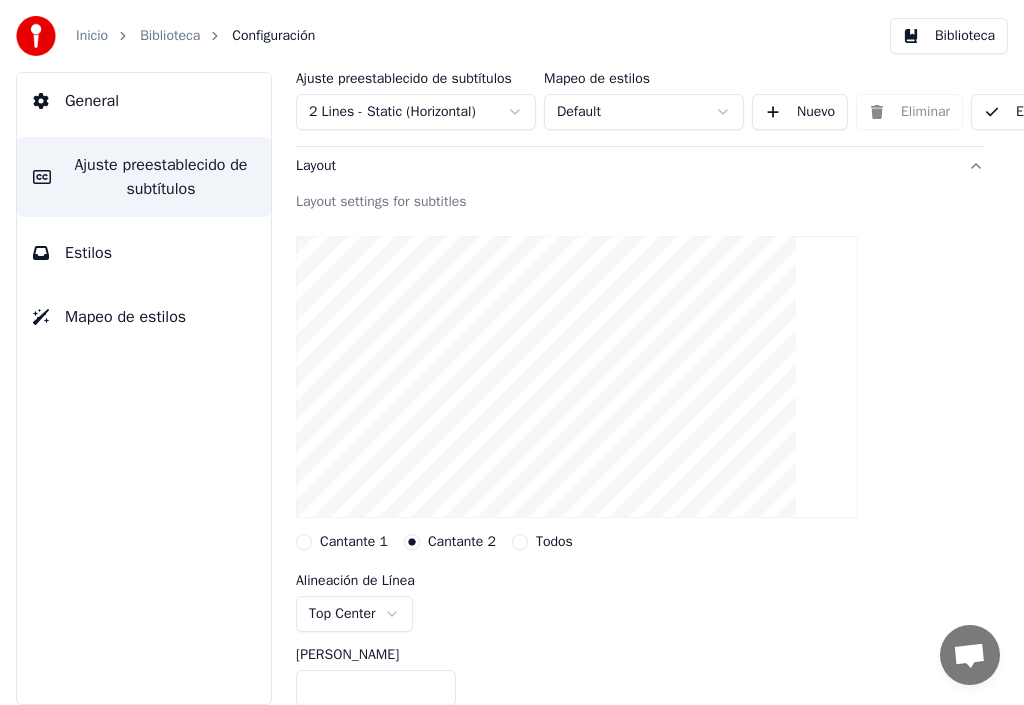 click on "Cantante 1" at bounding box center (304, 542) 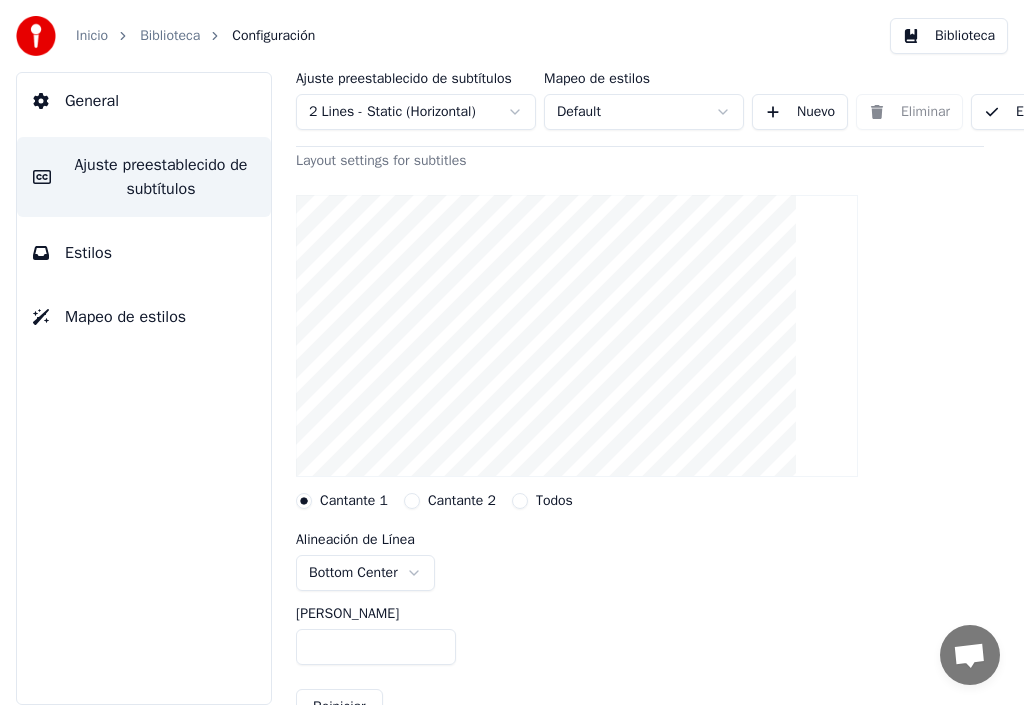 scroll, scrollTop: 100, scrollLeft: 0, axis: vertical 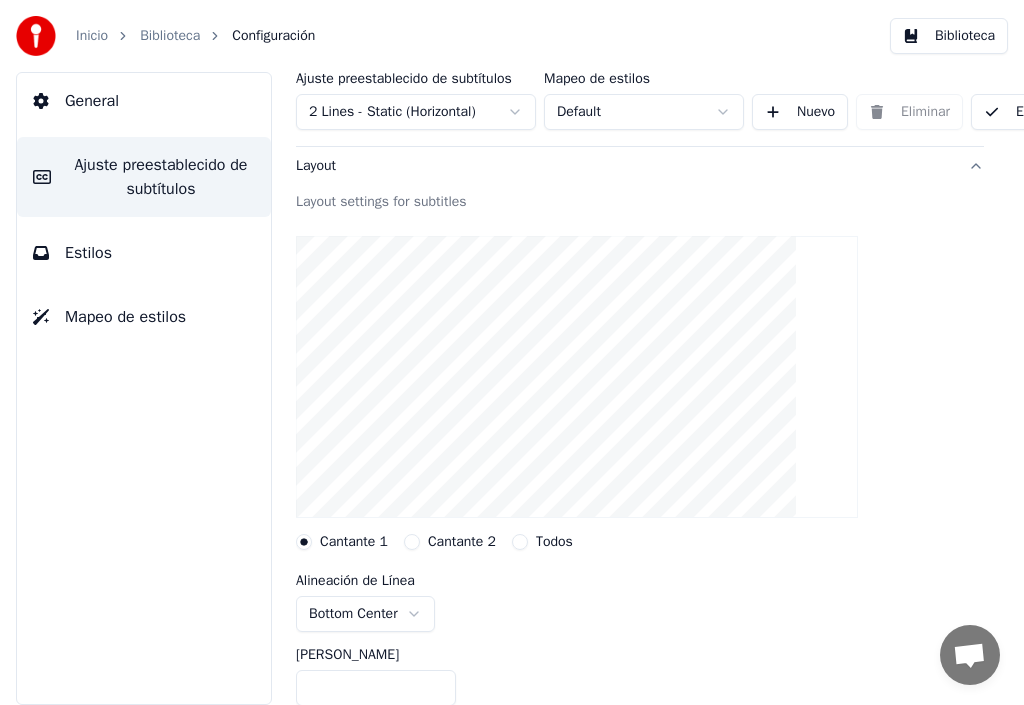 click on "Layout" at bounding box center (624, 166) 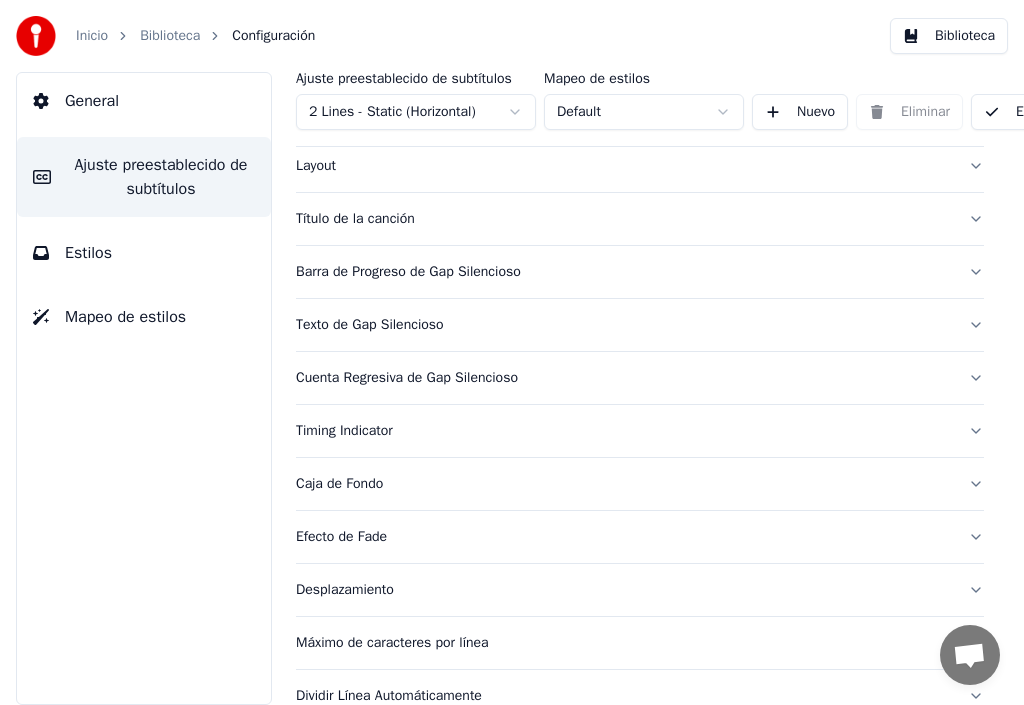click on "Texto de Gap Silencioso" at bounding box center (624, 325) 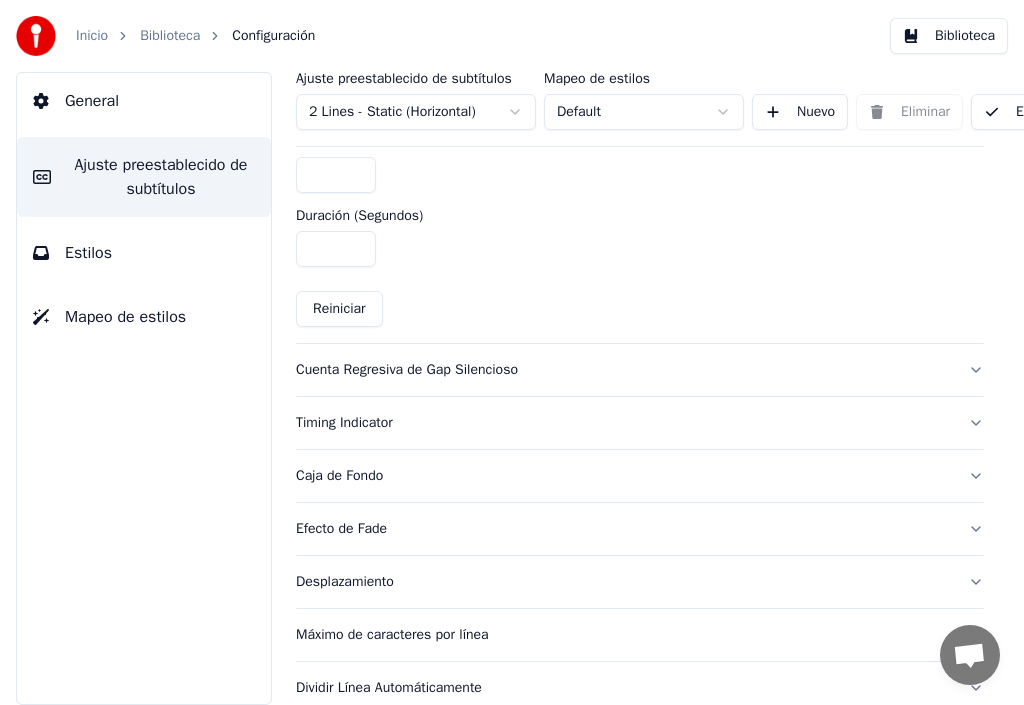 scroll, scrollTop: 1097, scrollLeft: 0, axis: vertical 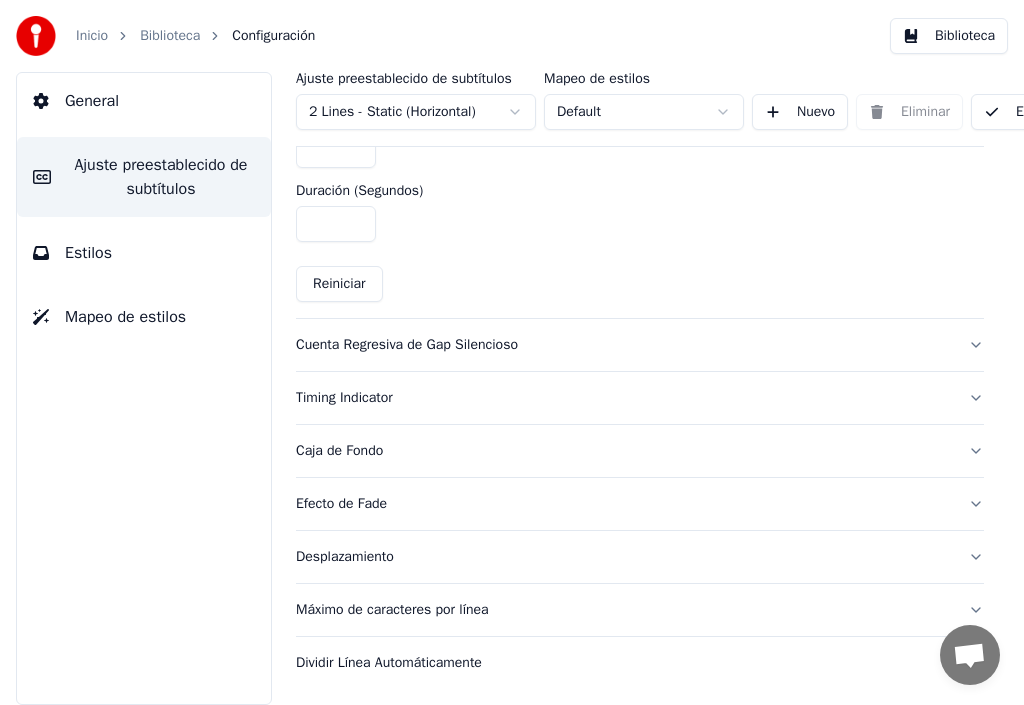 click on "Cuenta Regresiva de Gap Silencioso" at bounding box center [624, 345] 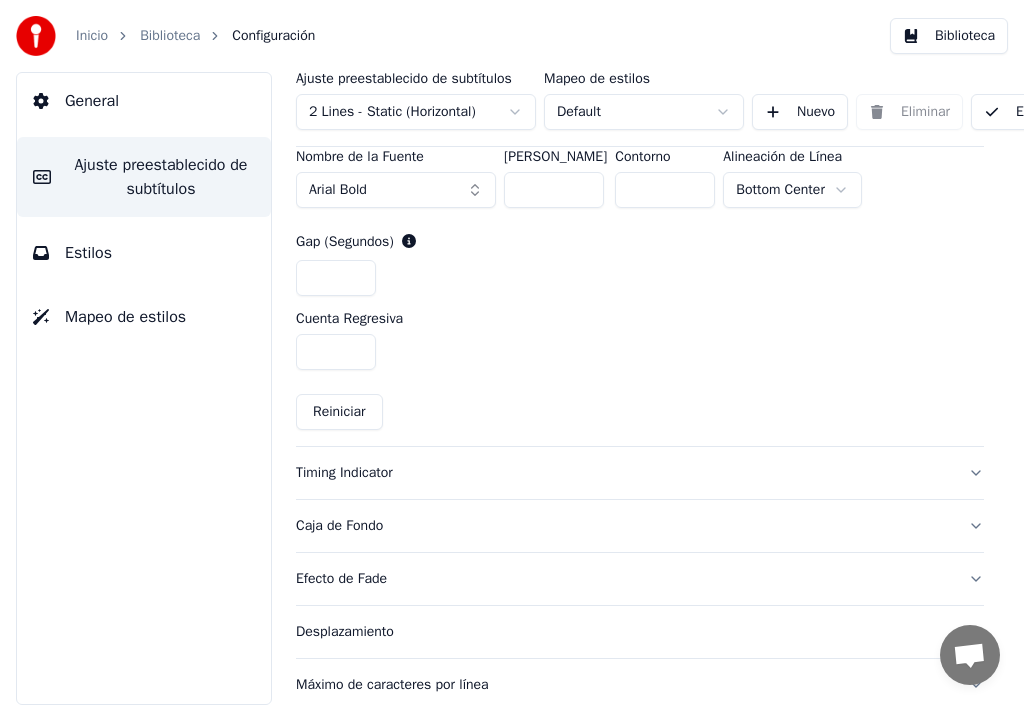 scroll, scrollTop: 901, scrollLeft: 0, axis: vertical 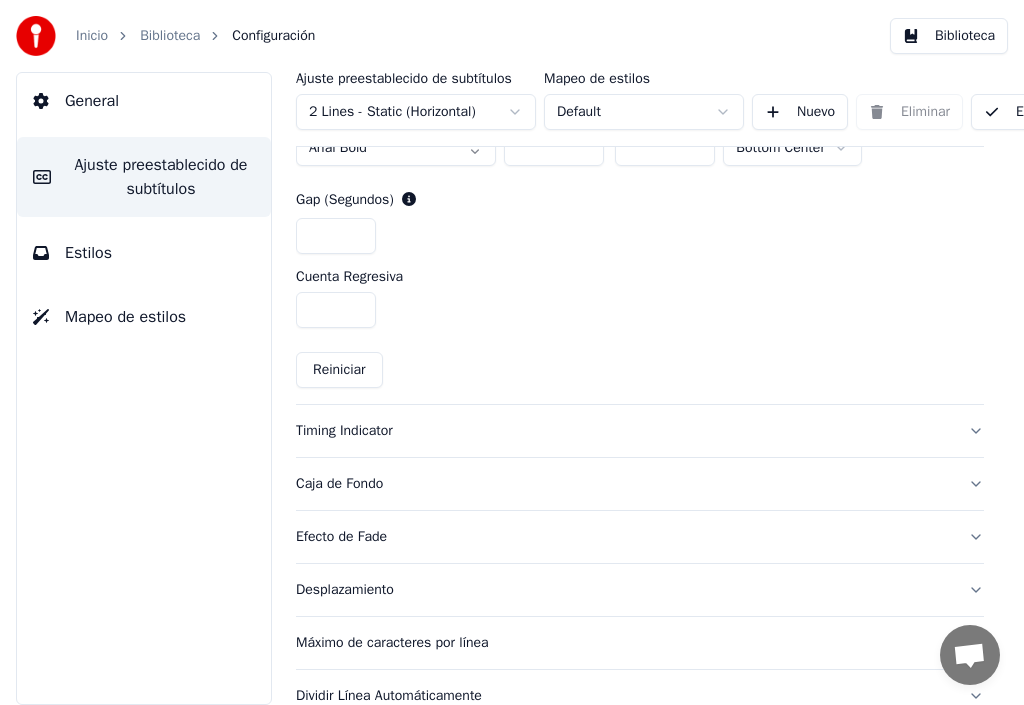 click on "Timing Indicator" at bounding box center [624, 431] 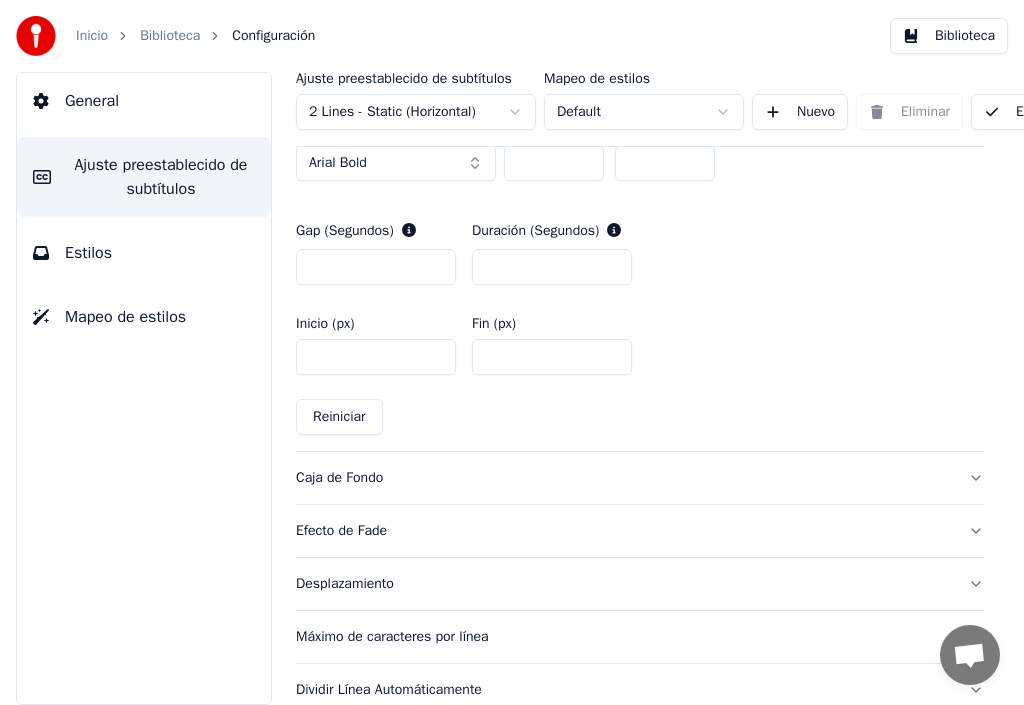 scroll, scrollTop: 1055, scrollLeft: 0, axis: vertical 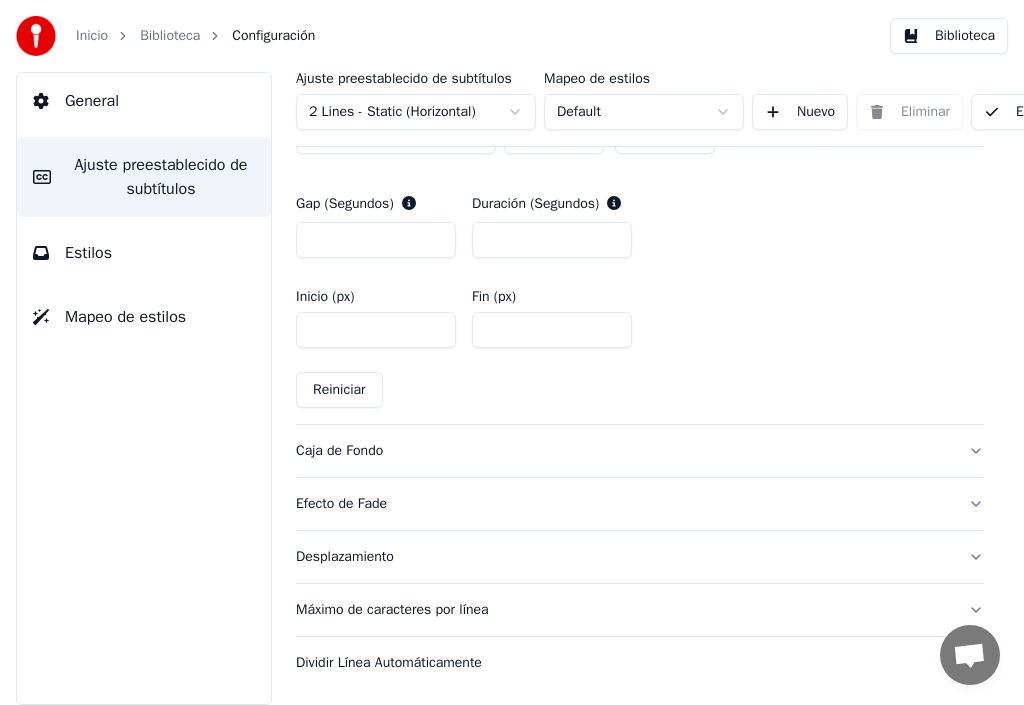 click on "Caja de Fondo" at bounding box center (624, 451) 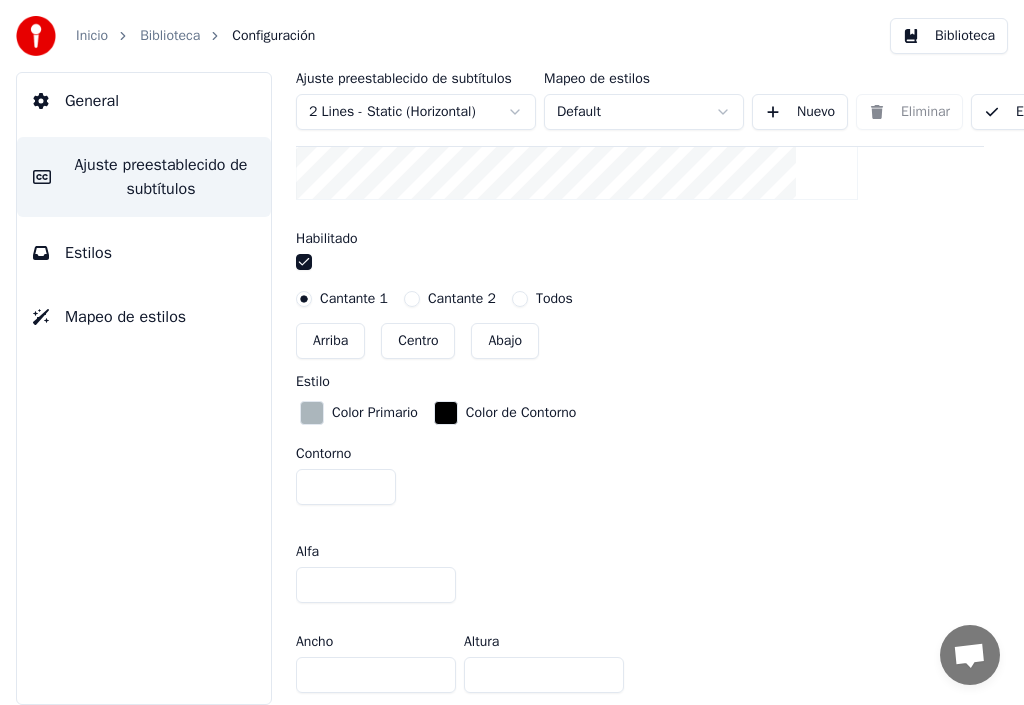 scroll, scrollTop: 723, scrollLeft: 0, axis: vertical 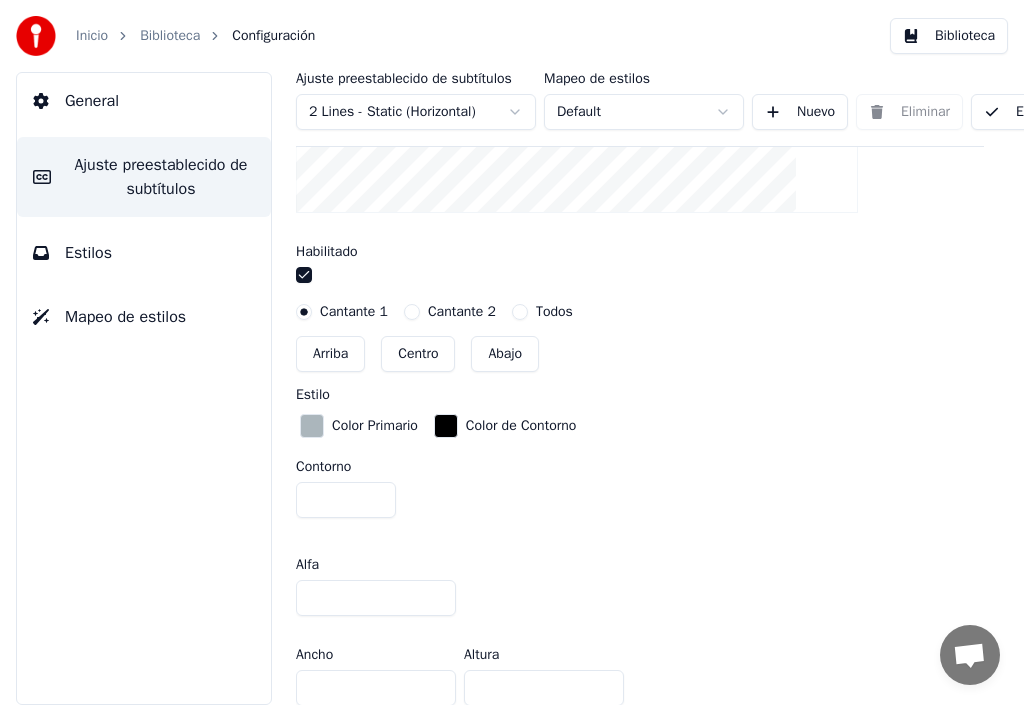 click at bounding box center (312, 426) 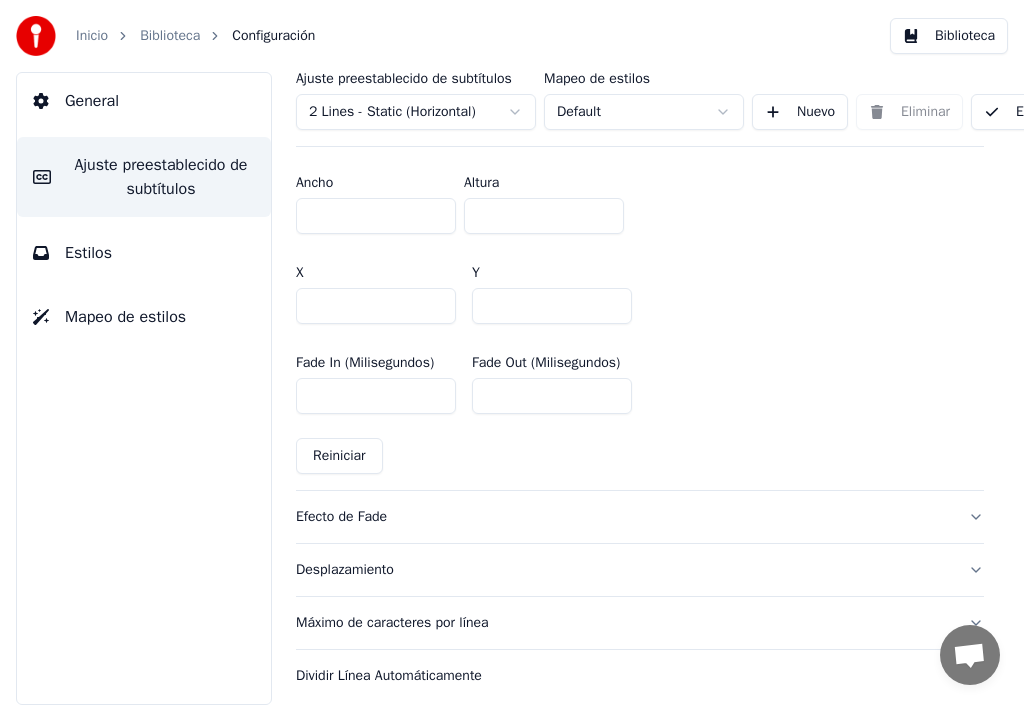 scroll, scrollTop: 1491, scrollLeft: 0, axis: vertical 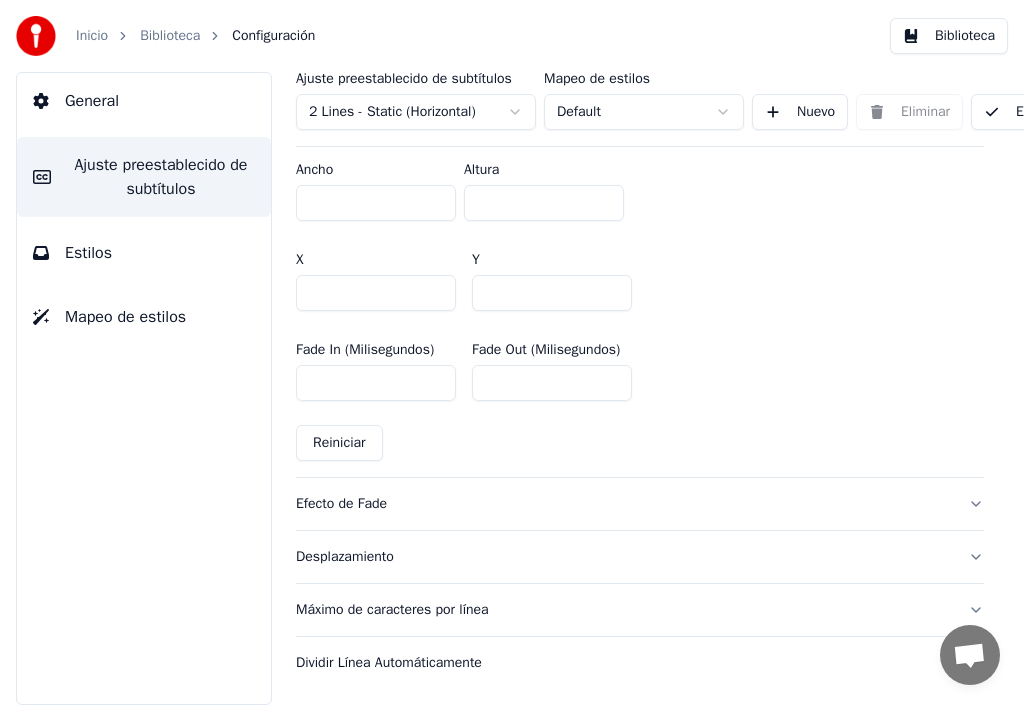 click on "Efecto de Fade" at bounding box center [624, 504] 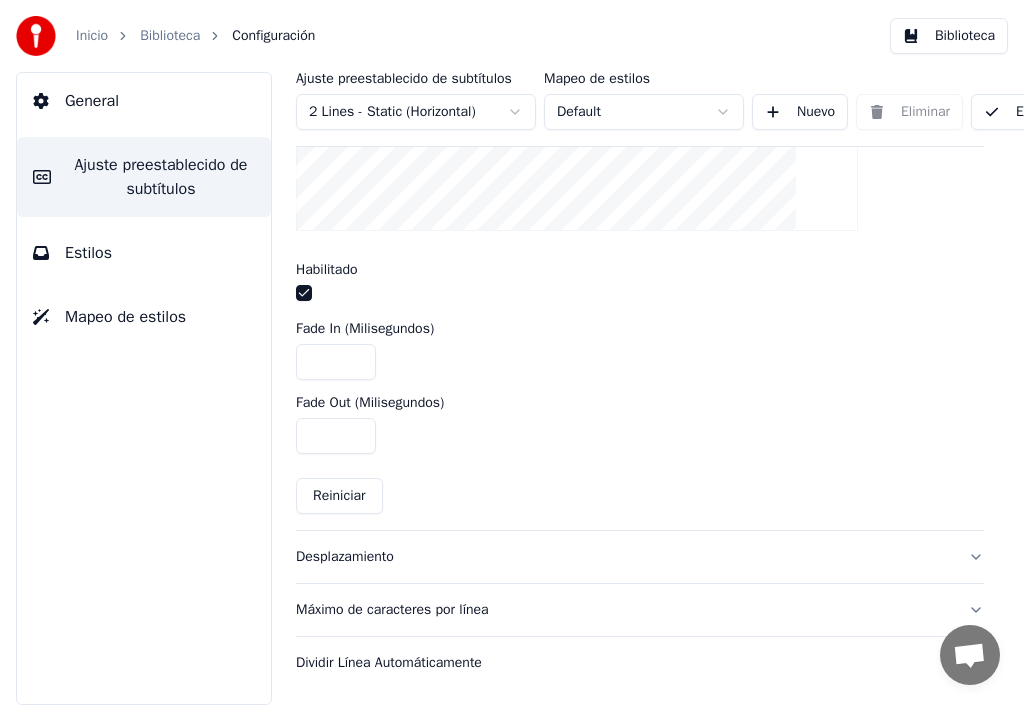 scroll, scrollTop: 774, scrollLeft: 0, axis: vertical 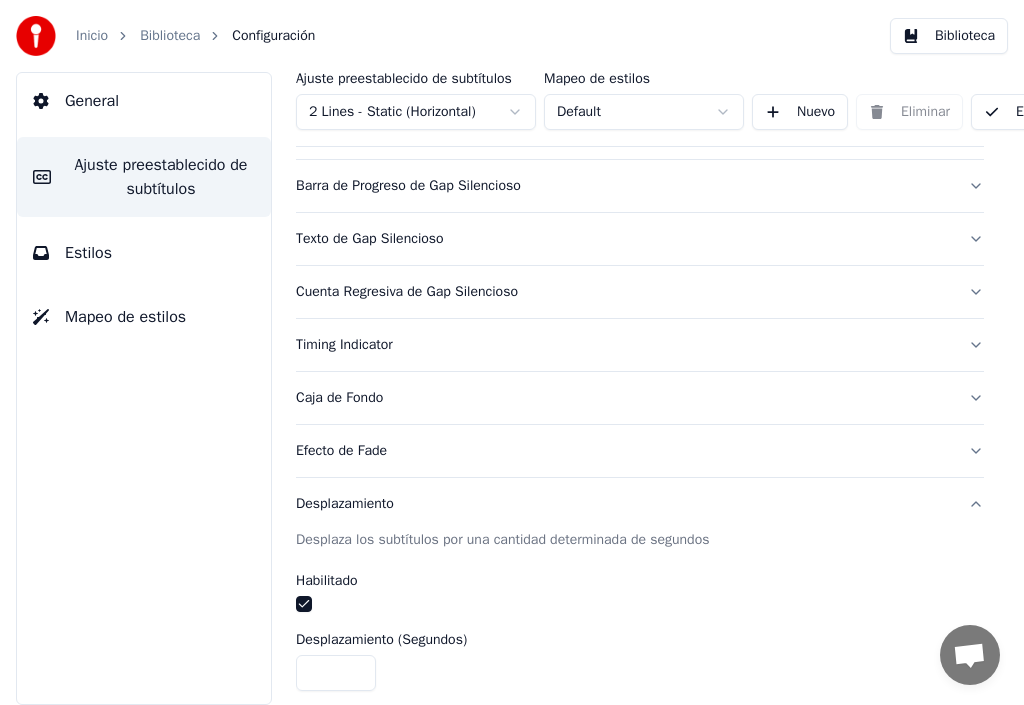 click on "Caja de Fondo" at bounding box center [624, 398] 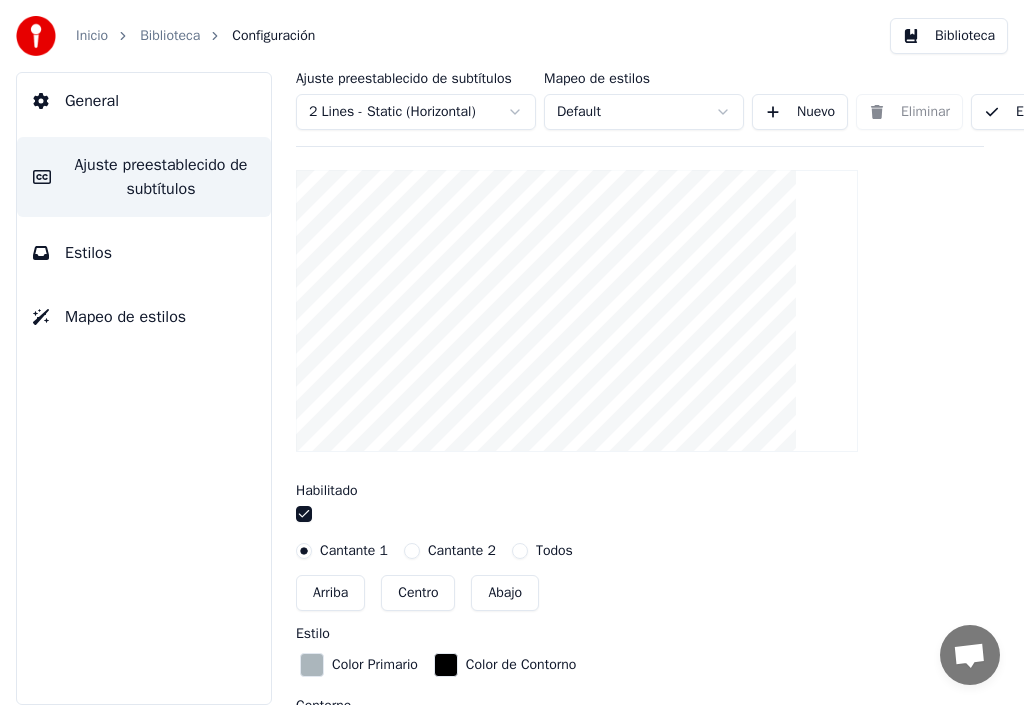 scroll, scrollTop: 586, scrollLeft: 0, axis: vertical 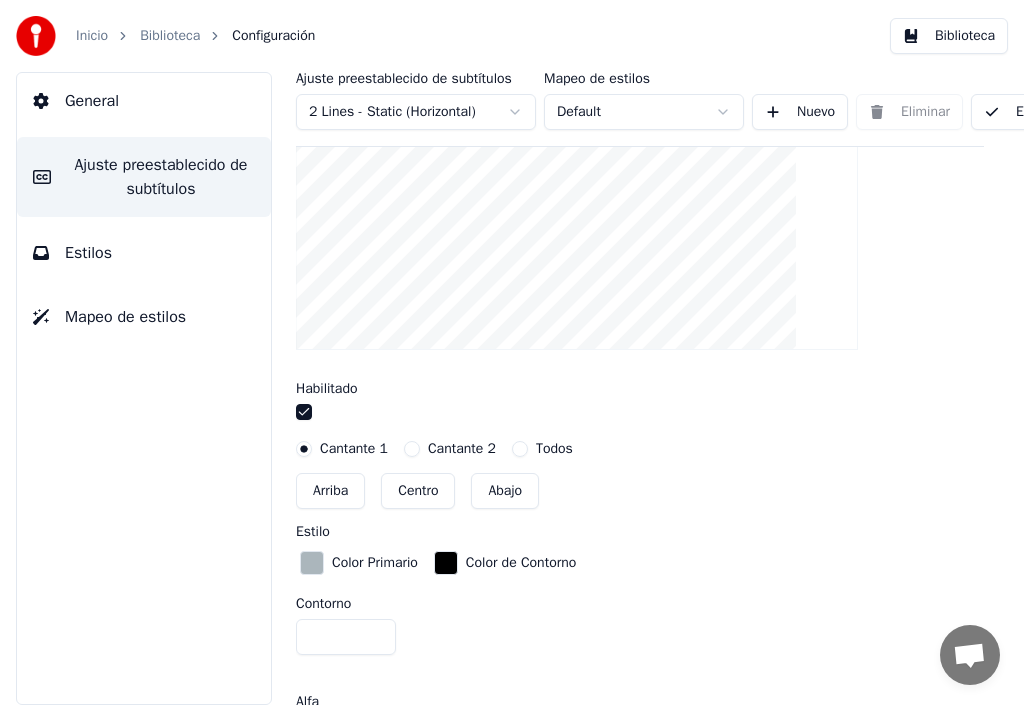 click at bounding box center (304, 412) 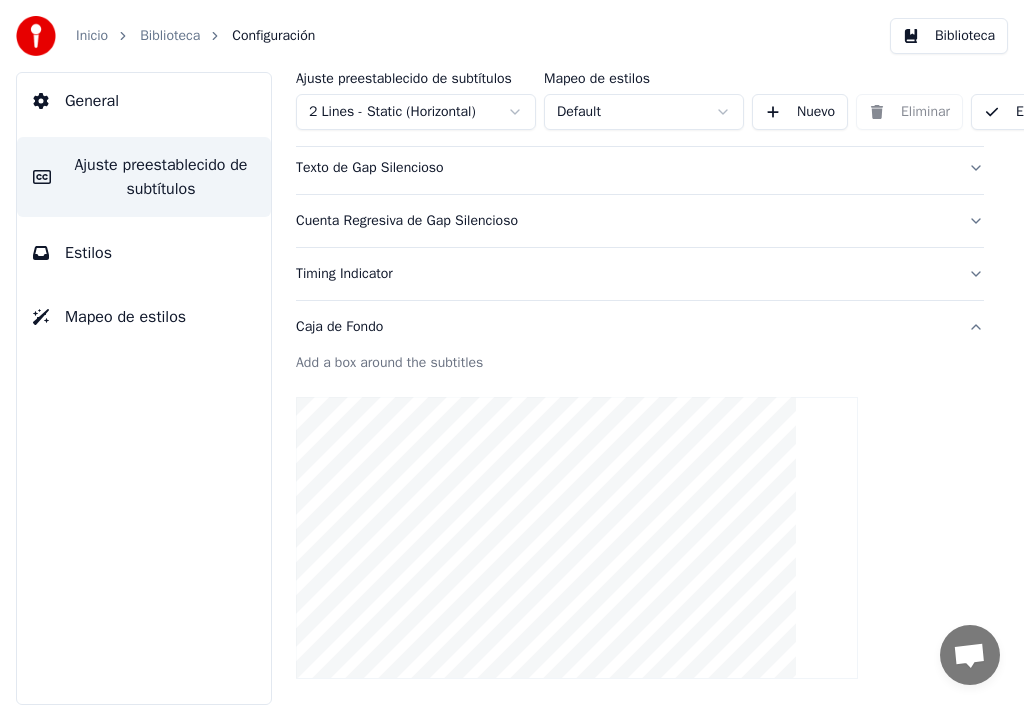 scroll, scrollTop: 386, scrollLeft: 0, axis: vertical 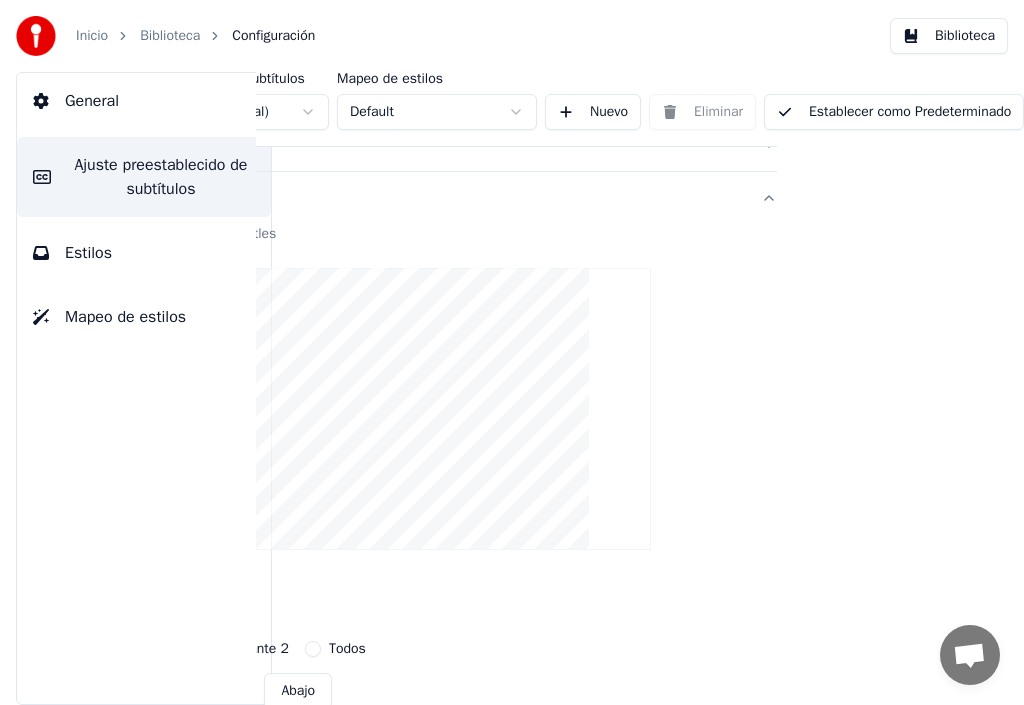 click on "Establecer como Predeterminado" at bounding box center (894, 112) 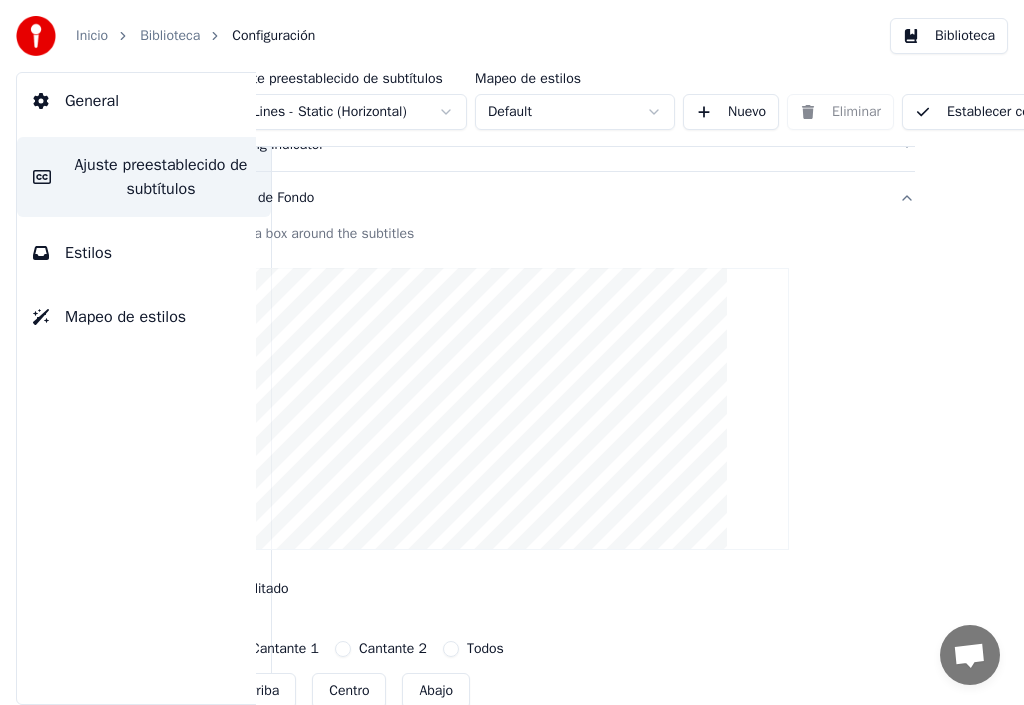 click on "Biblioteca" at bounding box center [170, 36] 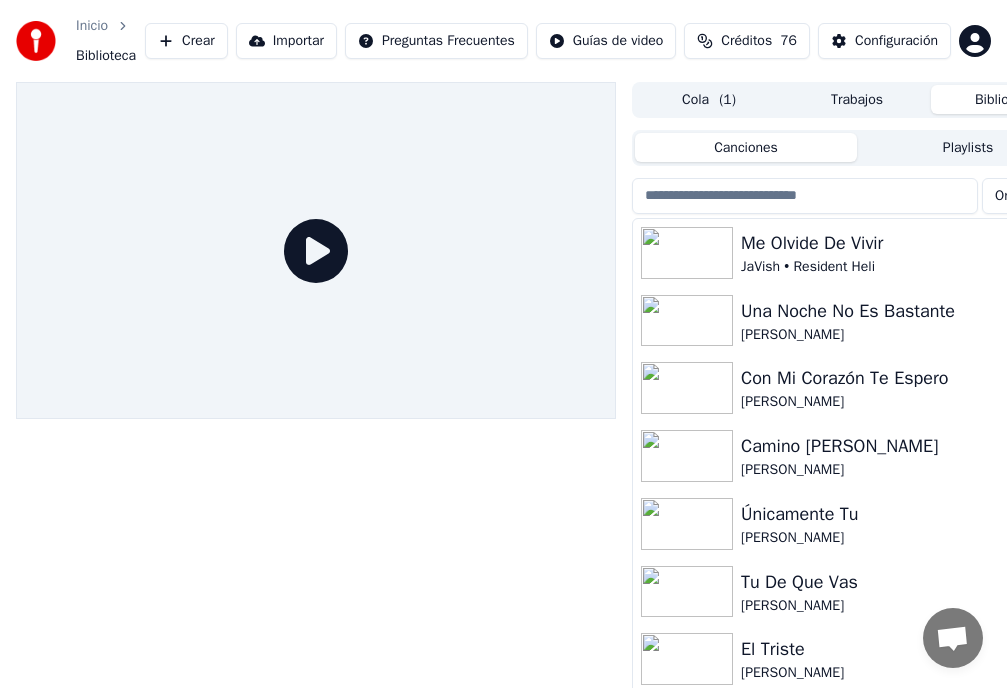 click on "Una Noche No Es Bastante" at bounding box center [897, 311] 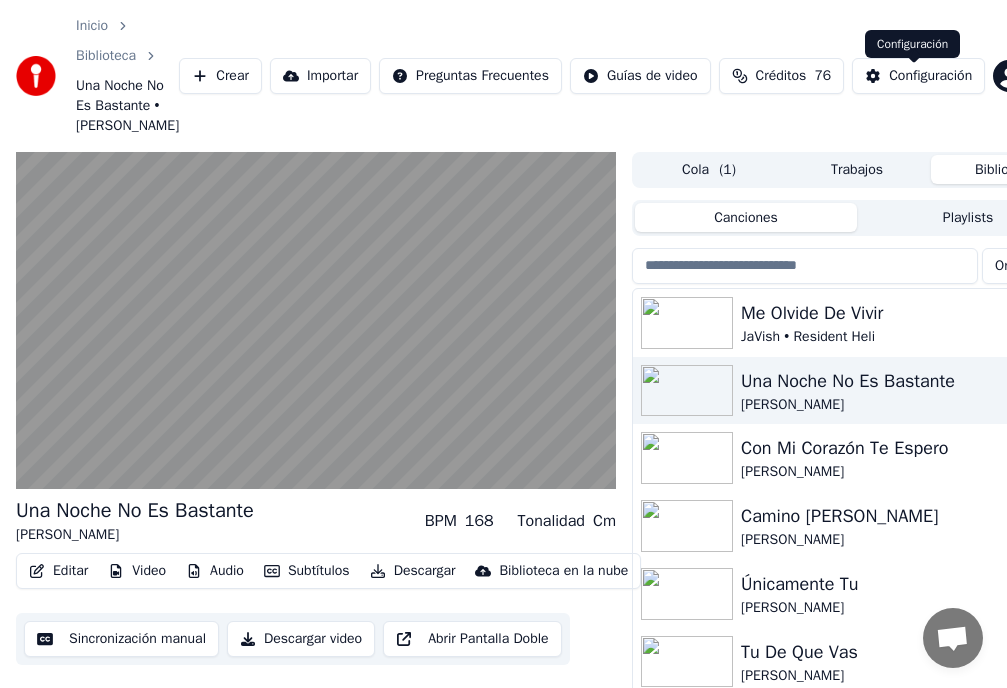 click on "Configuración" at bounding box center (930, 76) 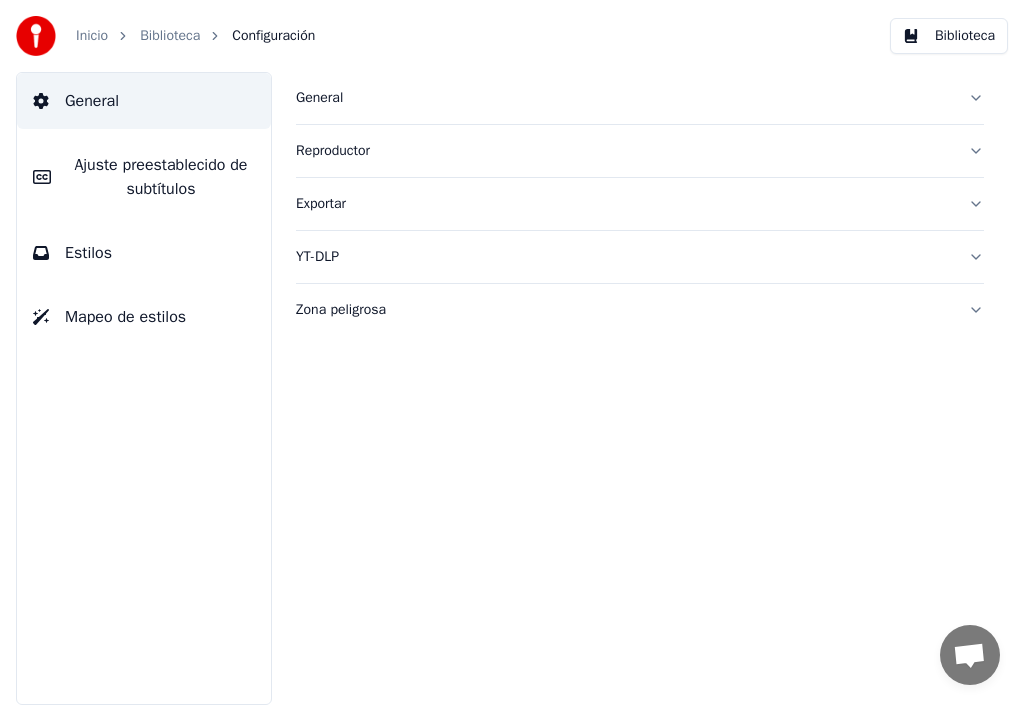 click on "Ajuste preestablecido de subtítulos" at bounding box center [161, 177] 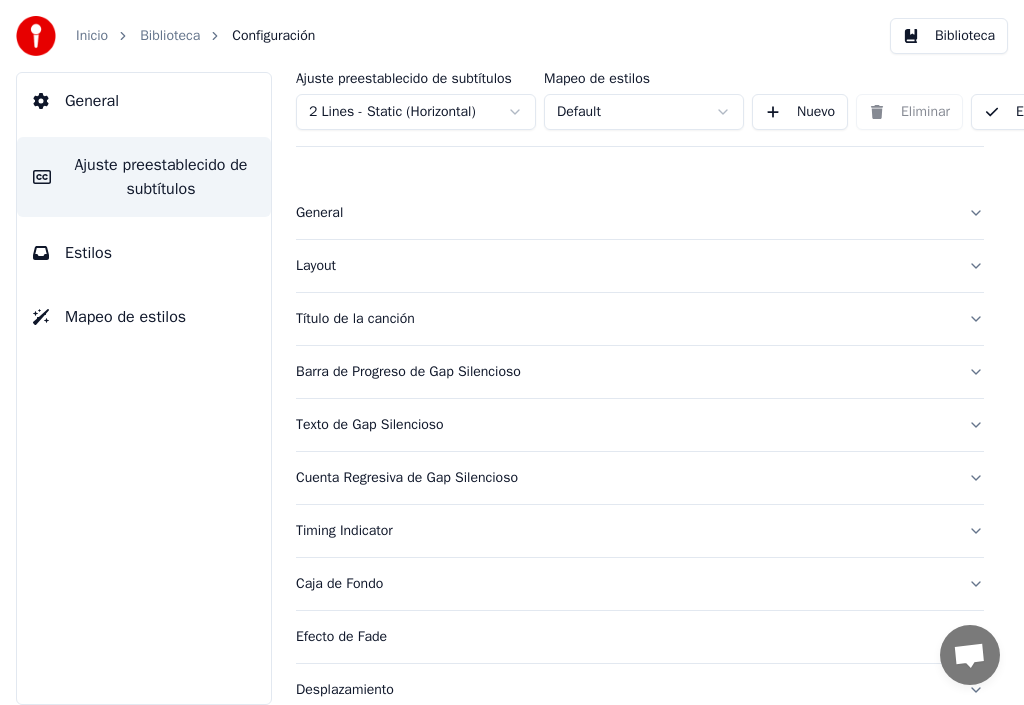 click on "Cuenta Regresiva de Gap Silencioso" at bounding box center (624, 478) 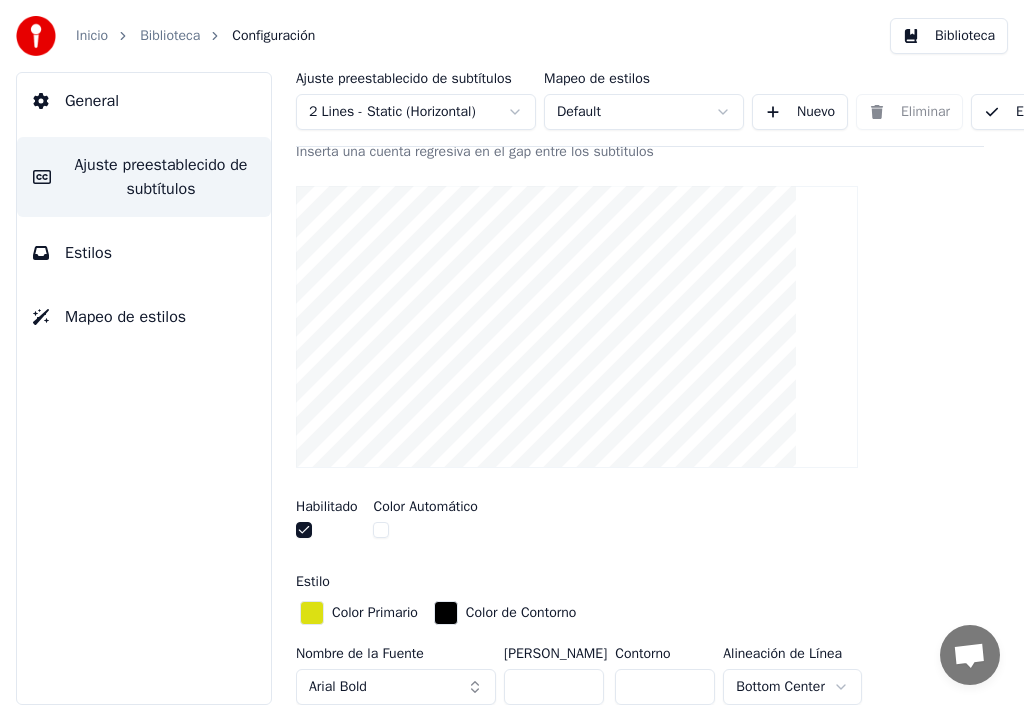 scroll, scrollTop: 400, scrollLeft: 0, axis: vertical 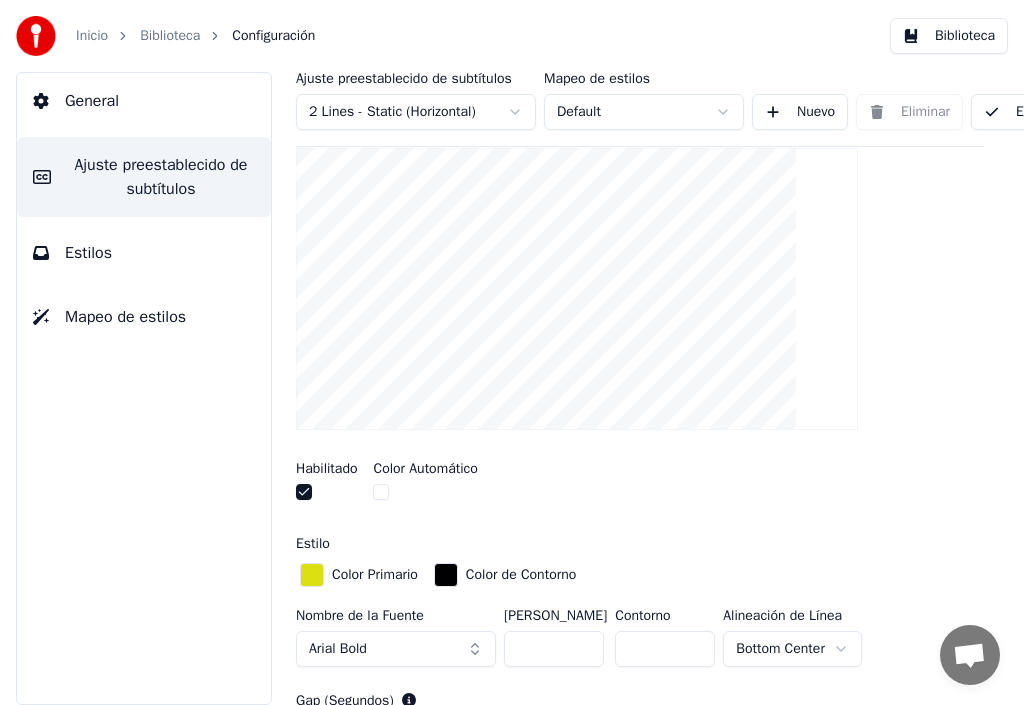 click at bounding box center [304, 492] 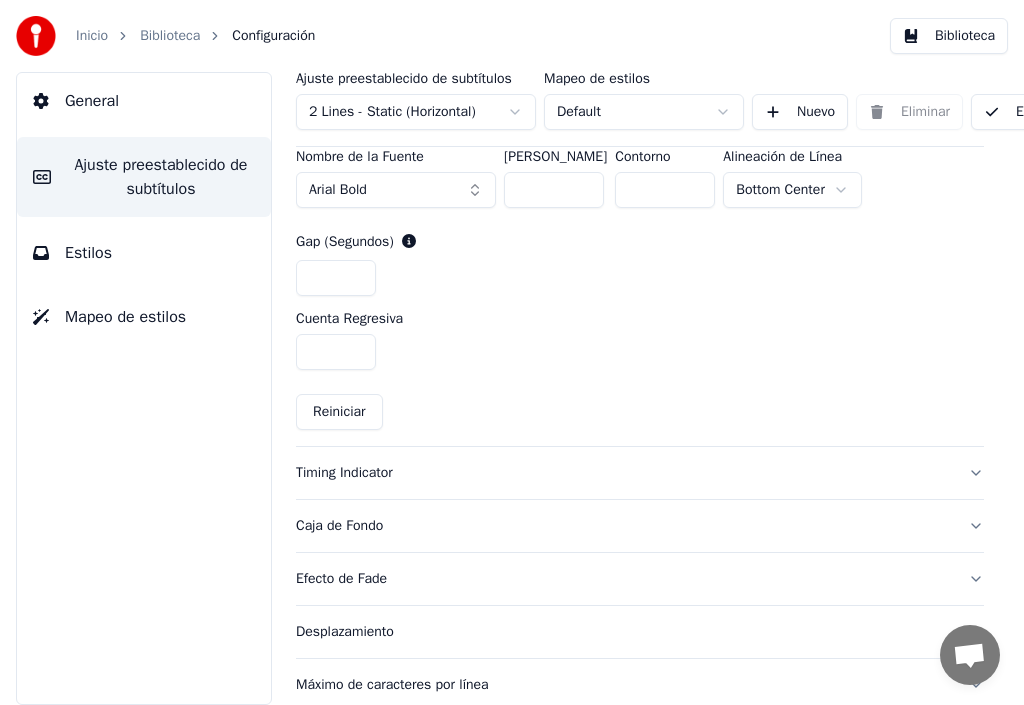 scroll, scrollTop: 900, scrollLeft: 0, axis: vertical 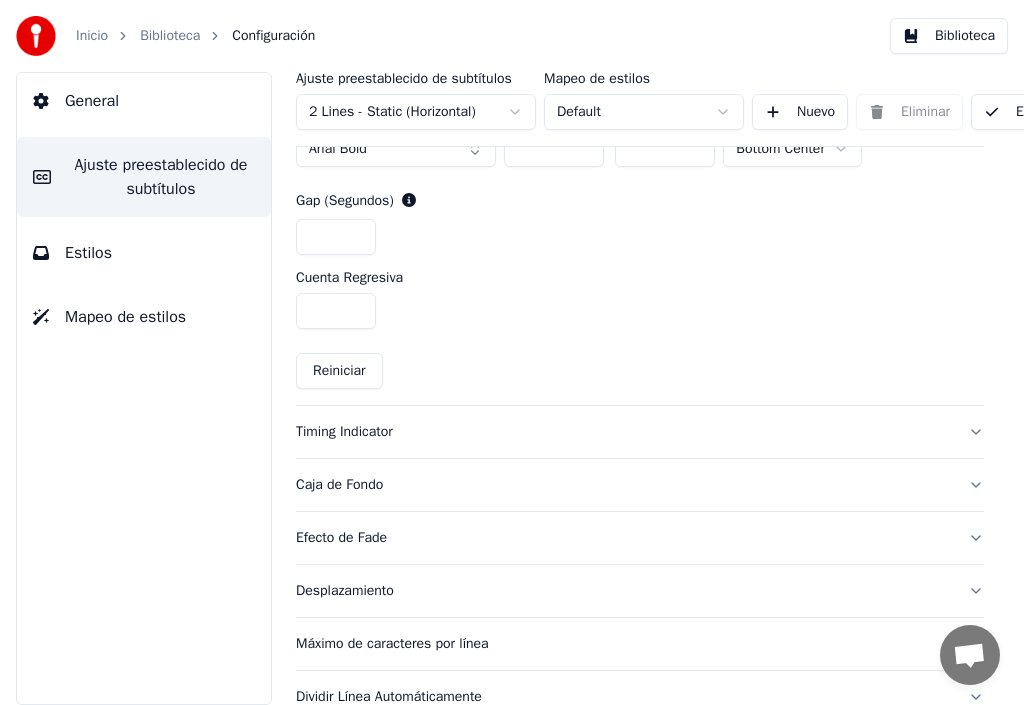 click on "Desplazamiento" at bounding box center (624, 591) 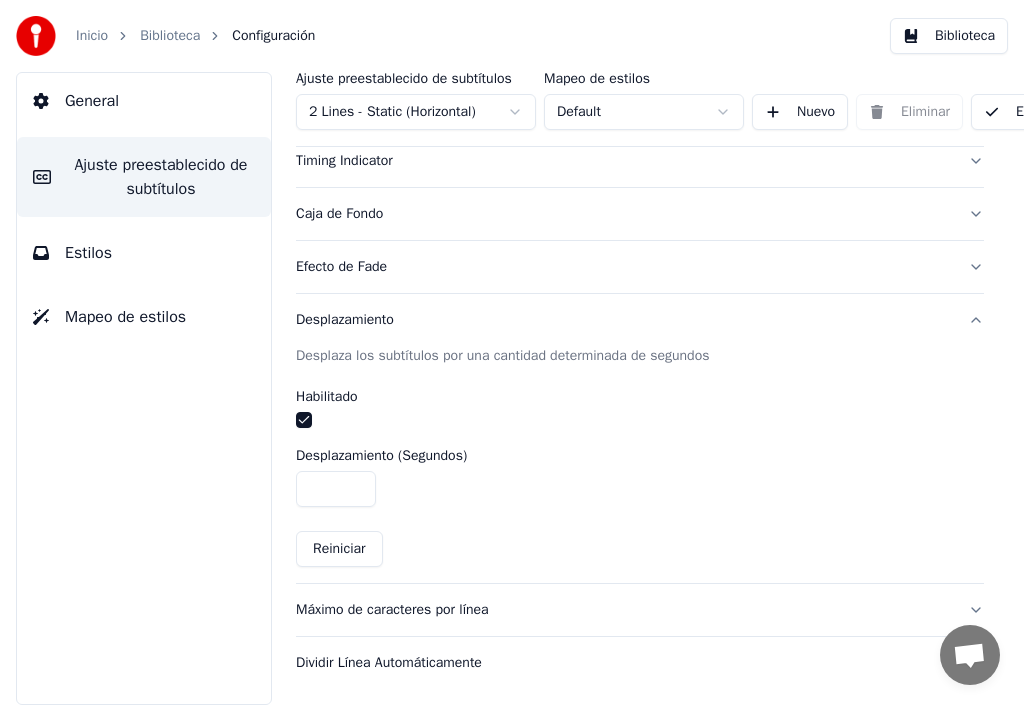 scroll, scrollTop: 386, scrollLeft: 0, axis: vertical 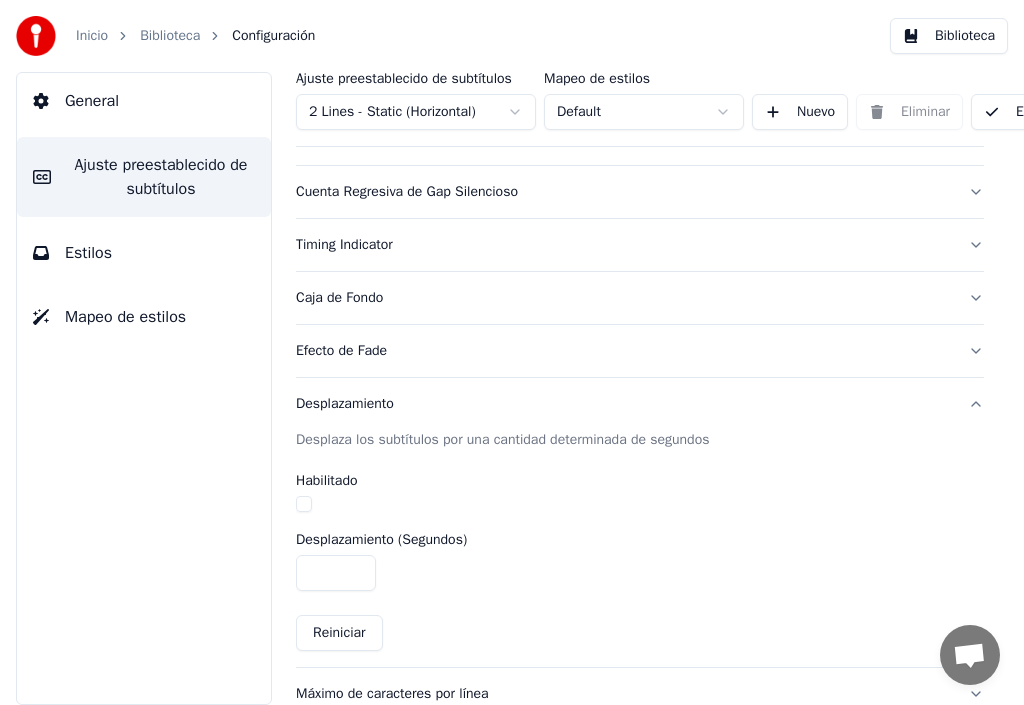 click on "Efecto de Fade" at bounding box center (624, 351) 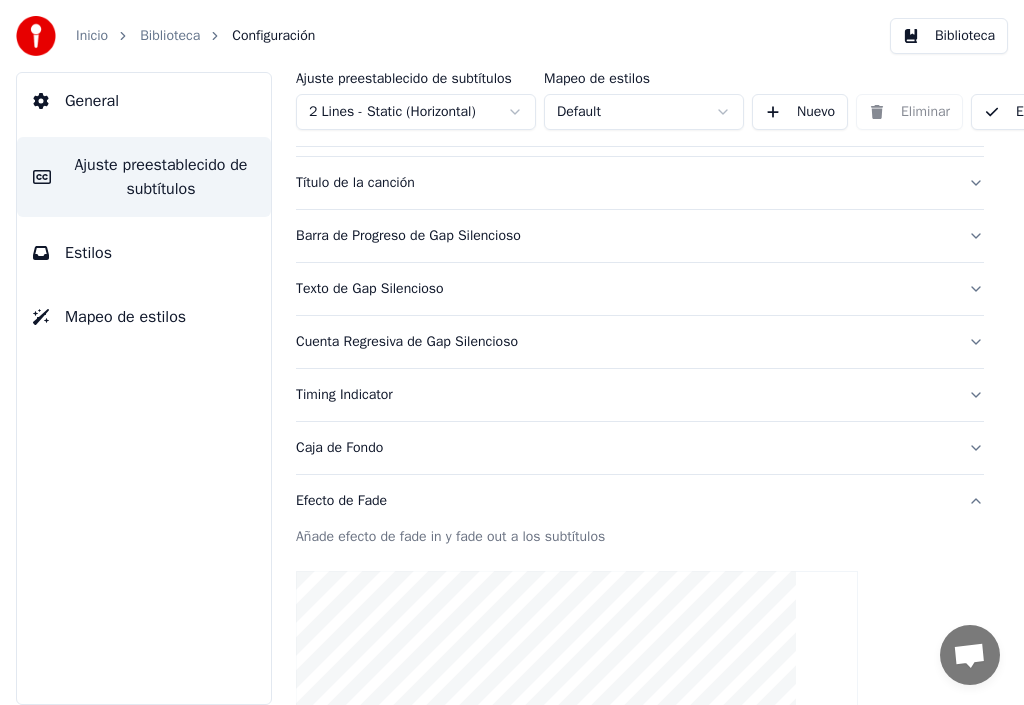 scroll, scrollTop: 0, scrollLeft: 0, axis: both 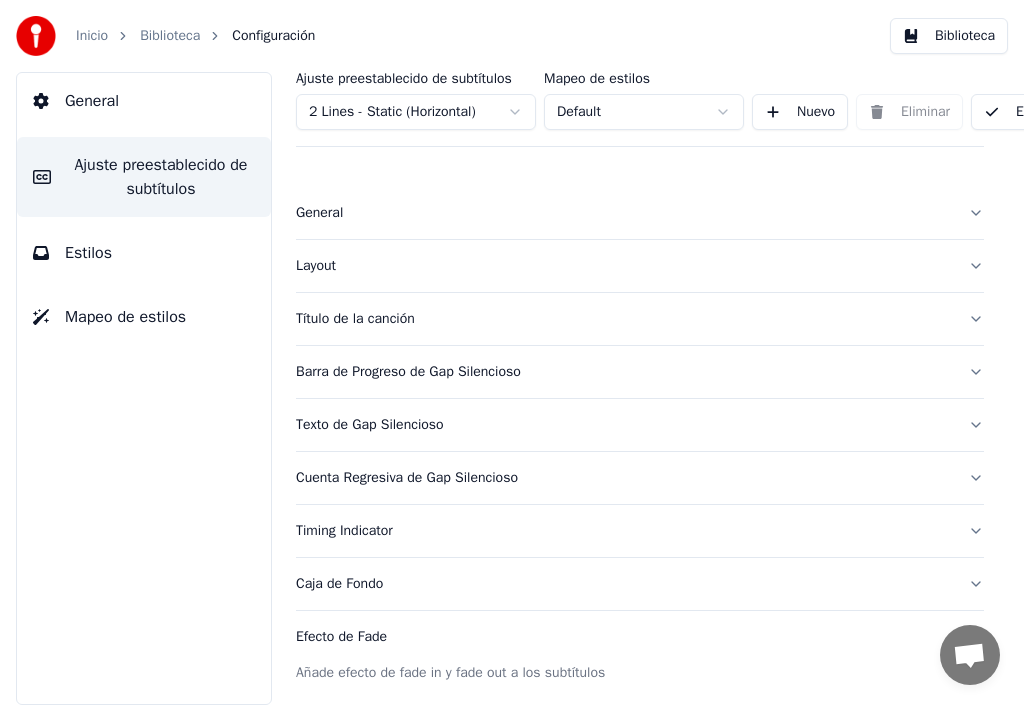 click on "Texto de Gap Silencioso" at bounding box center (624, 425) 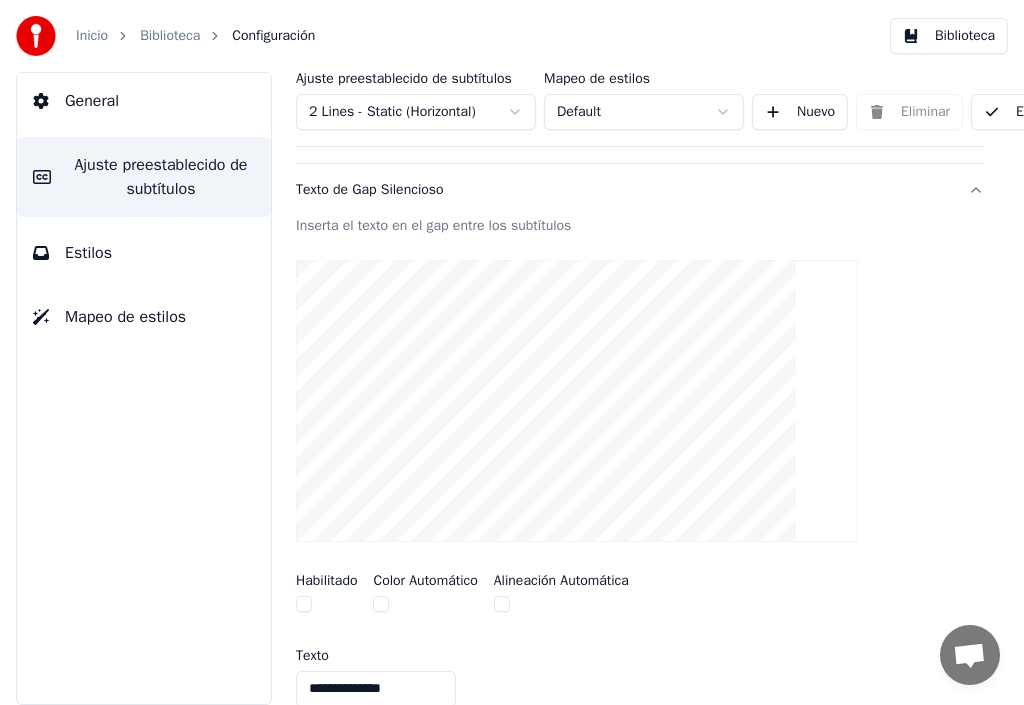 scroll, scrollTop: 300, scrollLeft: 0, axis: vertical 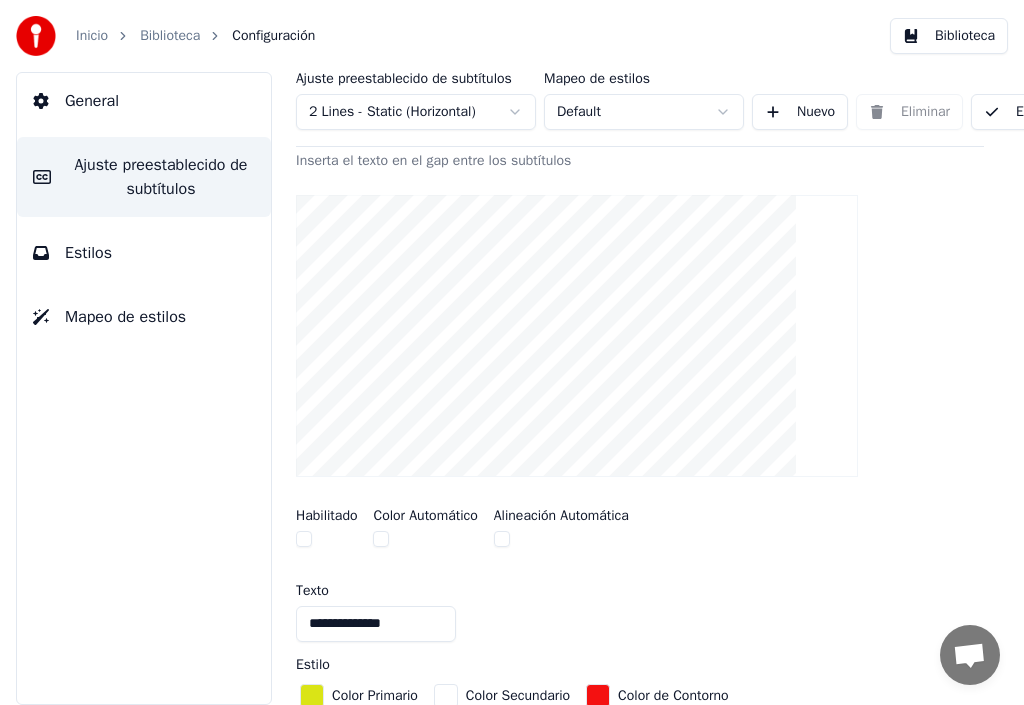 click at bounding box center (304, 539) 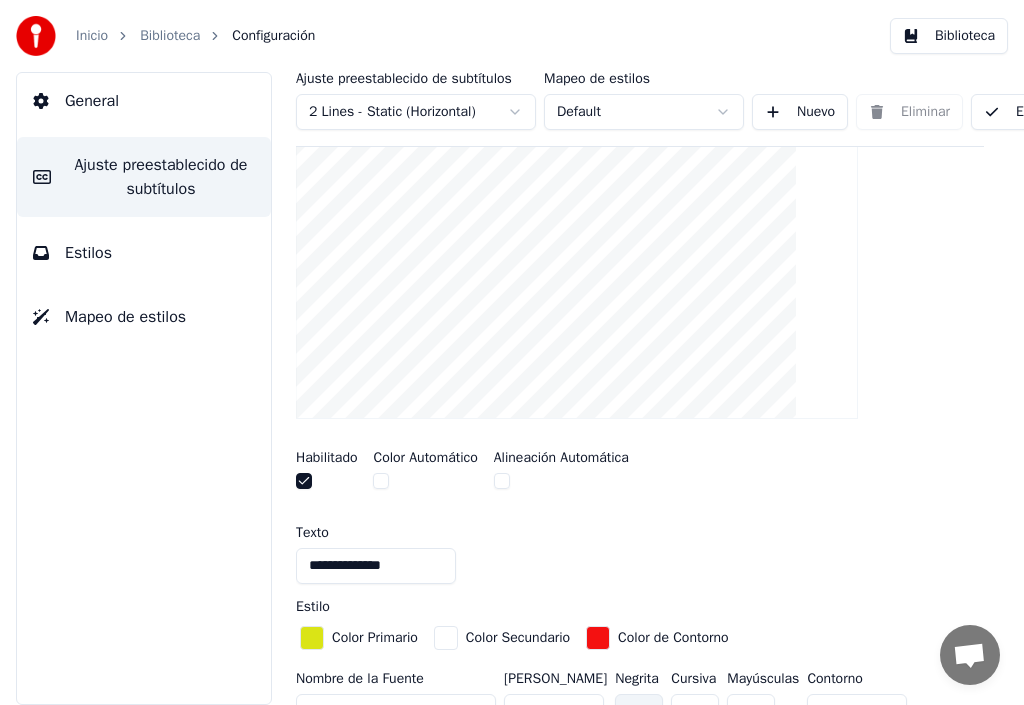 scroll, scrollTop: 400, scrollLeft: 0, axis: vertical 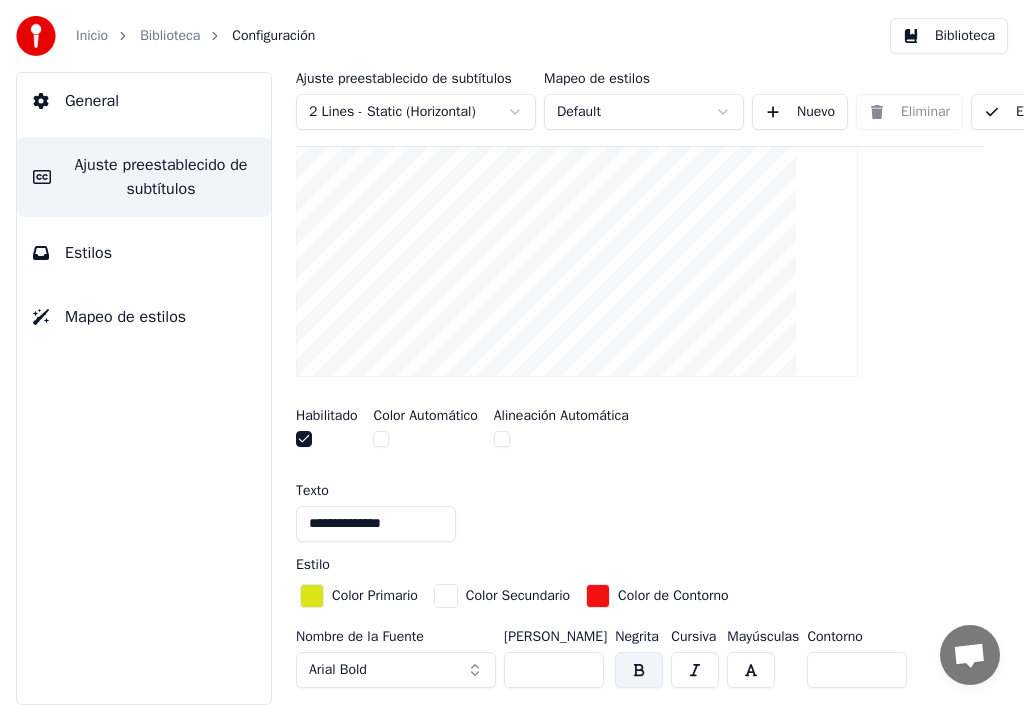 click at bounding box center (639, 670) 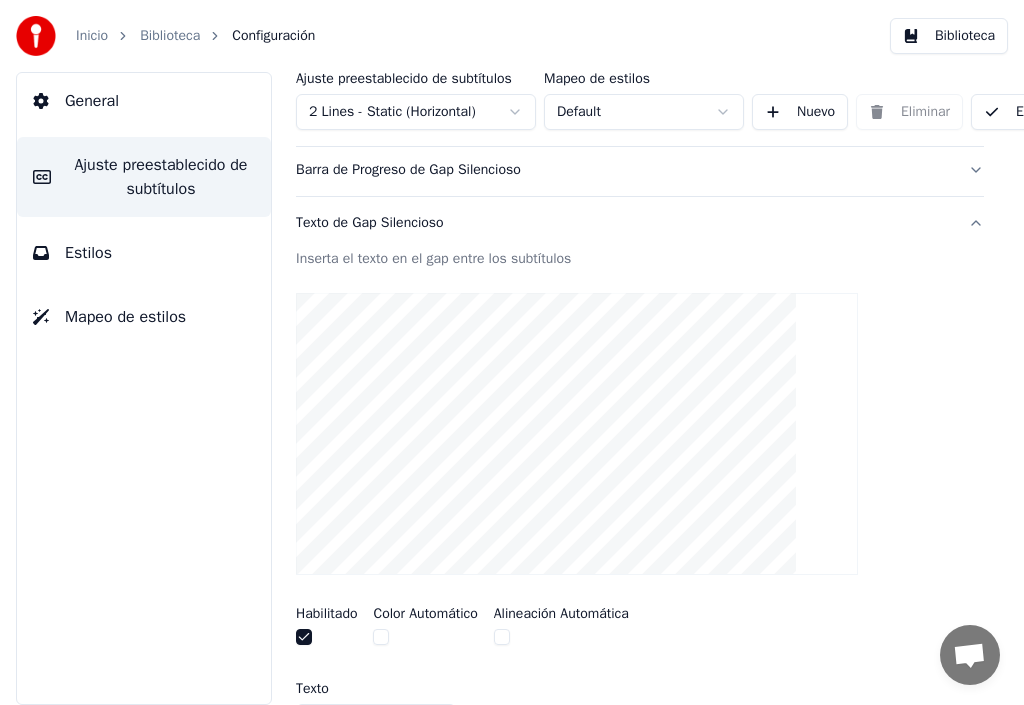 scroll, scrollTop: 0, scrollLeft: 0, axis: both 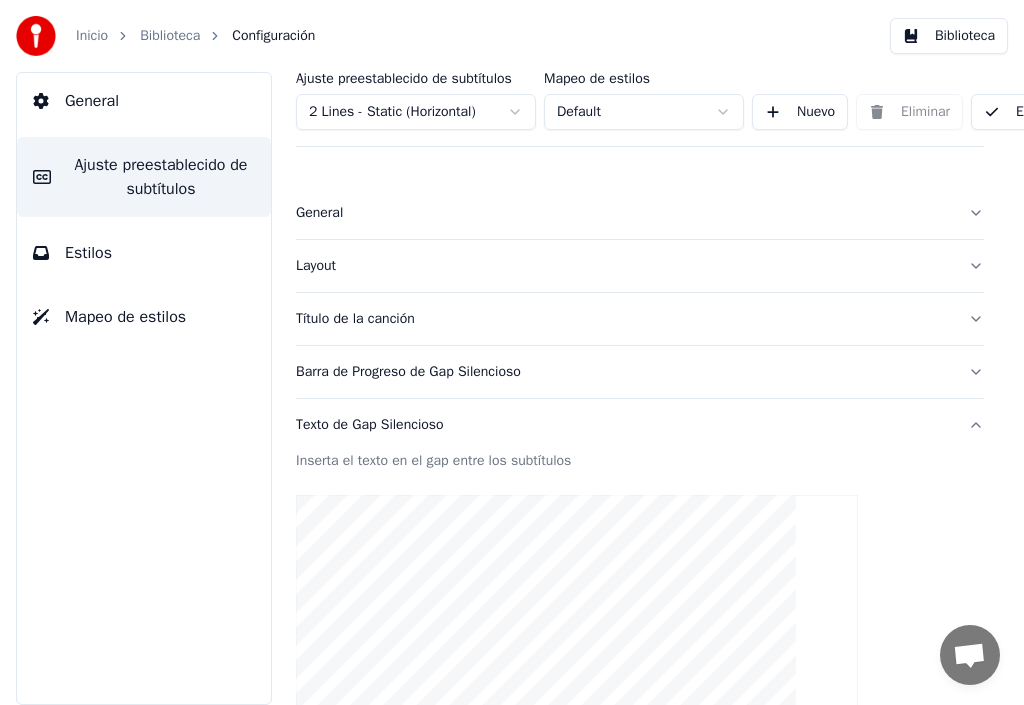 click on "Texto de Gap Silencioso" at bounding box center (624, 425) 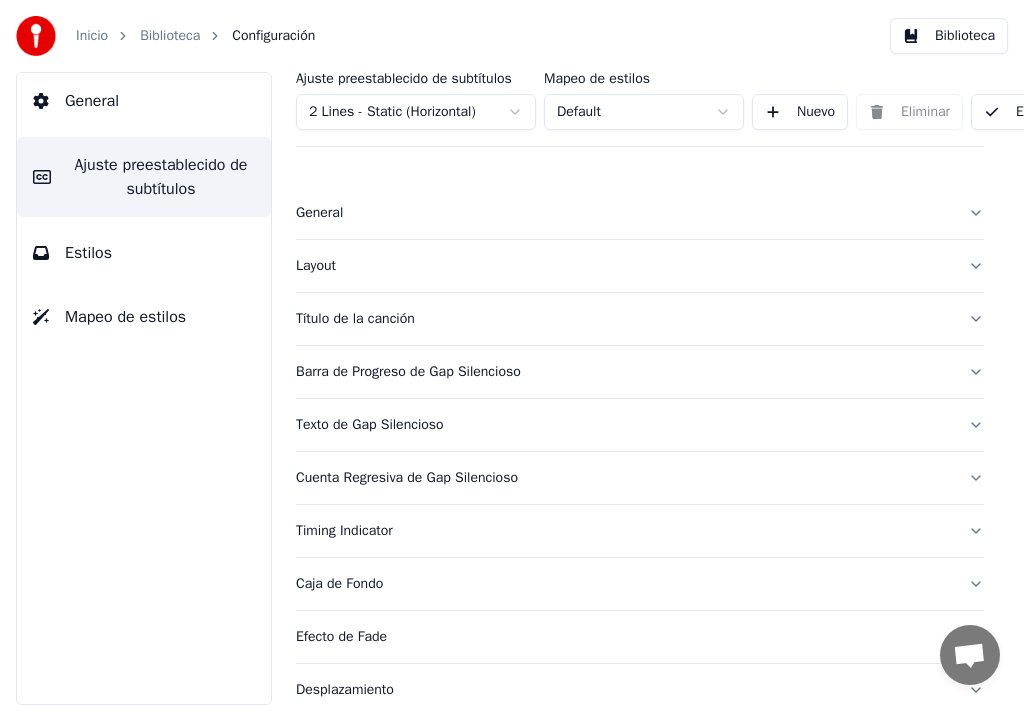 click on "General" at bounding box center [624, 213] 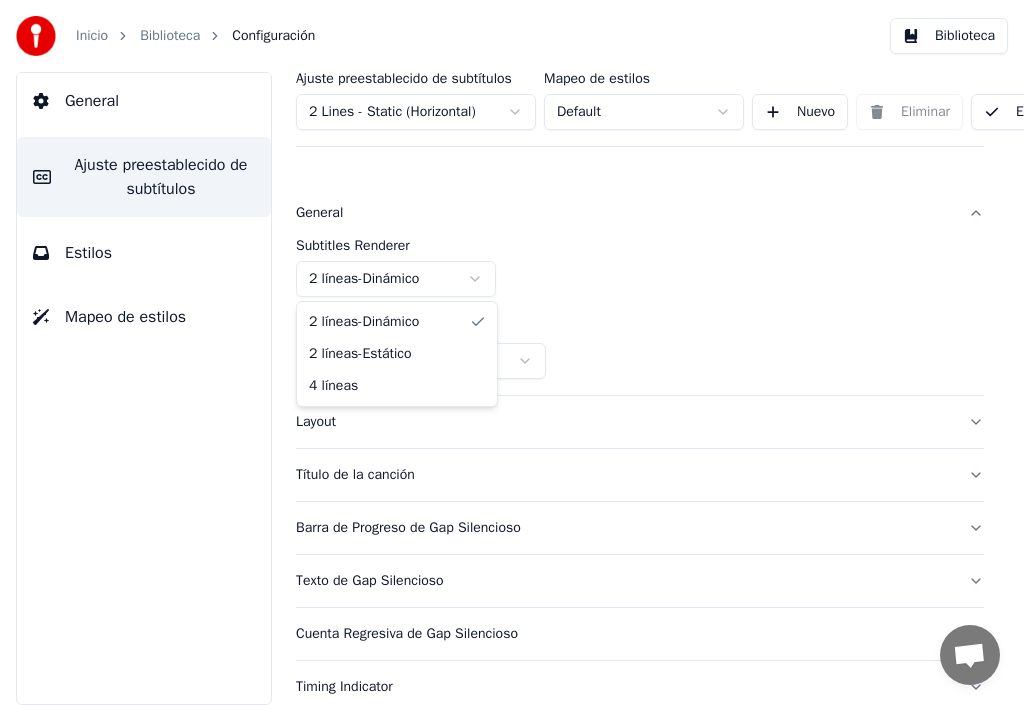 click on "Inicio Biblioteca Configuración Biblioteca General Ajuste preestablecido de subtítulos Estilos Mapeo de estilos Ajuste preestablecido de subtítulos 2 Lines - Static (Horizontal) Mapeo de estilos Default Nuevo Eliminar Establecer como Predeterminado General Subtitles Renderer 2 líneas  -  Dinámico Resolución Horizontal  -  1920 x 1080  ( 16 : 9 ) Layout Título de la canción Barra de Progreso de Gap Silencioso Texto de Gap Silencioso Cuenta Regresiva de Gap Silencioso Timing Indicator Caja de Fondo Efecto de Fade Desplazamiento Máximo de caracteres por línea Dividir Línea Automáticamente 2 líneas  -  Dinámico 2 líneas  -  Estático 4 líneas" at bounding box center (512, 352) 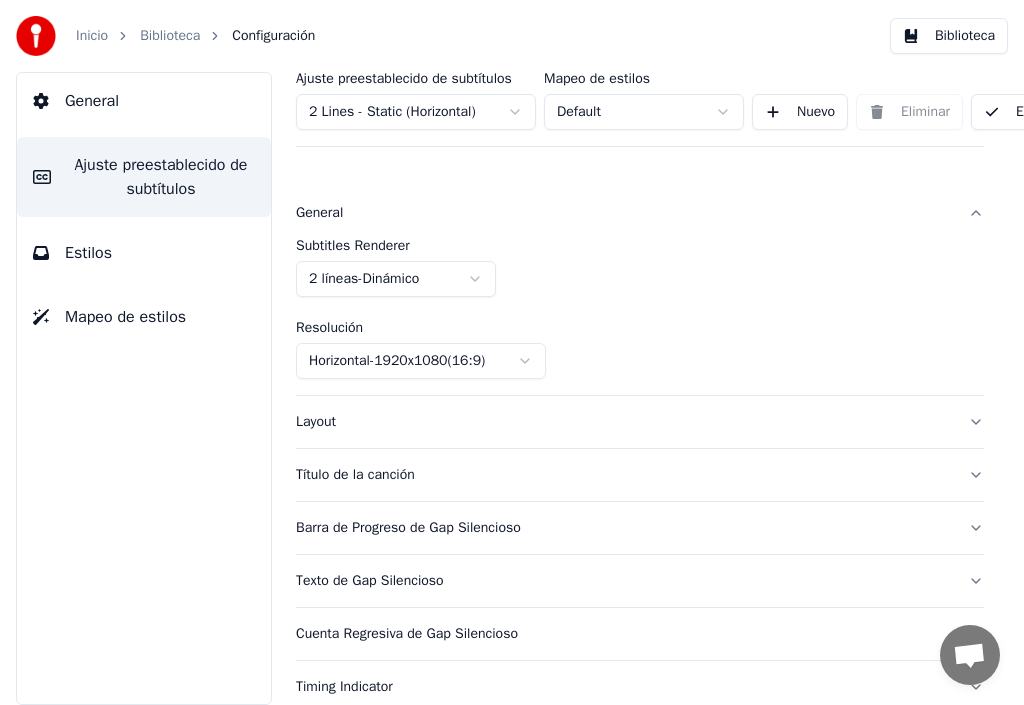 click on "Inicio Biblioteca Configuración Biblioteca General Ajuste preestablecido de subtítulos Estilos Mapeo de estilos Ajuste preestablecido de subtítulos 2 Lines - Static (Horizontal) Mapeo de estilos Default Nuevo Eliminar Establecer como Predeterminado General Subtitles Renderer 2 líneas  -  Dinámico Resolución Horizontal  -  1920 x 1080  ( 16 : 9 ) Layout Título de la canción Barra de Progreso de Gap Silencioso Texto de Gap Silencioso Cuenta Regresiva de Gap Silencioso Timing Indicator Caja de Fondo Efecto de Fade Desplazamiento Máximo de caracteres por línea Dividir Línea Automáticamente" at bounding box center [512, 352] 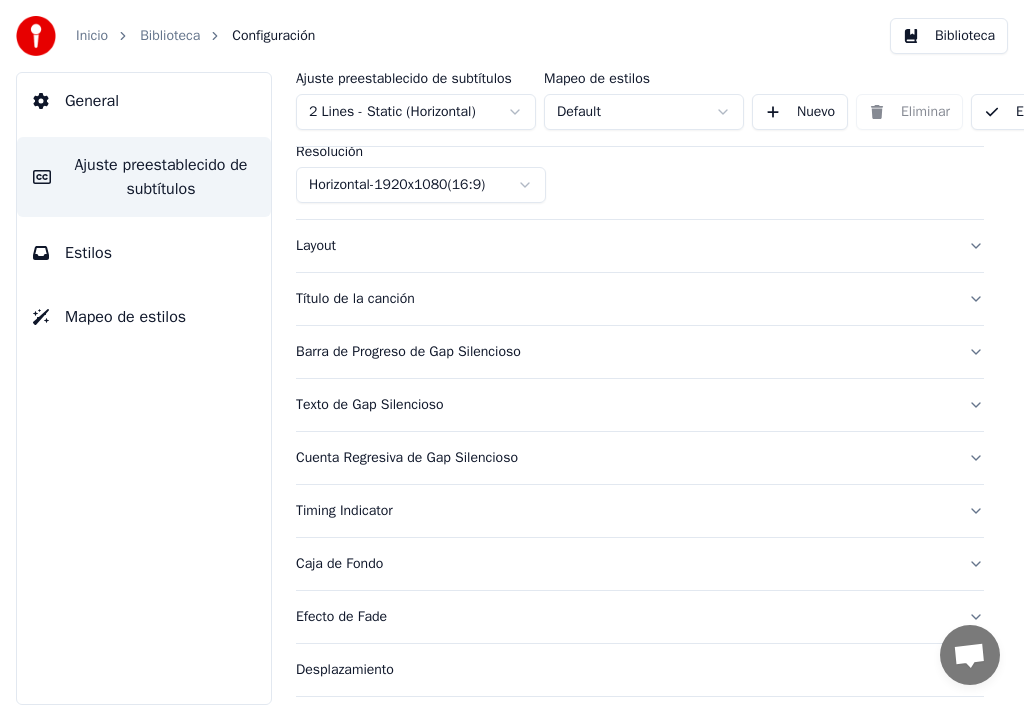 scroll, scrollTop: 200, scrollLeft: 0, axis: vertical 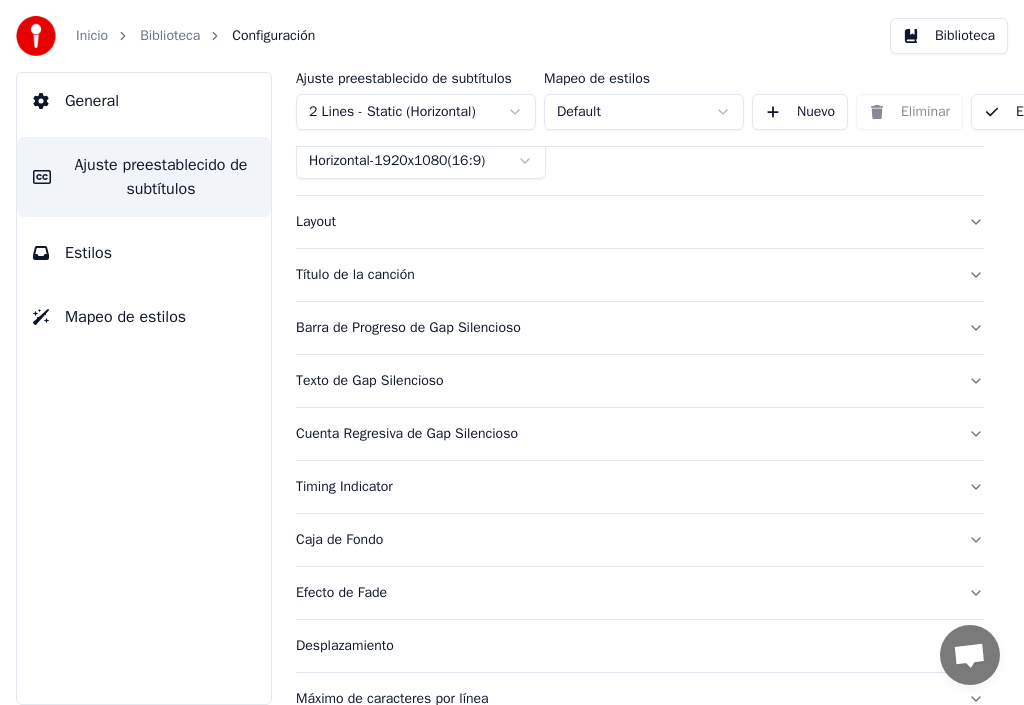 click on "Título de la canción" at bounding box center (640, 275) 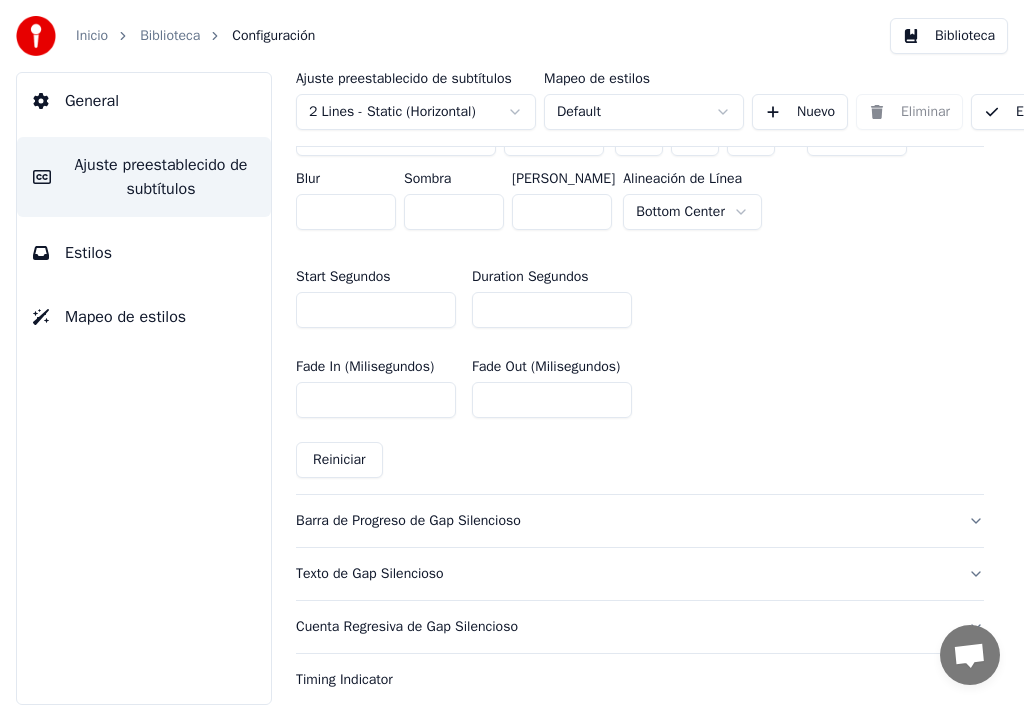 scroll, scrollTop: 1100, scrollLeft: 0, axis: vertical 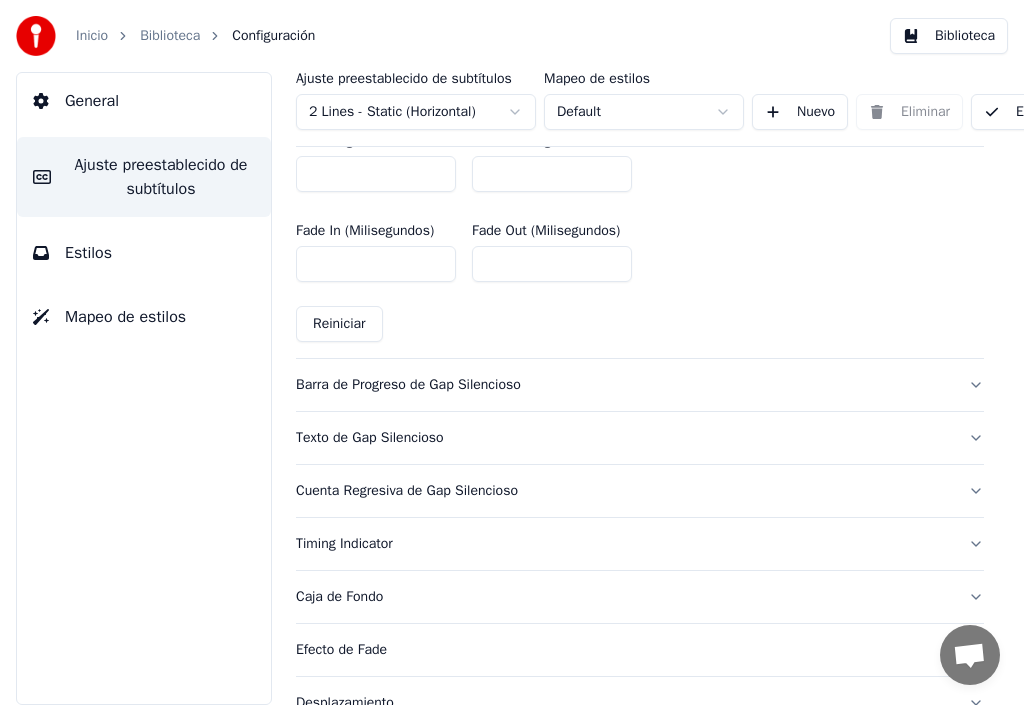 click on "Barra de Progreso de Gap Silencioso" at bounding box center [624, 385] 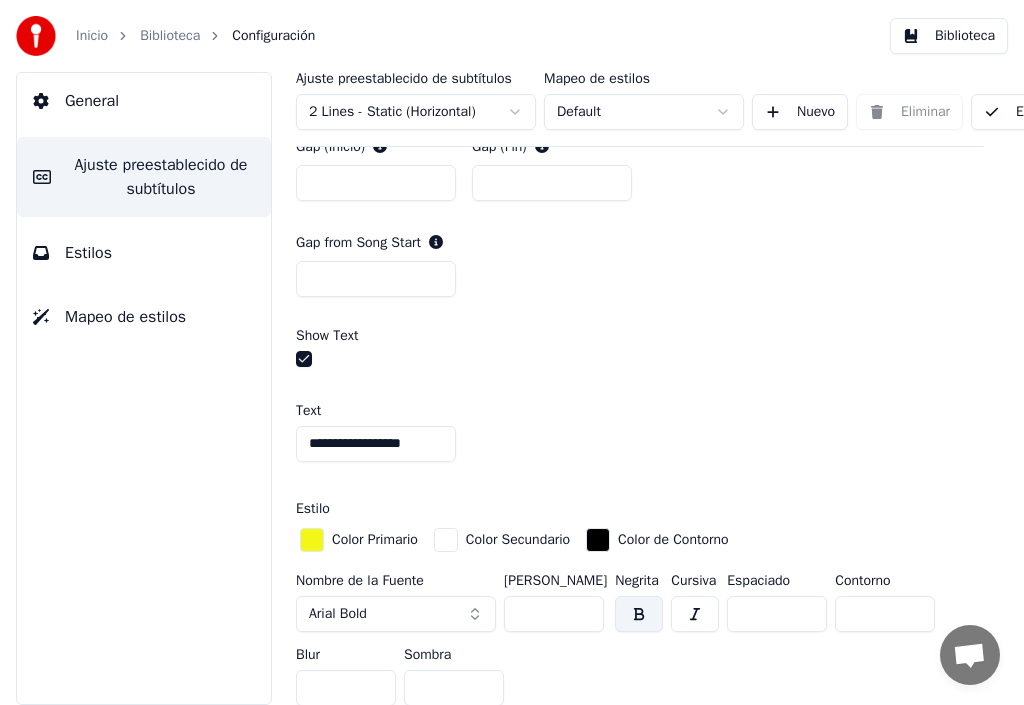 click on "**********" at bounding box center (376, 444) 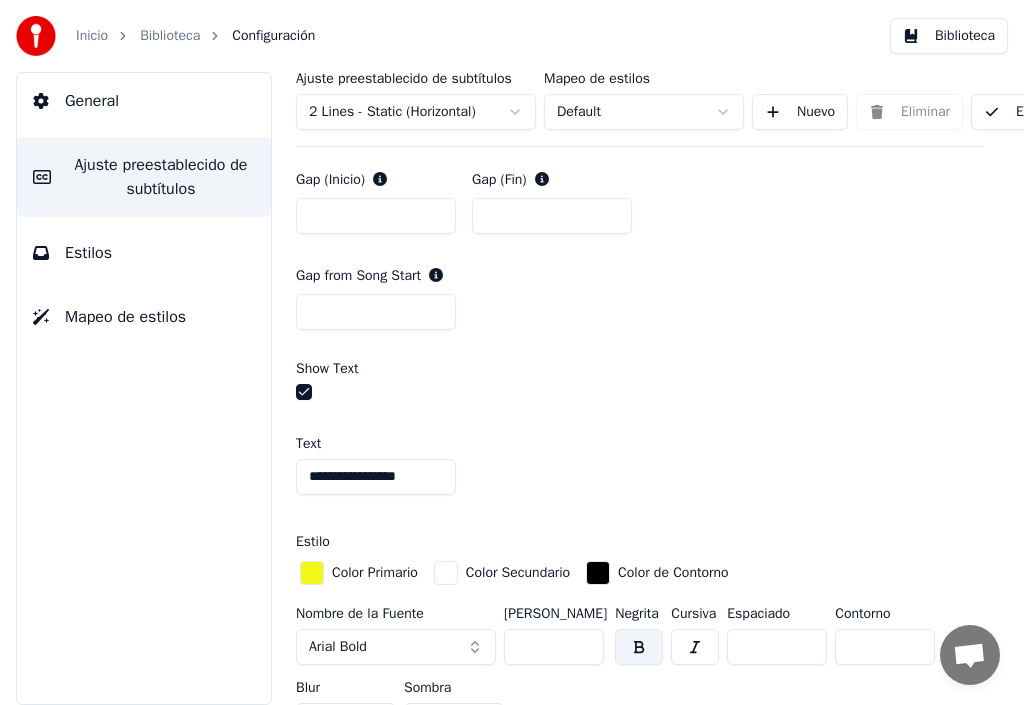 scroll, scrollTop: 1200, scrollLeft: 0, axis: vertical 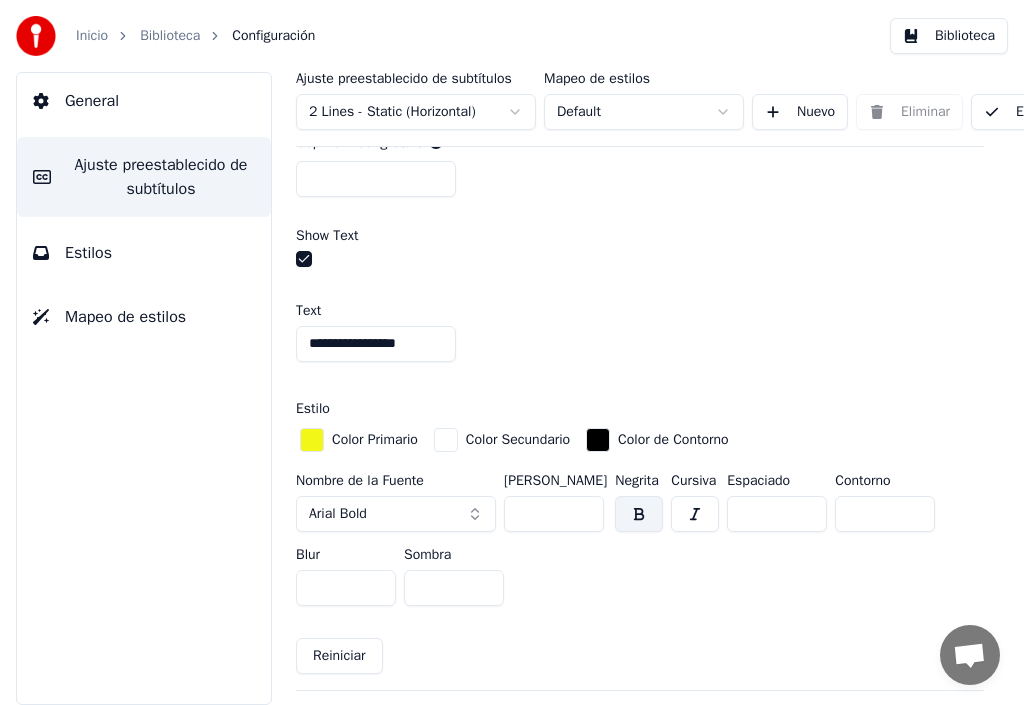 type on "**********" 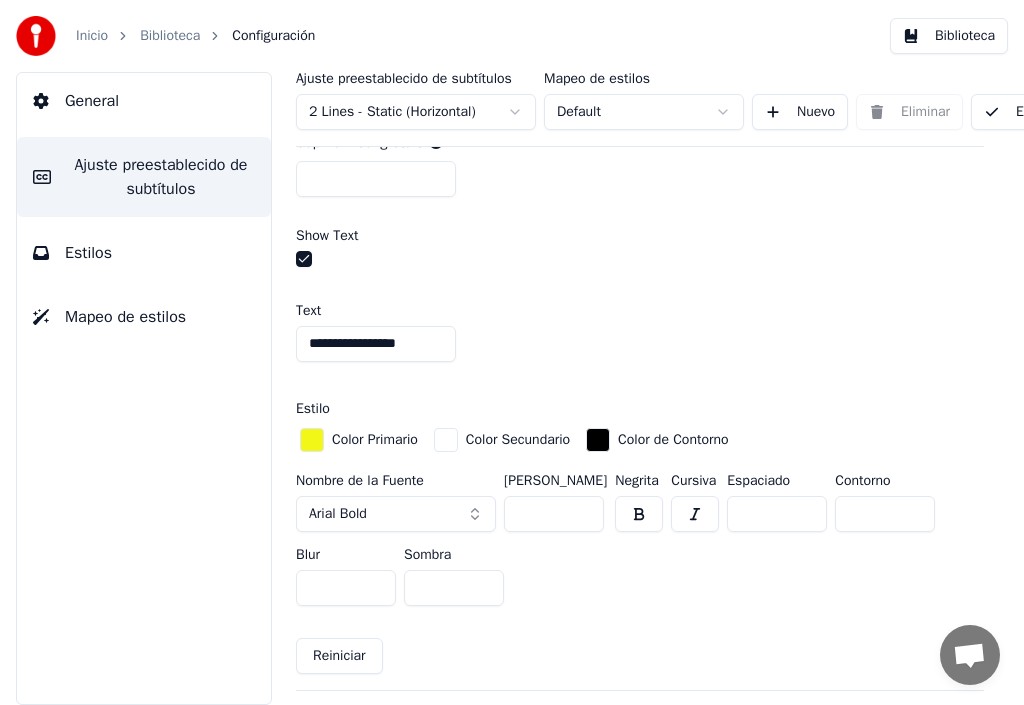 click on "Arial Bold" at bounding box center (396, 514) 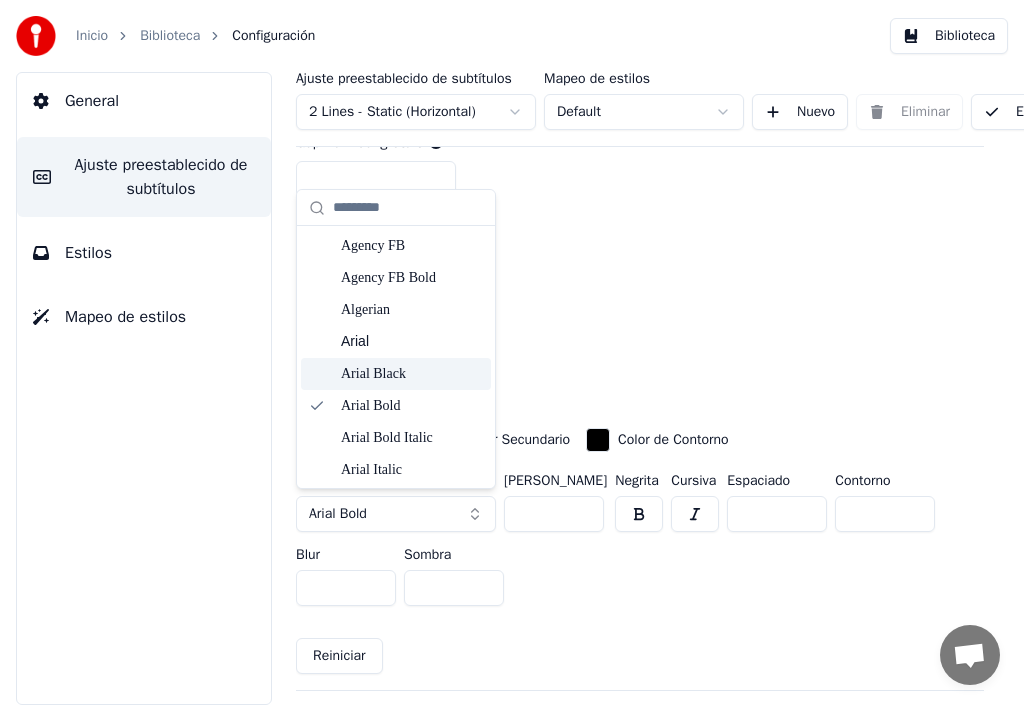 click on "Arial Black" at bounding box center (412, 374) 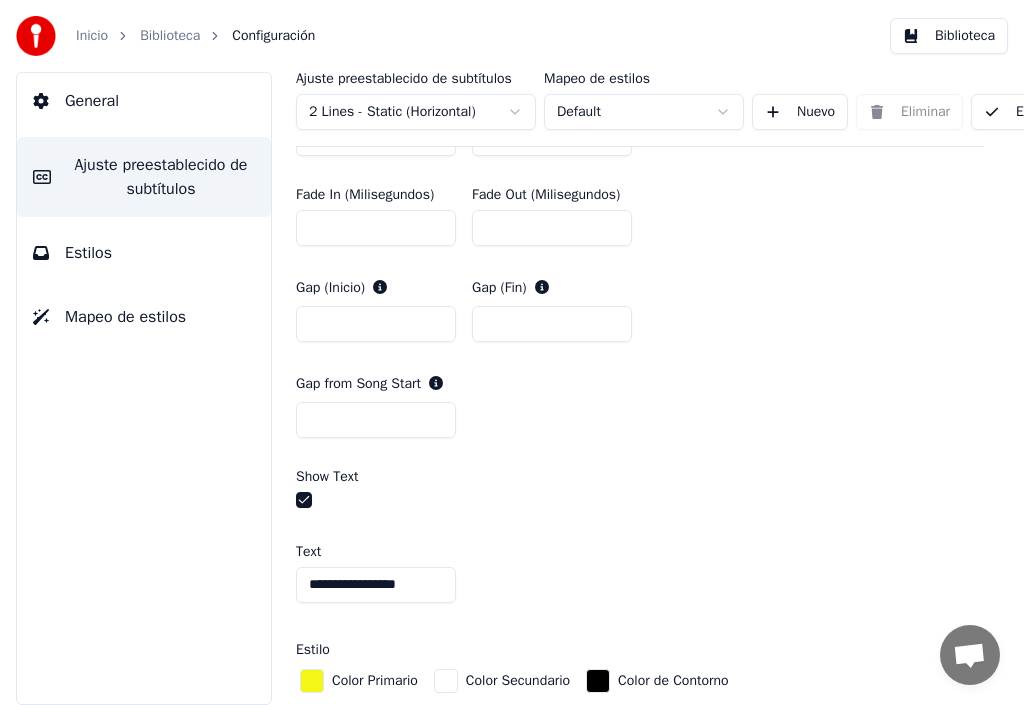 scroll, scrollTop: 1100, scrollLeft: 0, axis: vertical 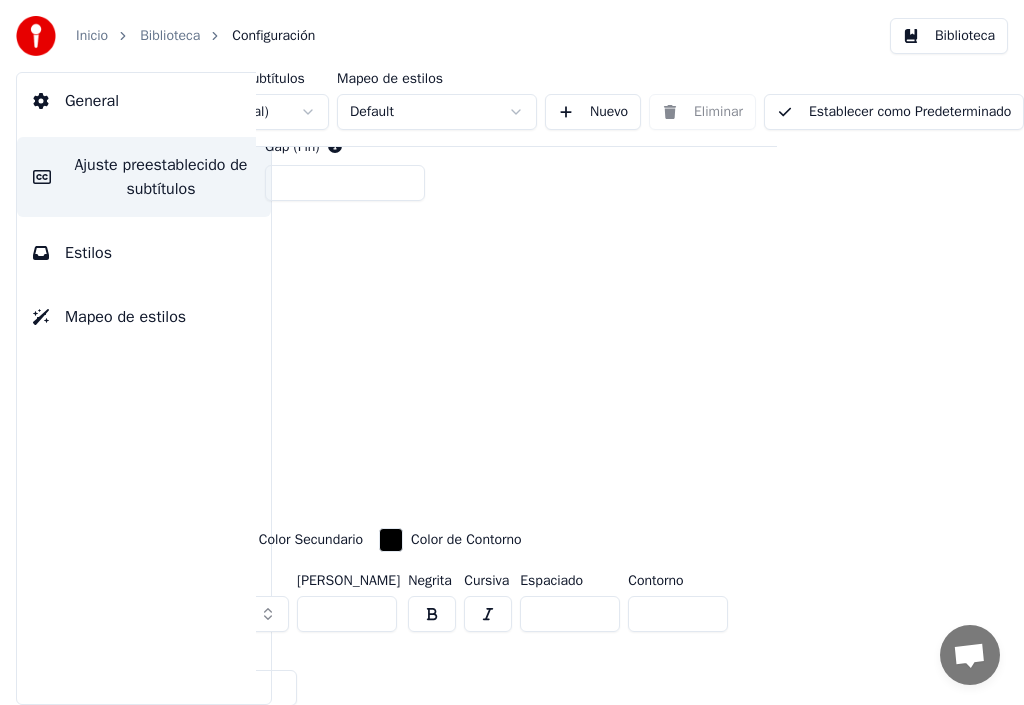 click on "Establecer como Predeterminado" at bounding box center [894, 112] 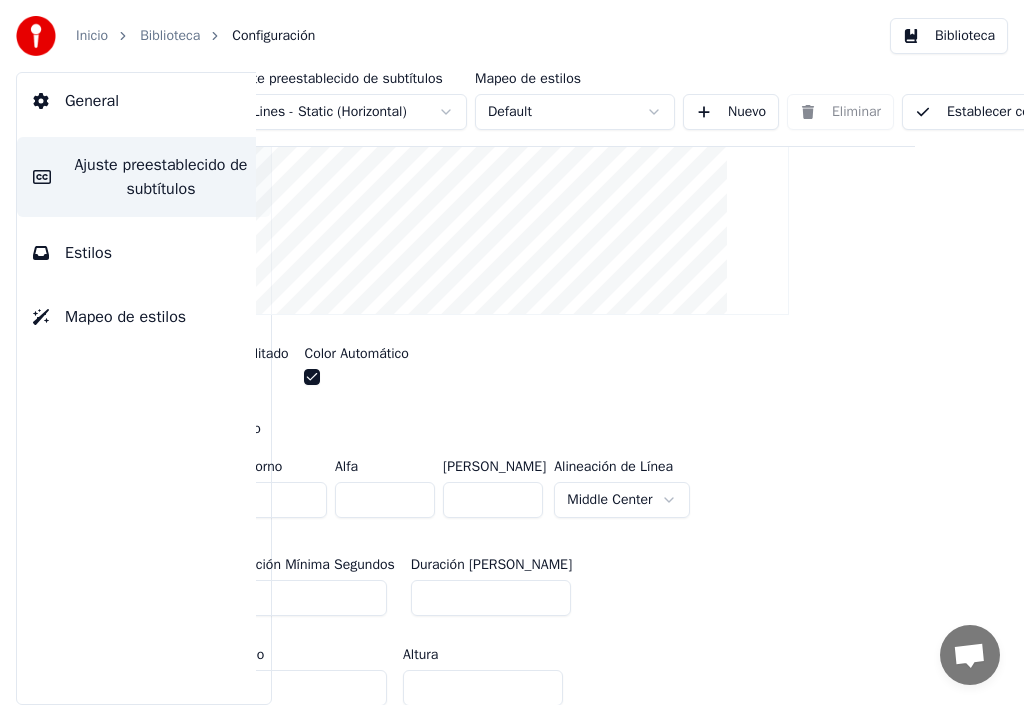 scroll, scrollTop: 500, scrollLeft: 69, axis: both 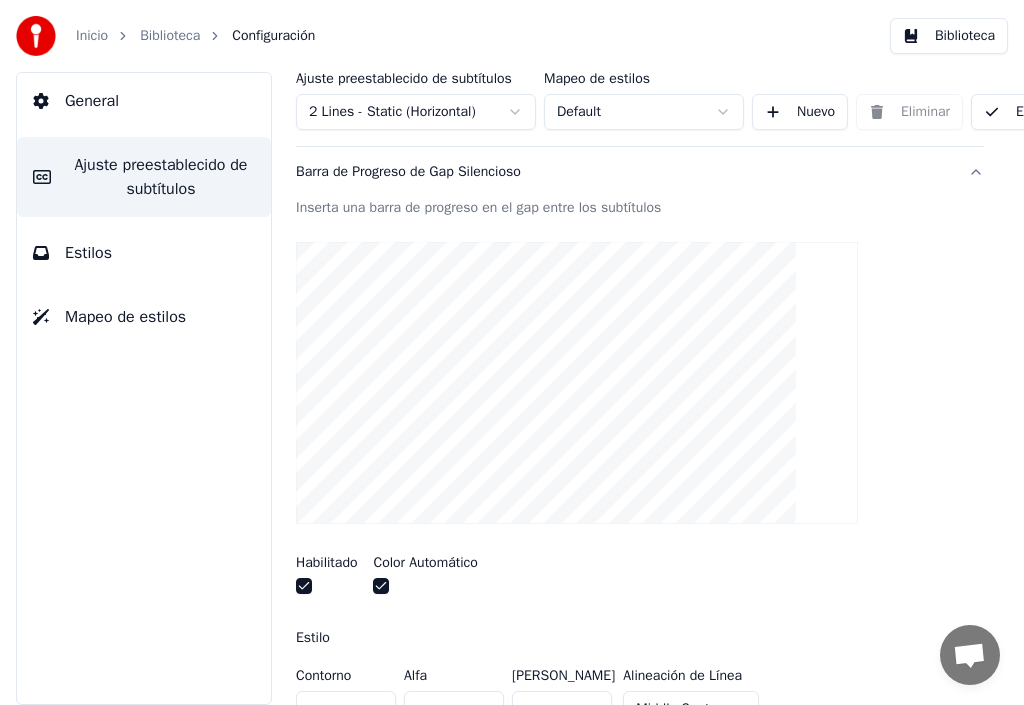click on "Estilos" at bounding box center [144, 253] 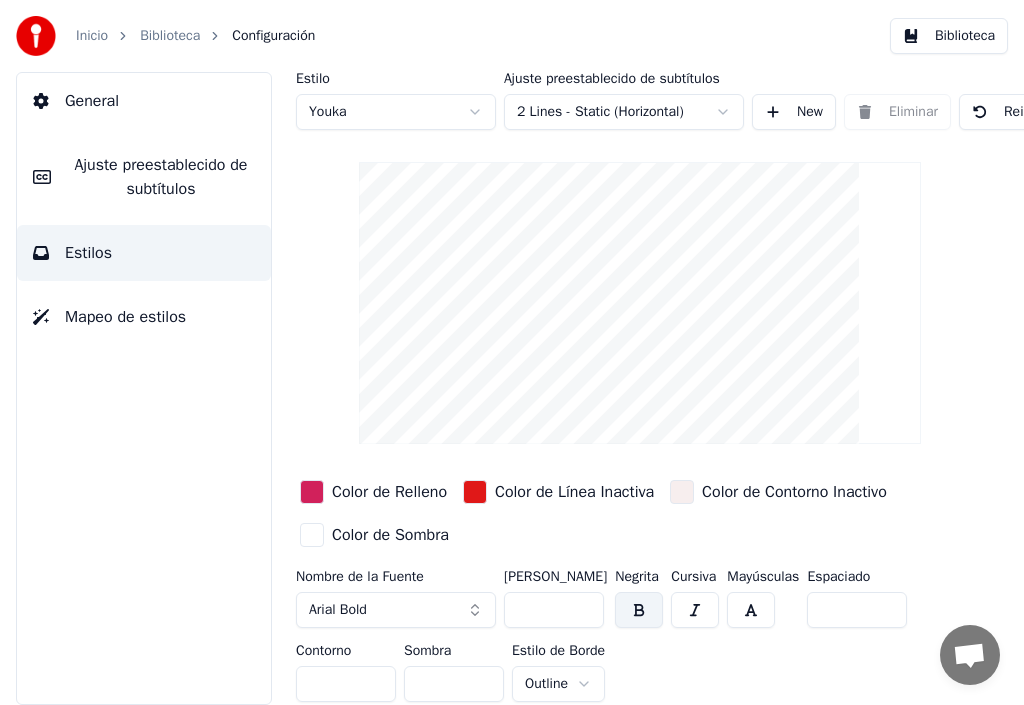 scroll, scrollTop: 20, scrollLeft: 0, axis: vertical 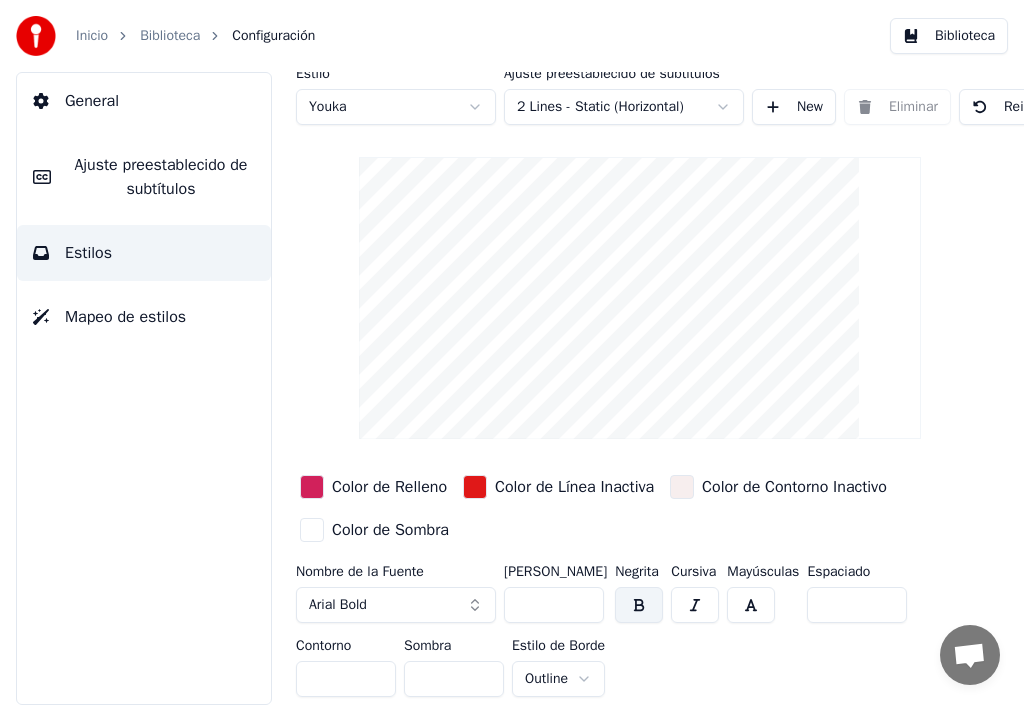 click at bounding box center (475, 487) 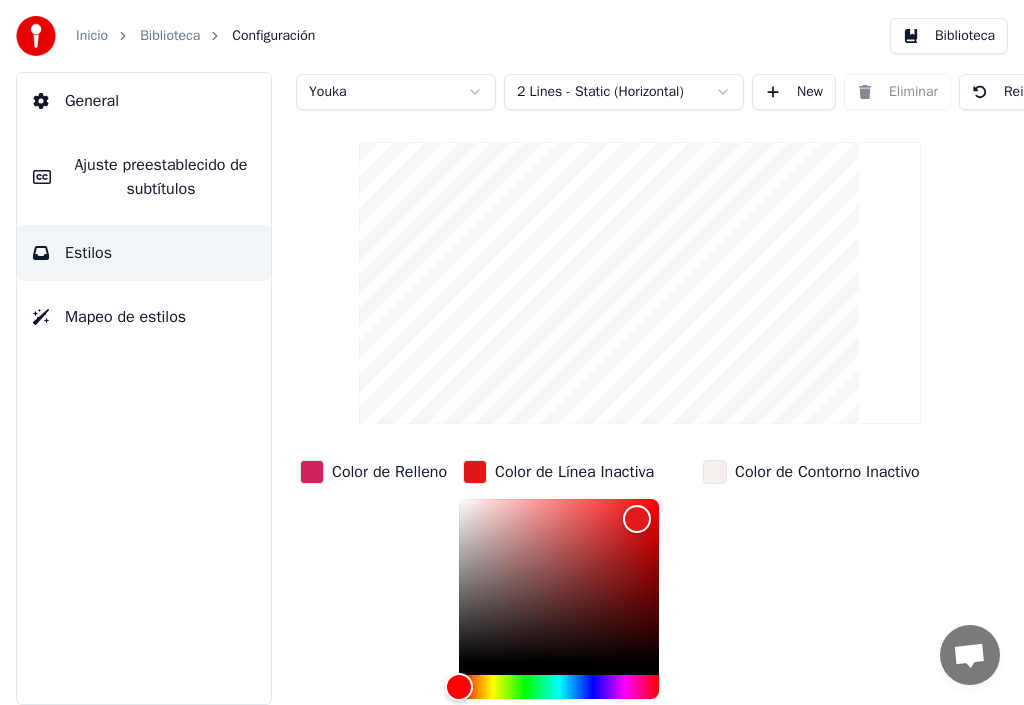 click at bounding box center [475, 472] 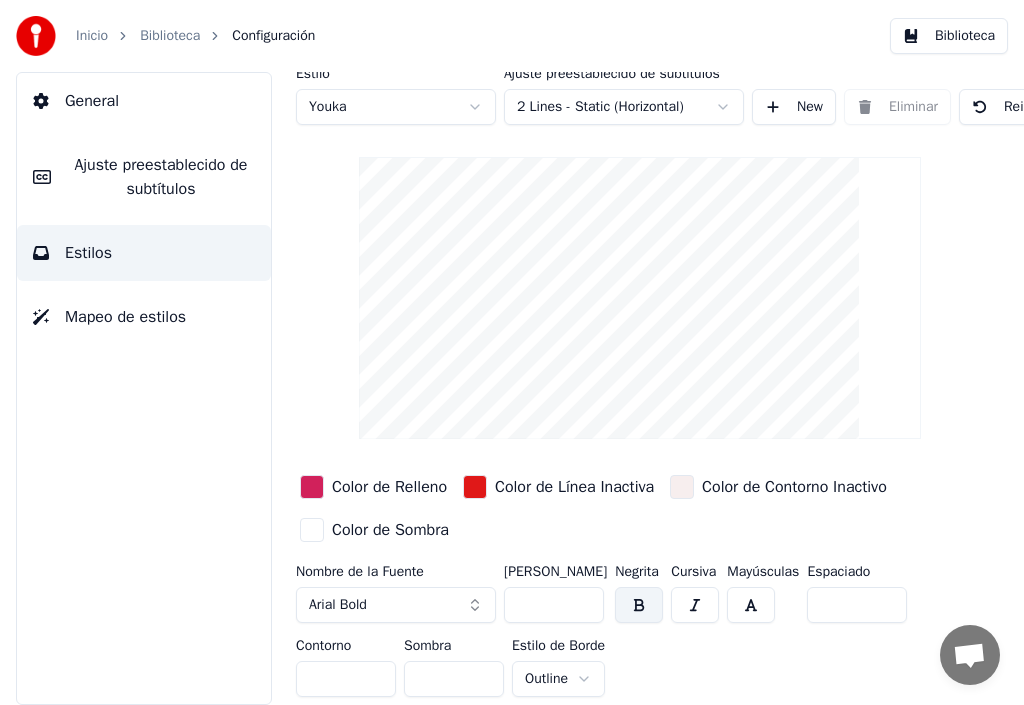 click at bounding box center [475, 487] 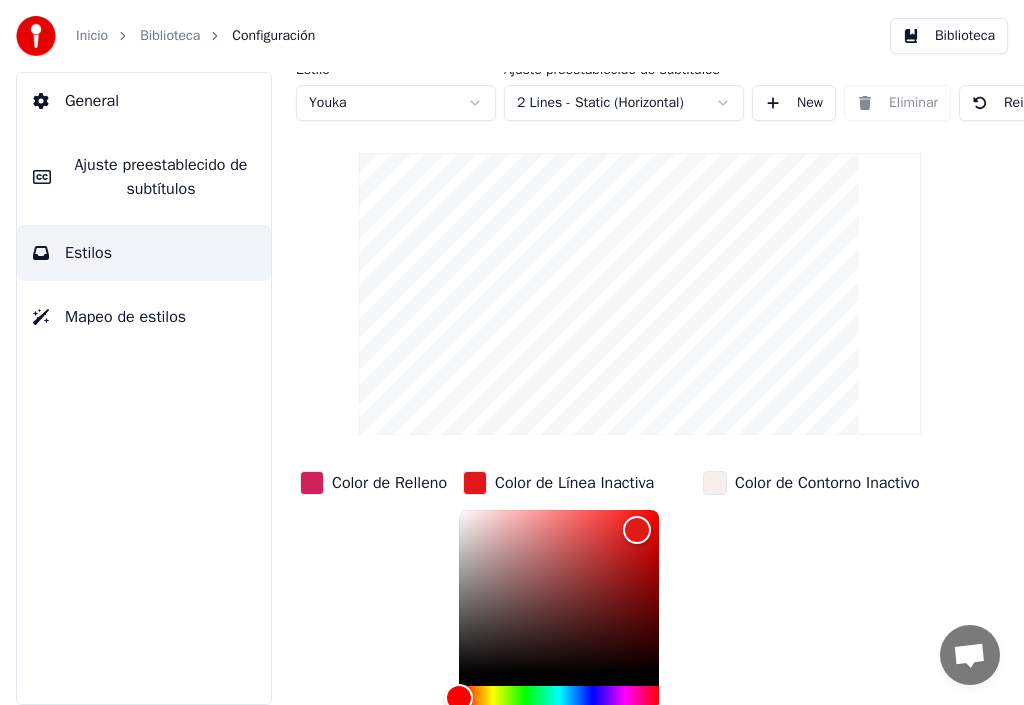 scroll, scrollTop: 0, scrollLeft: 0, axis: both 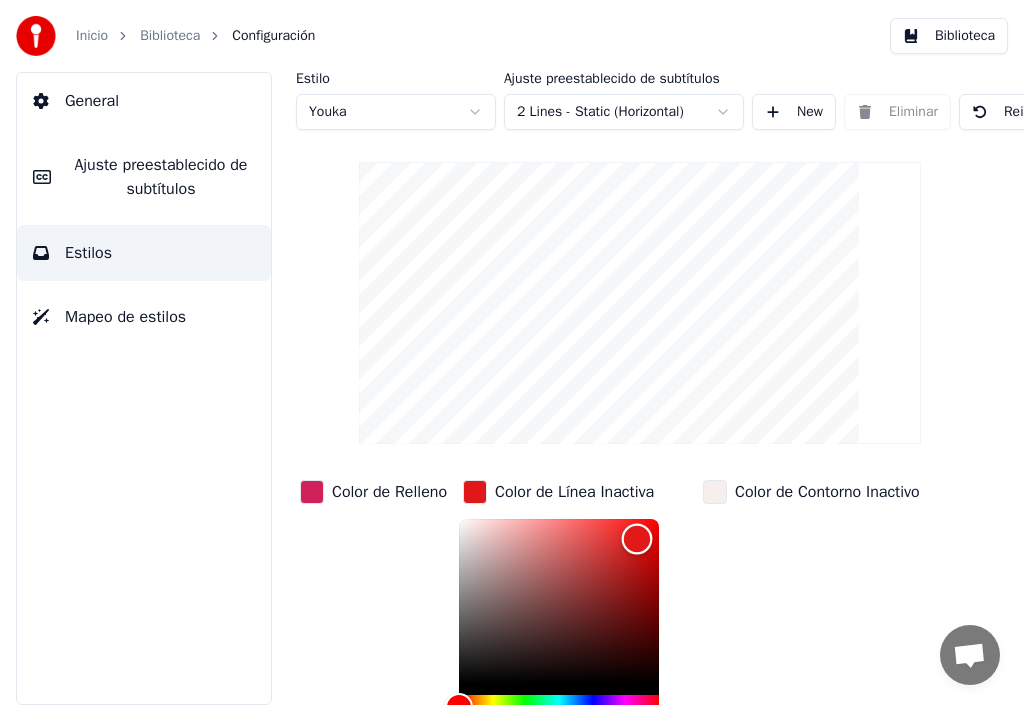 type on "*******" 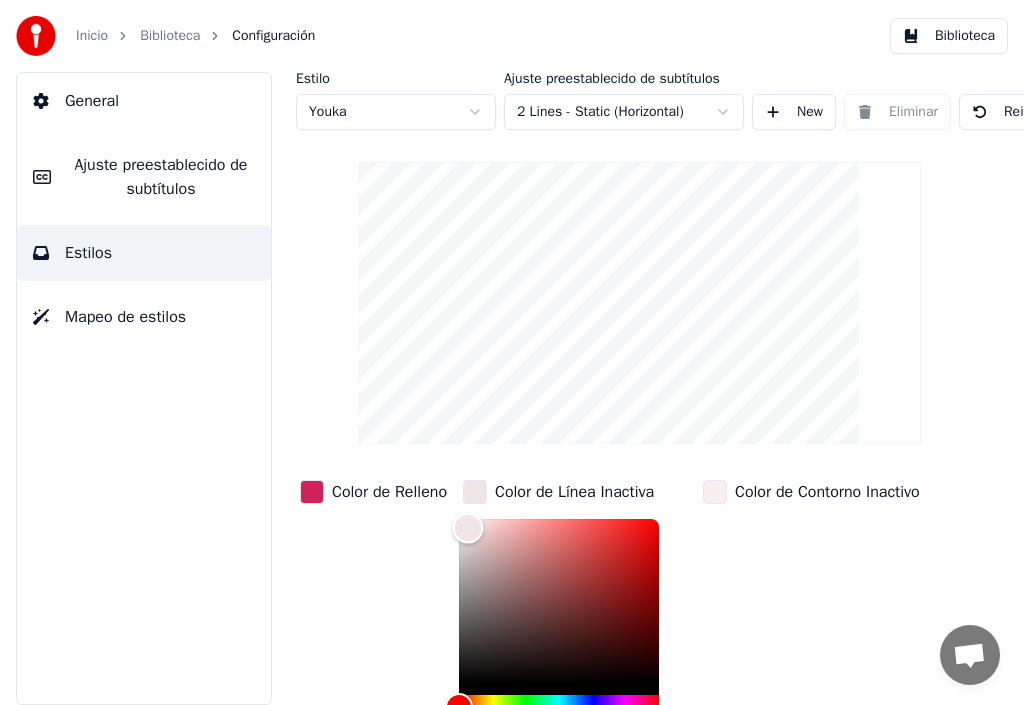 click at bounding box center (559, 601) 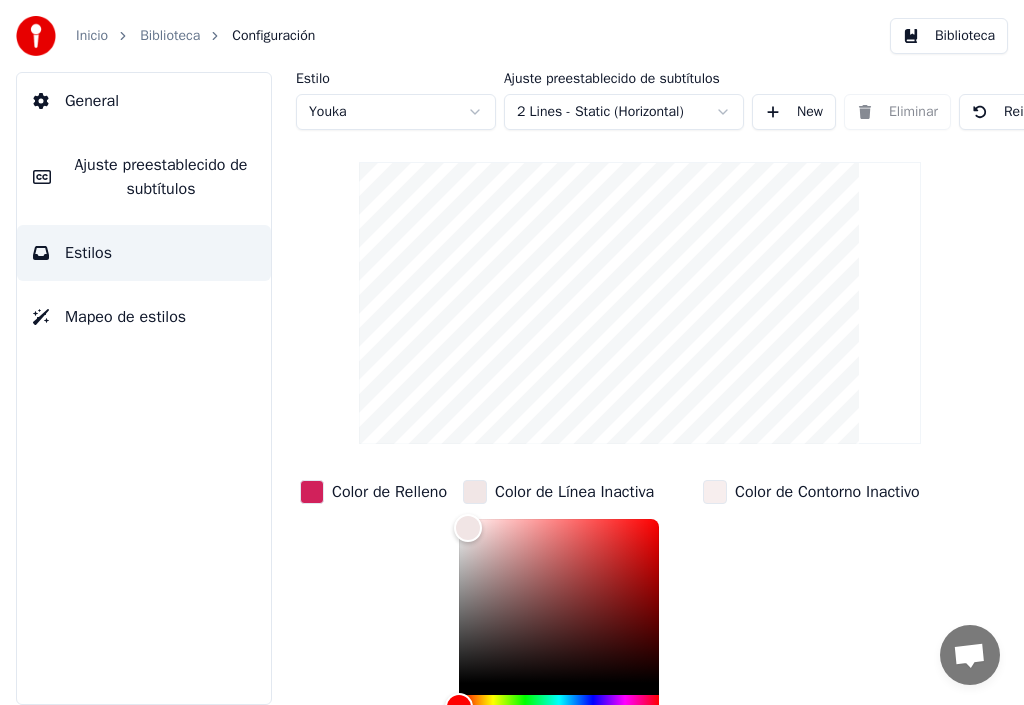 click at bounding box center (475, 492) 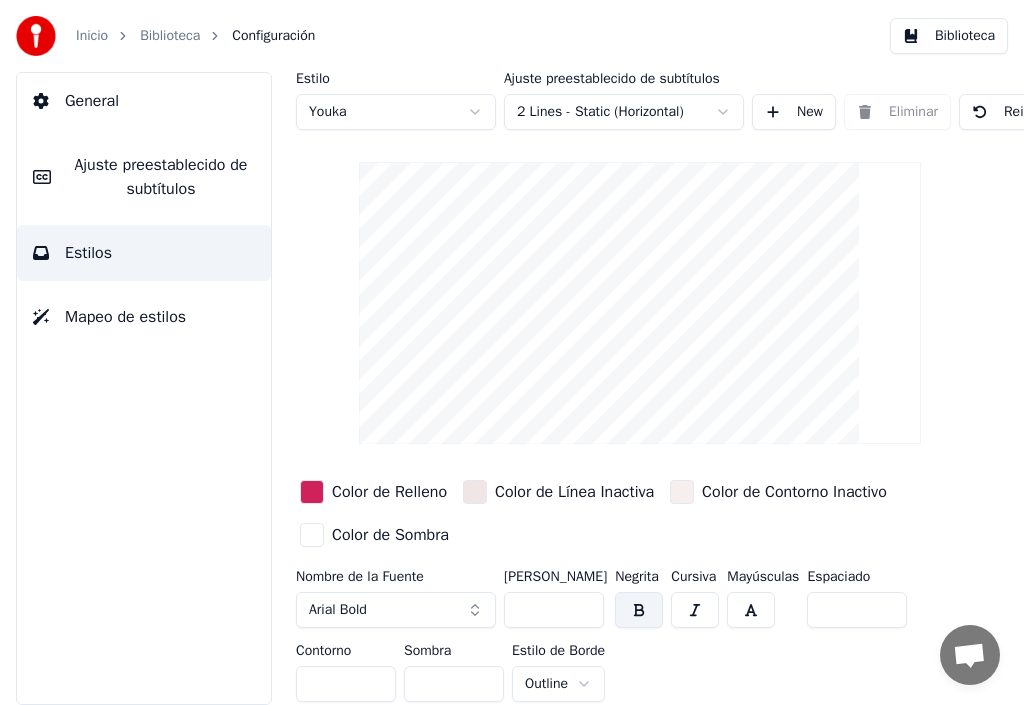 click at bounding box center (475, 492) 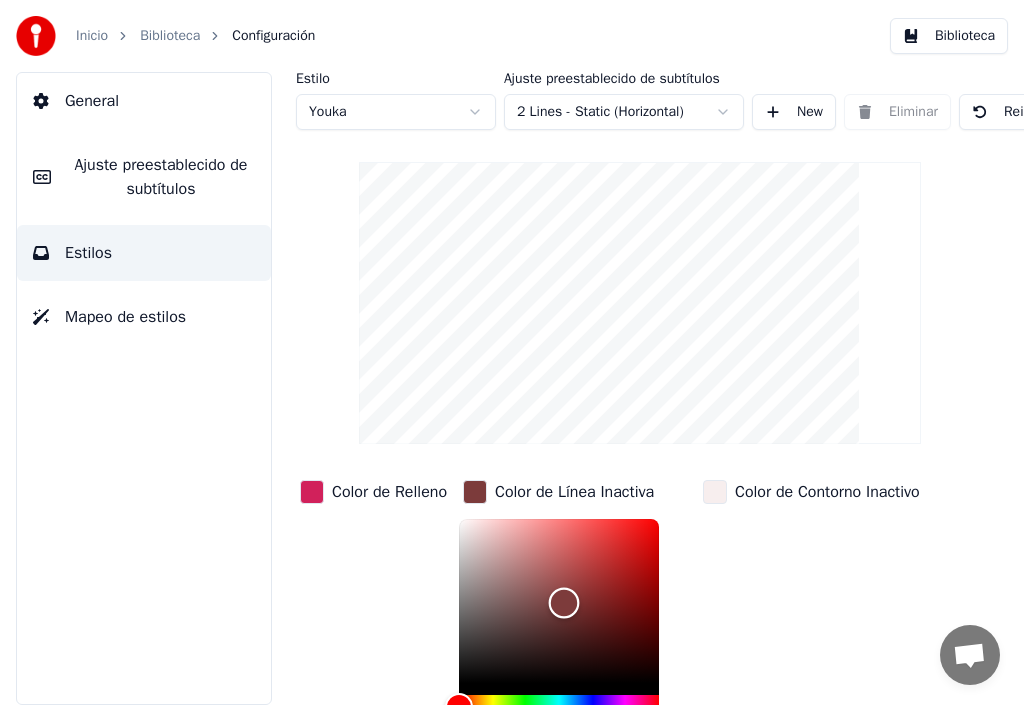 click at bounding box center [559, 601] 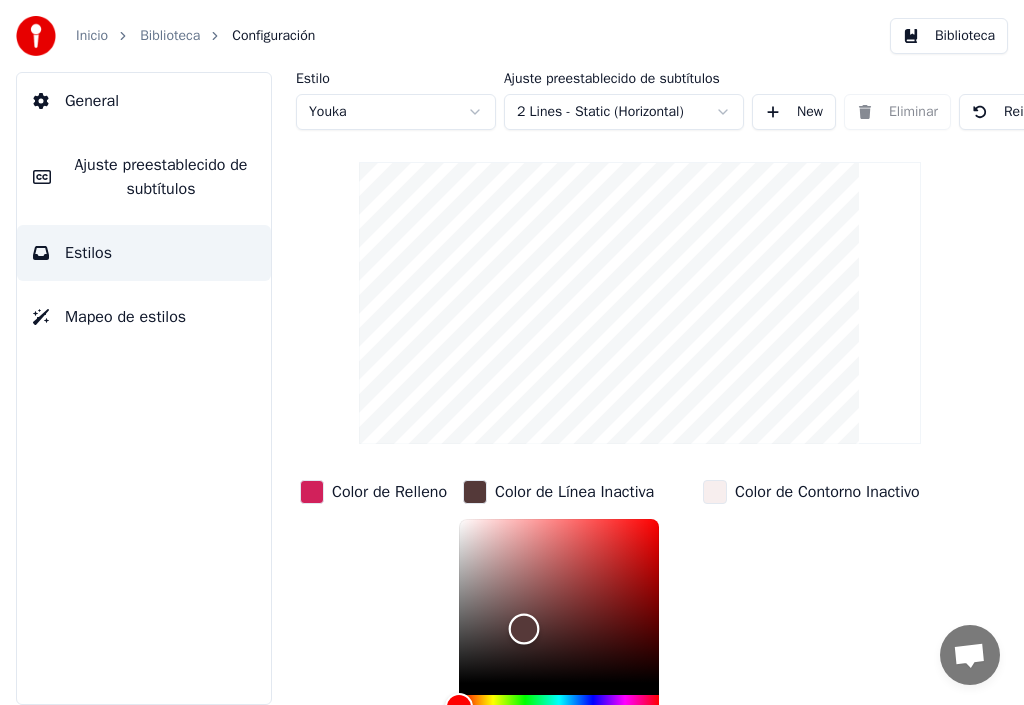 type on "*******" 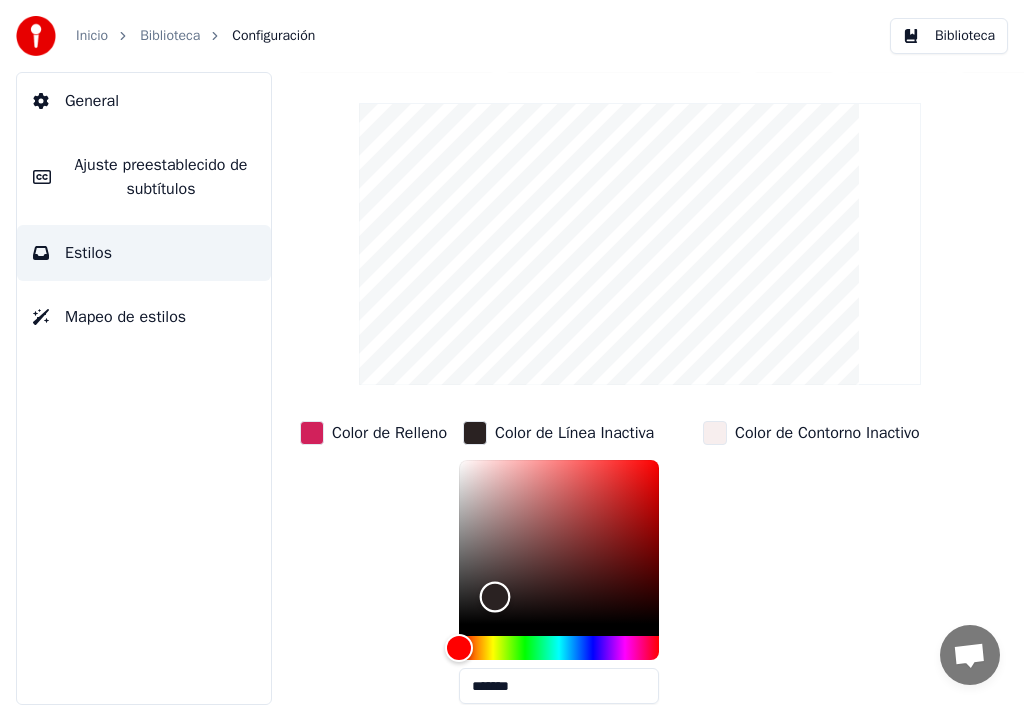 scroll, scrollTop: 100, scrollLeft: 0, axis: vertical 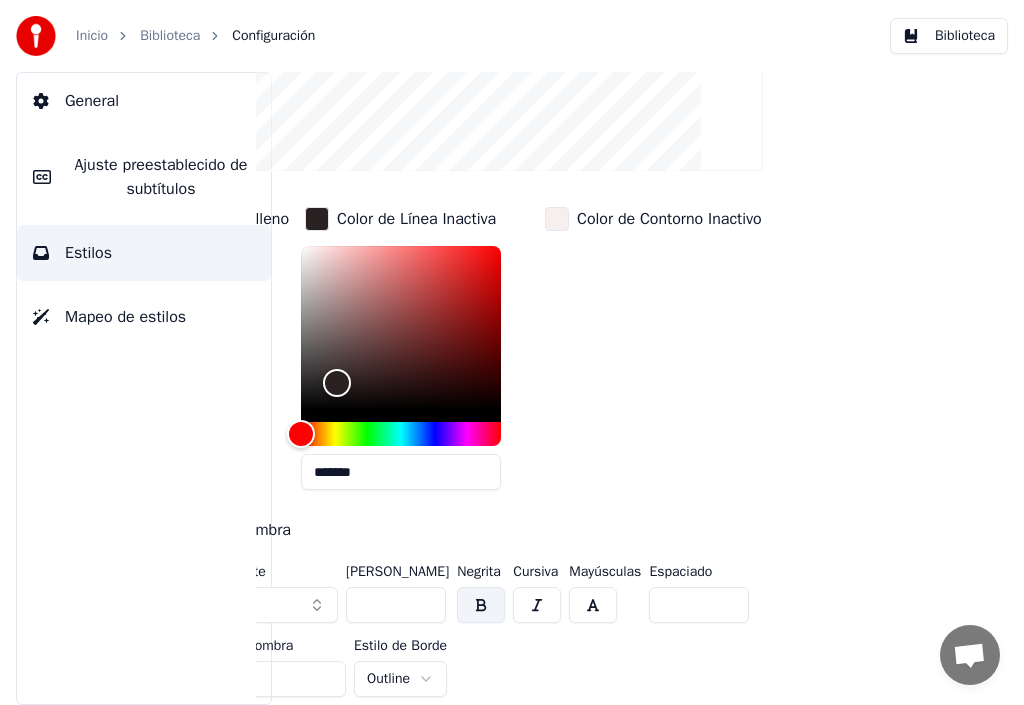 click on "Biblioteca" at bounding box center (949, 36) 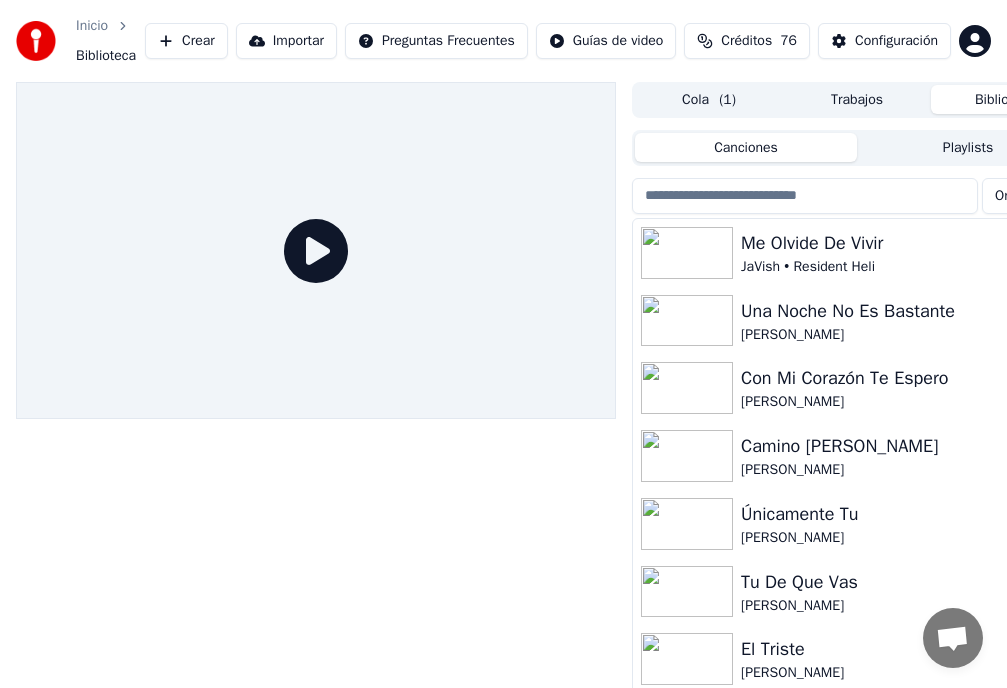 click on "Una Noche No Es Bastante" at bounding box center [897, 311] 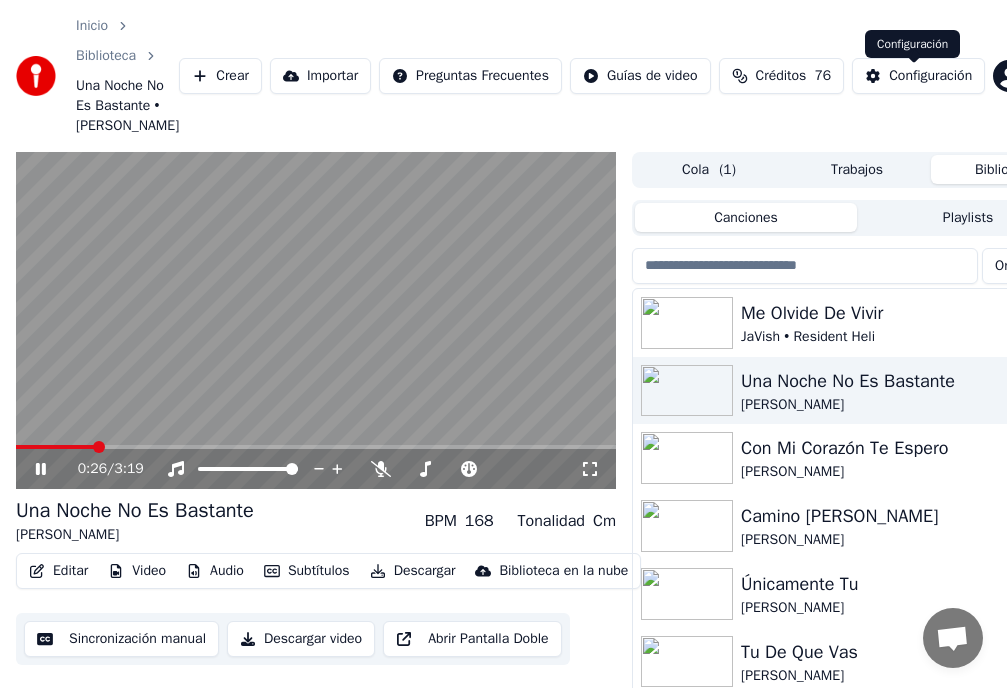 click on "Configuración" at bounding box center [930, 76] 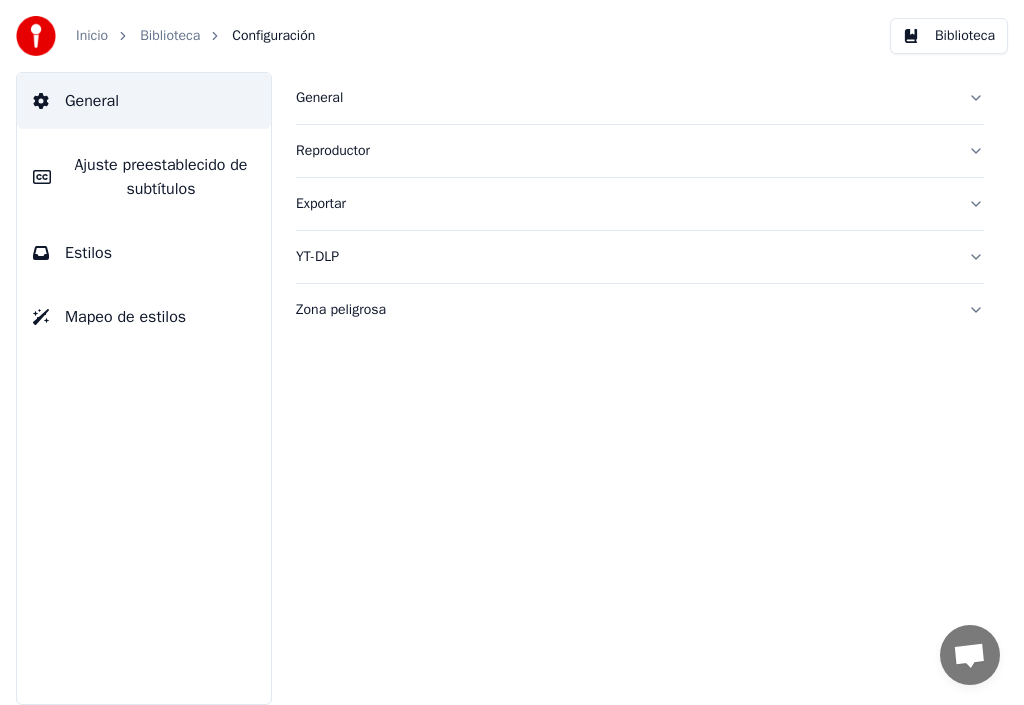 click on "Estilos" at bounding box center (144, 253) 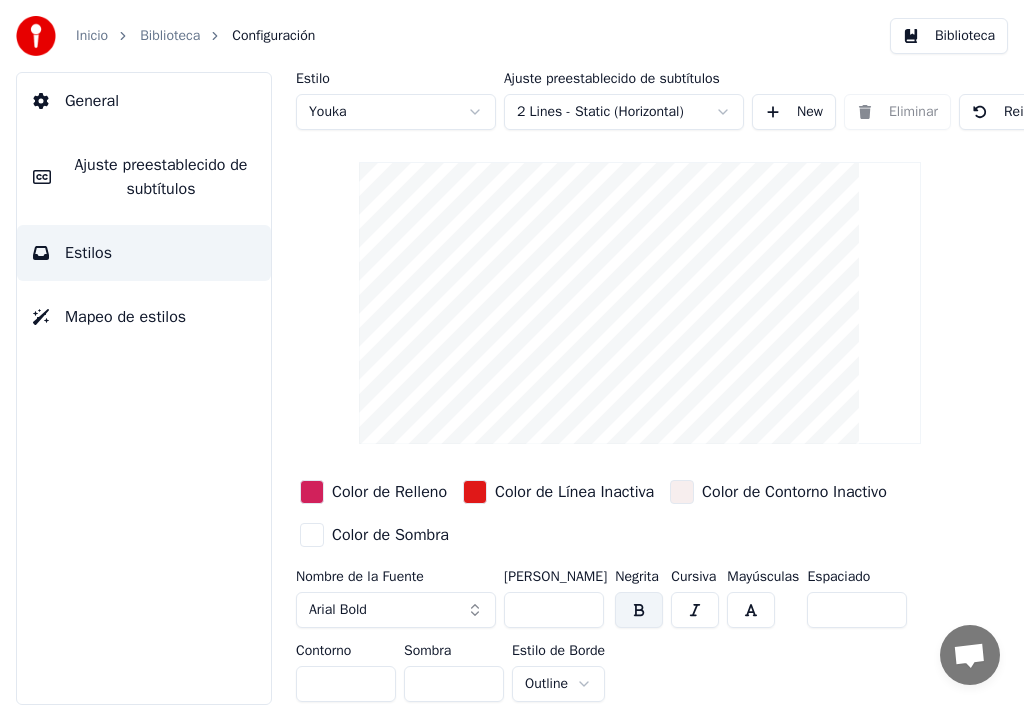click at bounding box center [475, 492] 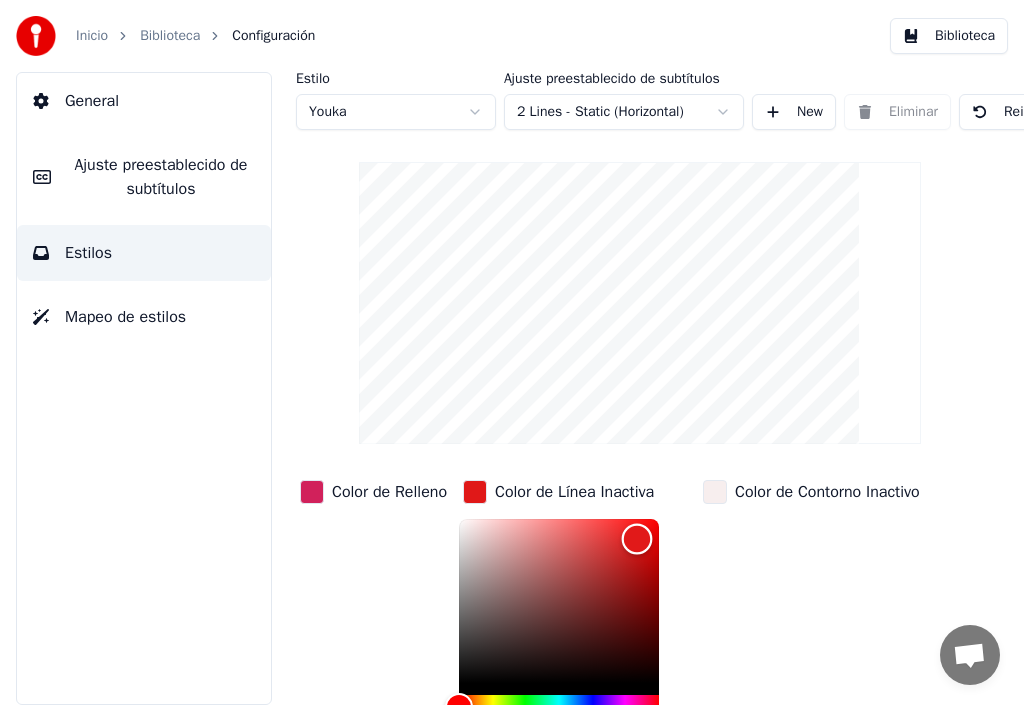 type on "*******" 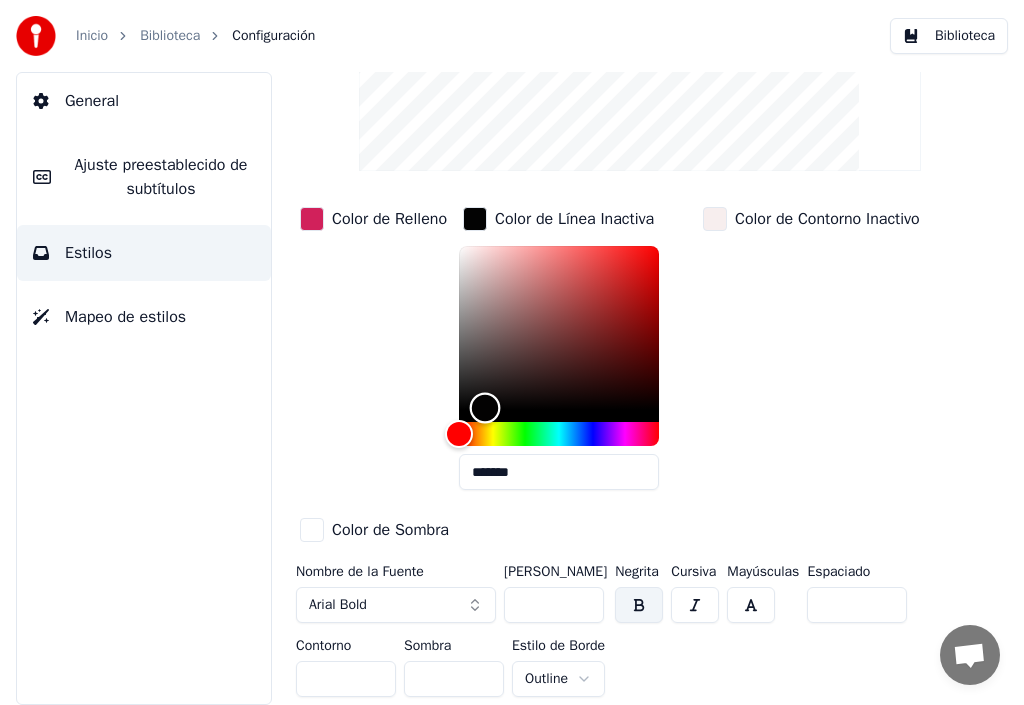 scroll, scrollTop: 188, scrollLeft: 0, axis: vertical 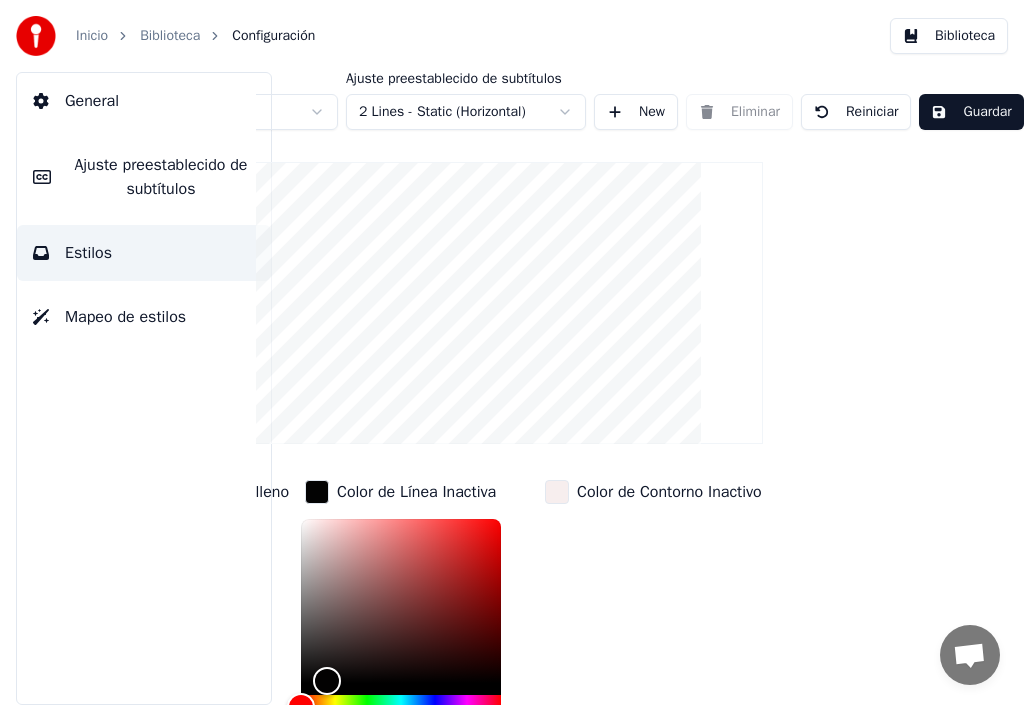 click on "Guardar" at bounding box center (971, 112) 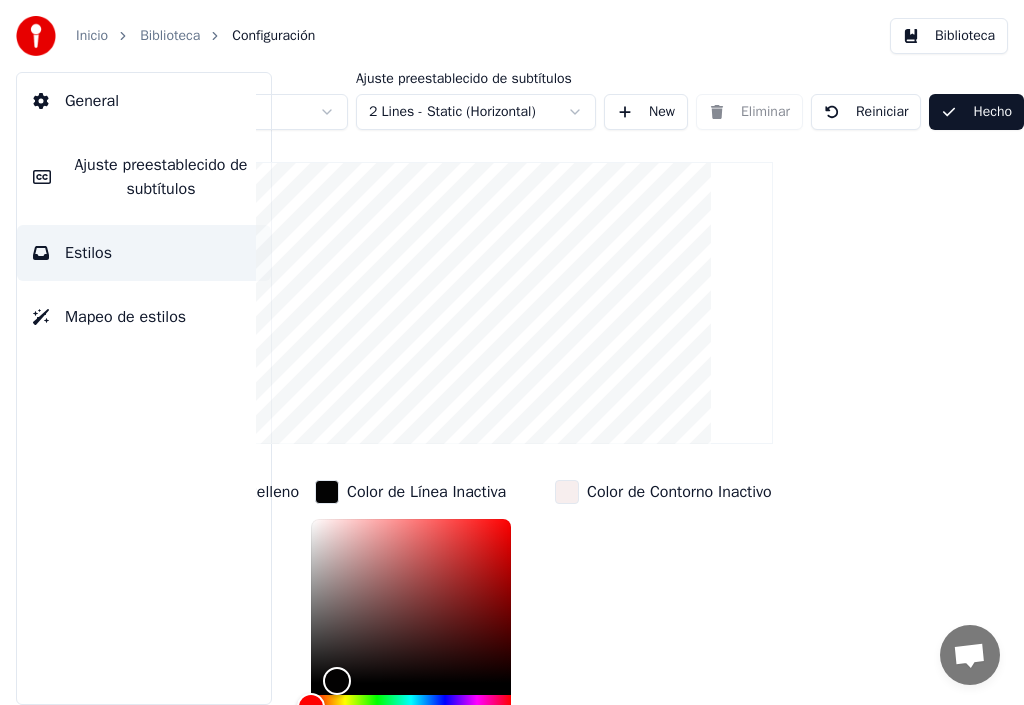 scroll, scrollTop: 0, scrollLeft: 174, axis: horizontal 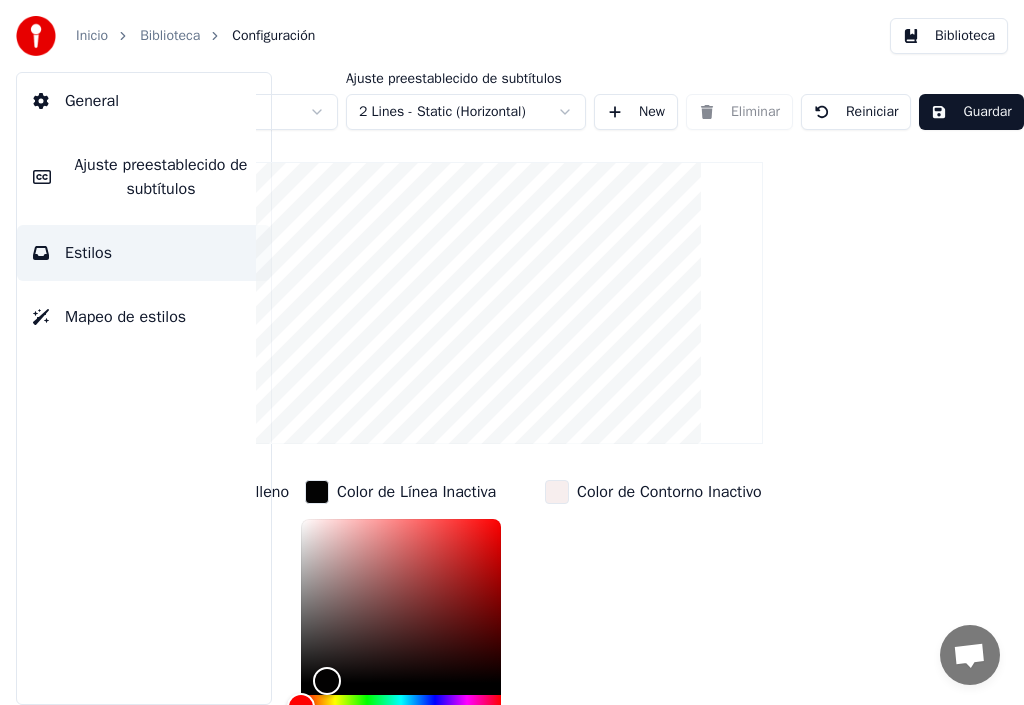 click on "Guardar" at bounding box center [971, 112] 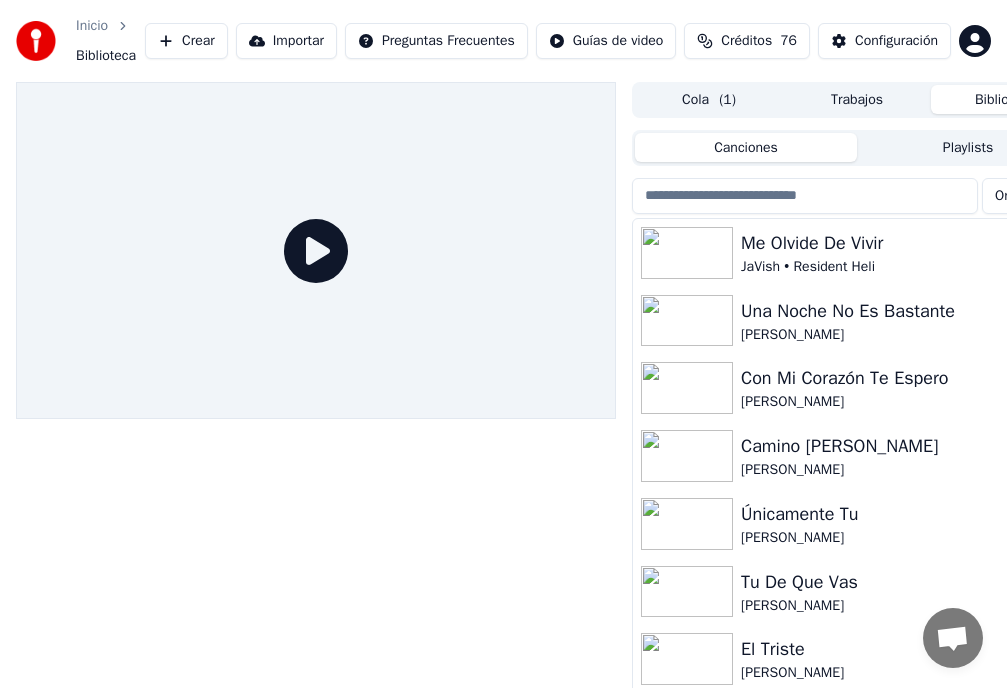 click 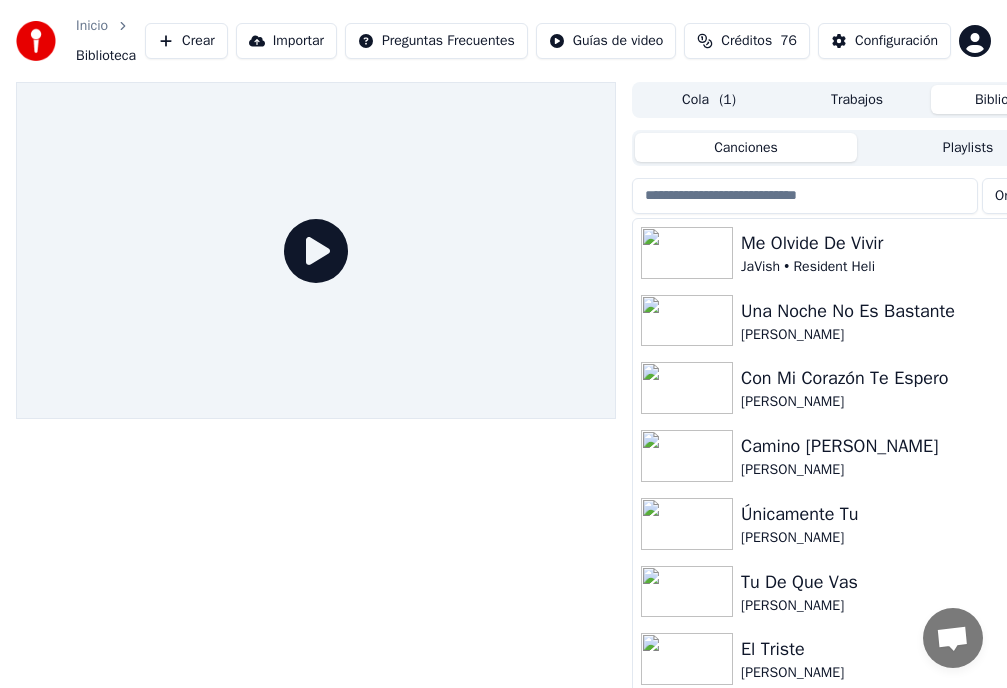 click on "[PERSON_NAME]" at bounding box center (897, 335) 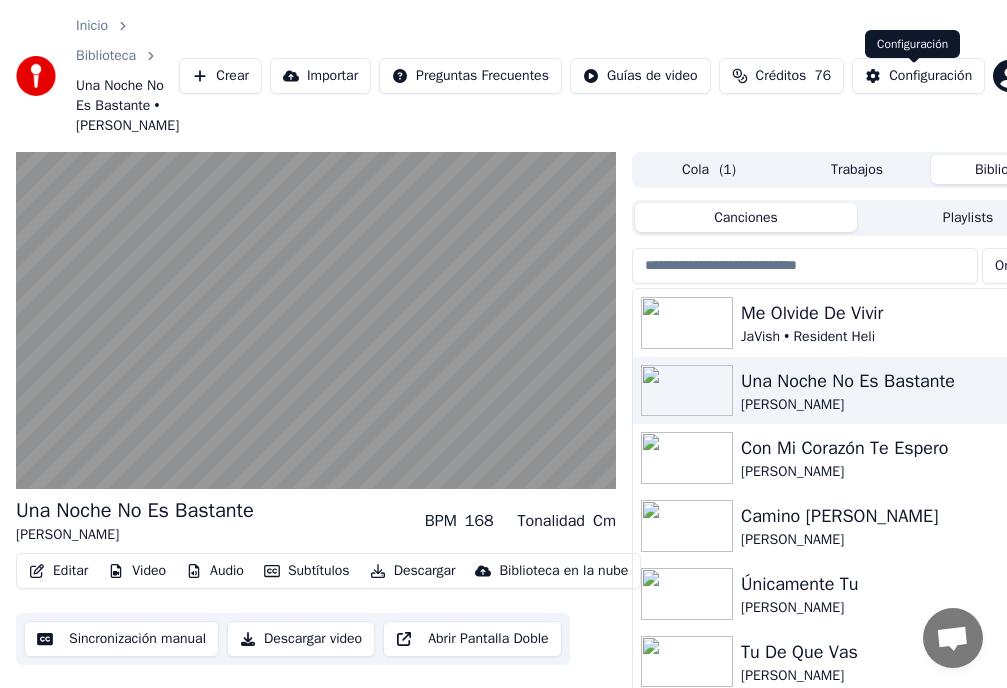 click on "Configuración" at bounding box center (930, 76) 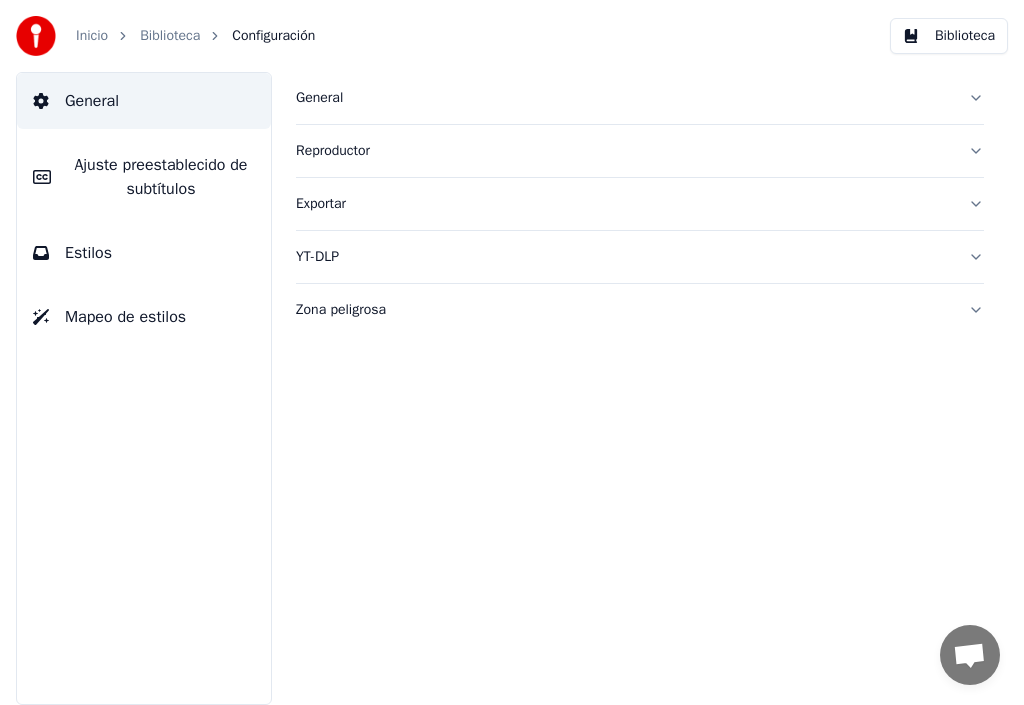 click on "Estilos" at bounding box center (88, 253) 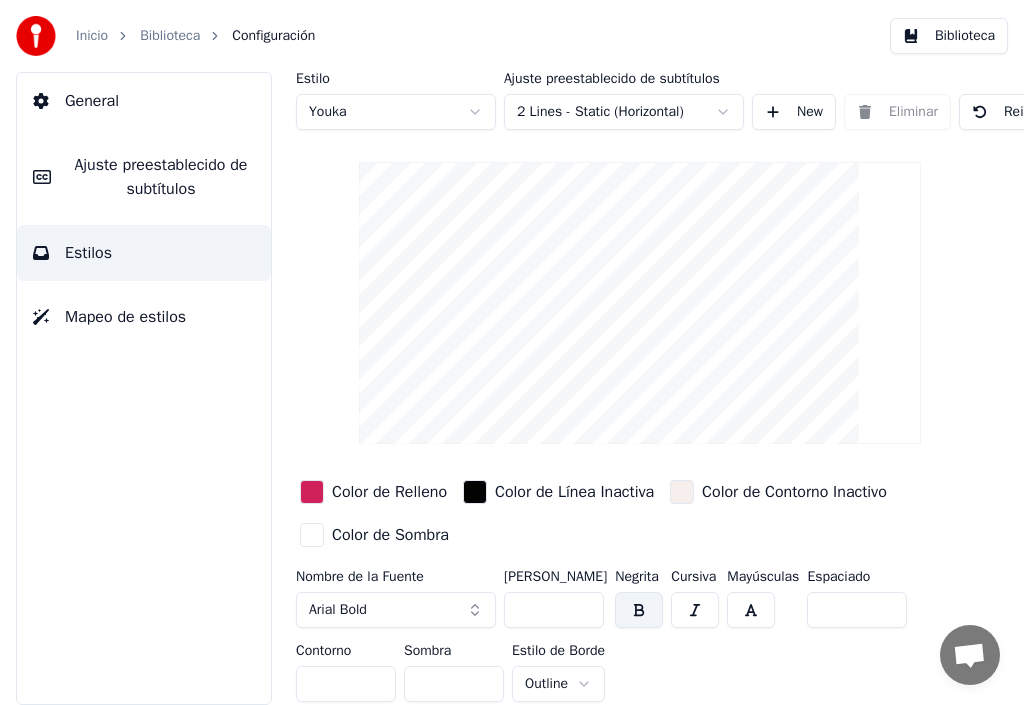 click at bounding box center (475, 492) 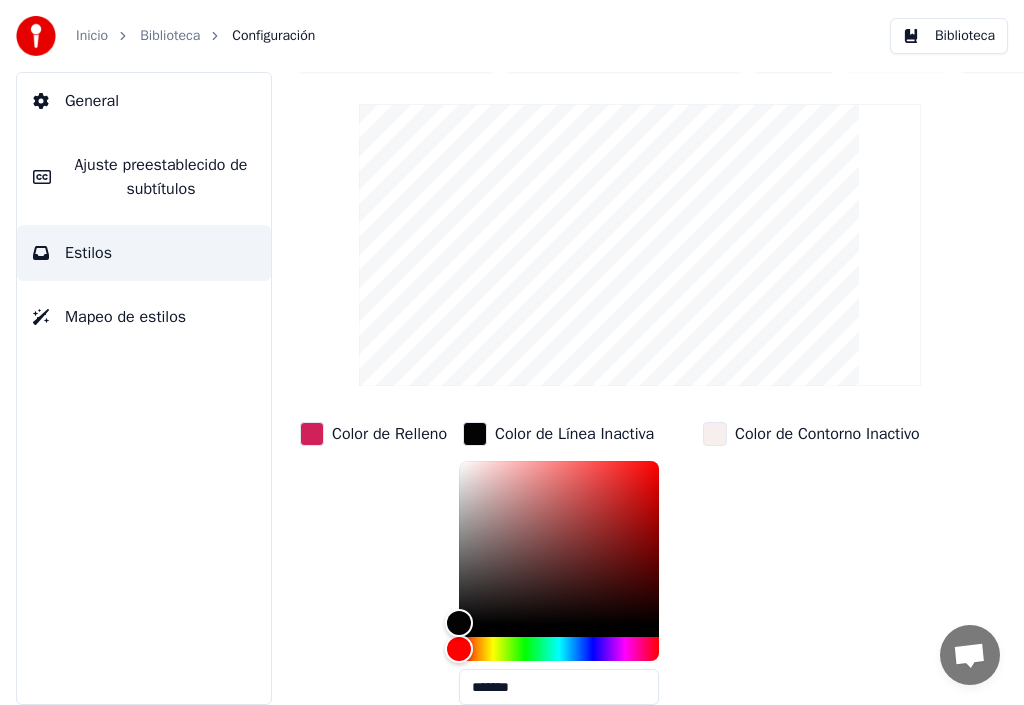 scroll, scrollTop: 100, scrollLeft: 0, axis: vertical 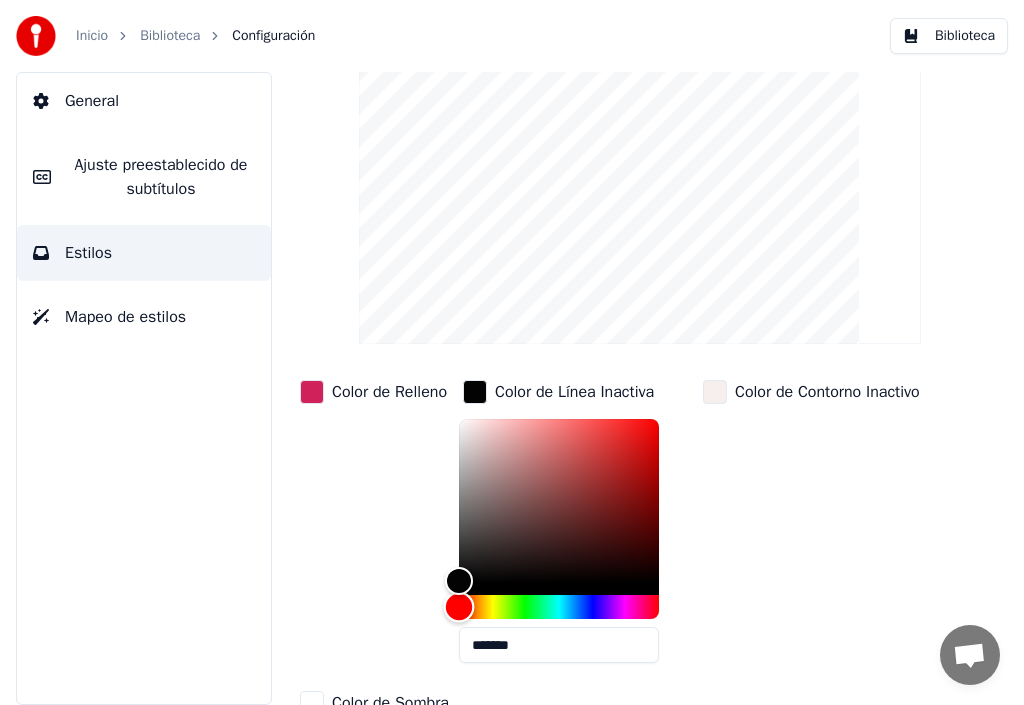 click at bounding box center [559, 607] 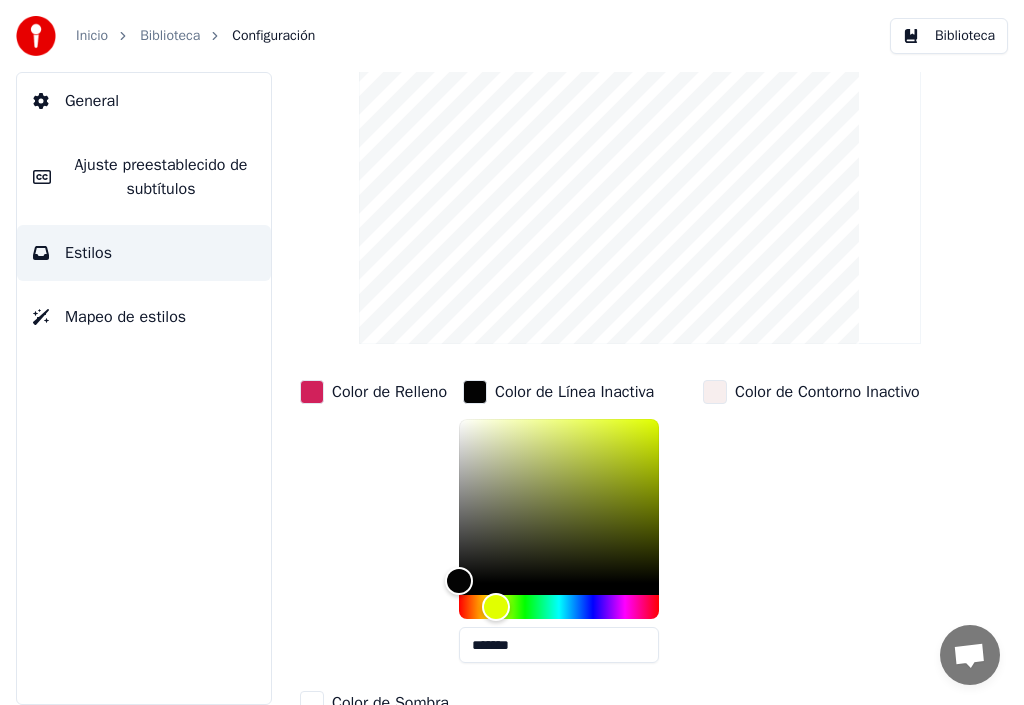click at bounding box center (715, 392) 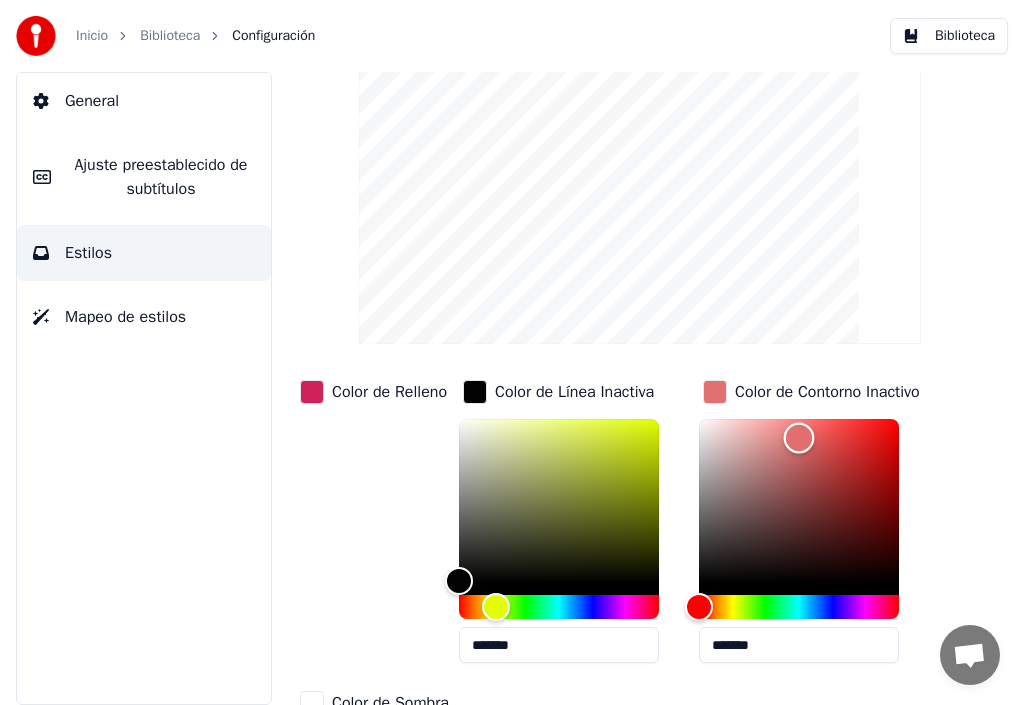 drag, startPoint x: 718, startPoint y: 427, endPoint x: 801, endPoint y: 437, distance: 83.60024 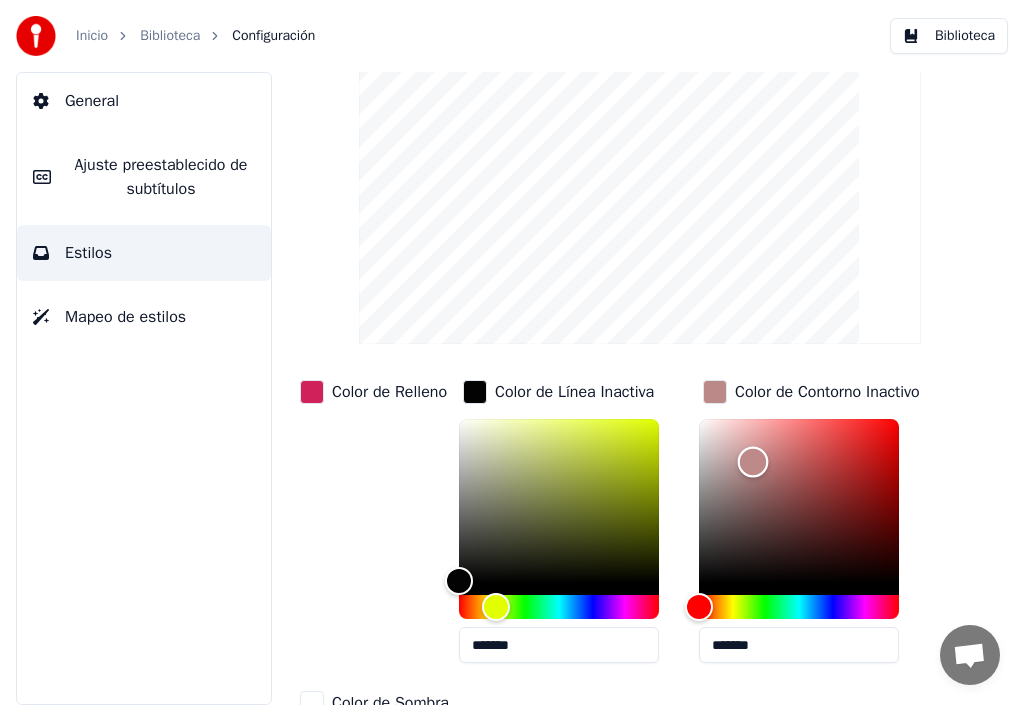 drag, startPoint x: 798, startPoint y: 435, endPoint x: 749, endPoint y: 461, distance: 55.470715 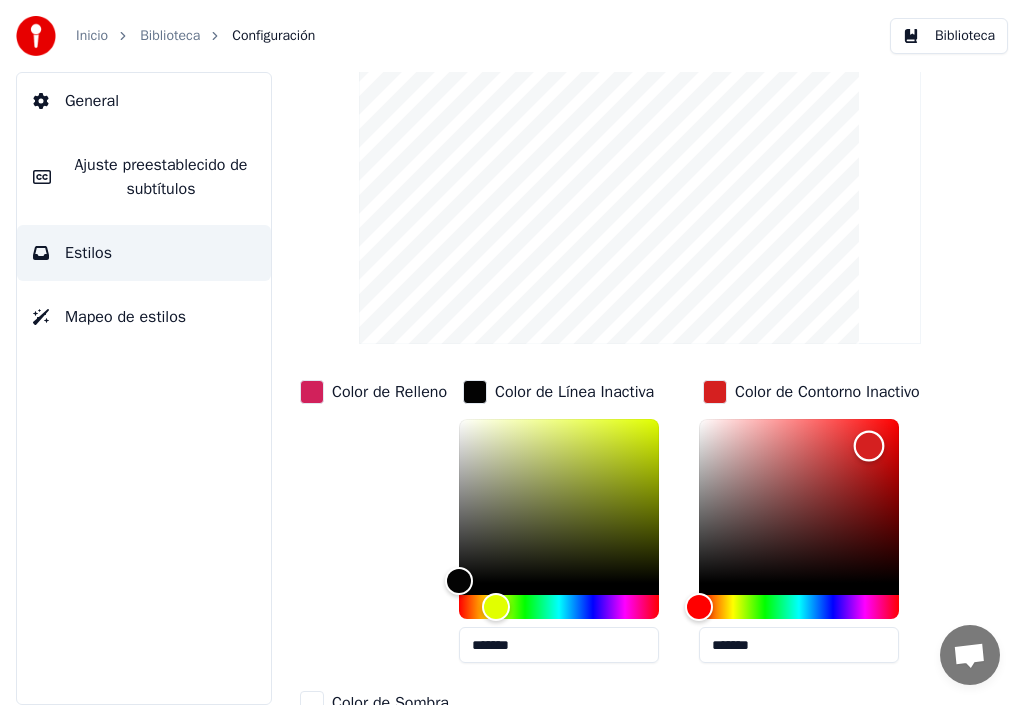 drag, startPoint x: 749, startPoint y: 458, endPoint x: 871, endPoint y: 445, distance: 122.69067 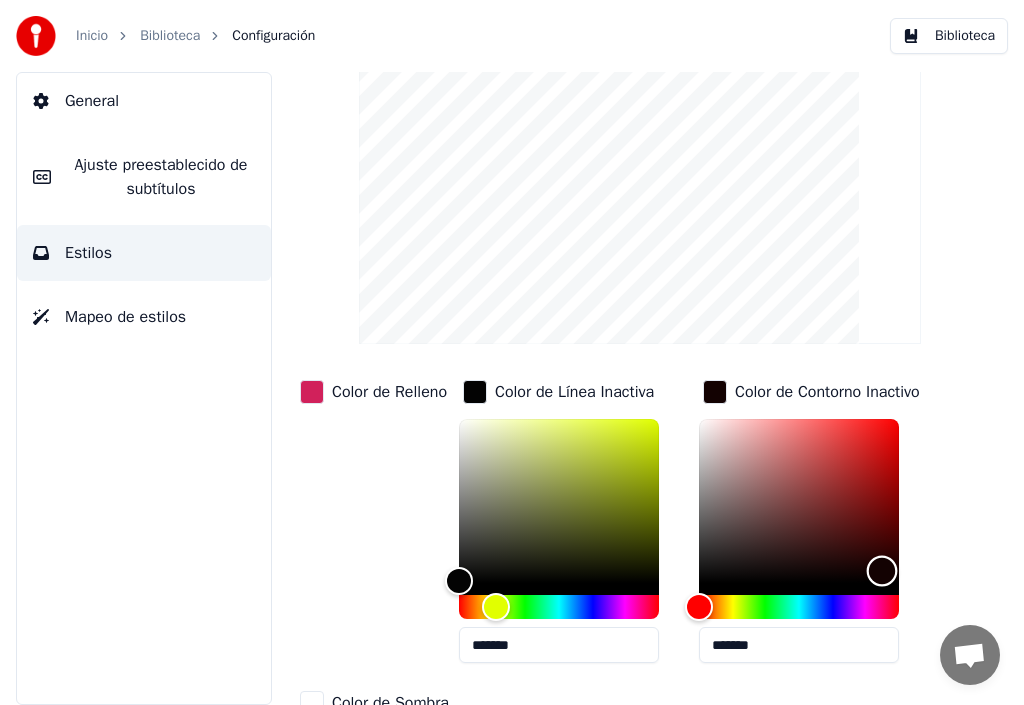 drag, startPoint x: 871, startPoint y: 444, endPoint x: 884, endPoint y: 570, distance: 126.66886 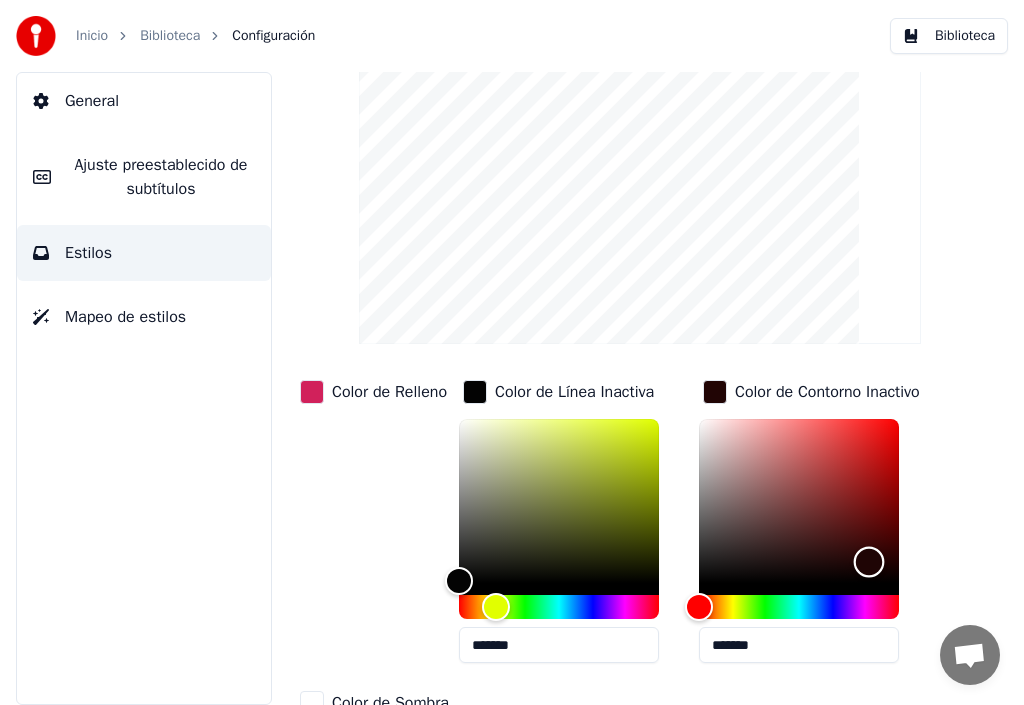 click at bounding box center (869, 562) 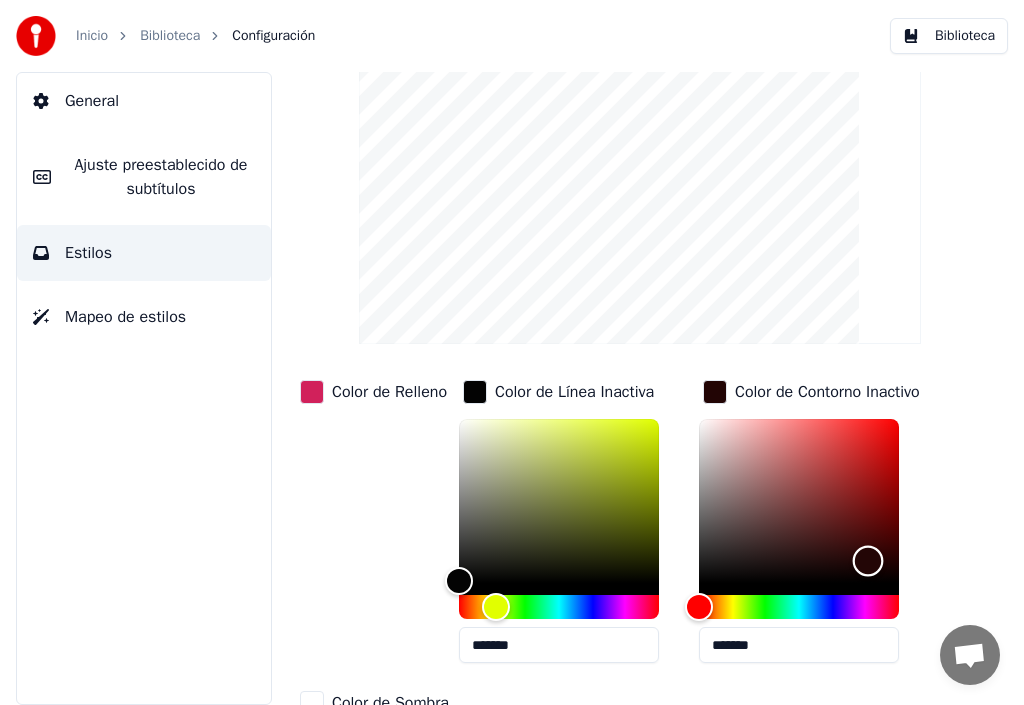 click at bounding box center (868, 561) 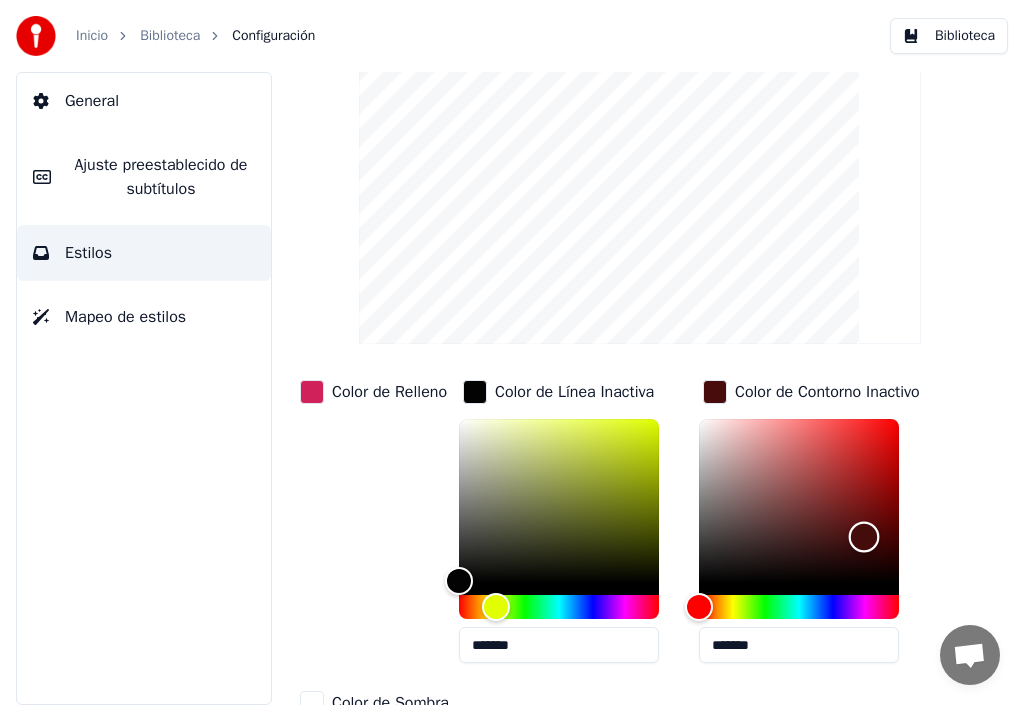 drag, startPoint x: 870, startPoint y: 560, endPoint x: 866, endPoint y: 536, distance: 24.33105 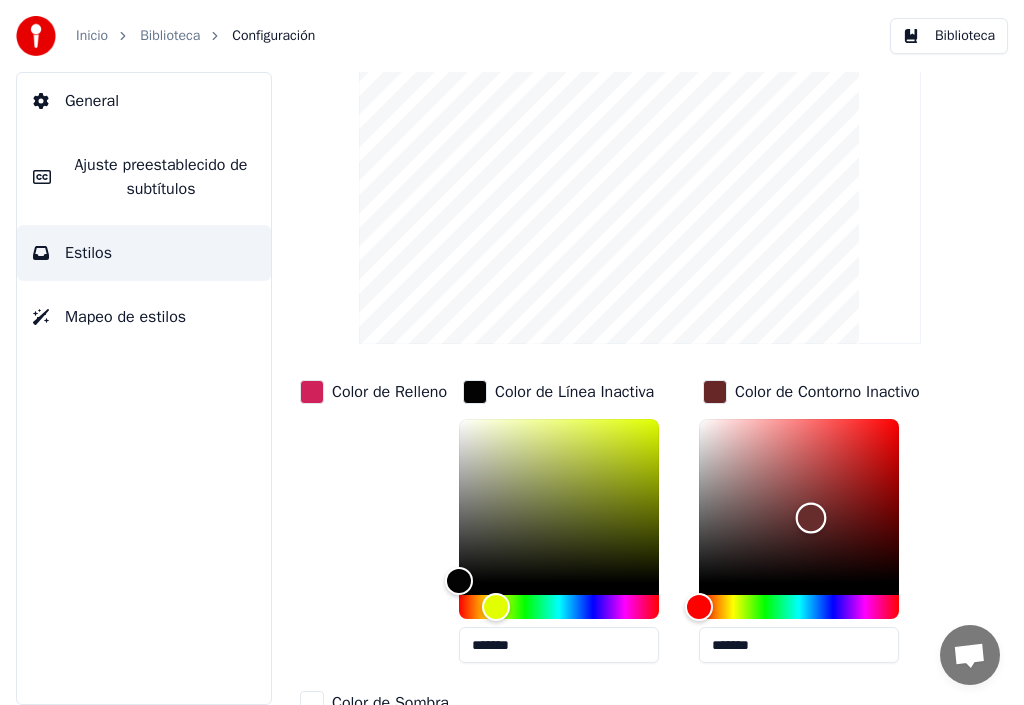 drag, startPoint x: 866, startPoint y: 536, endPoint x: 811, endPoint y: 518, distance: 57.870544 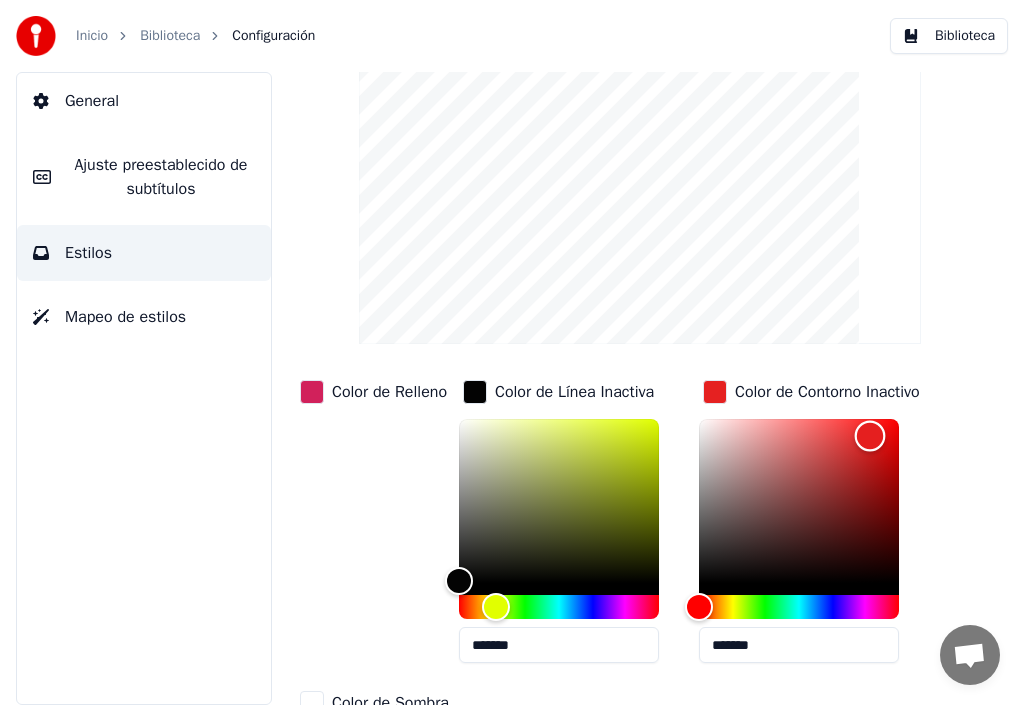 drag, startPoint x: 825, startPoint y: 503, endPoint x: 872, endPoint y: 435, distance: 82.661964 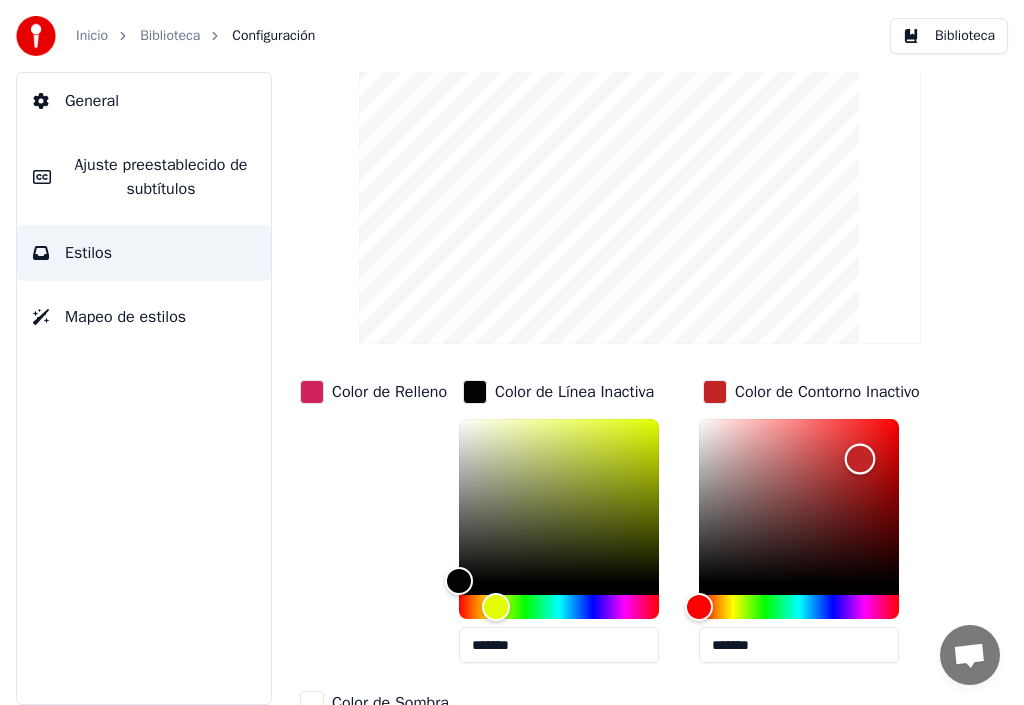 drag, startPoint x: 872, startPoint y: 446, endPoint x: 862, endPoint y: 458, distance: 15.6205 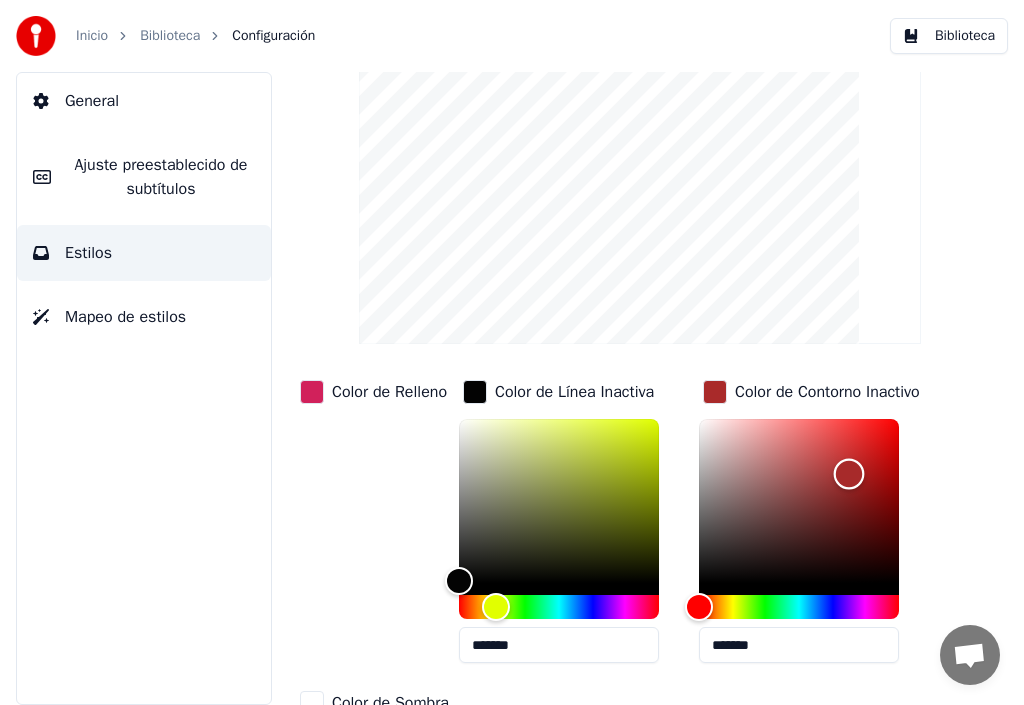 drag, startPoint x: 859, startPoint y: 458, endPoint x: 851, endPoint y: 473, distance: 17 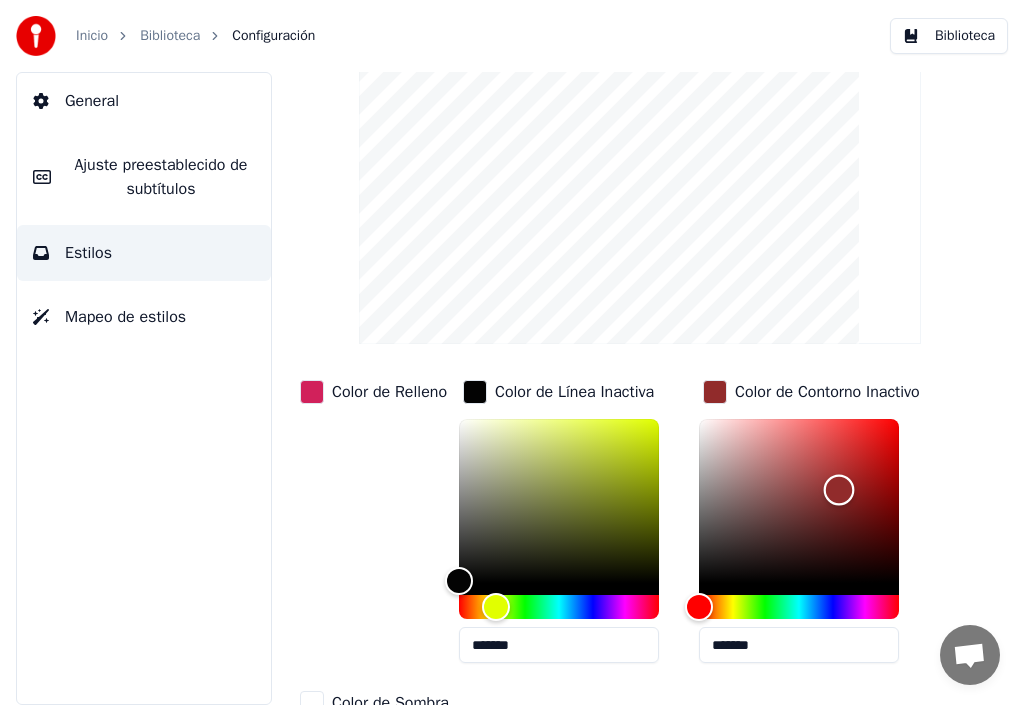 drag, startPoint x: 843, startPoint y: 482, endPoint x: 829, endPoint y: 494, distance: 18.439089 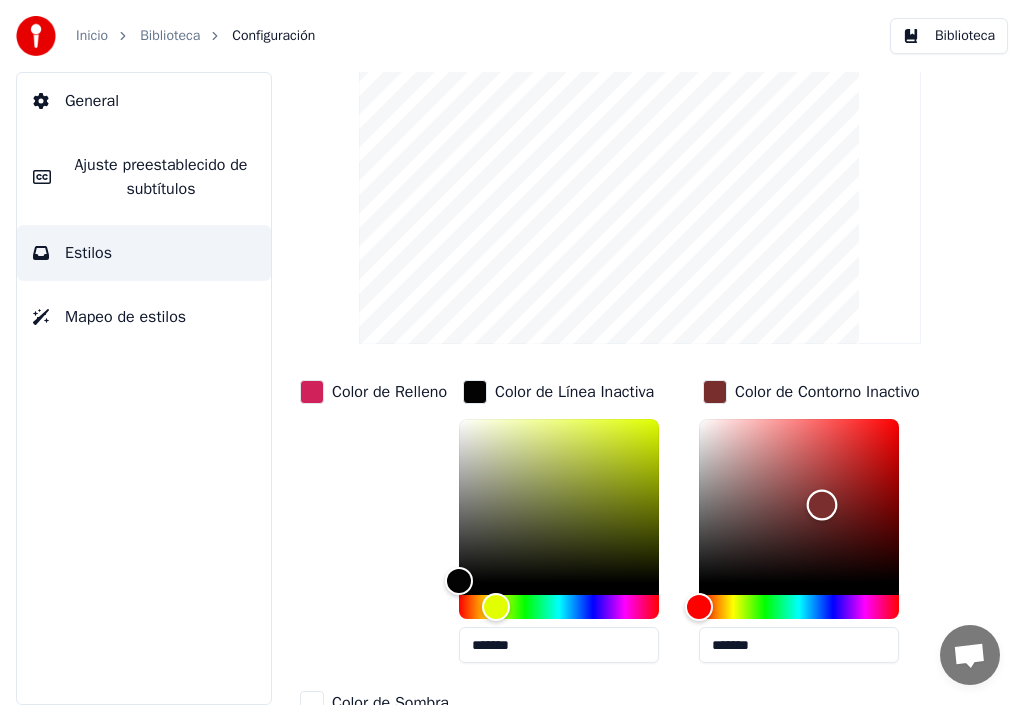 drag, startPoint x: 826, startPoint y: 493, endPoint x: 822, endPoint y: 504, distance: 11.7046995 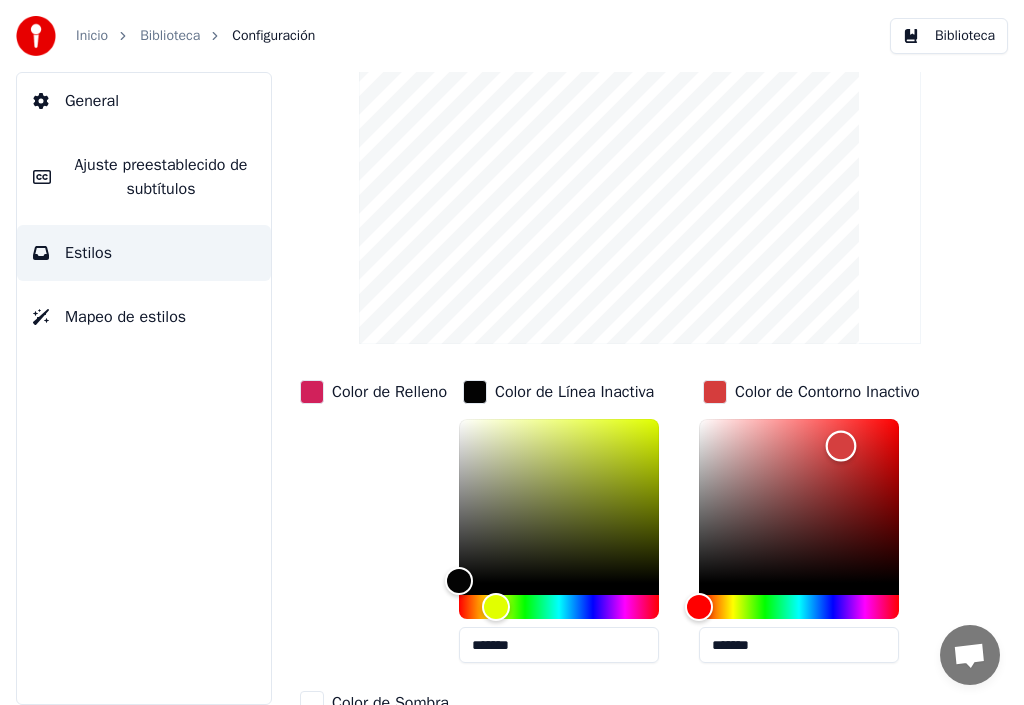 drag, startPoint x: 826, startPoint y: 505, endPoint x: 843, endPoint y: 445, distance: 62.361847 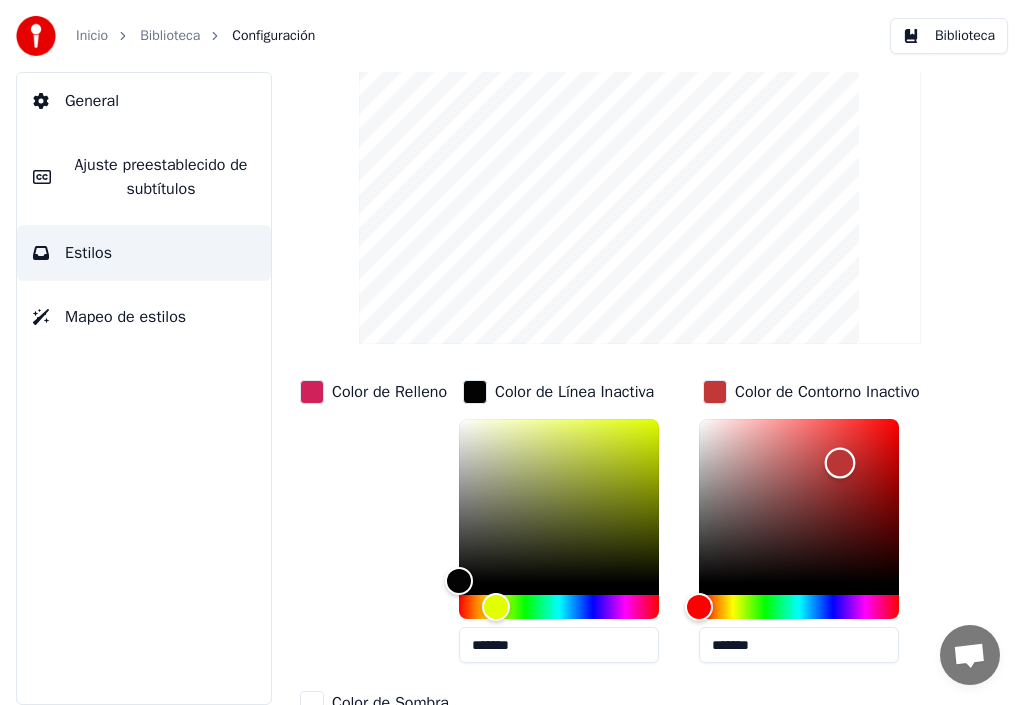 drag, startPoint x: 843, startPoint y: 445, endPoint x: 820, endPoint y: 489, distance: 49.648766 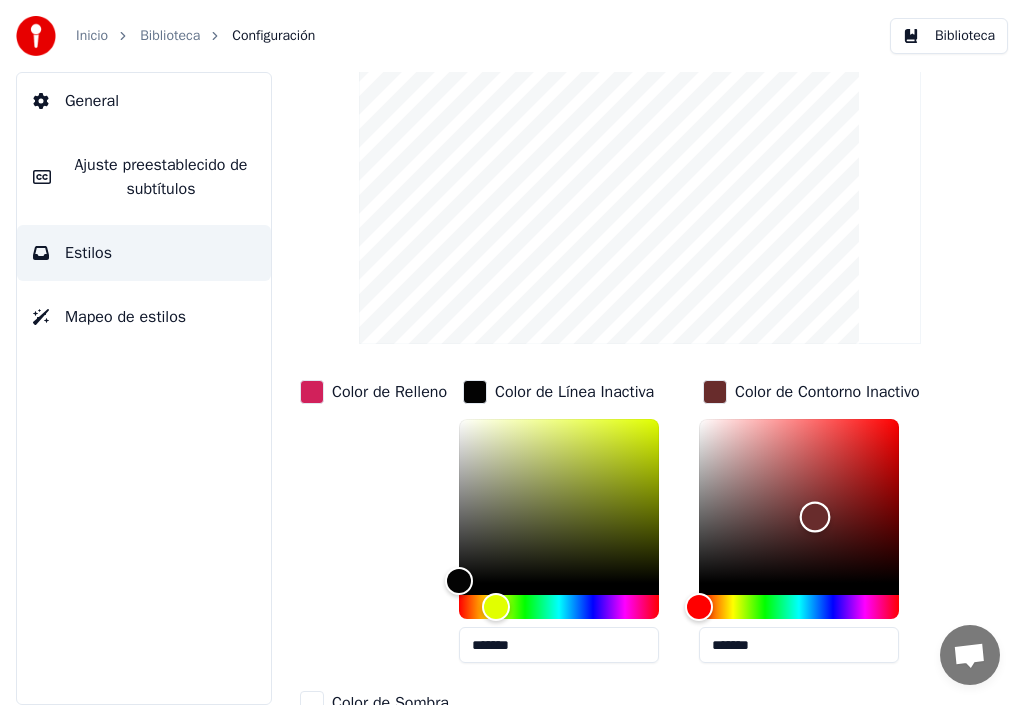drag, startPoint x: 817, startPoint y: 499, endPoint x: 816, endPoint y: 523, distance: 24.020824 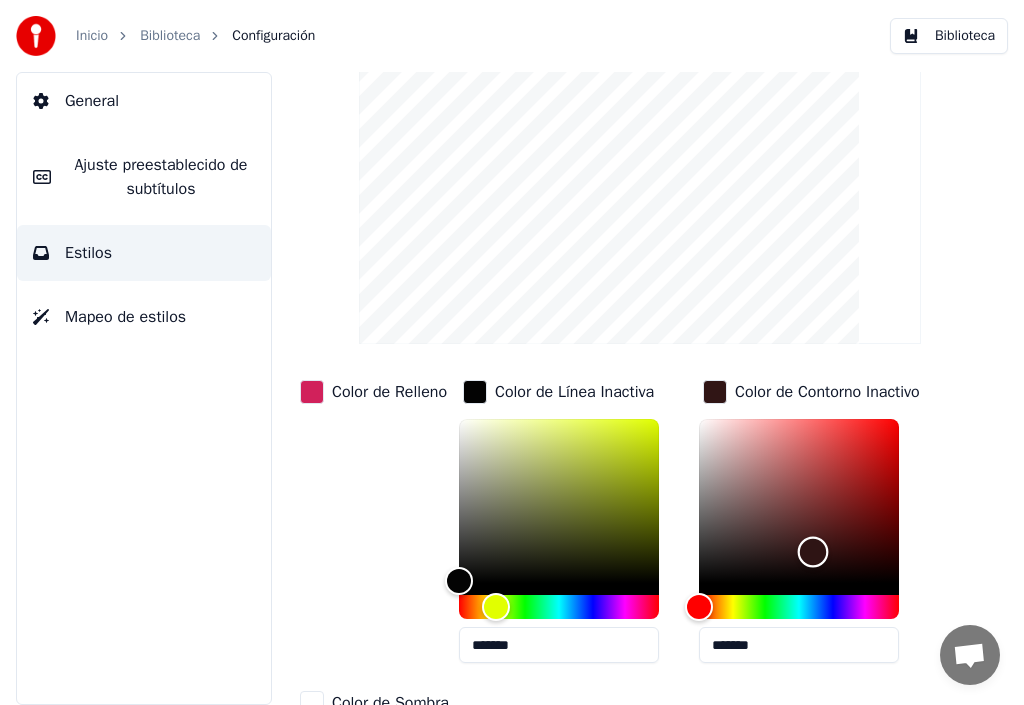 click at bounding box center (813, 552) 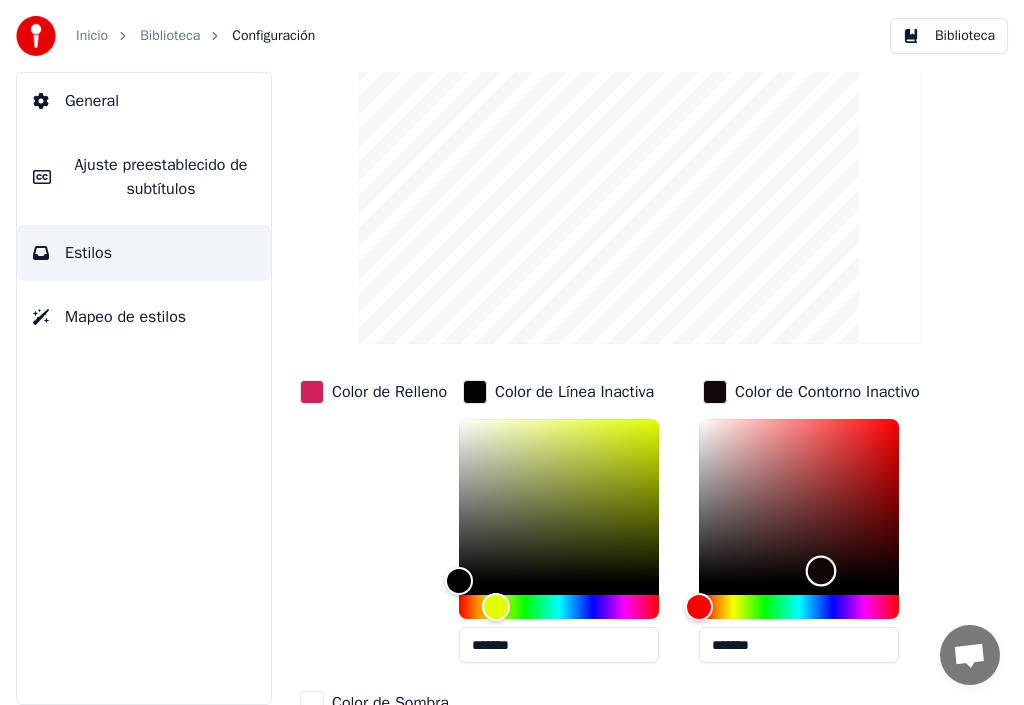 drag, startPoint x: 823, startPoint y: 570, endPoint x: 802, endPoint y: 559, distance: 23.70654 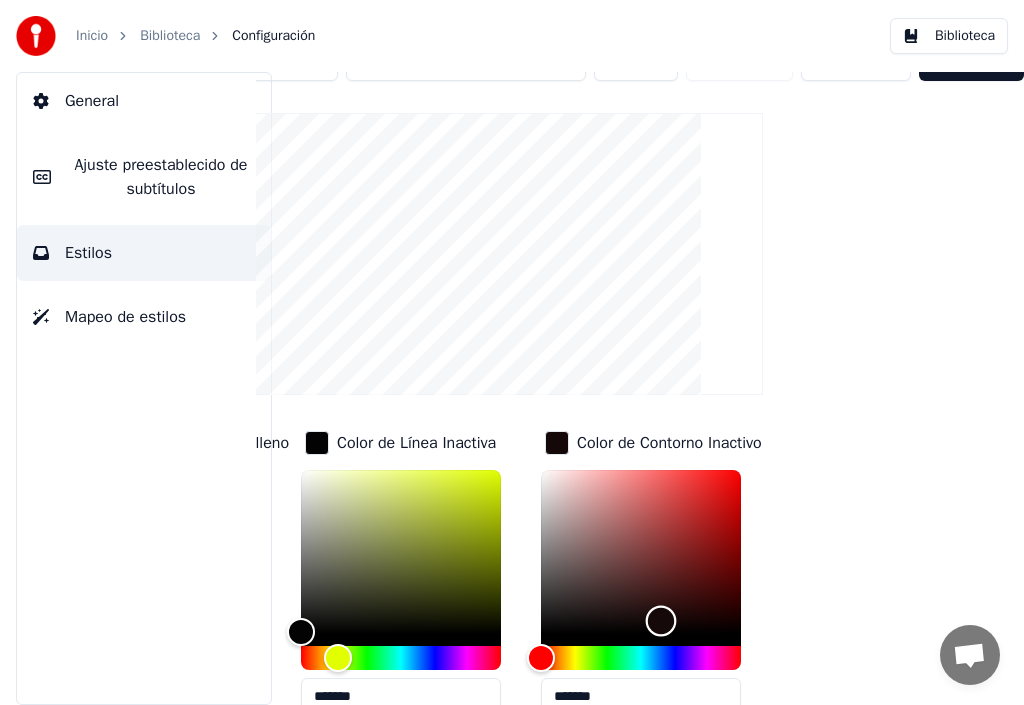 scroll, scrollTop: 0, scrollLeft: 184, axis: horizontal 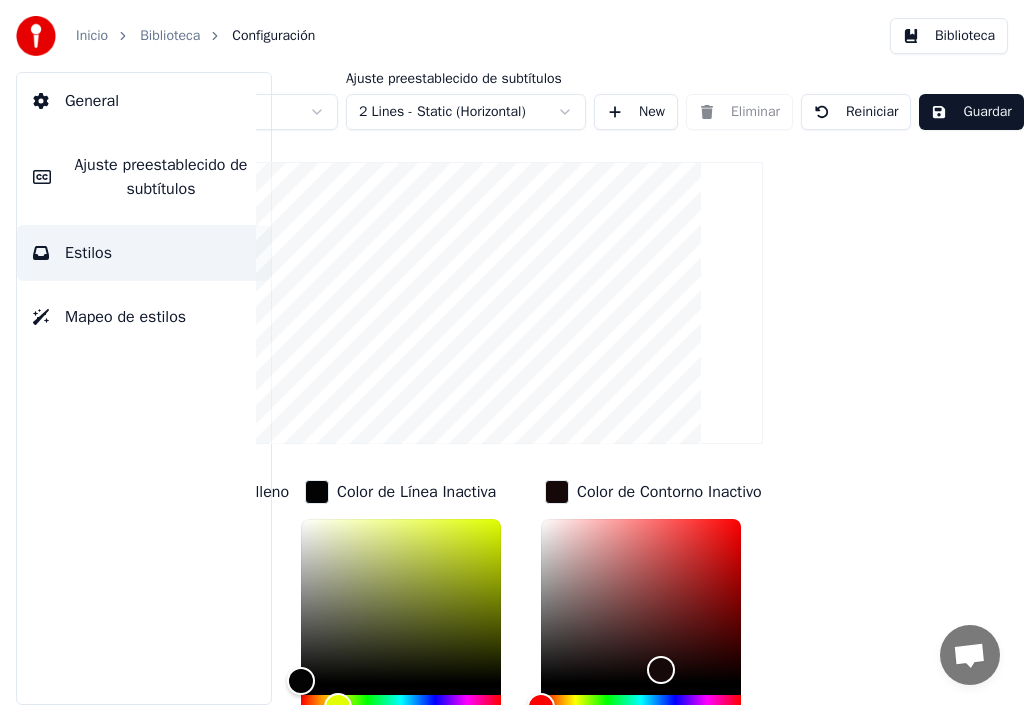 click on "Guardar" at bounding box center (971, 112) 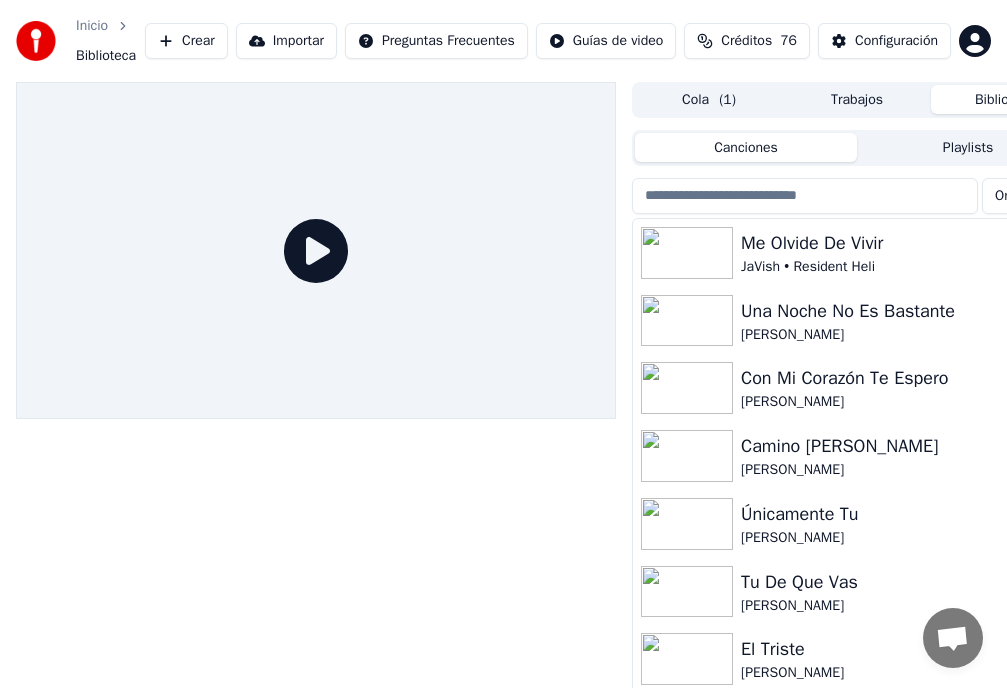 click on "Con Mi Corazón Te Espero" at bounding box center [897, 378] 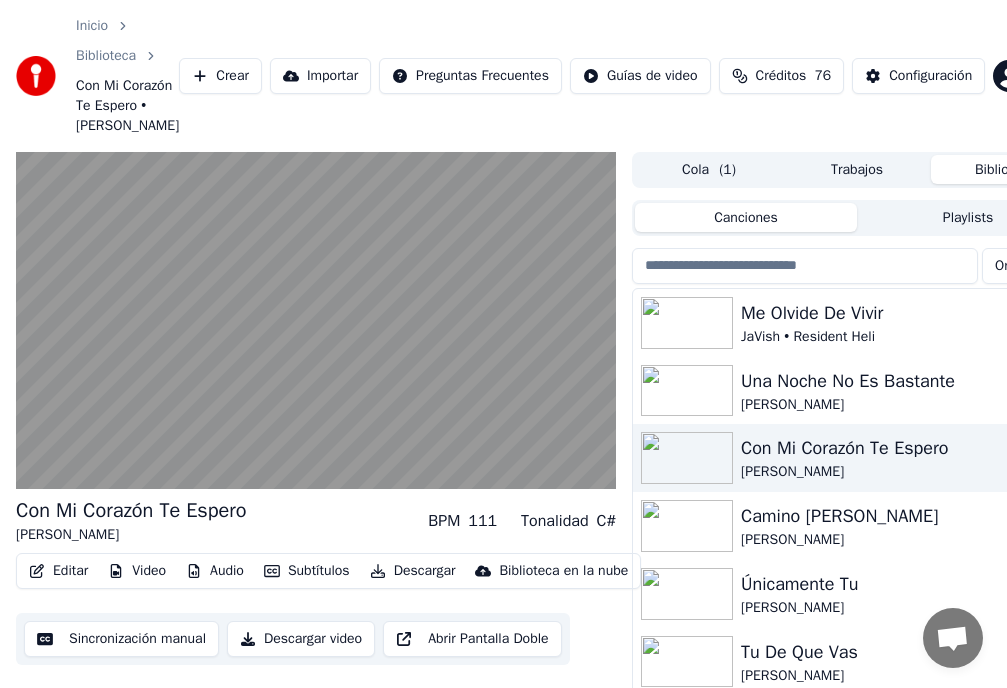 click on "Una Noche No Es Bastante" at bounding box center [897, 381] 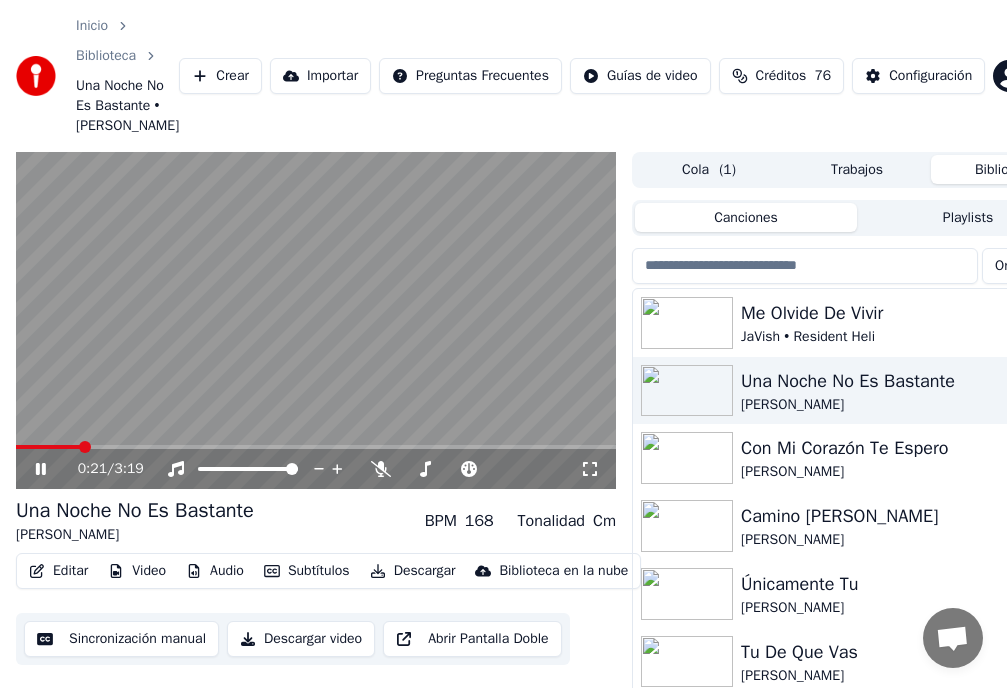 click on "Configuración" at bounding box center [930, 76] 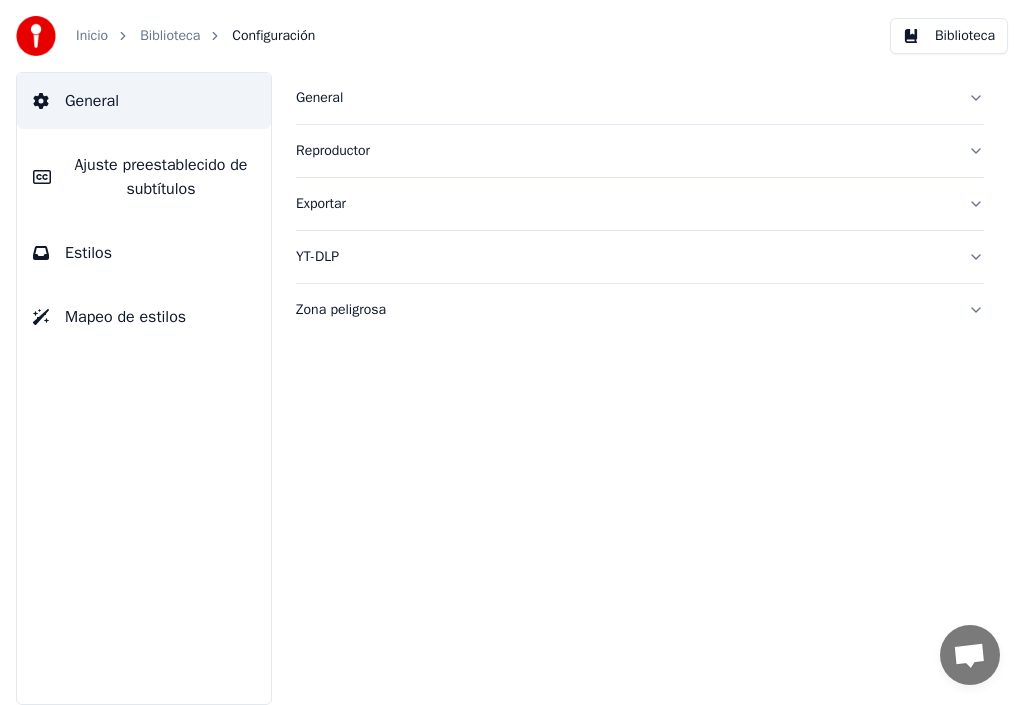 click on "Estilos" at bounding box center (88, 253) 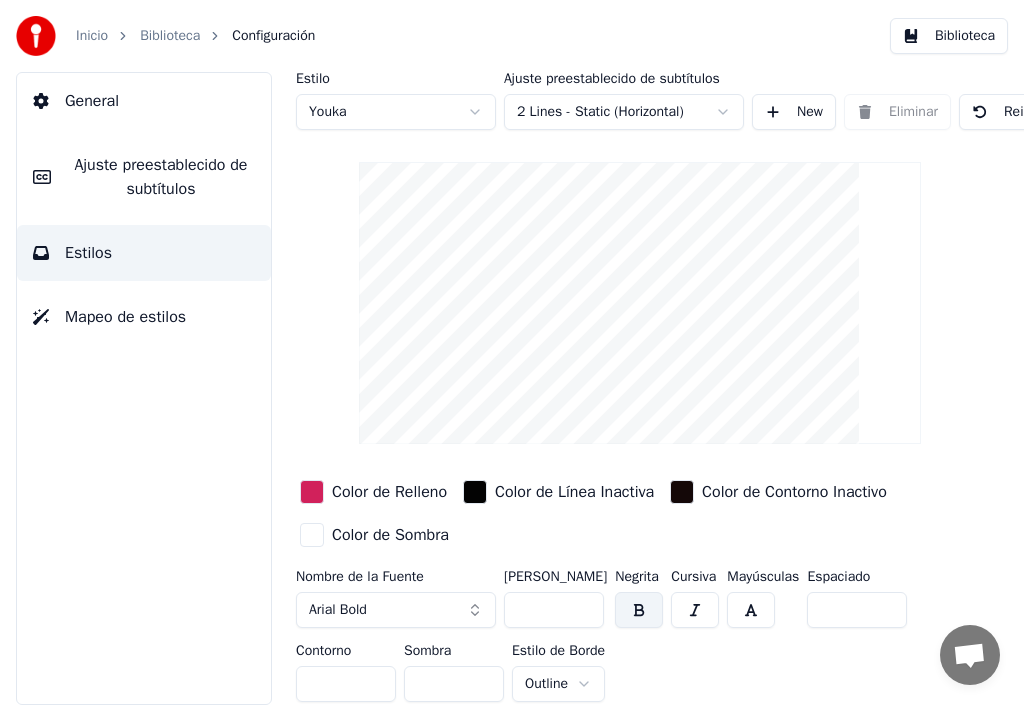 click at bounding box center [682, 492] 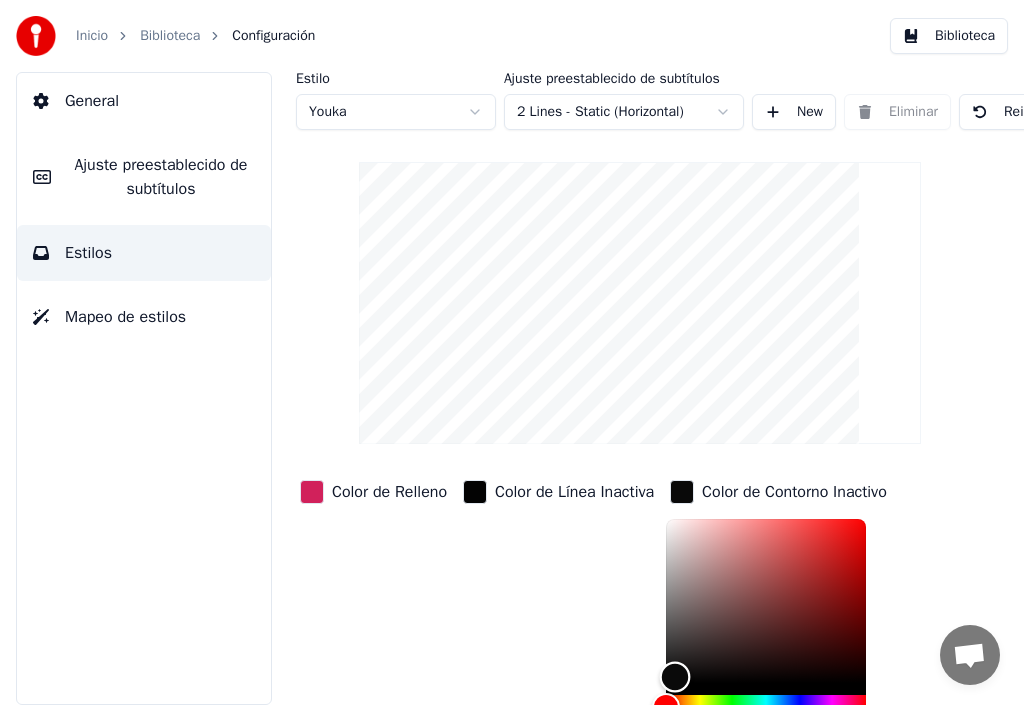 type on "*******" 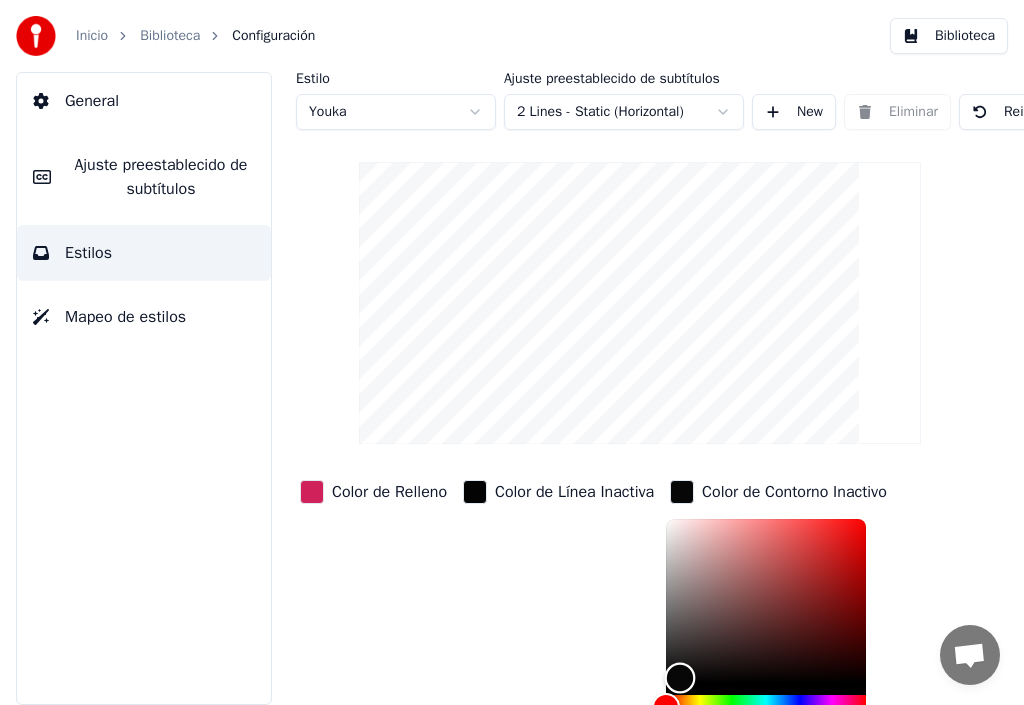 drag, startPoint x: 796, startPoint y: 660, endPoint x: 683, endPoint y: 677, distance: 114.27161 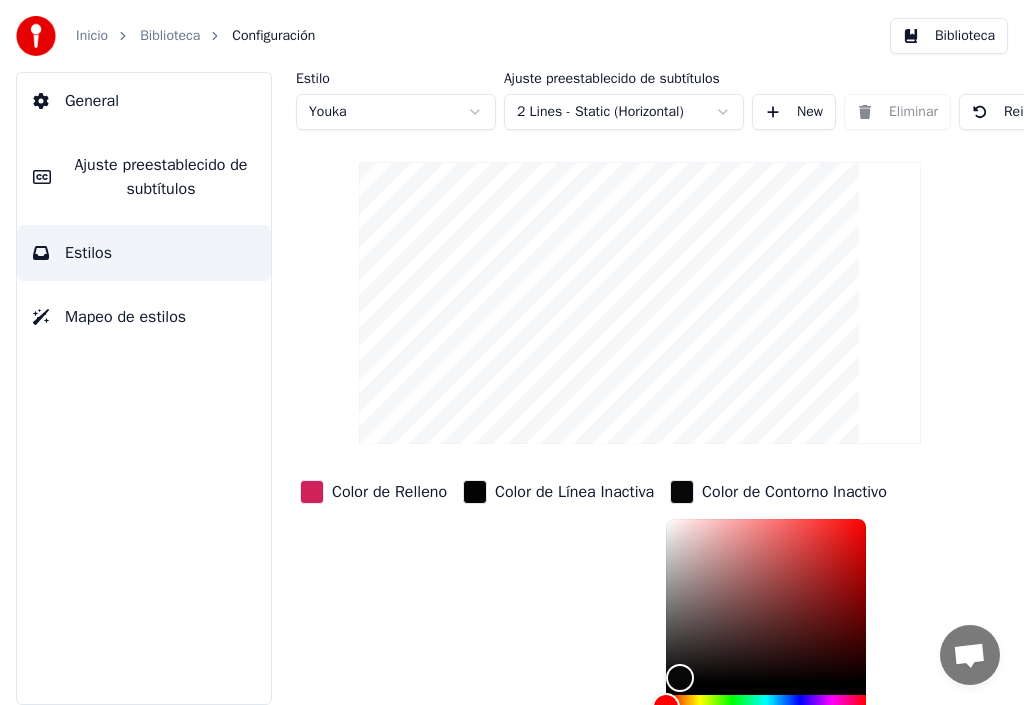 click at bounding box center (475, 492) 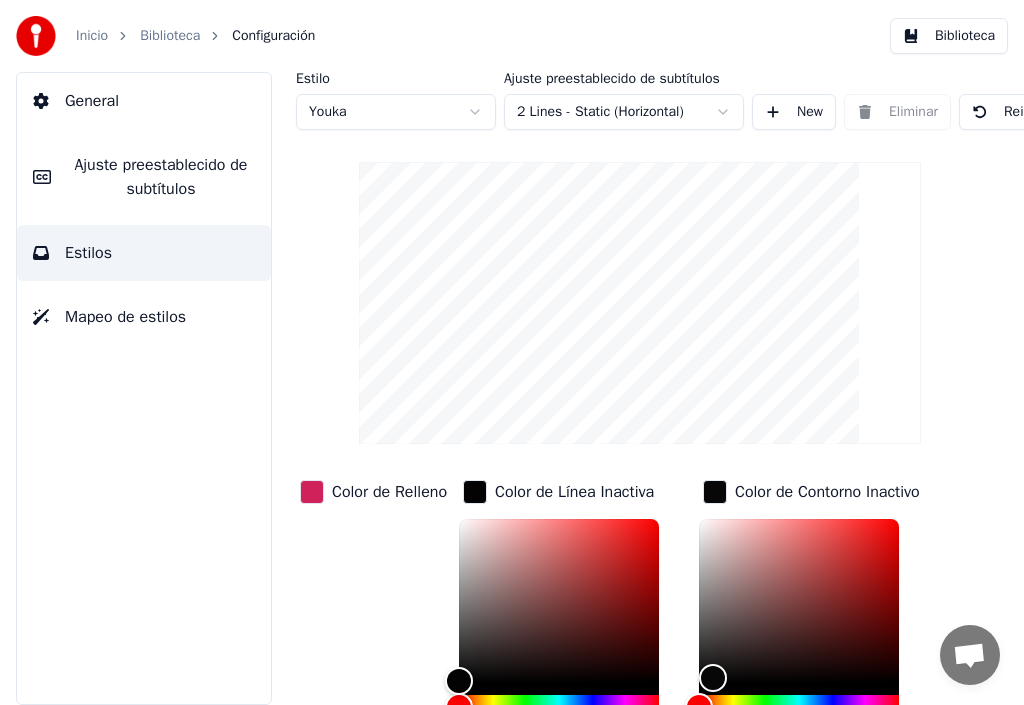 click at bounding box center (475, 492) 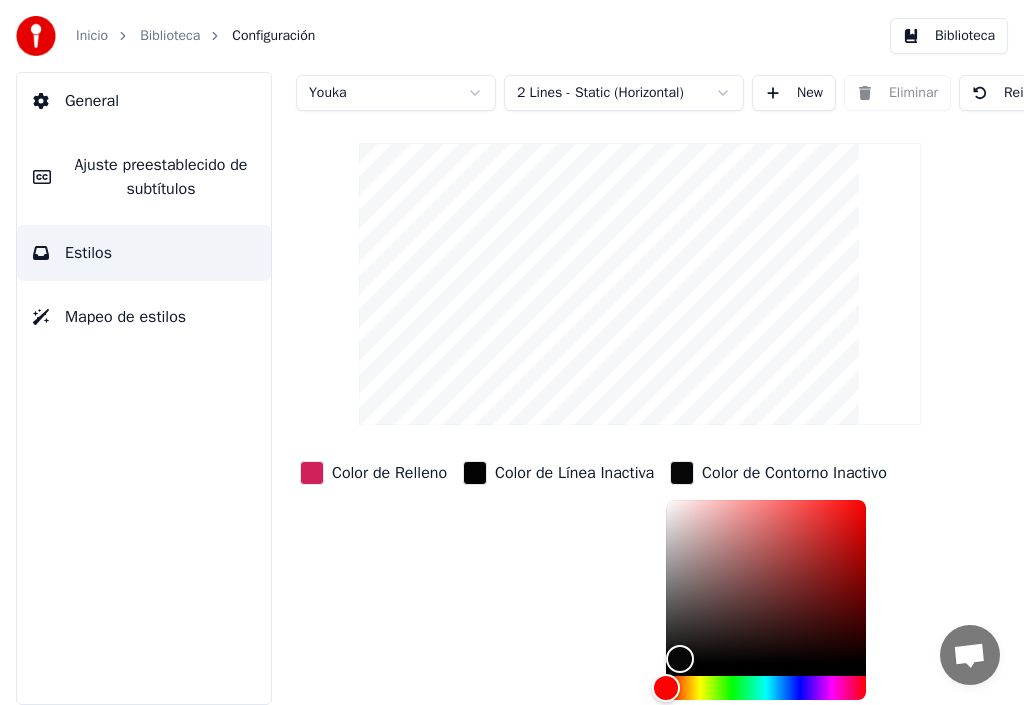 scroll, scrollTop: 0, scrollLeft: 0, axis: both 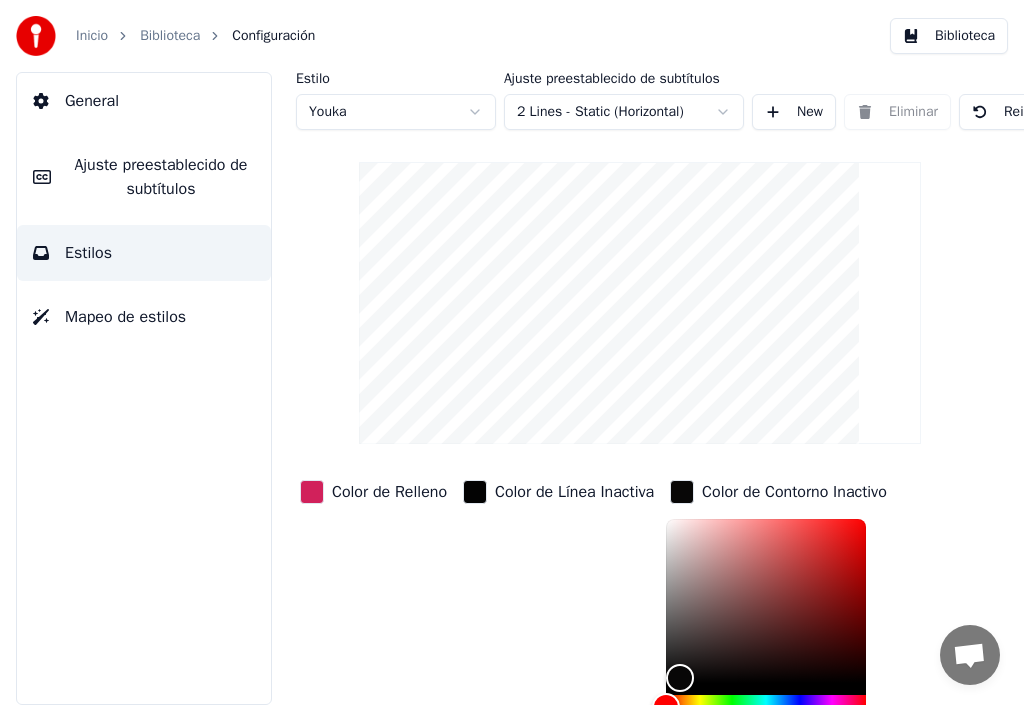 click on "Ajuste preestablecido de subtítulos" at bounding box center (161, 177) 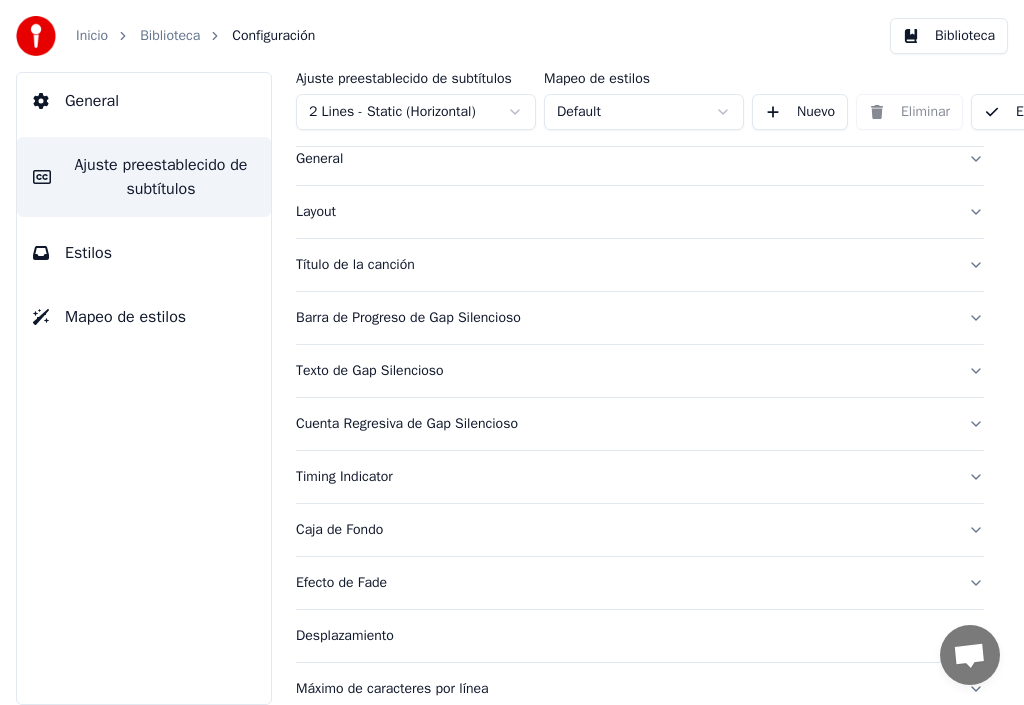 scroll, scrollTop: 50, scrollLeft: 0, axis: vertical 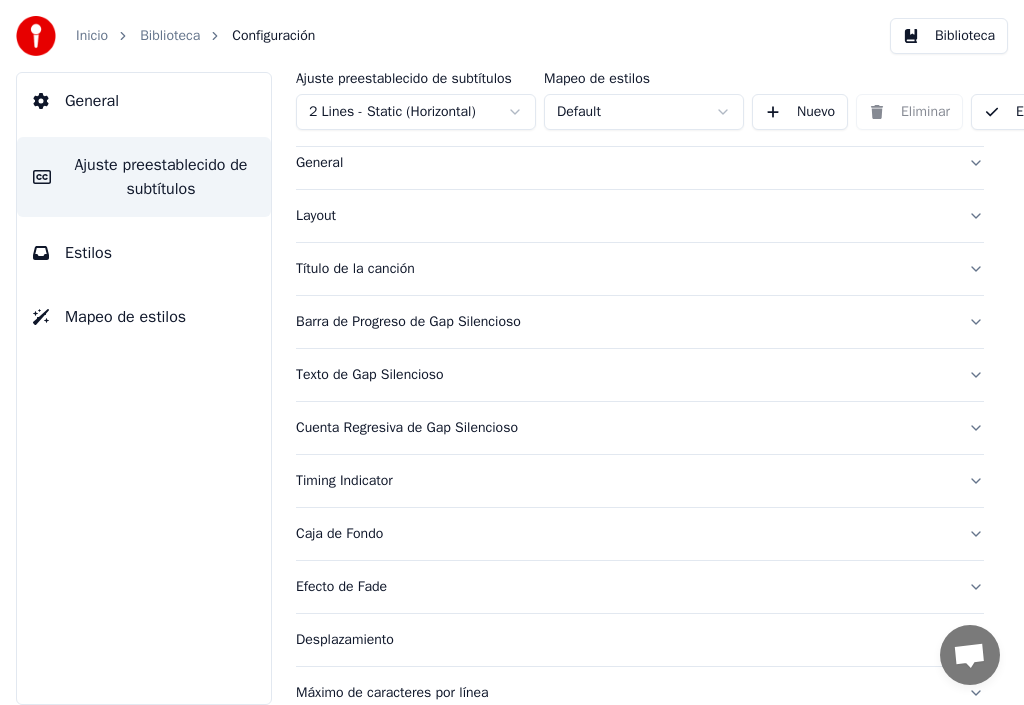 click on "Cuenta Regresiva de Gap Silencioso" at bounding box center [624, 428] 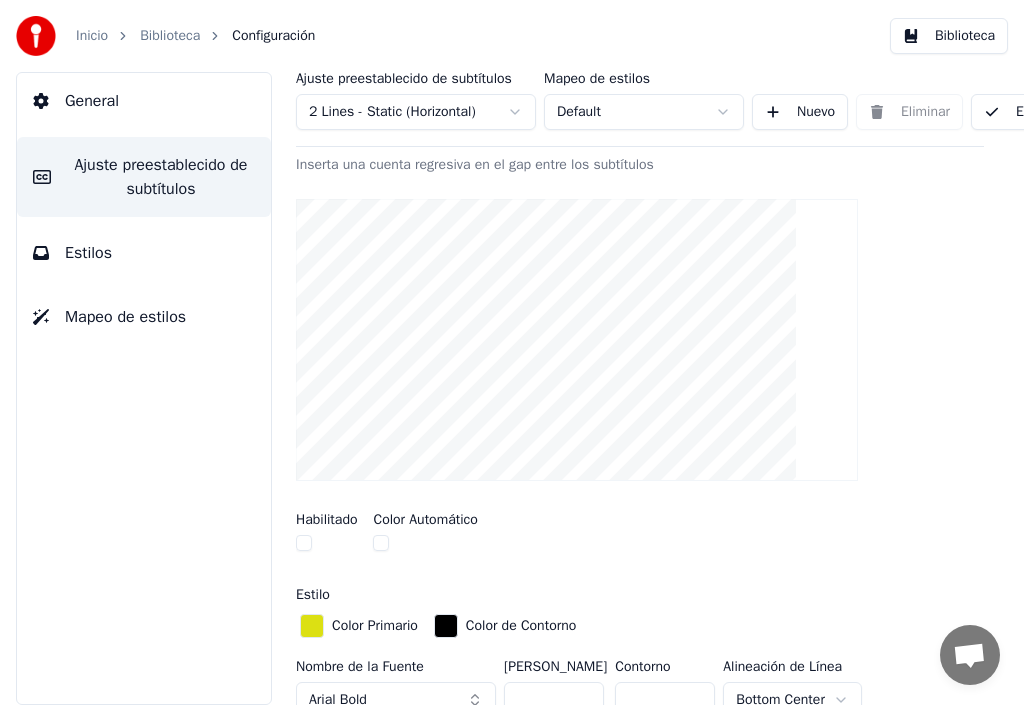 scroll, scrollTop: 0, scrollLeft: 0, axis: both 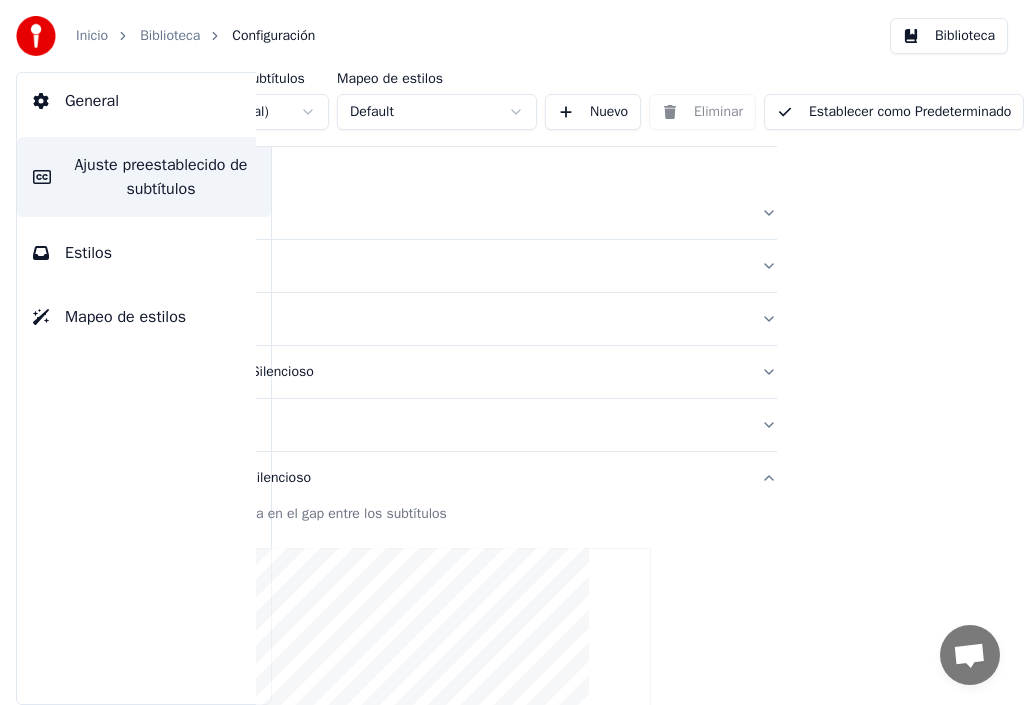 click on "Establecer como Predeterminado" at bounding box center [894, 112] 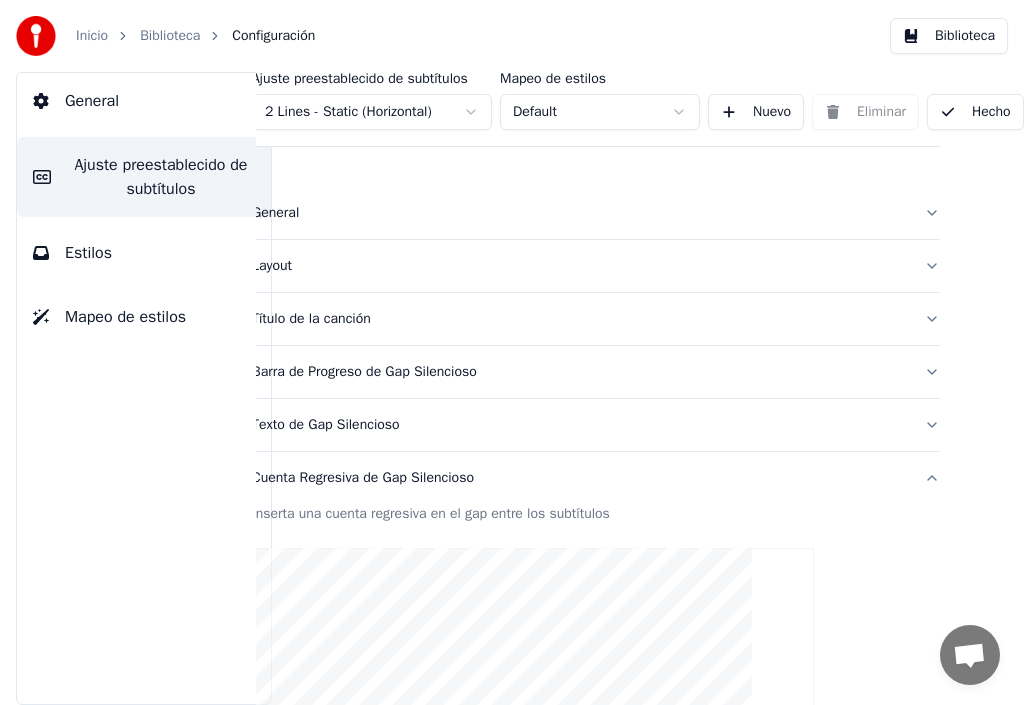 scroll, scrollTop: 0, scrollLeft: 69, axis: horizontal 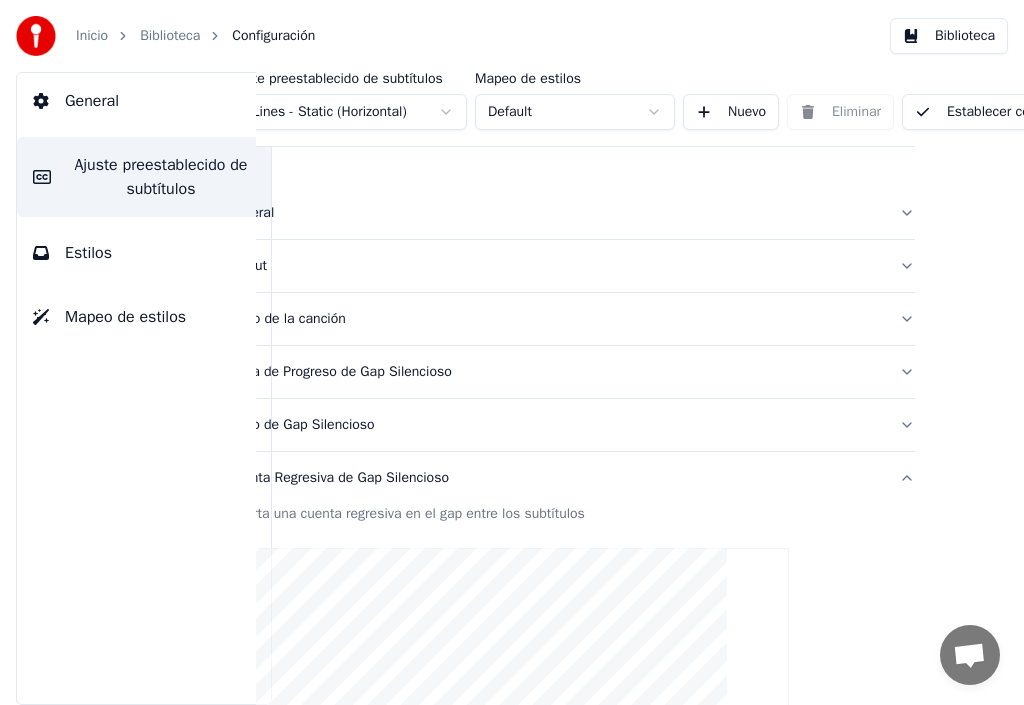 click on "Establecer como Predeterminado" at bounding box center [1032, 112] 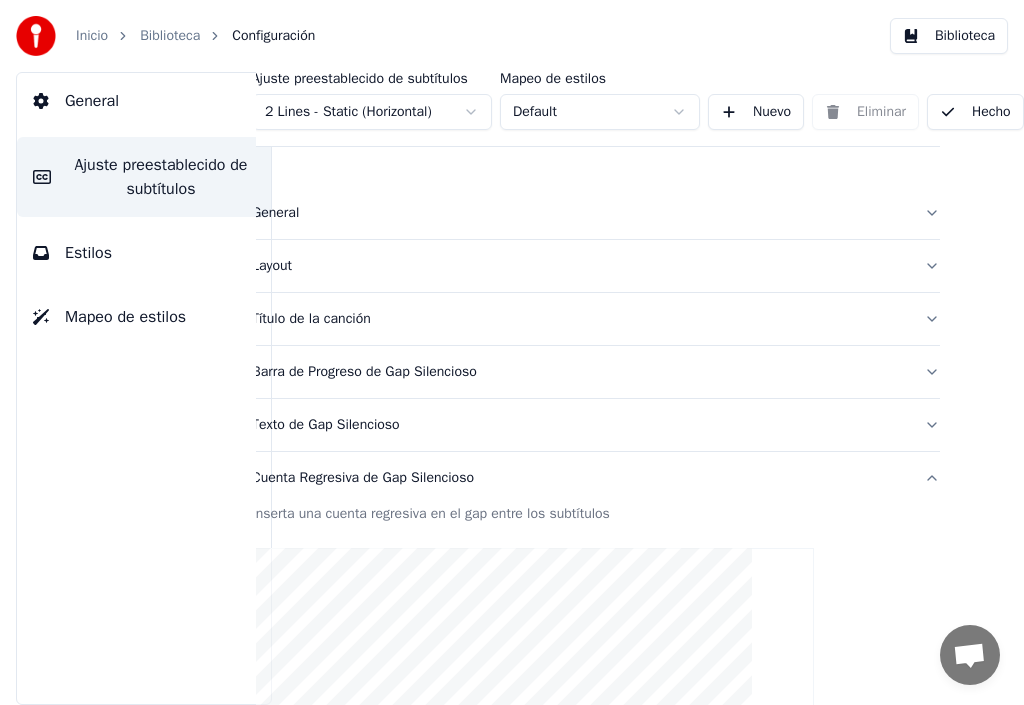 click on "Biblioteca" at bounding box center [170, 36] 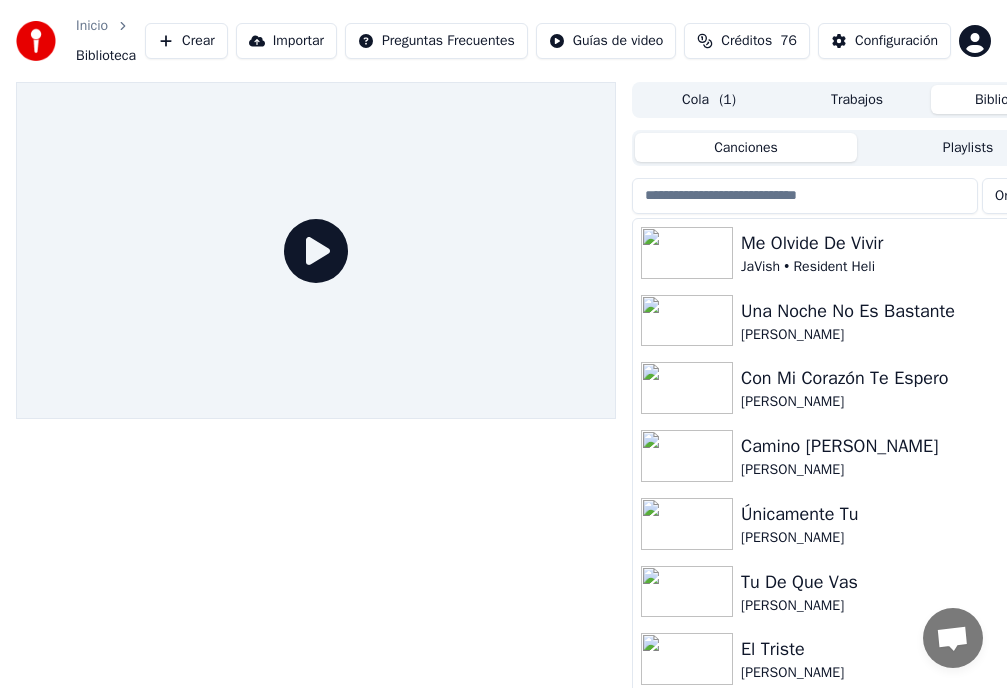 click on "Una Noche No Es Bastante" at bounding box center (897, 311) 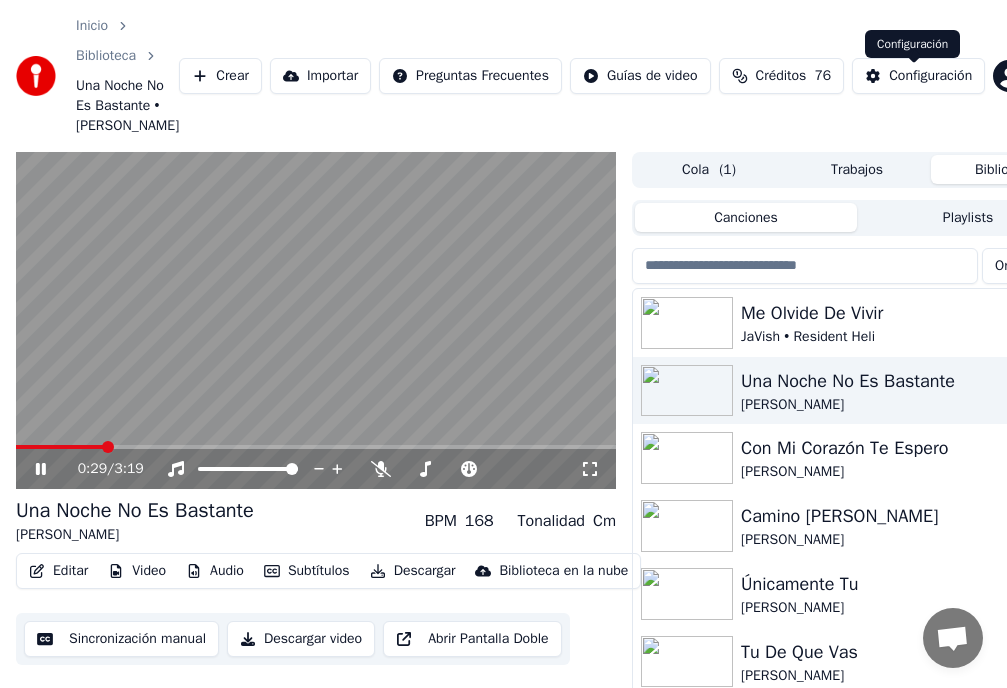 click on "Configuración" at bounding box center (930, 76) 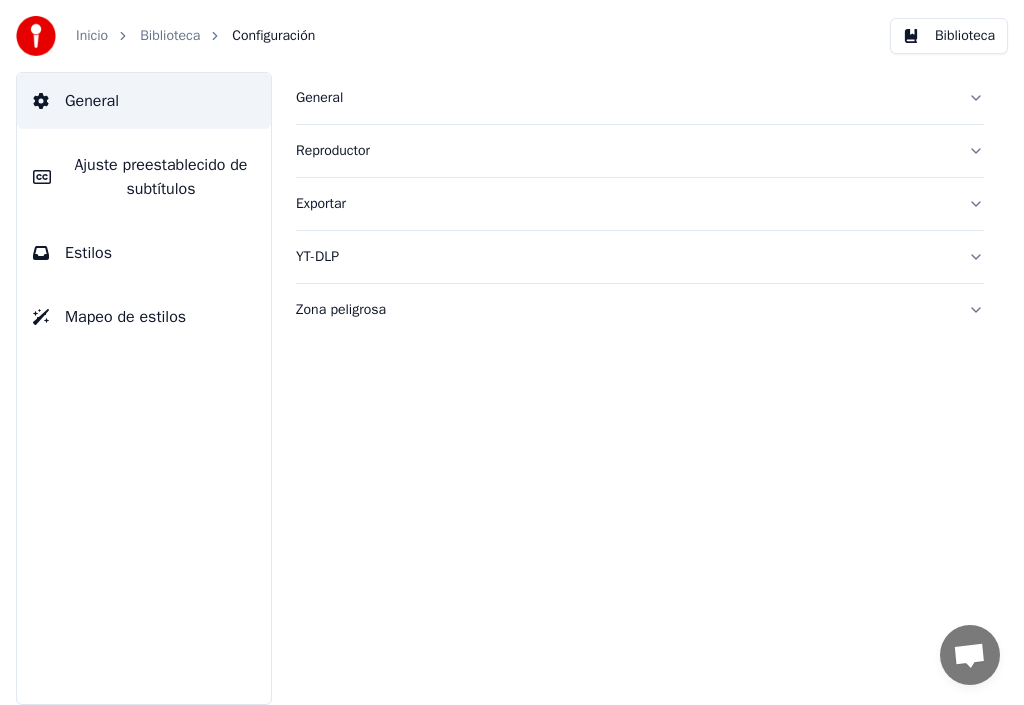 click on "Estilos" at bounding box center (88, 253) 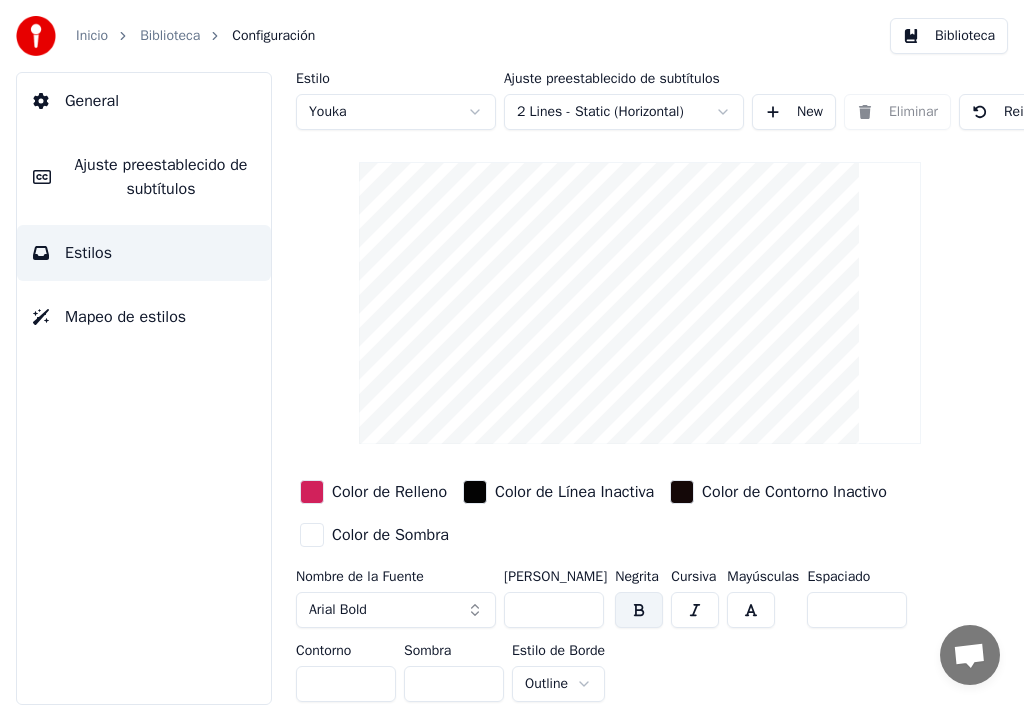click at bounding box center (682, 492) 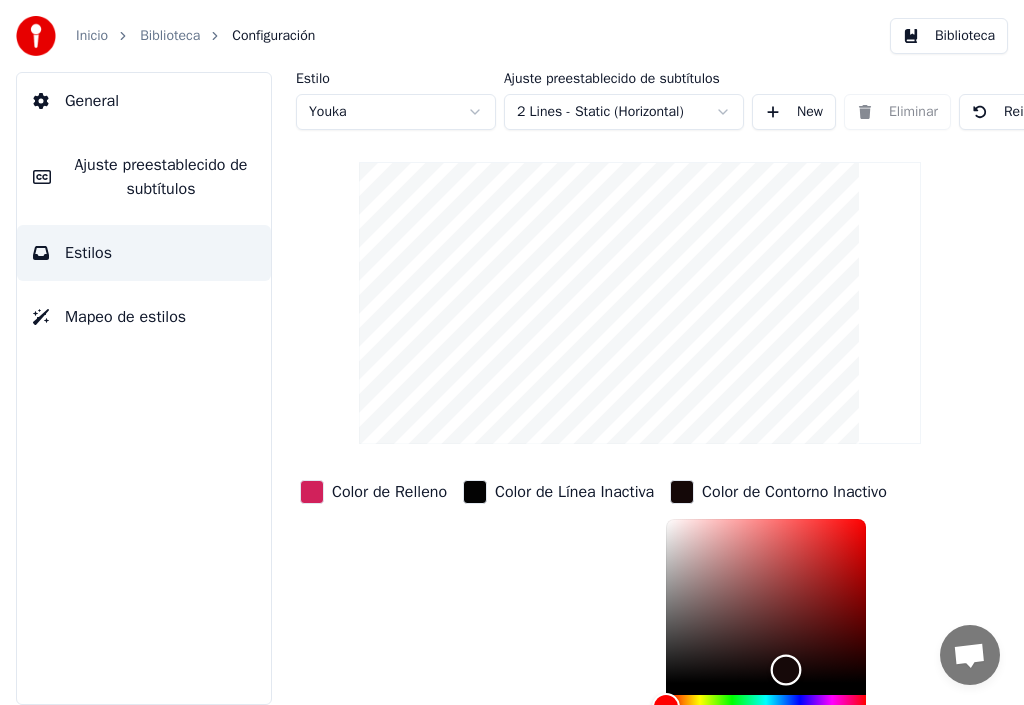 type on "*******" 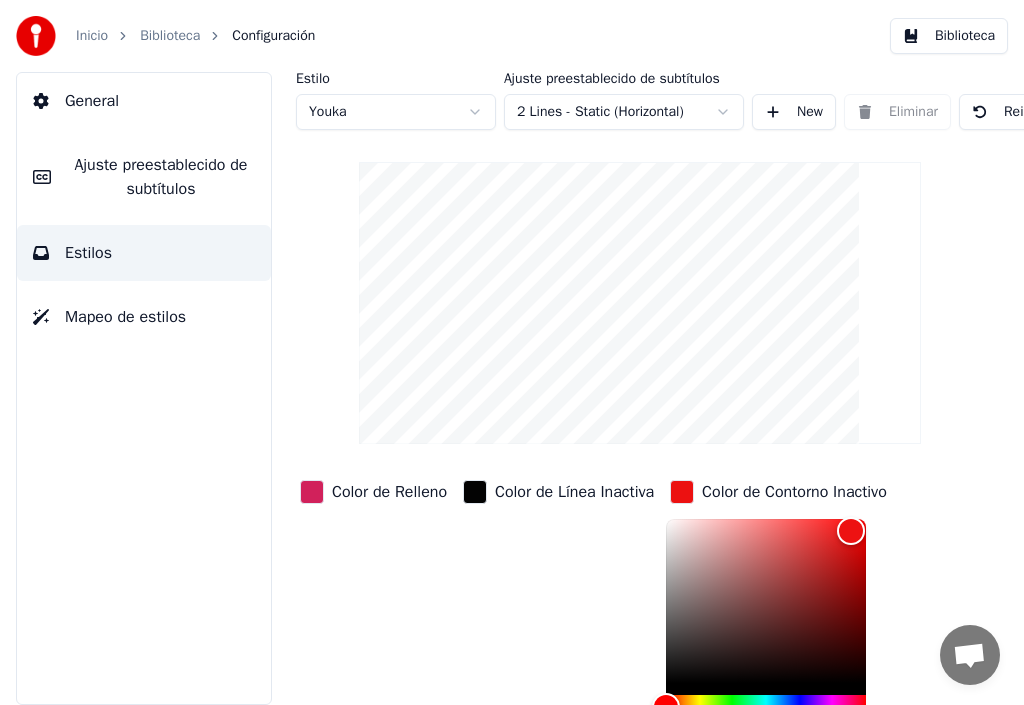click at bounding box center (475, 492) 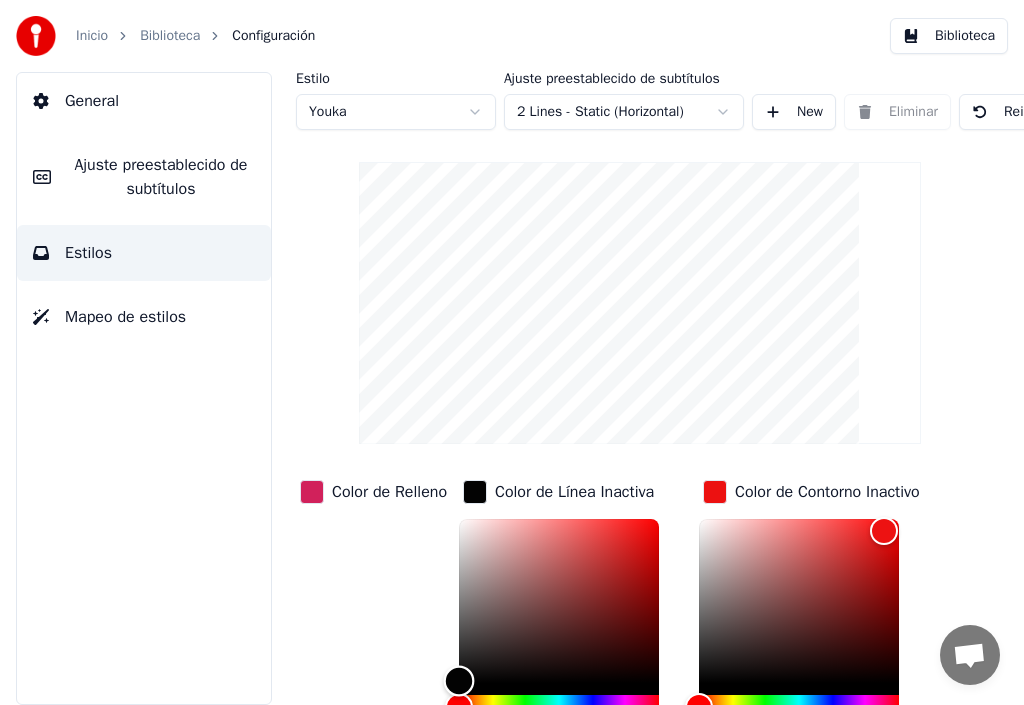 type on "*******" 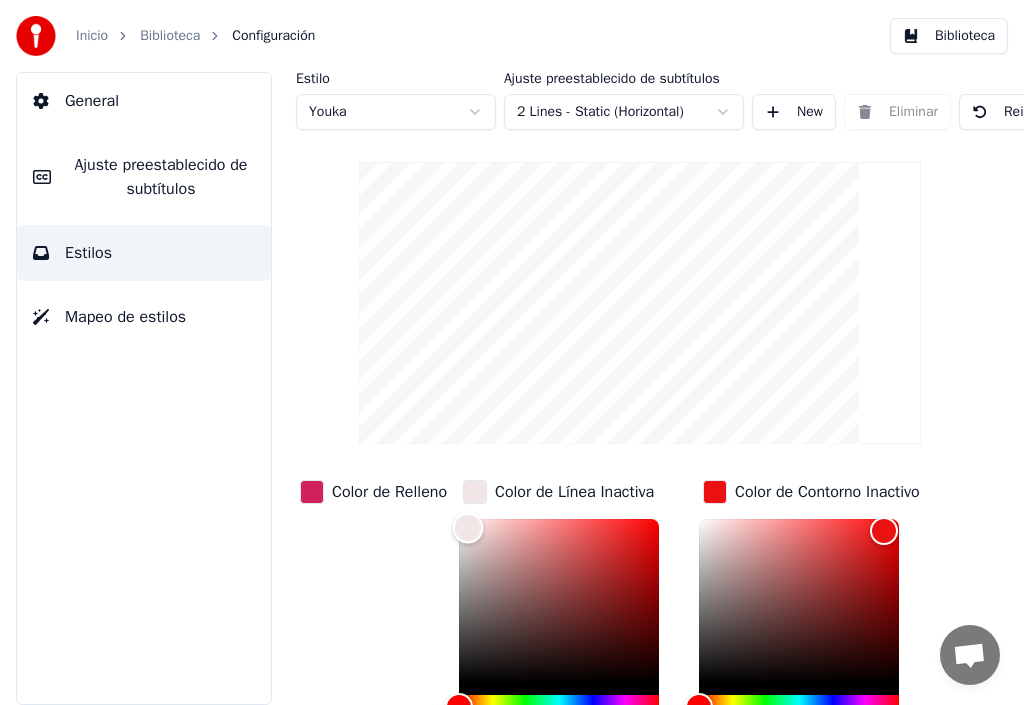 click at bounding box center [559, 601] 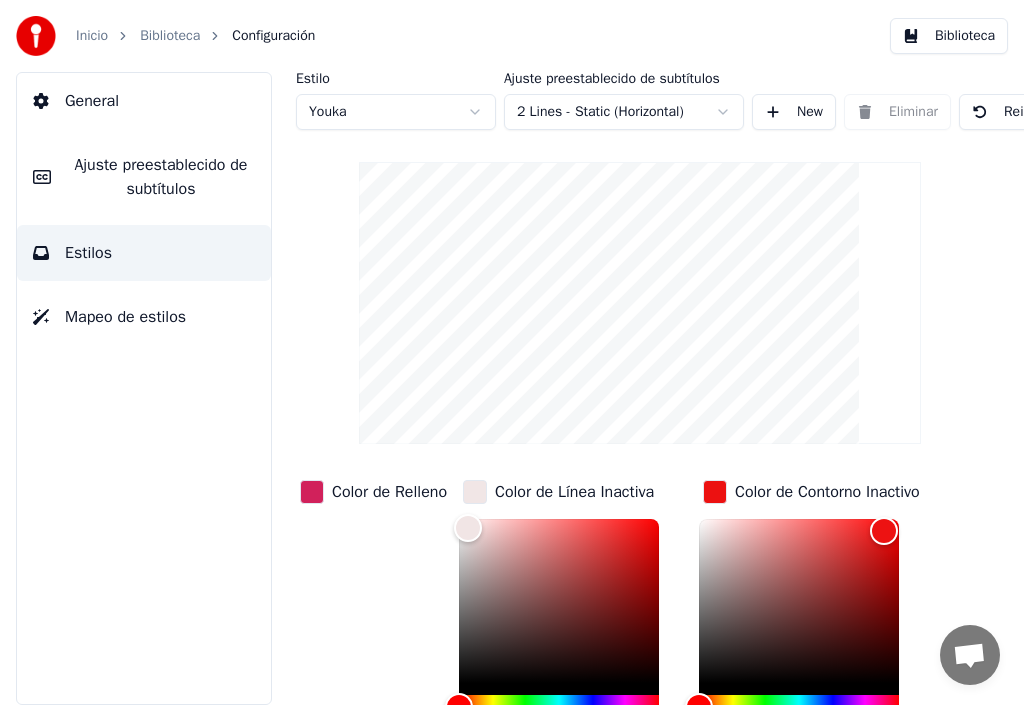 click at bounding box center [715, 492] 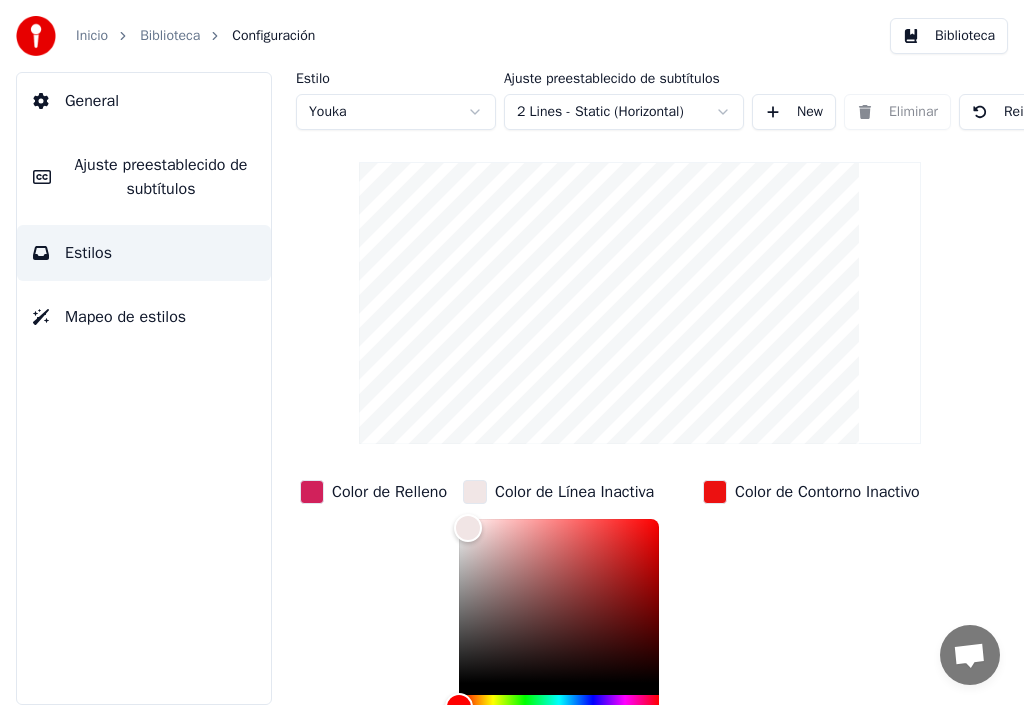 click at bounding box center [715, 492] 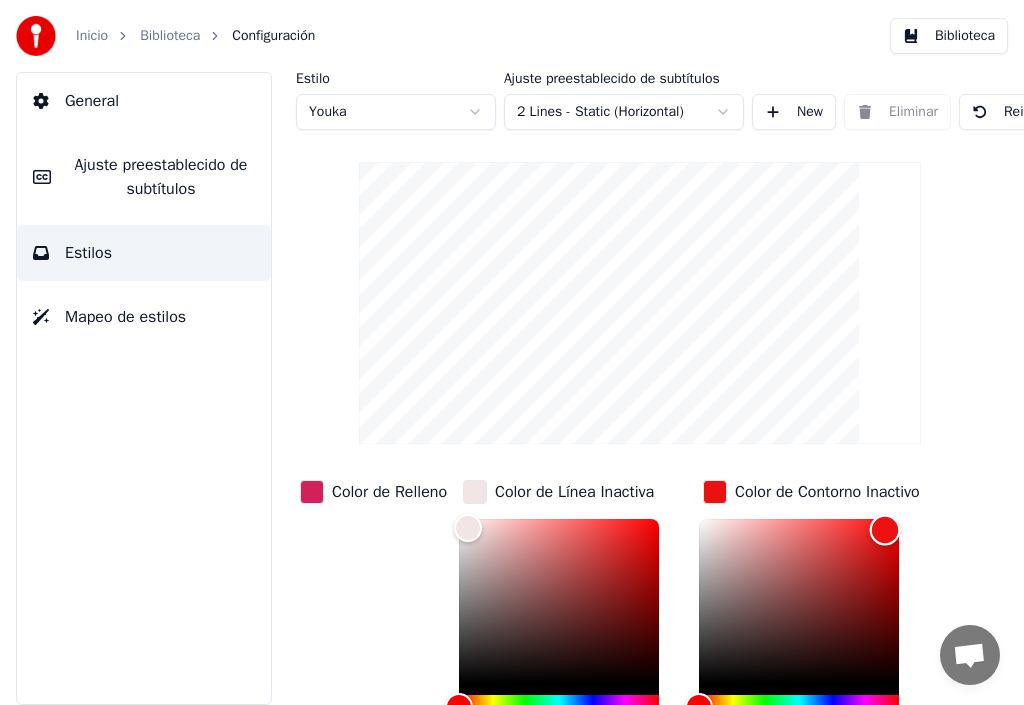 type on "*******" 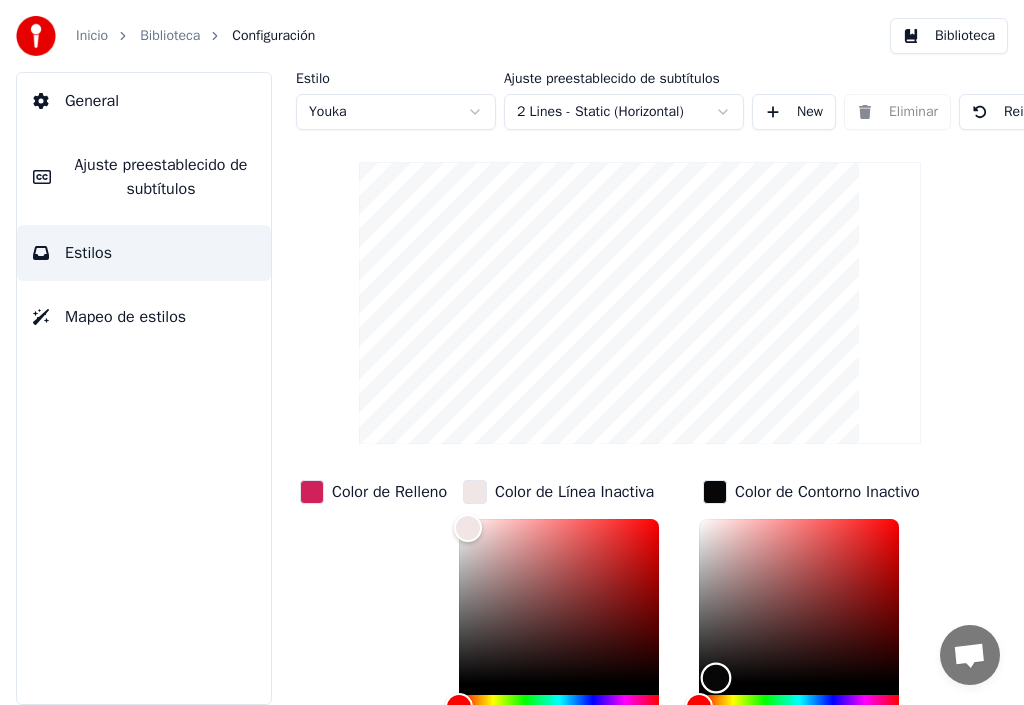 click at bounding box center [799, 601] 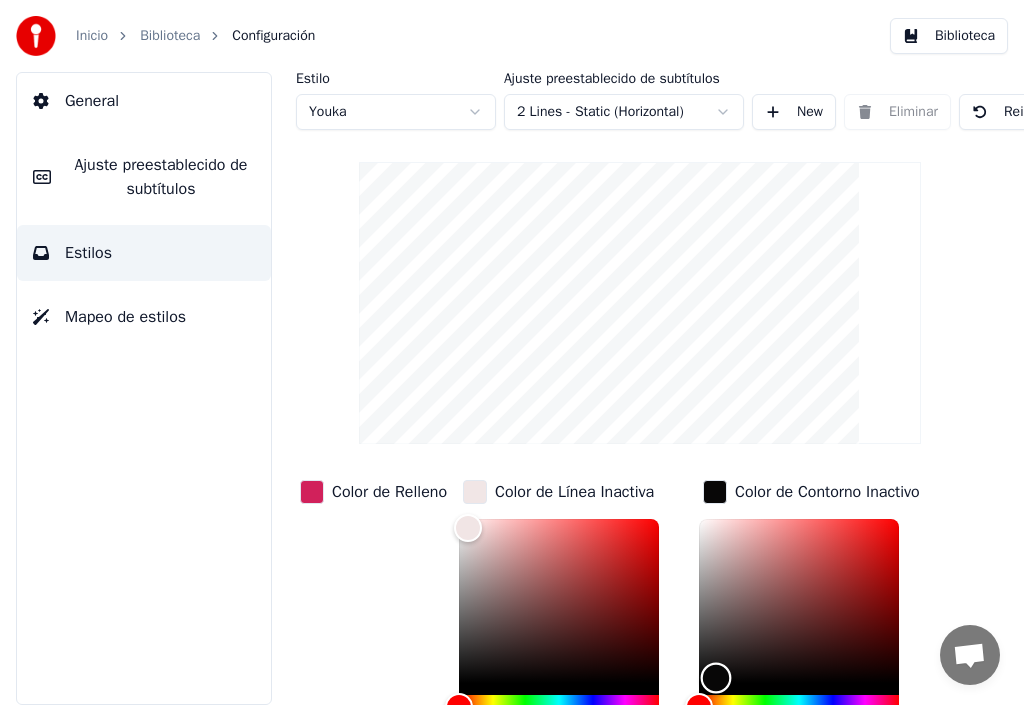 scroll, scrollTop: 0, scrollLeft: 184, axis: horizontal 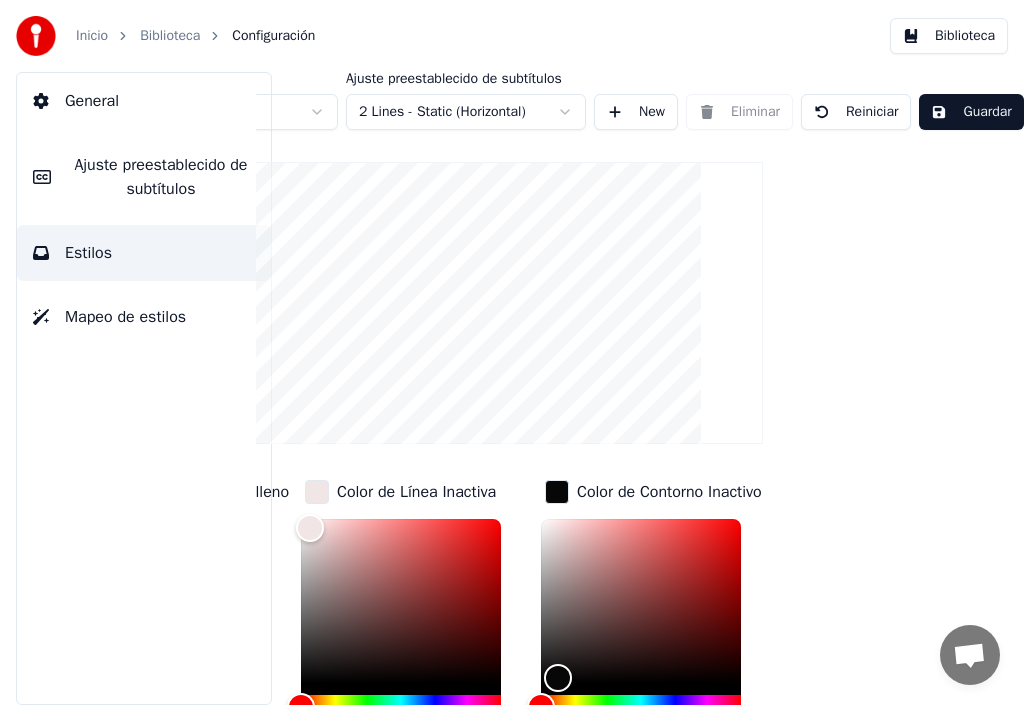 click on "Guardar" at bounding box center (971, 112) 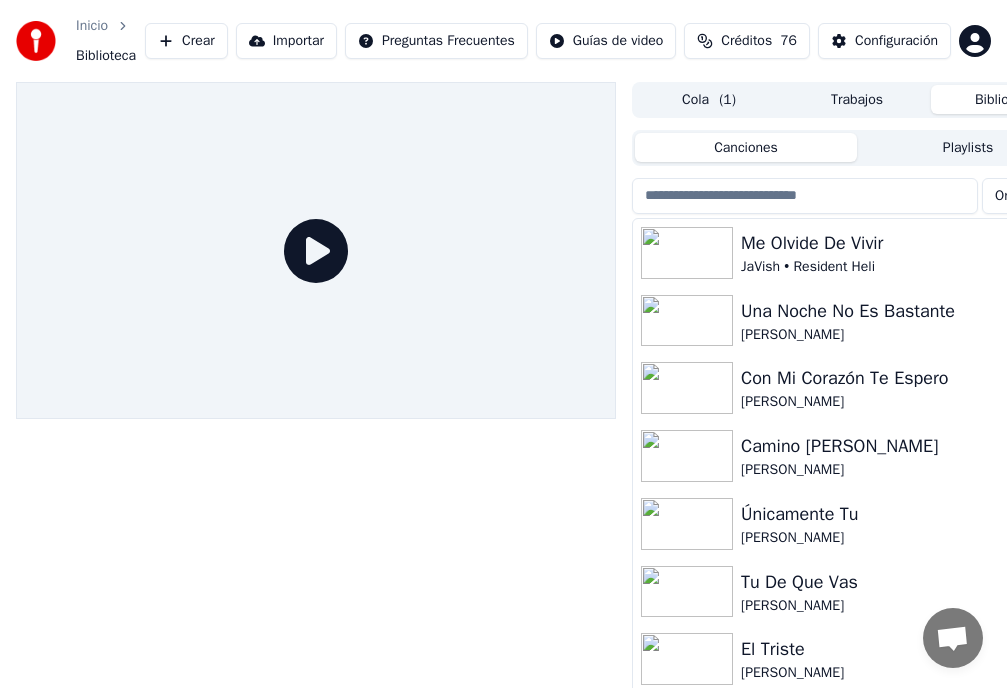 click on "Una Noche No Es Bastante" at bounding box center (897, 311) 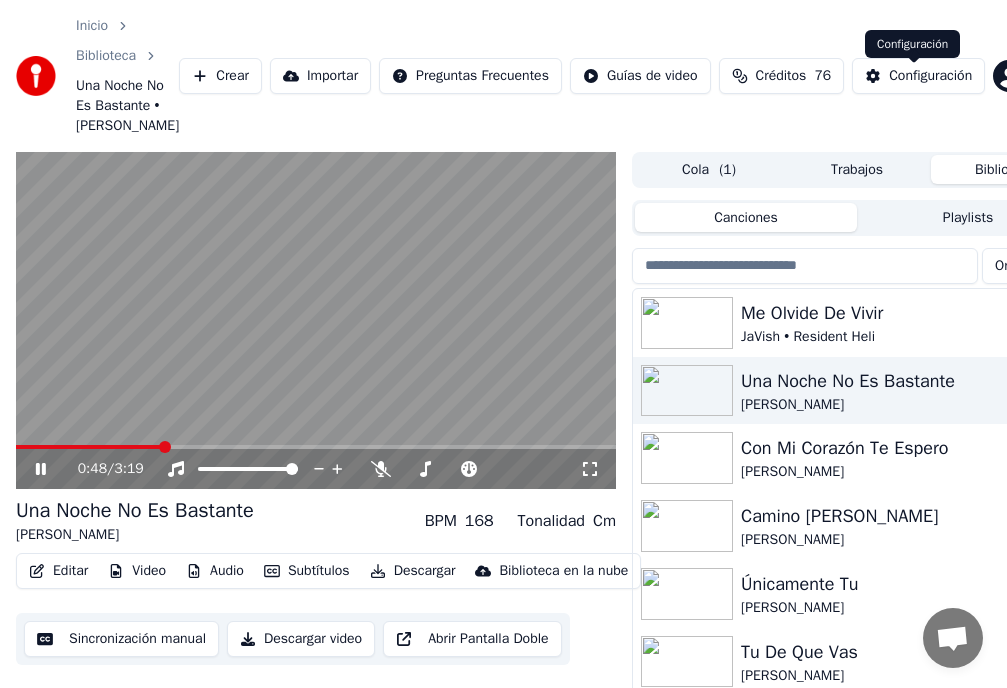 click on "Configuración" at bounding box center [930, 76] 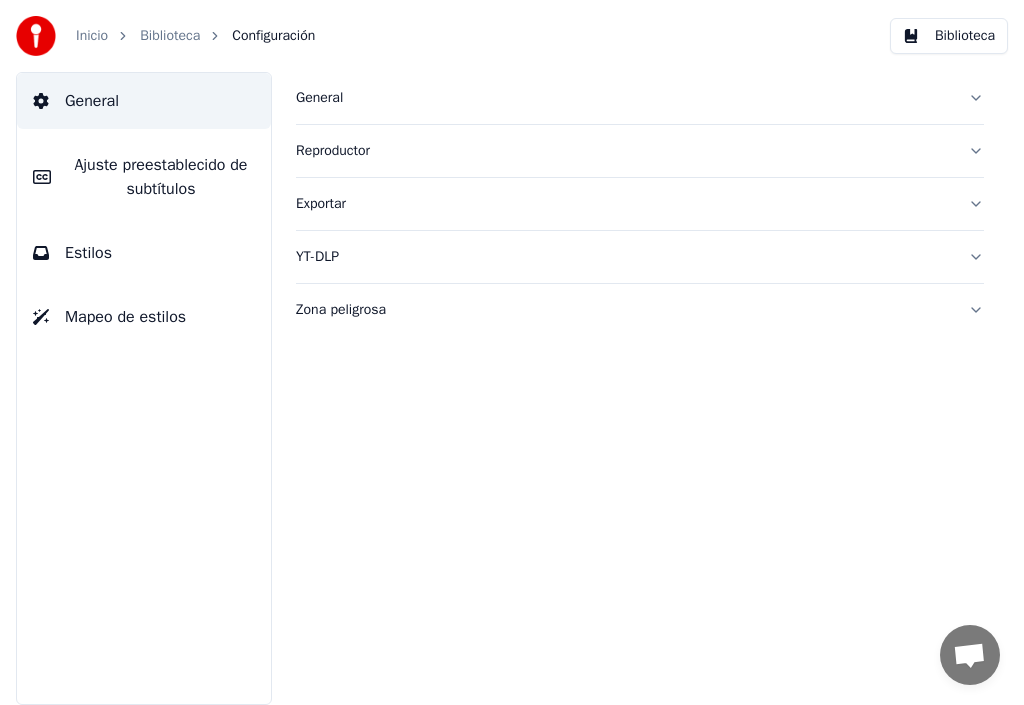 click on "Estilos" at bounding box center (144, 253) 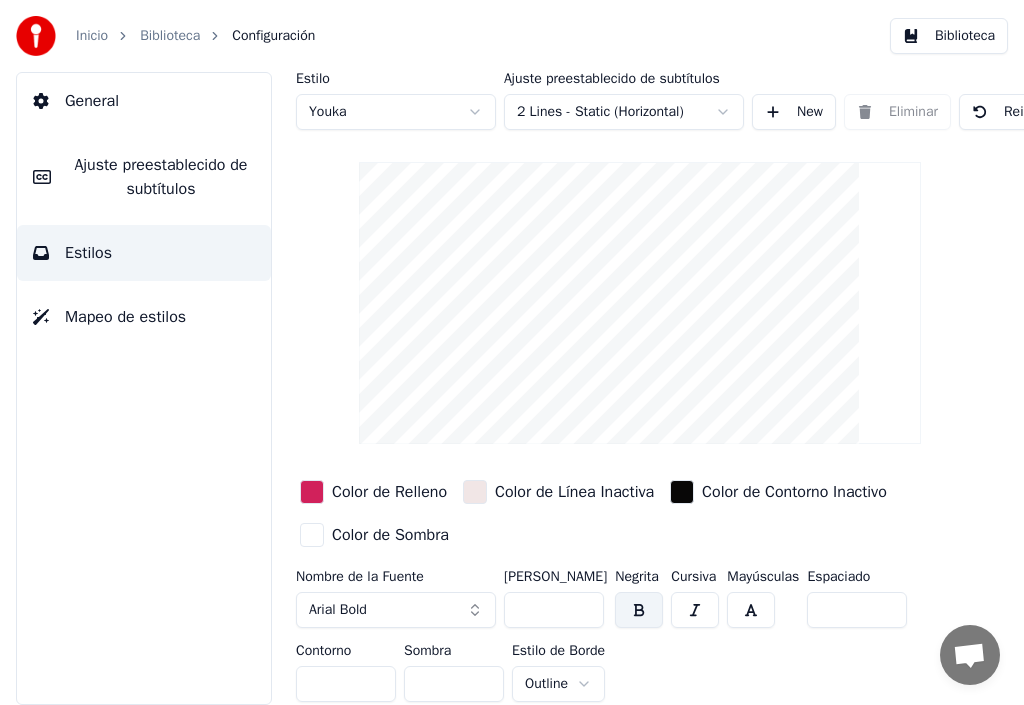 click at bounding box center [312, 492] 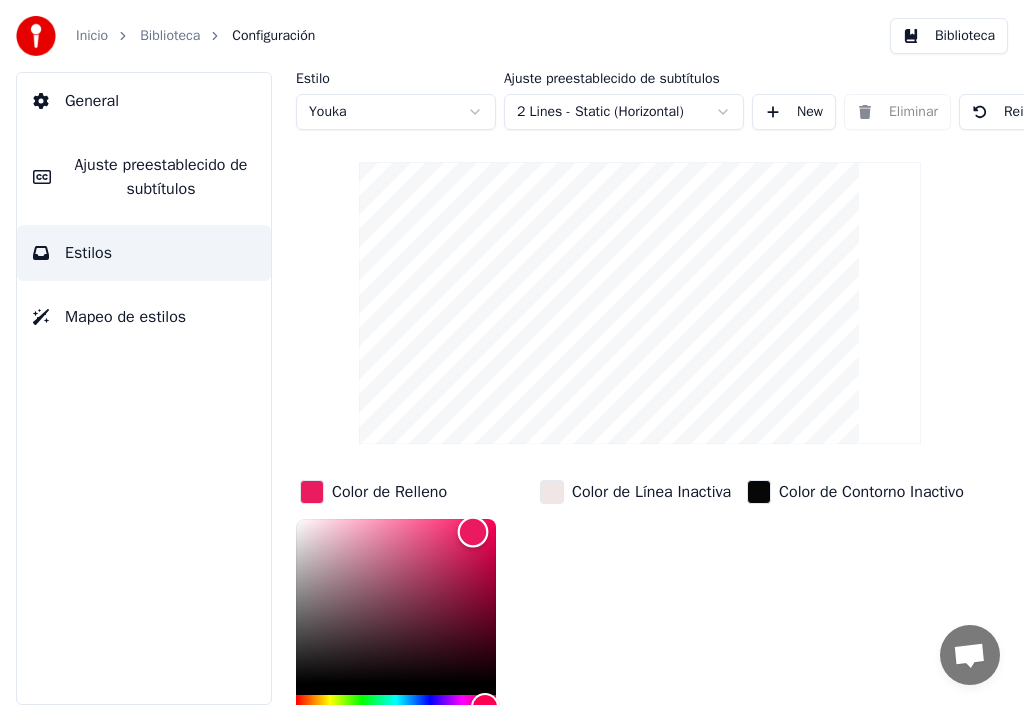 type on "*******" 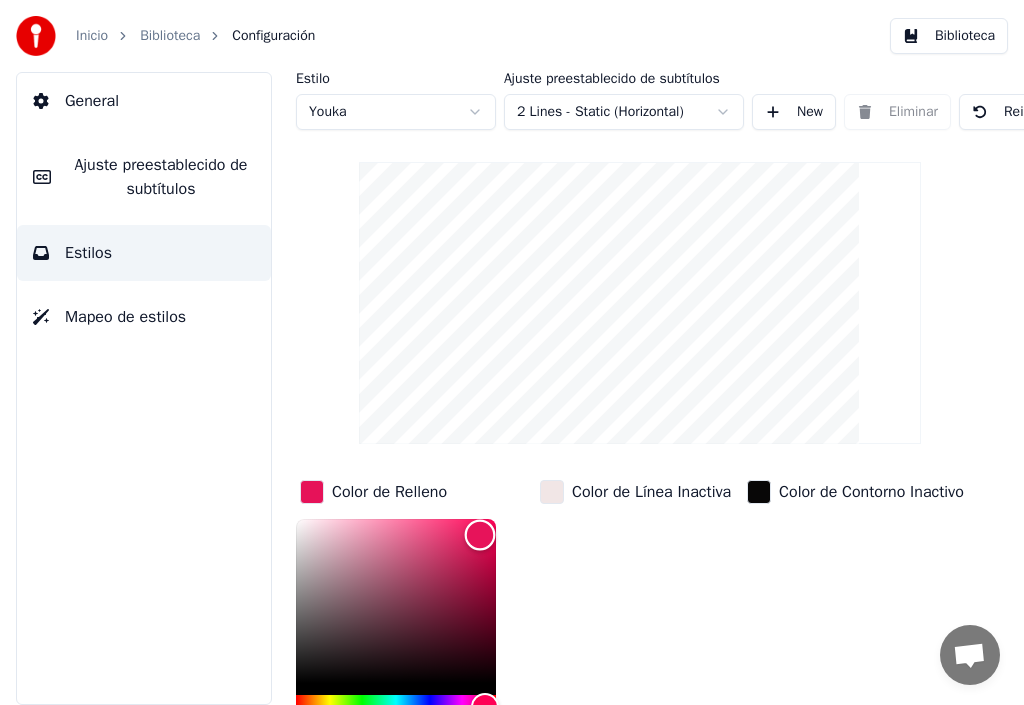 drag, startPoint x: 468, startPoint y: 538, endPoint x: 480, endPoint y: 534, distance: 12.649111 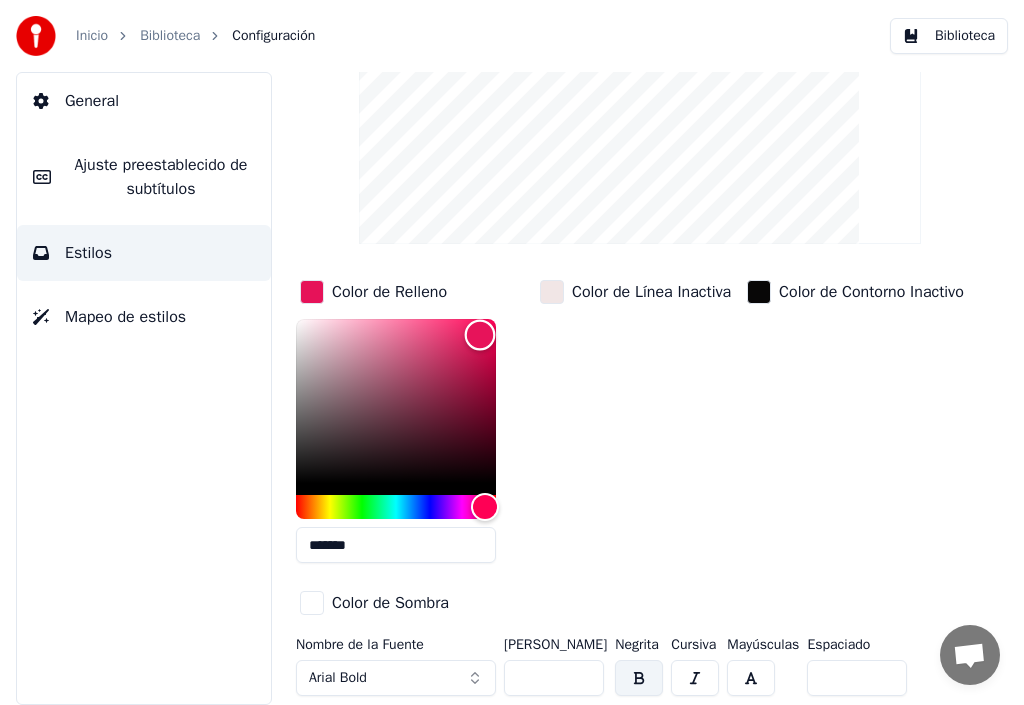 scroll, scrollTop: 100, scrollLeft: 0, axis: vertical 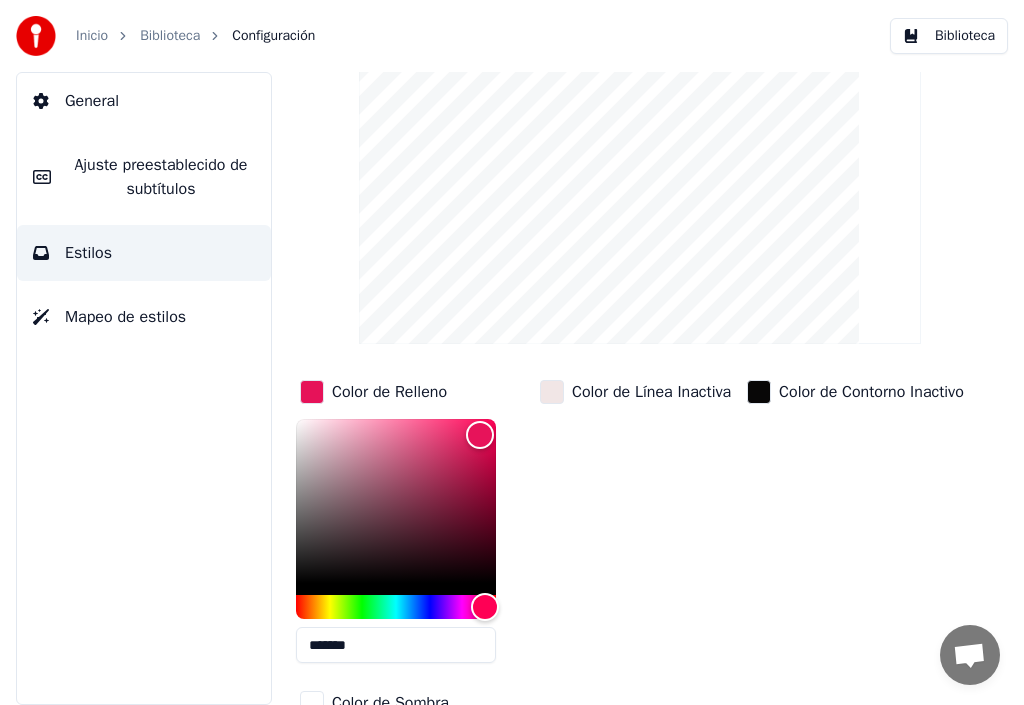 click on "Color de Línea Inactiva" at bounding box center (635, 527) 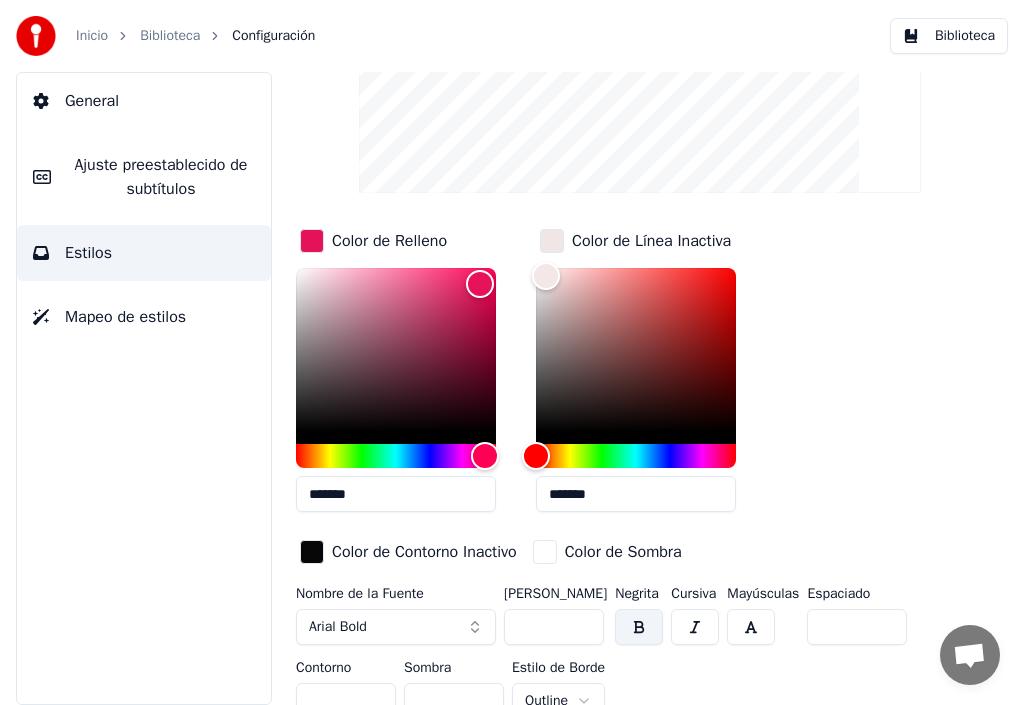 scroll, scrollTop: 288, scrollLeft: 0, axis: vertical 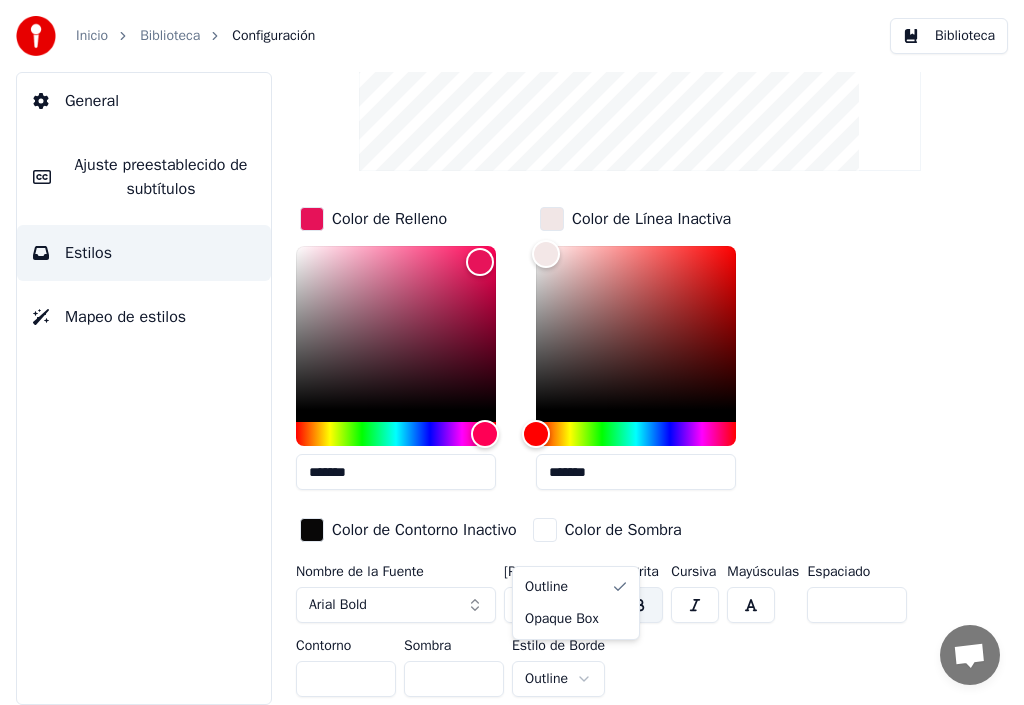 click on "Inicio Biblioteca Configuración Biblioteca General Ajuste preestablecido de subtítulos Estilos Mapeo de estilos Estilo Youka Ajuste preestablecido de subtítulos 2 Lines - Static (Horizontal) New Eliminar Reiniciar Guardar Color de Relleno ******* Color de Línea Inactiva ******* Color de Contorno Inactivo Color de Sombra Nombre de la Fuente Arial Bold [PERSON_NAME] *** Negrita Cursiva Mayúsculas Espaciado * Contorno * Sombra * Estilo de Borde Outline Outline Opaque Box" at bounding box center (512, 352) 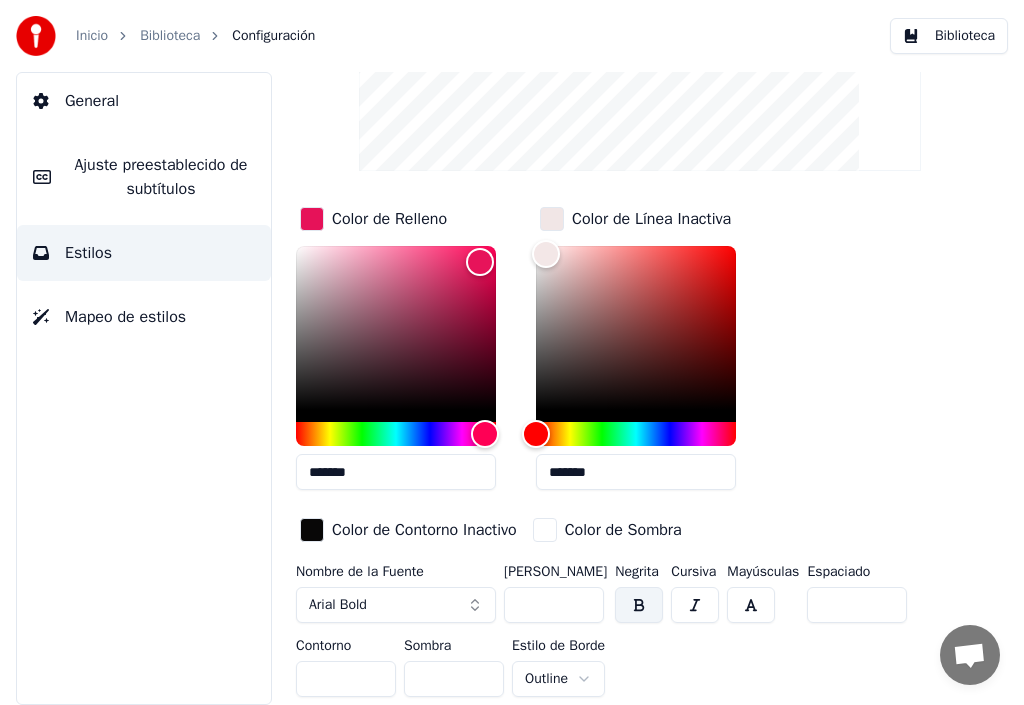 click on "Inicio Biblioteca Configuración Biblioteca General Ajuste preestablecido de subtítulos Estilos Mapeo de estilos Estilo Youka Ajuste preestablecido de subtítulos 2 Lines - Static (Horizontal) New Eliminar Reiniciar Guardar Color de Relleno ******* Color de Línea Inactiva ******* Color de Contorno Inactivo Color de Sombra Nombre de la Fuente Arial Bold [PERSON_NAME] *** Negrita Cursiva Mayúsculas Espaciado * Contorno * Sombra * Estilo de Borde Outline" at bounding box center [512, 352] 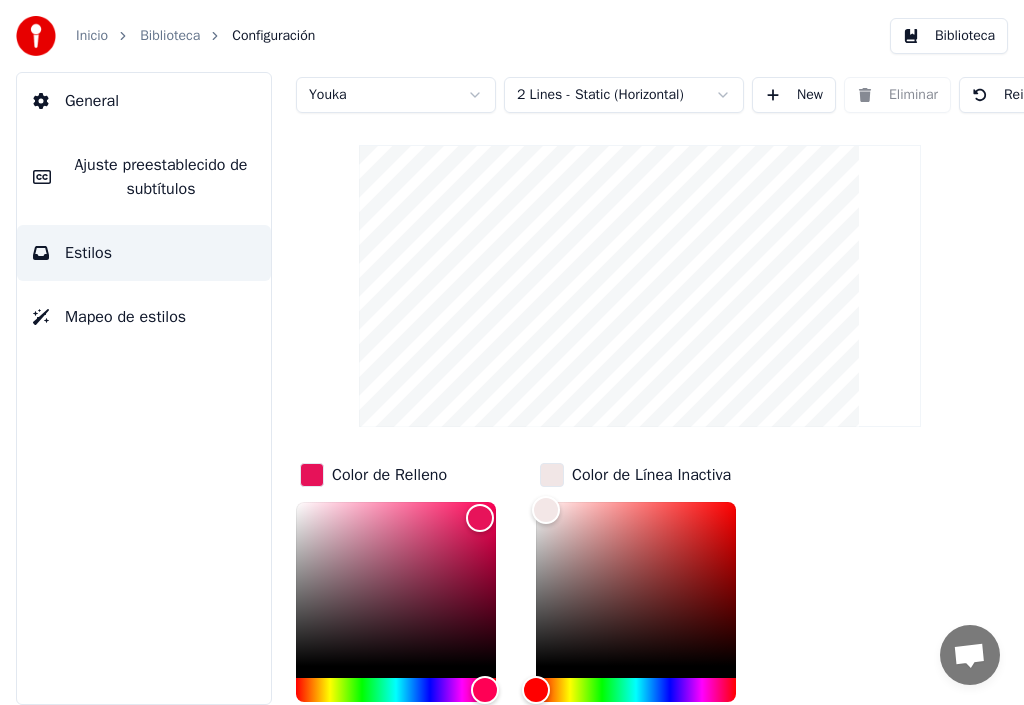 scroll, scrollTop: 0, scrollLeft: 0, axis: both 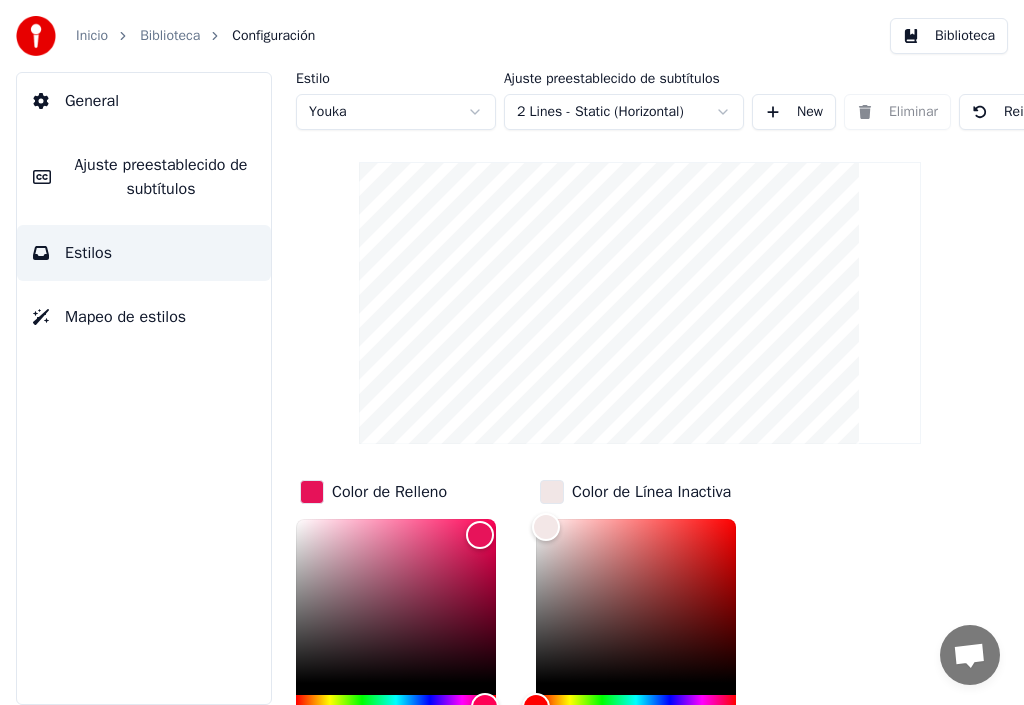 click at bounding box center (312, 492) 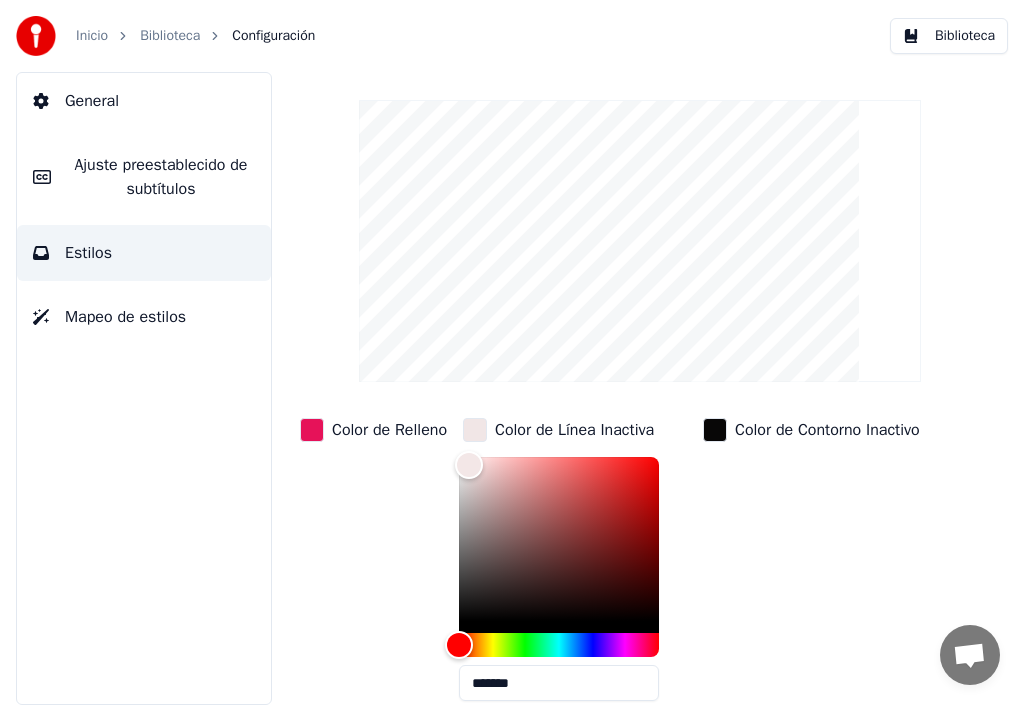 scroll, scrollTop: 200, scrollLeft: 0, axis: vertical 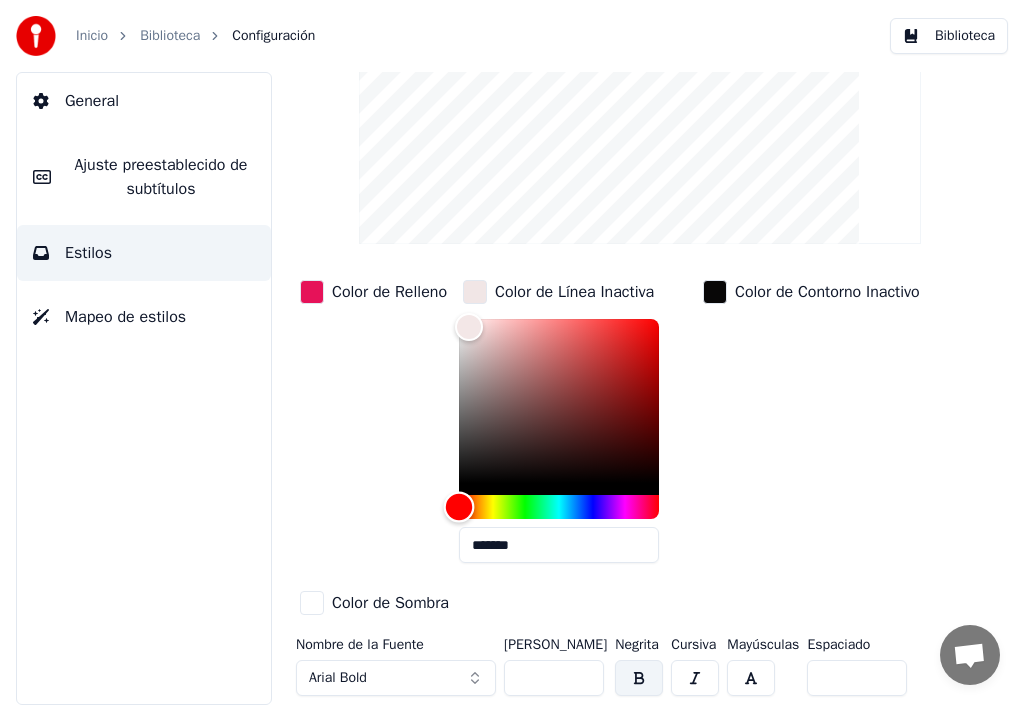 click at bounding box center [559, 507] 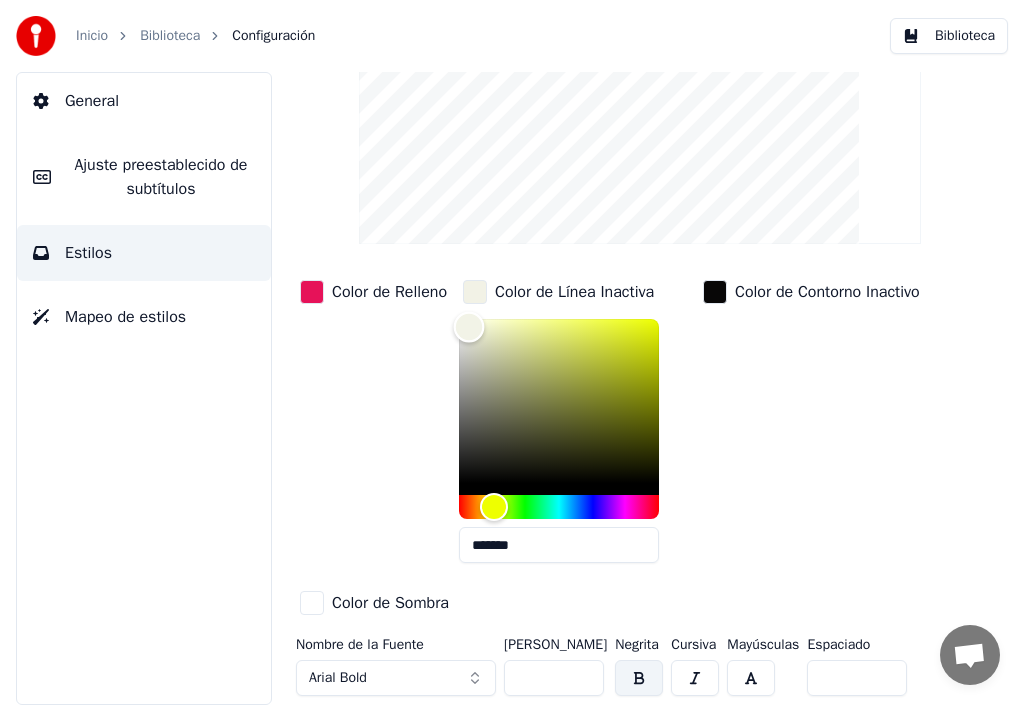 type on "*******" 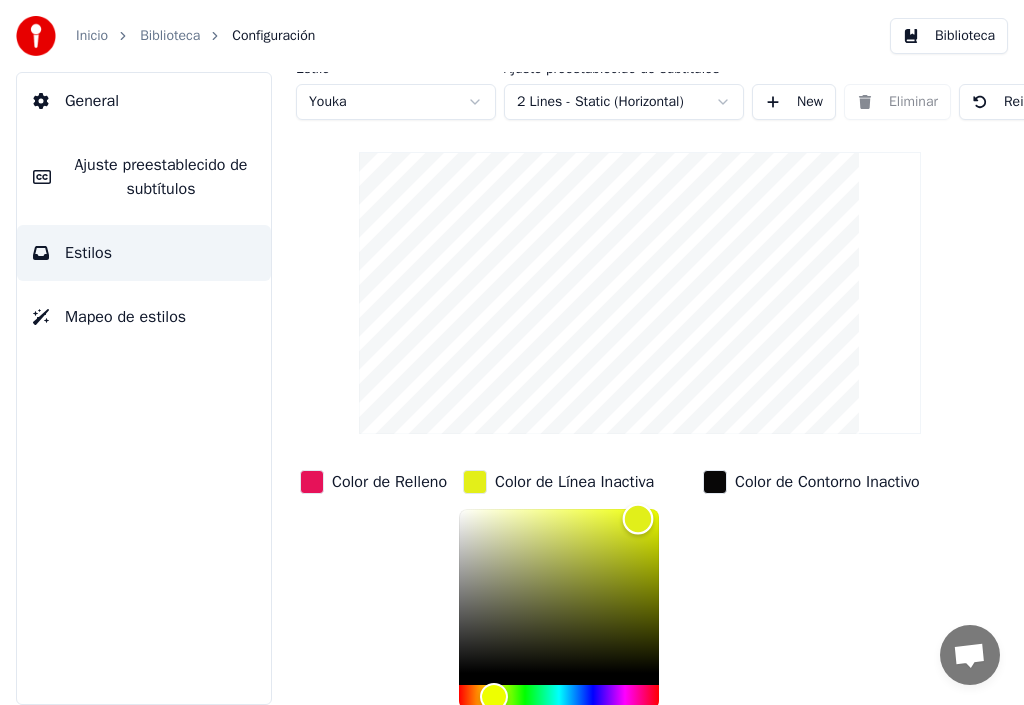 scroll, scrollTop: 0, scrollLeft: 0, axis: both 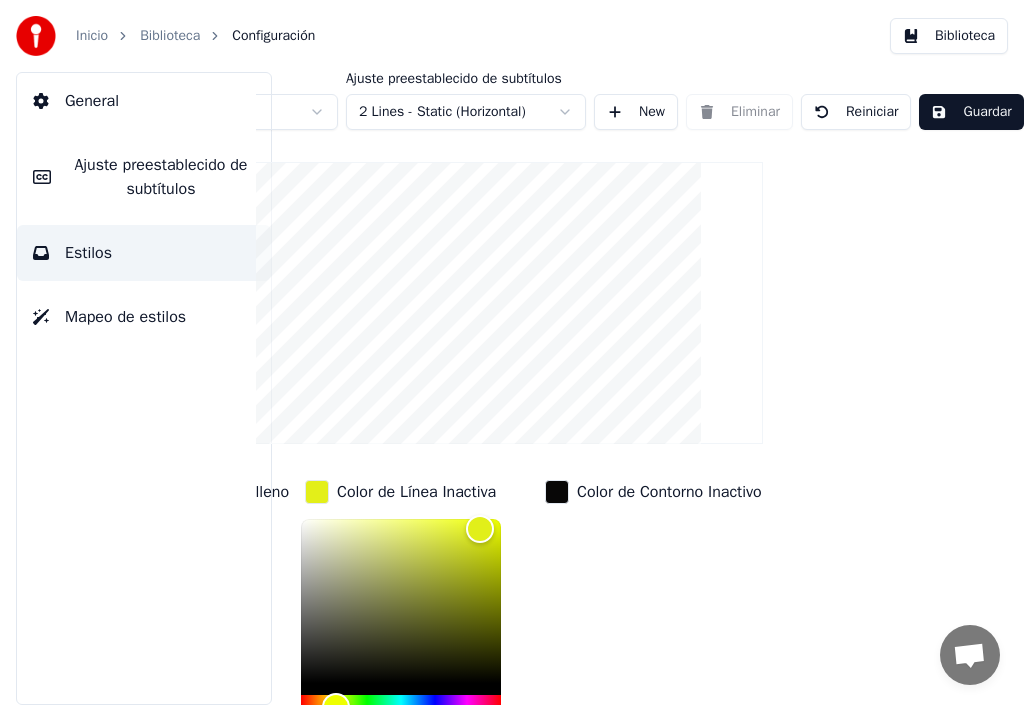 click on "Guardar" at bounding box center (971, 112) 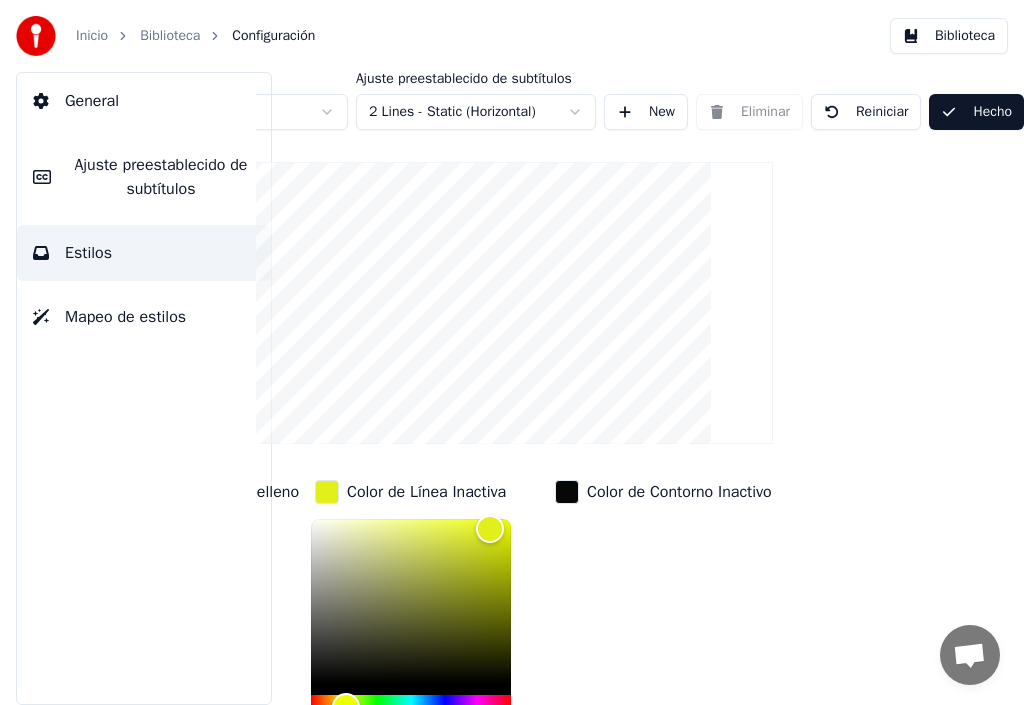 scroll, scrollTop: 0, scrollLeft: 174, axis: horizontal 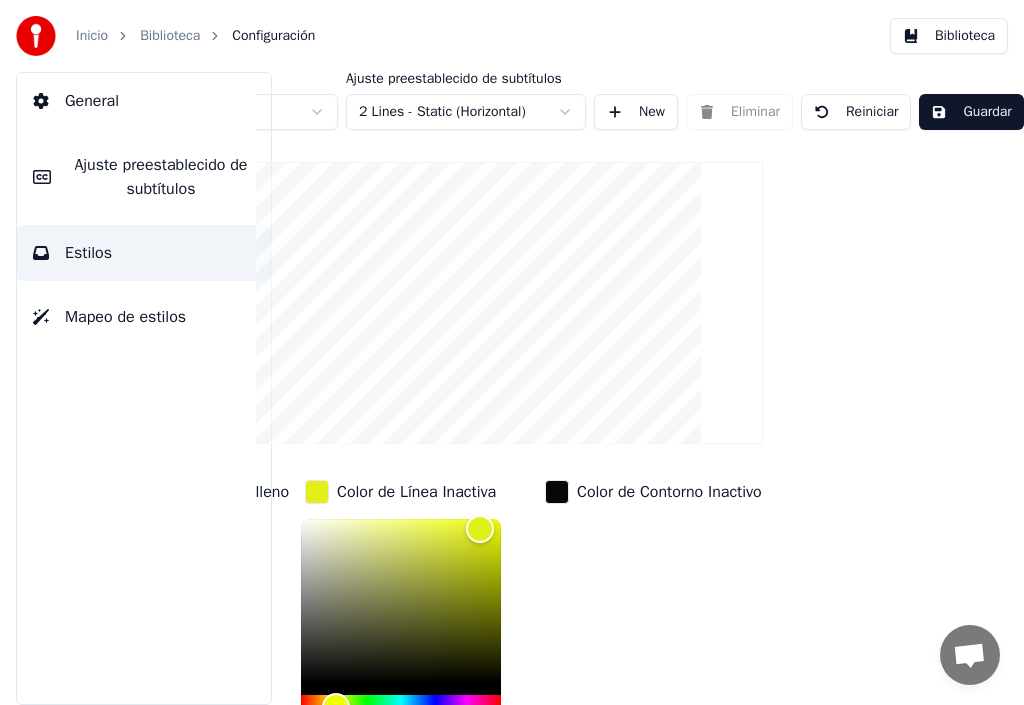 click on "Guardar" at bounding box center (971, 112) 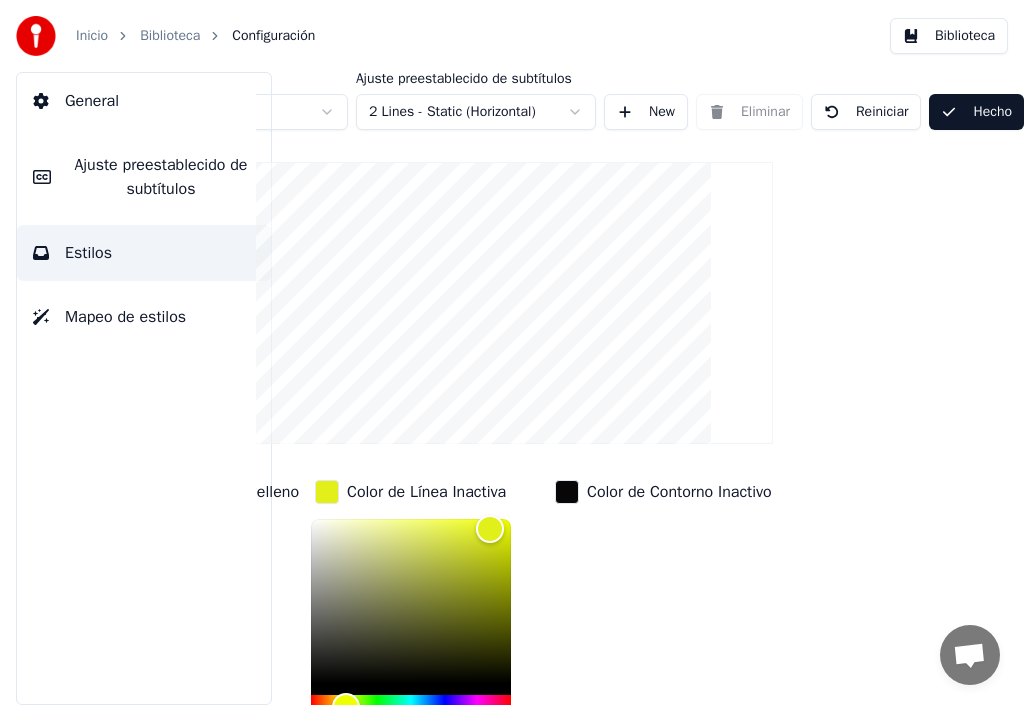 click on "Biblioteca" at bounding box center [170, 36] 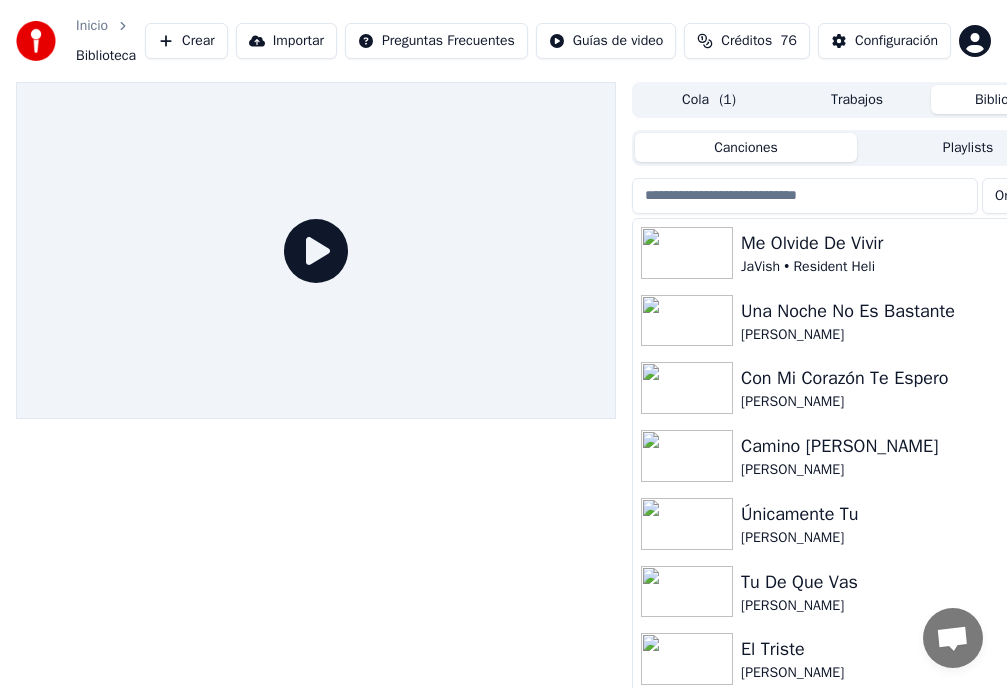 click on "Una Noche No Es Bastante" at bounding box center (897, 311) 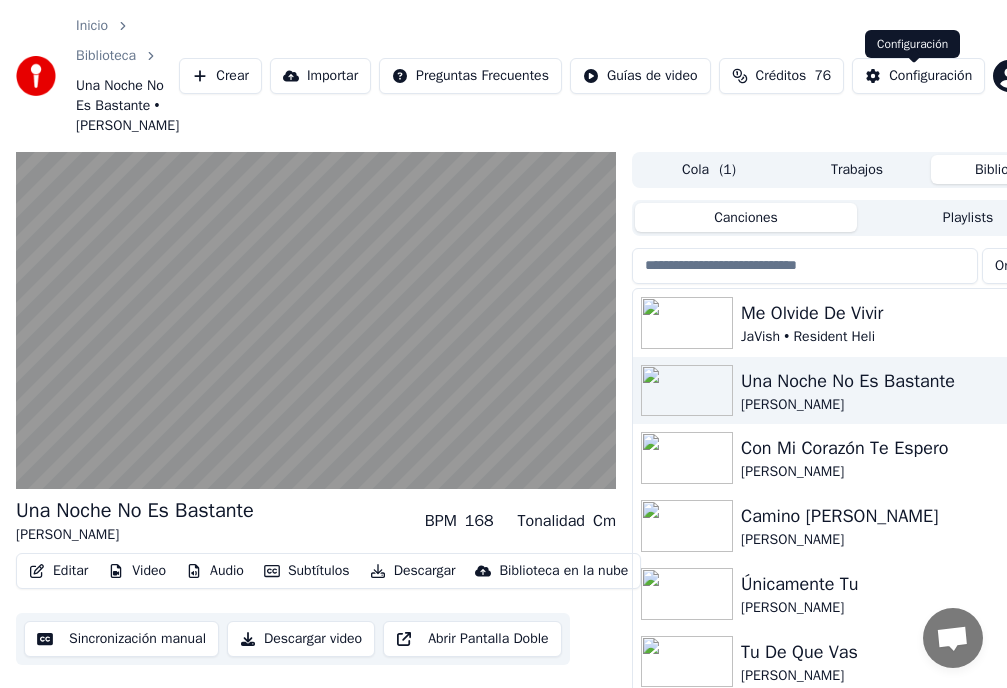 click on "Configuración" at bounding box center [930, 76] 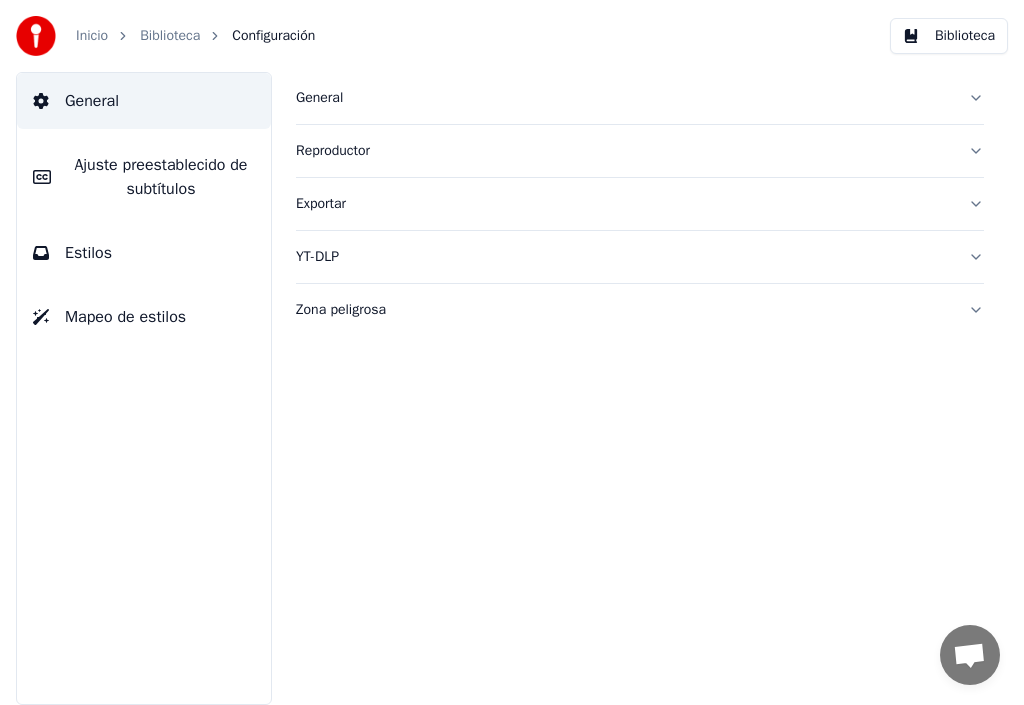 click on "Estilos" at bounding box center [88, 253] 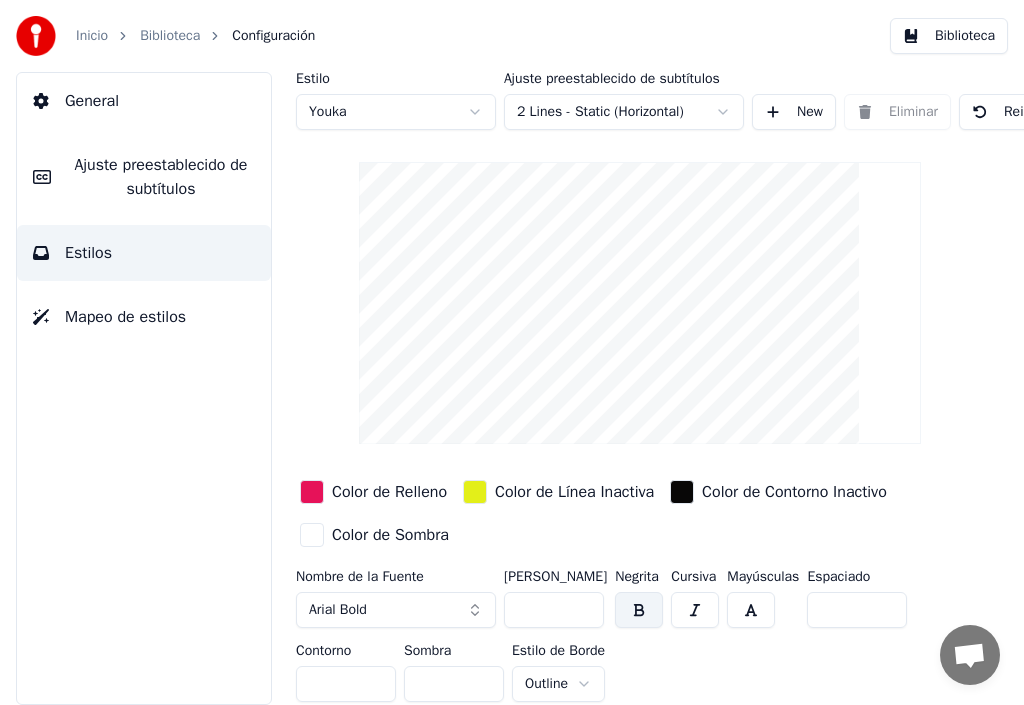 click at bounding box center [312, 492] 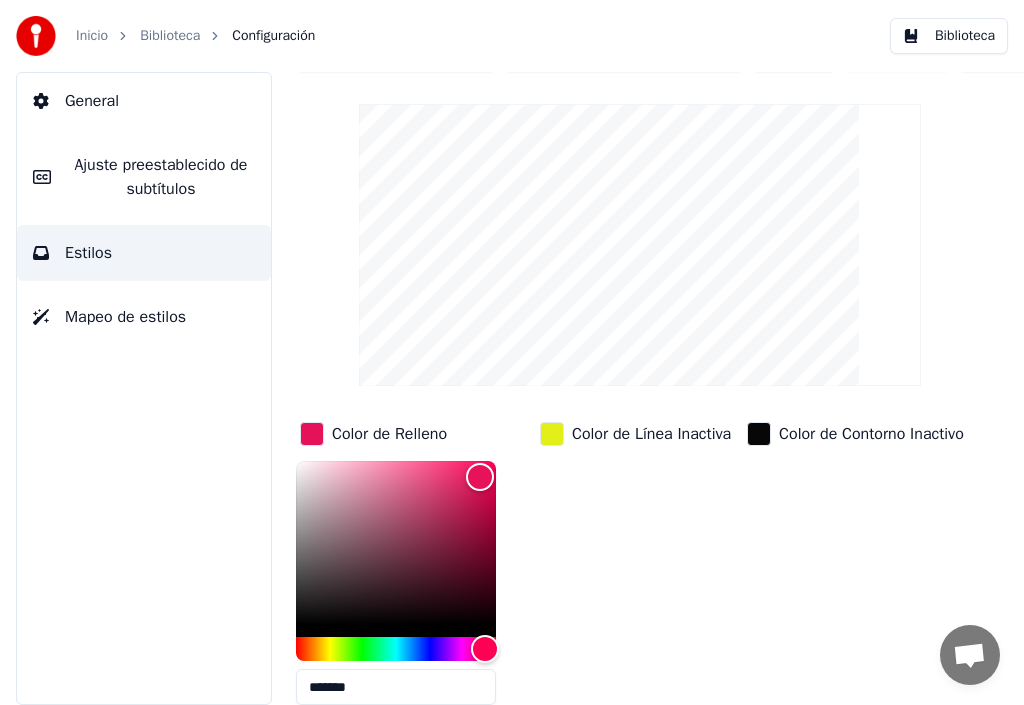 scroll, scrollTop: 100, scrollLeft: 0, axis: vertical 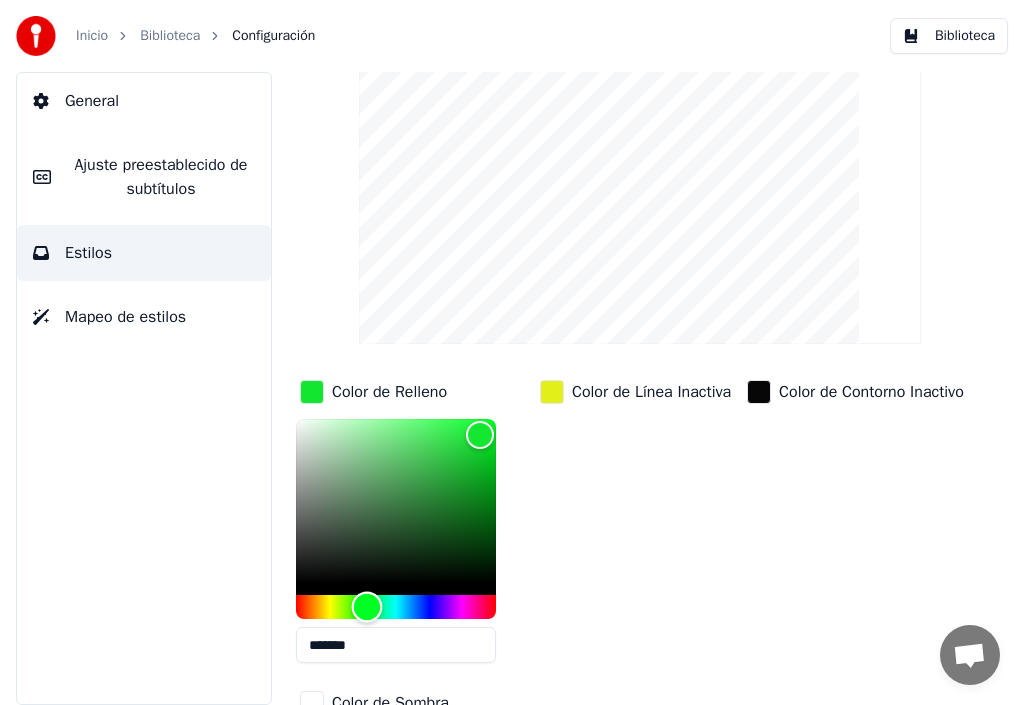 click at bounding box center (396, 607) 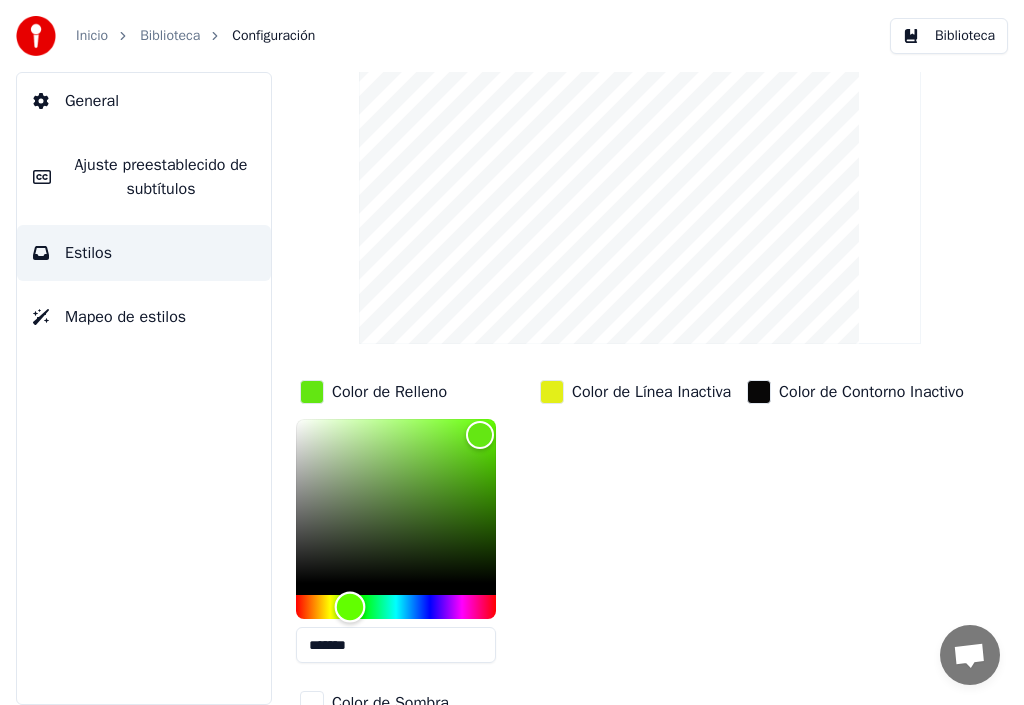 click at bounding box center [396, 607] 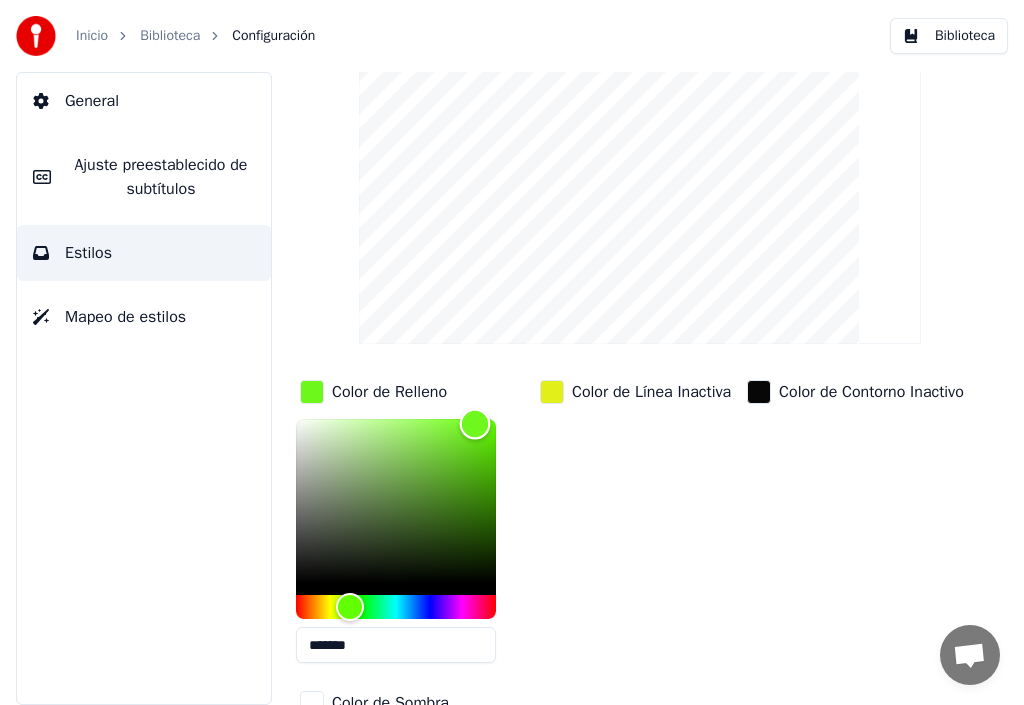 click at bounding box center (475, 424) 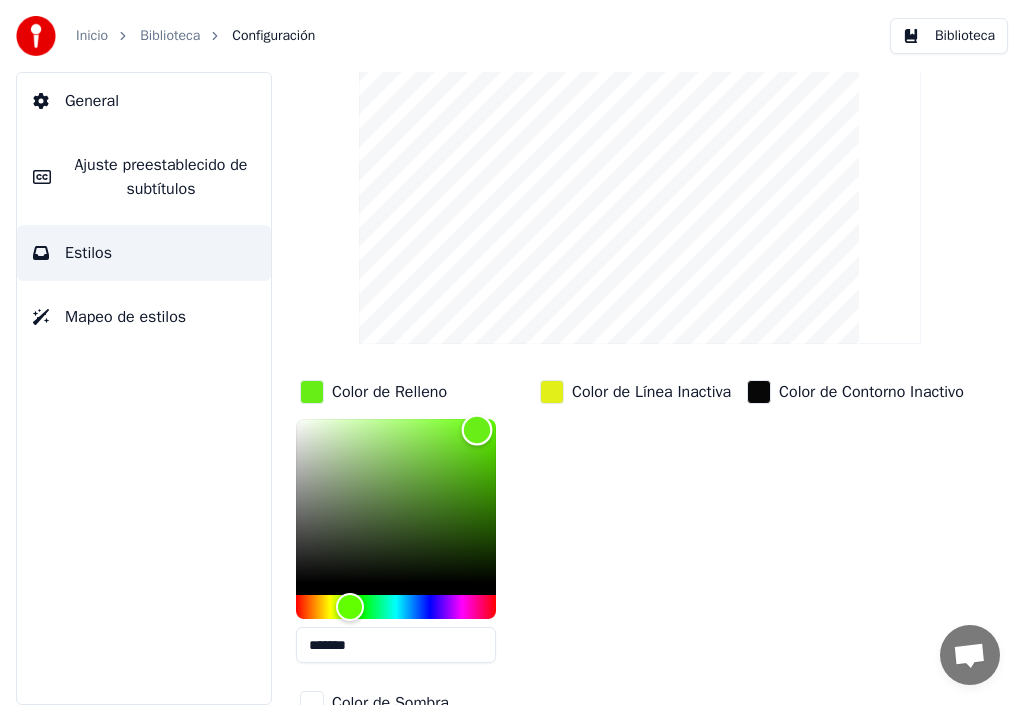 click at bounding box center (477, 430) 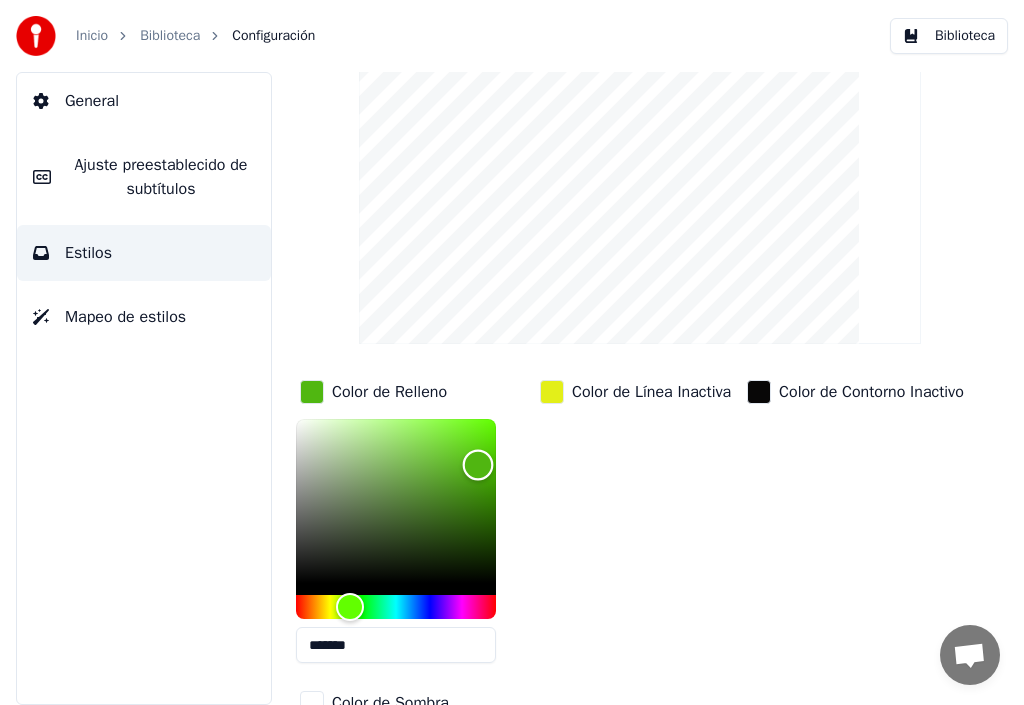 drag, startPoint x: 477, startPoint y: 431, endPoint x: 478, endPoint y: 464, distance: 33.01515 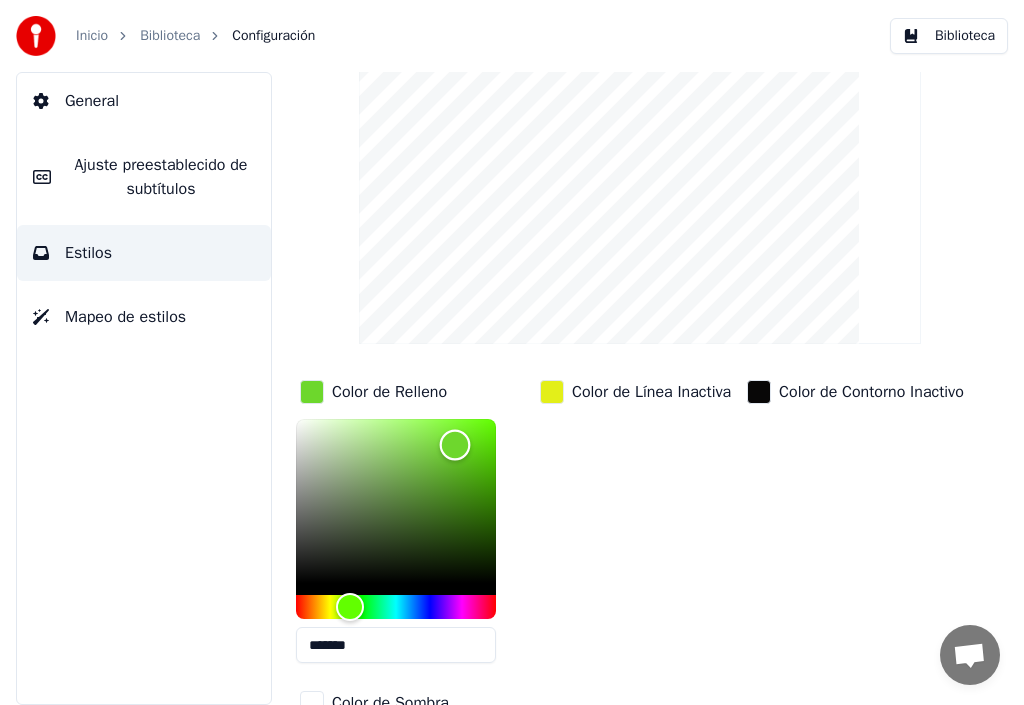 drag, startPoint x: 478, startPoint y: 464, endPoint x: 455, endPoint y: 444, distance: 30.479502 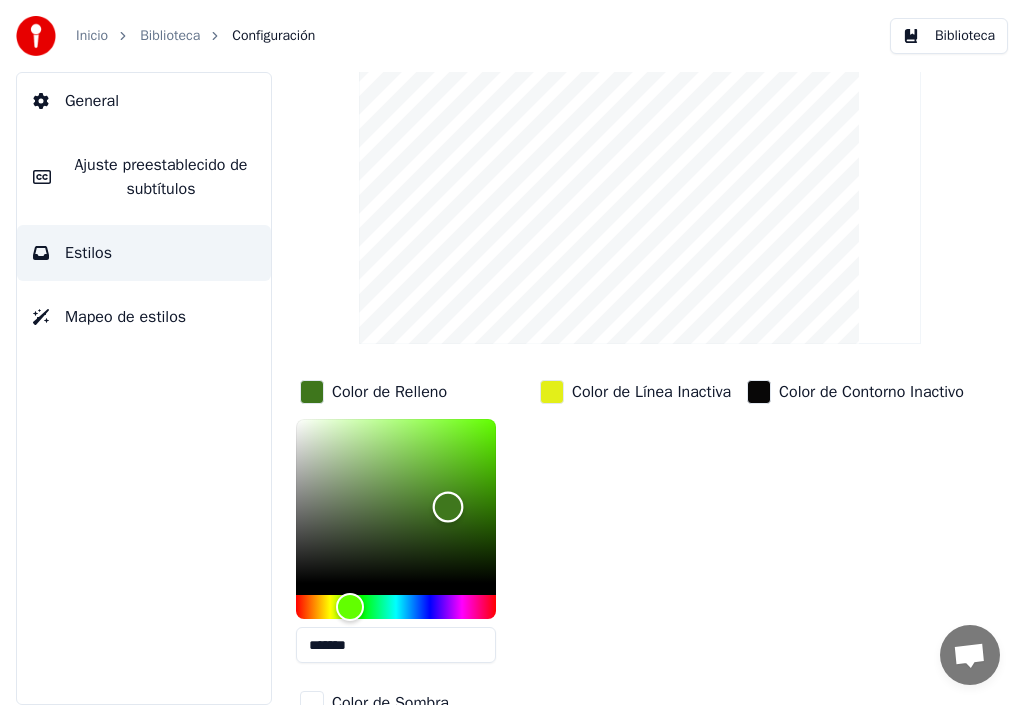 drag, startPoint x: 456, startPoint y: 463, endPoint x: 448, endPoint y: 506, distance: 43.737854 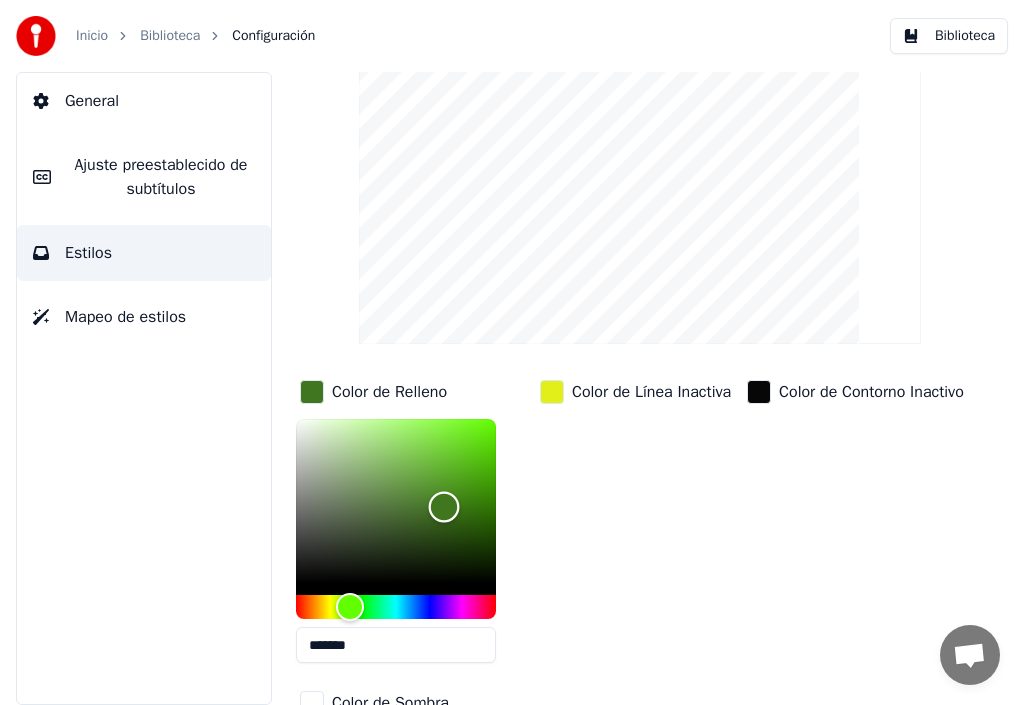 click at bounding box center (444, 507) 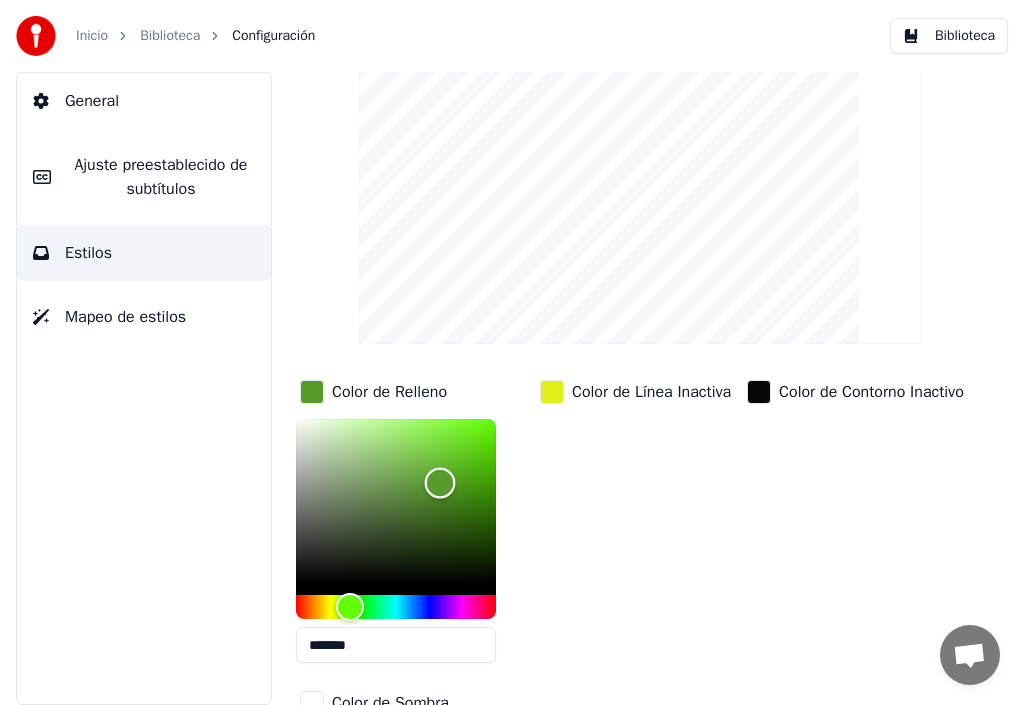 drag, startPoint x: 440, startPoint y: 496, endPoint x: 440, endPoint y: 482, distance: 14 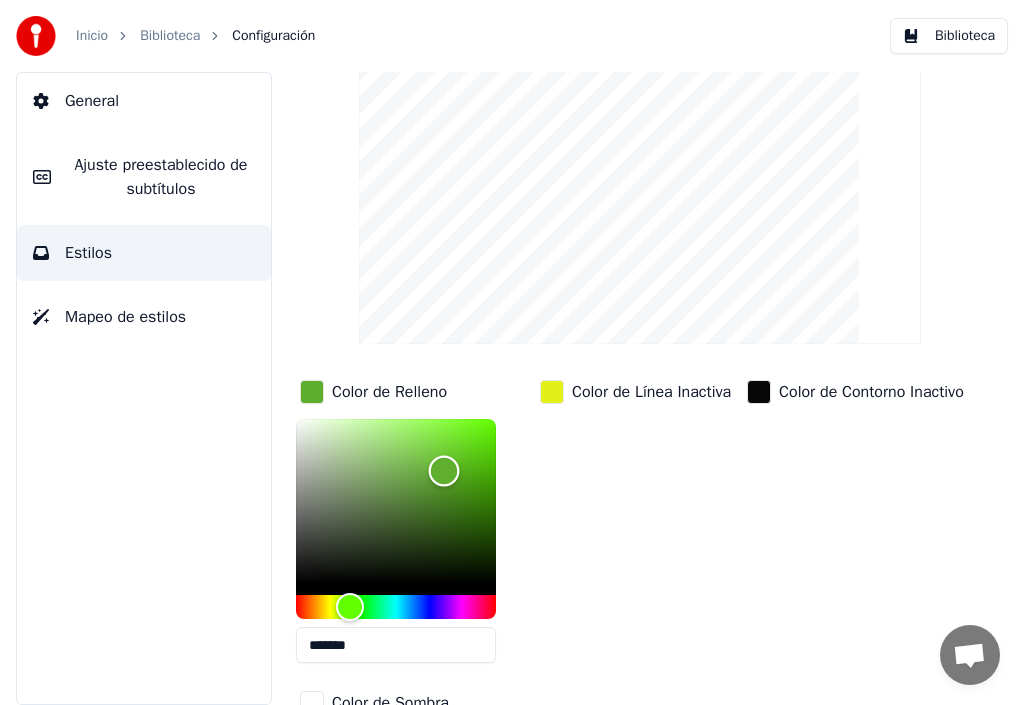 drag, startPoint x: 440, startPoint y: 482, endPoint x: 448, endPoint y: 457, distance: 26.24881 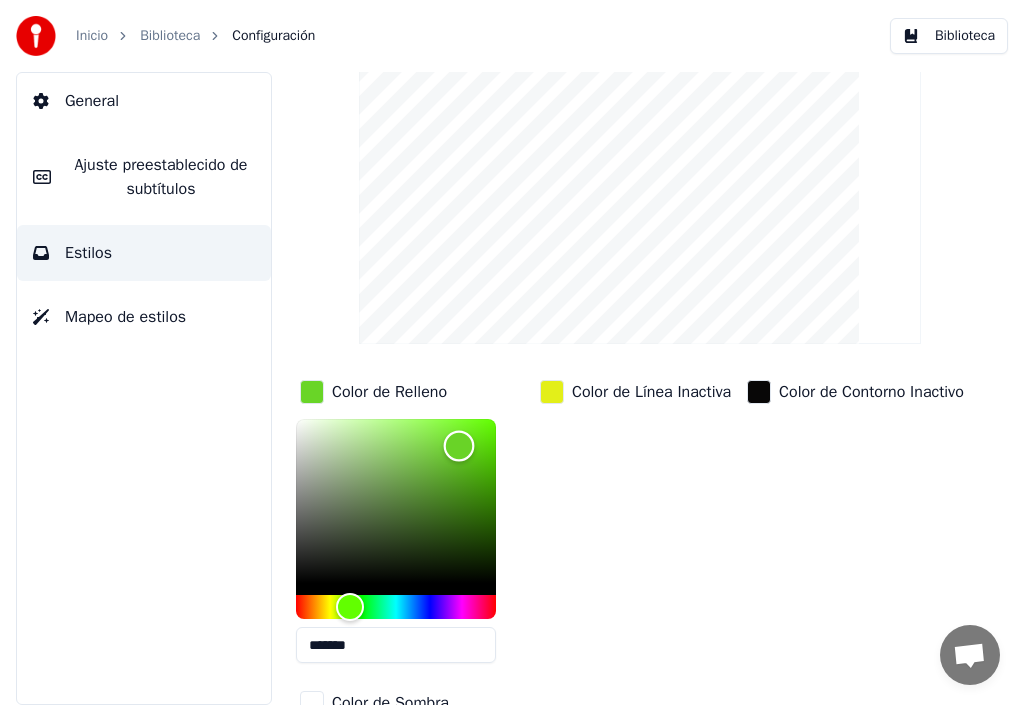 click at bounding box center (459, 446) 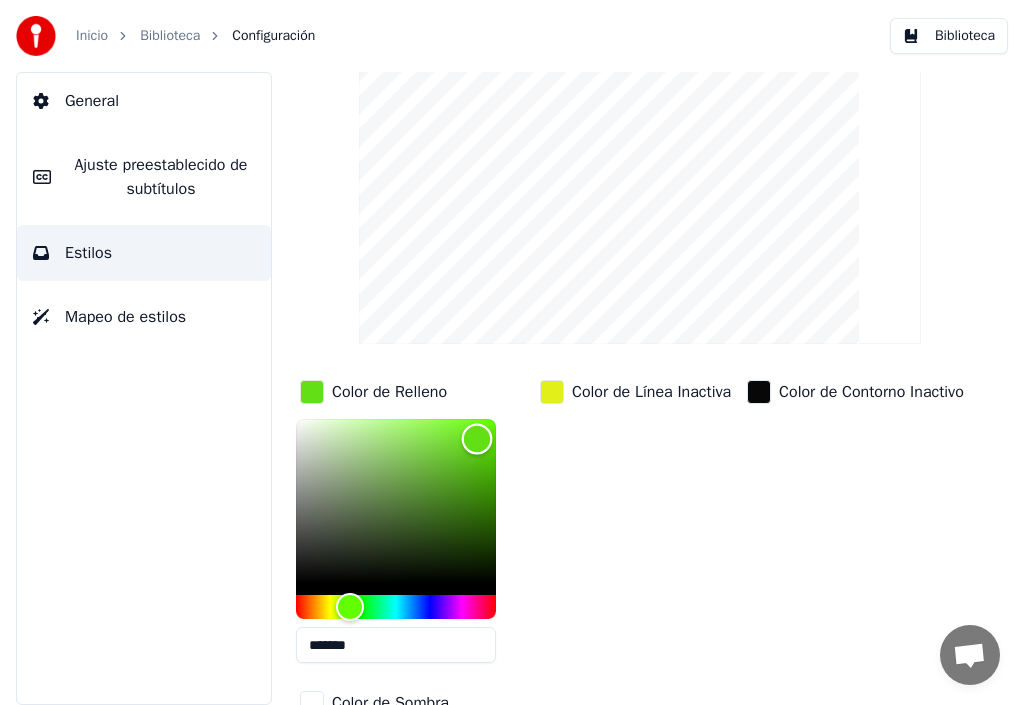 type on "*******" 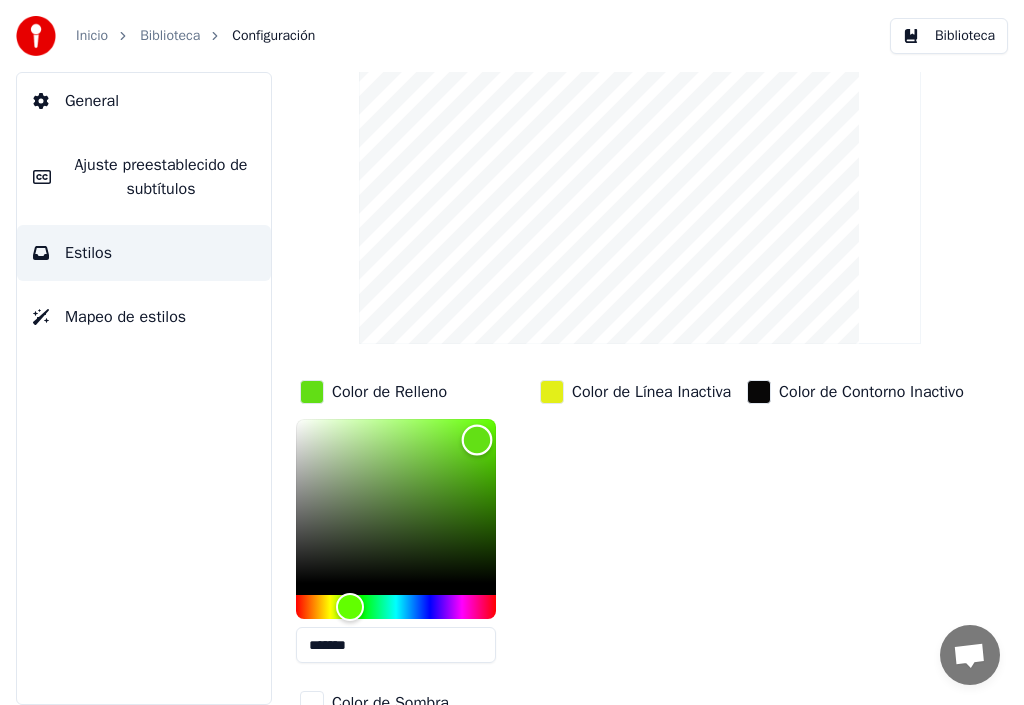 drag, startPoint x: 459, startPoint y: 445, endPoint x: 477, endPoint y: 439, distance: 18.973665 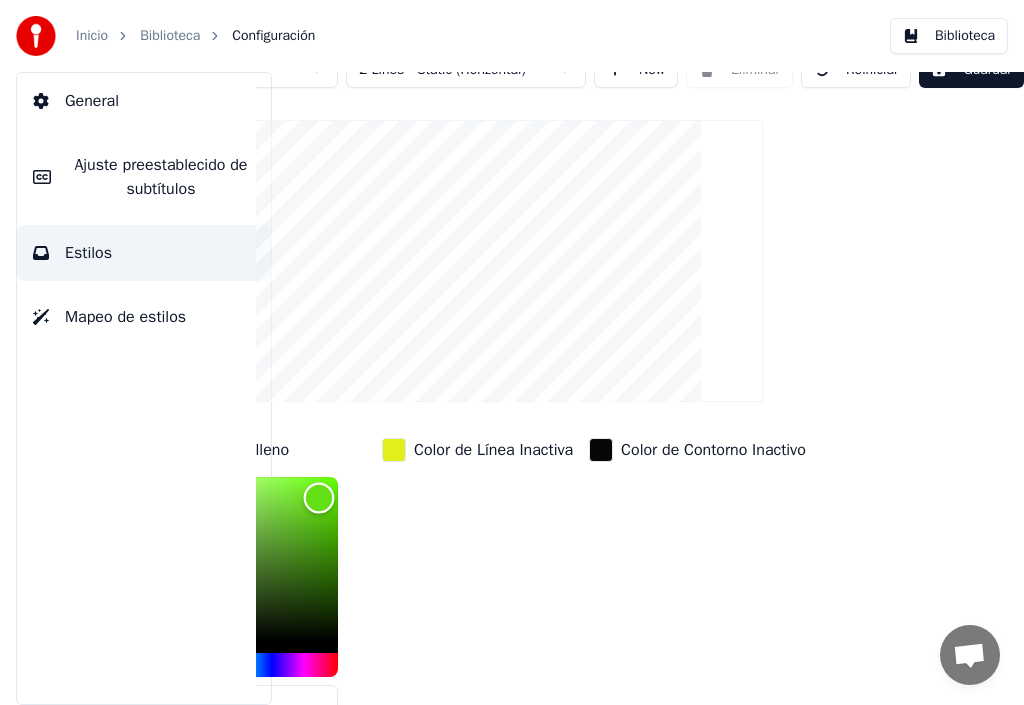 scroll, scrollTop: 0, scrollLeft: 184, axis: horizontal 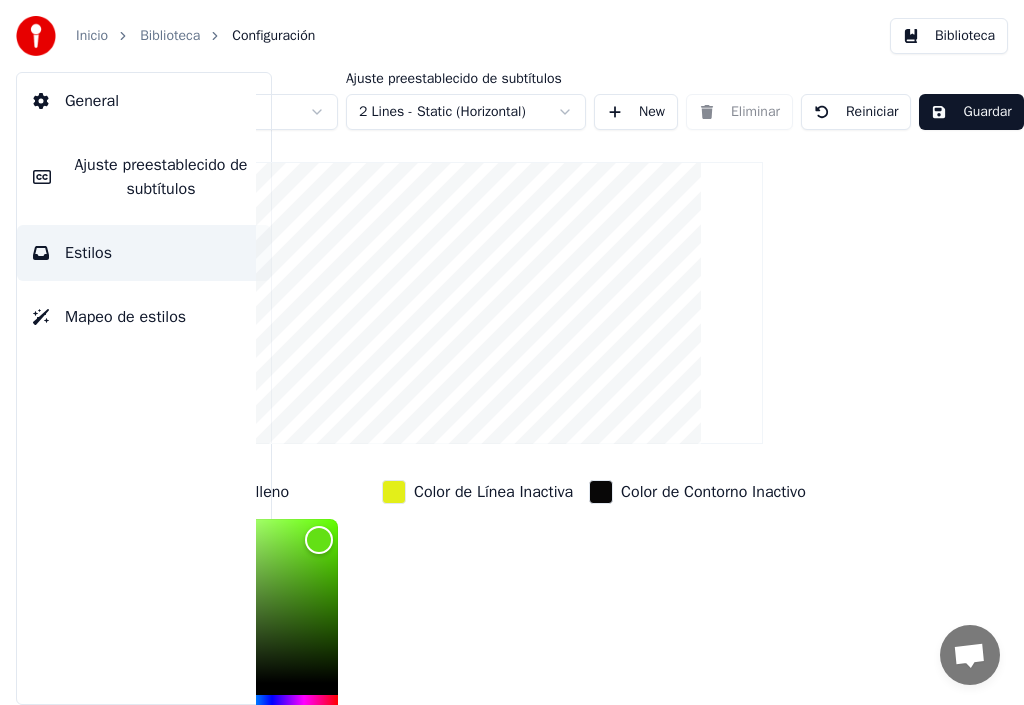 click on "Guardar" at bounding box center (971, 112) 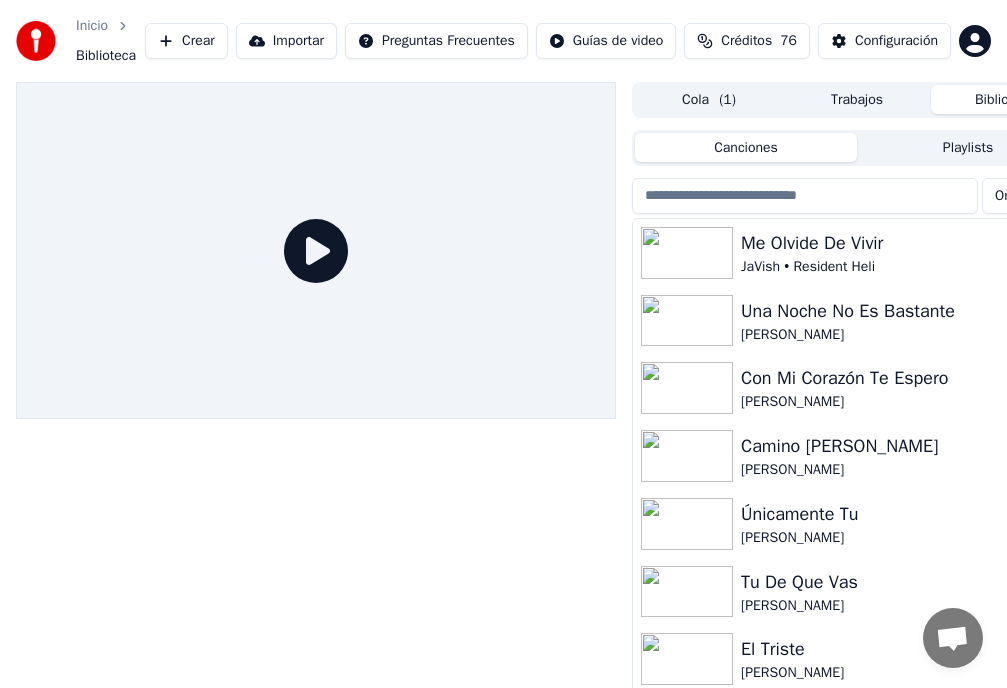 click on "Una Noche No Es Bastante" at bounding box center (897, 311) 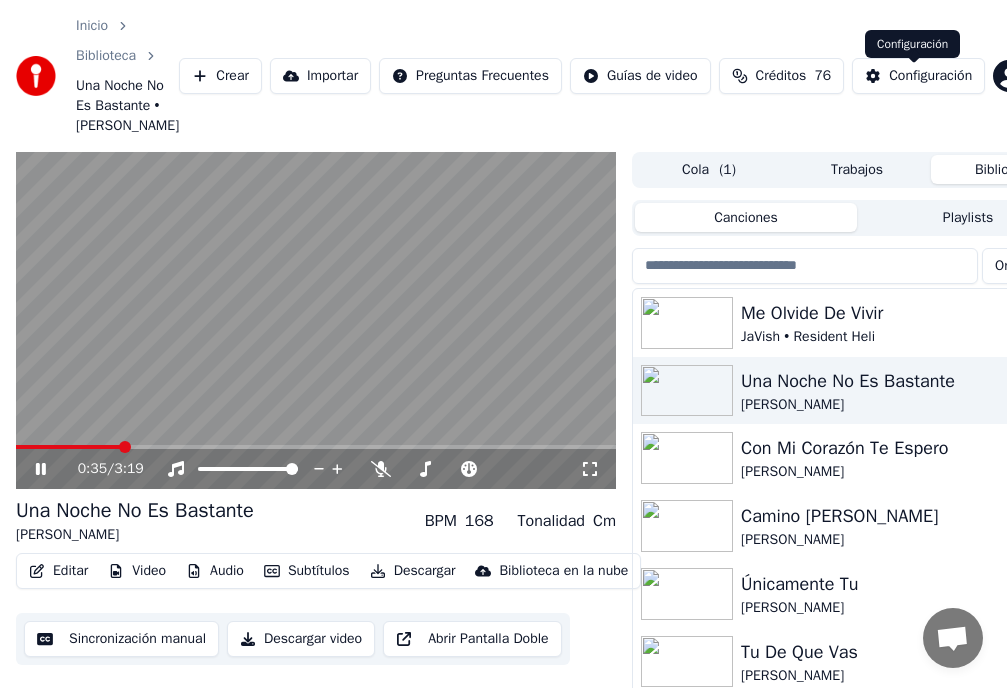 click on "Configuración" at bounding box center [930, 76] 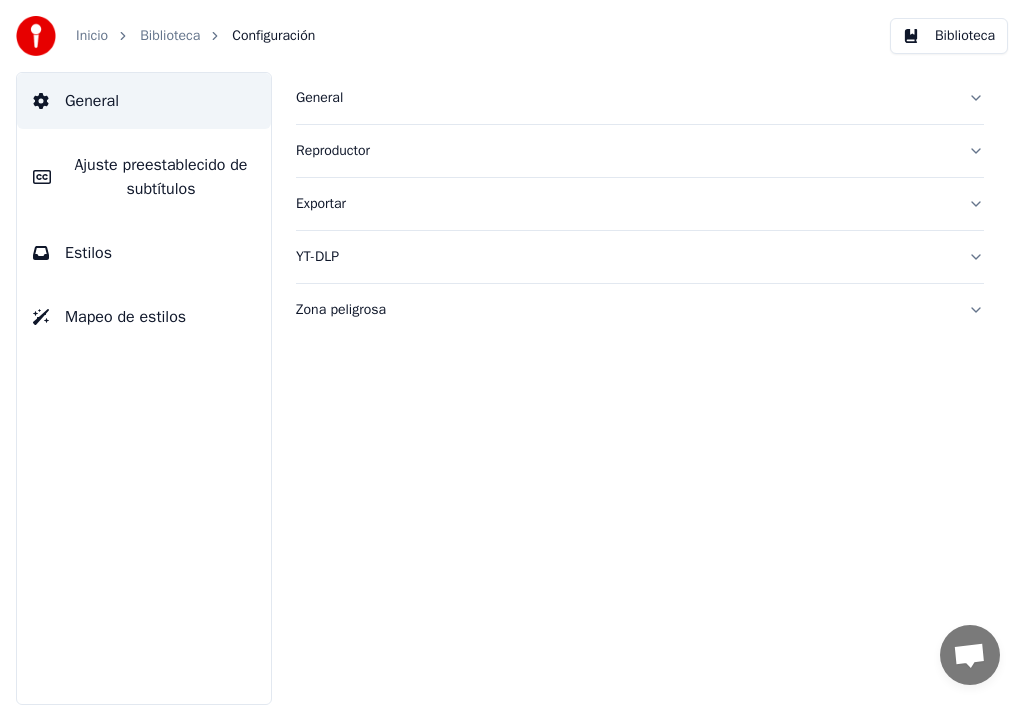 click on "Ajuste preestablecido de subtítulos" at bounding box center (161, 177) 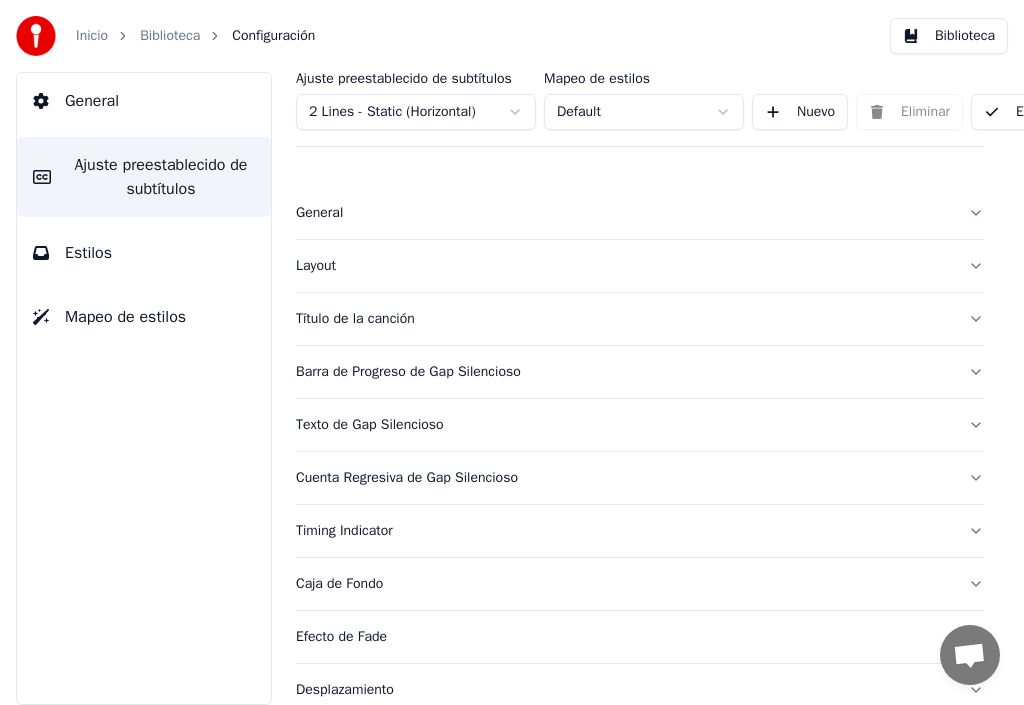 click on "General" at bounding box center (92, 101) 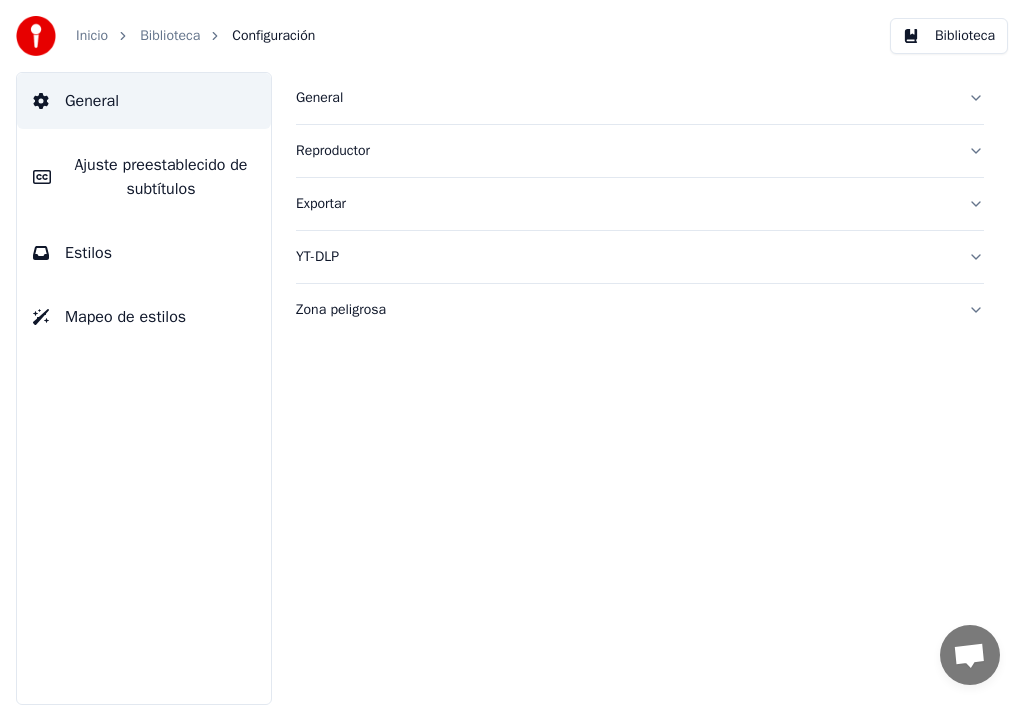click on "General" at bounding box center [624, 98] 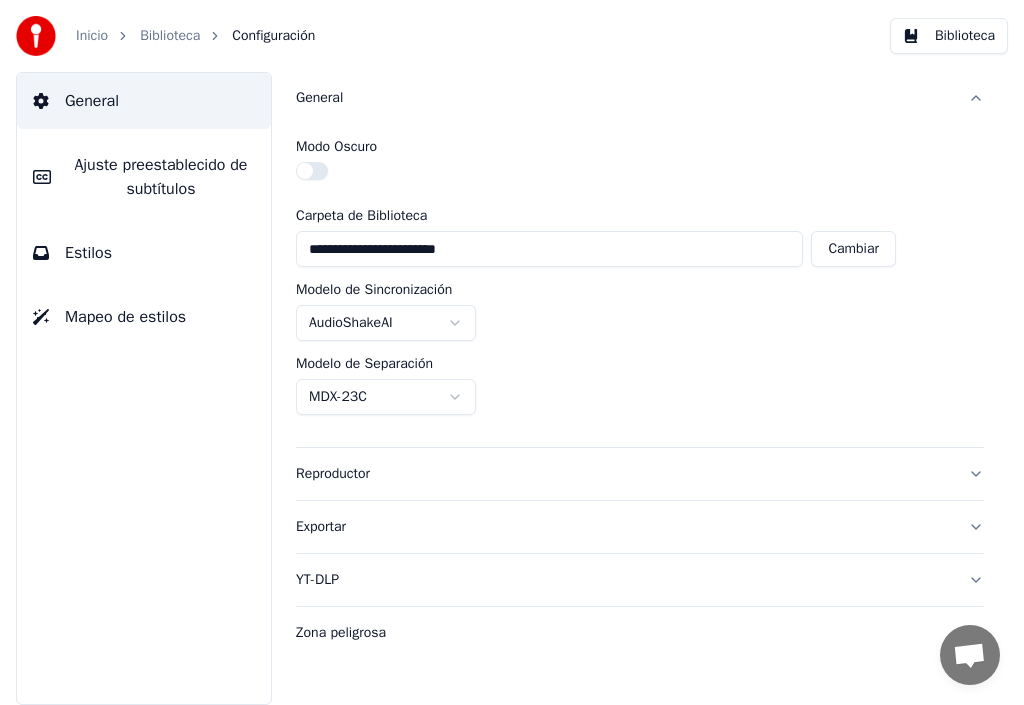 click on "Reproductor" at bounding box center (624, 474) 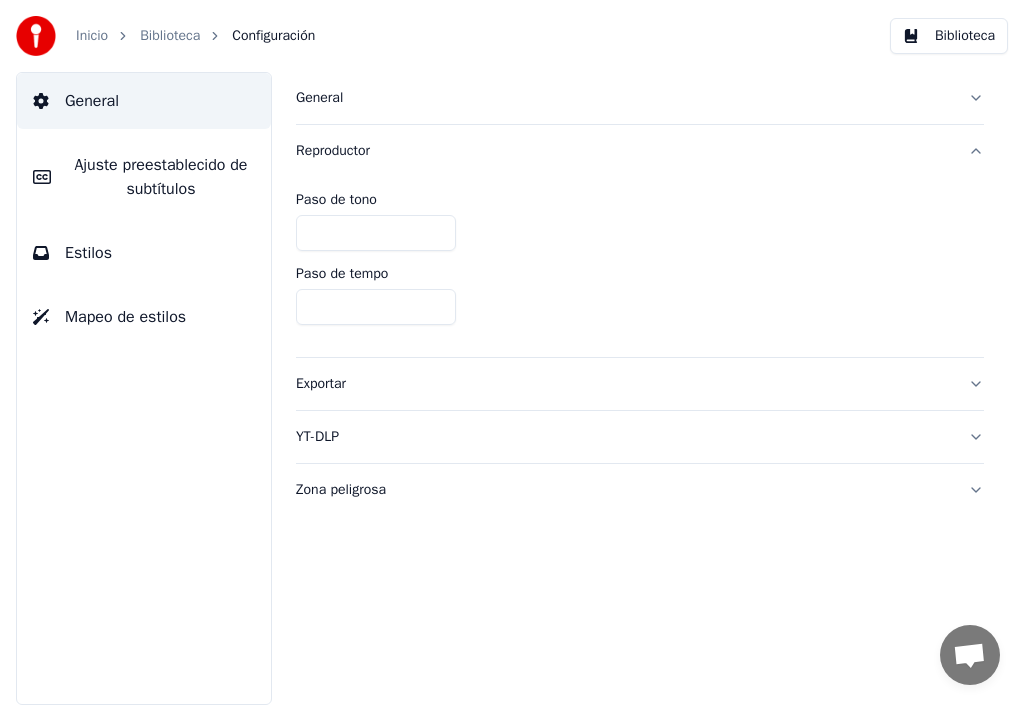 click on "Ajuste preestablecido de subtítulos" at bounding box center [161, 177] 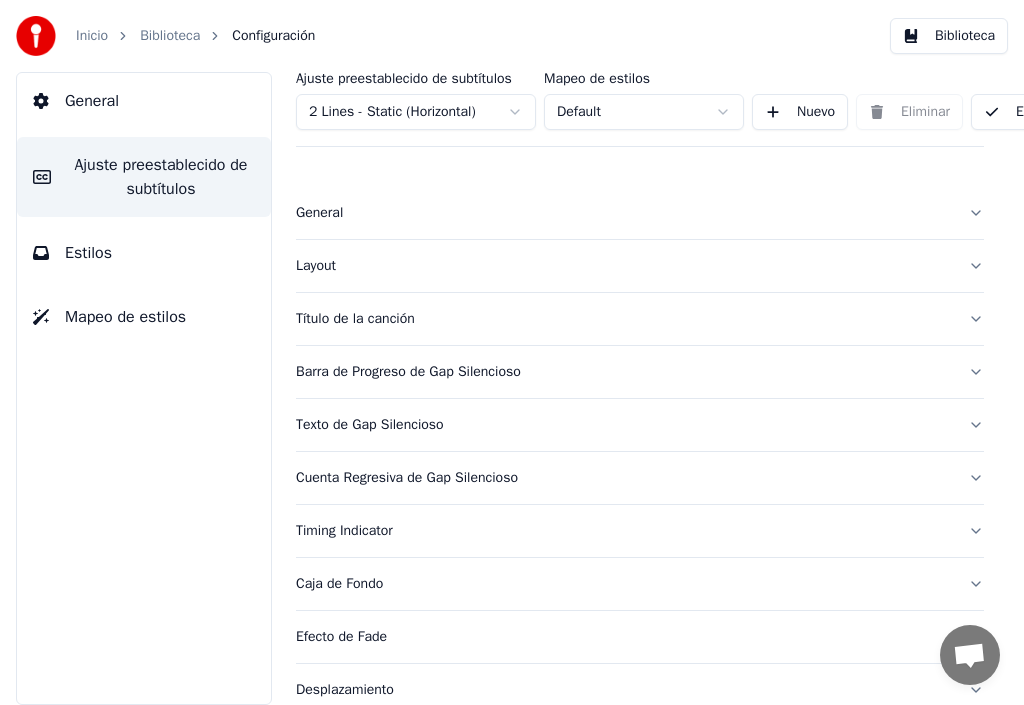 scroll, scrollTop: 100, scrollLeft: 0, axis: vertical 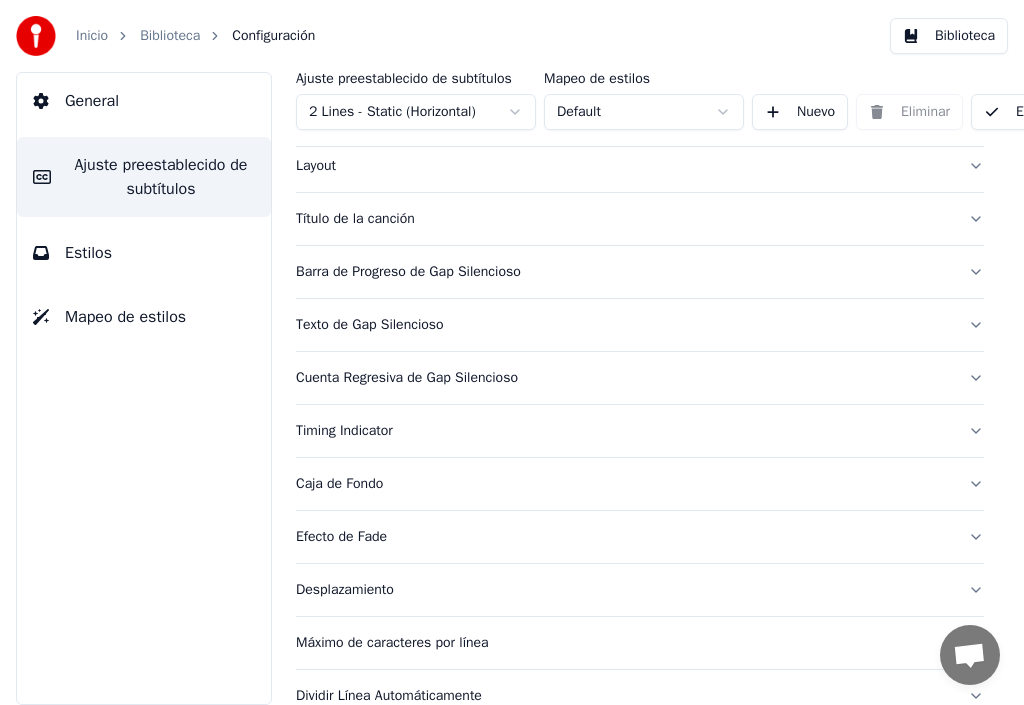 click on "Cuenta Regresiva de Gap Silencioso" at bounding box center [624, 378] 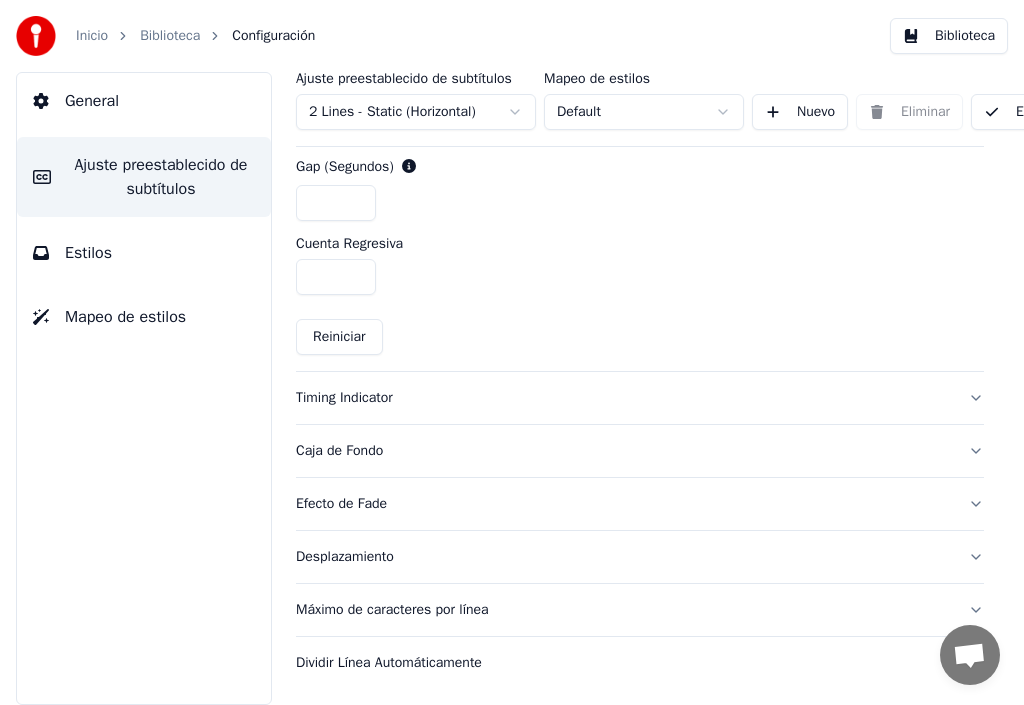 scroll, scrollTop: 949, scrollLeft: 0, axis: vertical 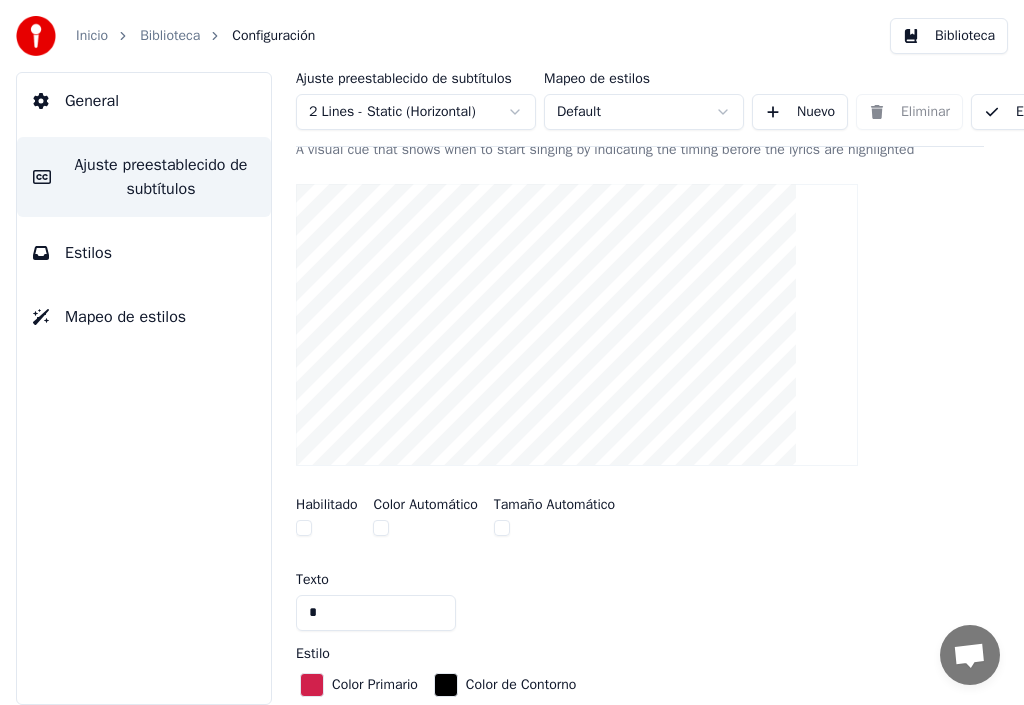 click at bounding box center [304, 528] 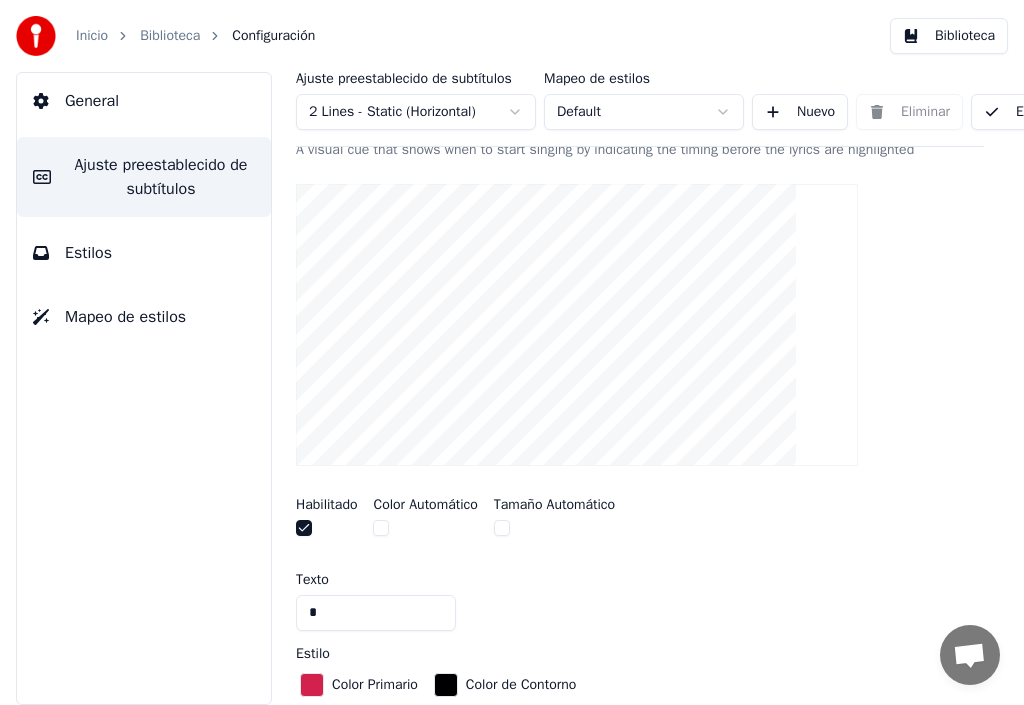 click at bounding box center [304, 528] 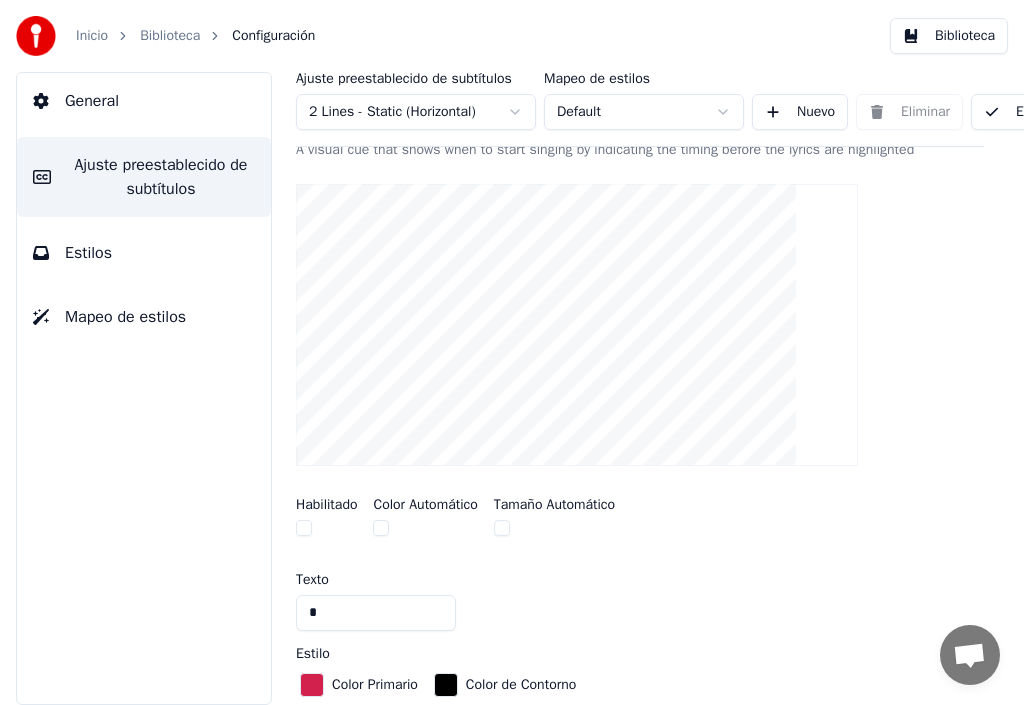 click at bounding box center [381, 528] 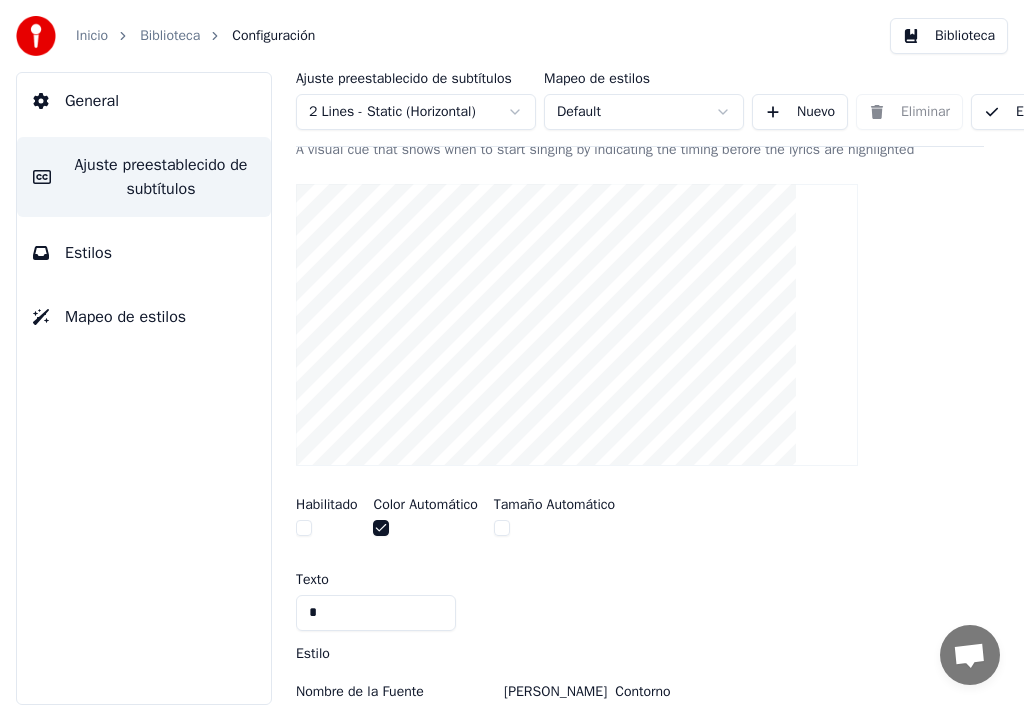 click at bounding box center (381, 528) 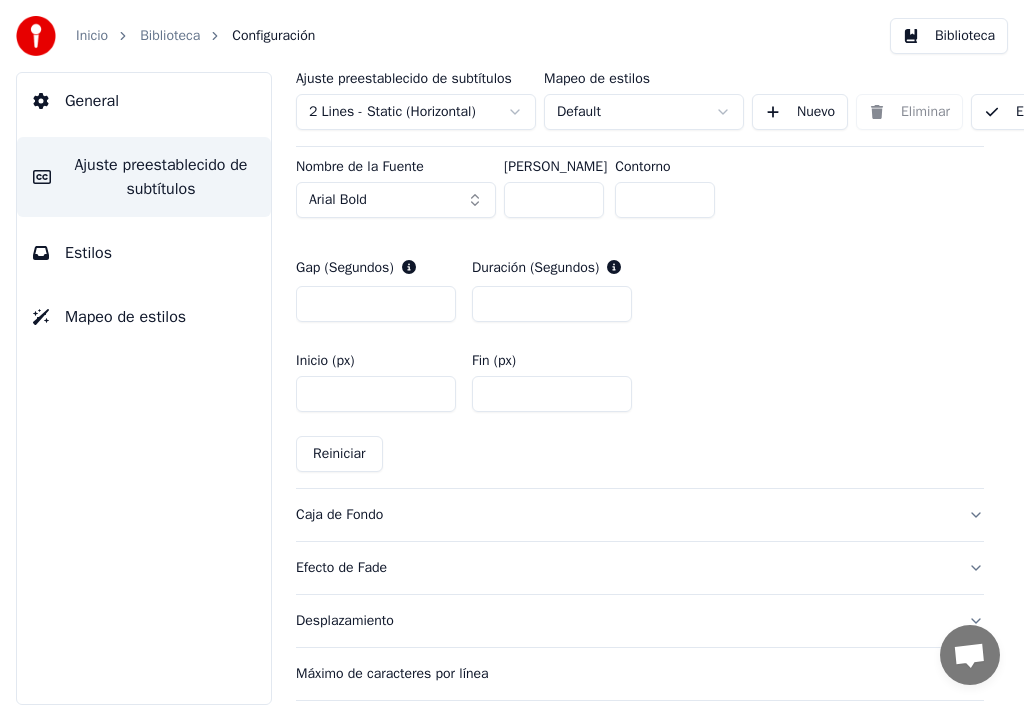 scroll, scrollTop: 1017, scrollLeft: 0, axis: vertical 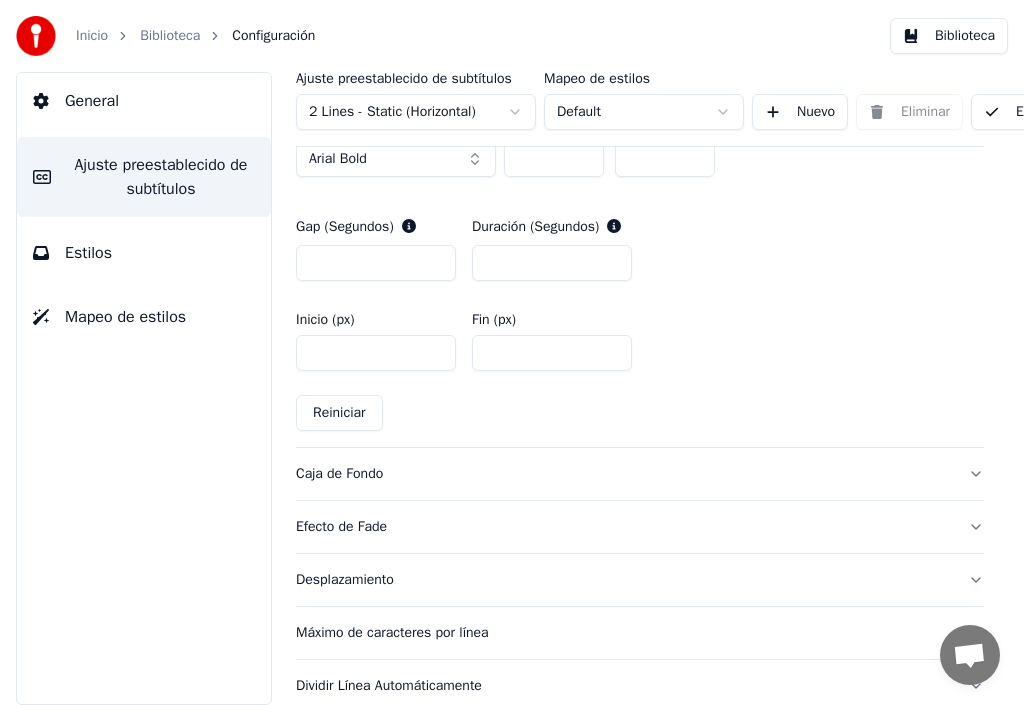 click on "Caja de Fondo" at bounding box center [624, 474] 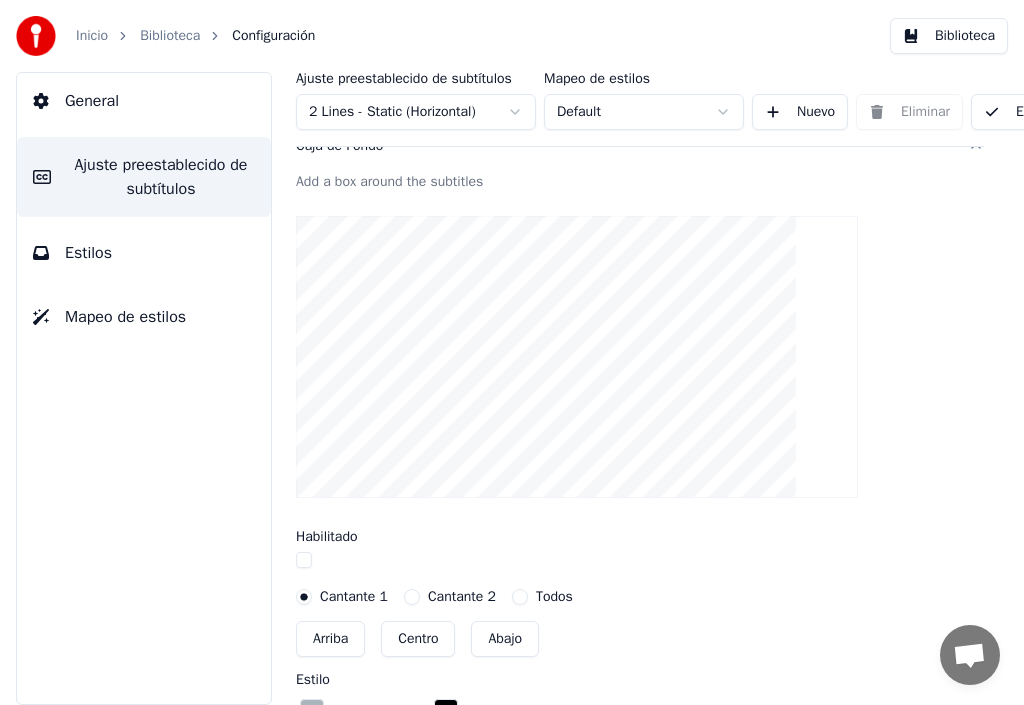 scroll, scrollTop: 417, scrollLeft: 0, axis: vertical 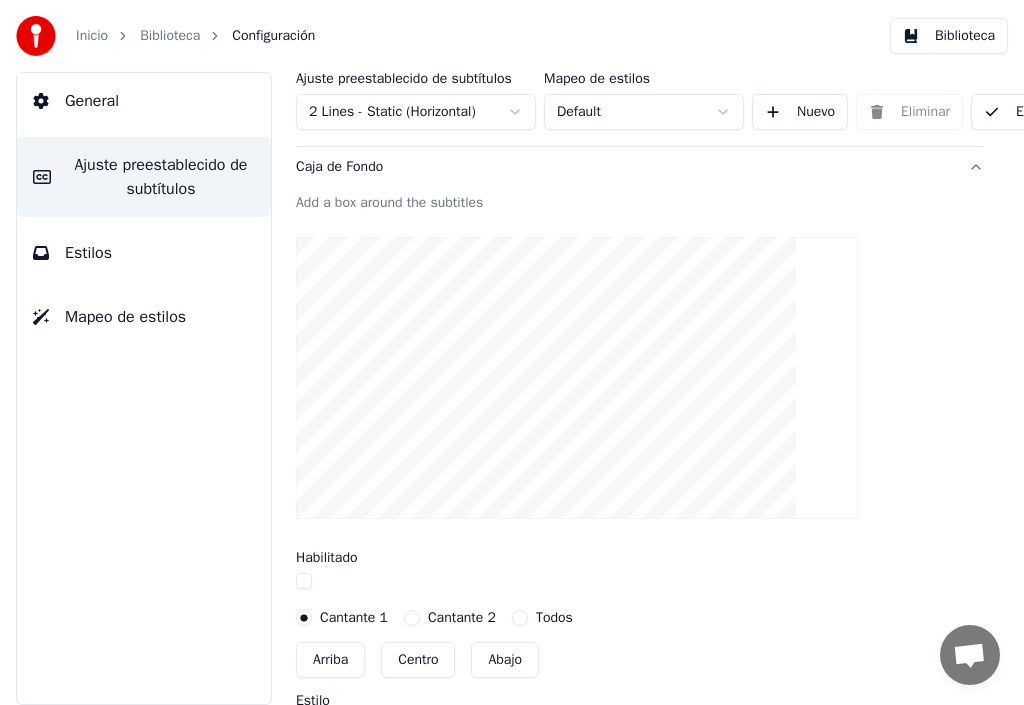 click on "Ajuste preestablecido de subtítulos" at bounding box center (161, 177) 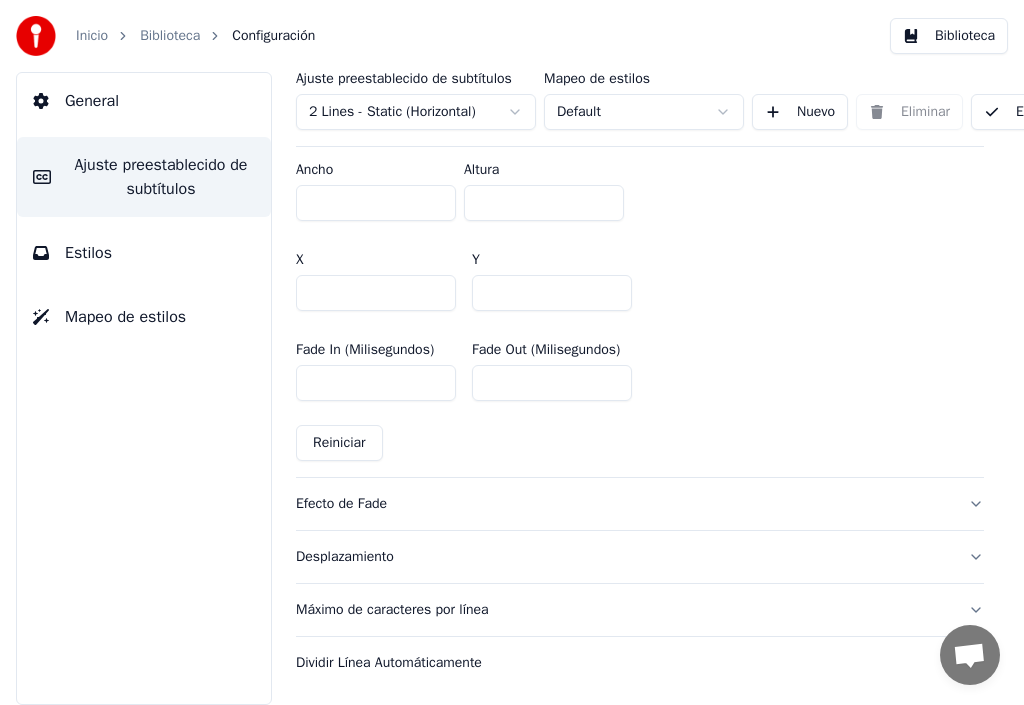 scroll, scrollTop: 1223, scrollLeft: 0, axis: vertical 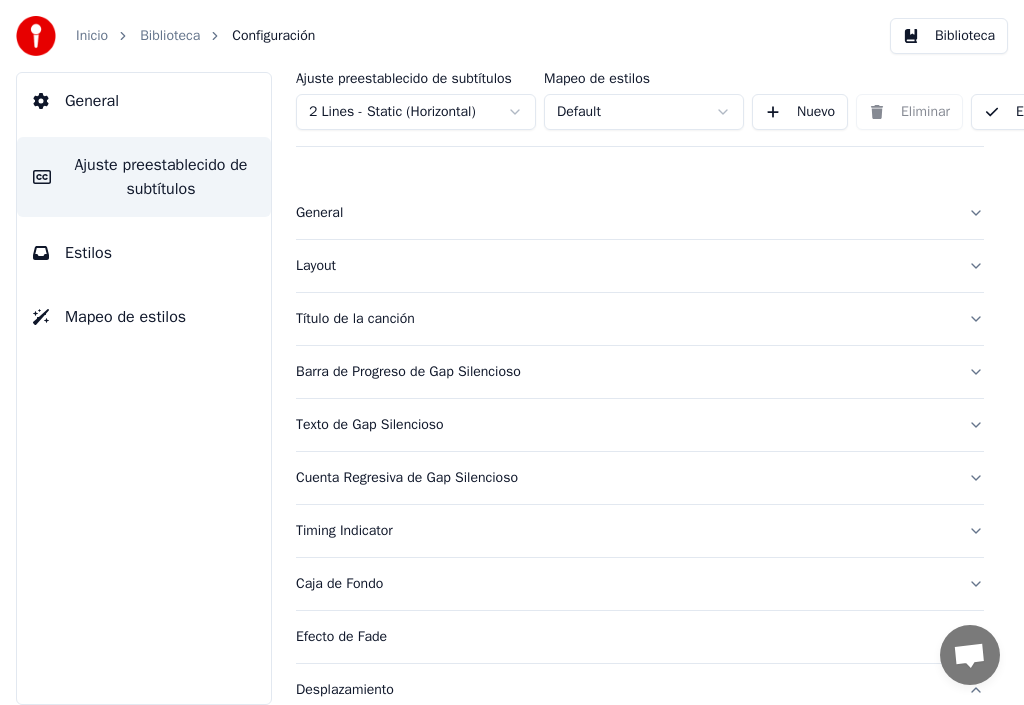 click on "Ajuste preestablecido de subtítulos" at bounding box center [161, 177] 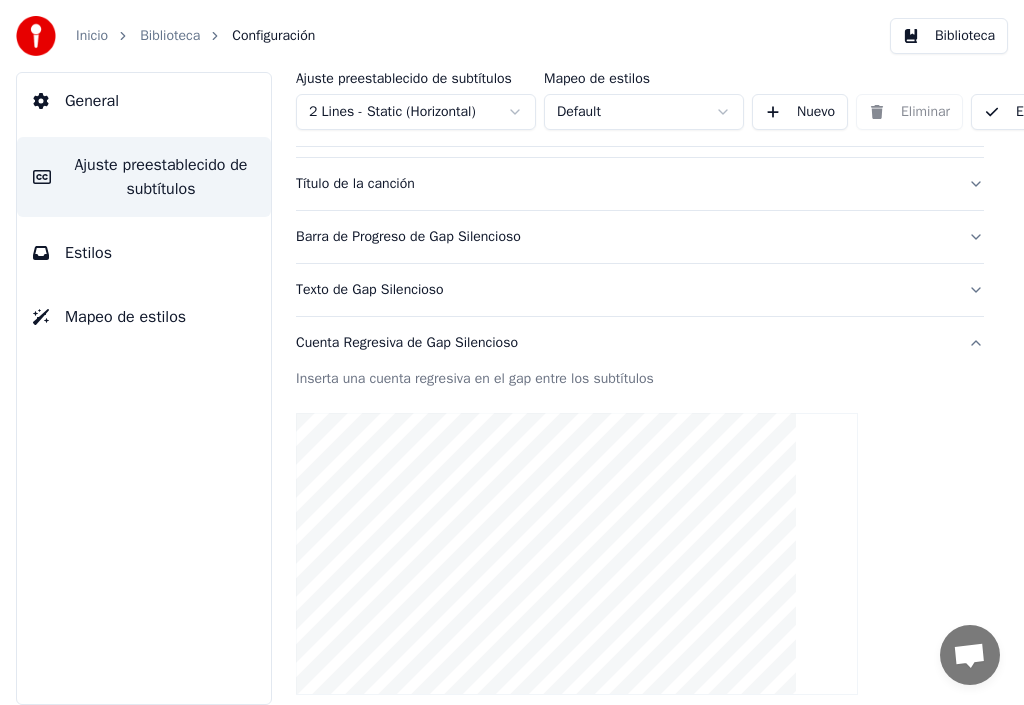 scroll, scrollTop: 100, scrollLeft: 0, axis: vertical 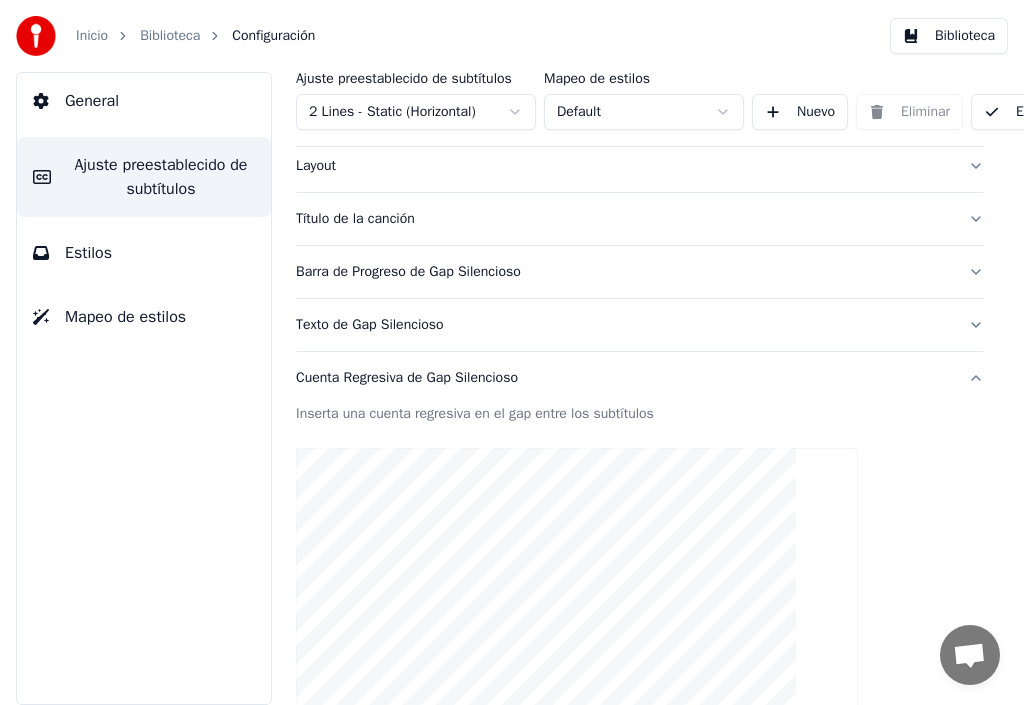 click on "Cuenta Regresiva de Gap Silencioso" at bounding box center [624, 378] 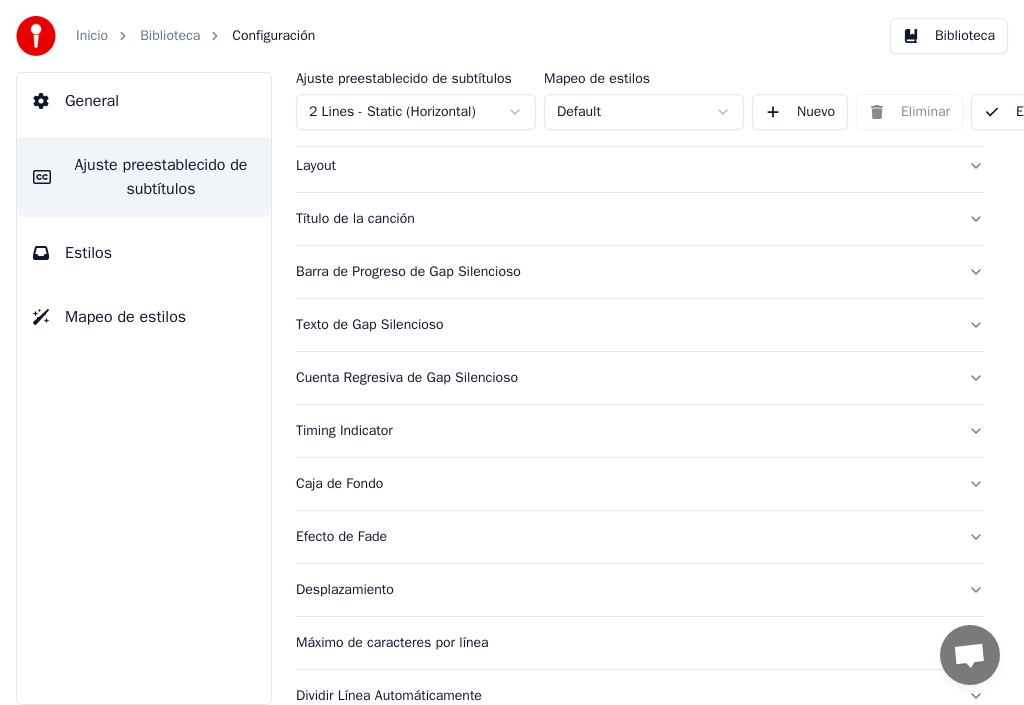 click on "Timing Indicator" at bounding box center [624, 431] 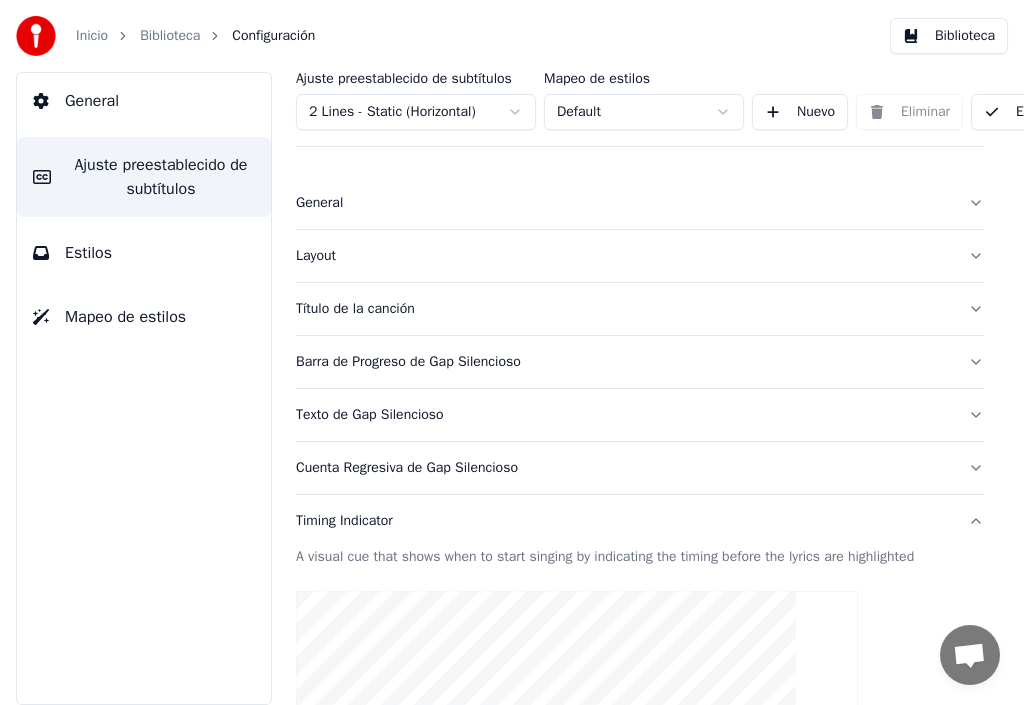 scroll, scrollTop: 0, scrollLeft: 0, axis: both 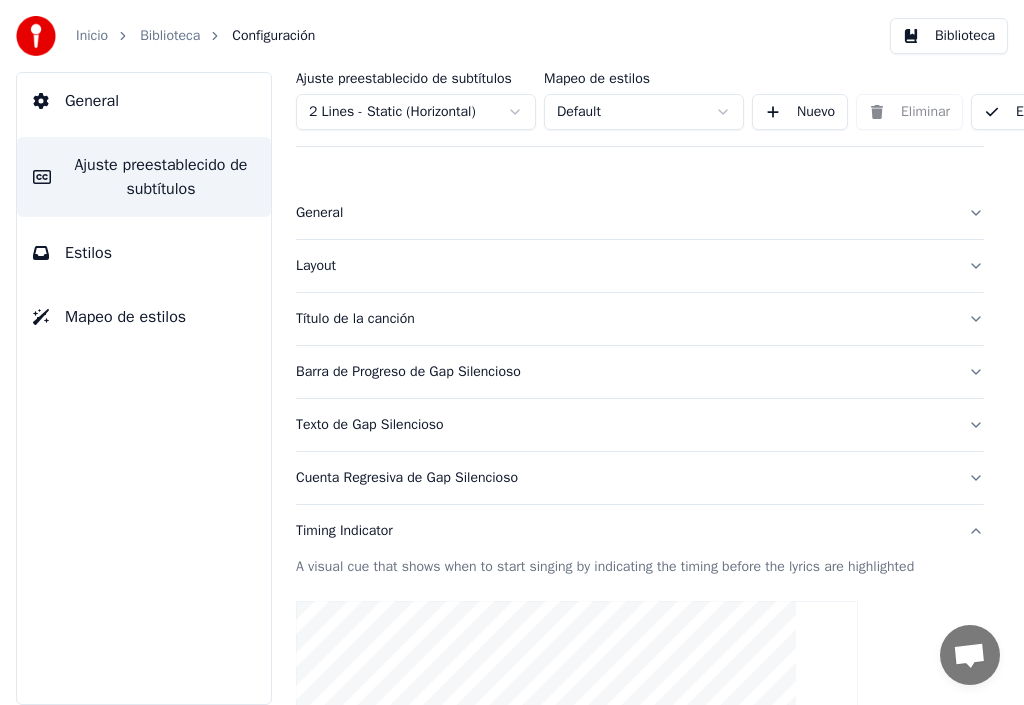 click on "Timing Indicator" at bounding box center (624, 531) 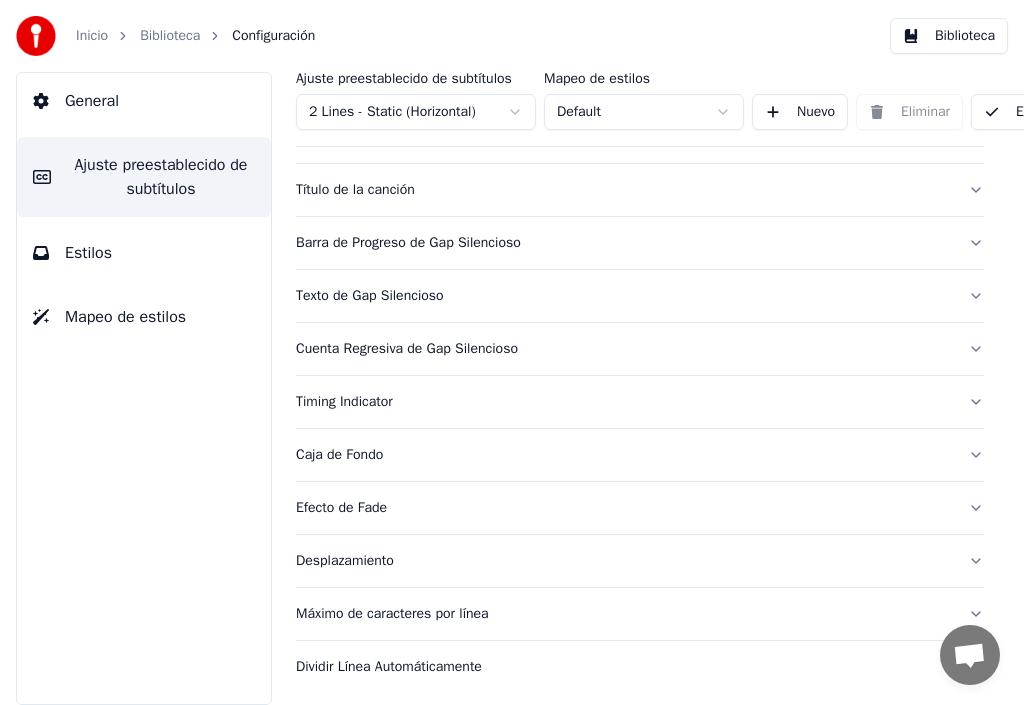 scroll, scrollTop: 150, scrollLeft: 0, axis: vertical 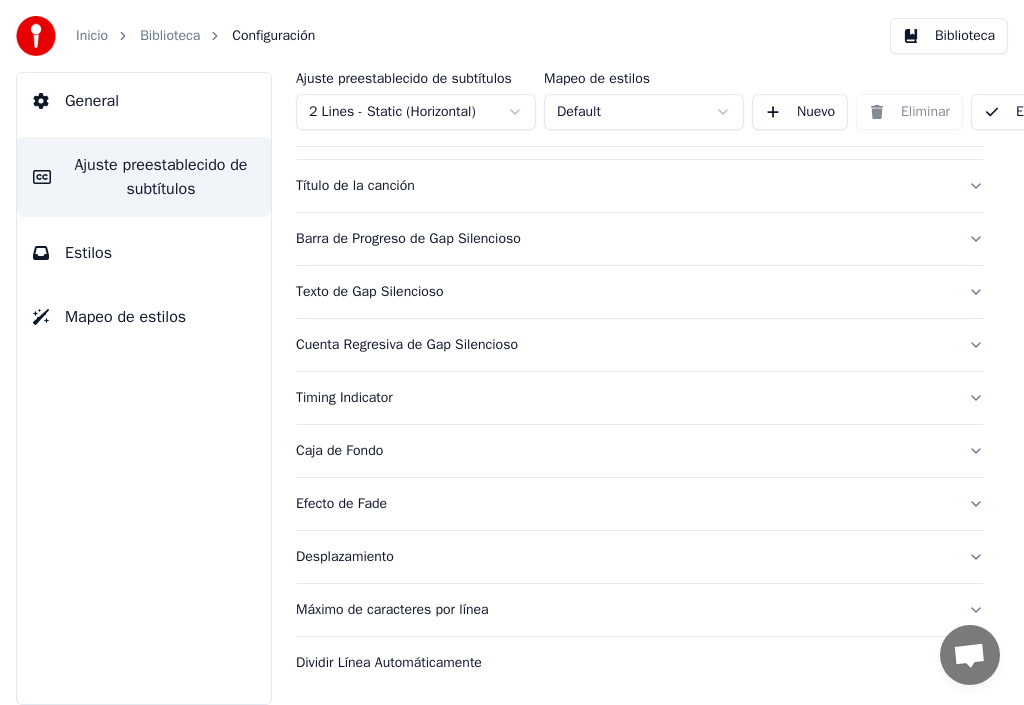 click on "Dividir Línea Automáticamente" at bounding box center [624, 663] 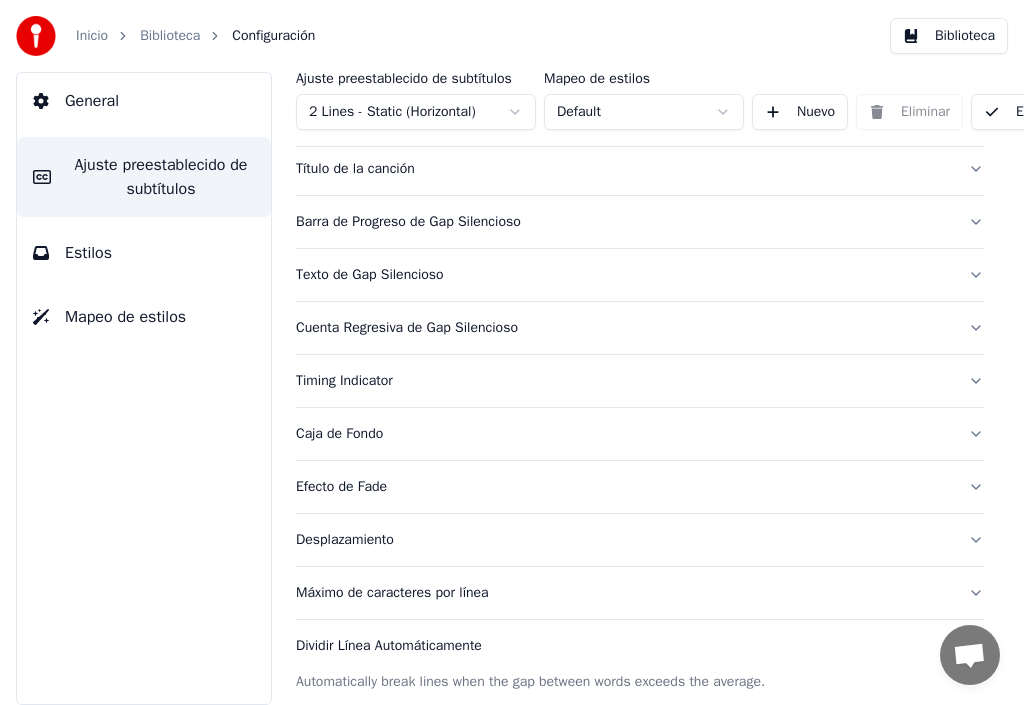click on "Máximo de caracteres por línea" at bounding box center [624, 593] 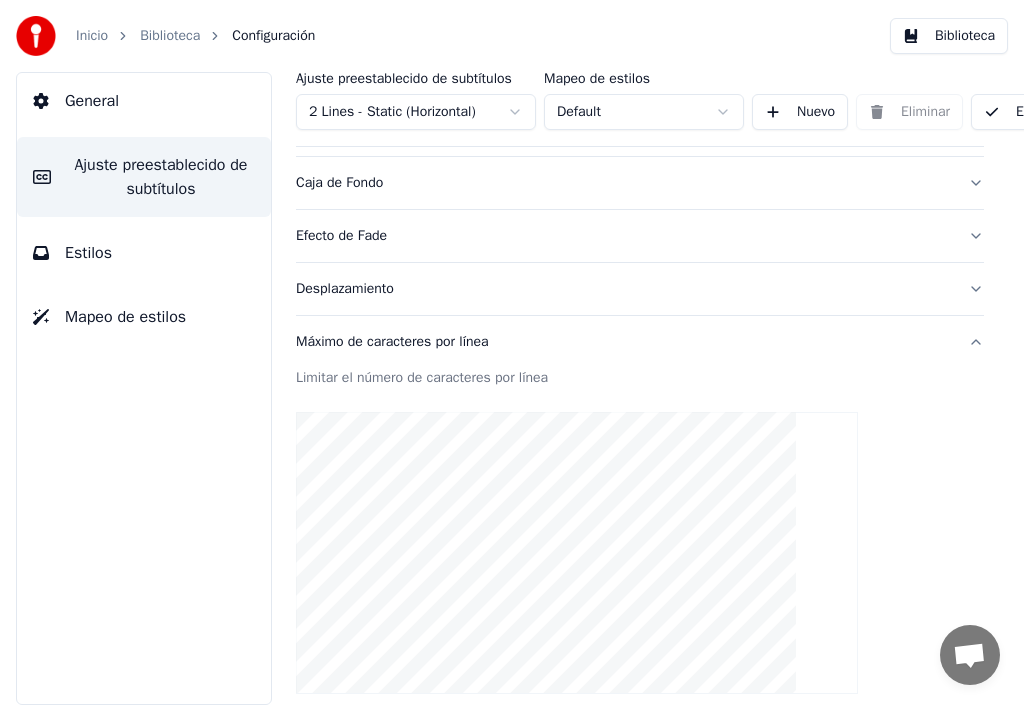 scroll, scrollTop: 400, scrollLeft: 0, axis: vertical 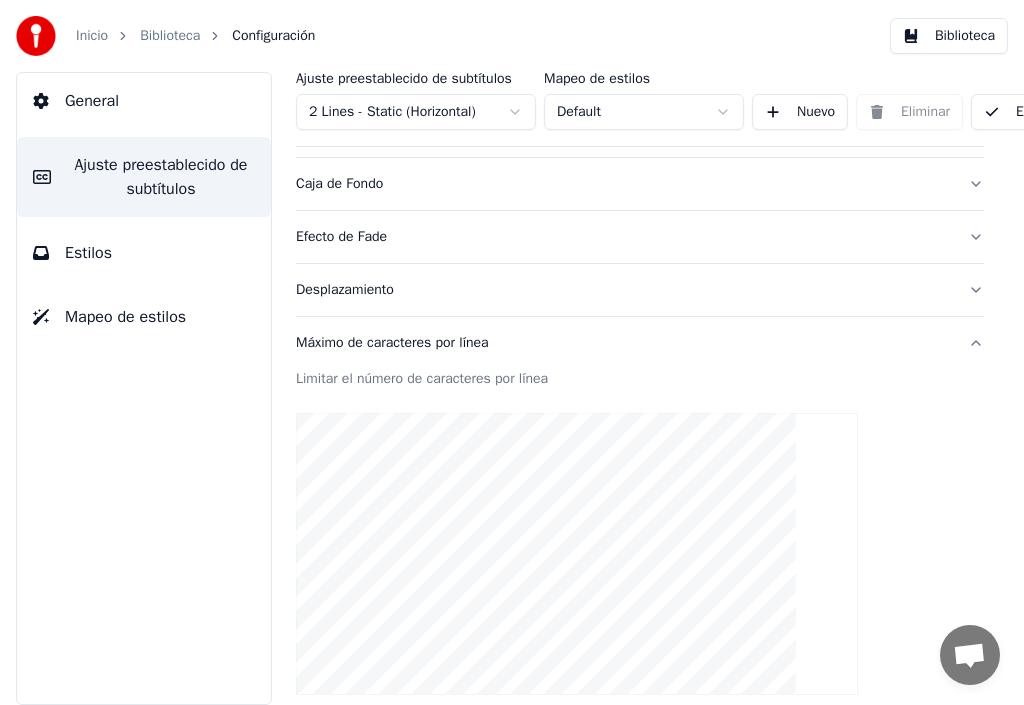 click on "Desplazamiento" at bounding box center [624, 290] 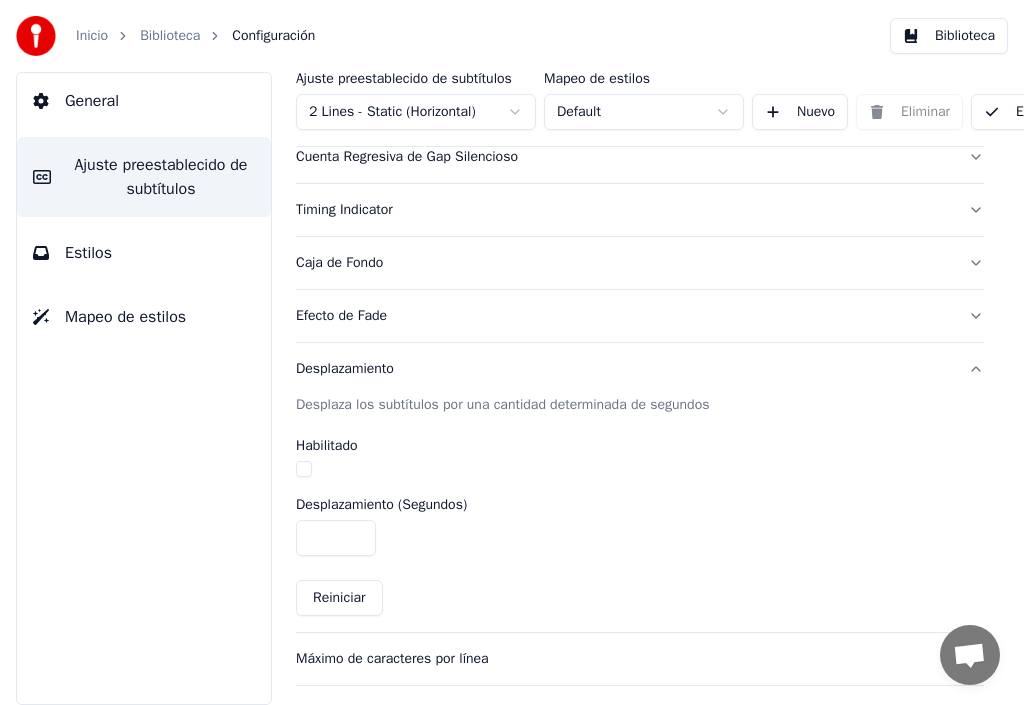 scroll, scrollTop: 386, scrollLeft: 0, axis: vertical 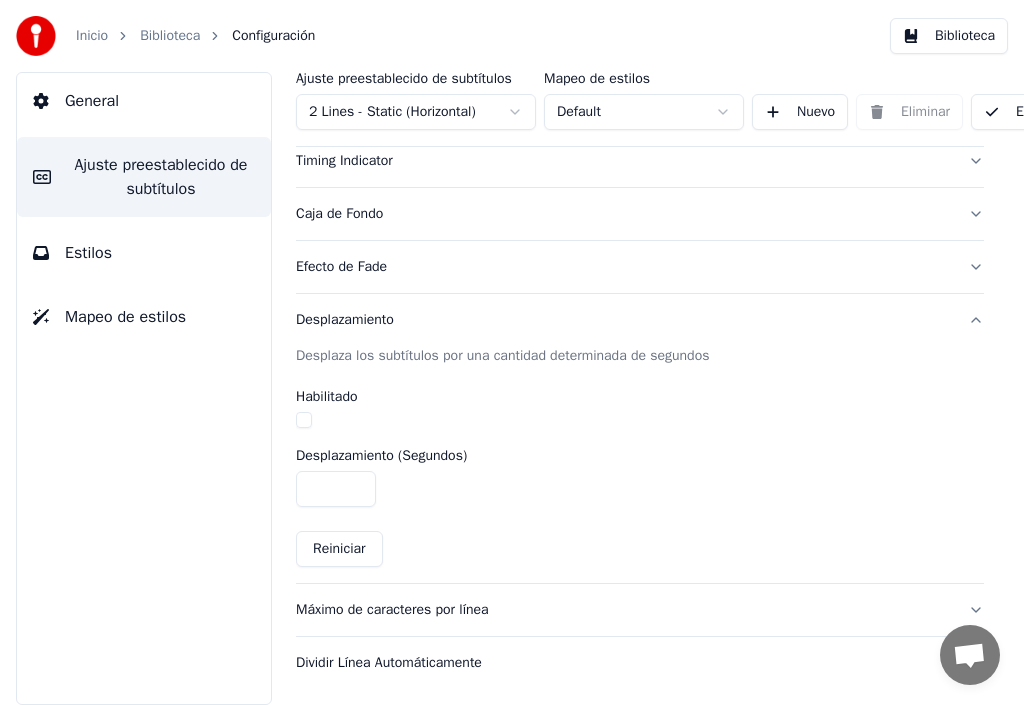 click on "Desplazamiento" at bounding box center (624, 320) 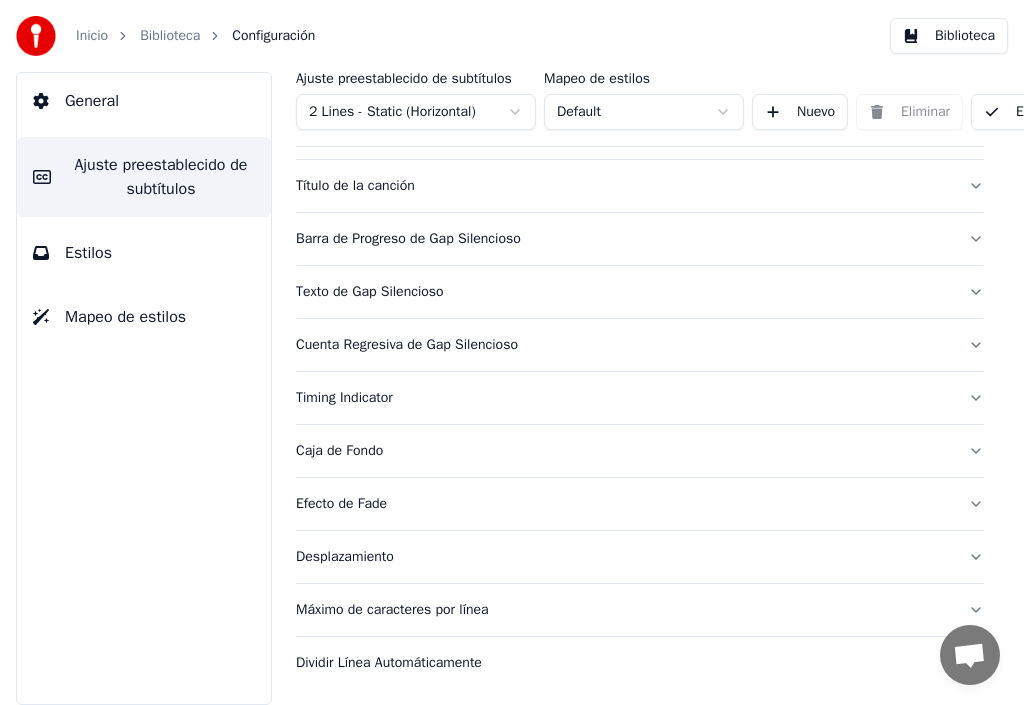 click on "Caja de Fondo" at bounding box center (624, 451) 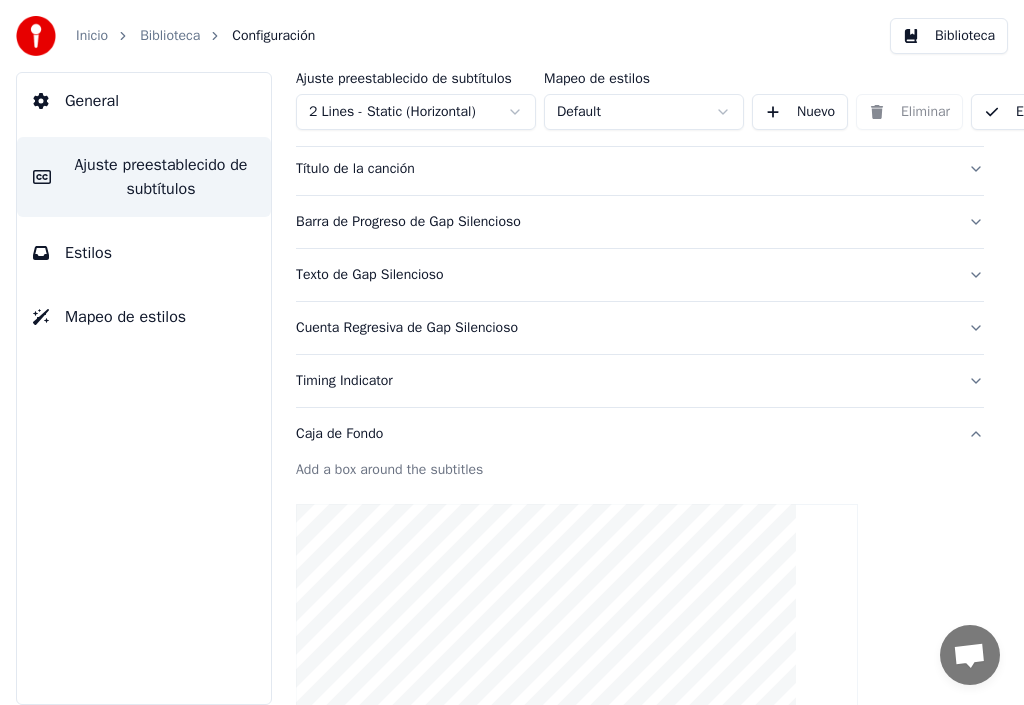 click on "Cuenta Regresiva de Gap Silencioso" at bounding box center (624, 328) 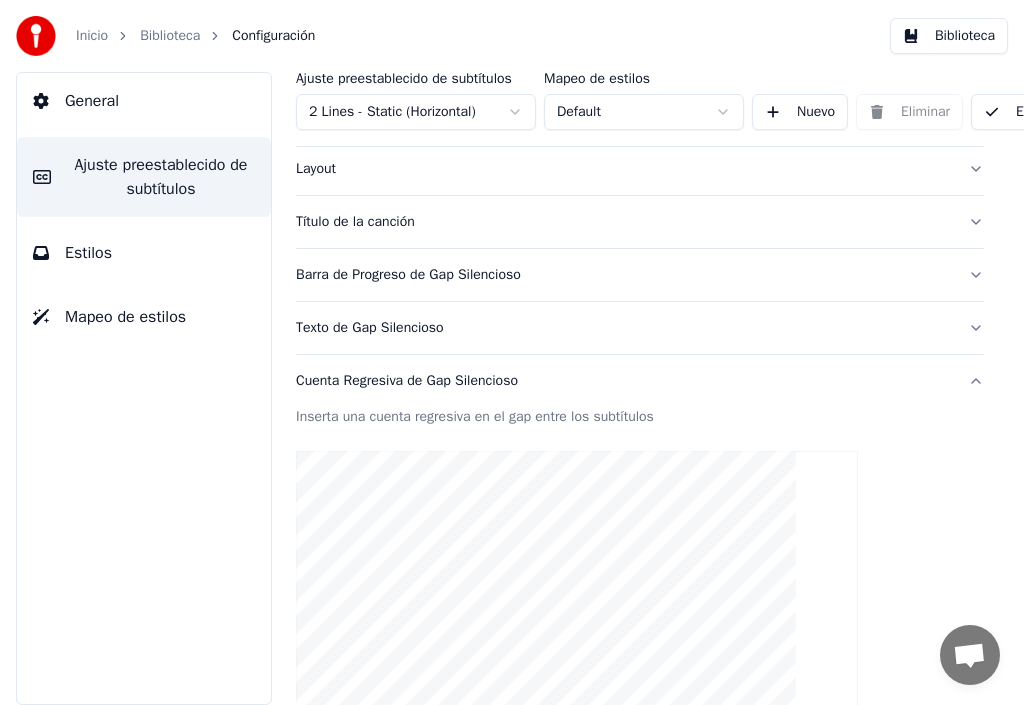 scroll, scrollTop: 50, scrollLeft: 0, axis: vertical 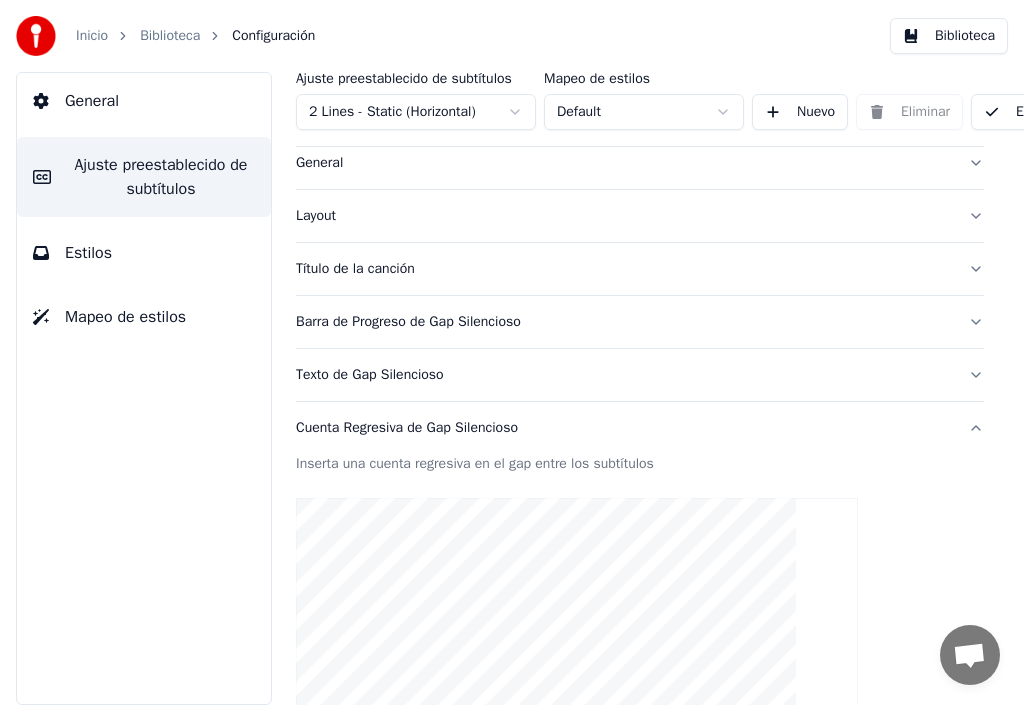 click on "Cuenta Regresiva de Gap Silencioso" at bounding box center [624, 428] 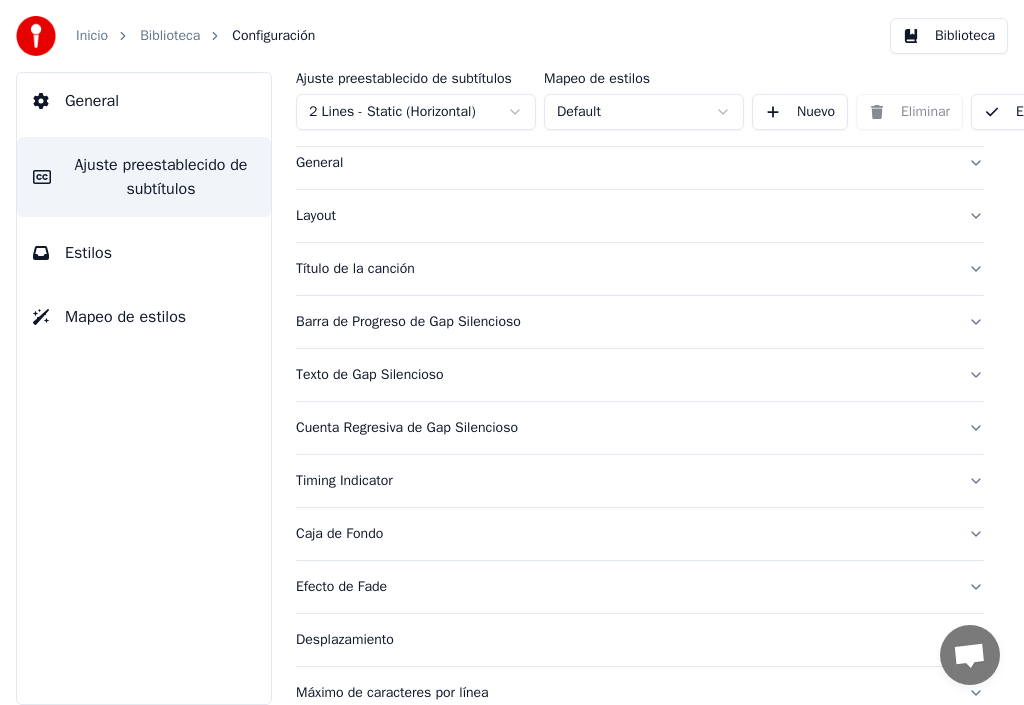 click on "Layout" at bounding box center [624, 216] 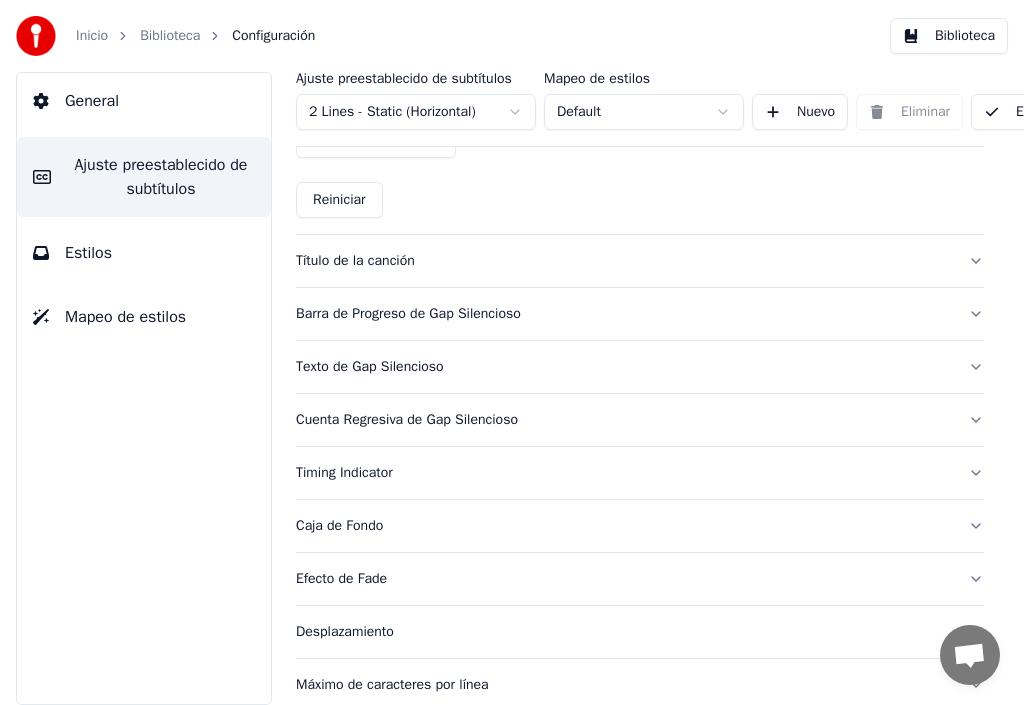 scroll, scrollTop: 650, scrollLeft: 0, axis: vertical 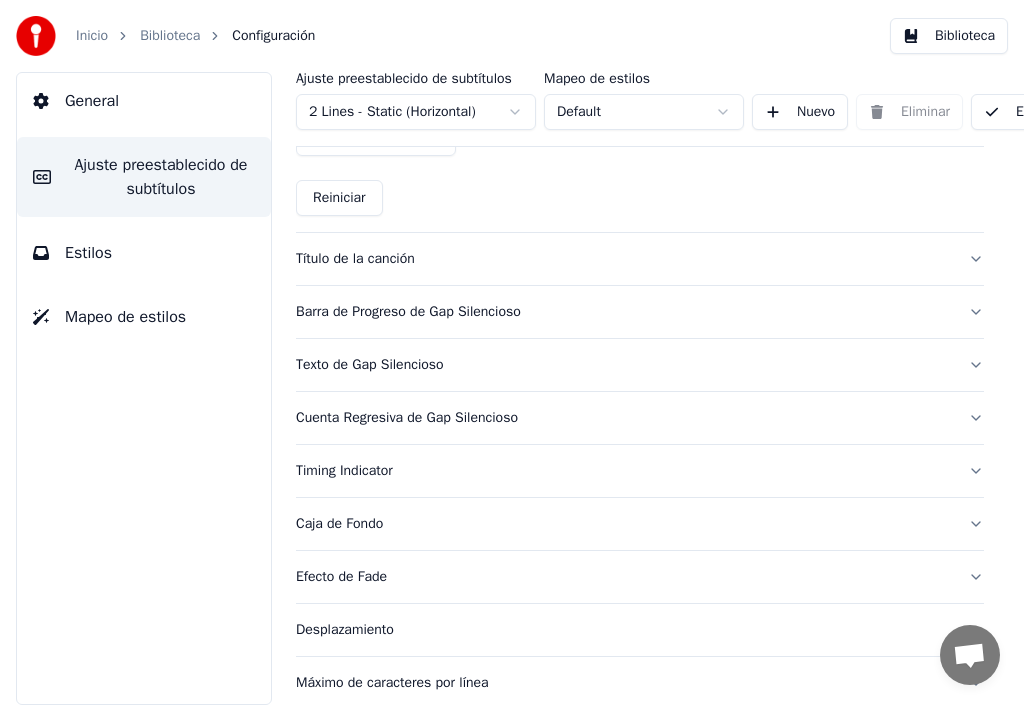click on "Título de la canción" at bounding box center [624, 259] 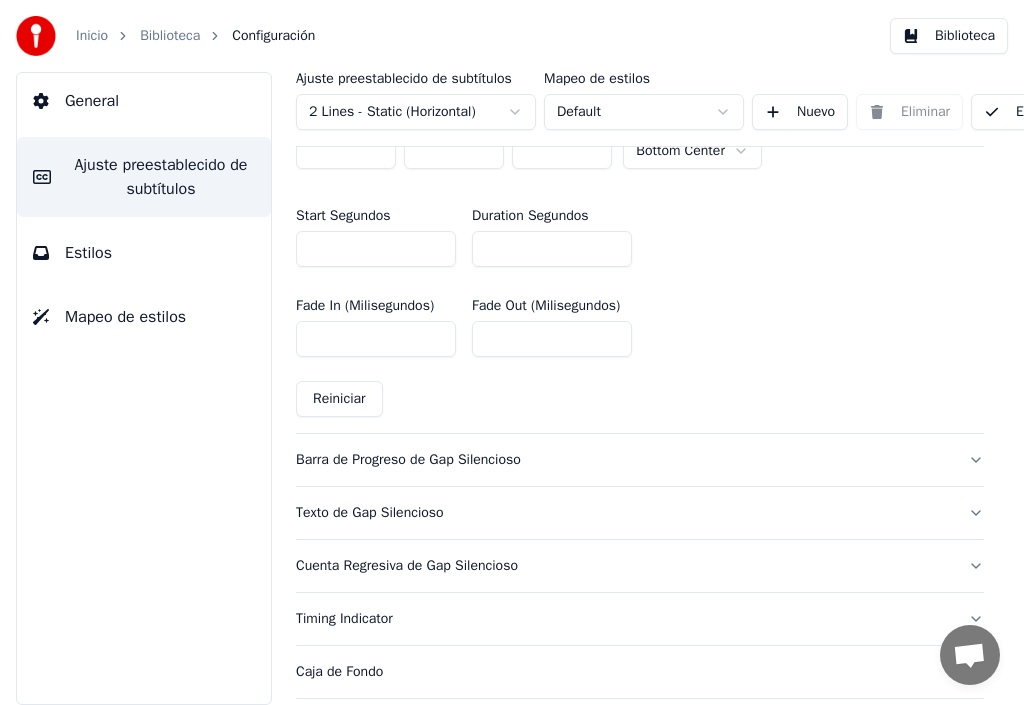 scroll, scrollTop: 1150, scrollLeft: 0, axis: vertical 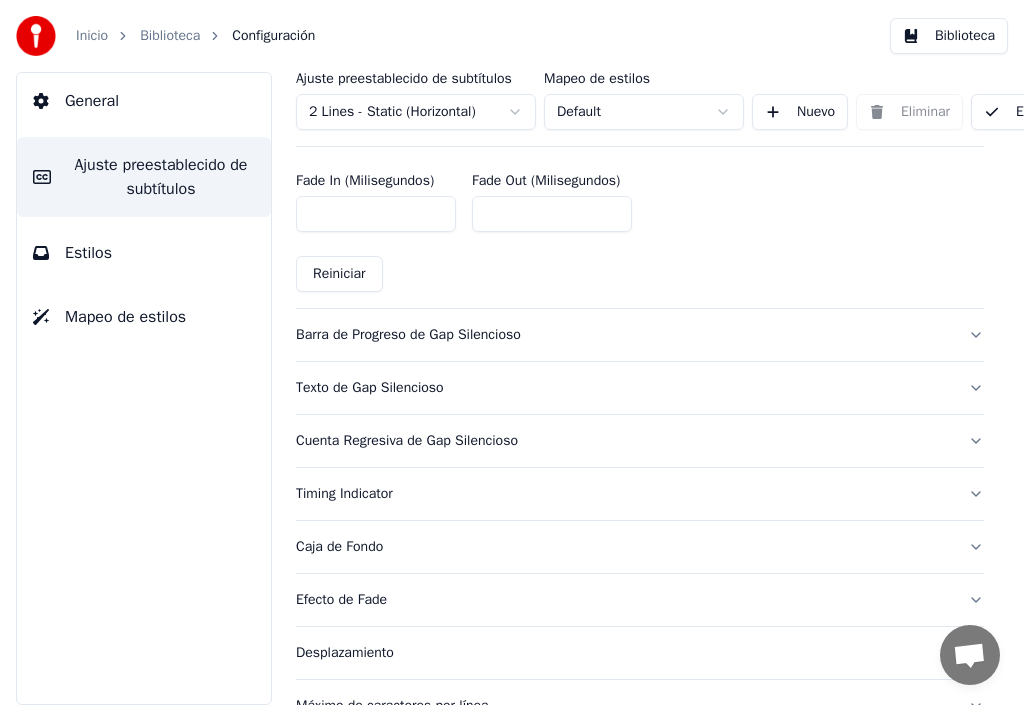 click on "Barra de Progreso de Gap Silencioso" at bounding box center [624, 335] 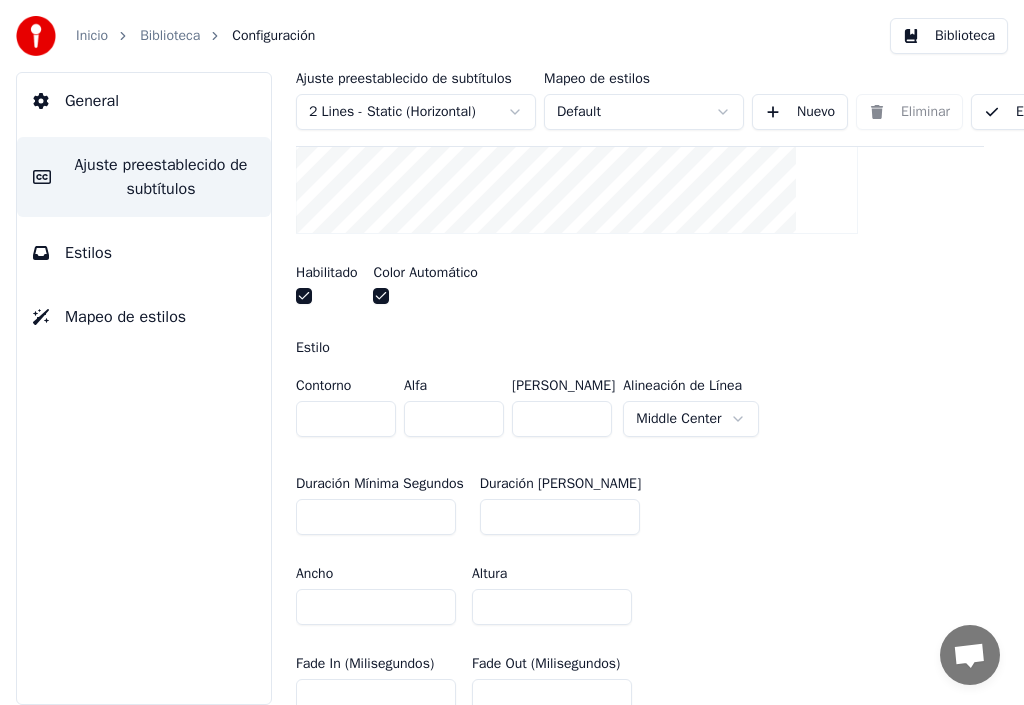 scroll, scrollTop: 750, scrollLeft: 0, axis: vertical 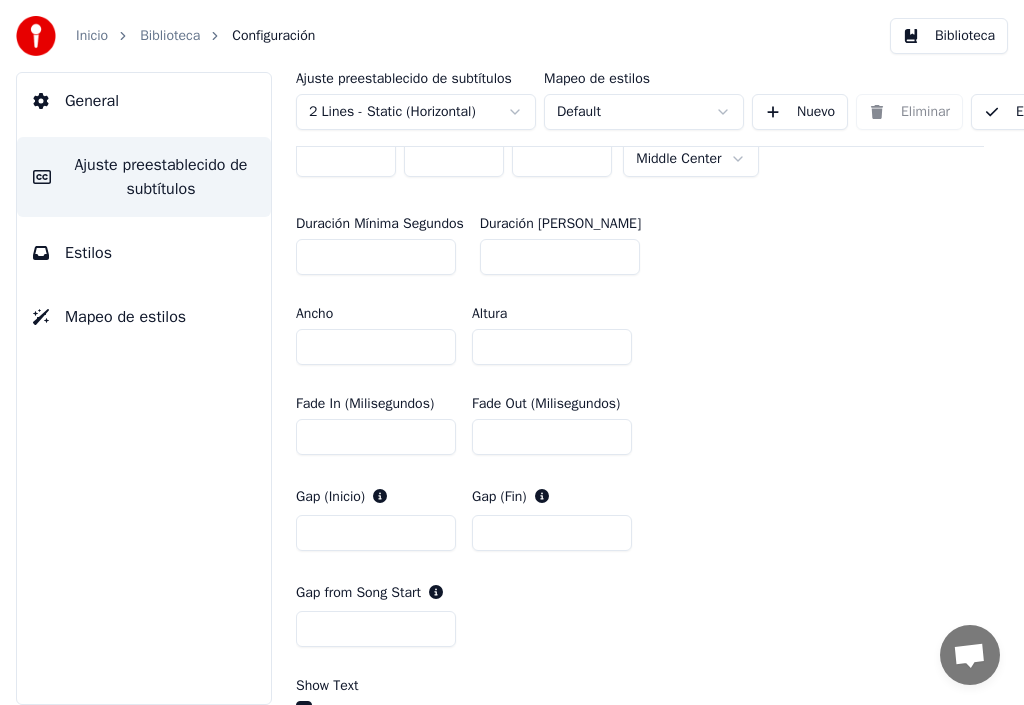 click on "Biblioteca" at bounding box center (170, 36) 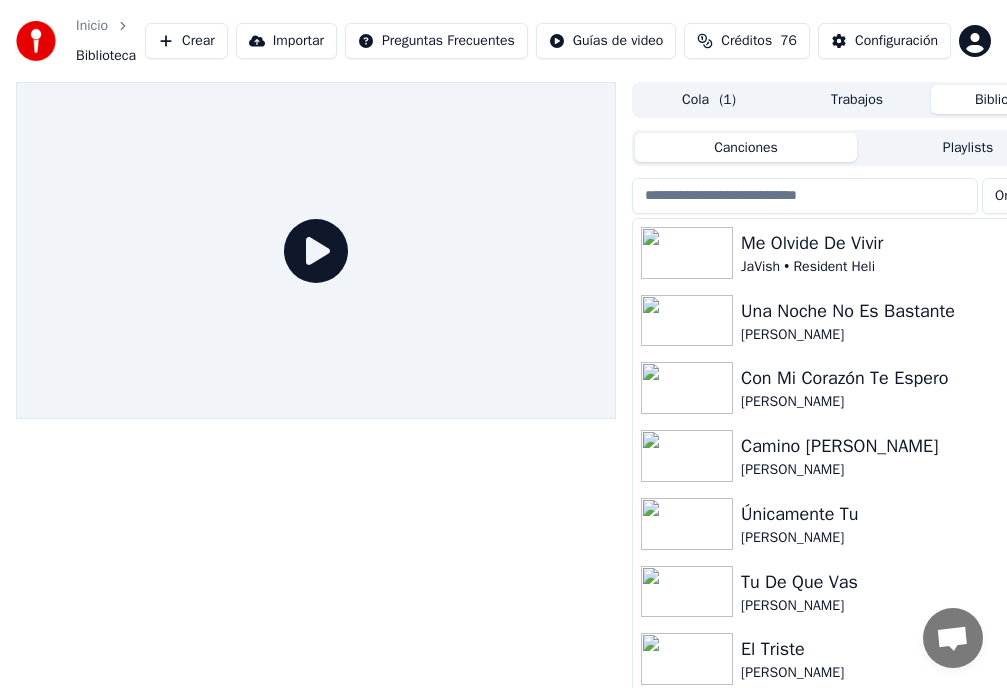 click on "Una Noche No Es Bastante" at bounding box center [897, 311] 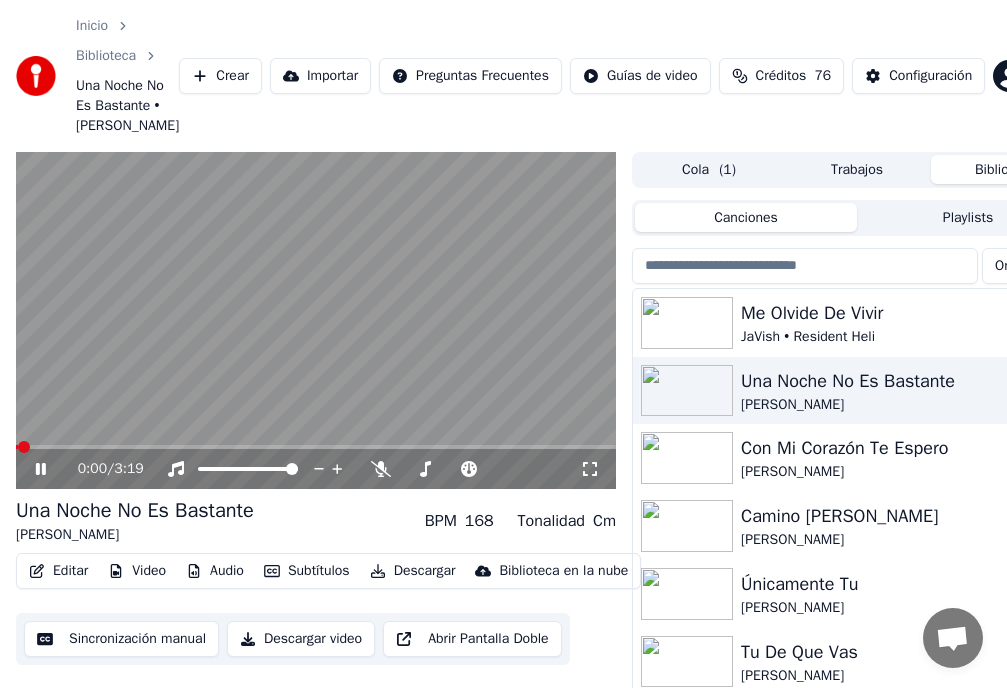 click at bounding box center [316, 447] 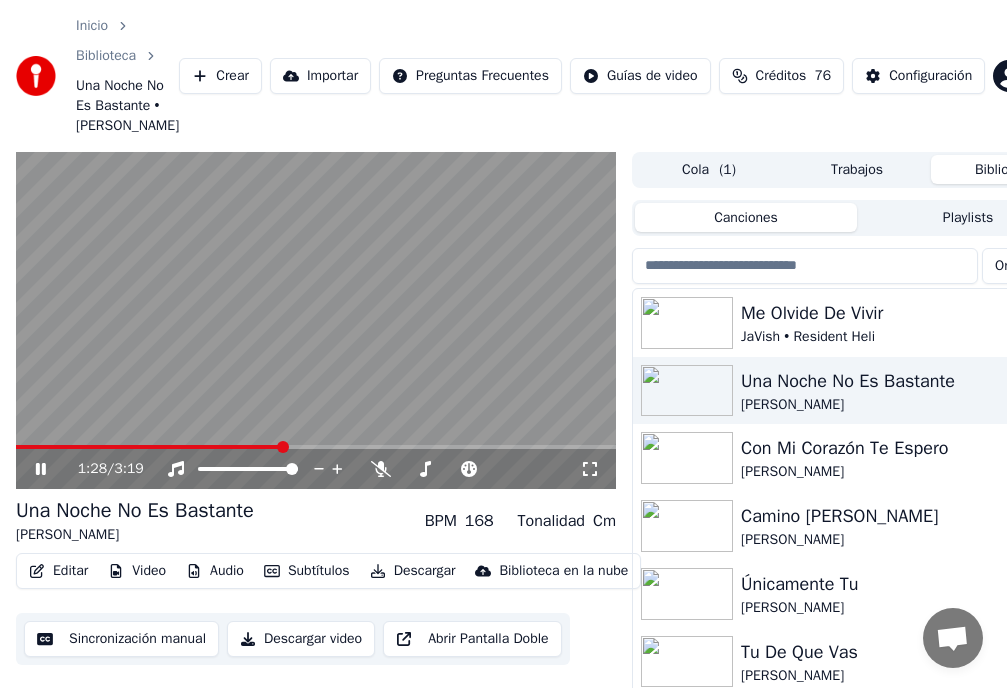 click at bounding box center [316, 321] 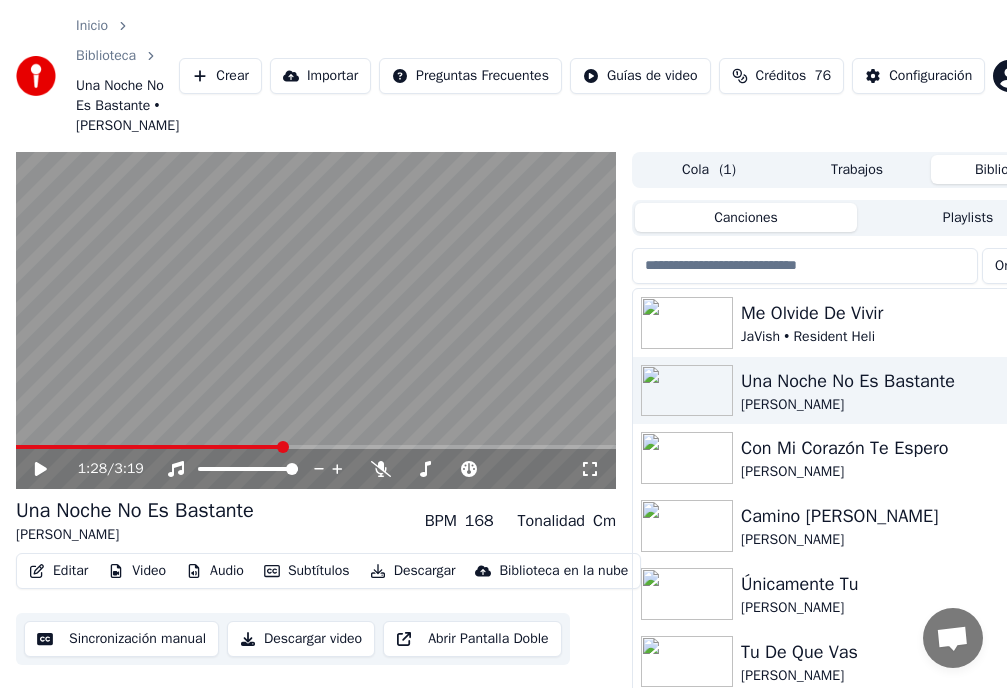click 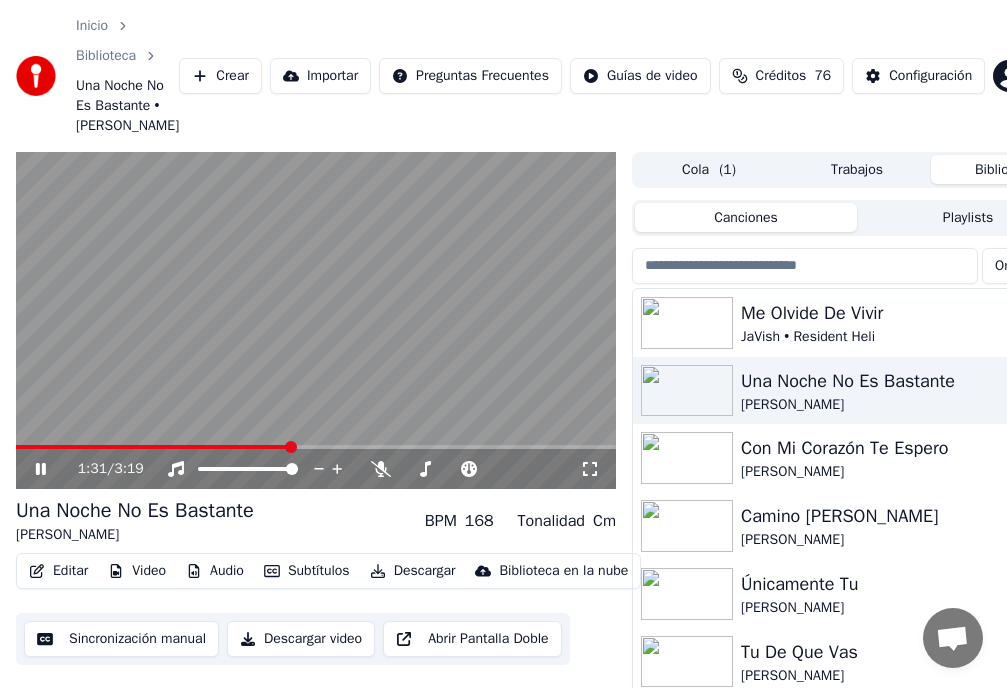 click at bounding box center [316, 447] 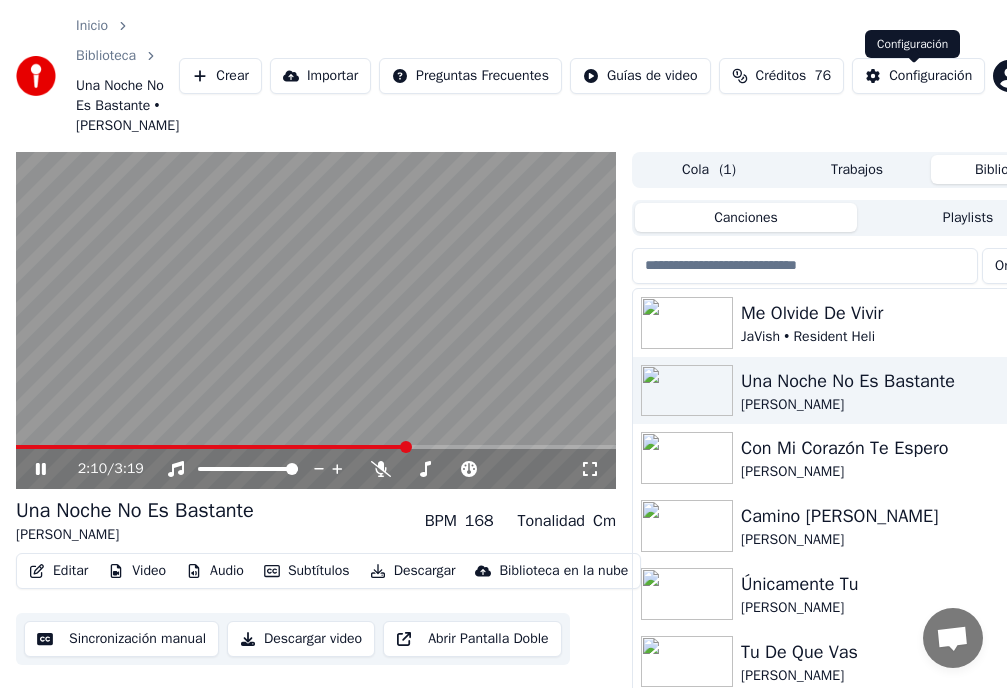 click on "Configuración" at bounding box center [930, 76] 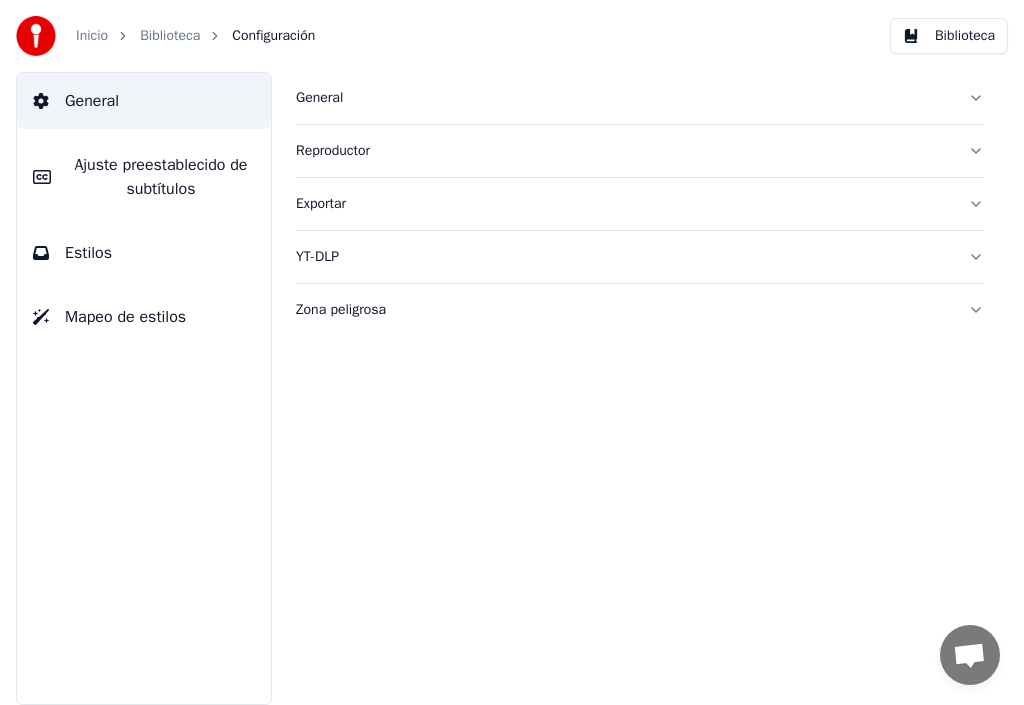 click on "Ajuste preestablecido de subtítulos" at bounding box center (161, 177) 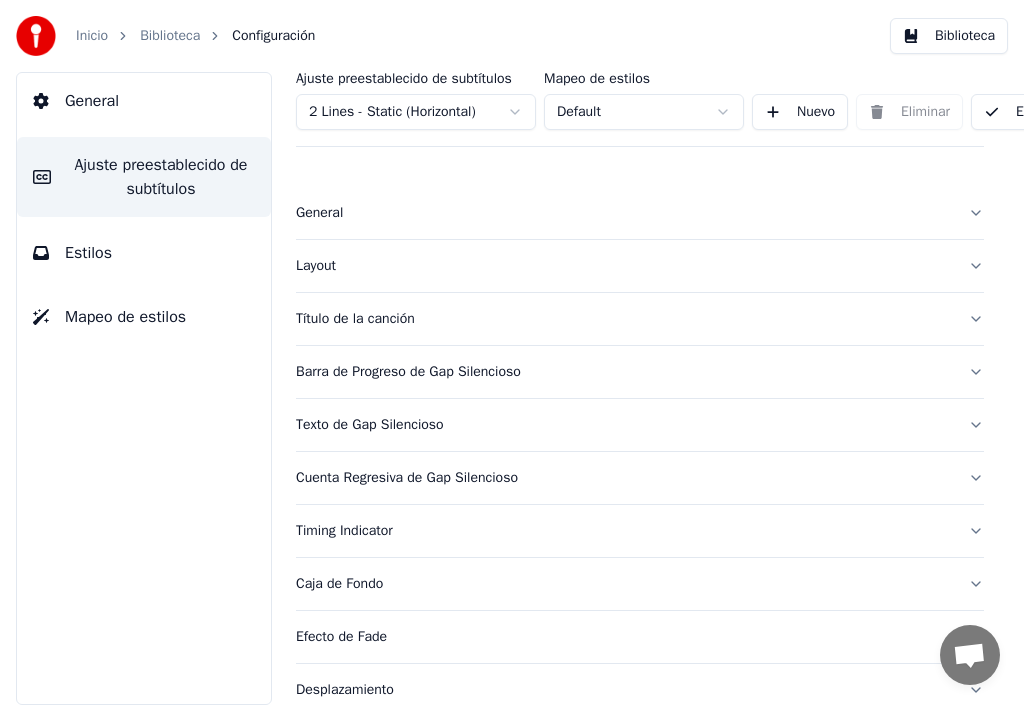 scroll, scrollTop: 100, scrollLeft: 0, axis: vertical 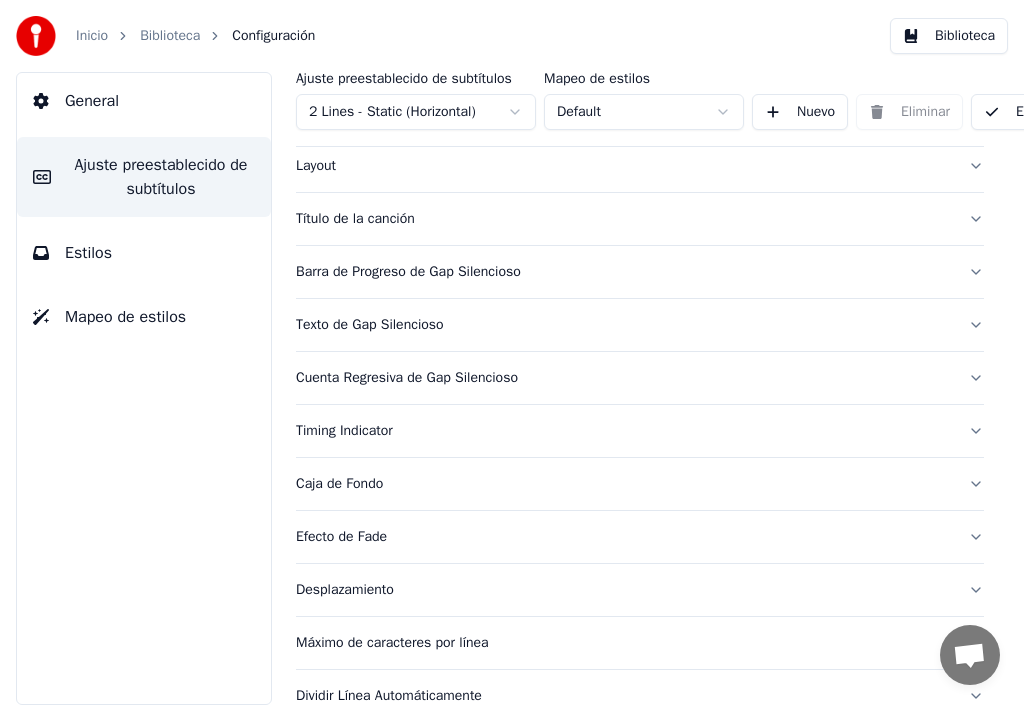 click on "Caja de Fondo" at bounding box center (624, 484) 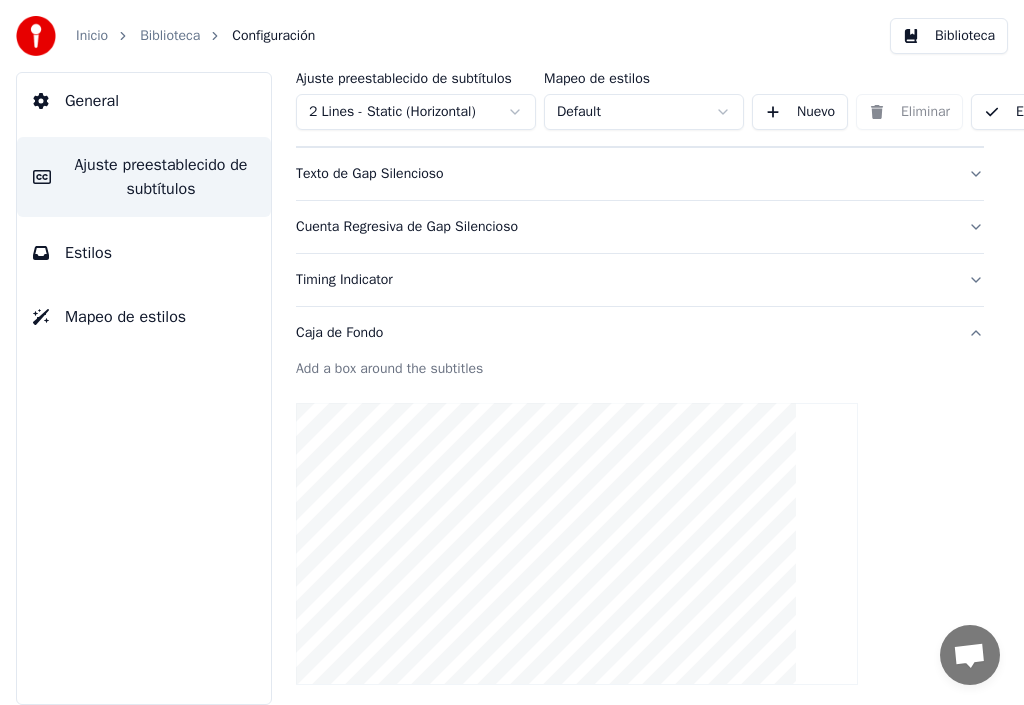 scroll, scrollTop: 123, scrollLeft: 0, axis: vertical 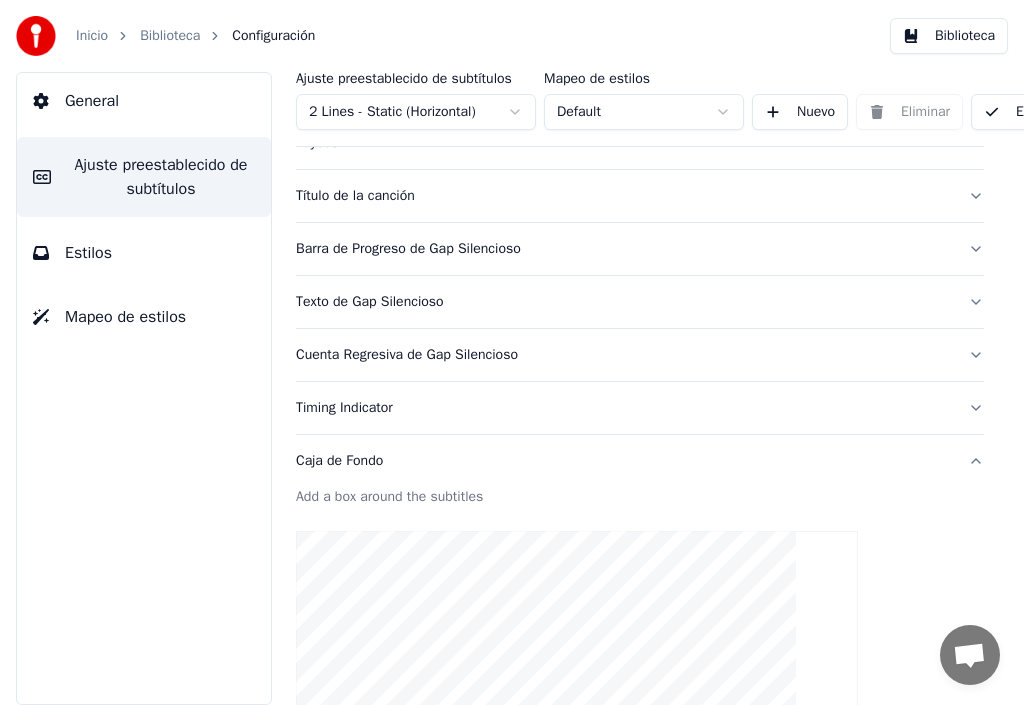 click on "Timing Indicator" at bounding box center (624, 408) 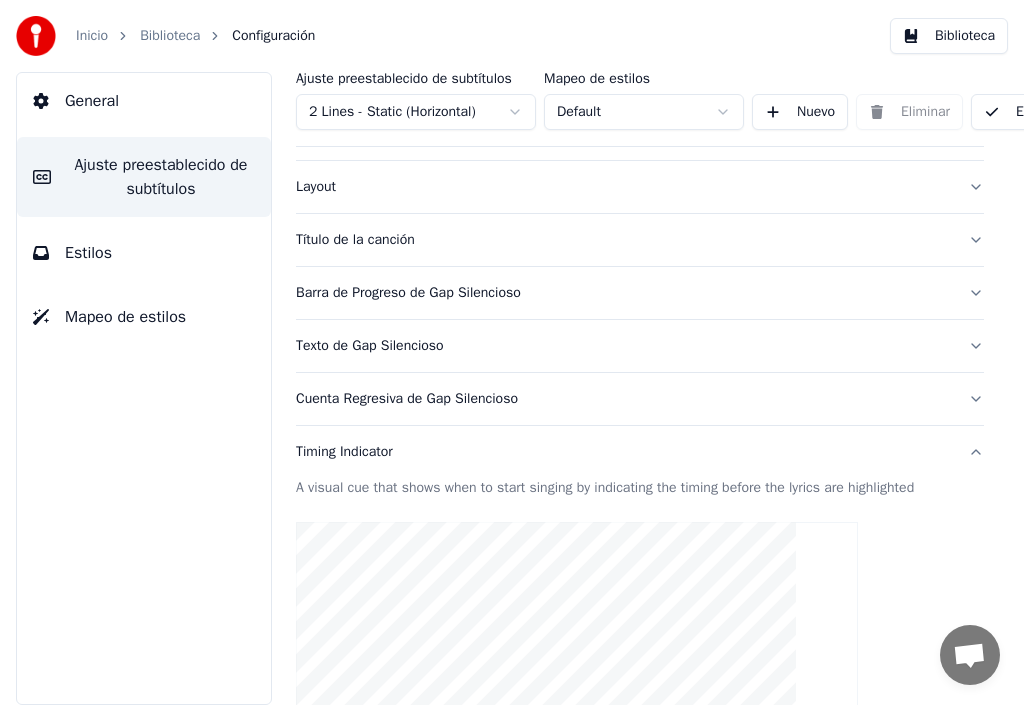 scroll, scrollTop: 0, scrollLeft: 0, axis: both 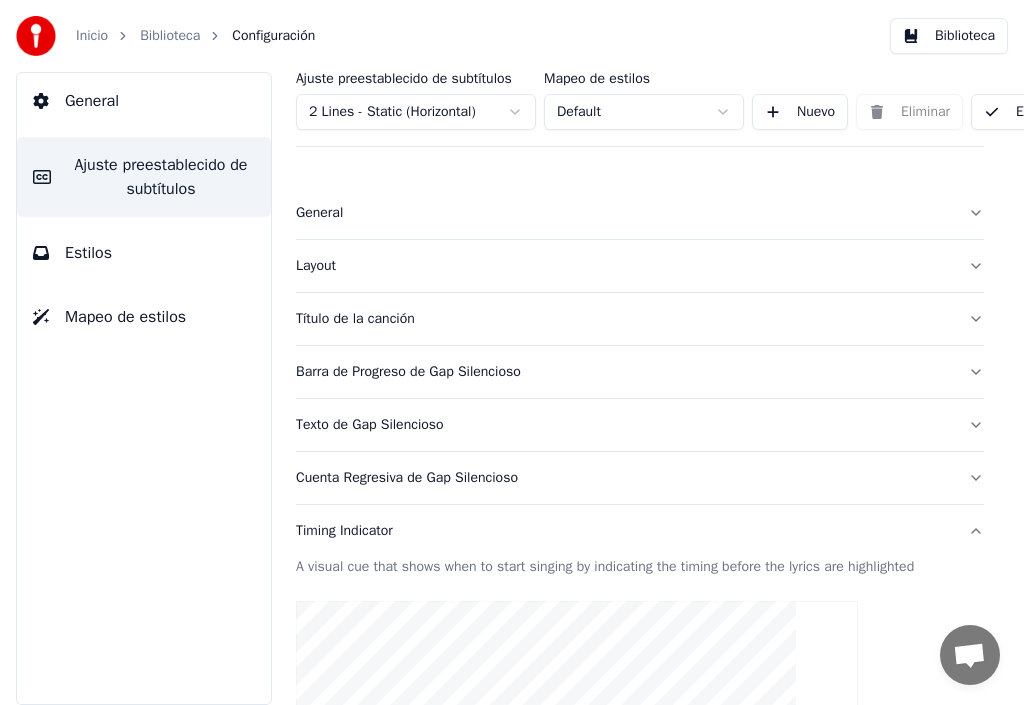click on "Cuenta Regresiva de Gap Silencioso" at bounding box center [624, 478] 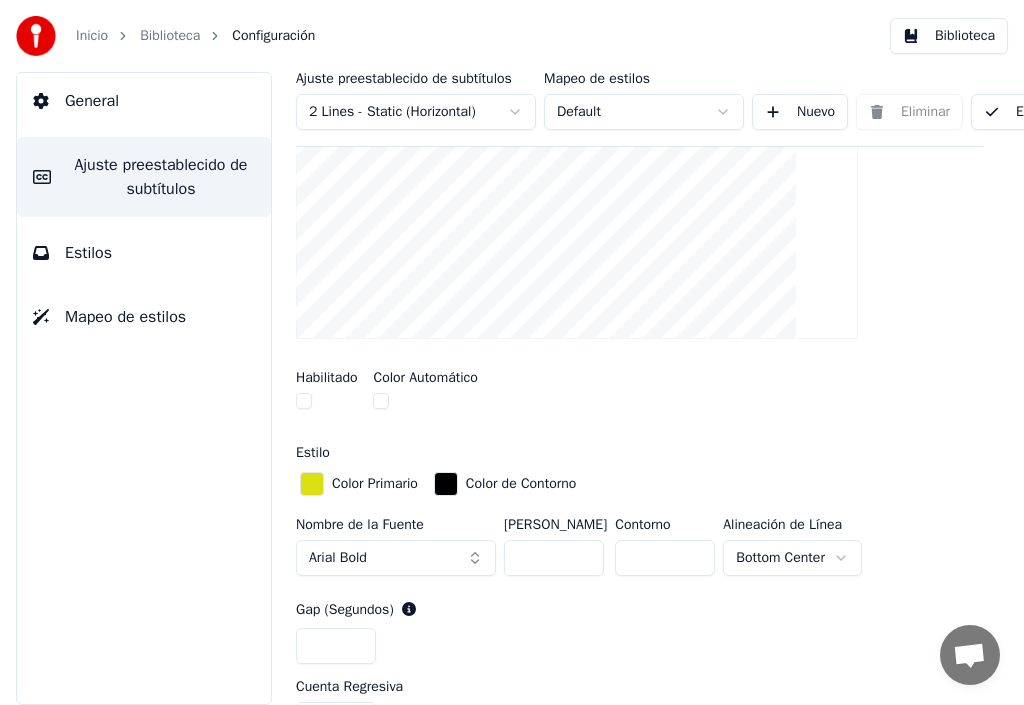 scroll, scrollTop: 500, scrollLeft: 0, axis: vertical 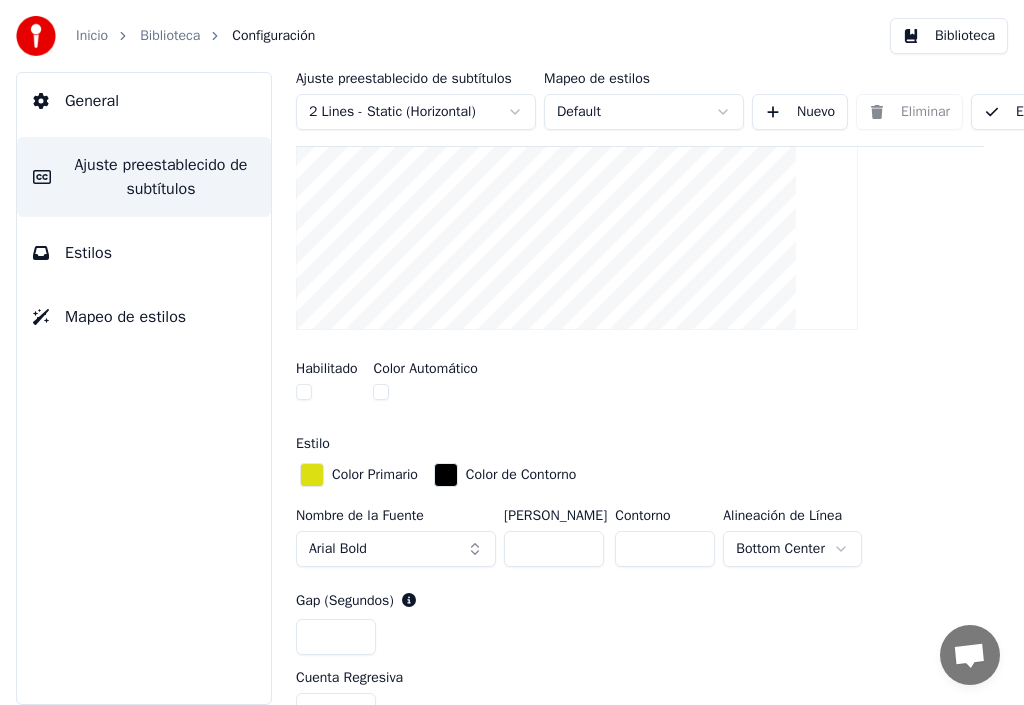 click at bounding box center (312, 475) 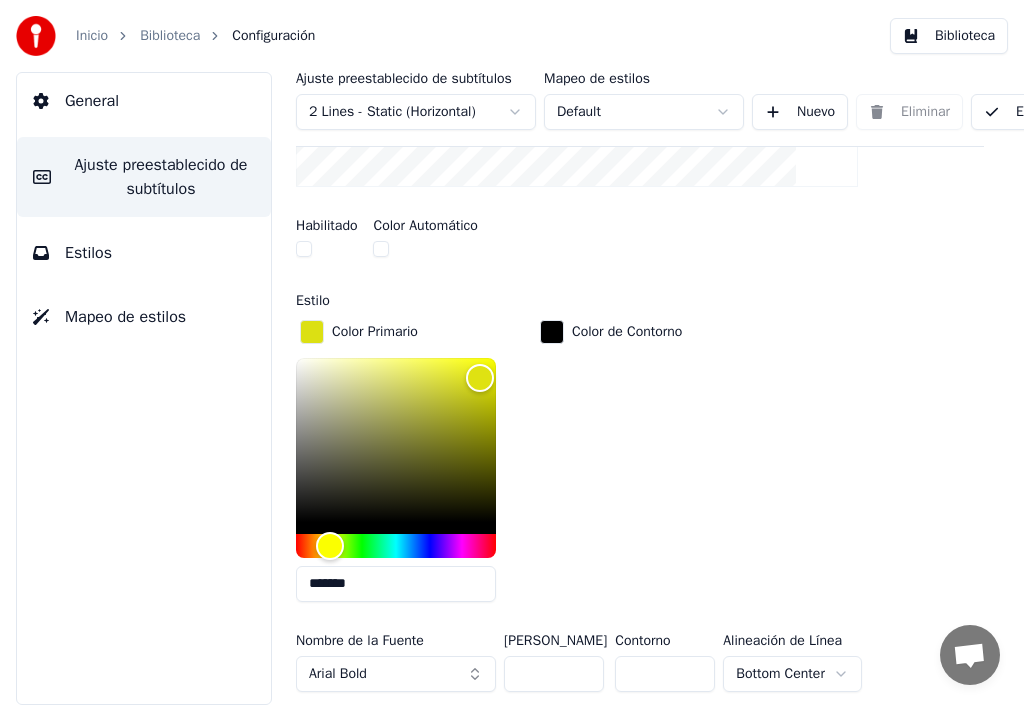 scroll, scrollTop: 700, scrollLeft: 0, axis: vertical 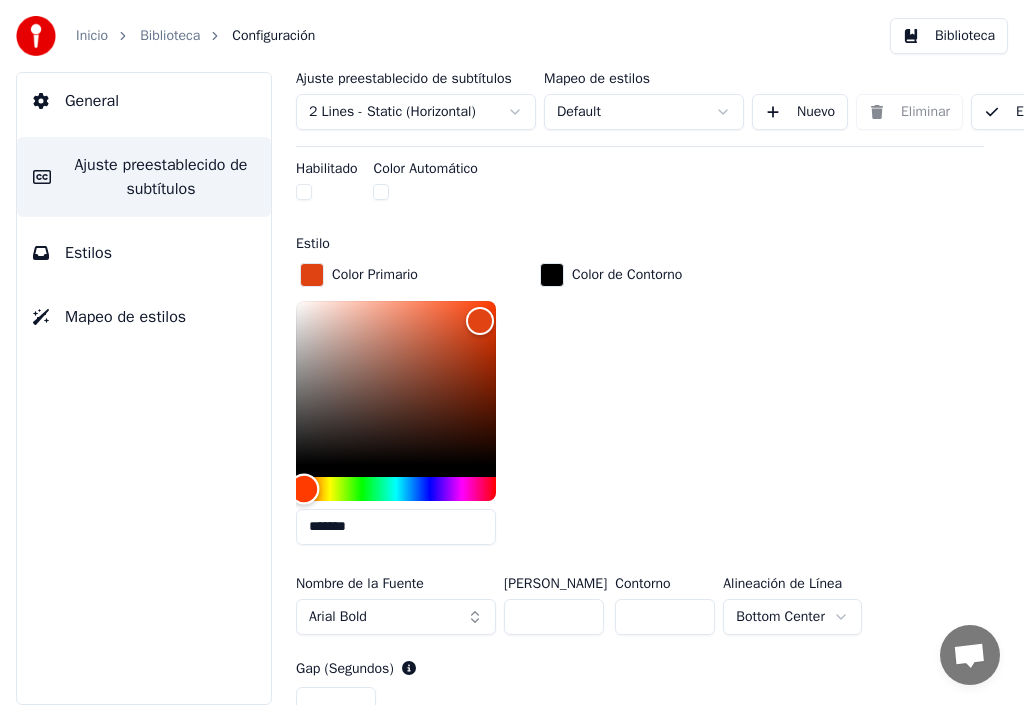 click at bounding box center [396, 489] 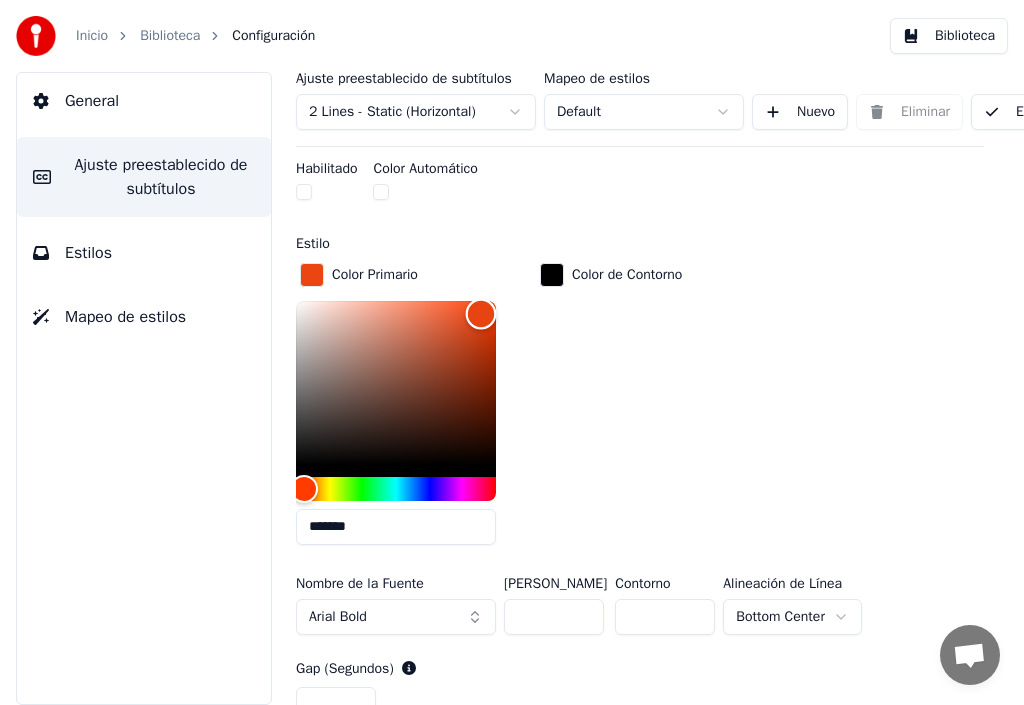 type on "*******" 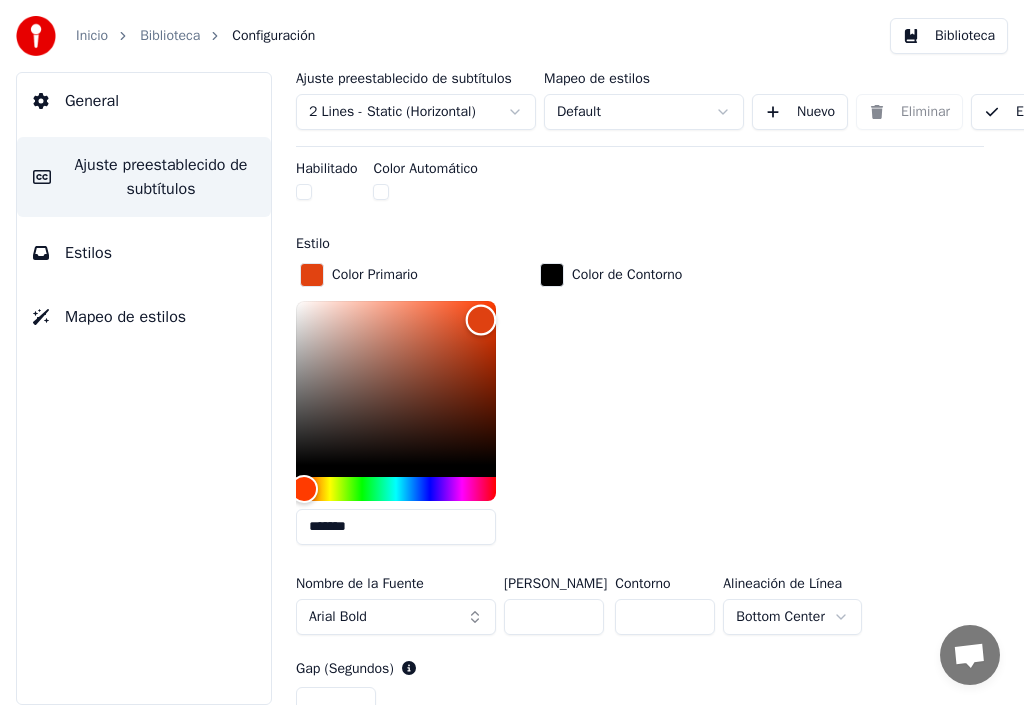 click at bounding box center [481, 320] 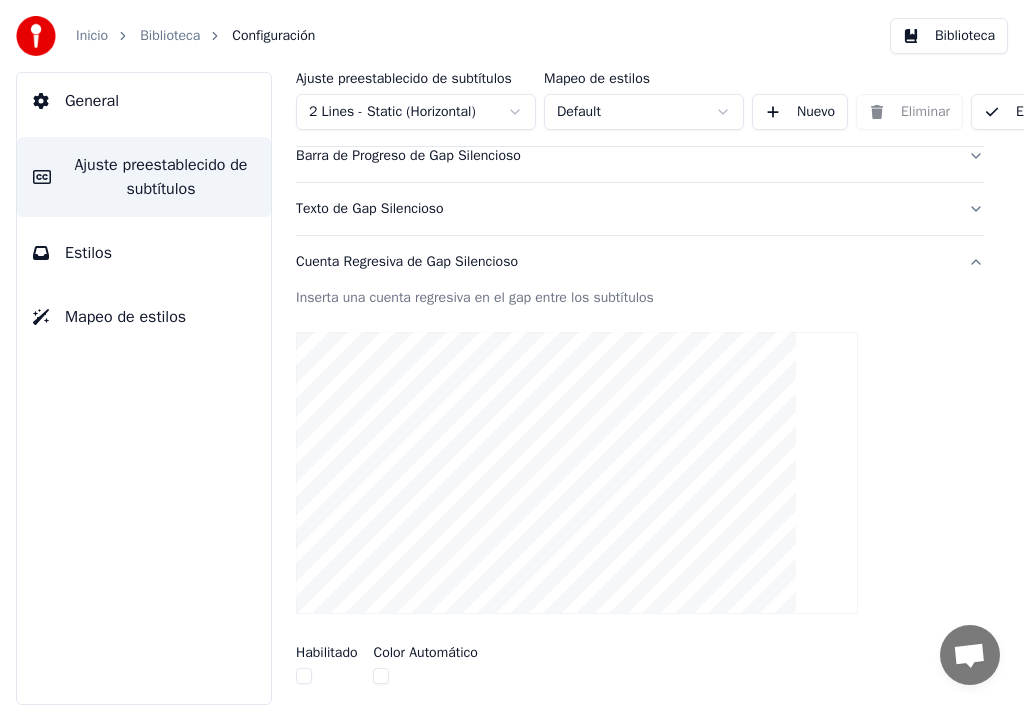 scroll, scrollTop: 100, scrollLeft: 0, axis: vertical 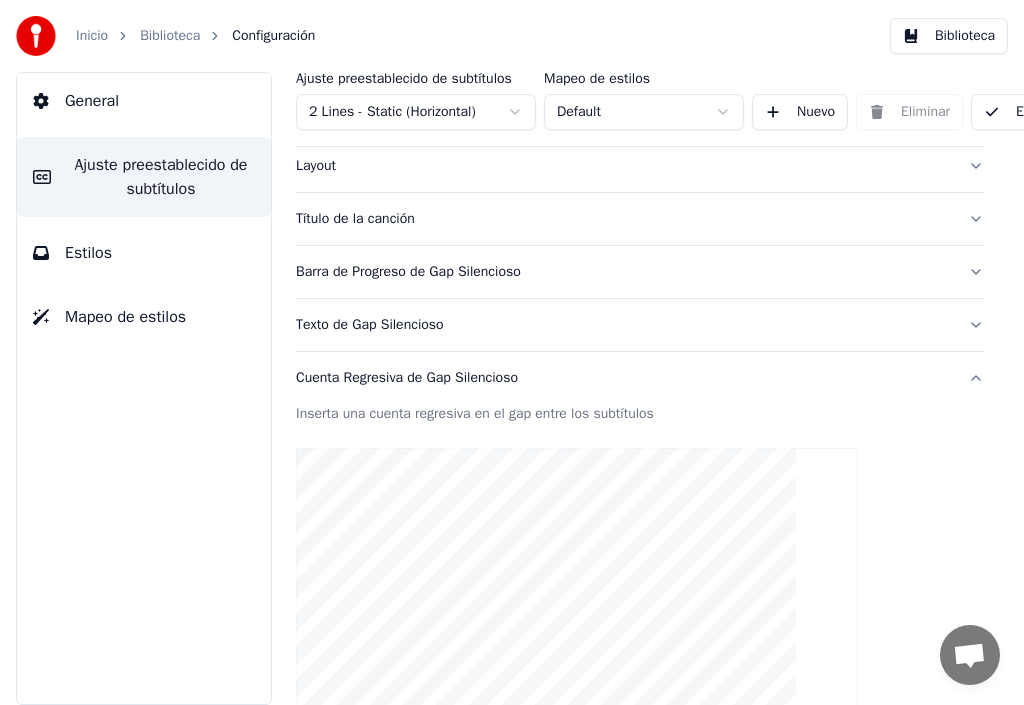 click on "Barra de Progreso de Gap Silencioso" at bounding box center [624, 272] 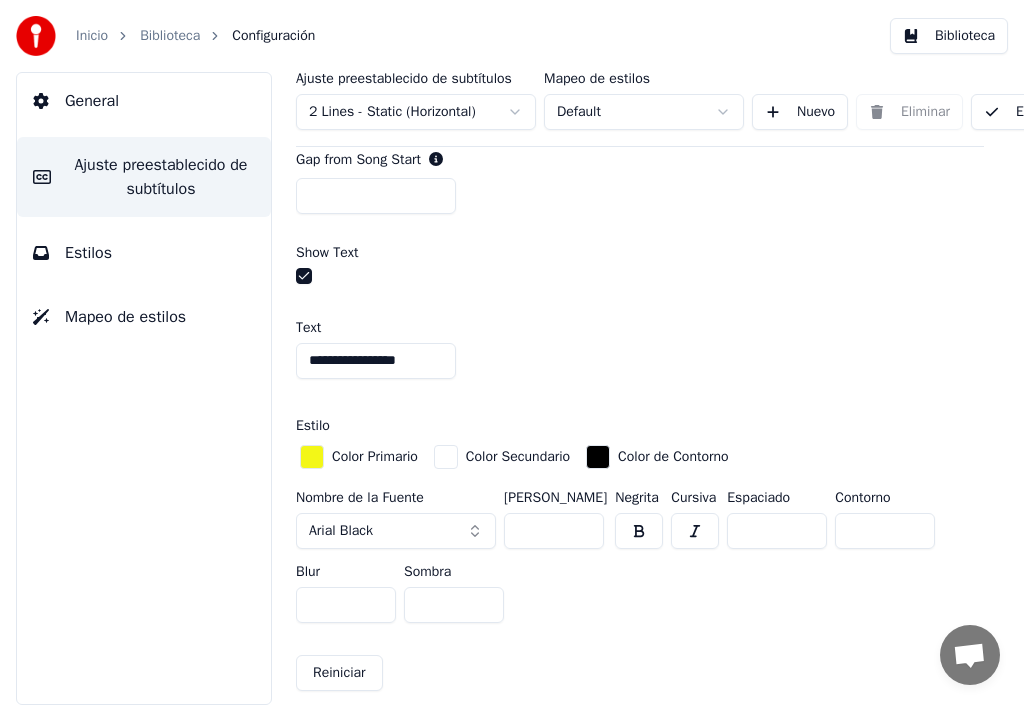 scroll, scrollTop: 1200, scrollLeft: 0, axis: vertical 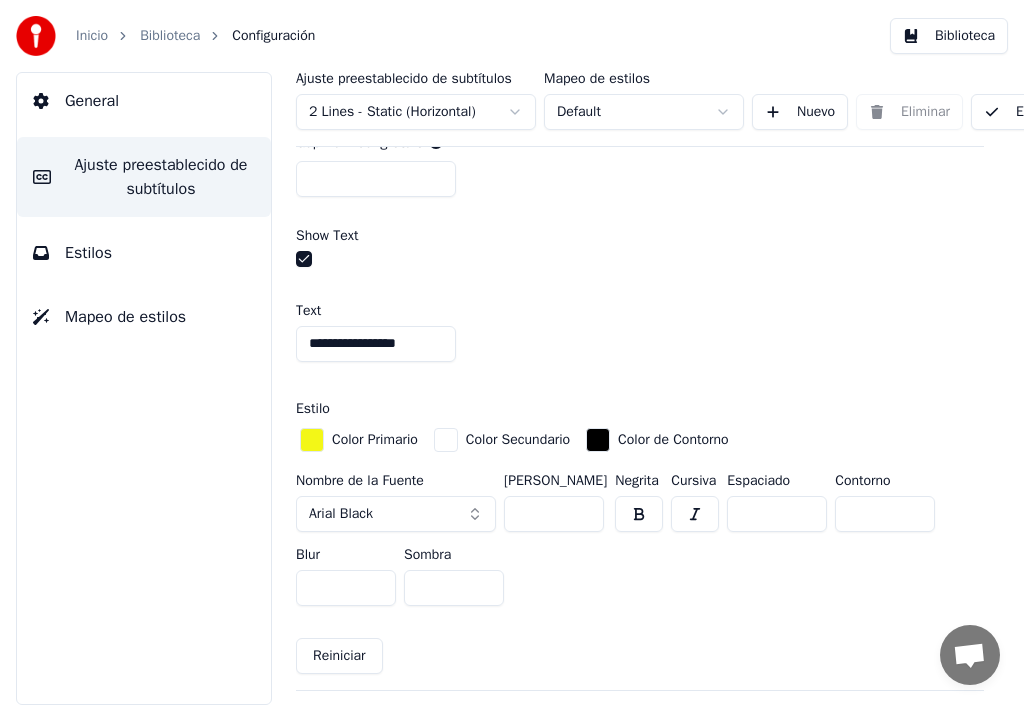 click on "Color Primario" at bounding box center (359, 440) 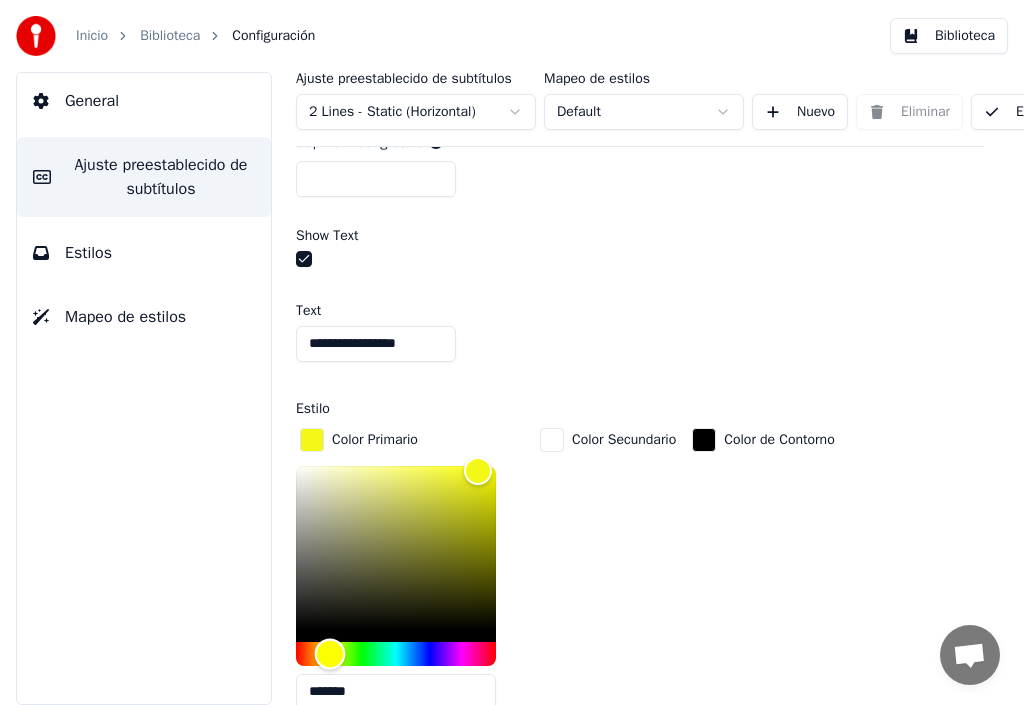 type on "*******" 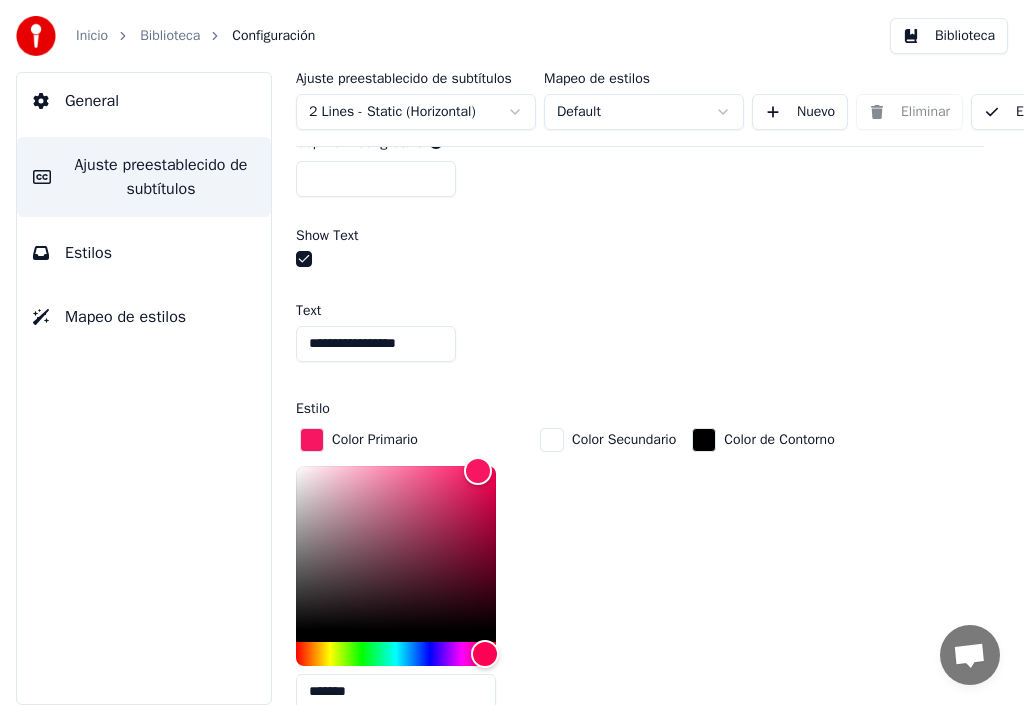 click at bounding box center (552, 440) 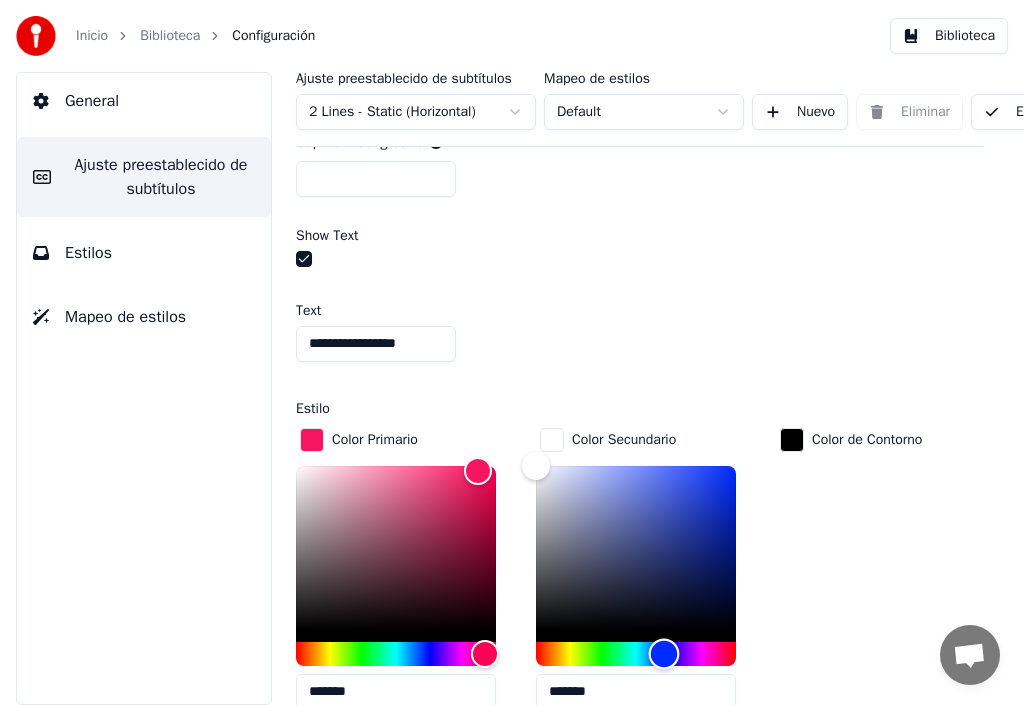 click at bounding box center (636, 654) 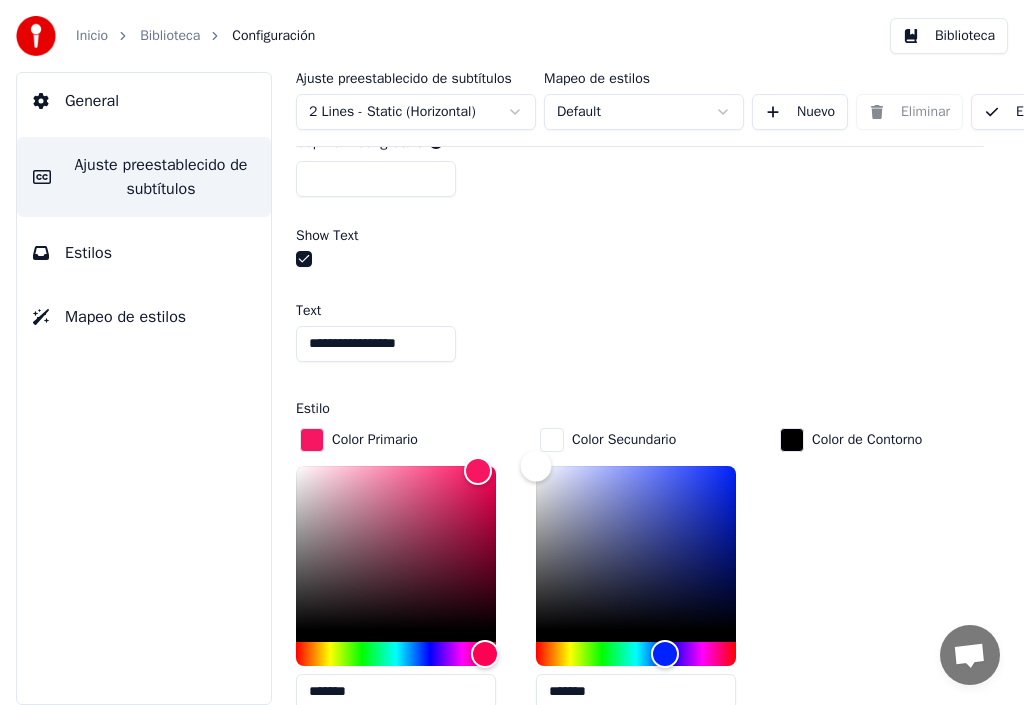click at bounding box center [636, 548] 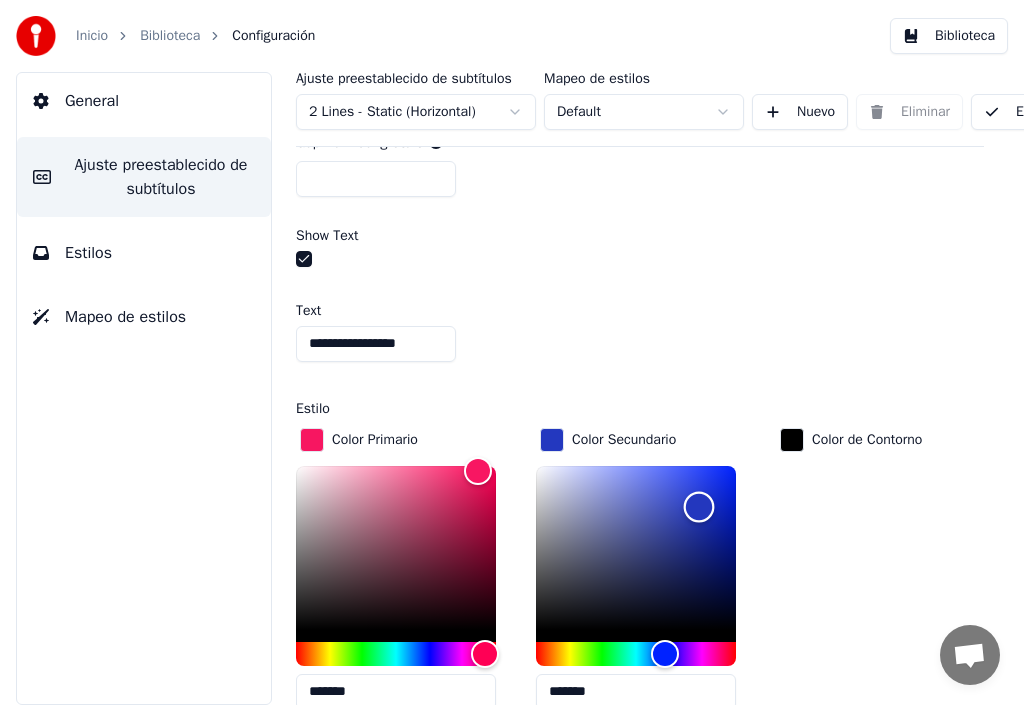 click at bounding box center (636, 548) 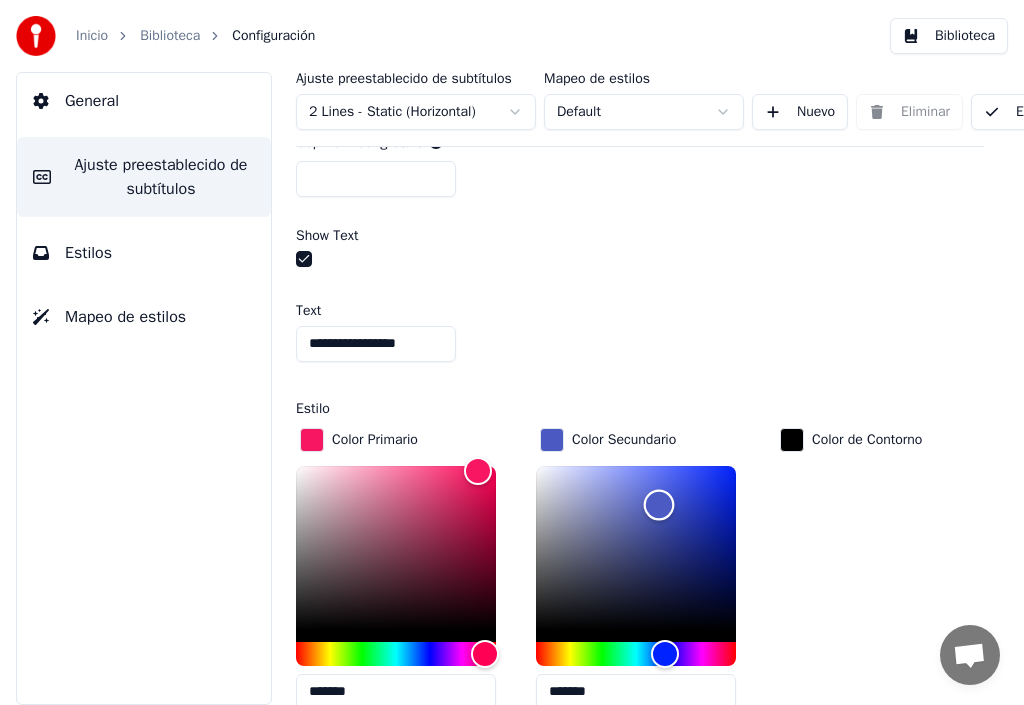 click at bounding box center [636, 548] 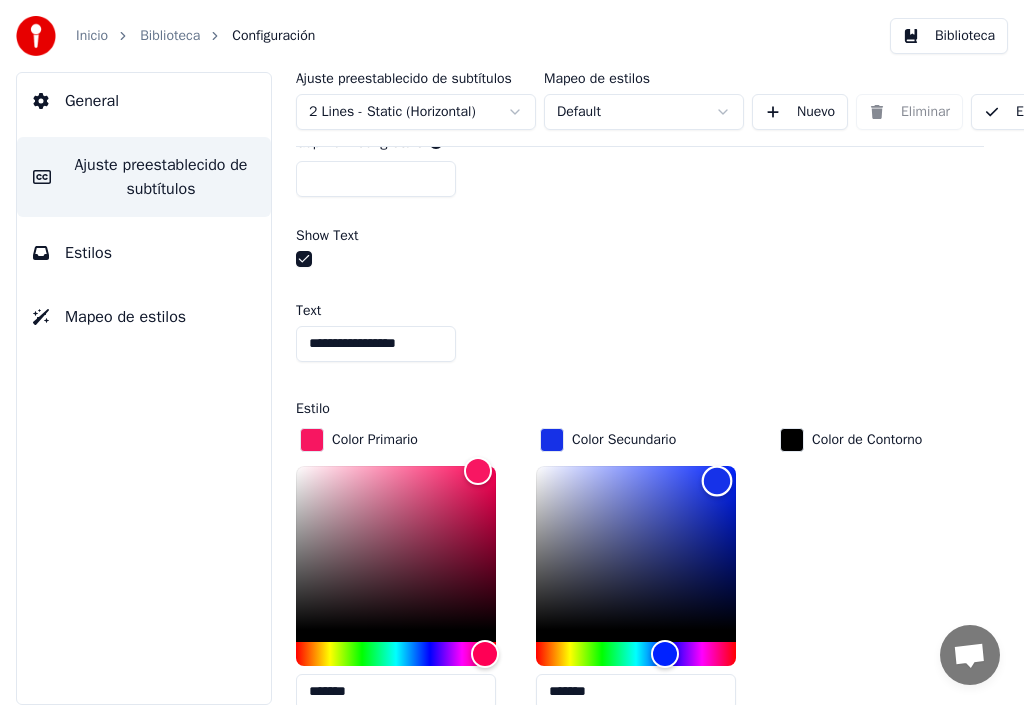 type on "*******" 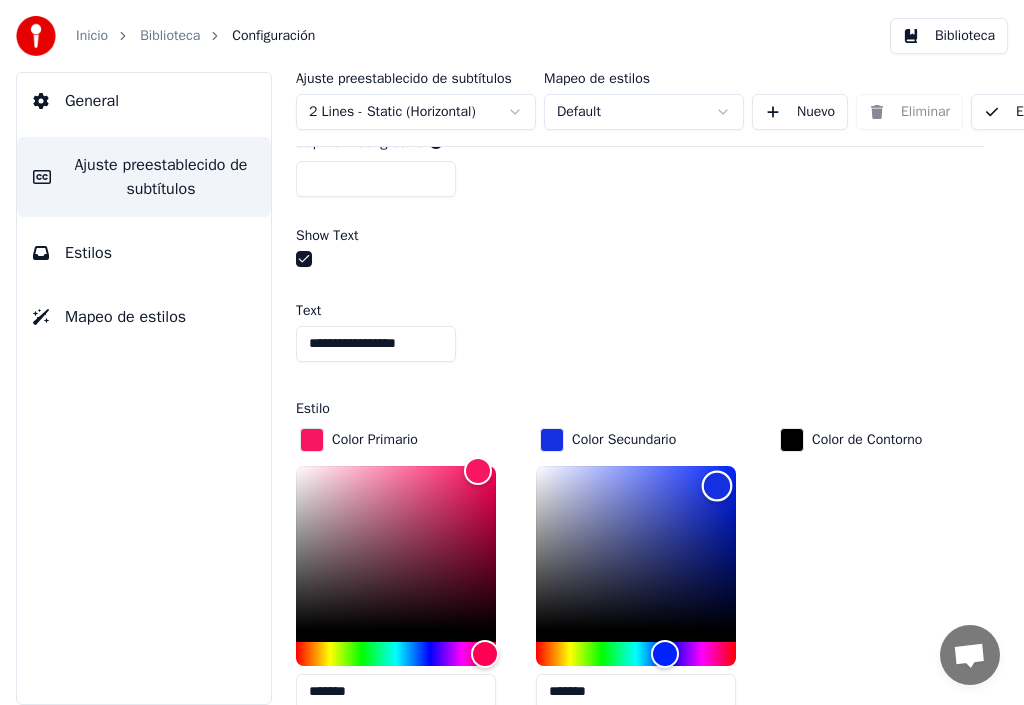 drag, startPoint x: 698, startPoint y: 484, endPoint x: 717, endPoint y: 483, distance: 19.026299 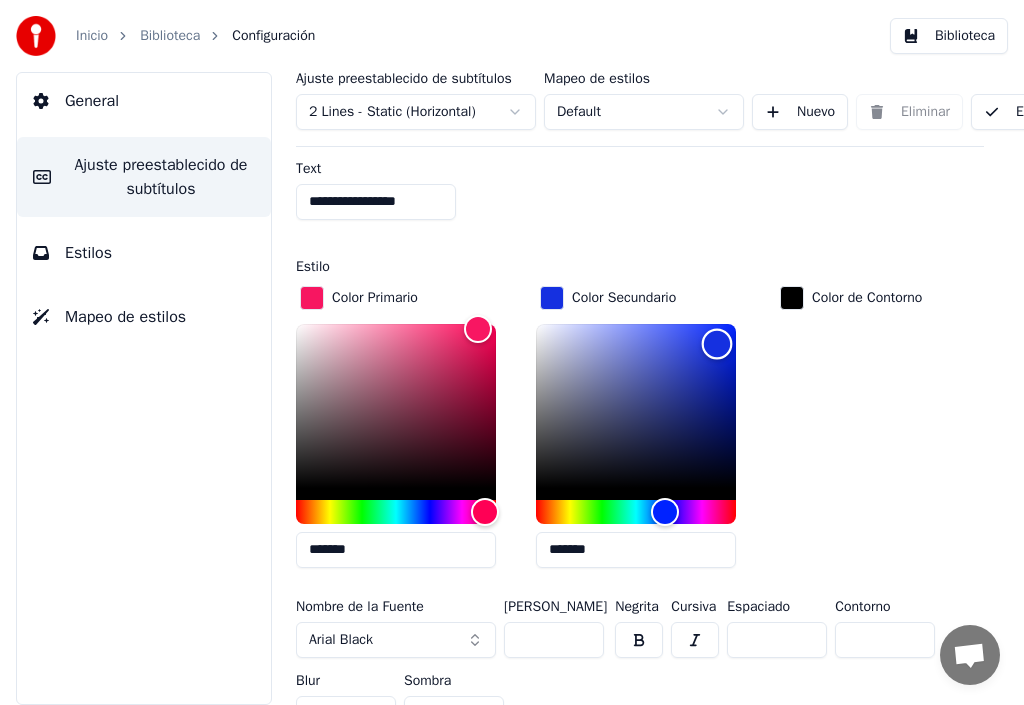 scroll, scrollTop: 1300, scrollLeft: 0, axis: vertical 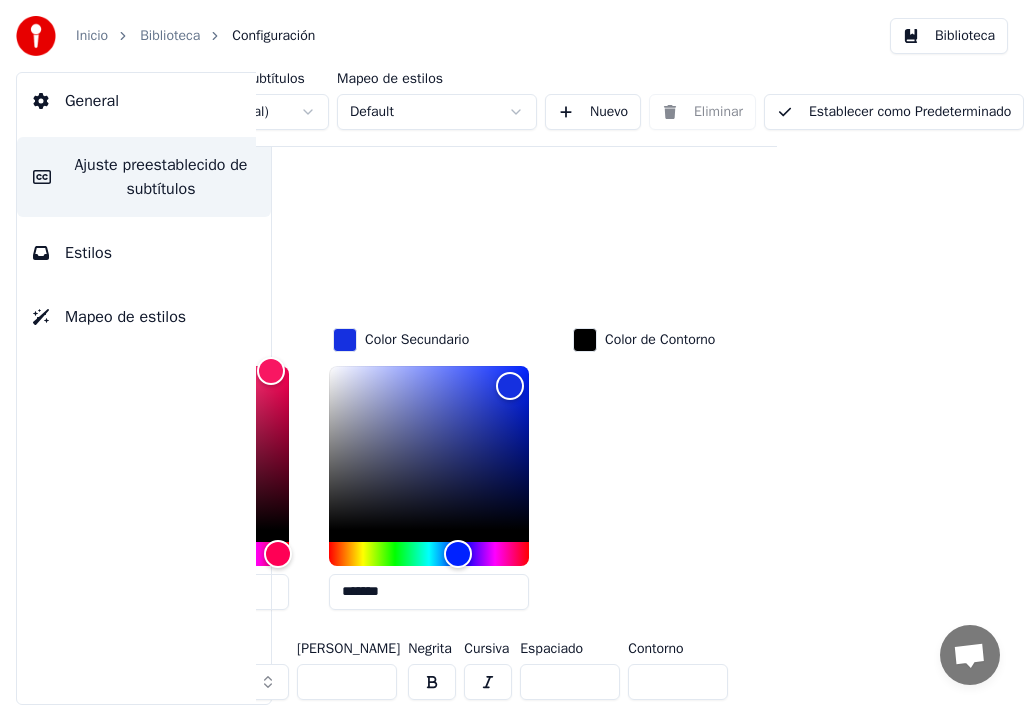 click on "Establecer como Predeterminado" at bounding box center [894, 112] 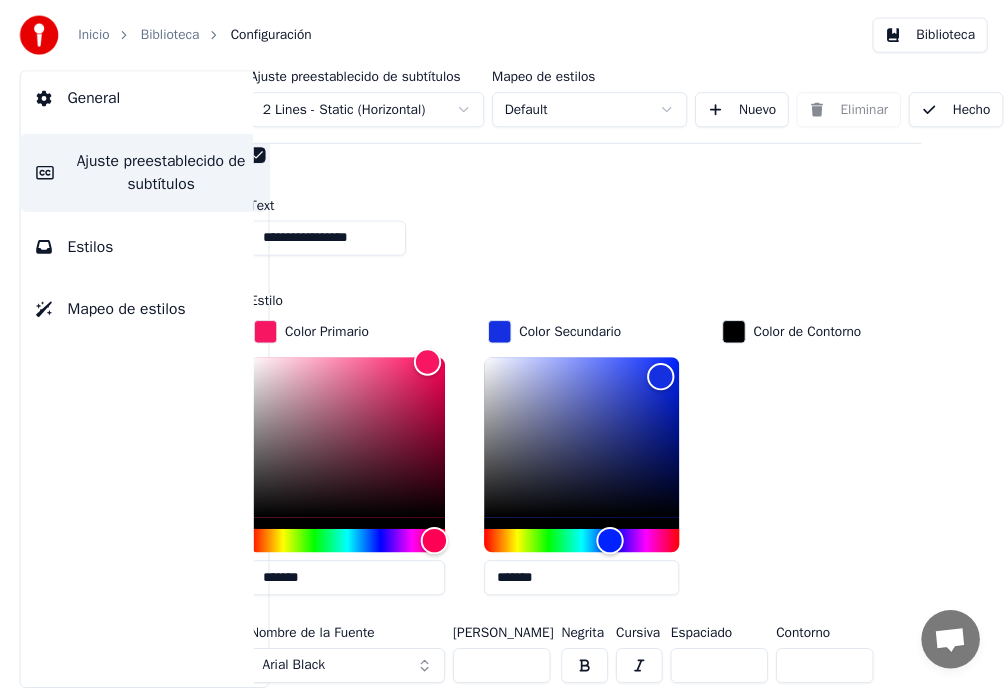 scroll, scrollTop: 1300, scrollLeft: 69, axis: both 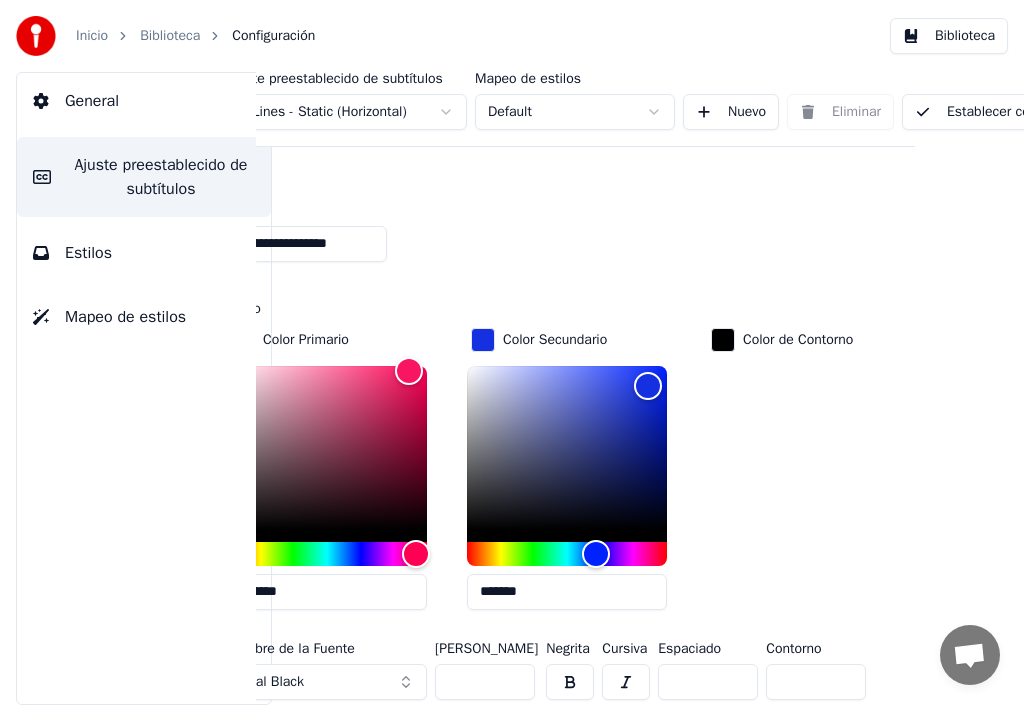 click on "Biblioteca" at bounding box center [170, 36] 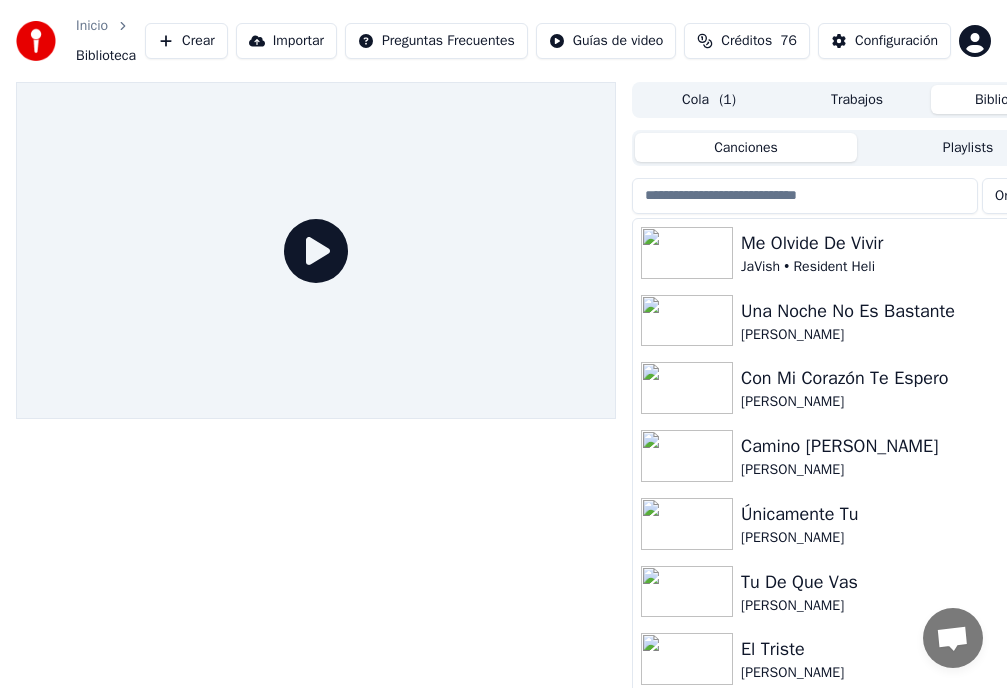 click on "Una Noche No Es Bastante" at bounding box center (897, 311) 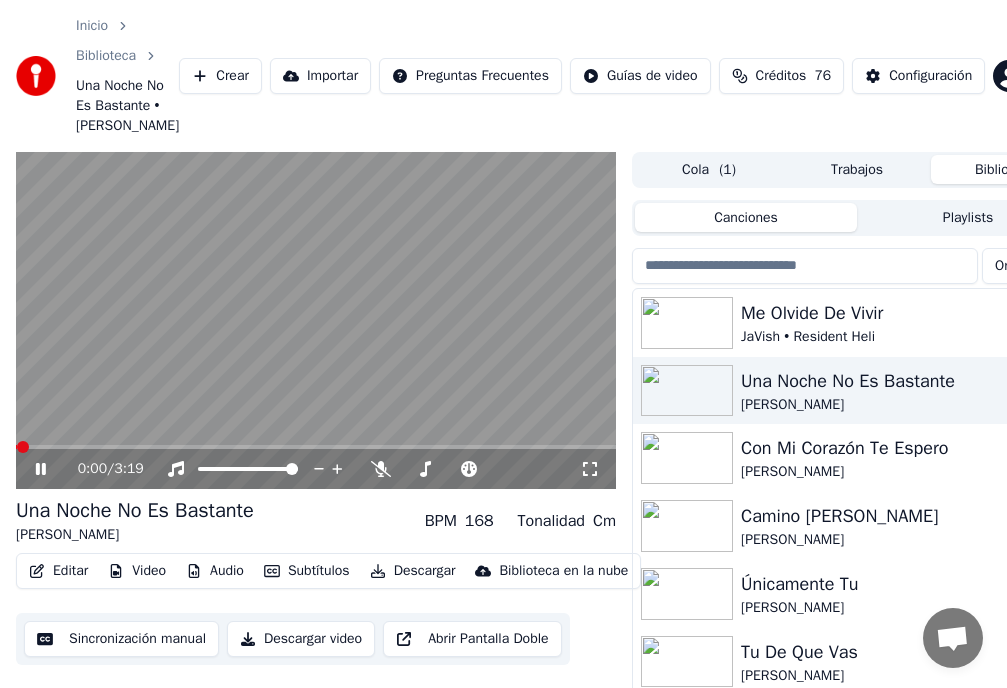 click at bounding box center [316, 321] 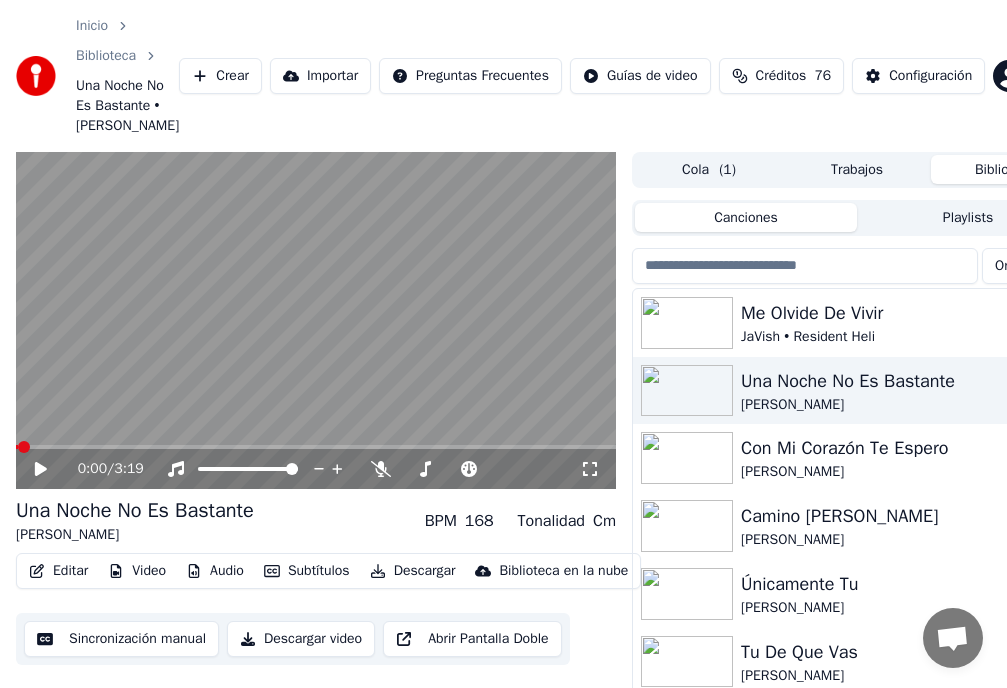 click at bounding box center [316, 321] 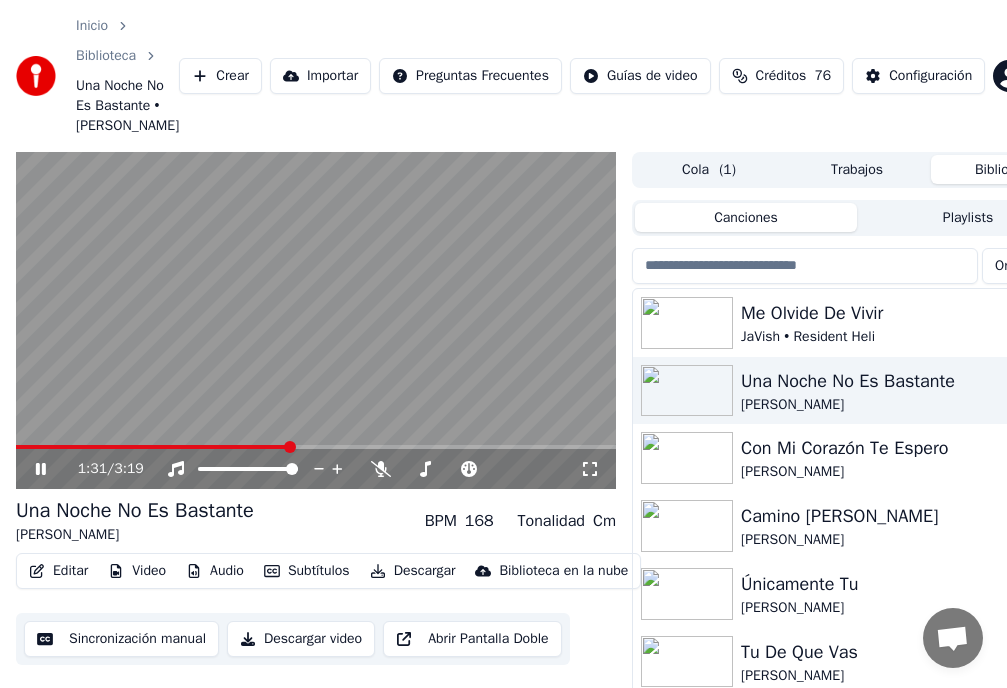 click at bounding box center [290, 447] 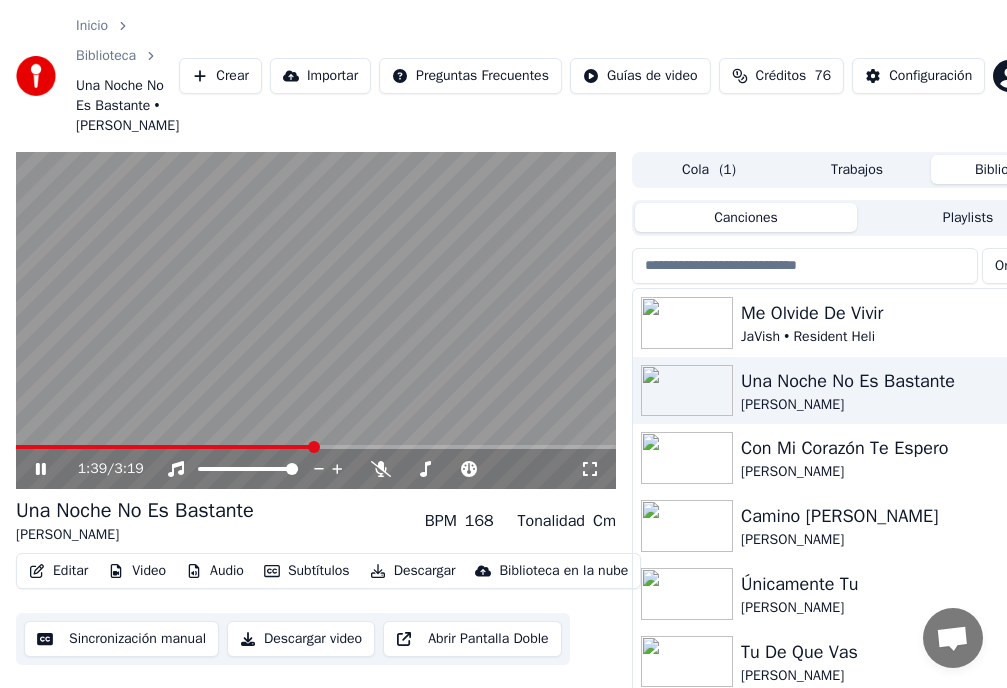 click at bounding box center [314, 447] 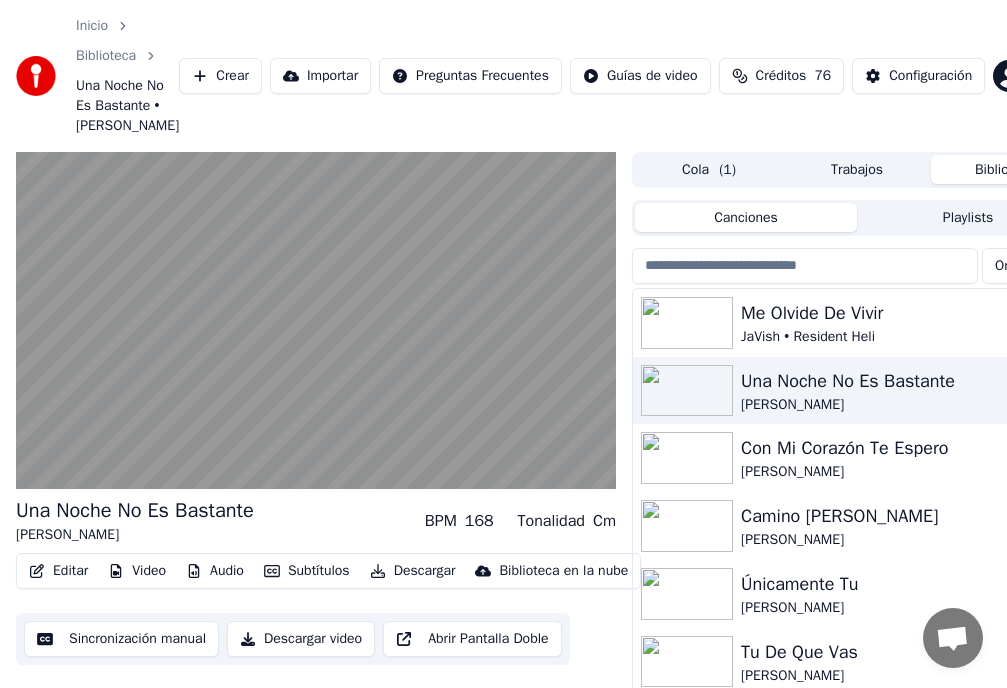 click on "Canciones Playlists Ordenar Me Olvide De Vivir JaVish • Resident Heli Una Noche No Es Bastante [PERSON_NAME] Con Mi Corazón Te Espero [PERSON_NAME] Camino [PERSON_NAME] [PERSON_NAME] Únicamente Tu [PERSON_NAME] Tu De Que Vas [PERSON_NAME] El Triste [PERSON_NAME] Si Quiera [PERSON_NAME] Por Amarte Asi [PERSON_NAME] Si Las Flores Pudieran Hablar [PERSON_NAME] Vida consentida [PERSON_NAME]" at bounding box center [857, 502] 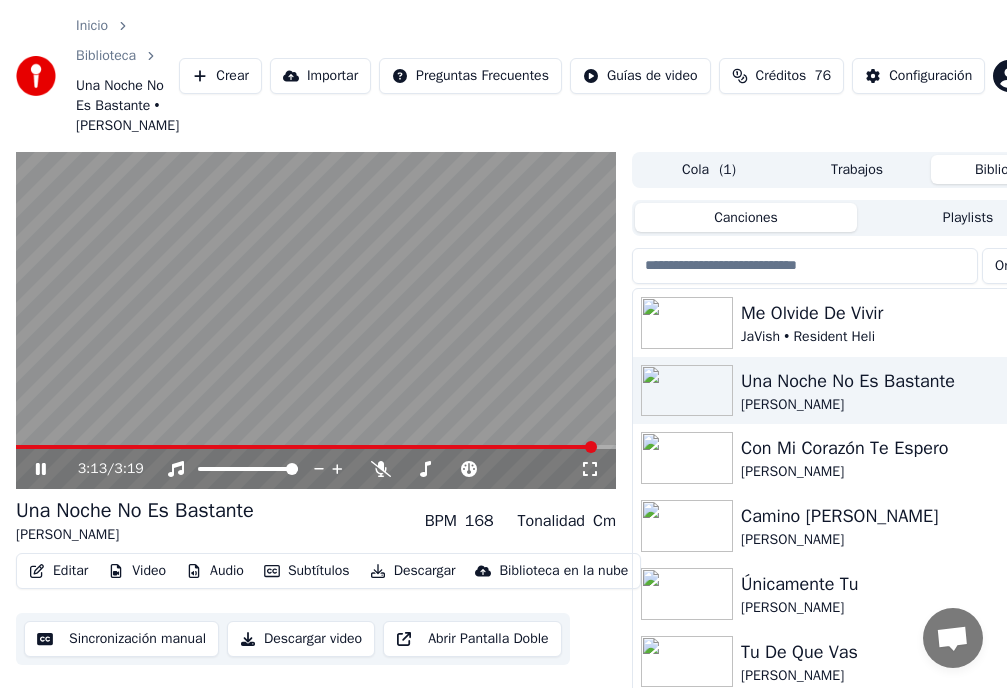 click 